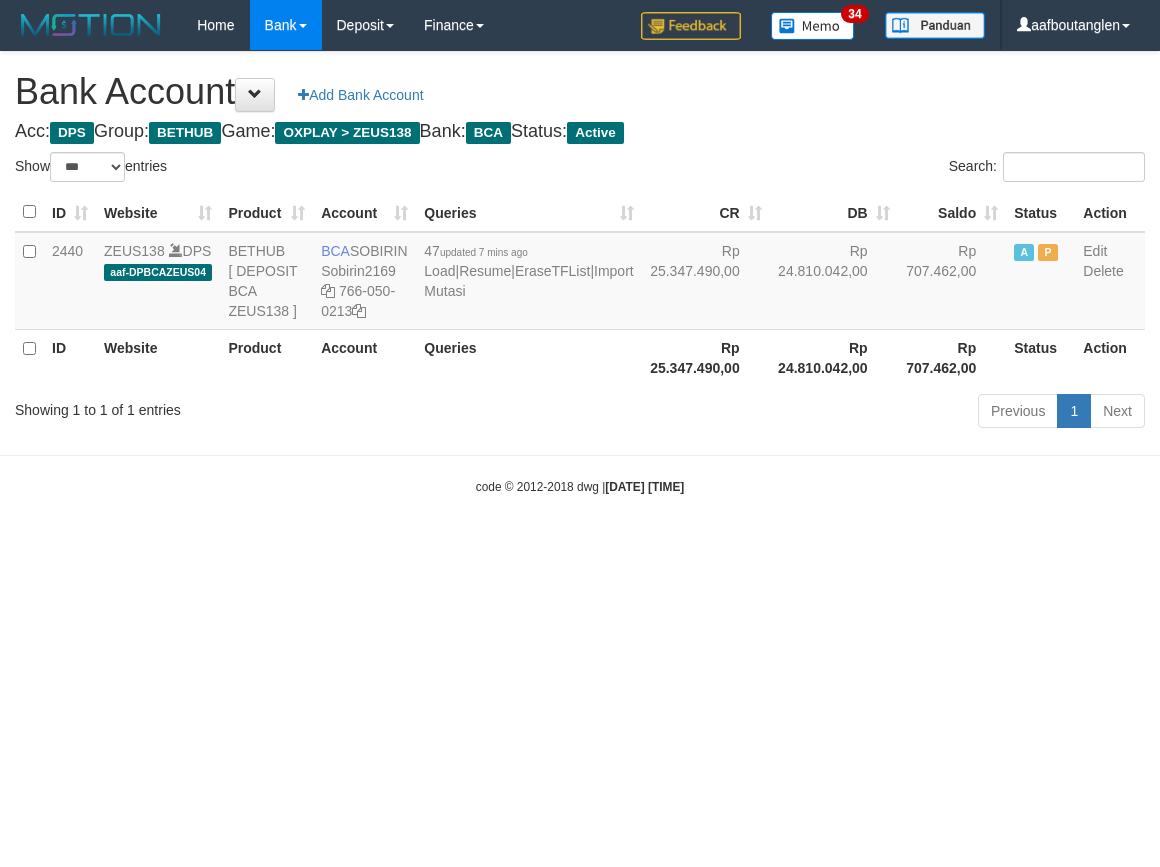 select on "***" 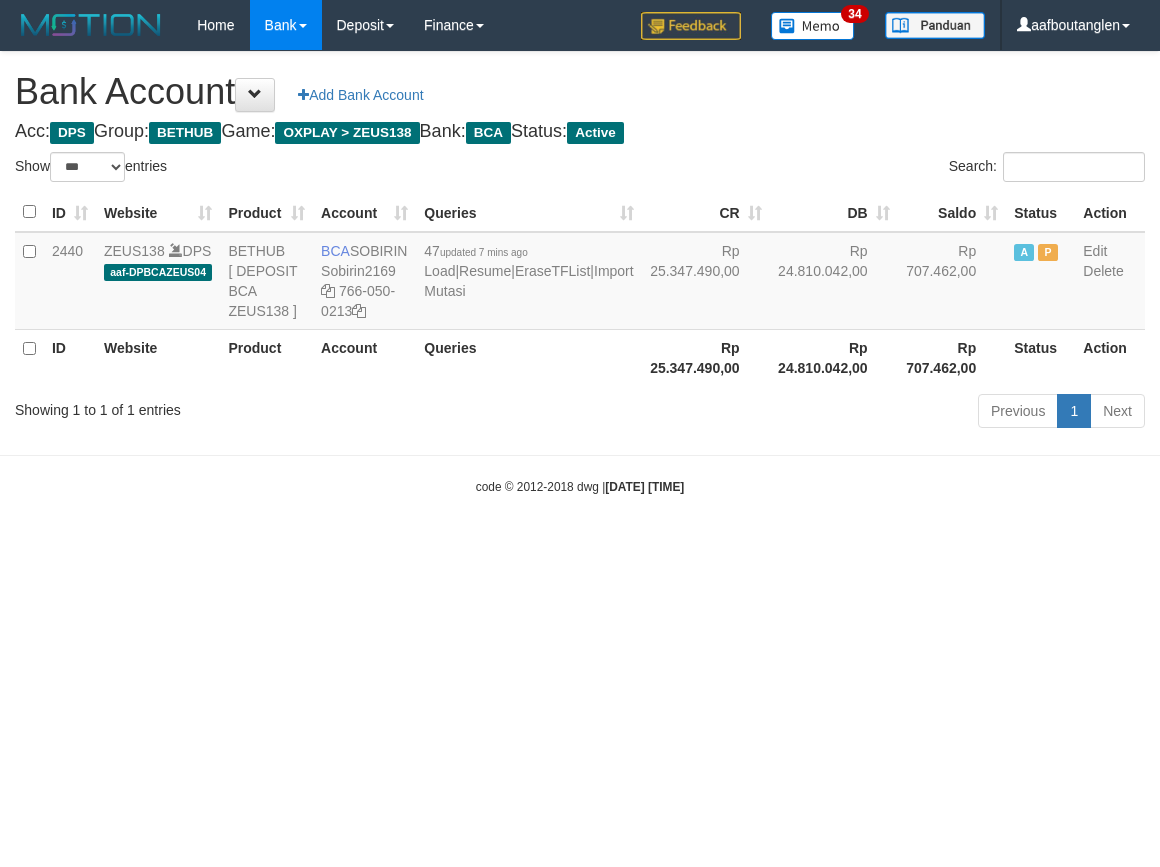 scroll, scrollTop: 0, scrollLeft: 0, axis: both 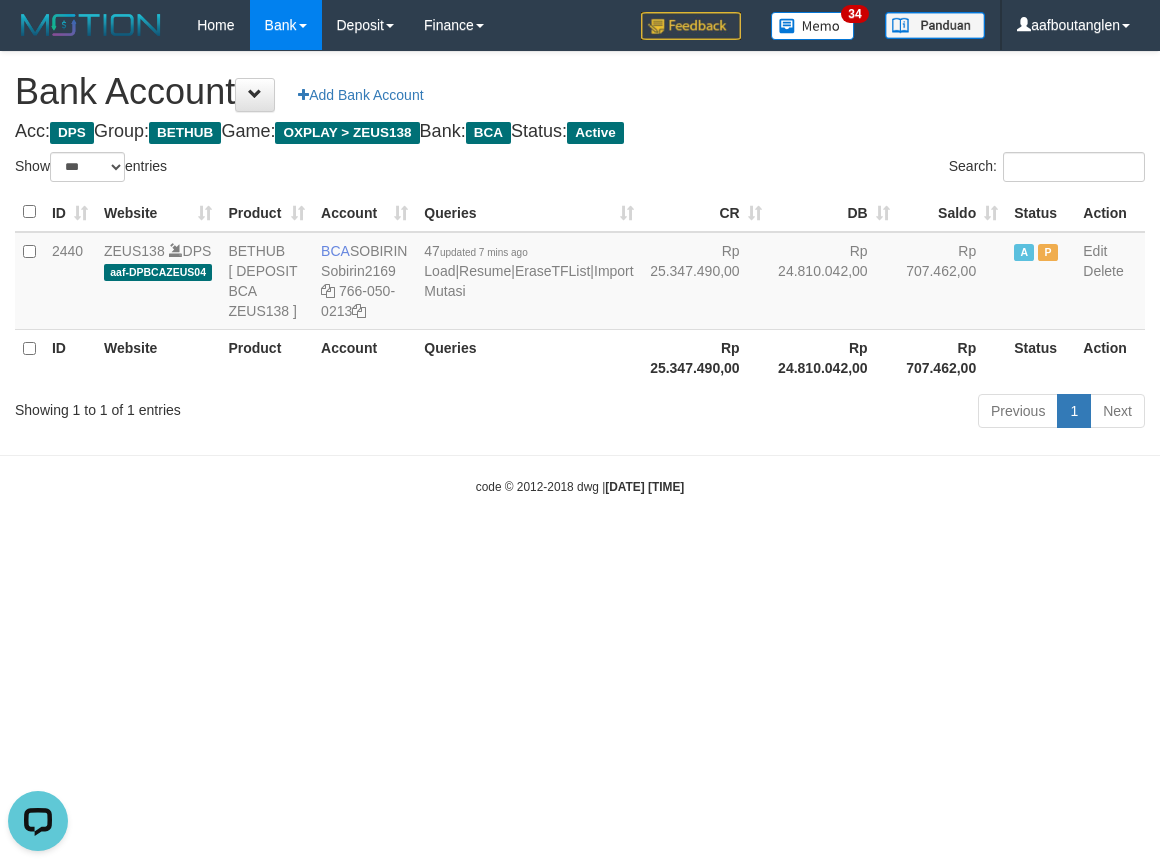 drag, startPoint x: 100, startPoint y: 537, endPoint x: 121, endPoint y: 528, distance: 22.847319 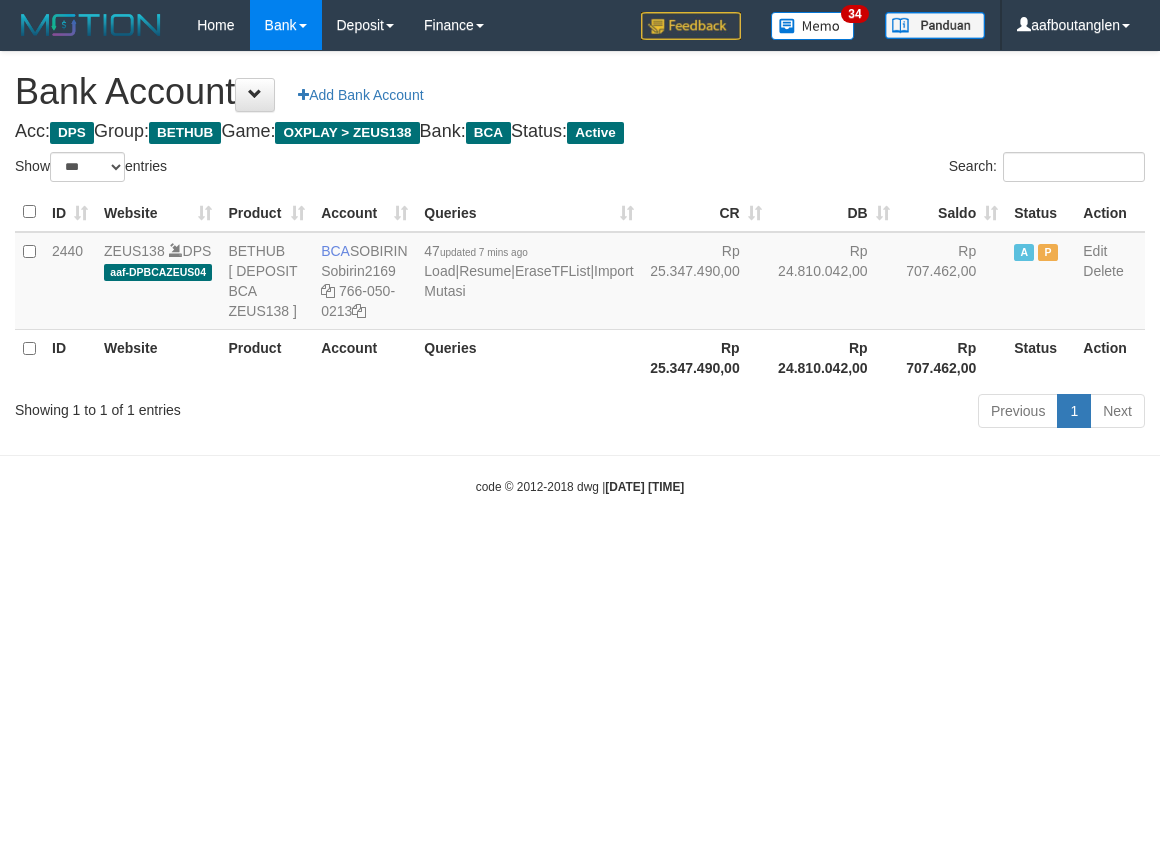 select on "***" 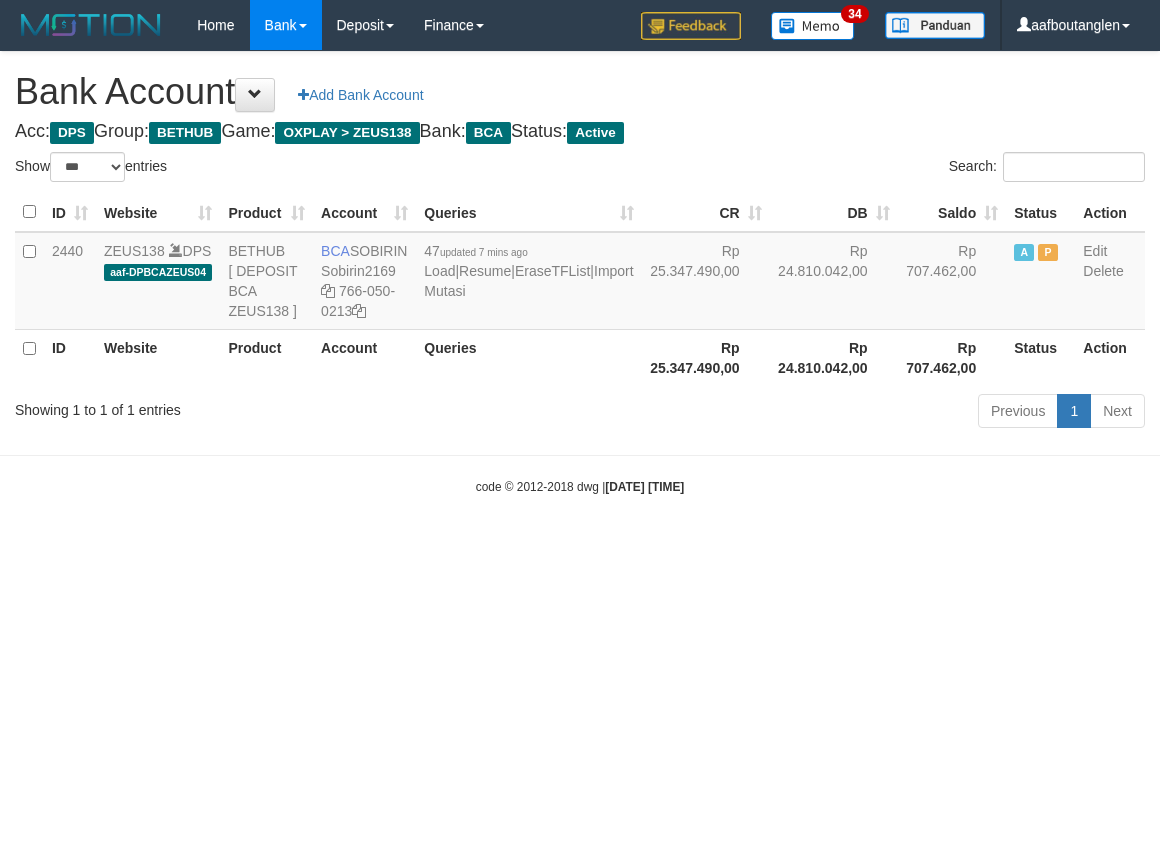 scroll, scrollTop: 0, scrollLeft: 0, axis: both 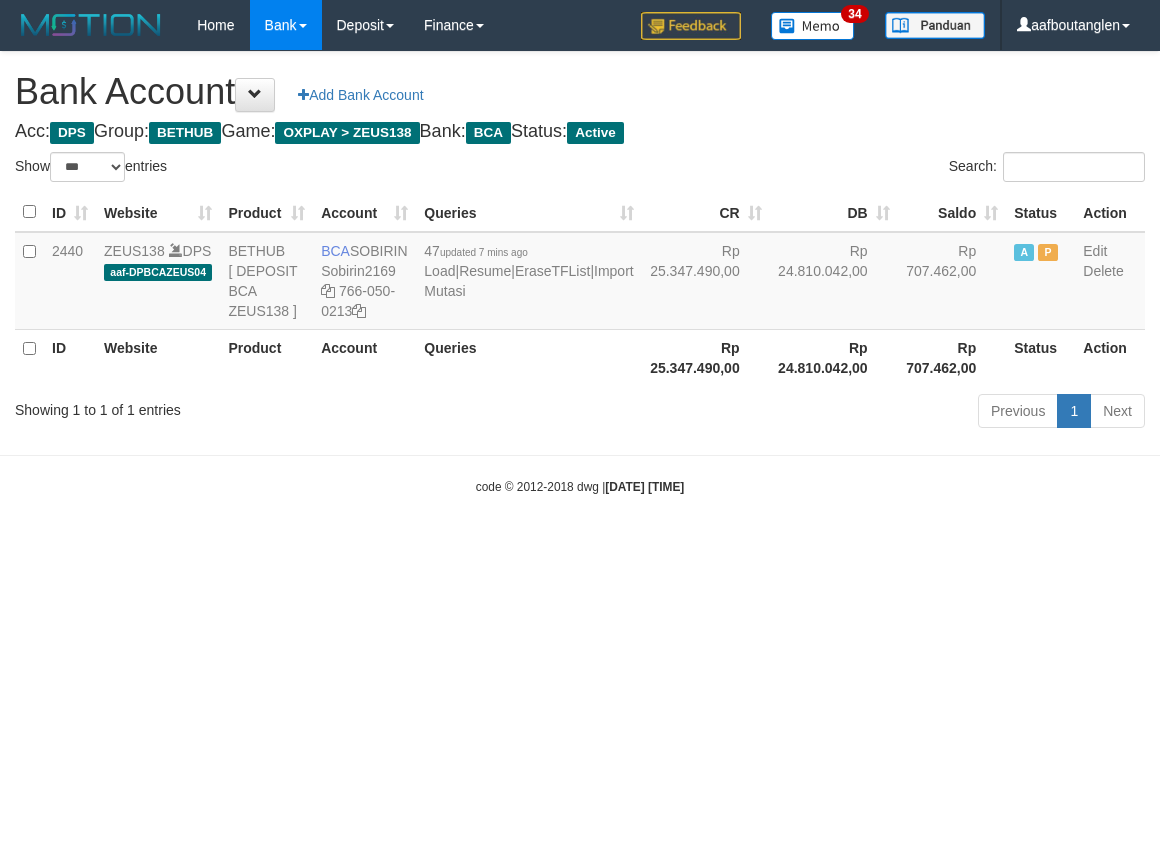 select on "***" 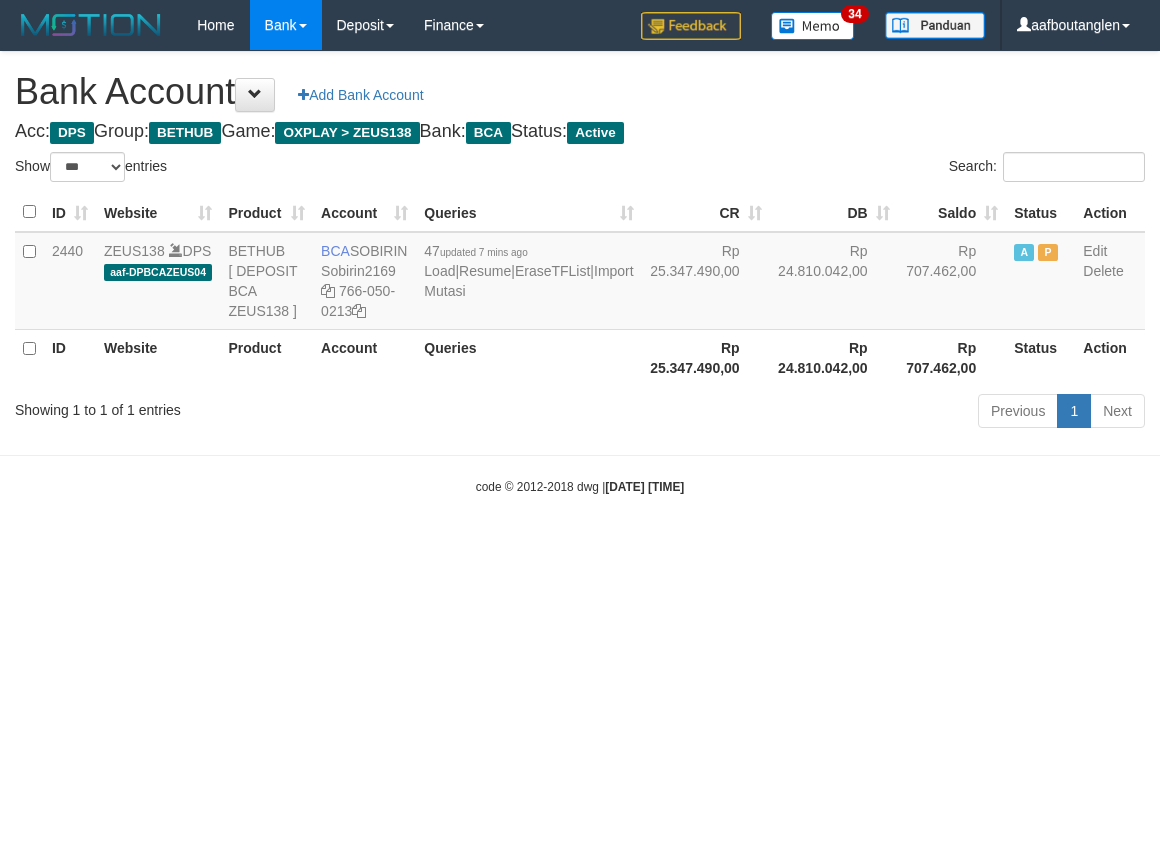 scroll, scrollTop: 0, scrollLeft: 0, axis: both 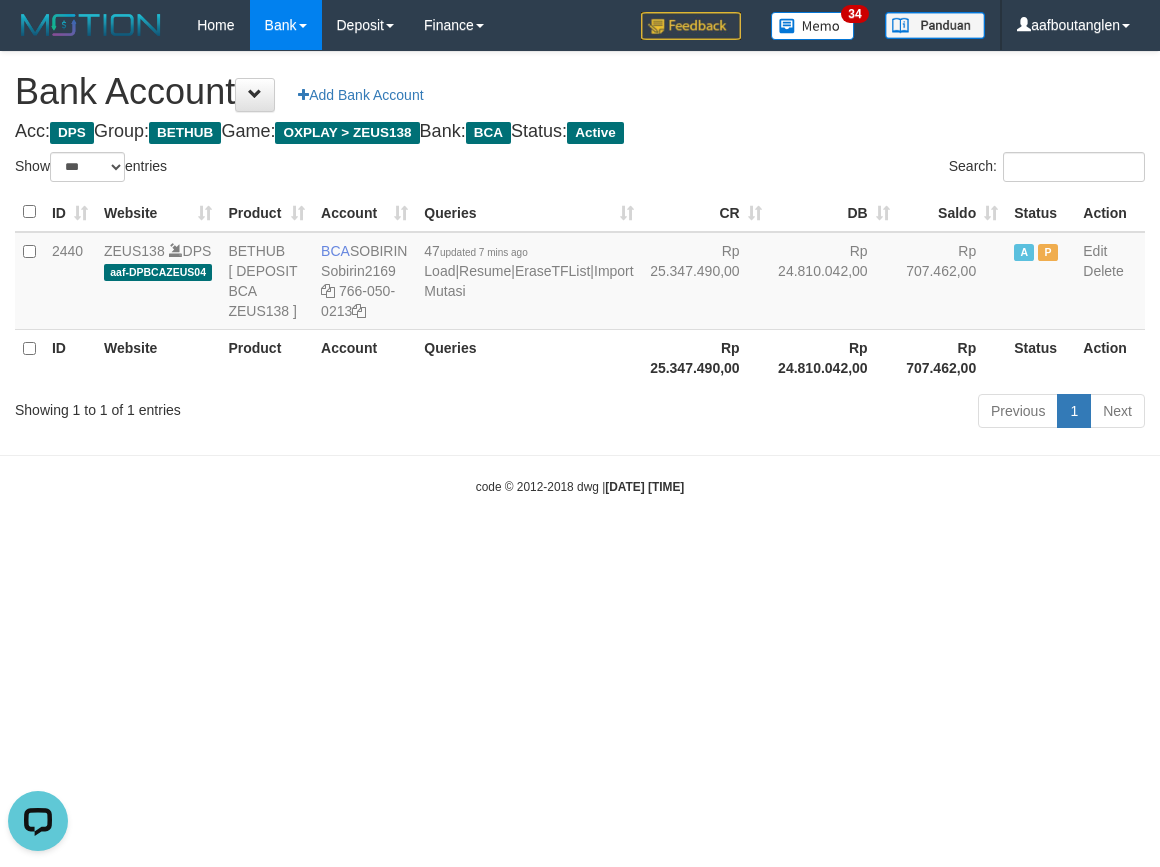 drag, startPoint x: 95, startPoint y: 584, endPoint x: 154, endPoint y: 584, distance: 59 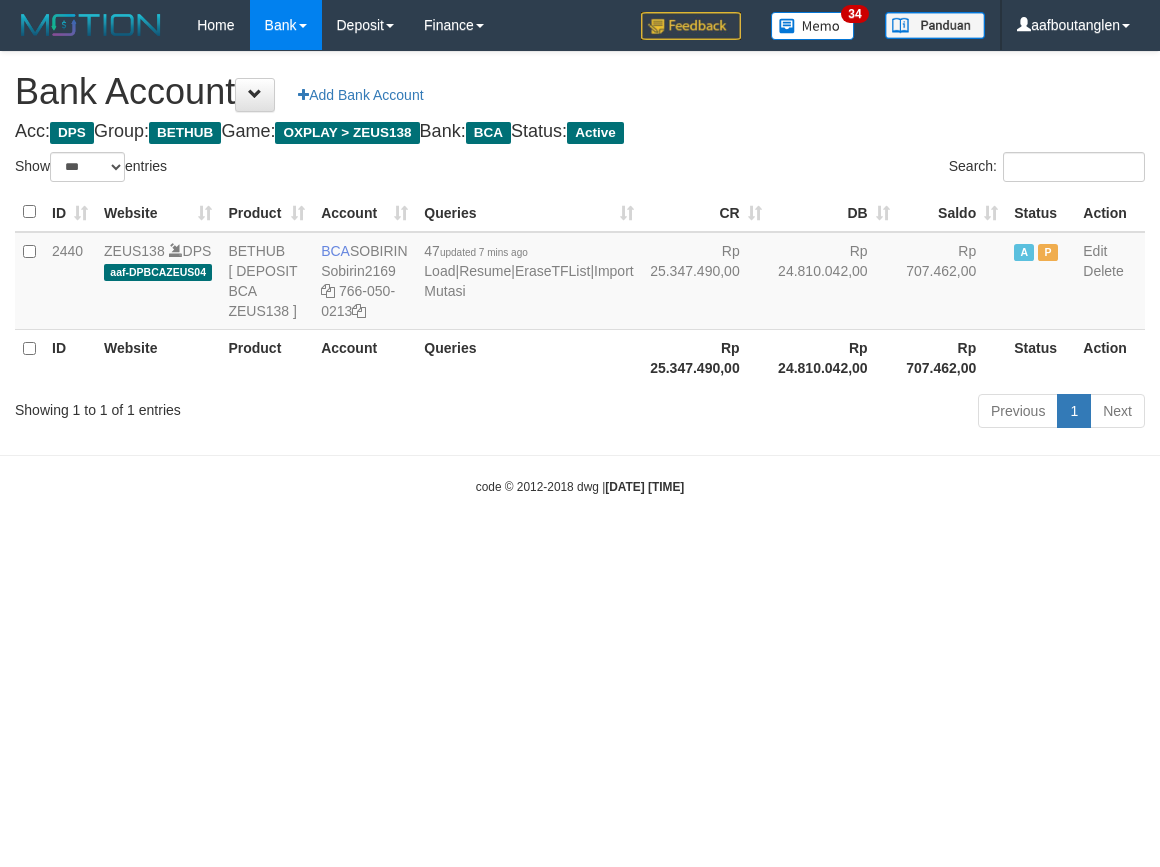 select on "***" 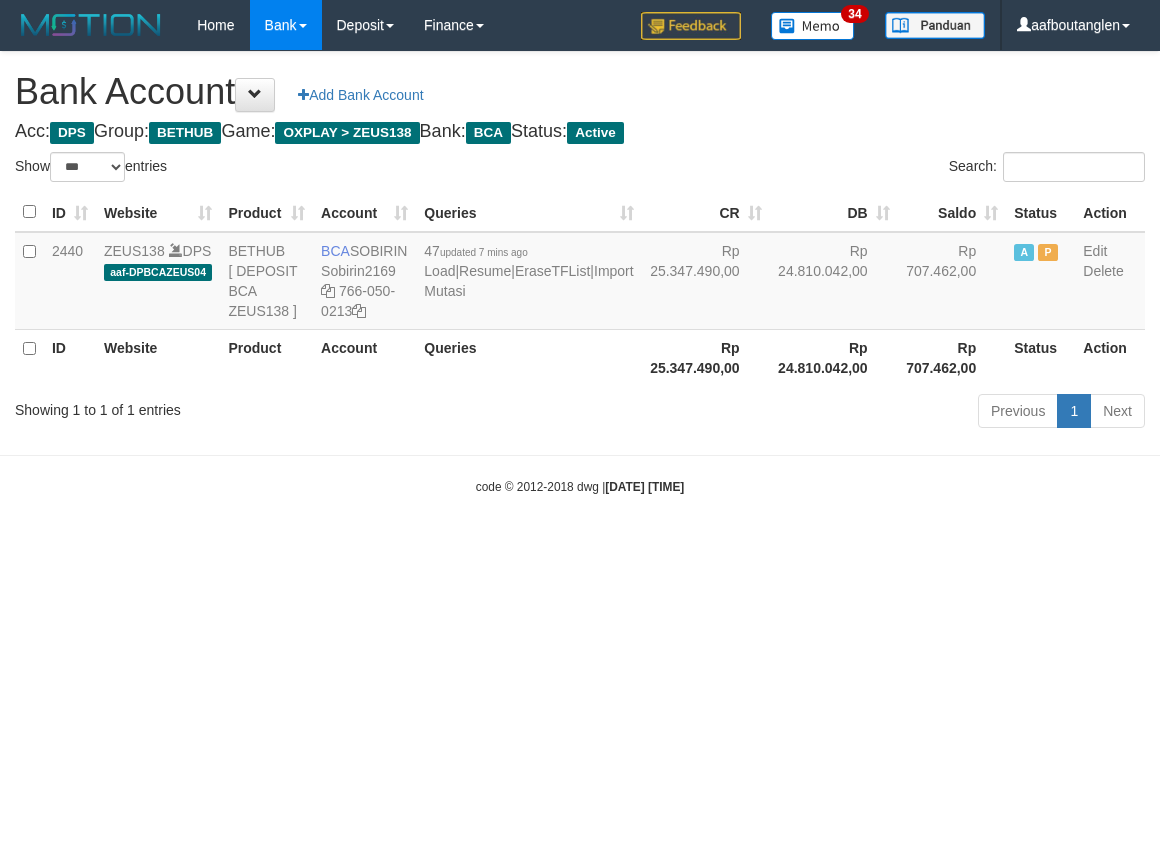 scroll, scrollTop: 0, scrollLeft: 0, axis: both 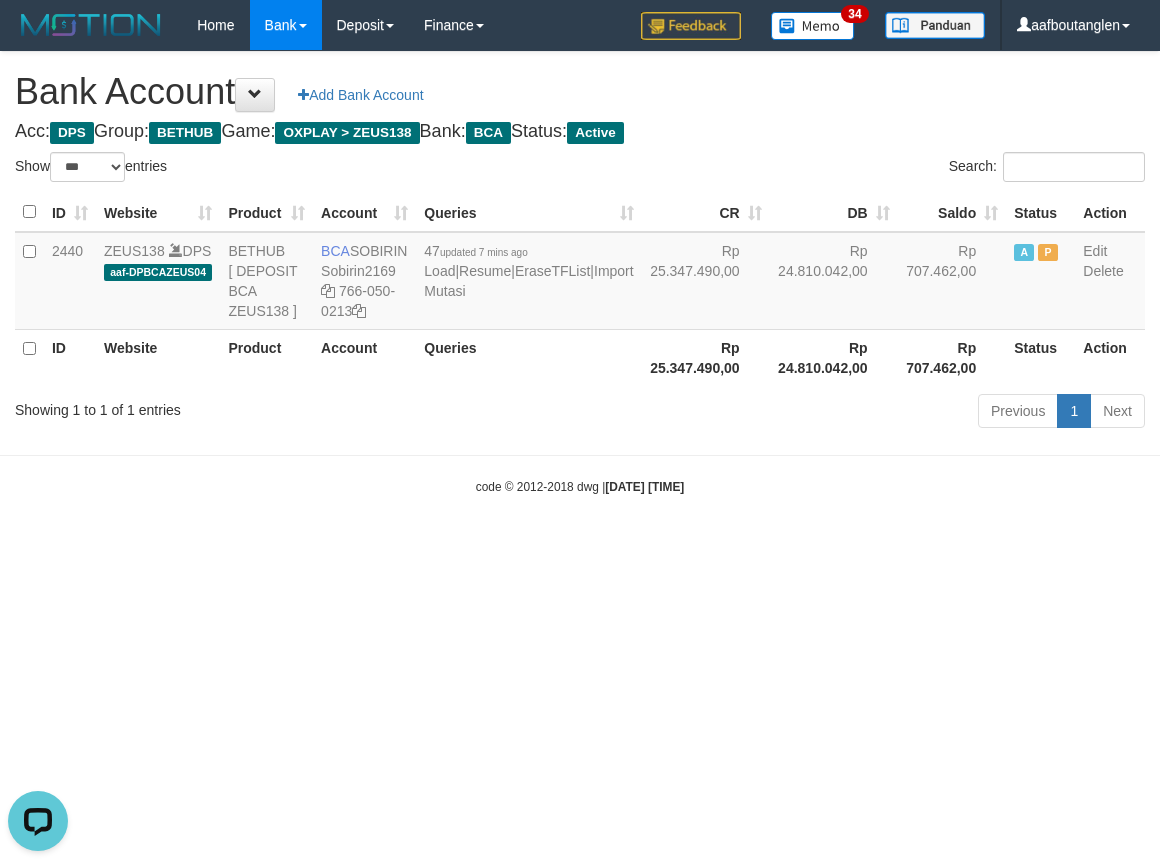 click on "Toggle navigation
Home
Bank
Account List
Deposit
DPS List
History
Note DPS
Finance
Financial Data
aafboutanglen
My Profile
Log Out
34" at bounding box center [580, 273] 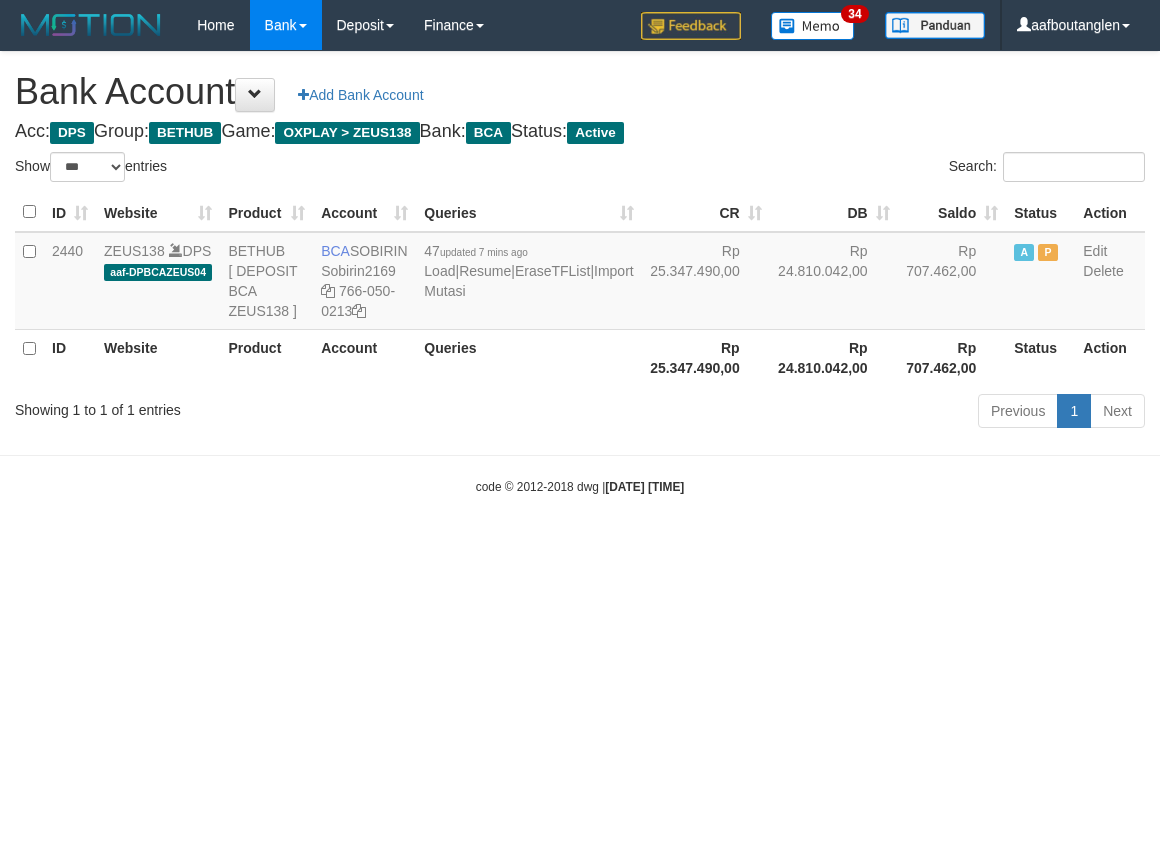 select on "***" 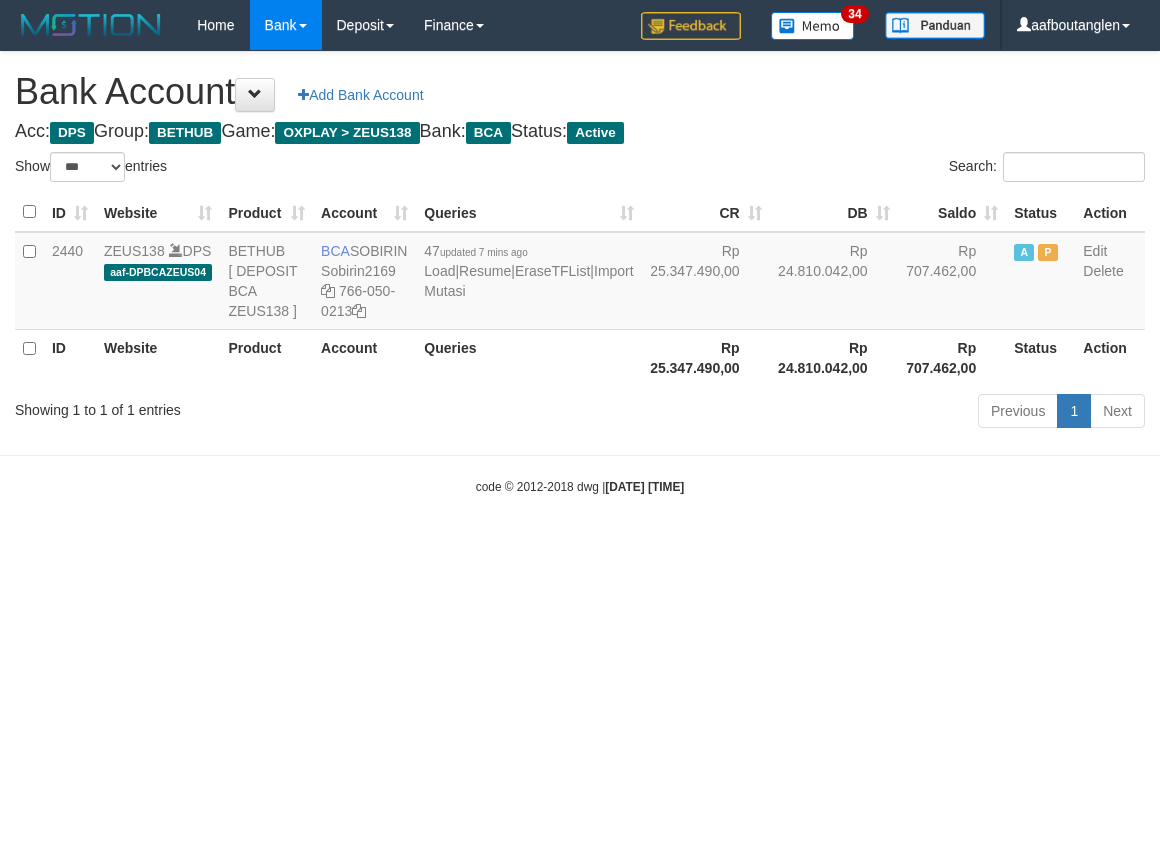 scroll, scrollTop: 0, scrollLeft: 0, axis: both 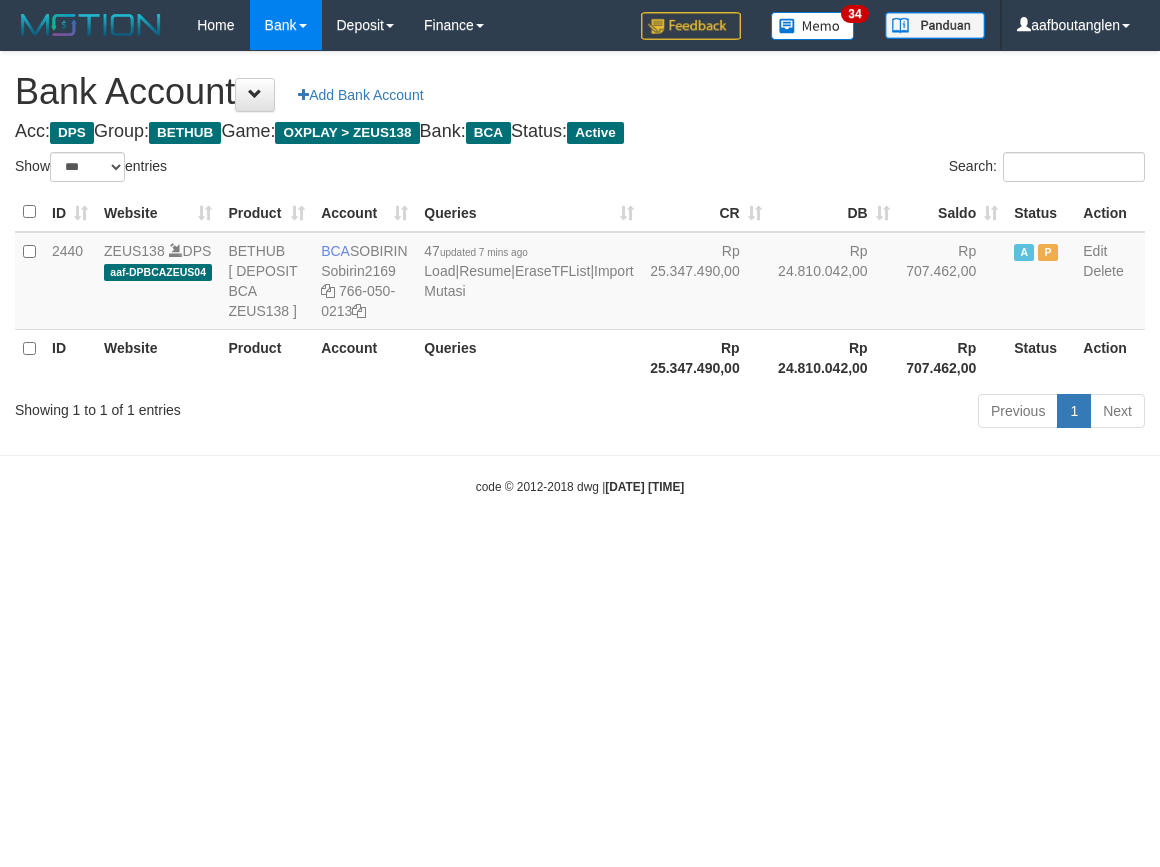 select on "***" 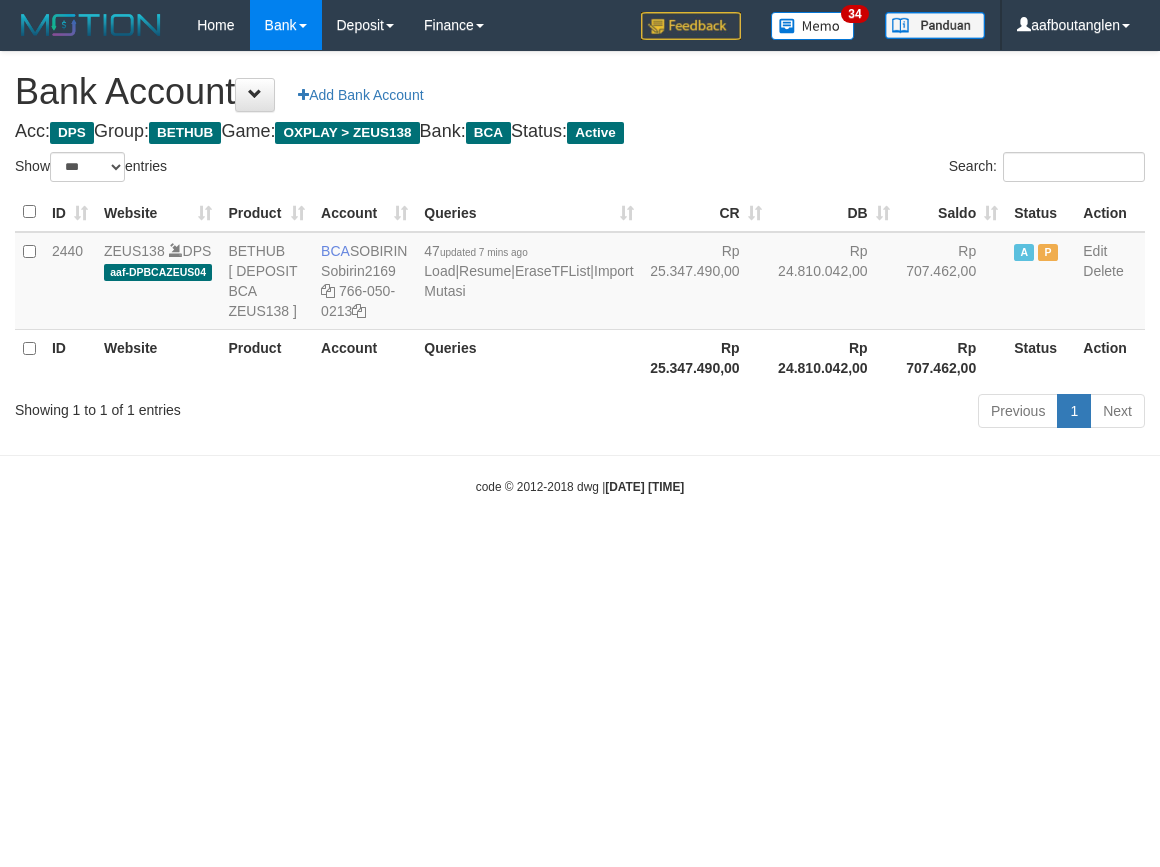 scroll, scrollTop: 0, scrollLeft: 0, axis: both 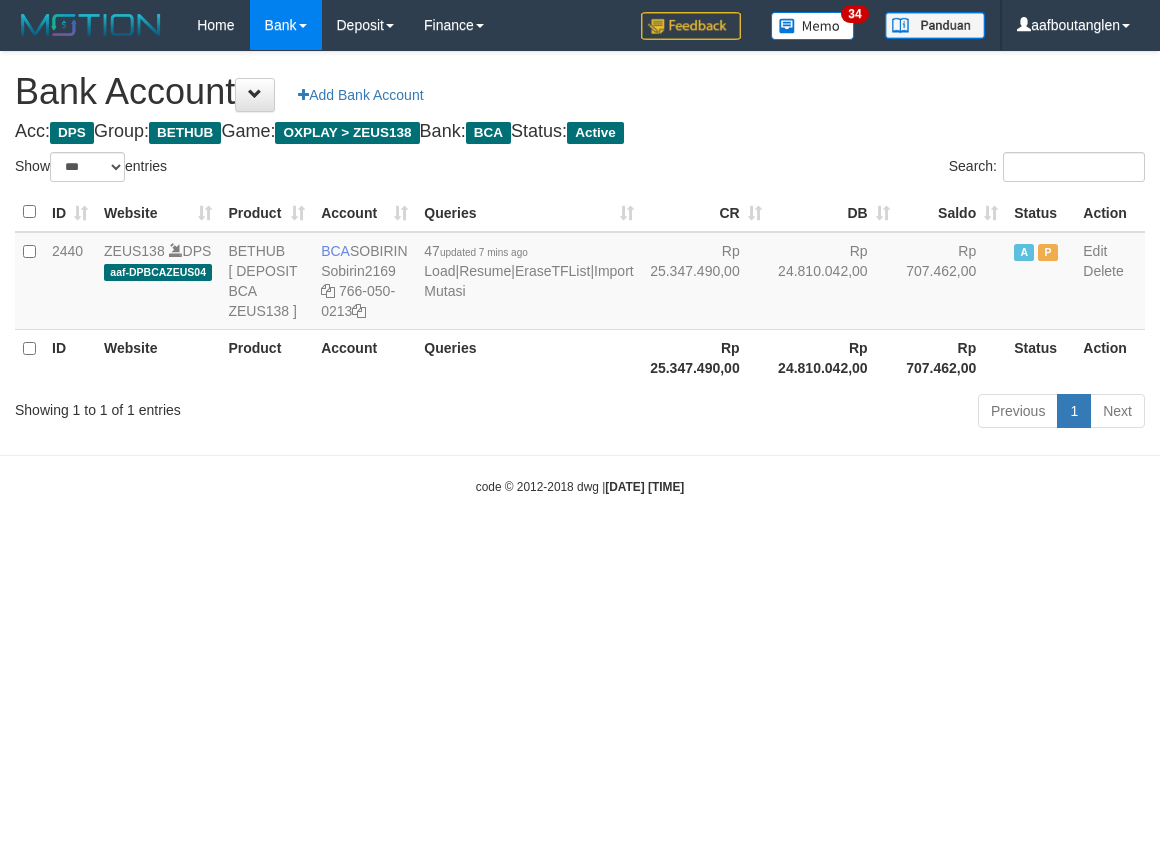 select on "***" 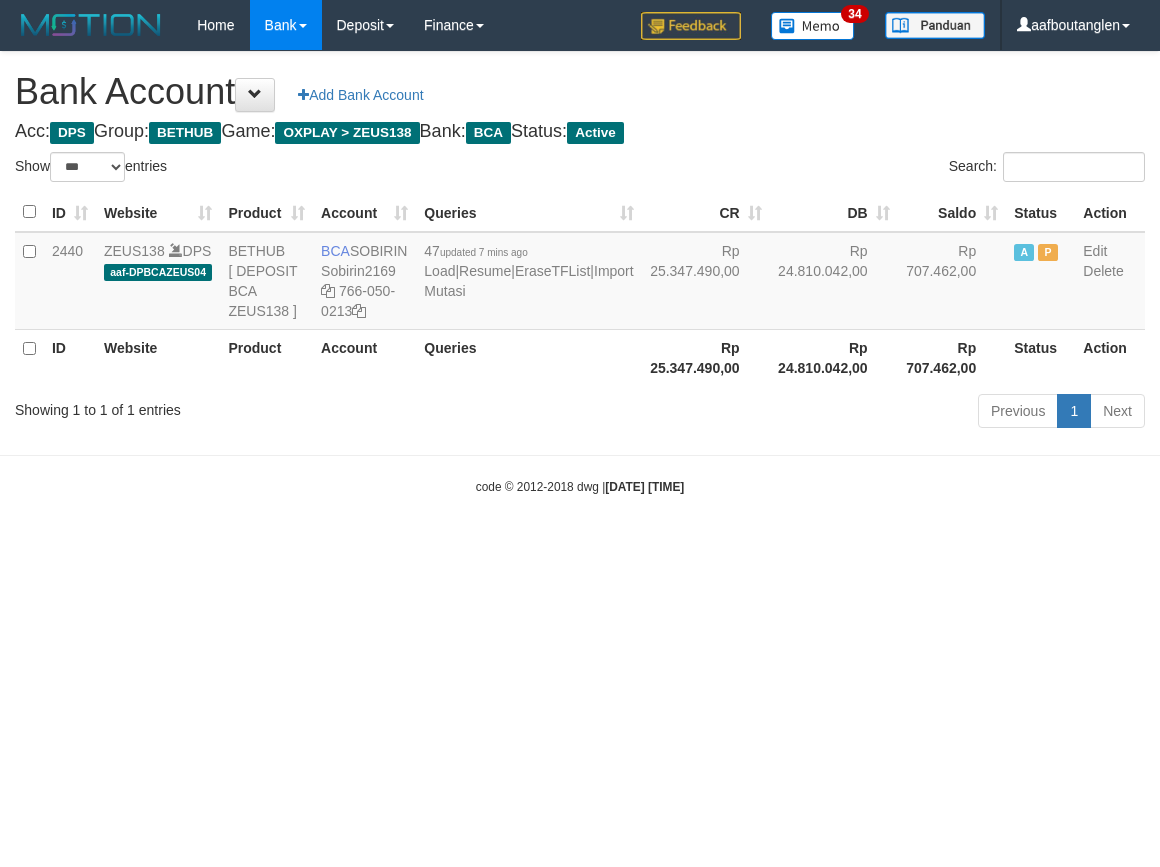 scroll, scrollTop: 0, scrollLeft: 0, axis: both 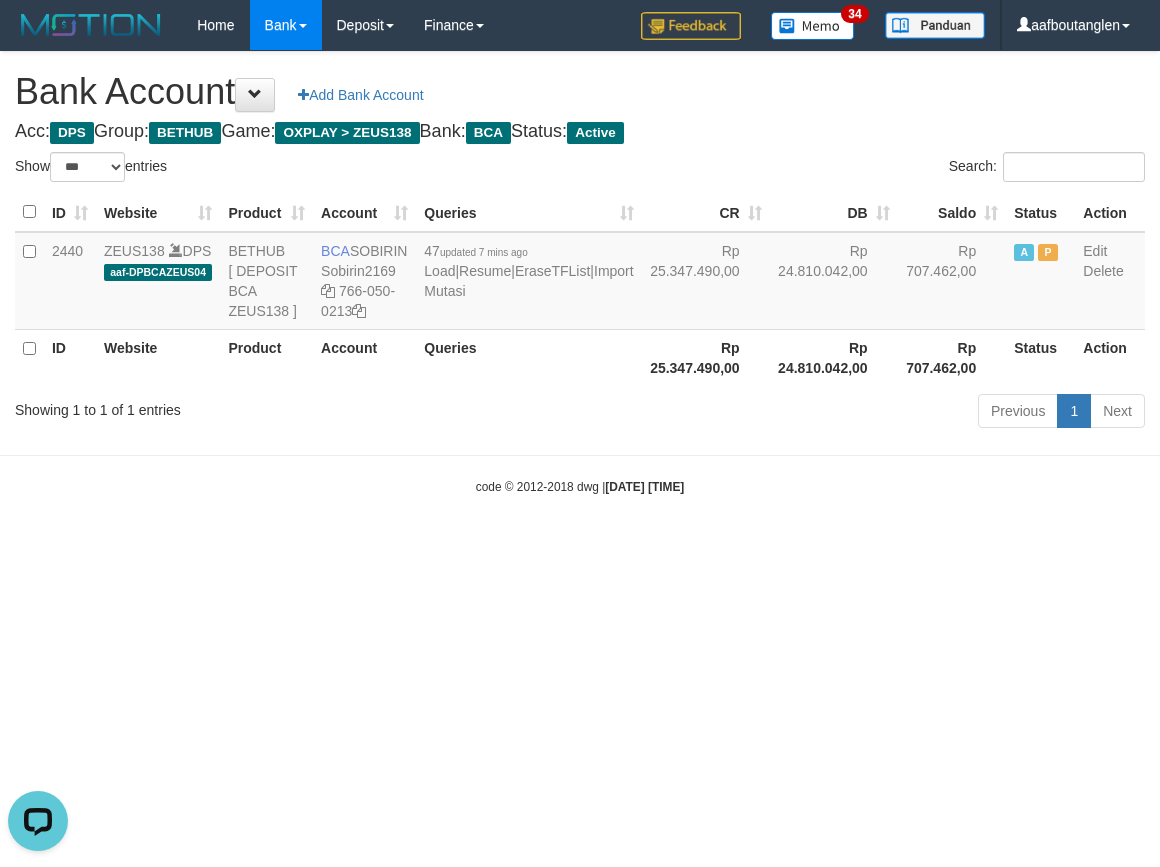 drag, startPoint x: 20, startPoint y: 461, endPoint x: 205, endPoint y: 490, distance: 187.25919 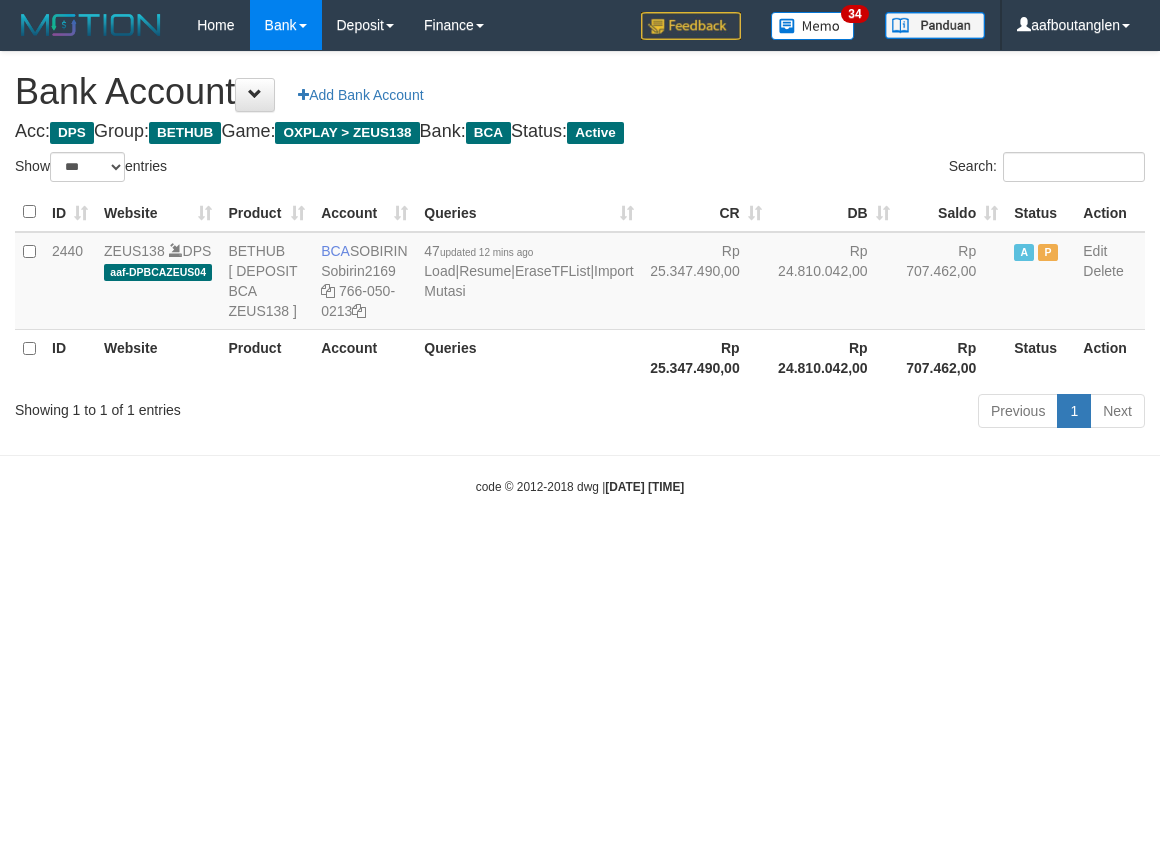 select on "***" 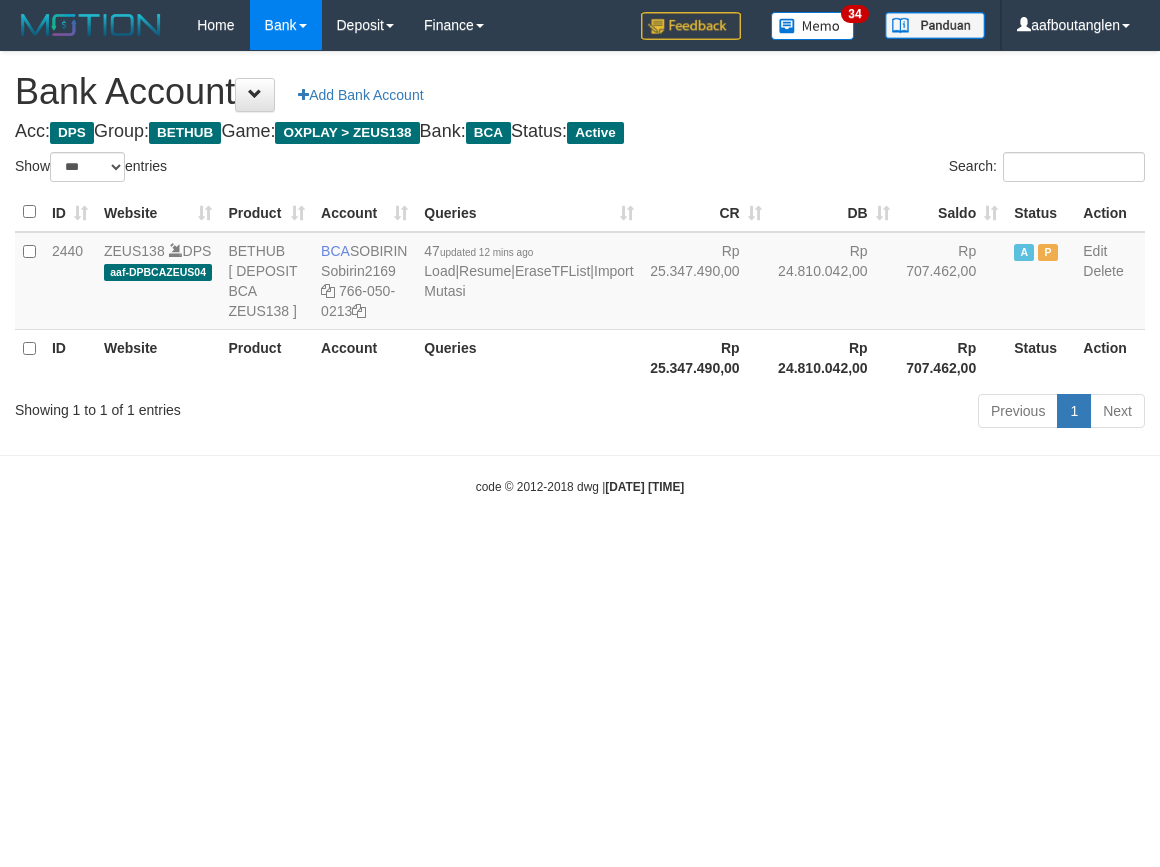 scroll, scrollTop: 0, scrollLeft: 0, axis: both 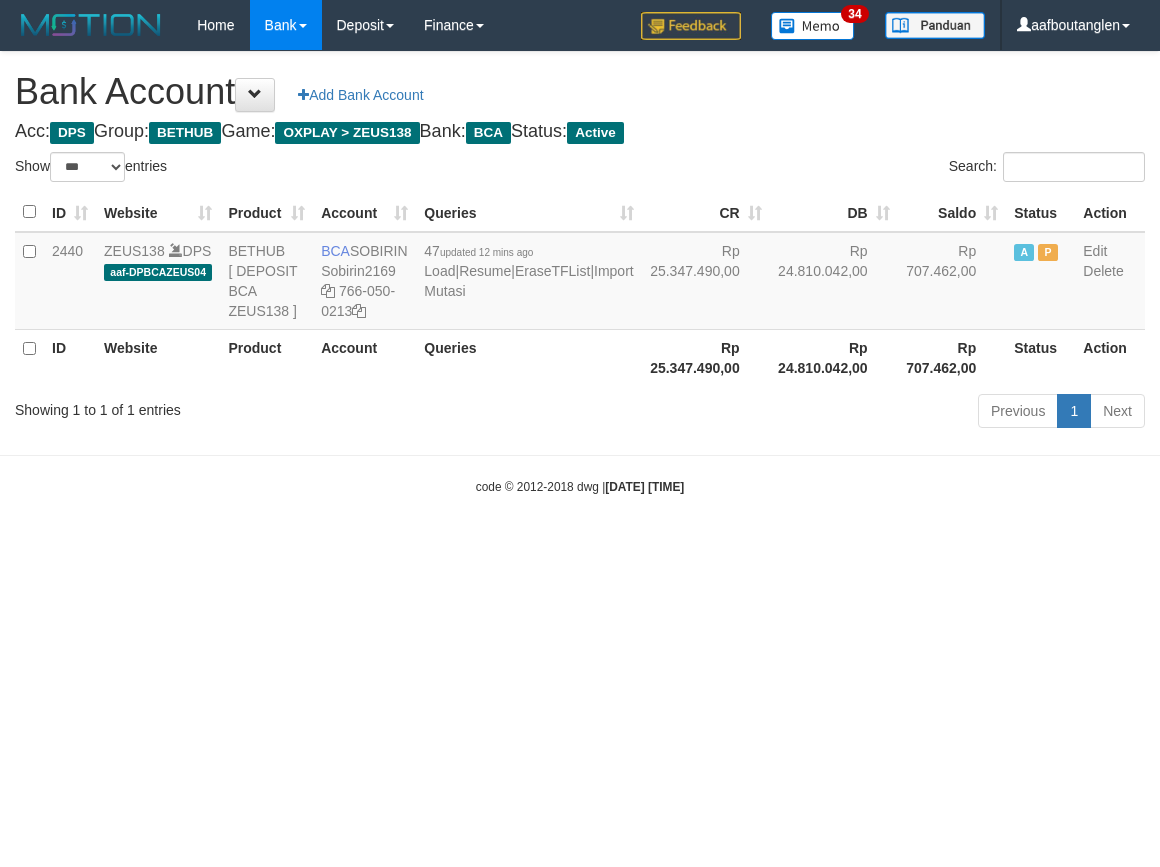 select on "***" 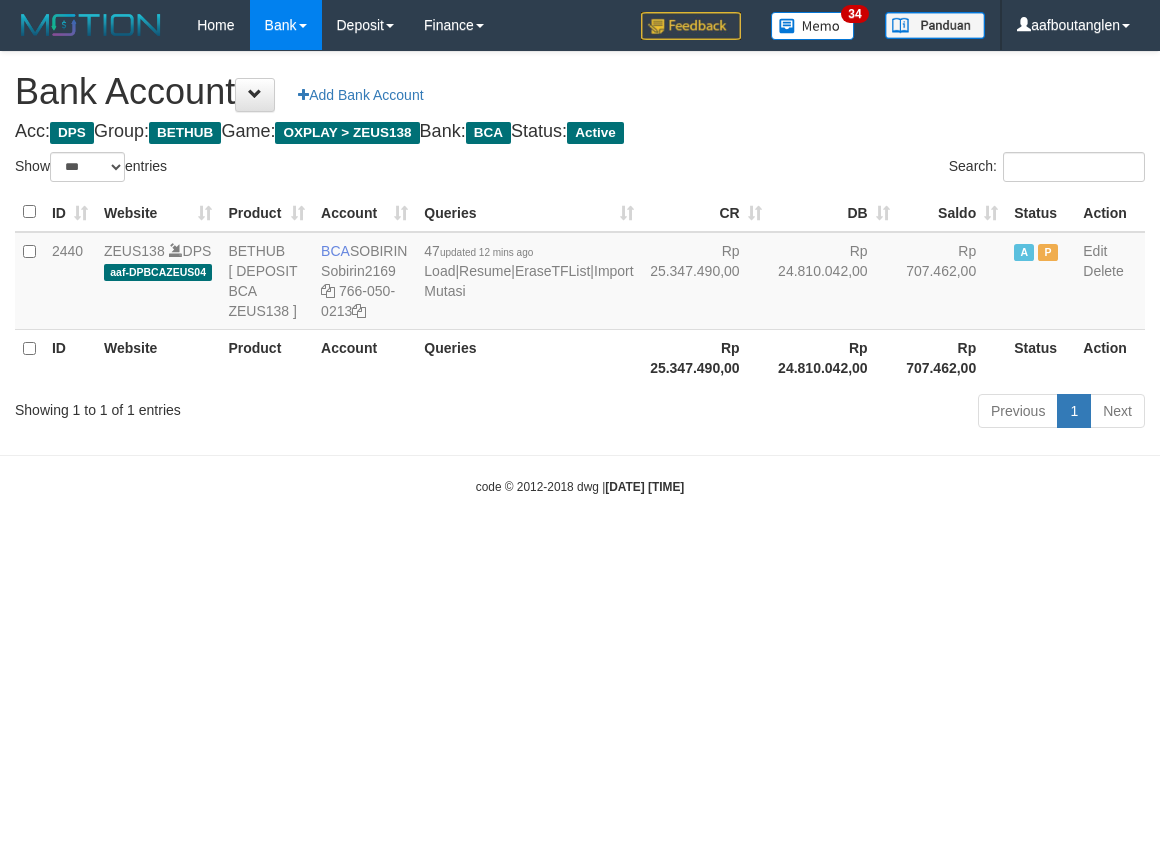 scroll, scrollTop: 0, scrollLeft: 0, axis: both 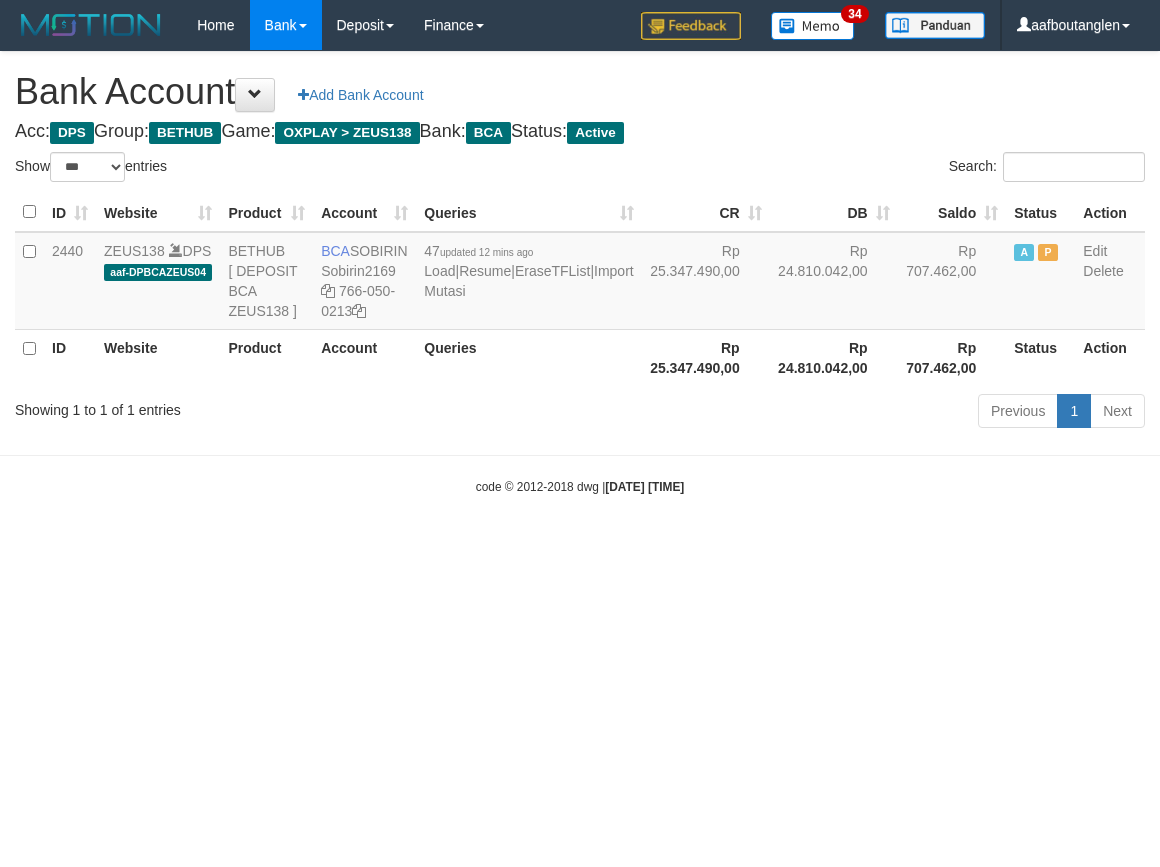 select on "***" 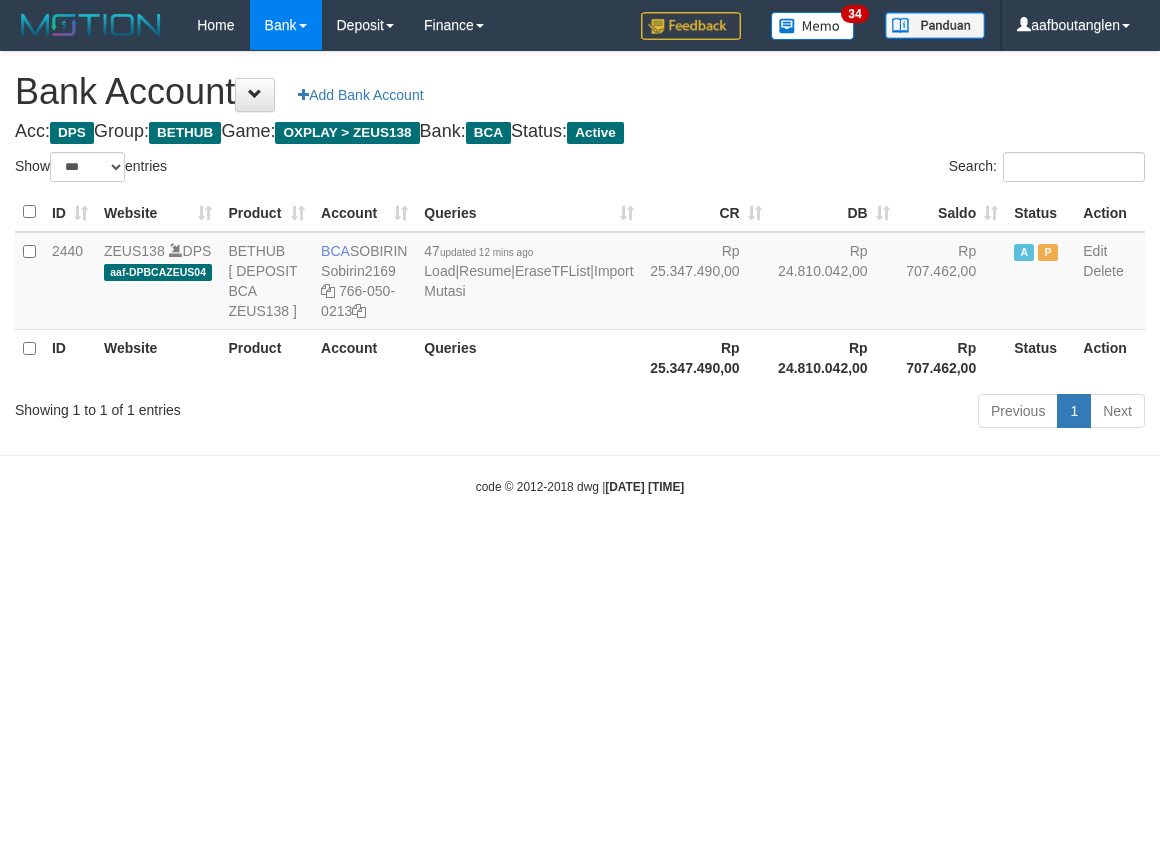 scroll, scrollTop: 0, scrollLeft: 0, axis: both 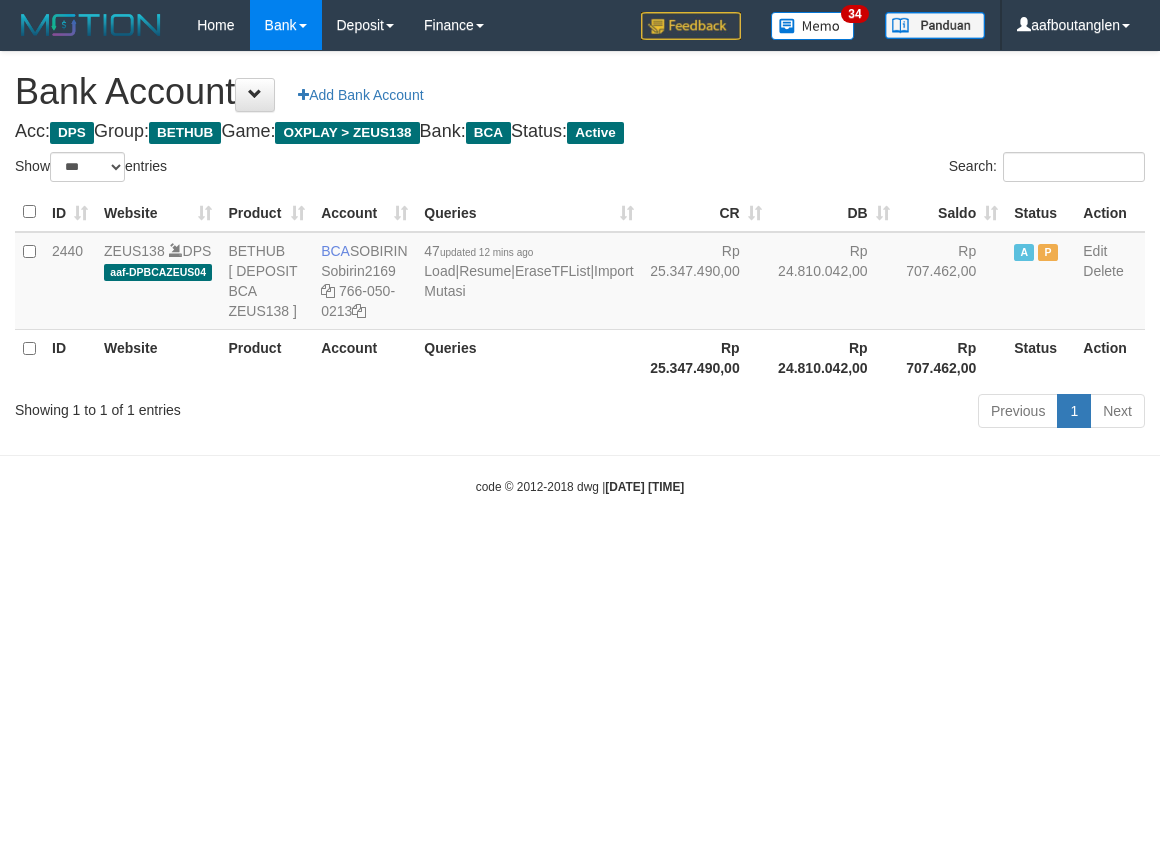 select on "***" 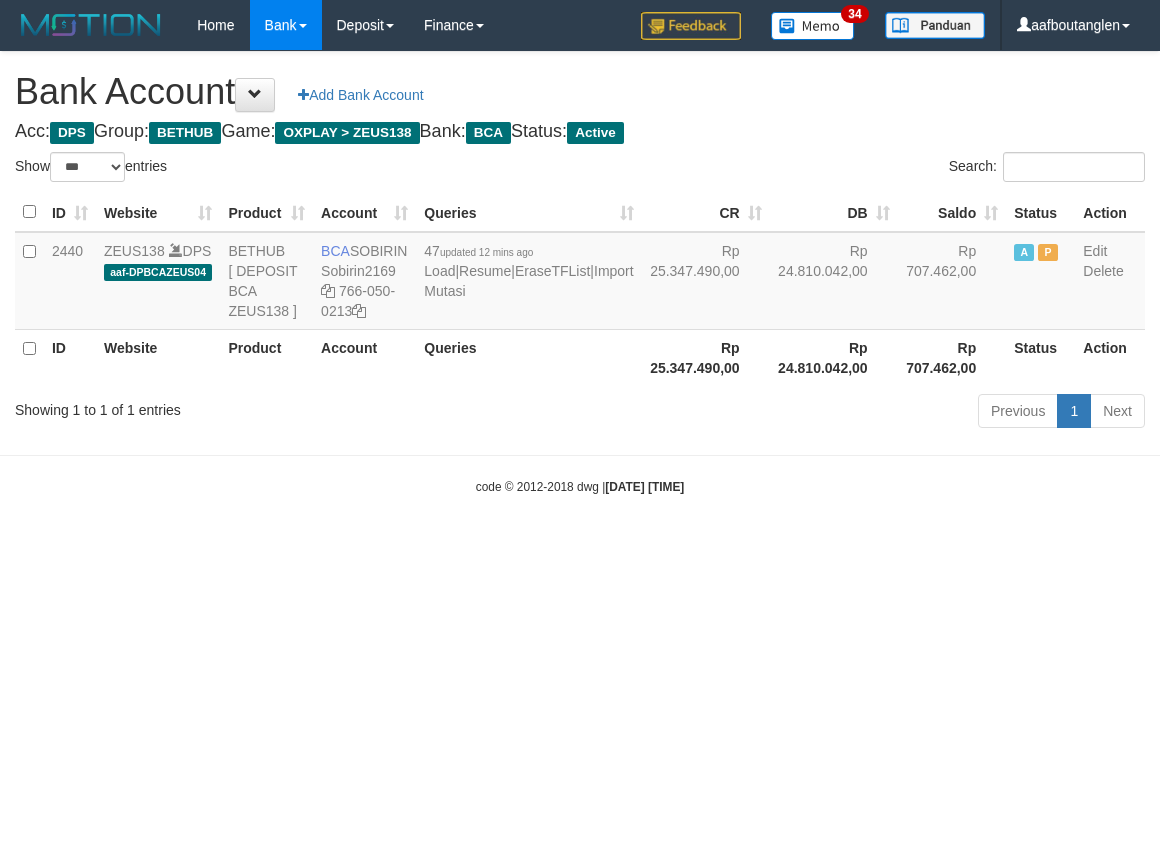 scroll, scrollTop: 0, scrollLeft: 0, axis: both 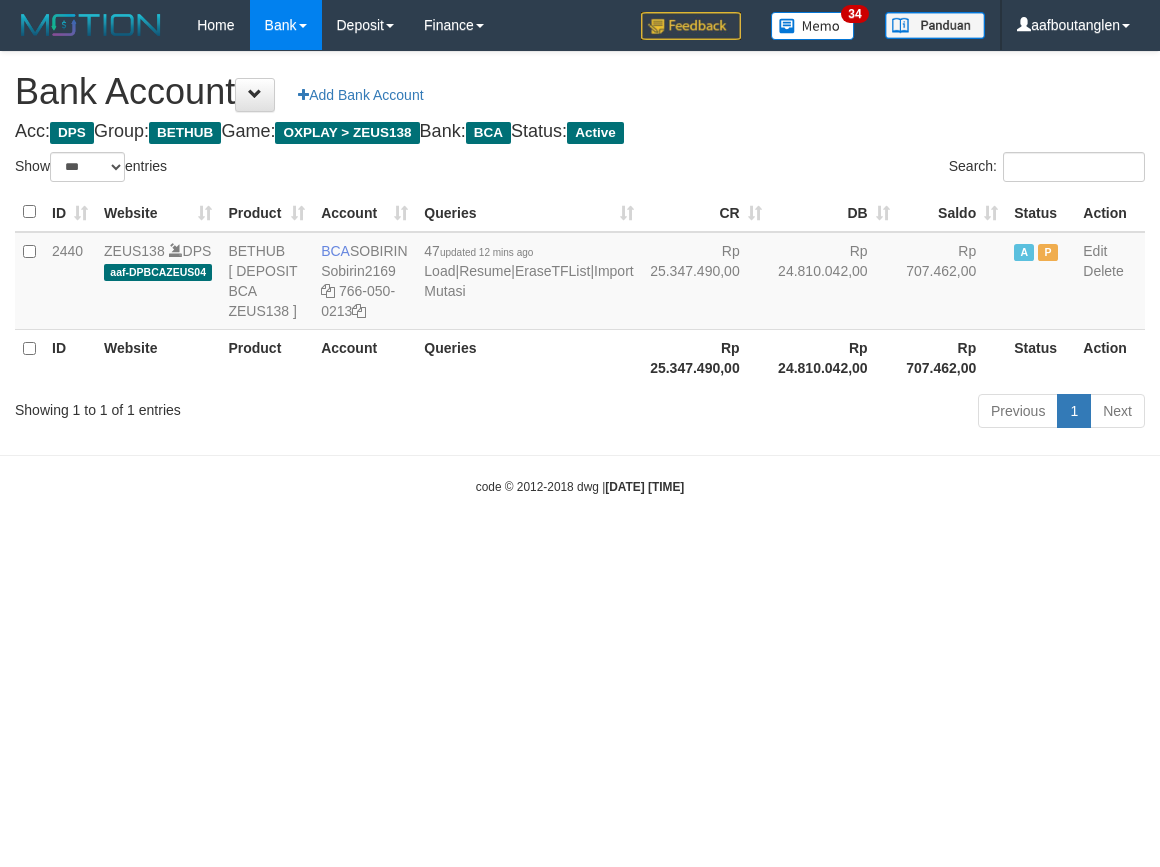 select on "***" 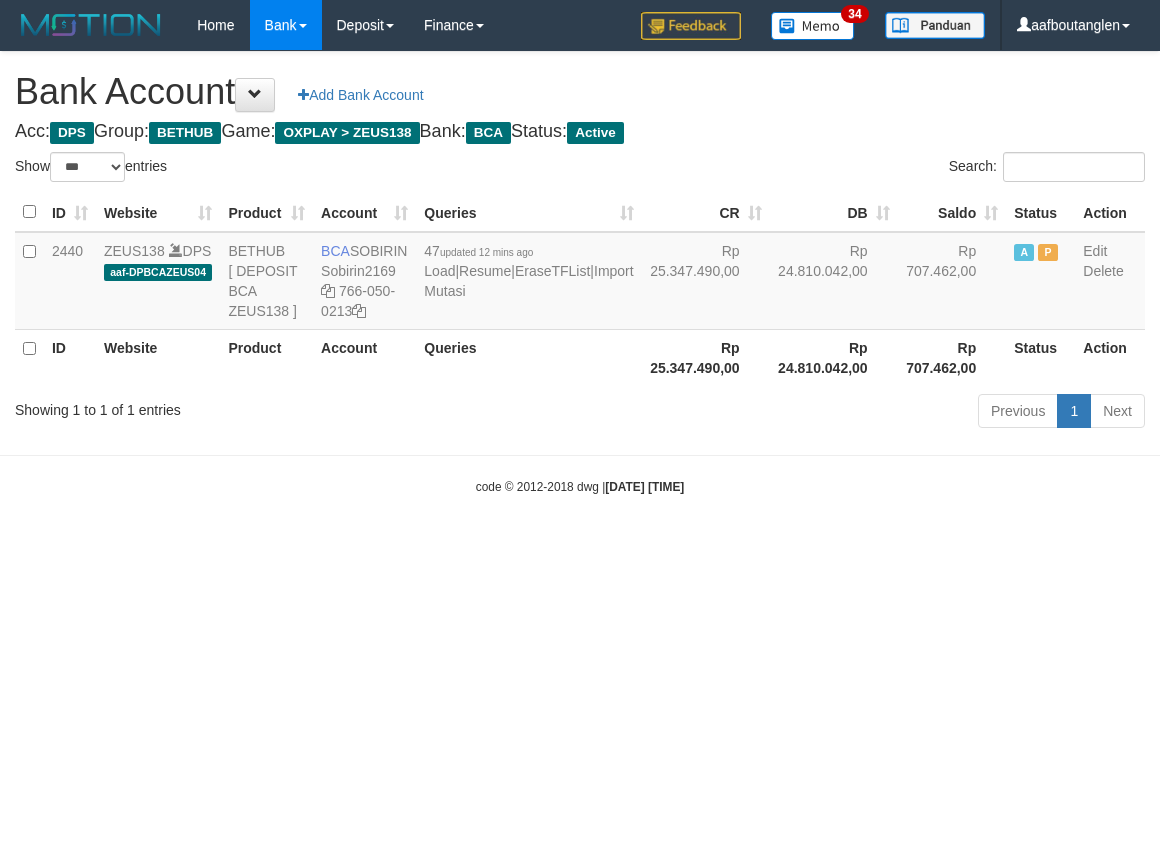 scroll, scrollTop: 0, scrollLeft: 0, axis: both 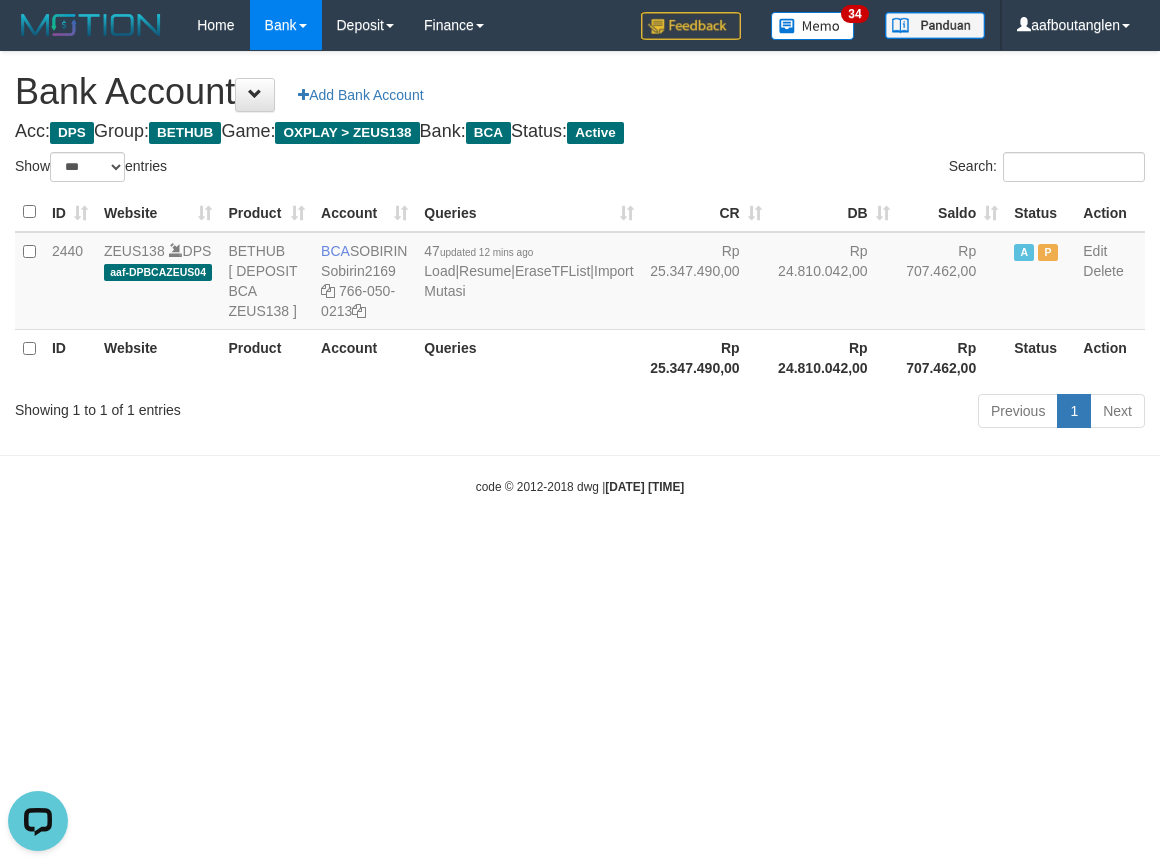 drag, startPoint x: 21, startPoint y: 474, endPoint x: 86, endPoint y: 495, distance: 68.30813 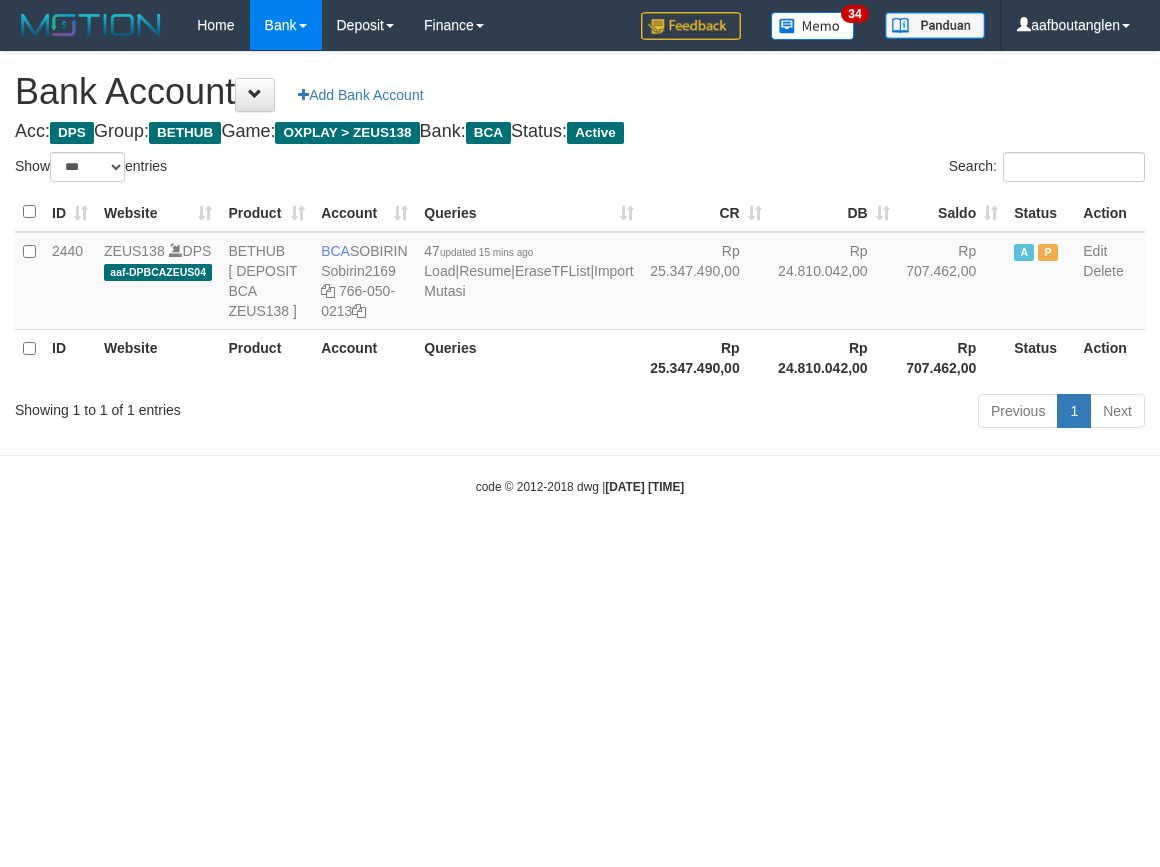 select on "***" 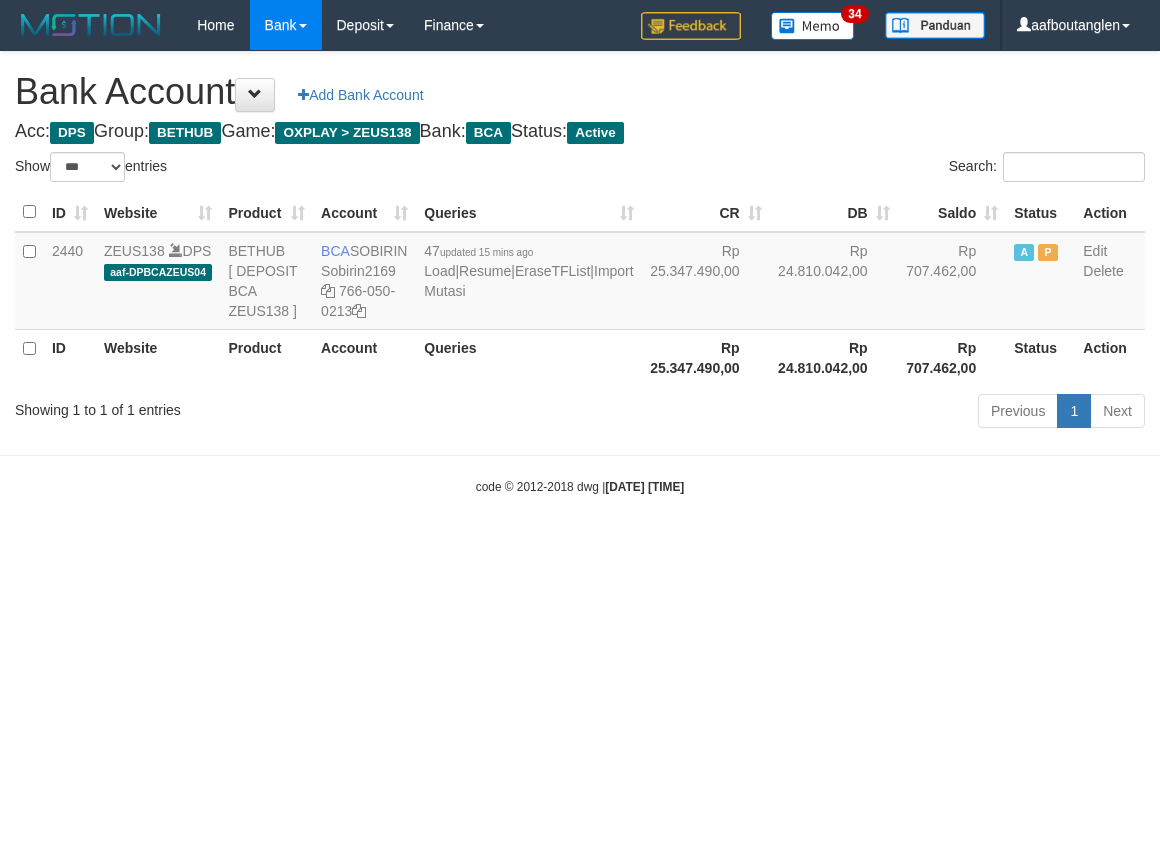 scroll, scrollTop: 0, scrollLeft: 0, axis: both 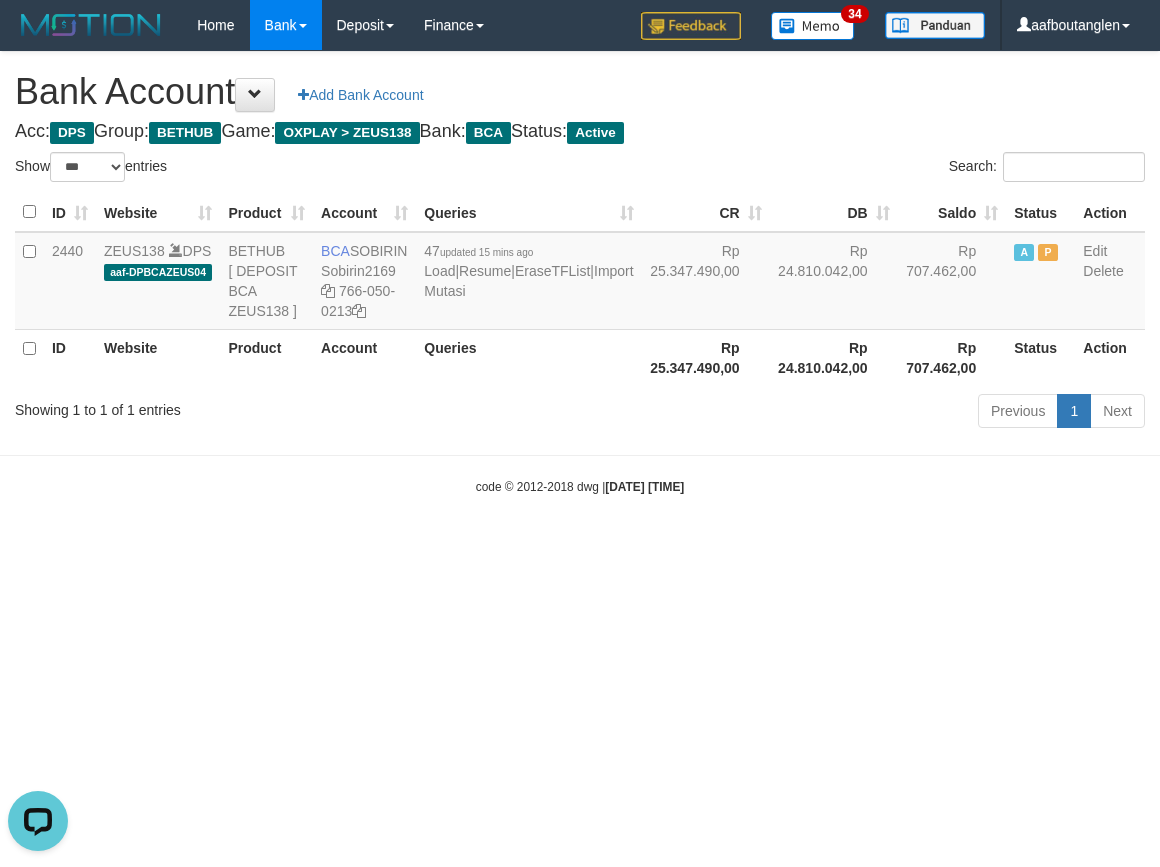 click on "Showing 1 to 1 of 1 entries Previous 1 Next" at bounding box center (580, 413) 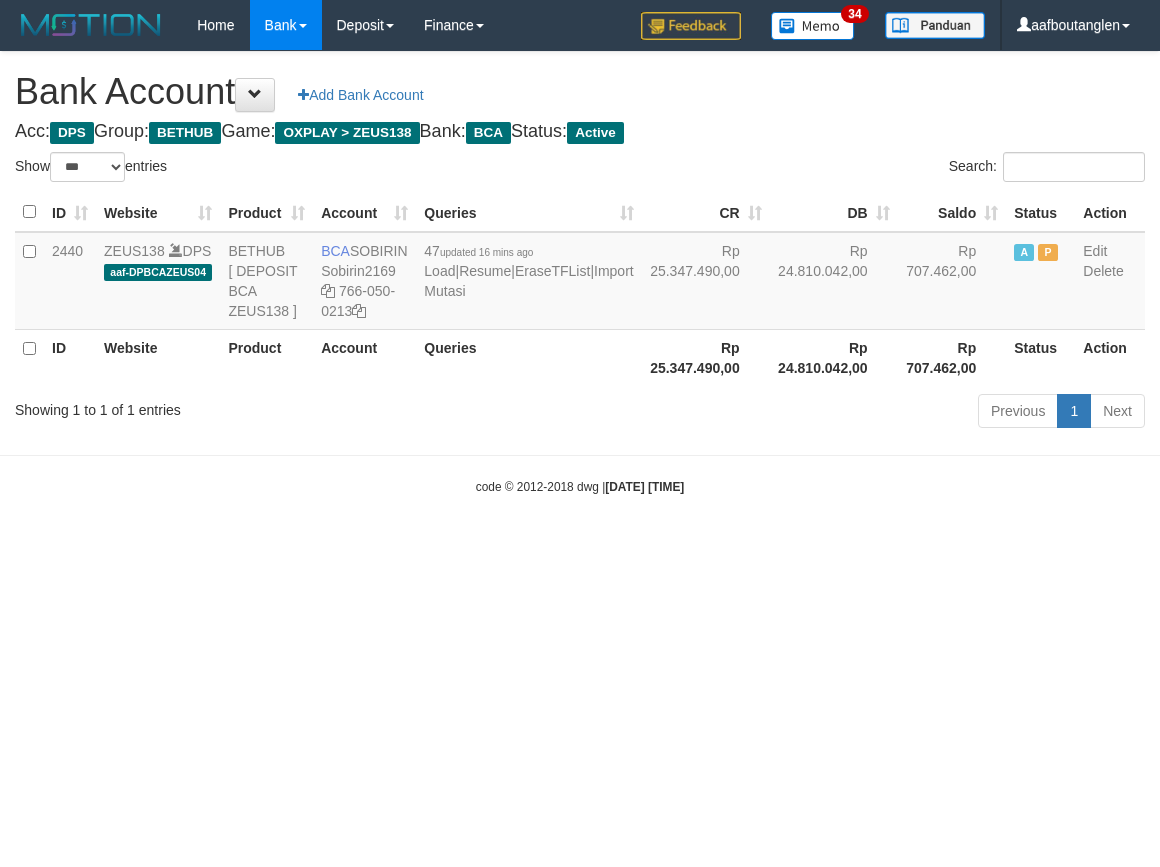 select on "***" 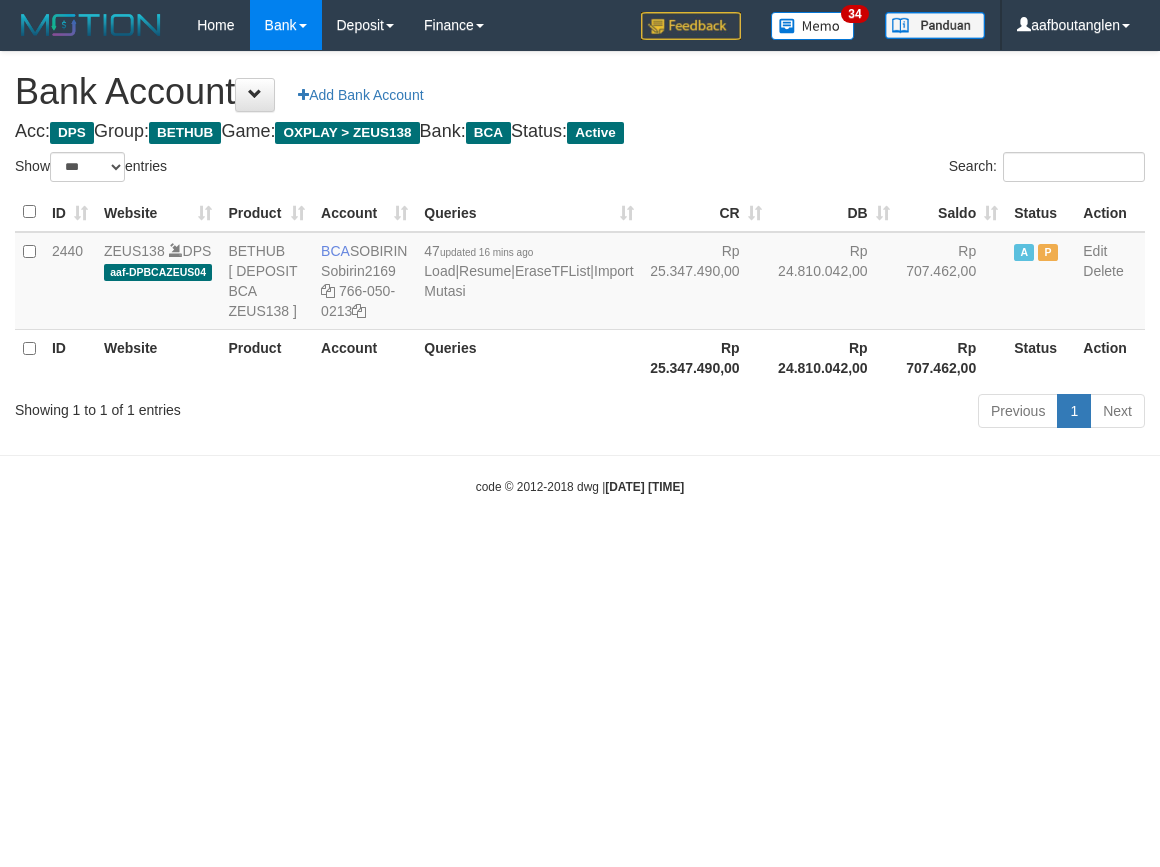 scroll, scrollTop: 0, scrollLeft: 0, axis: both 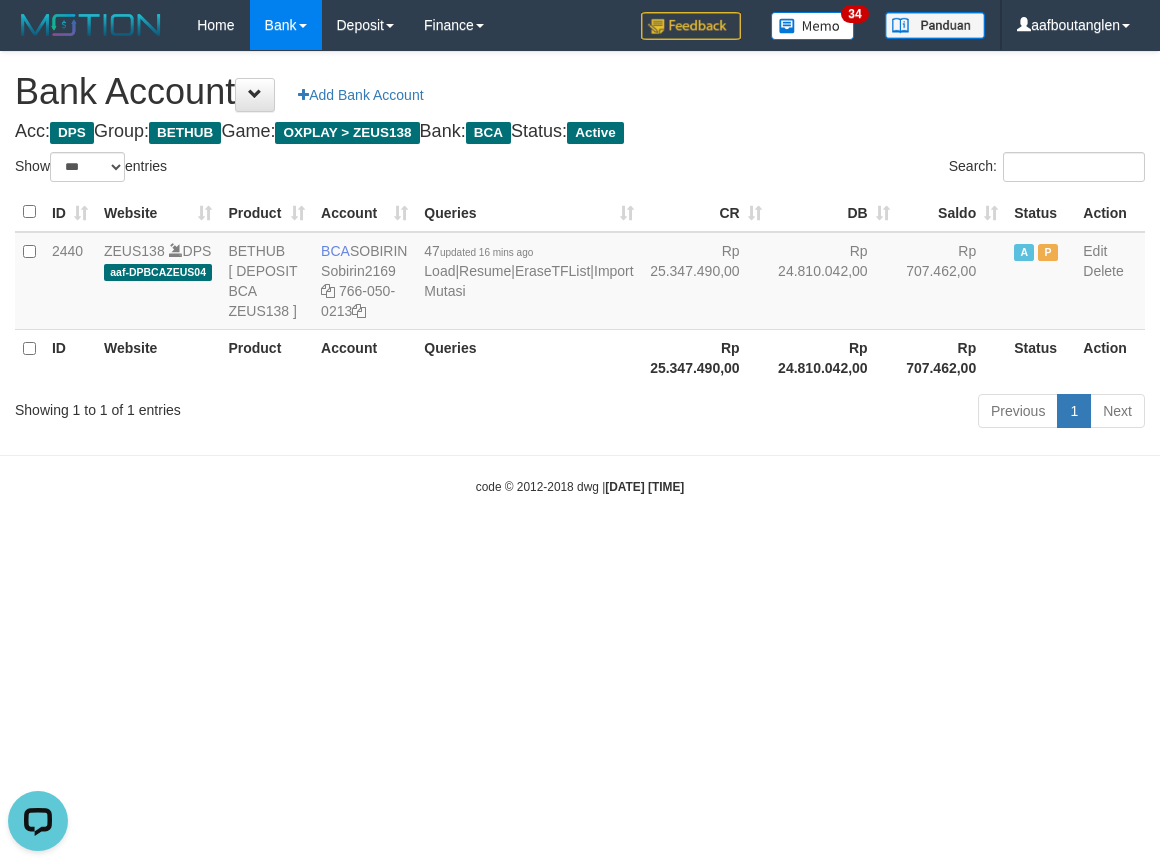 drag, startPoint x: 0, startPoint y: 464, endPoint x: 73, endPoint y: 474, distance: 73.68175 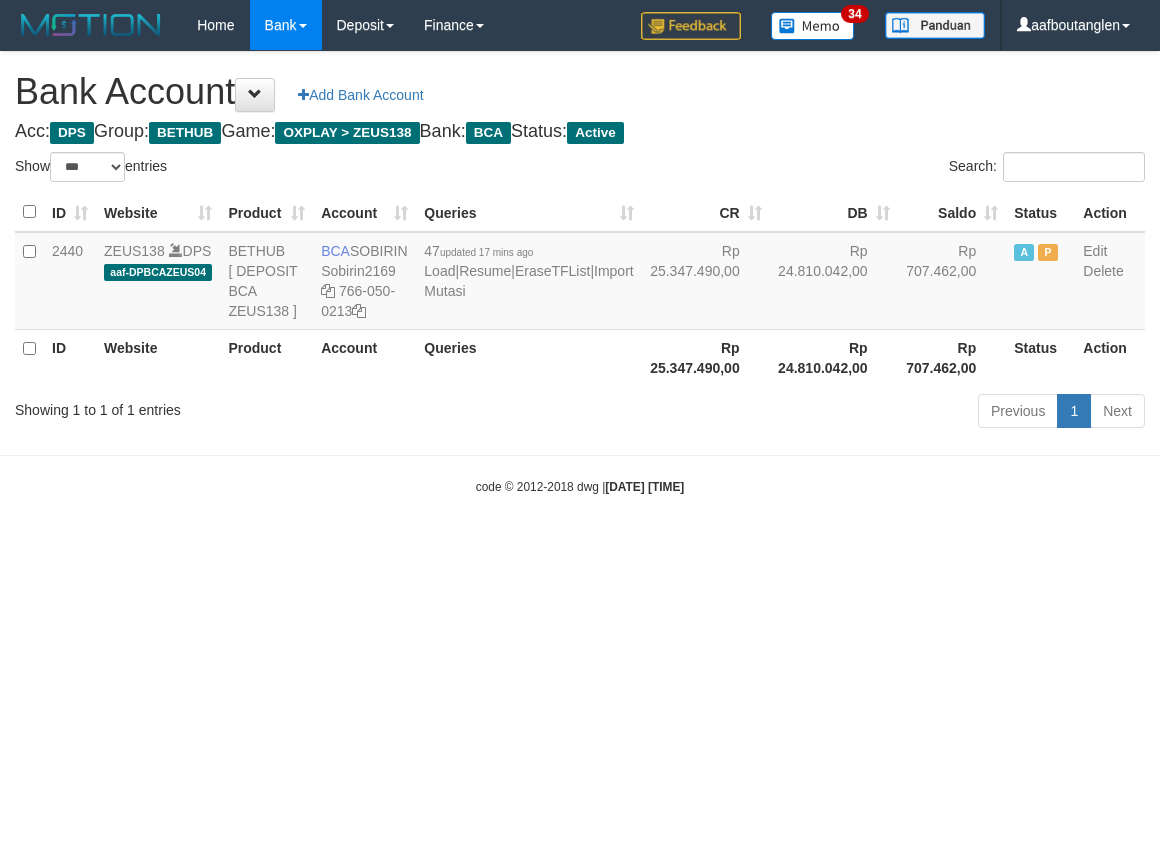select on "***" 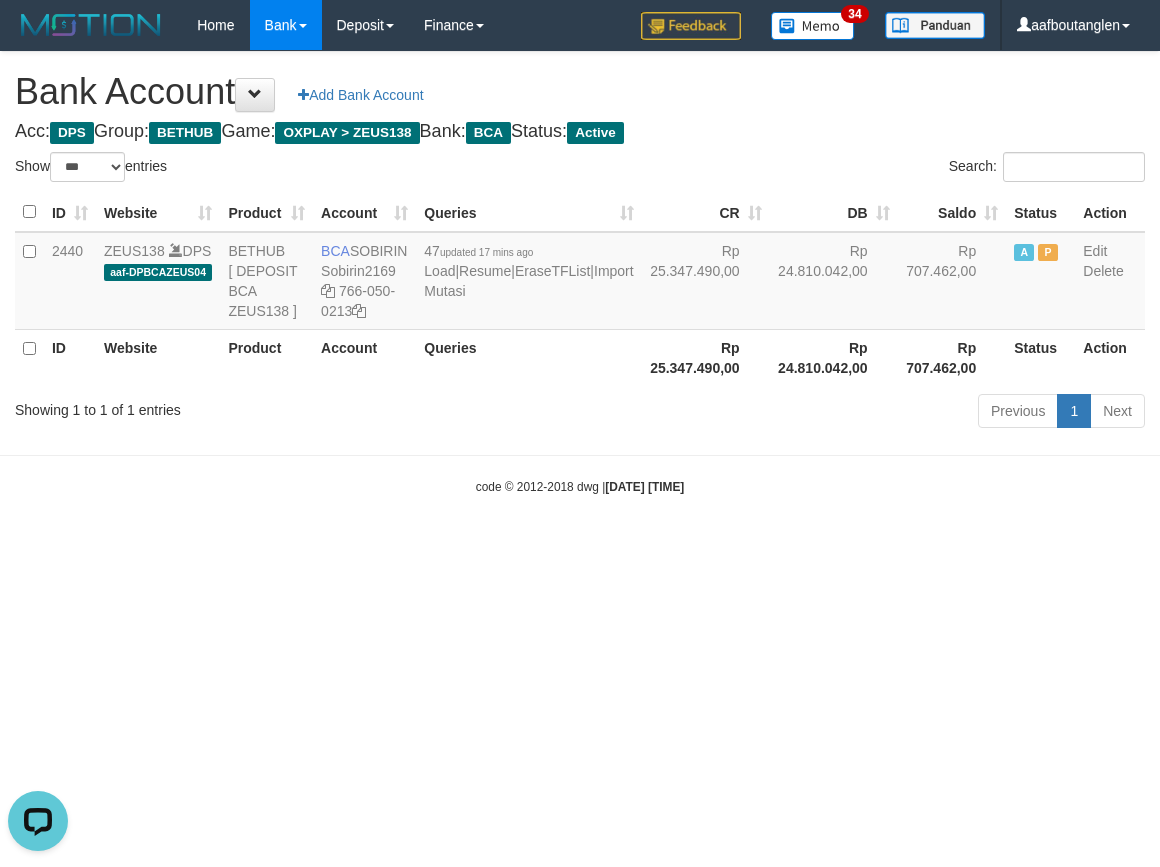 scroll, scrollTop: 0, scrollLeft: 0, axis: both 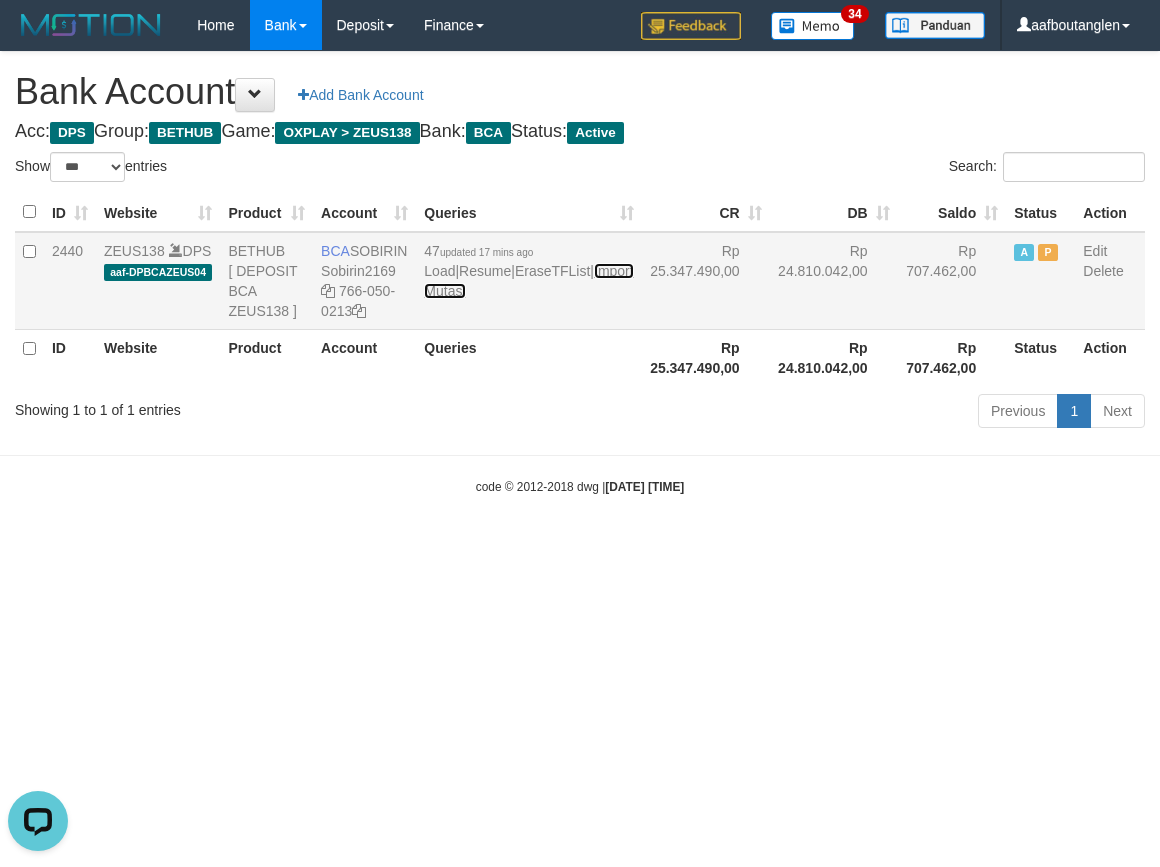 click on "Import Mutasi" at bounding box center (528, 281) 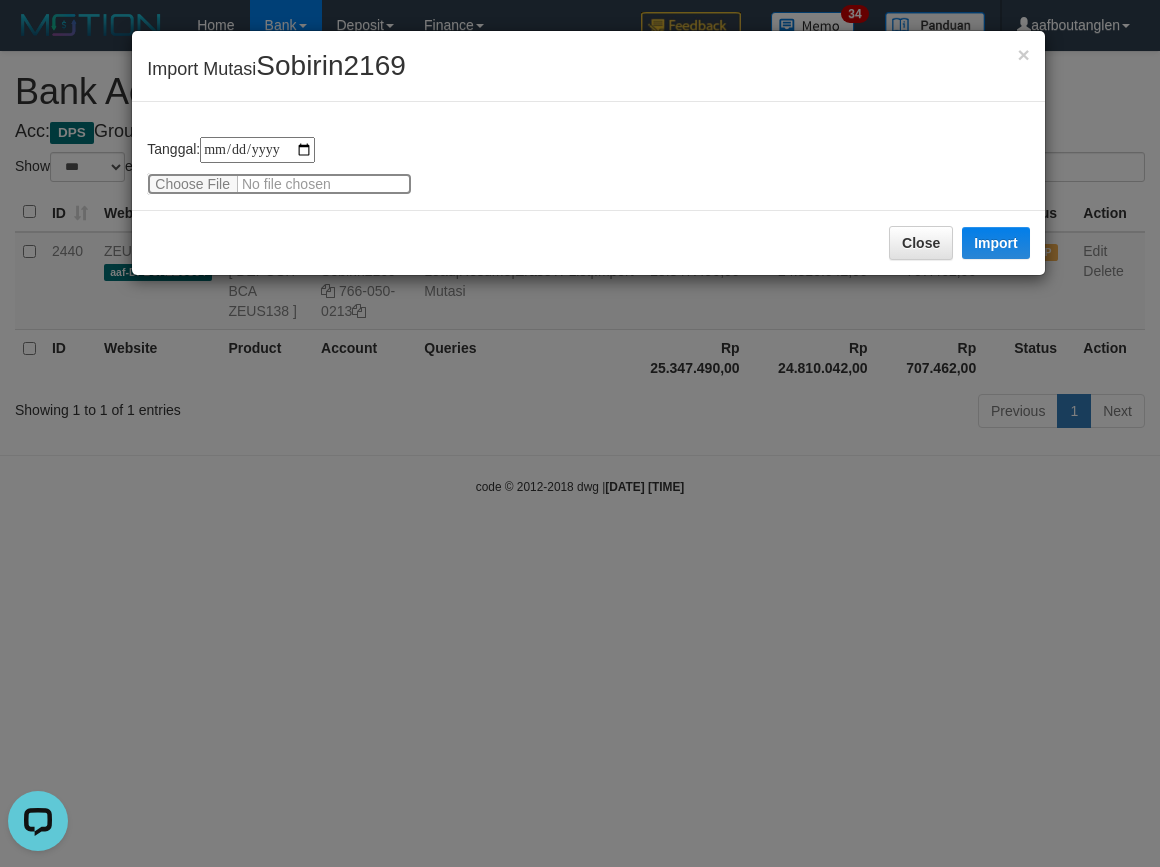 click at bounding box center [279, 184] 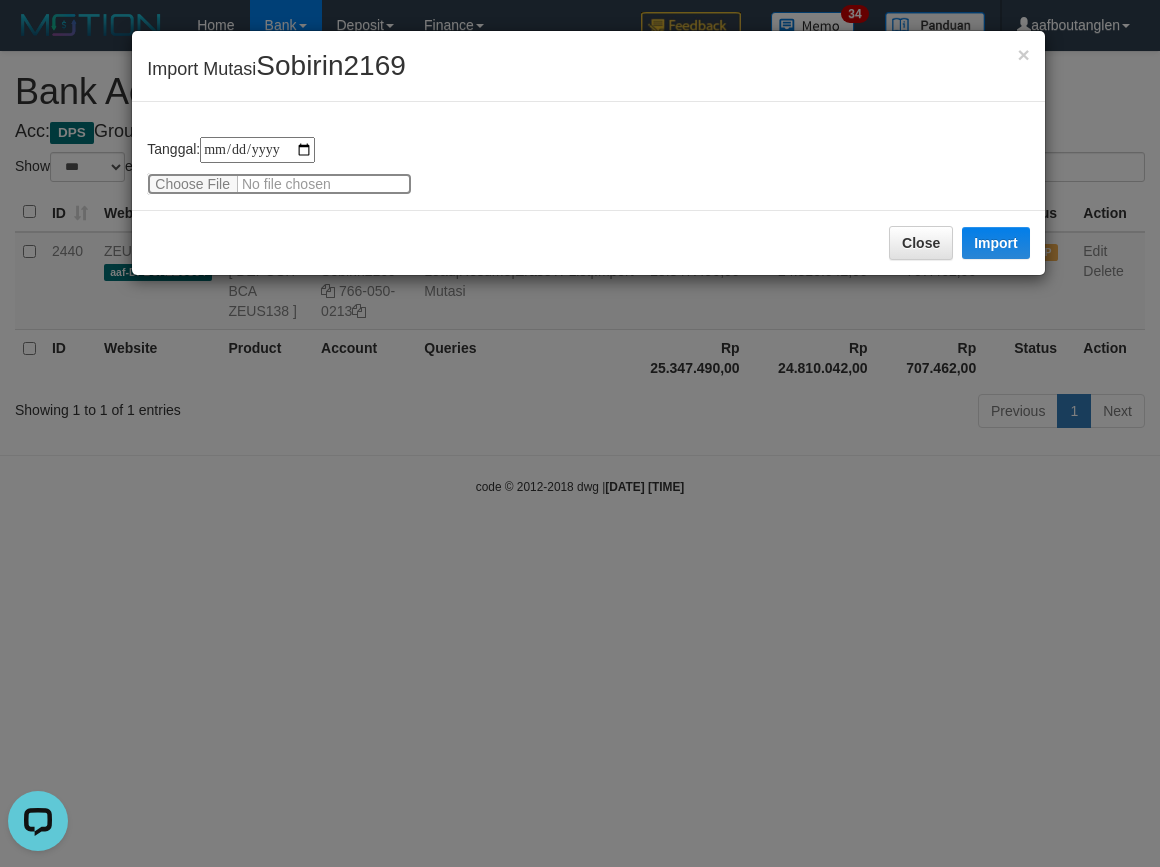 type on "**********" 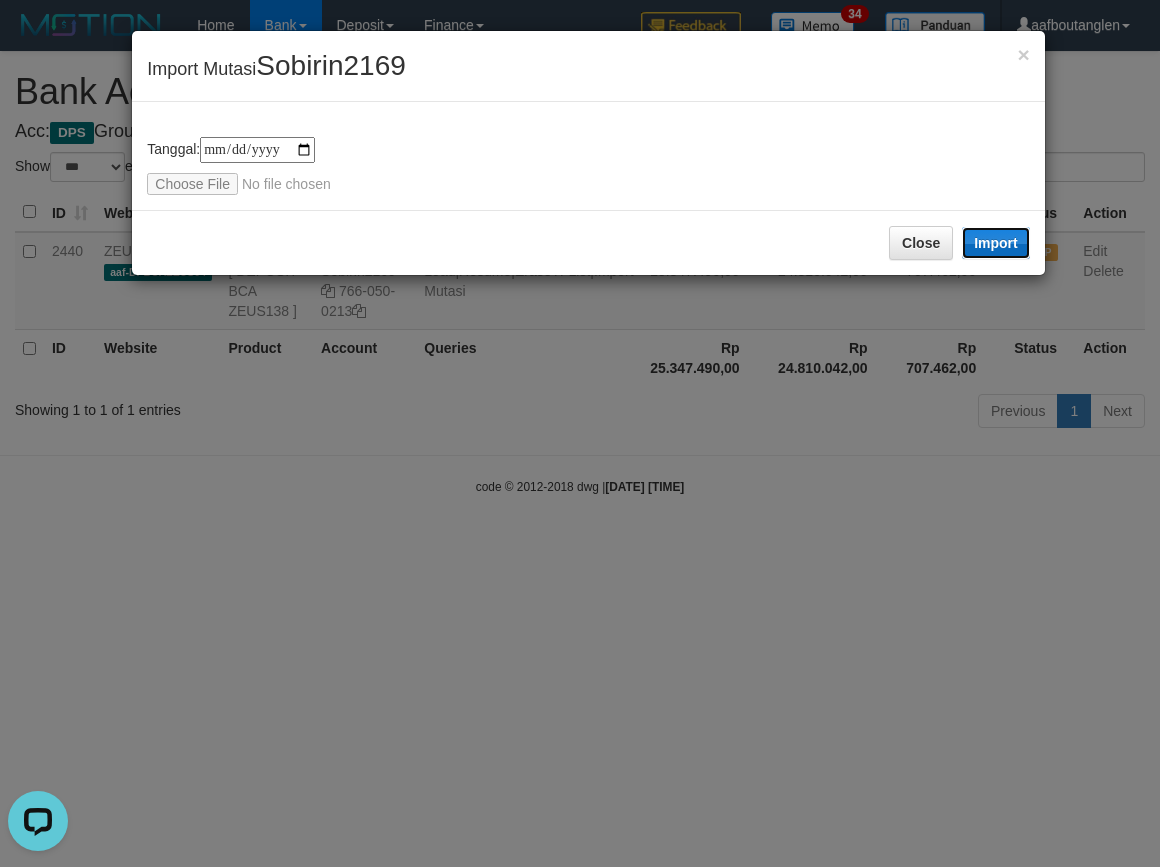 click on "Import" at bounding box center [996, 243] 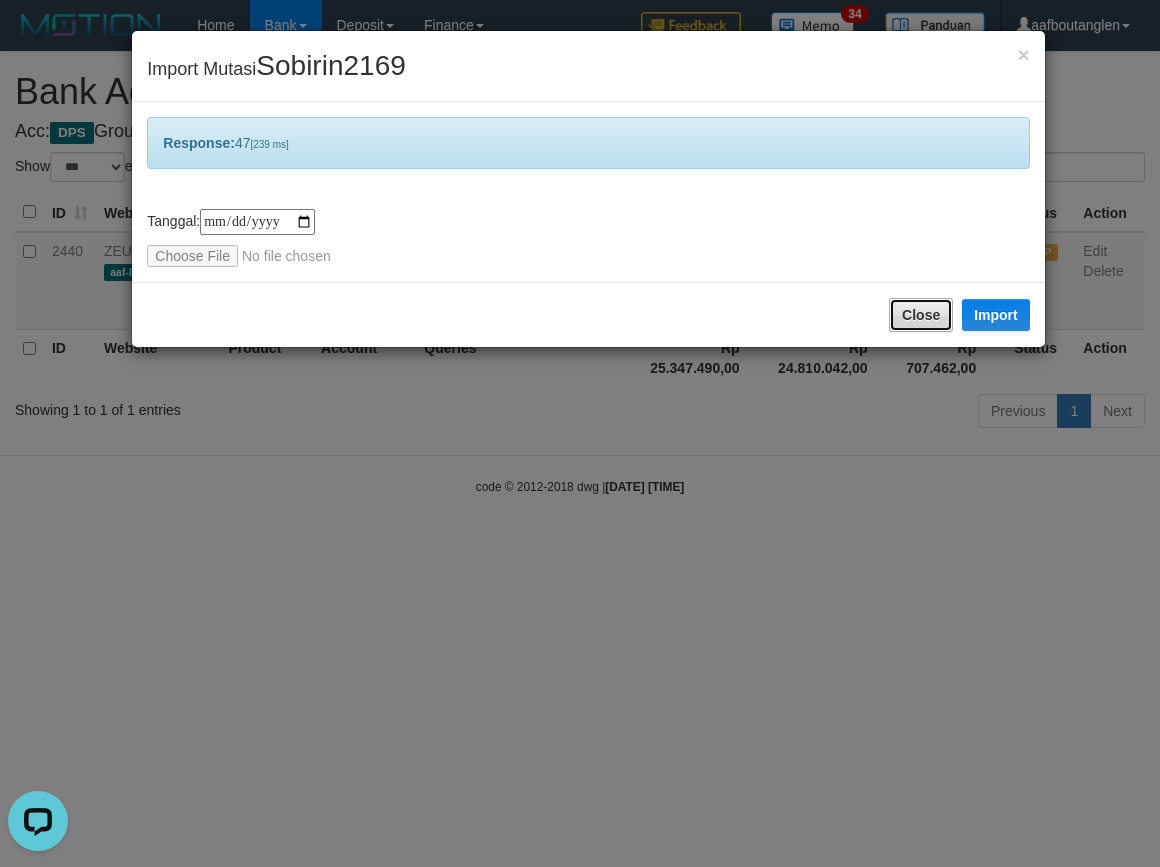 click on "Close" at bounding box center [921, 315] 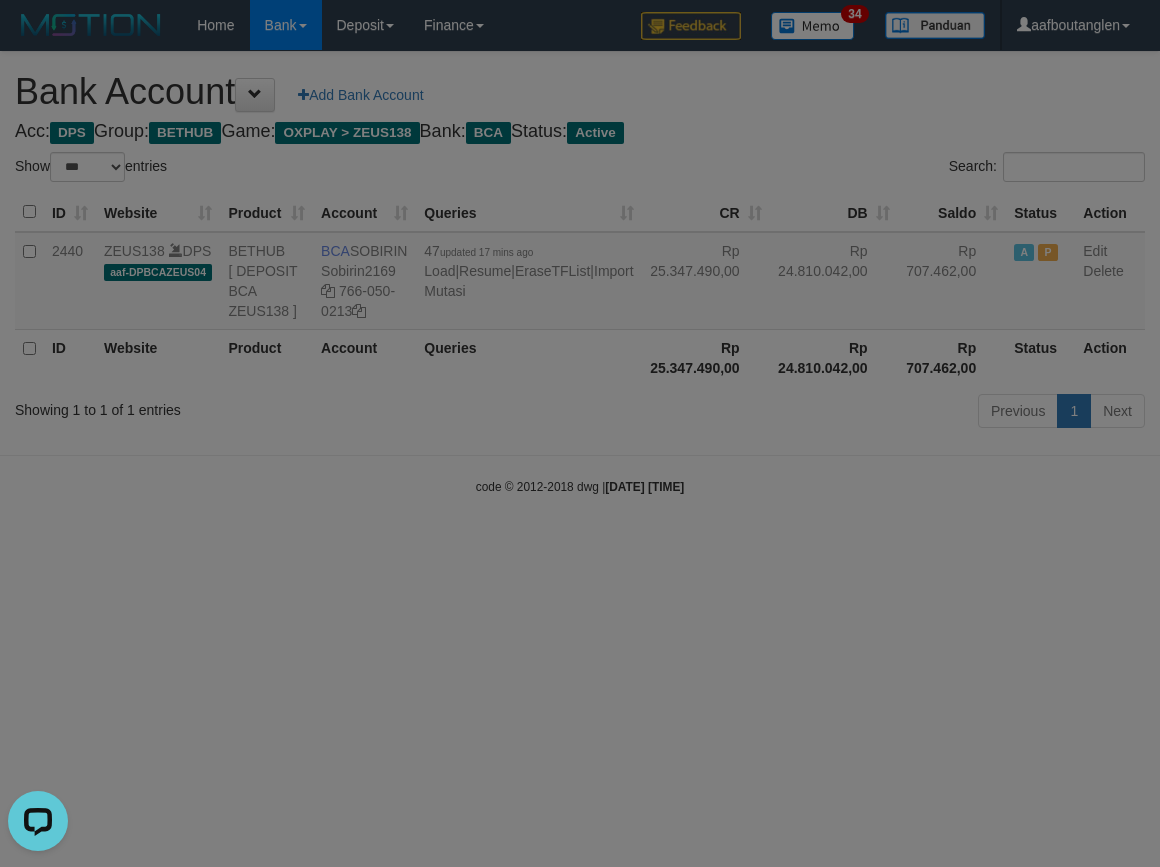 drag, startPoint x: 858, startPoint y: 462, endPoint x: 827, endPoint y: 551, distance: 94.24436 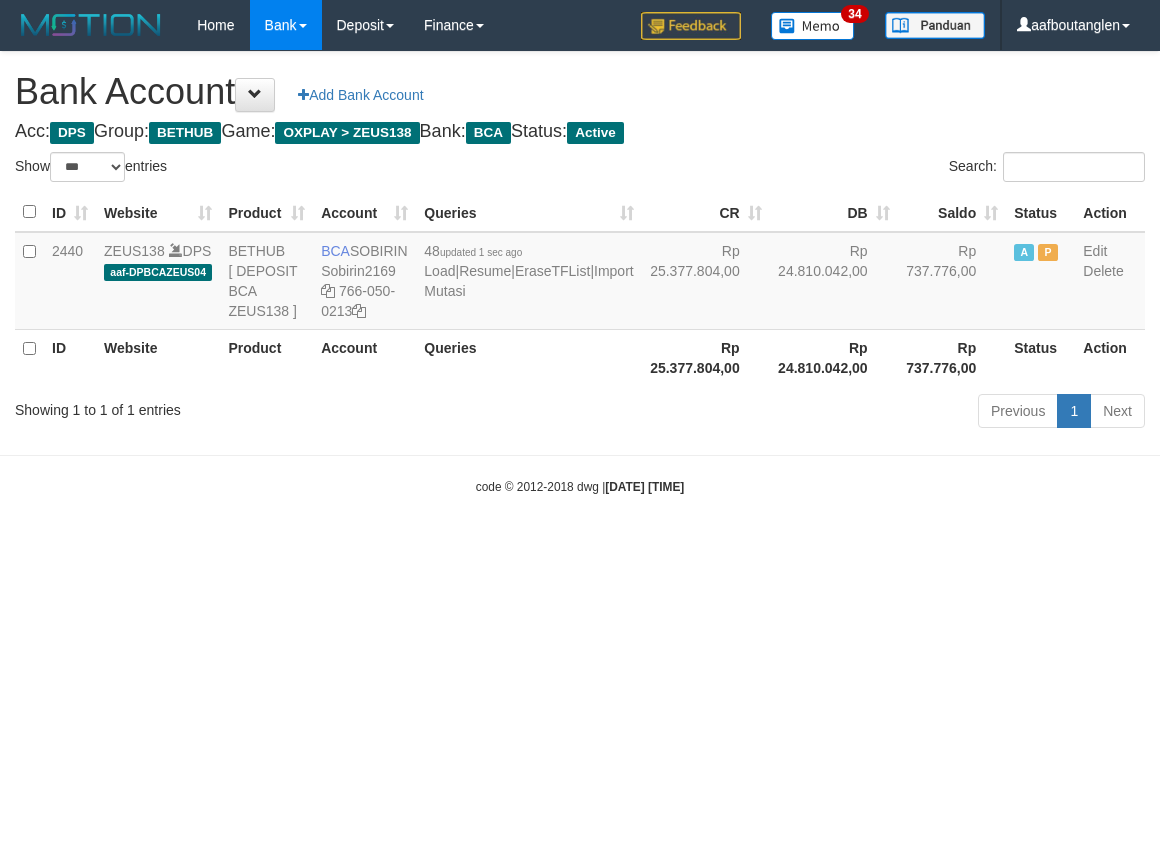 select on "***" 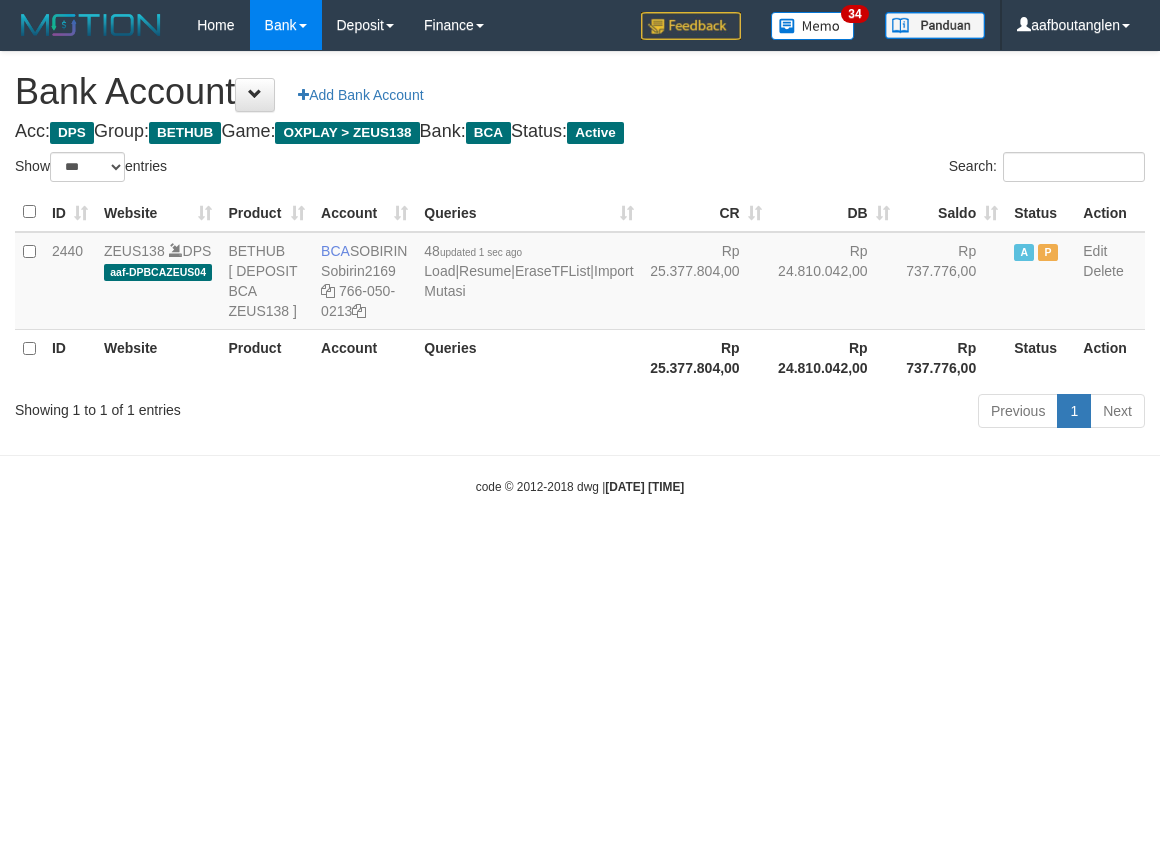 scroll, scrollTop: 0, scrollLeft: 0, axis: both 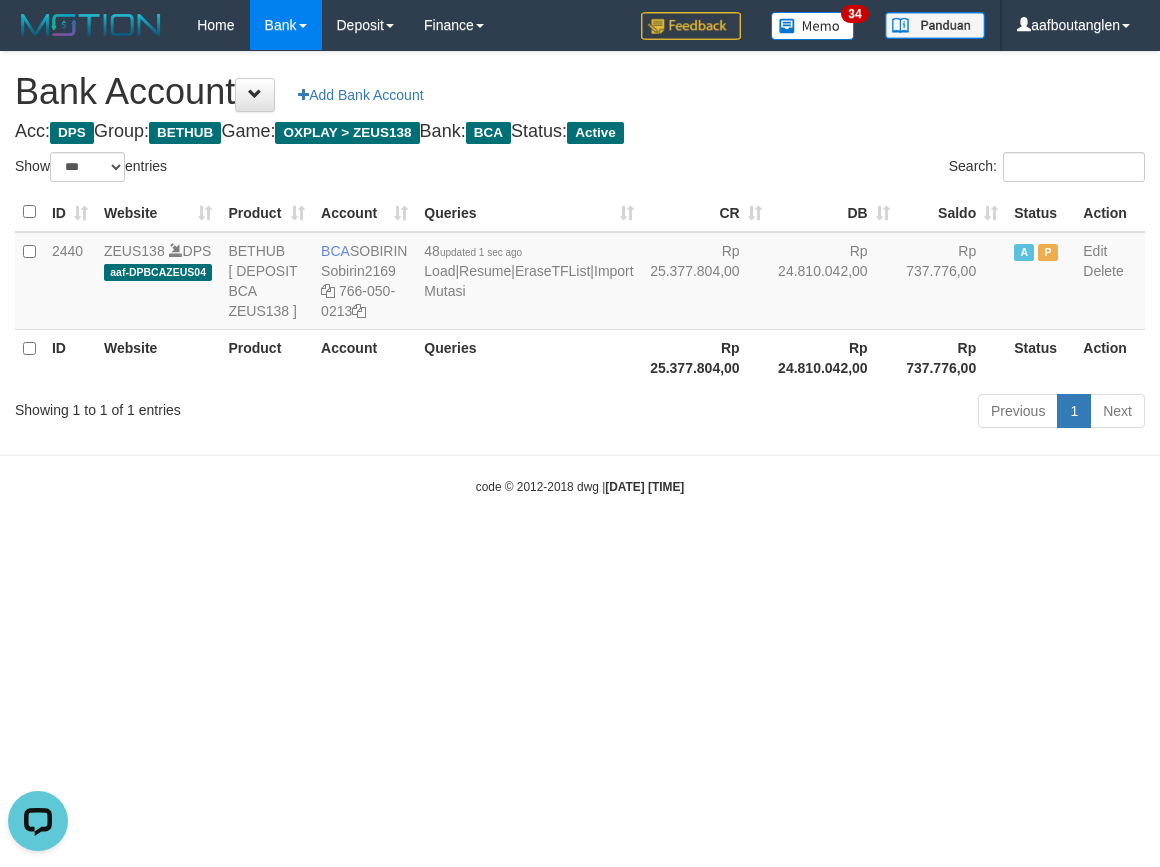 click on "Toggle navigation
Home
Bank
Account List
Deposit
DPS List
History
Note DPS
Finance
Financial Data
aafboutanglen
My Profile
Log Out
34" at bounding box center (580, 273) 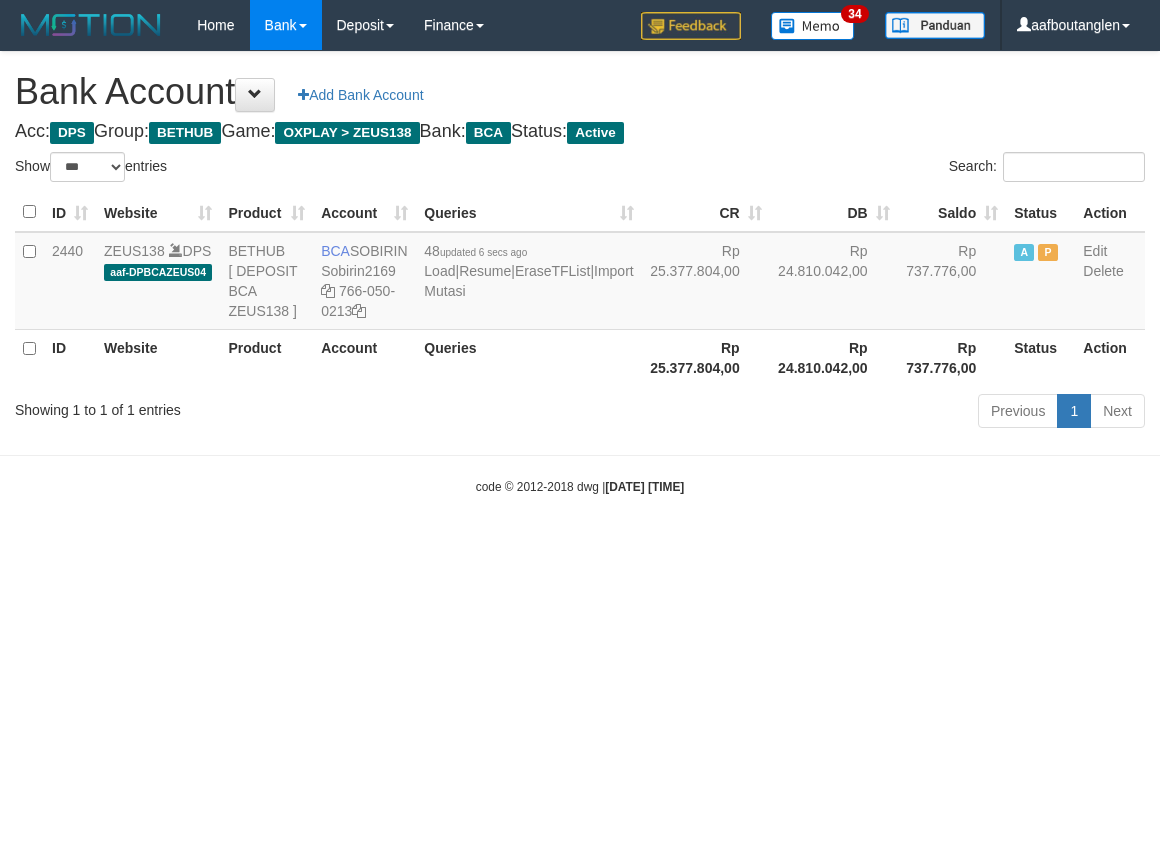 select on "***" 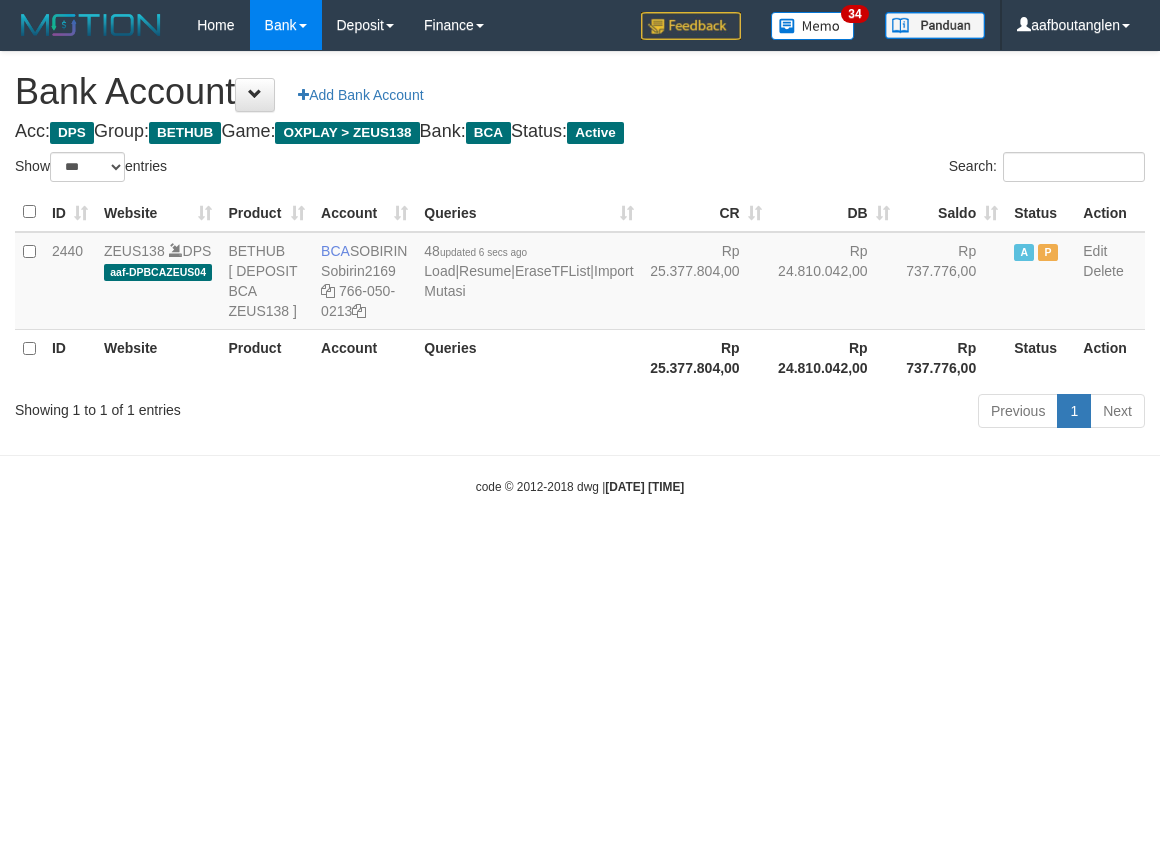 scroll, scrollTop: 0, scrollLeft: 0, axis: both 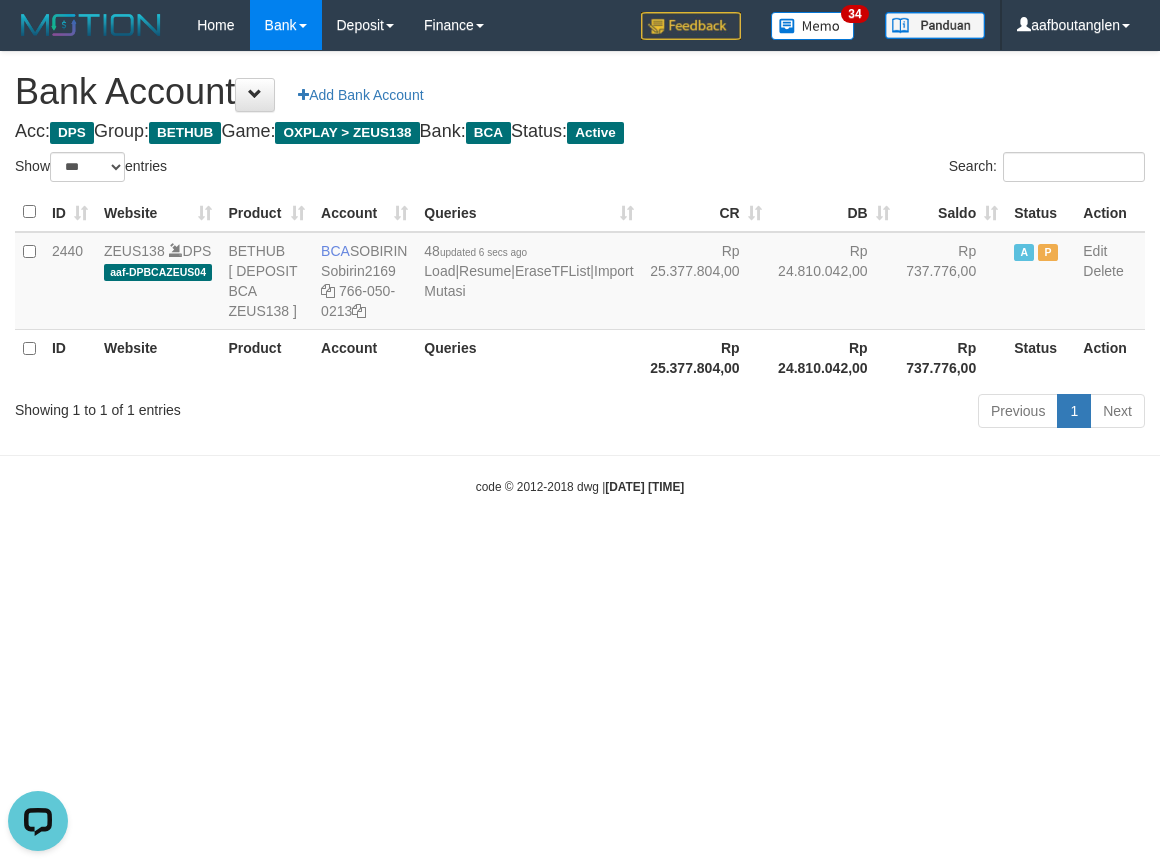 drag, startPoint x: 837, startPoint y: 622, endPoint x: 816, endPoint y: 618, distance: 21.377558 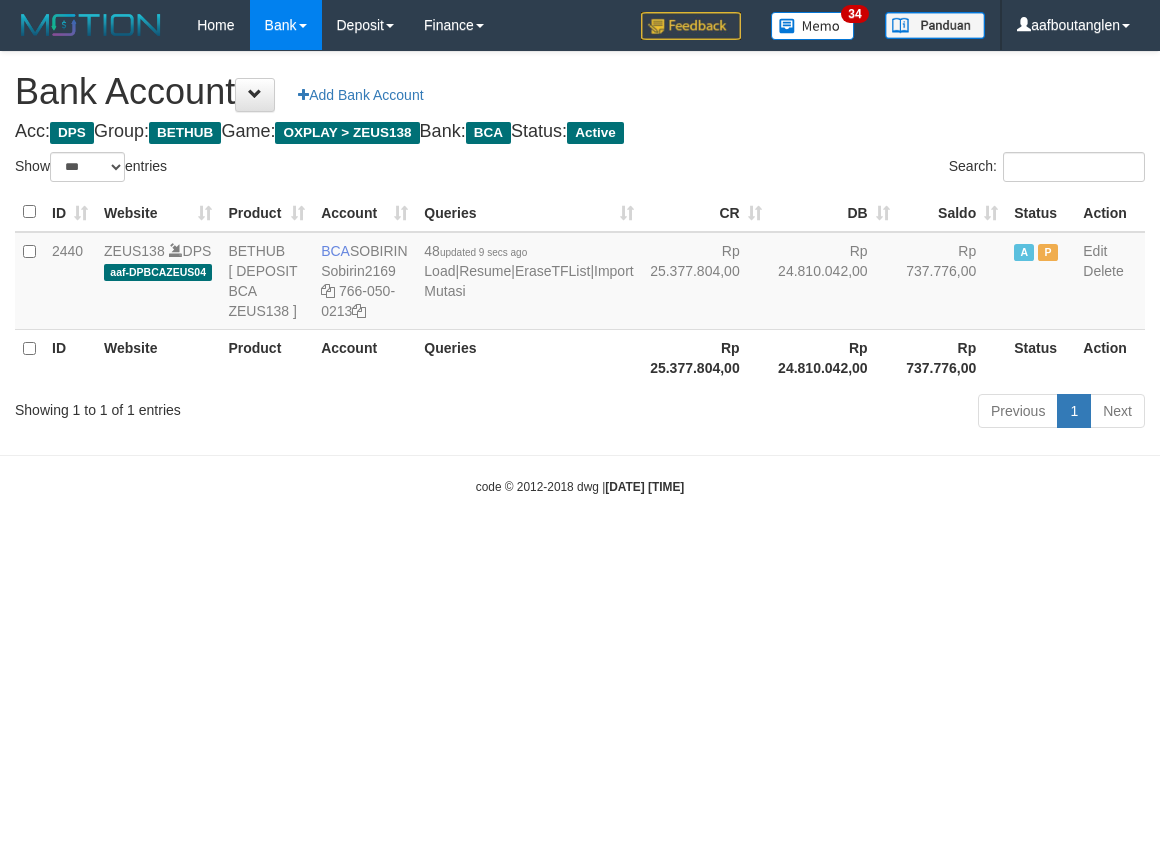 select on "***" 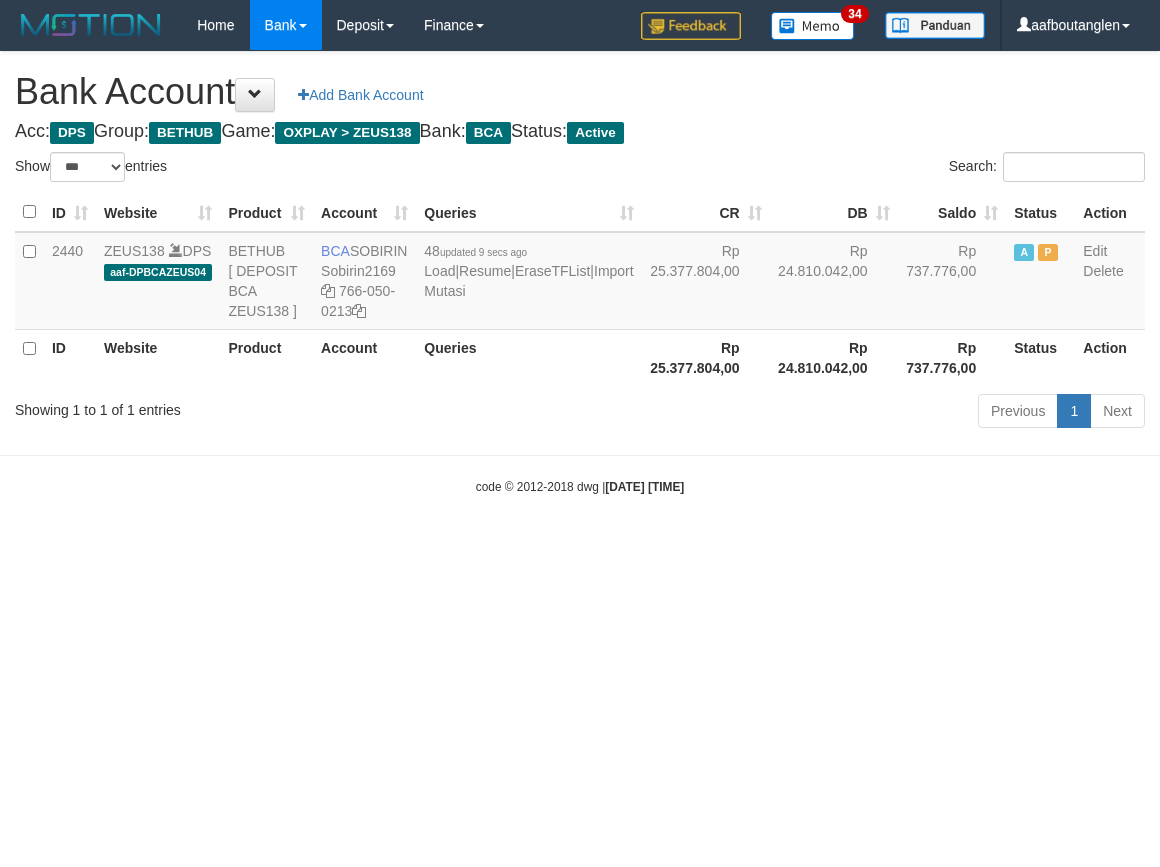 scroll, scrollTop: 0, scrollLeft: 0, axis: both 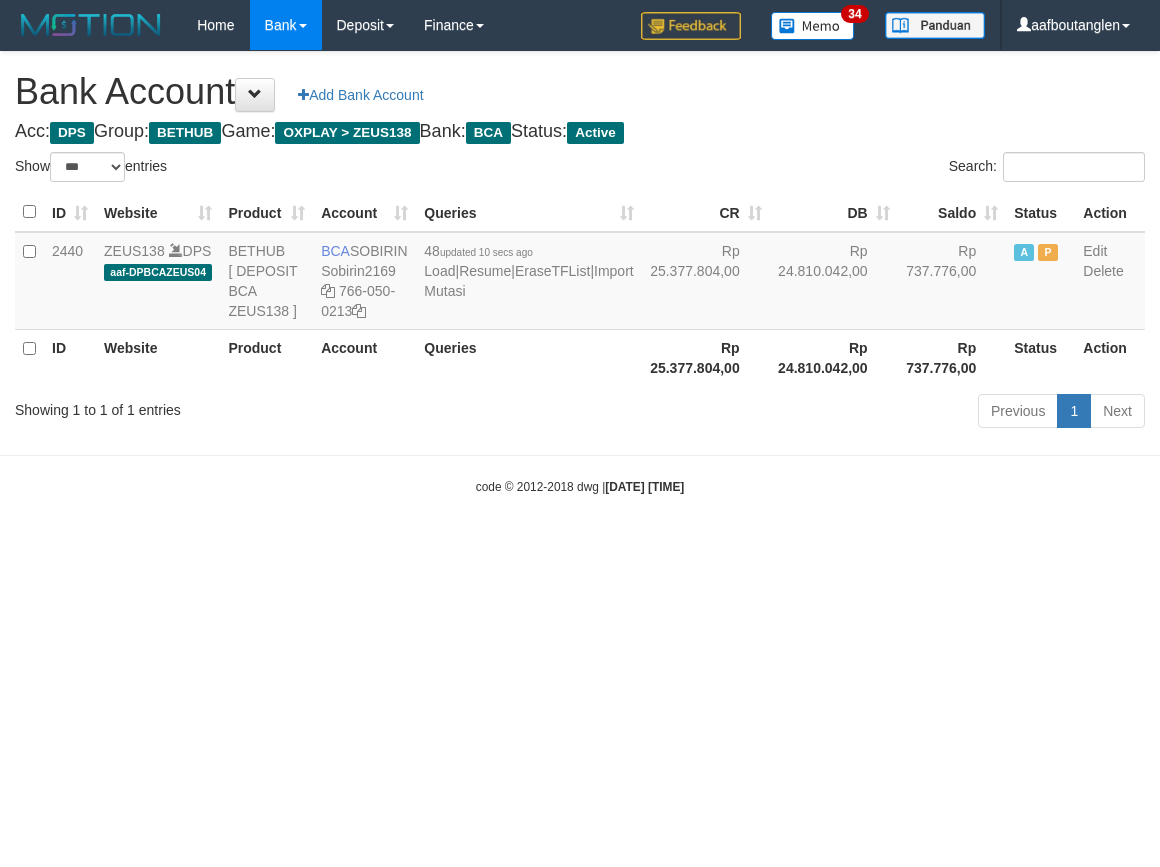 select on "***" 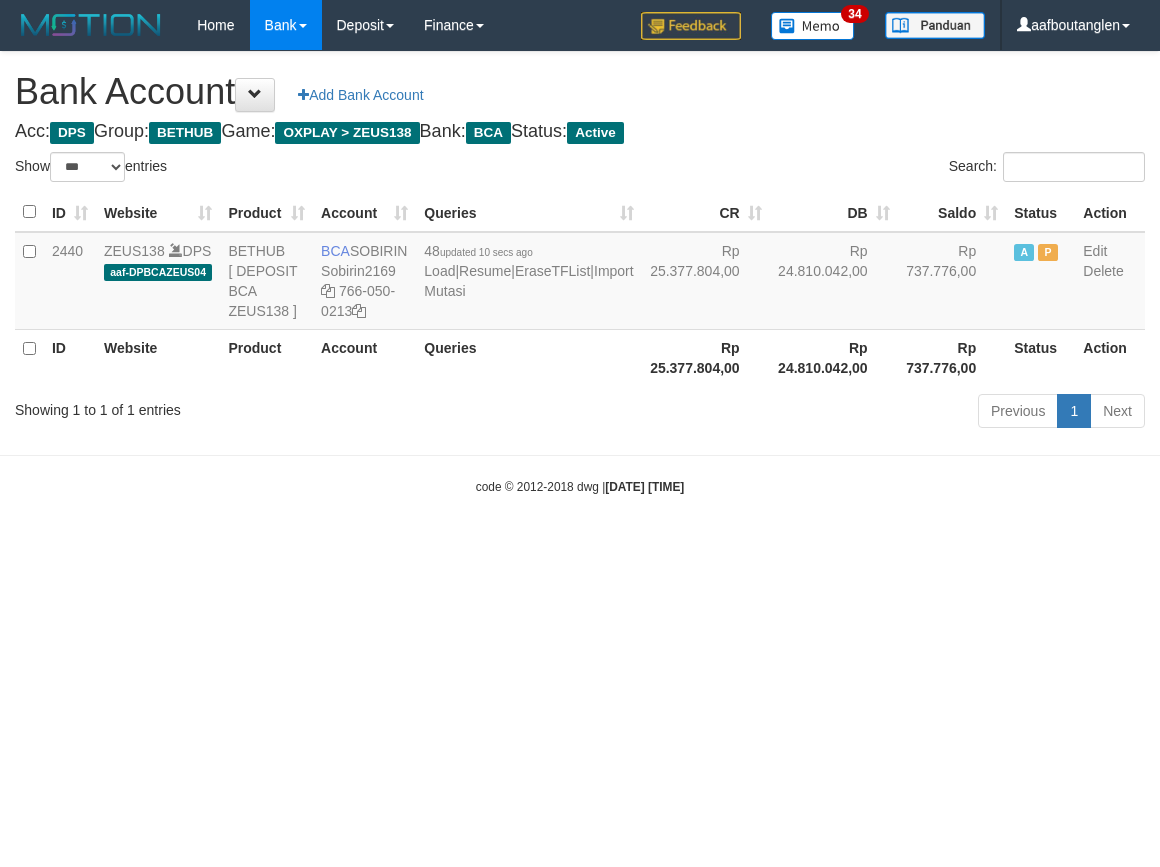 scroll, scrollTop: 0, scrollLeft: 0, axis: both 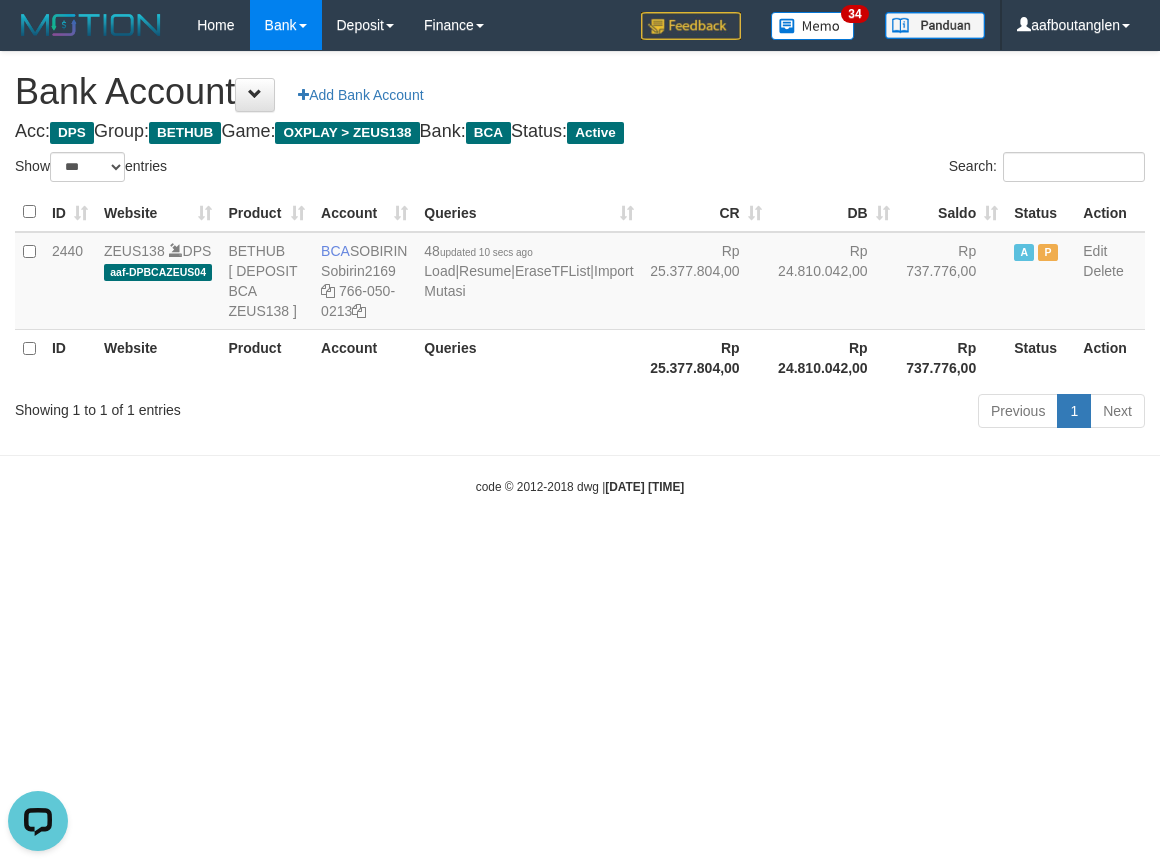 drag, startPoint x: 735, startPoint y: 658, endPoint x: 737, endPoint y: 643, distance: 15.132746 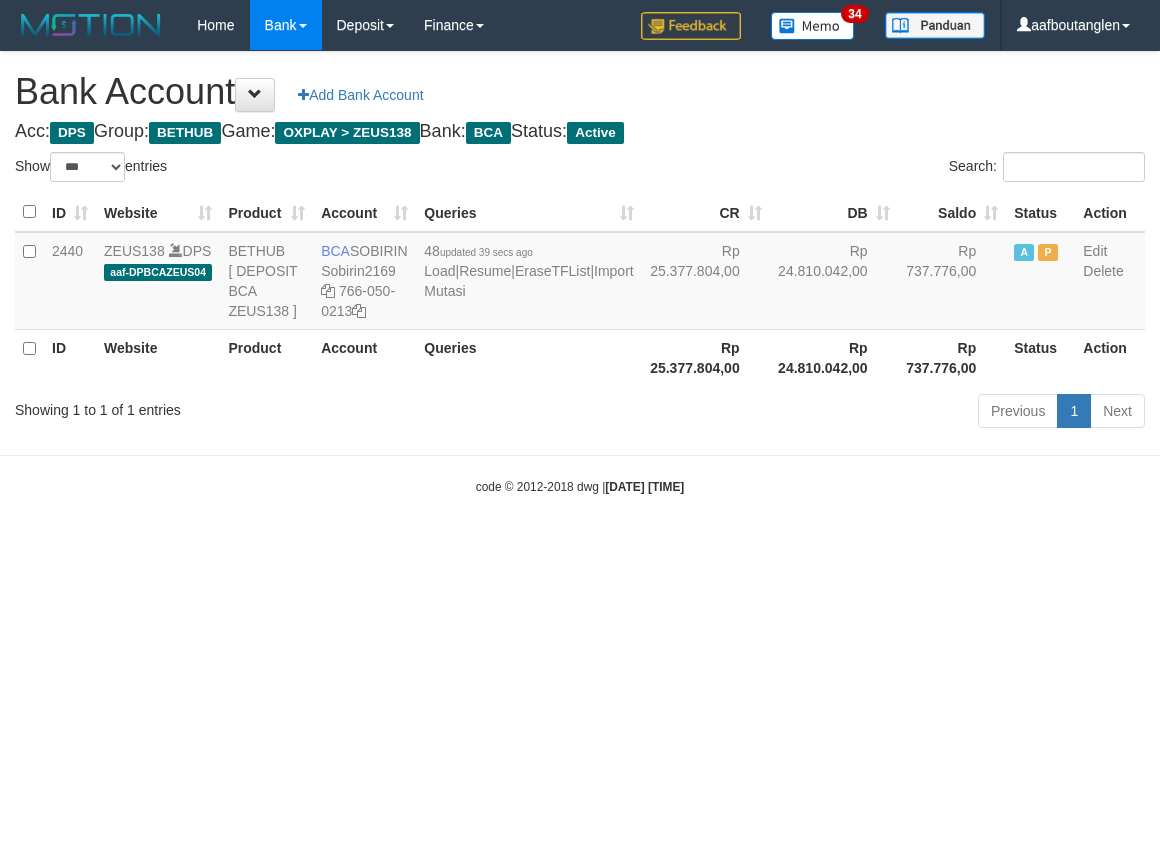 select on "***" 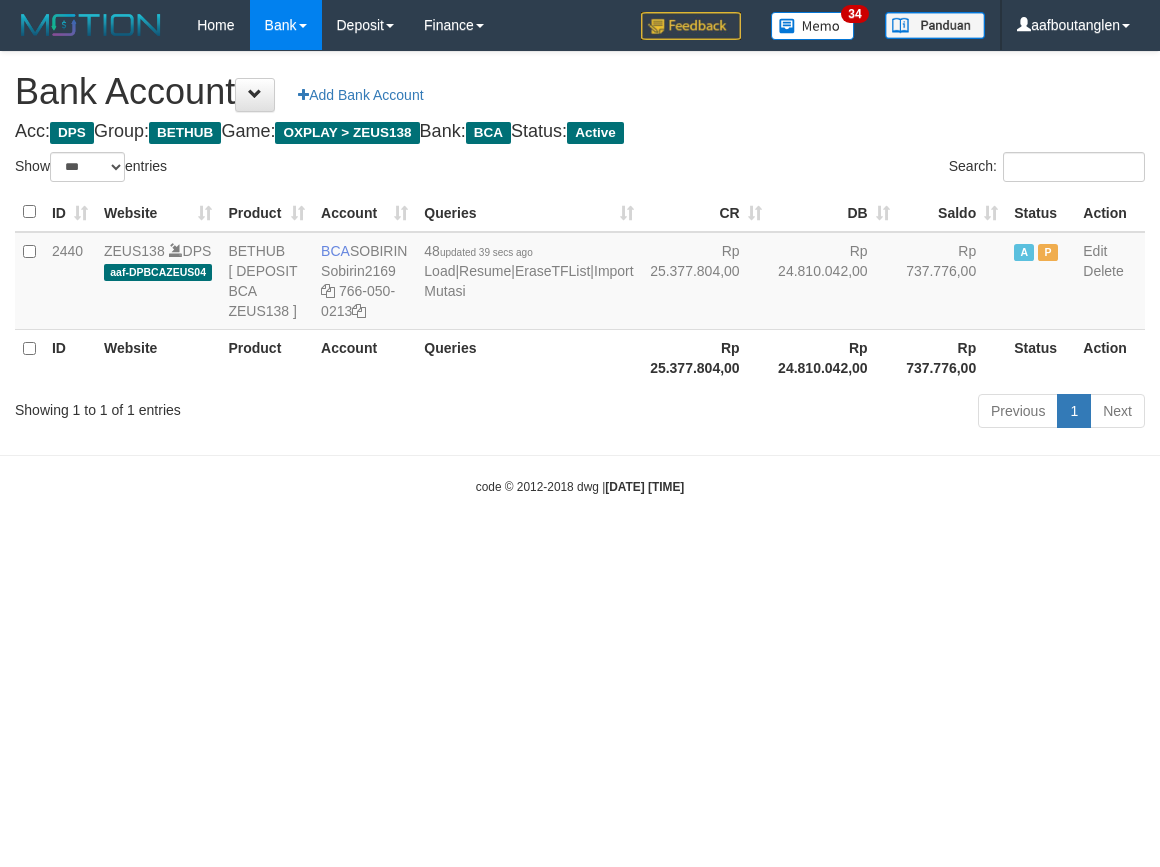 scroll, scrollTop: 0, scrollLeft: 0, axis: both 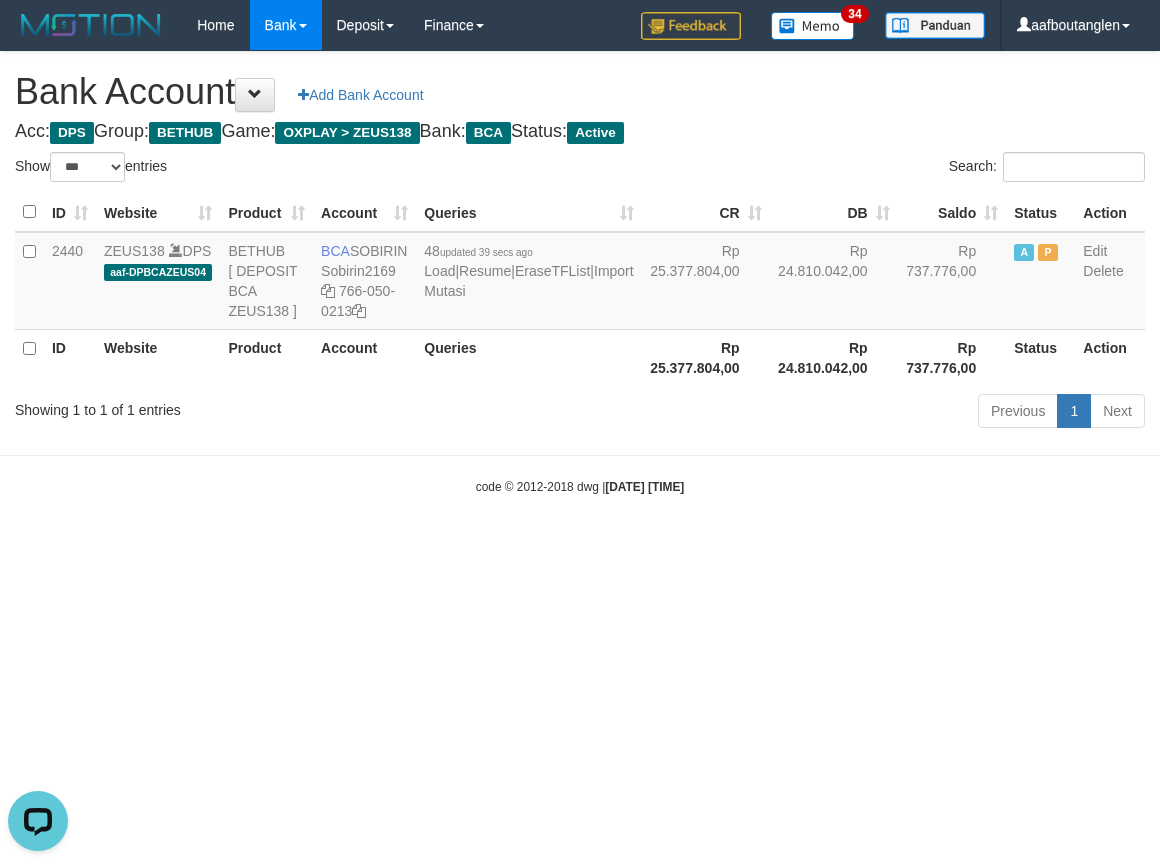 drag, startPoint x: 47, startPoint y: 421, endPoint x: 97, endPoint y: 425, distance: 50.159744 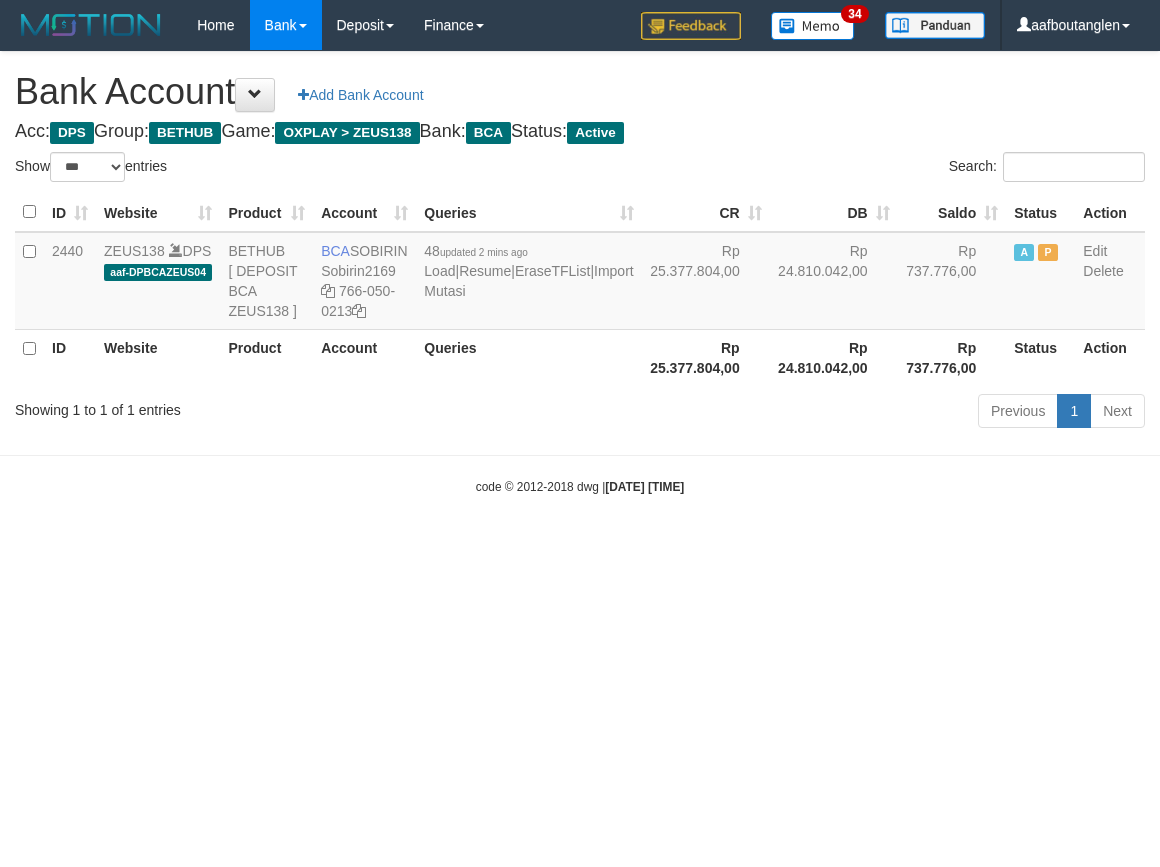 select on "***" 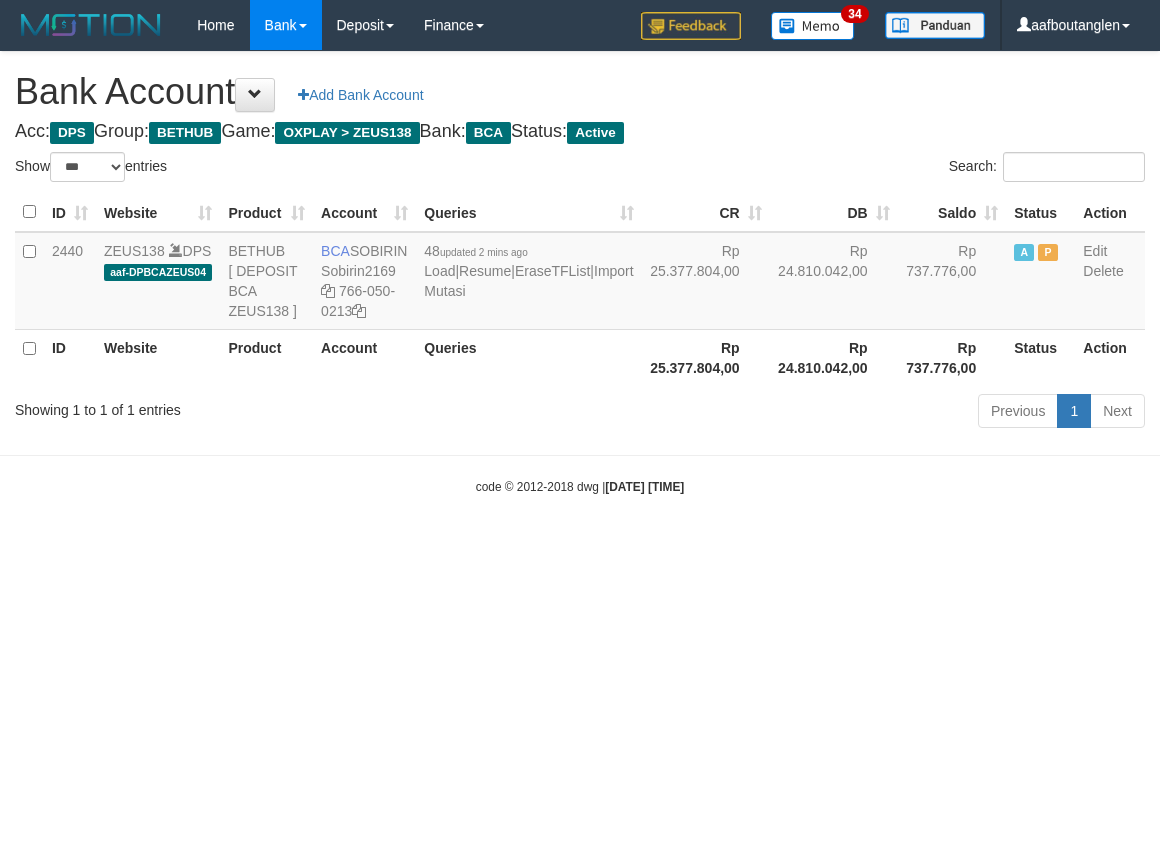 scroll, scrollTop: 0, scrollLeft: 0, axis: both 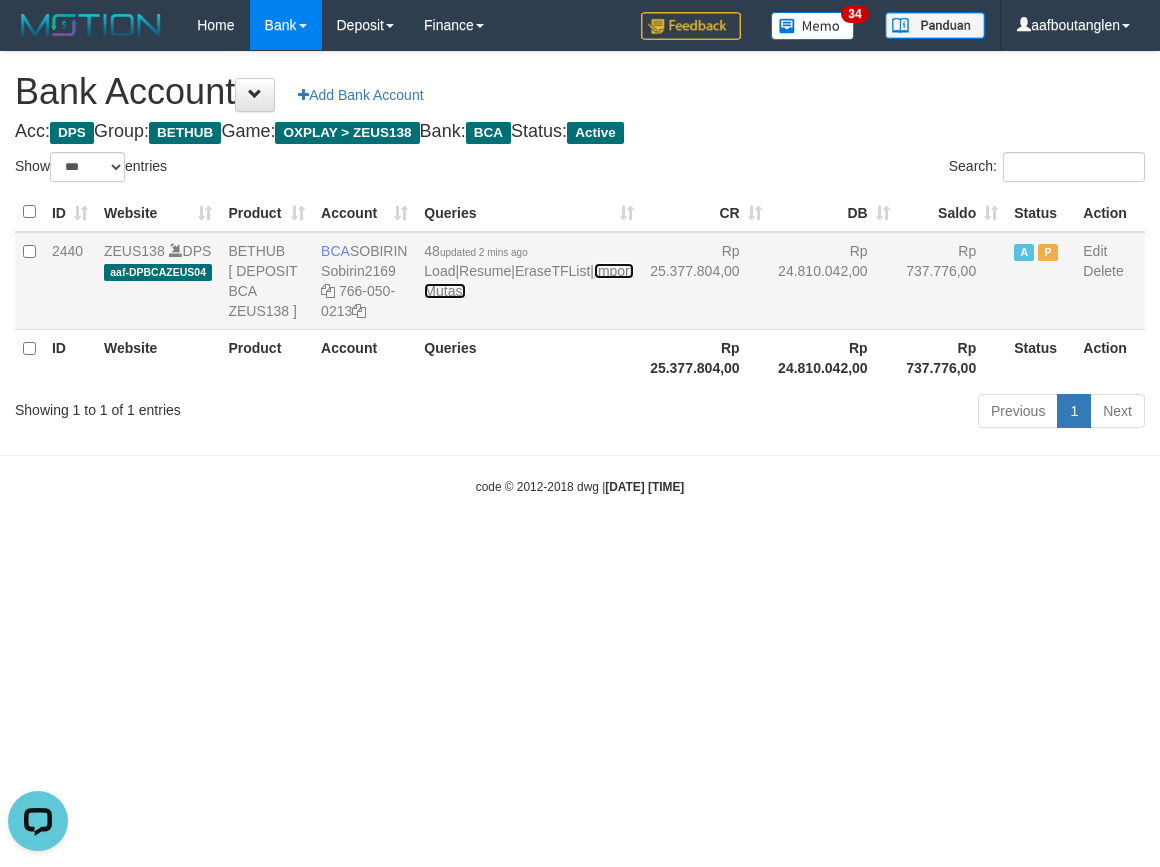 click on "Import Mutasi" at bounding box center [528, 281] 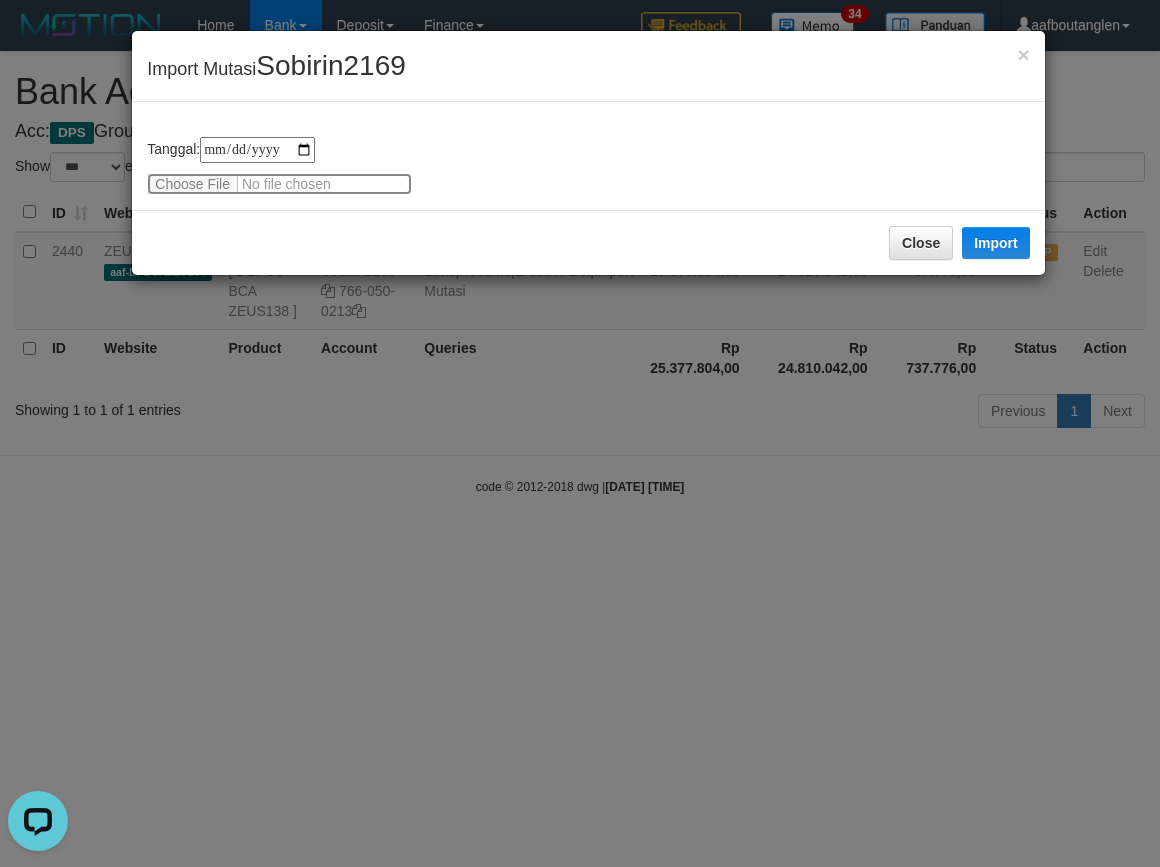 click at bounding box center (279, 184) 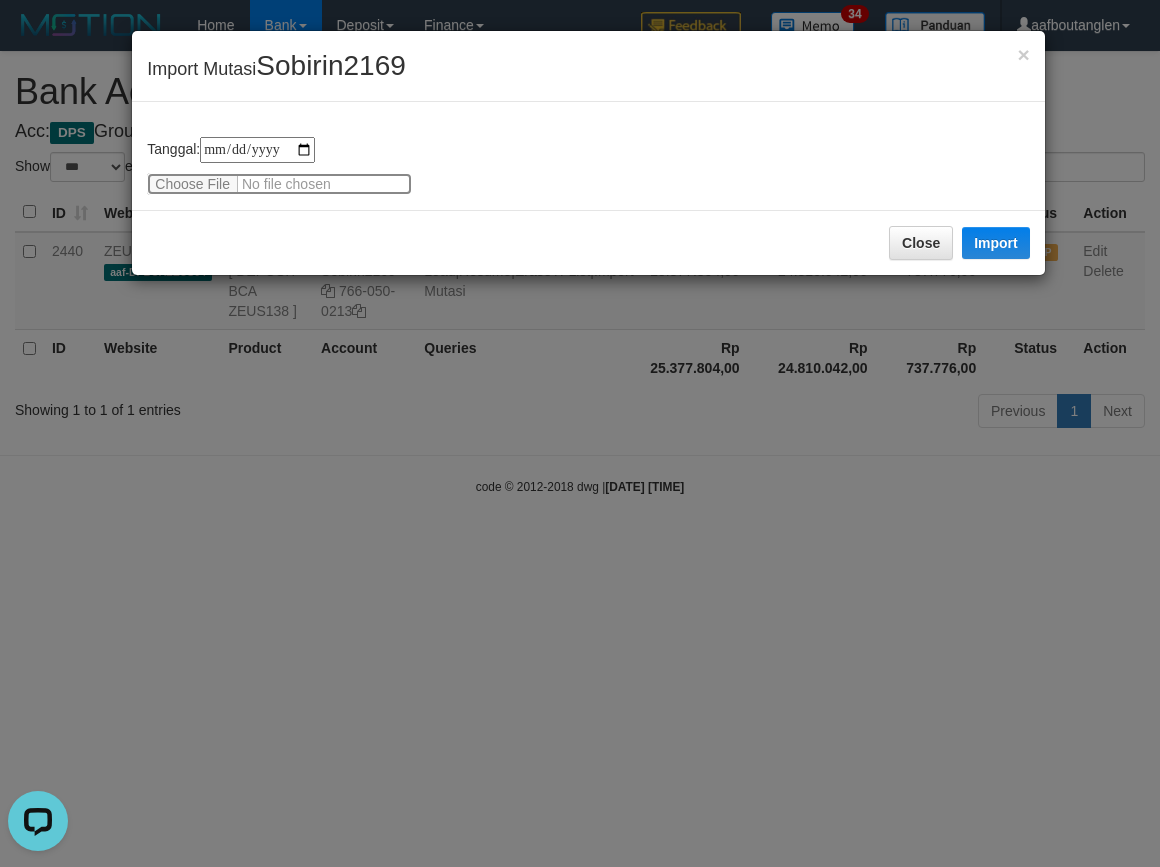 type on "**********" 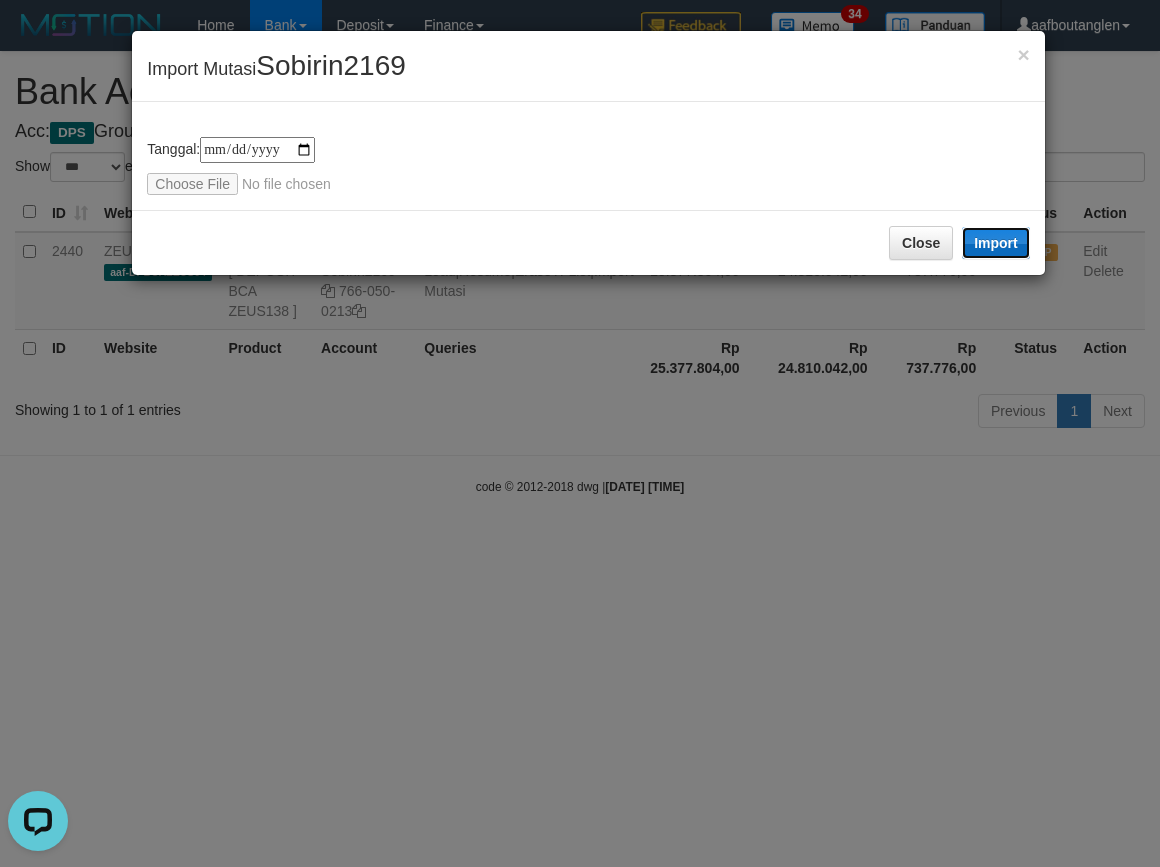 click on "Import" at bounding box center (996, 243) 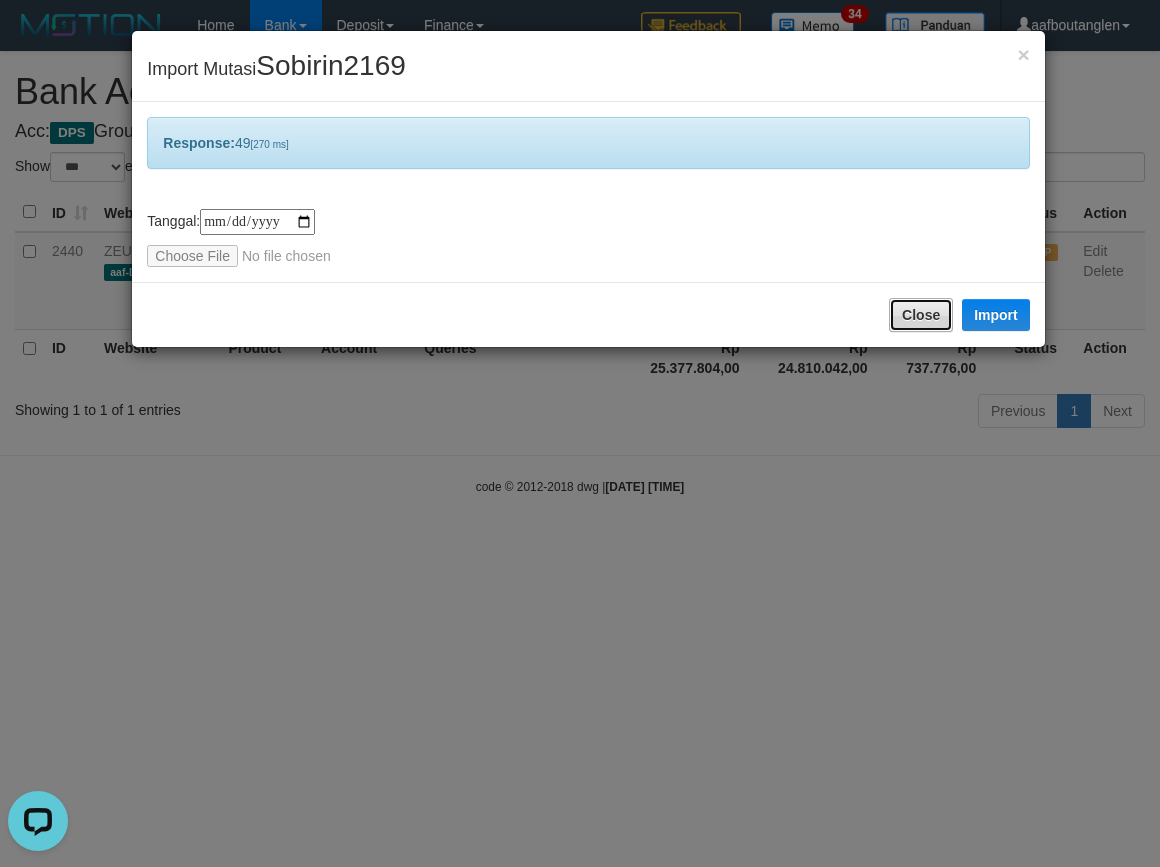 click on "Close" at bounding box center (921, 315) 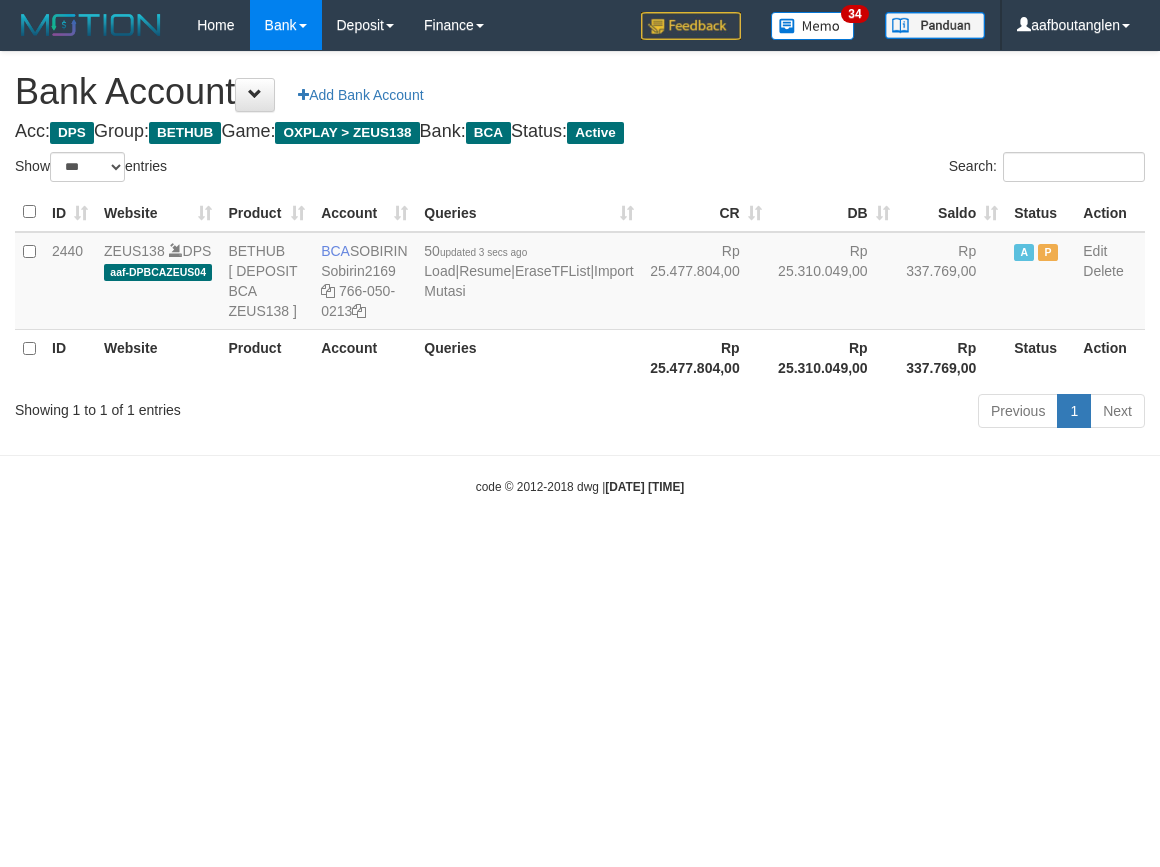 select on "***" 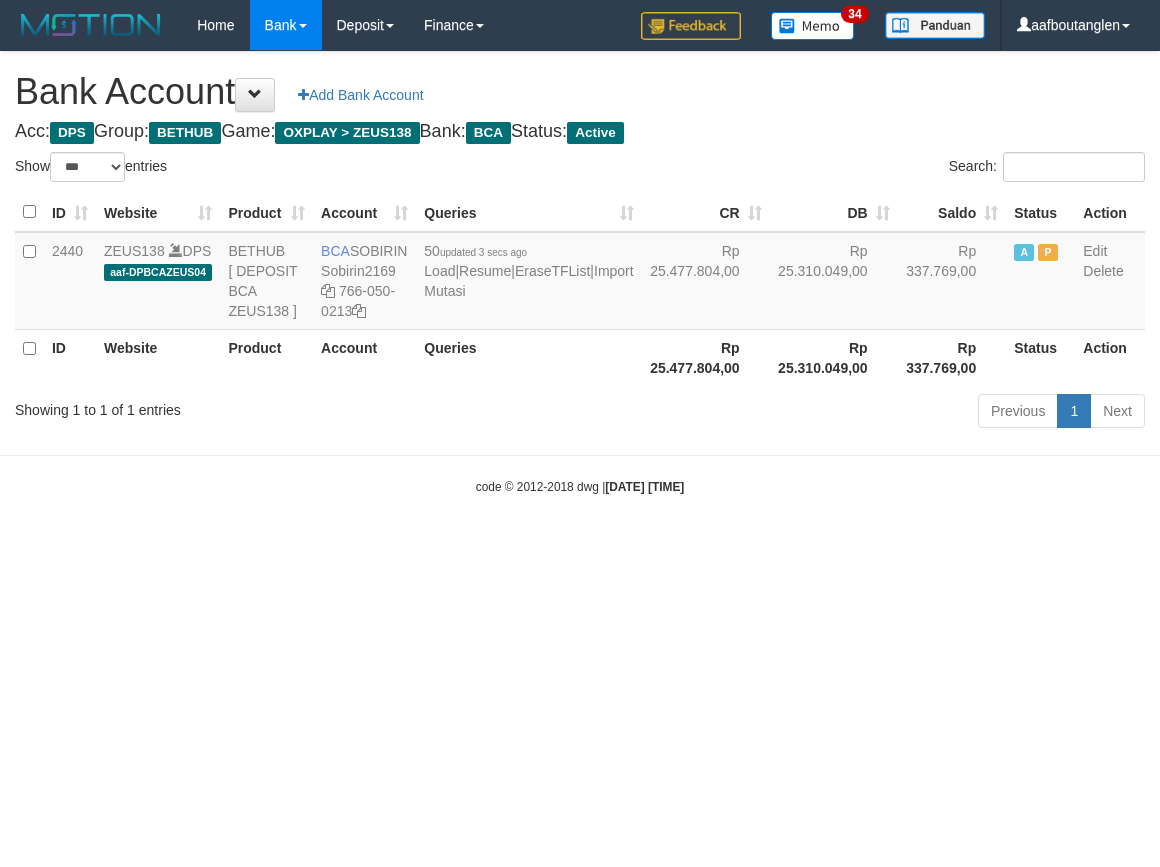 scroll, scrollTop: 0, scrollLeft: 0, axis: both 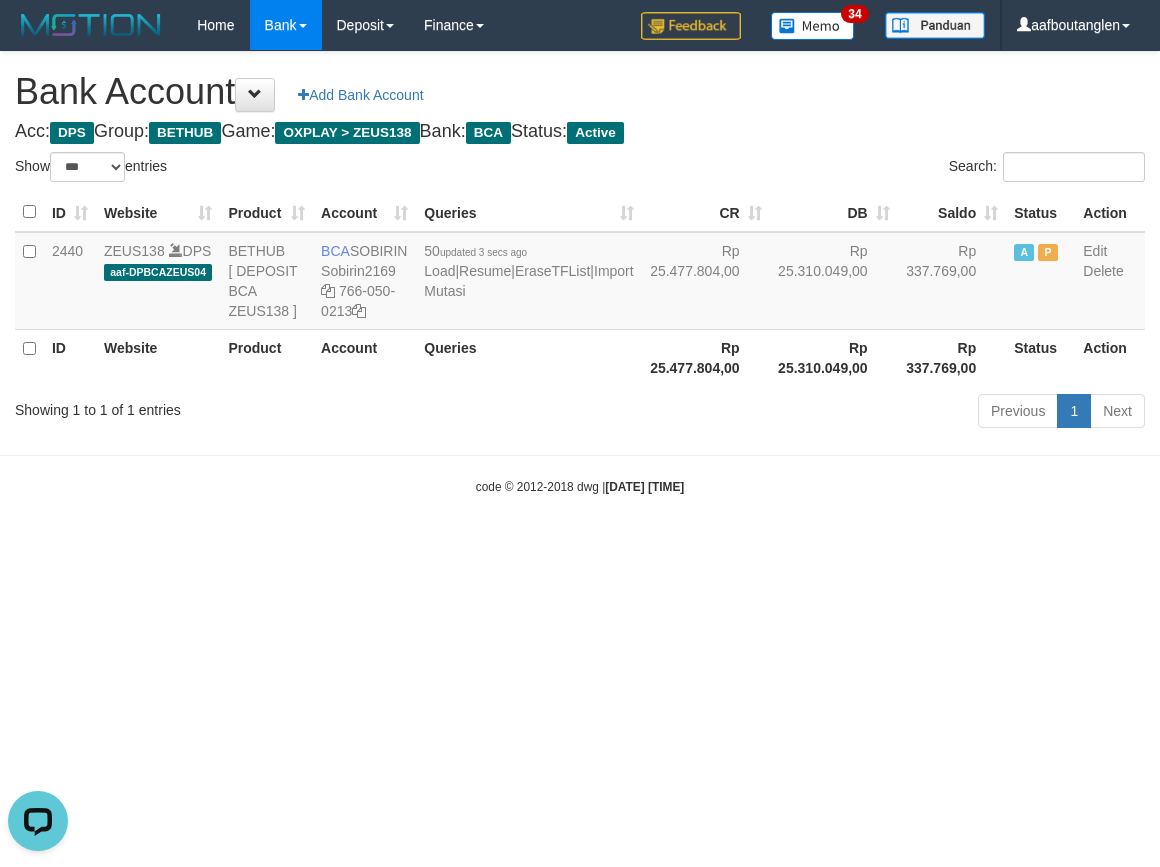 click on "code © 2012-2018 dwg |  [DATE] [TIME]" at bounding box center [580, 486] 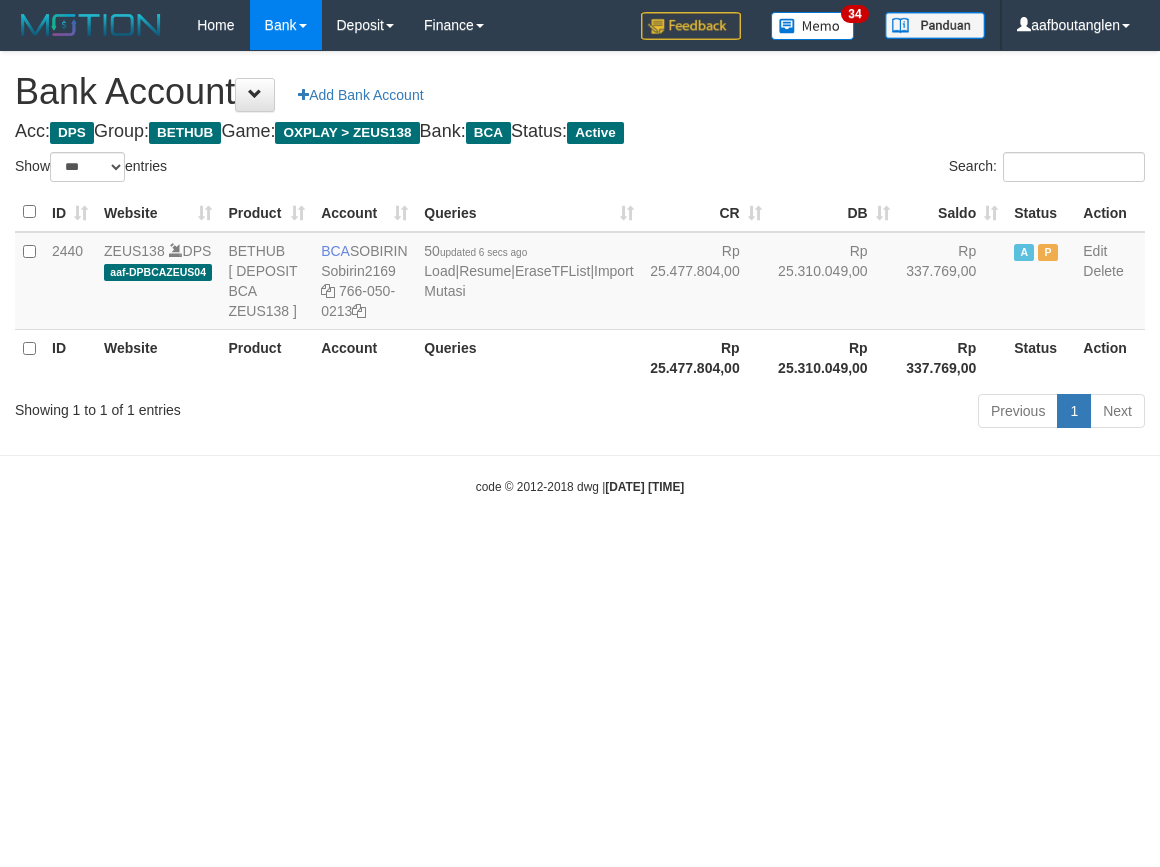 select on "***" 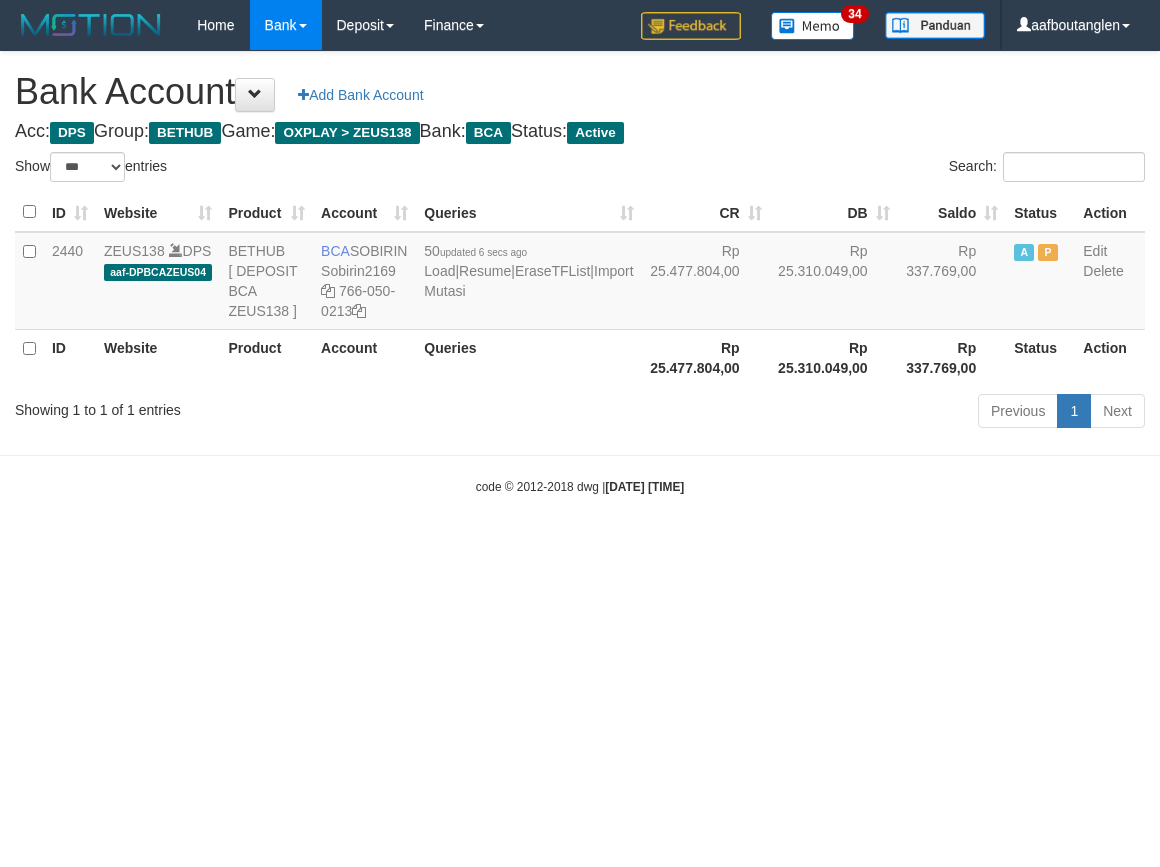 scroll, scrollTop: 0, scrollLeft: 0, axis: both 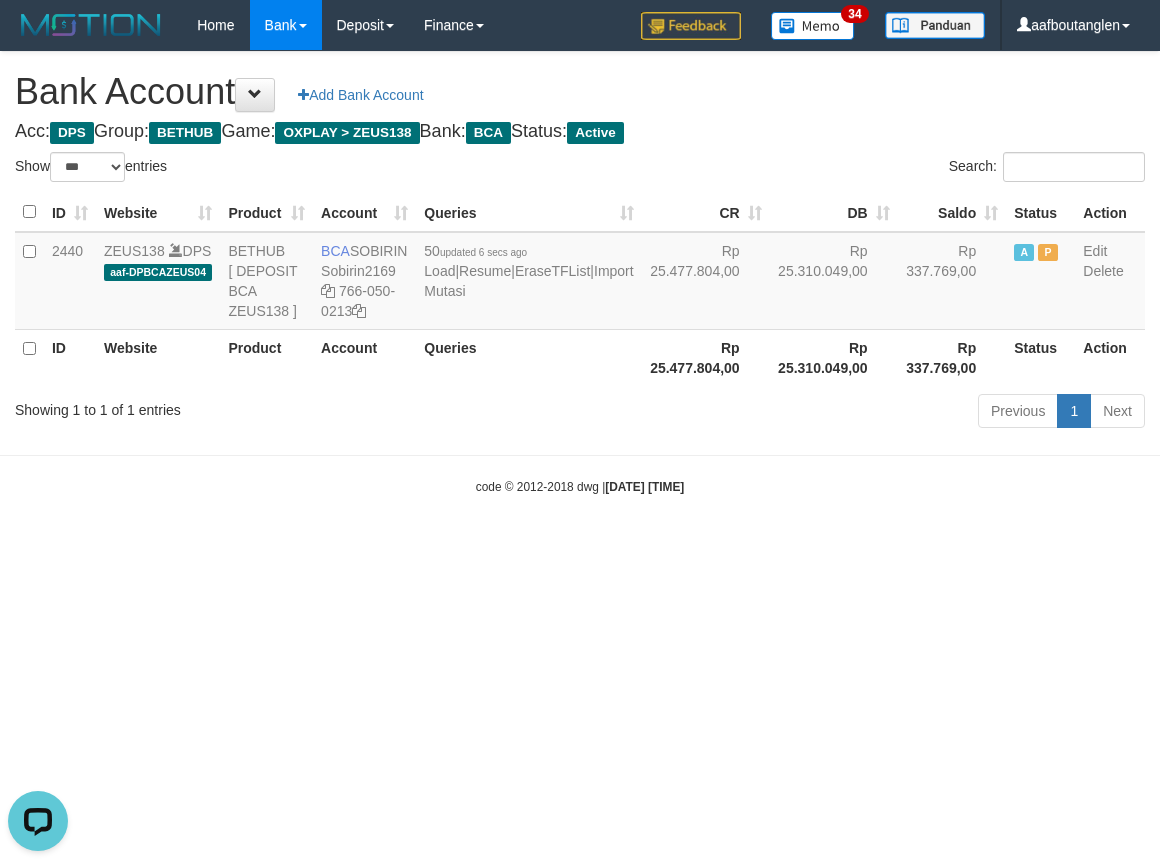 click on "Toggle navigation
Home
Bank
Account List
Deposit
DPS List
History
Note DPS
Finance
Financial Data
aafboutanglen
My Profile
Log Out
34" at bounding box center [580, 273] 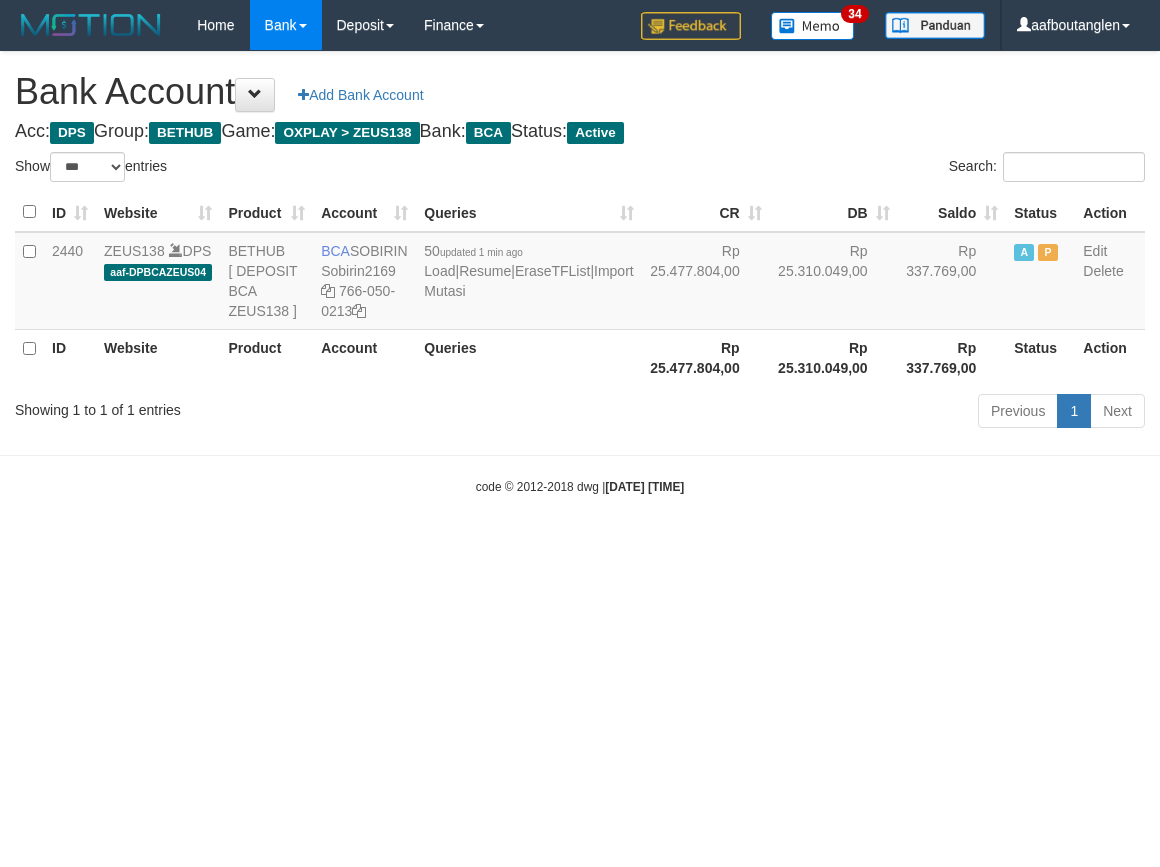 select on "***" 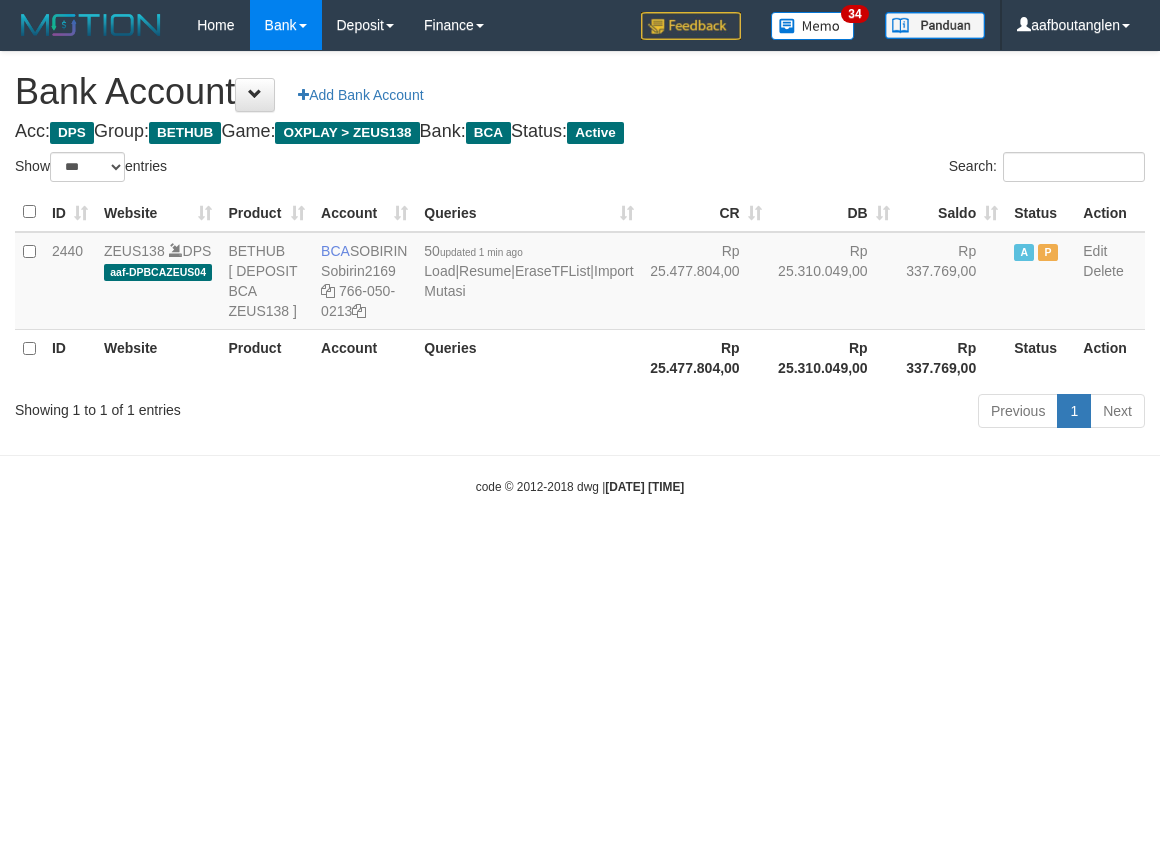 scroll, scrollTop: 0, scrollLeft: 0, axis: both 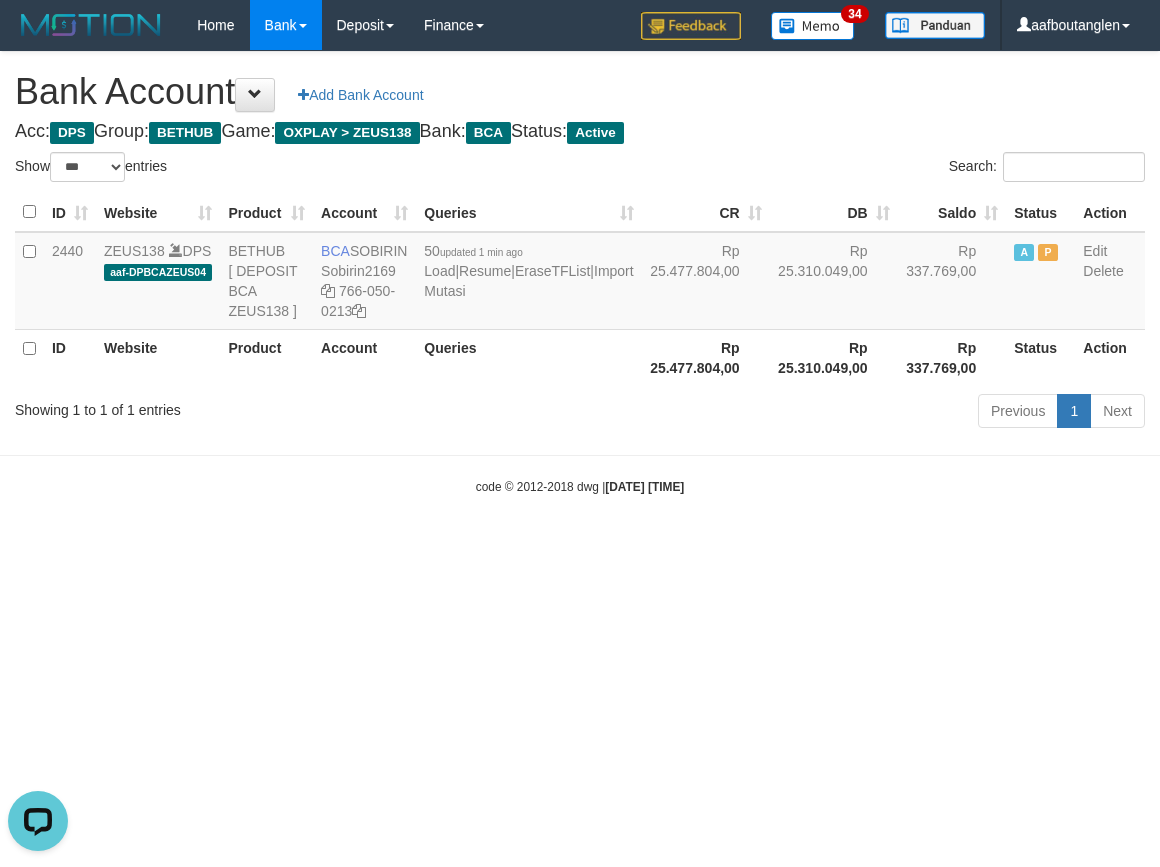 drag, startPoint x: 931, startPoint y: 528, endPoint x: 944, endPoint y: 527, distance: 13.038404 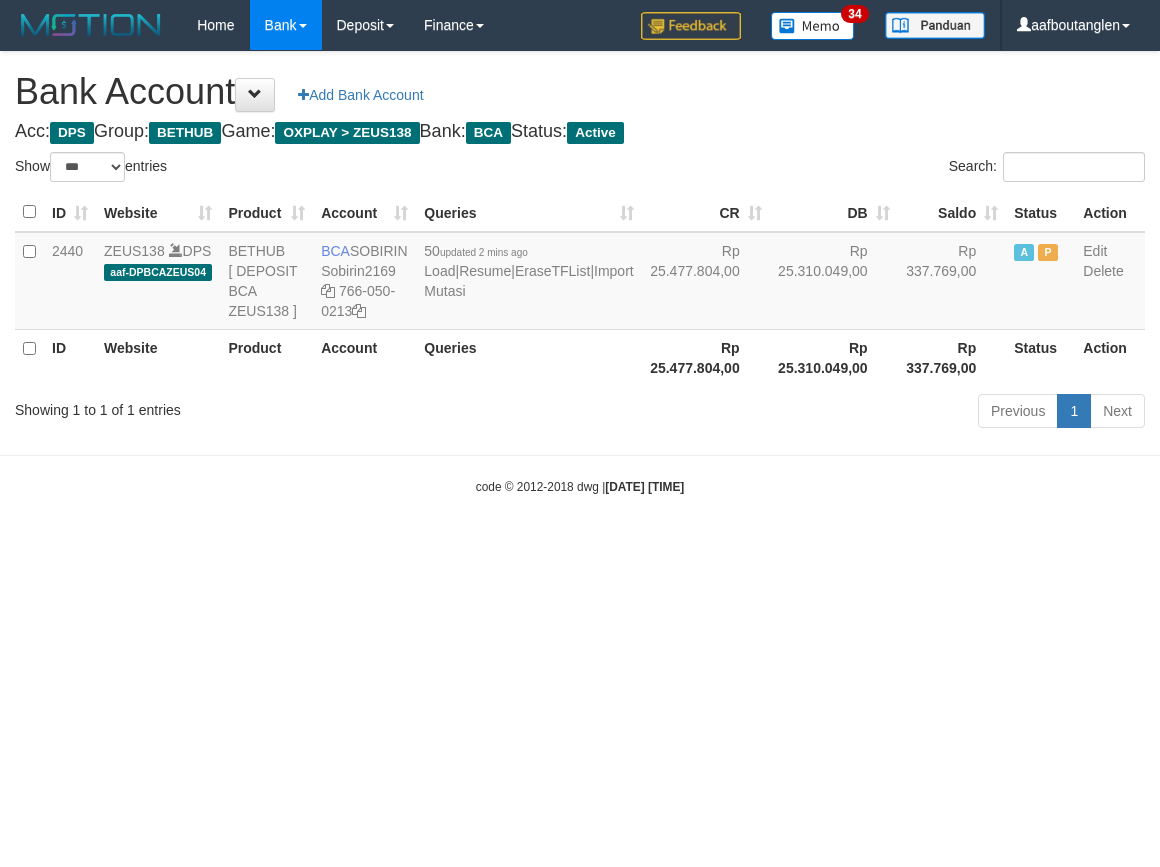select on "***" 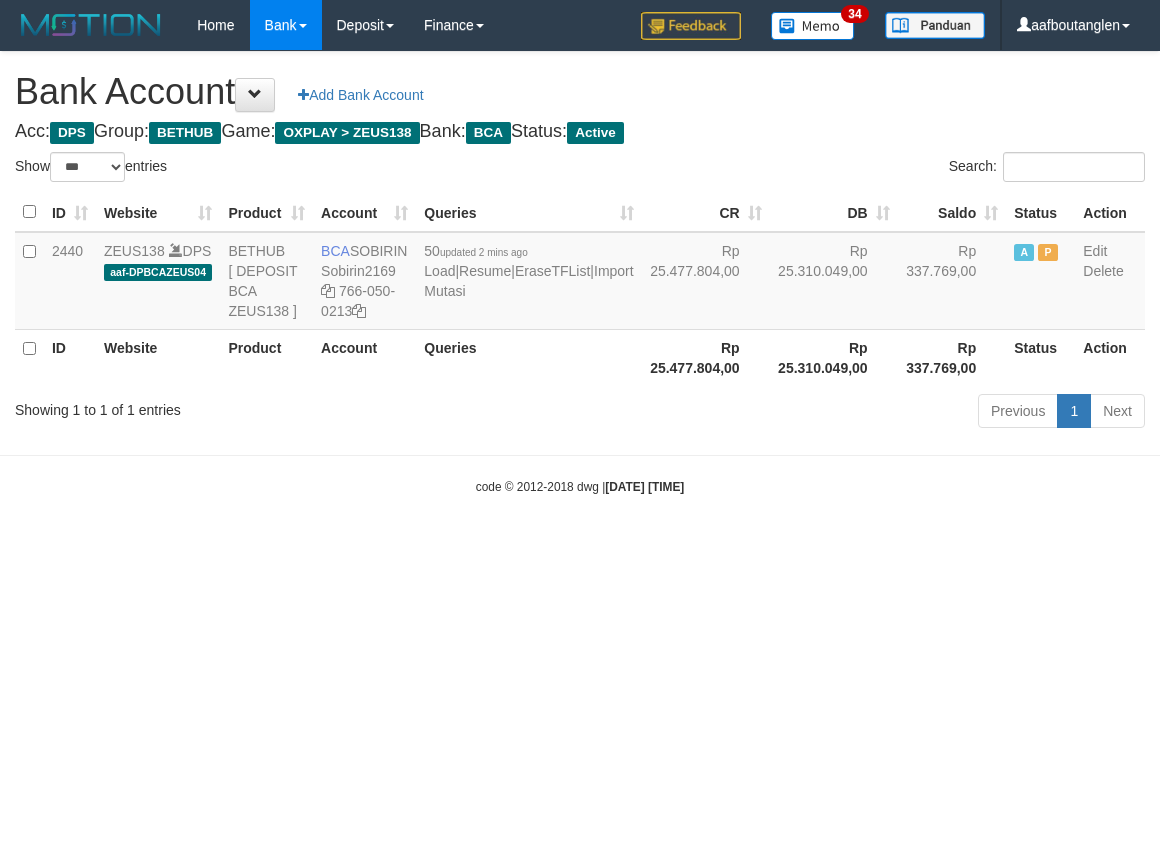 scroll, scrollTop: 0, scrollLeft: 0, axis: both 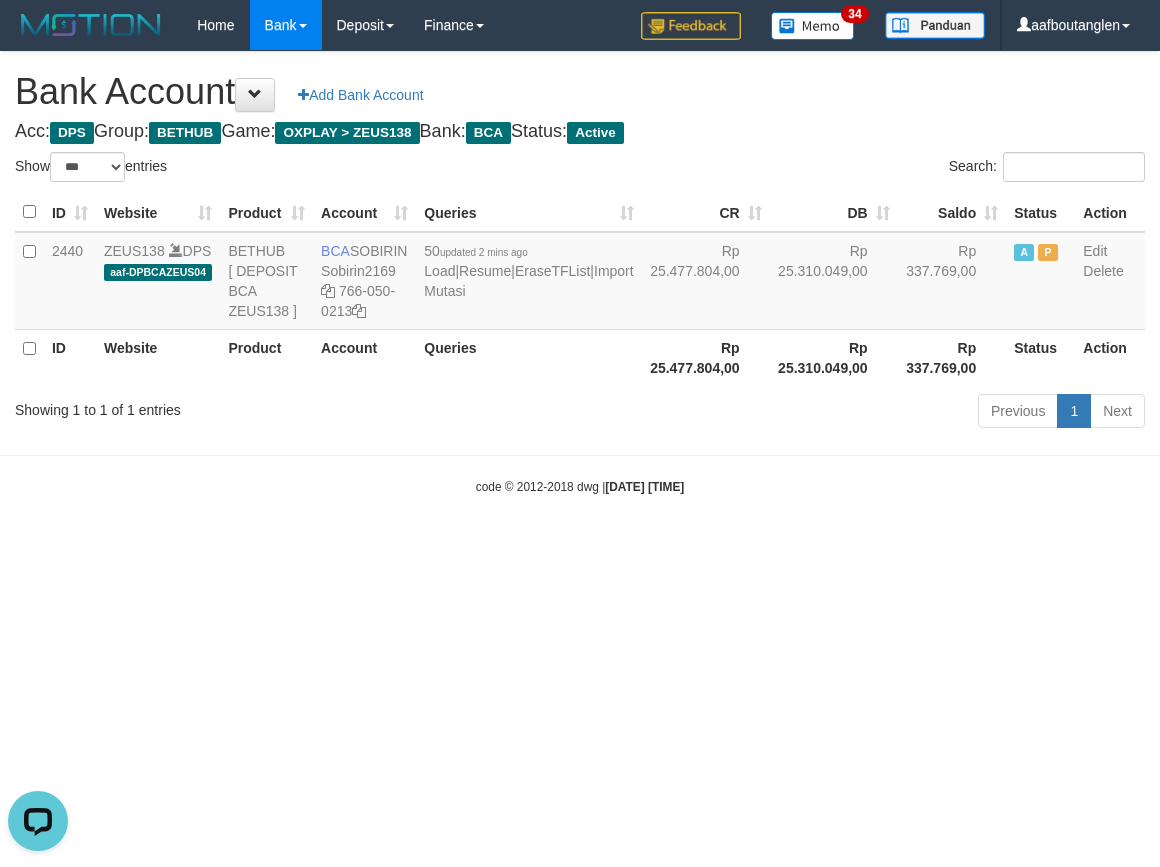 click on "Toggle navigation
Home
Bank
Account List
Deposit
DPS List
History
Note DPS
Finance
Financial Data
aafboutanglen
My Profile
Log Out
34" at bounding box center (580, 273) 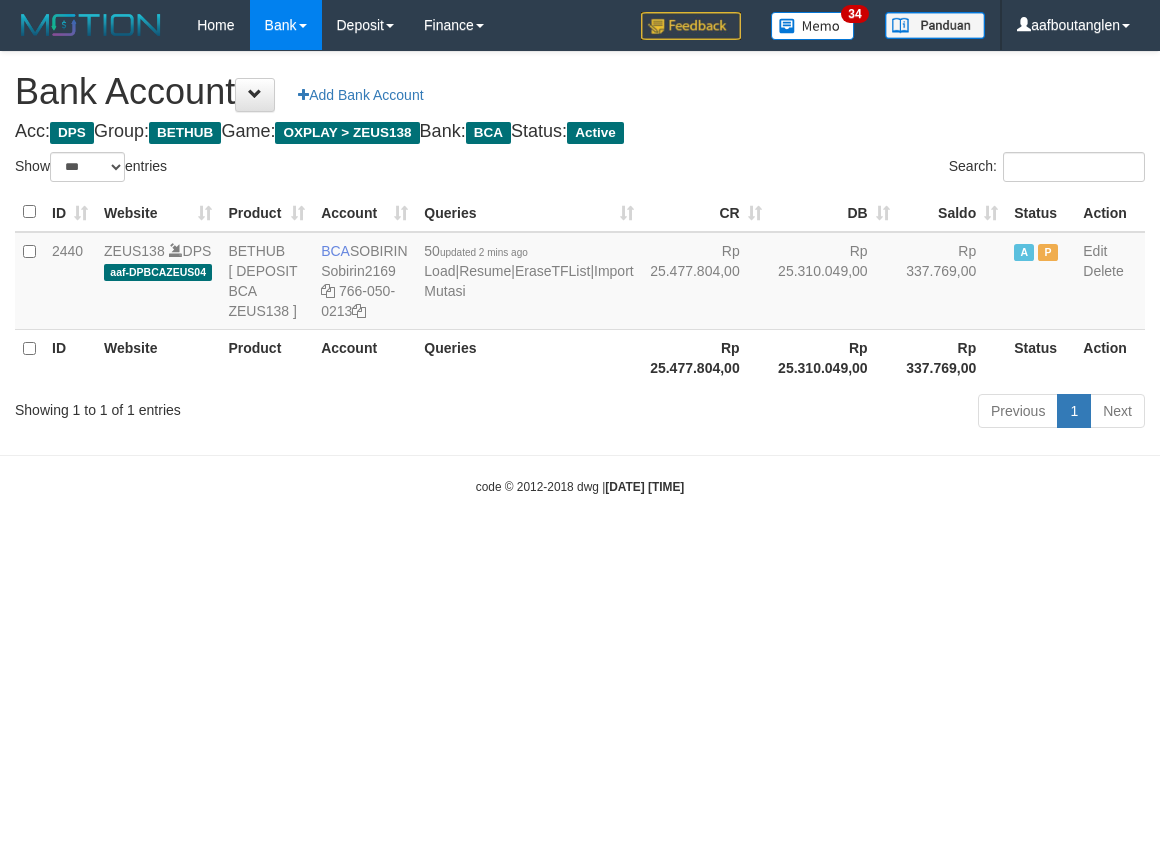 select on "***" 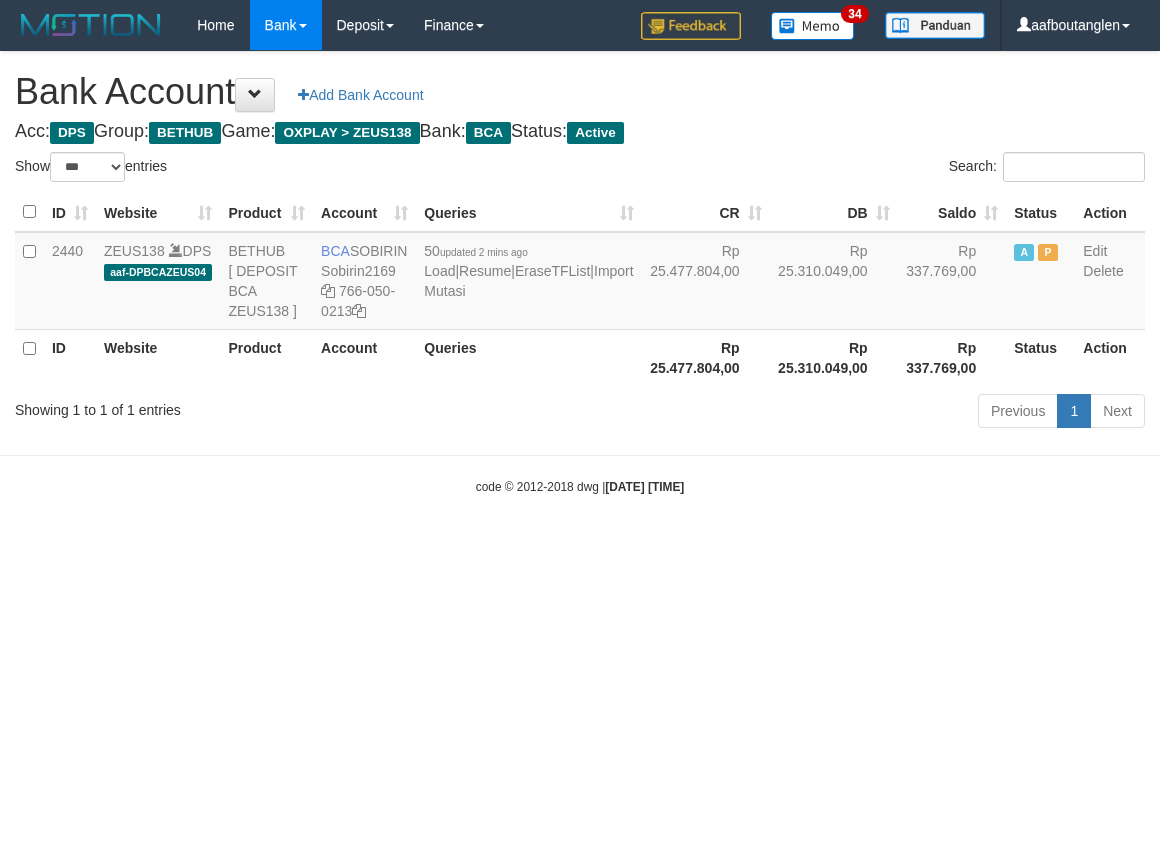 scroll, scrollTop: 0, scrollLeft: 0, axis: both 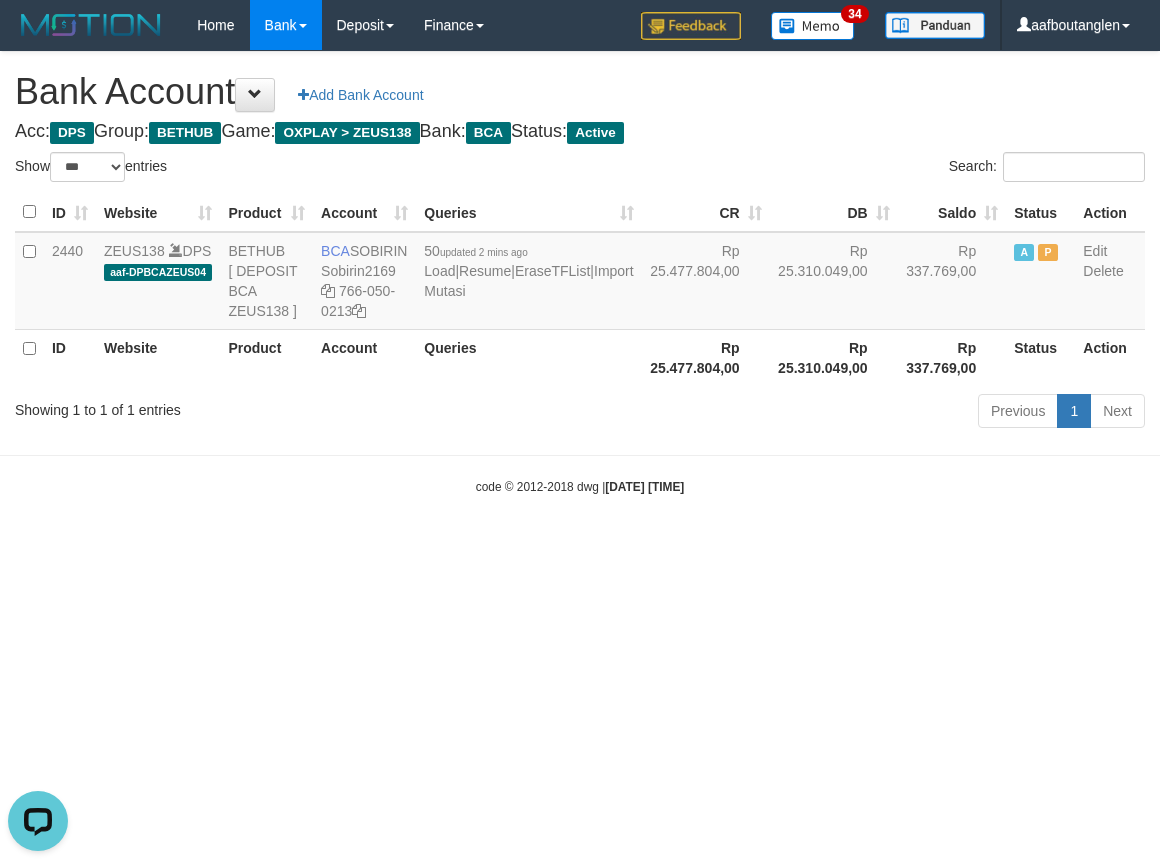 drag, startPoint x: 921, startPoint y: 584, endPoint x: 892, endPoint y: 573, distance: 31.016125 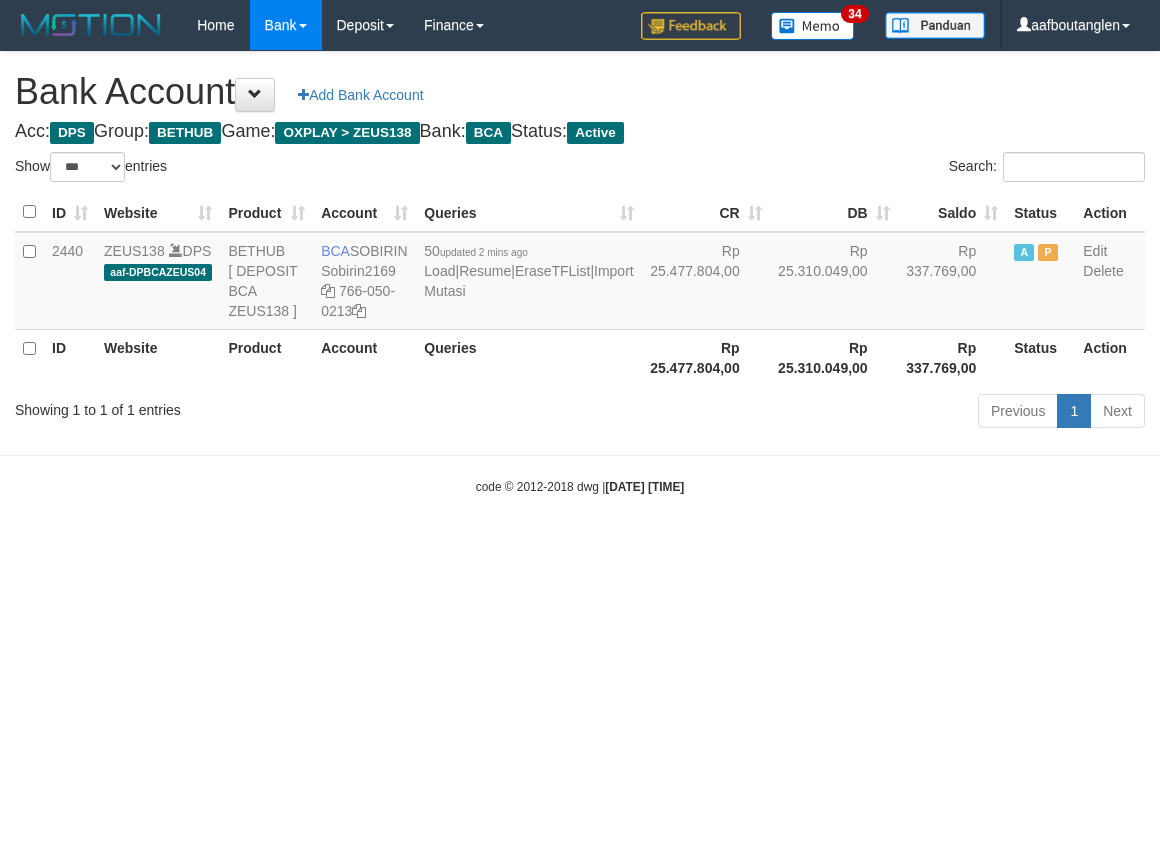 select on "***" 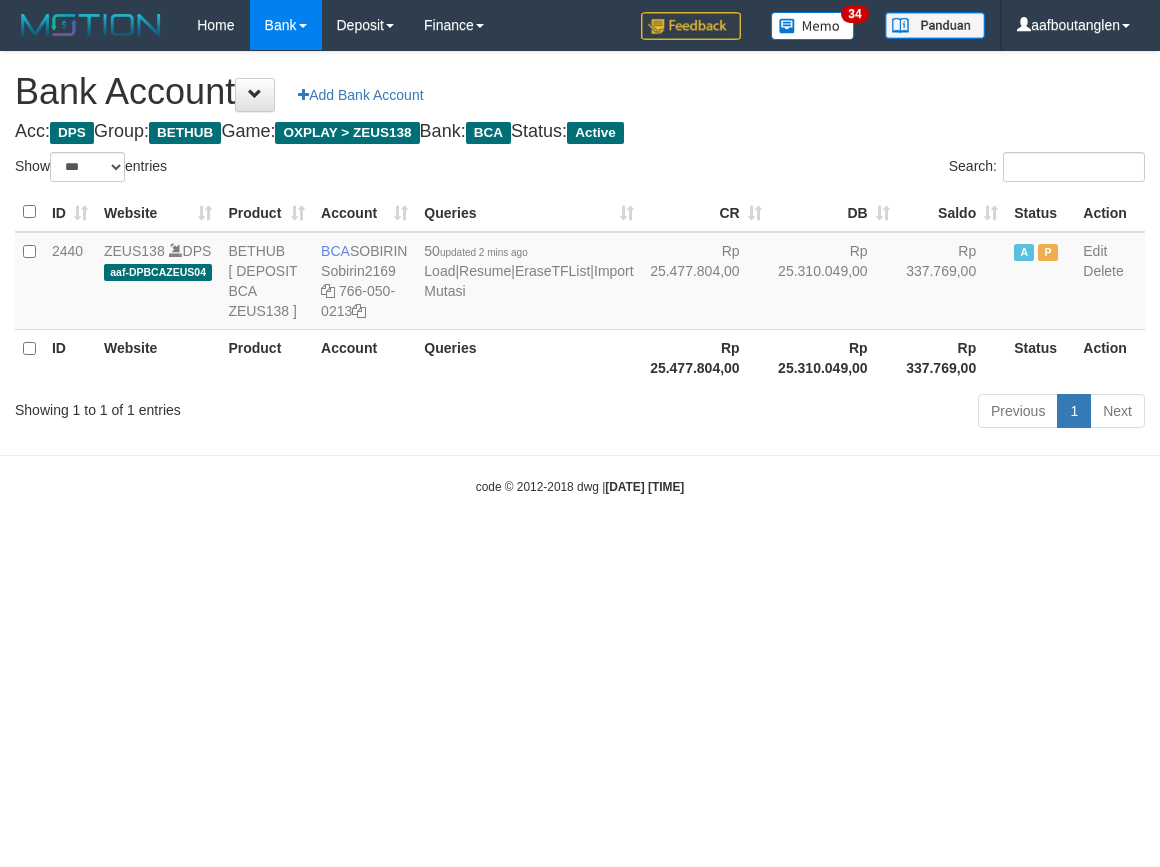 scroll, scrollTop: 0, scrollLeft: 0, axis: both 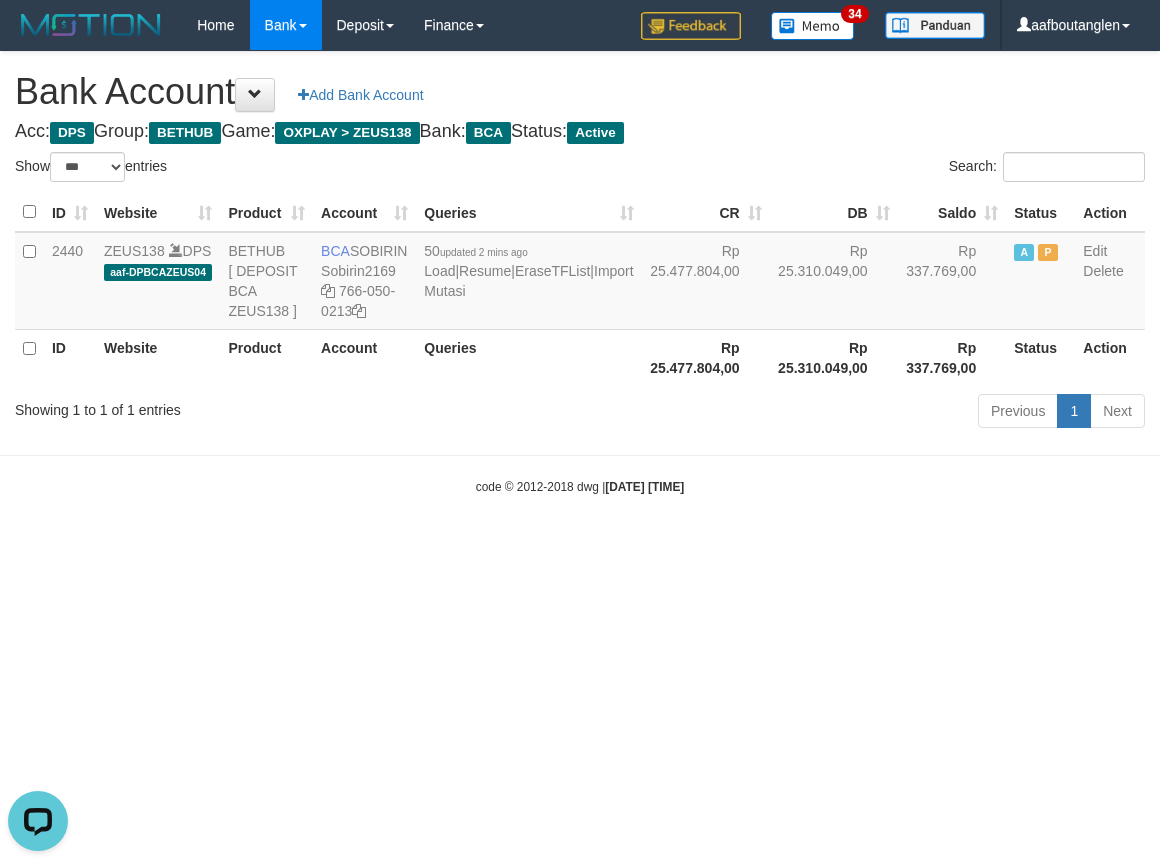 click on "Toggle navigation
Home
Bank
Account List
Deposit
DPS List
History
Note DPS
Finance
Financial Data
aafboutanglen
My Profile
Log Out
34" at bounding box center (580, 273) 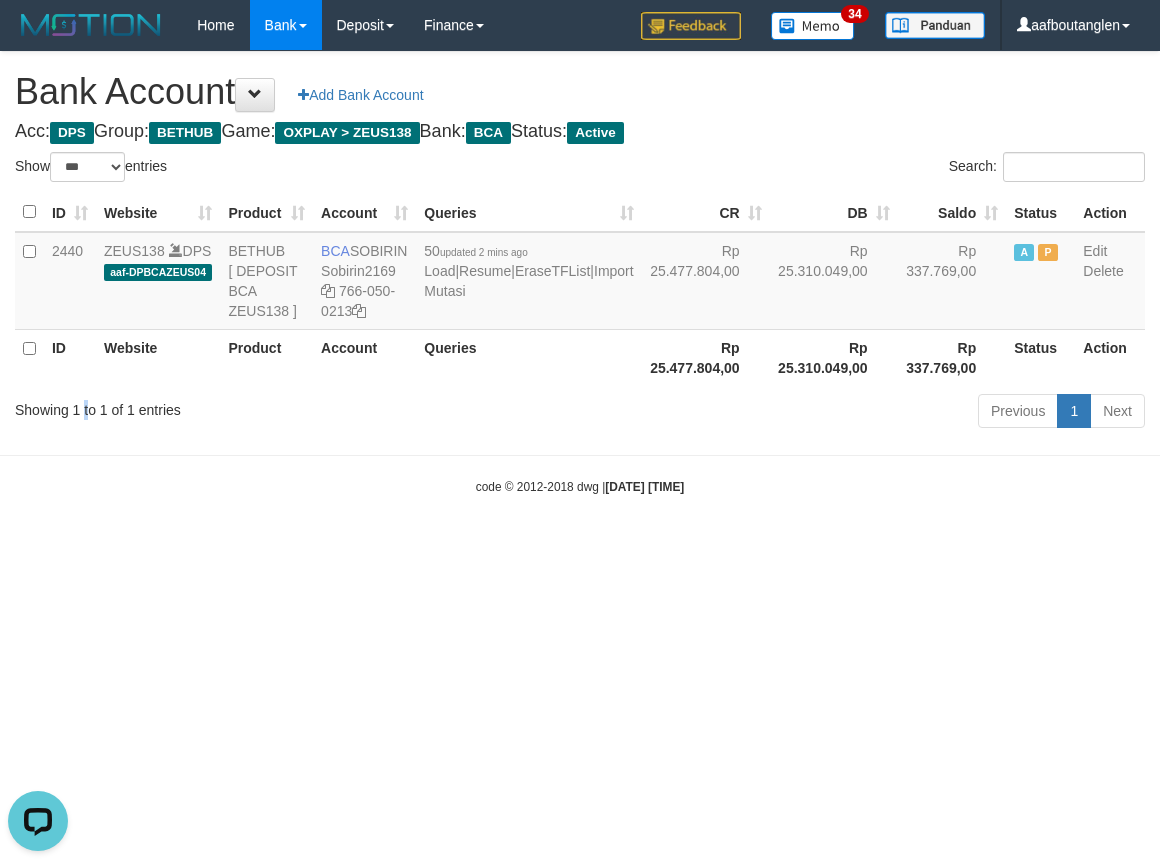 click on "Showing 1 to 1 of 1 entries" at bounding box center [241, 406] 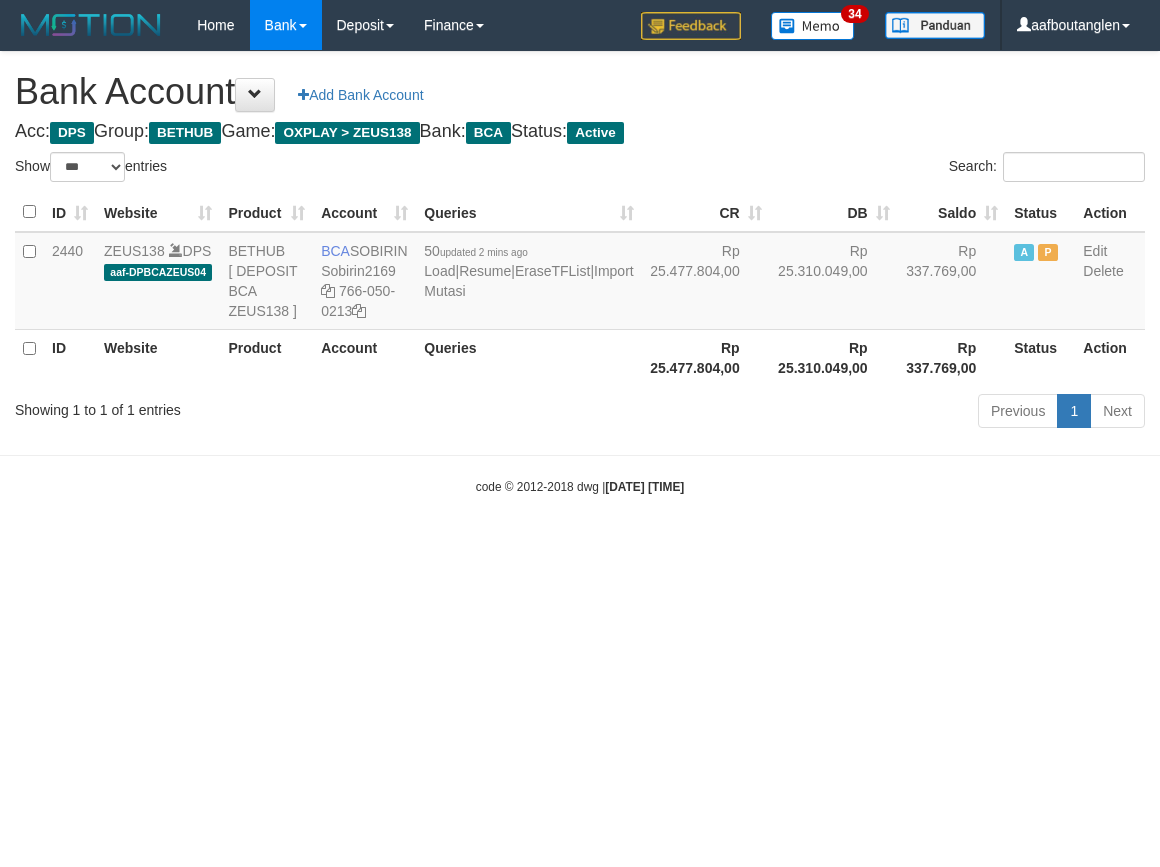 select on "***" 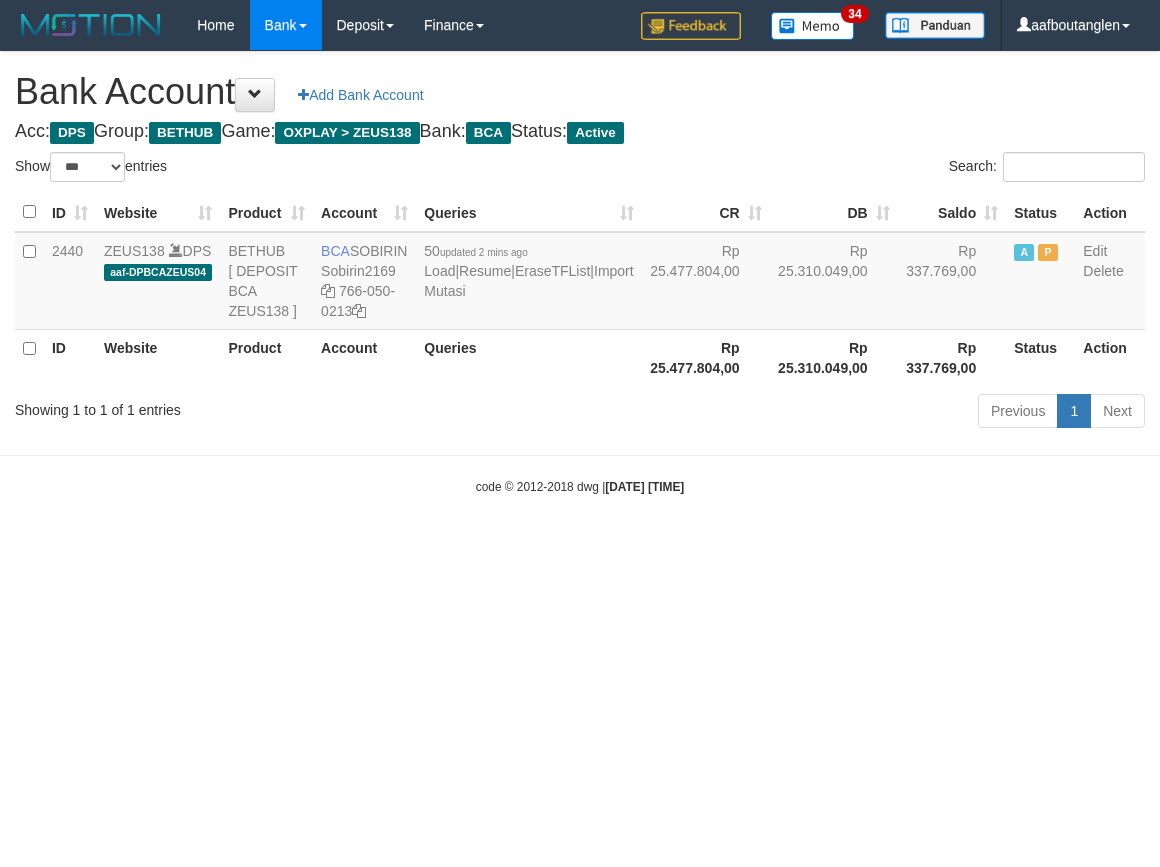 scroll, scrollTop: 0, scrollLeft: 0, axis: both 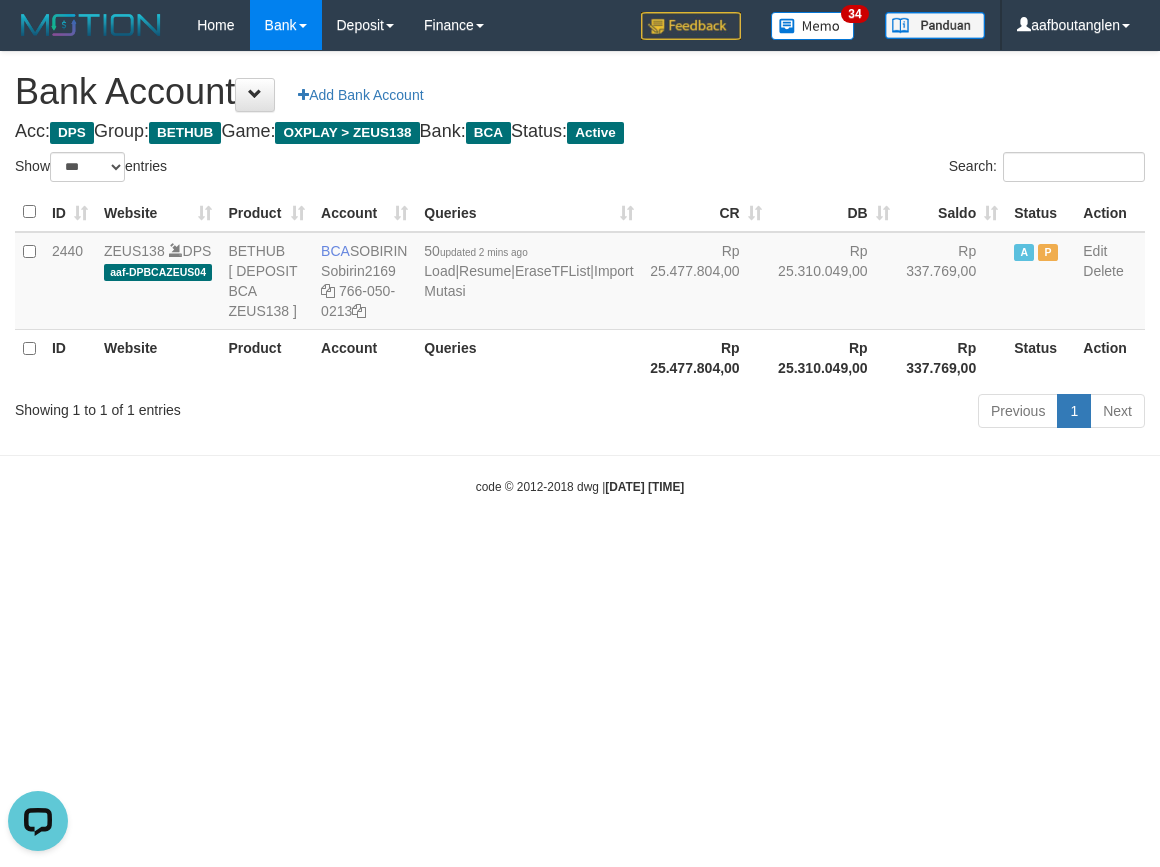 click on "Rp 25.477.804,00" at bounding box center [706, 357] 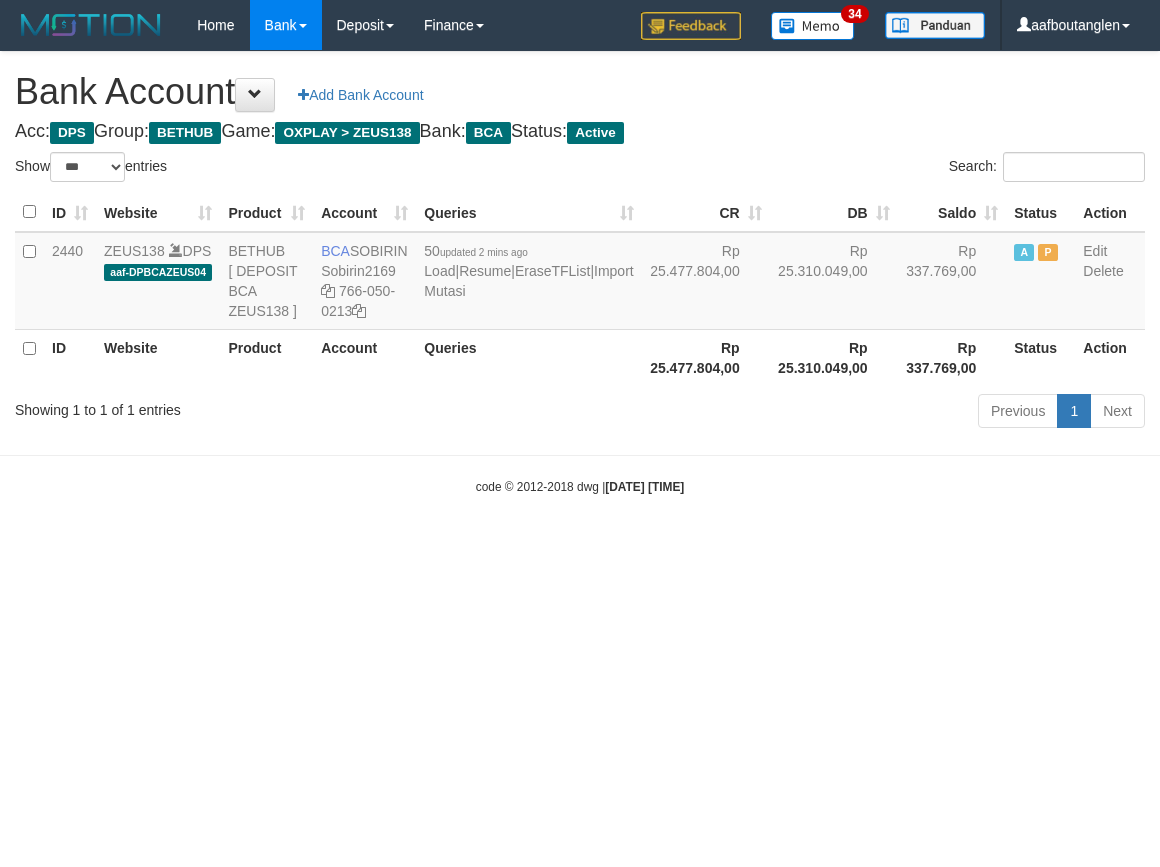 select on "***" 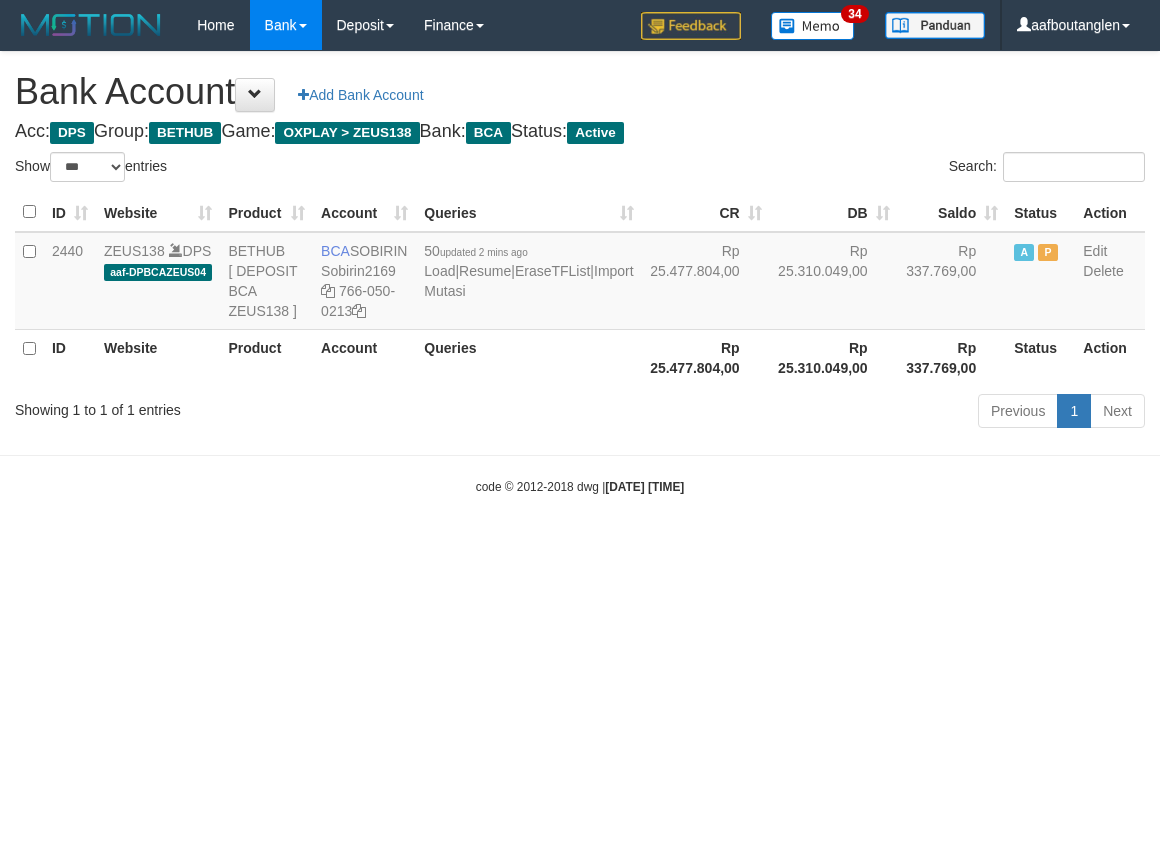 scroll, scrollTop: 0, scrollLeft: 0, axis: both 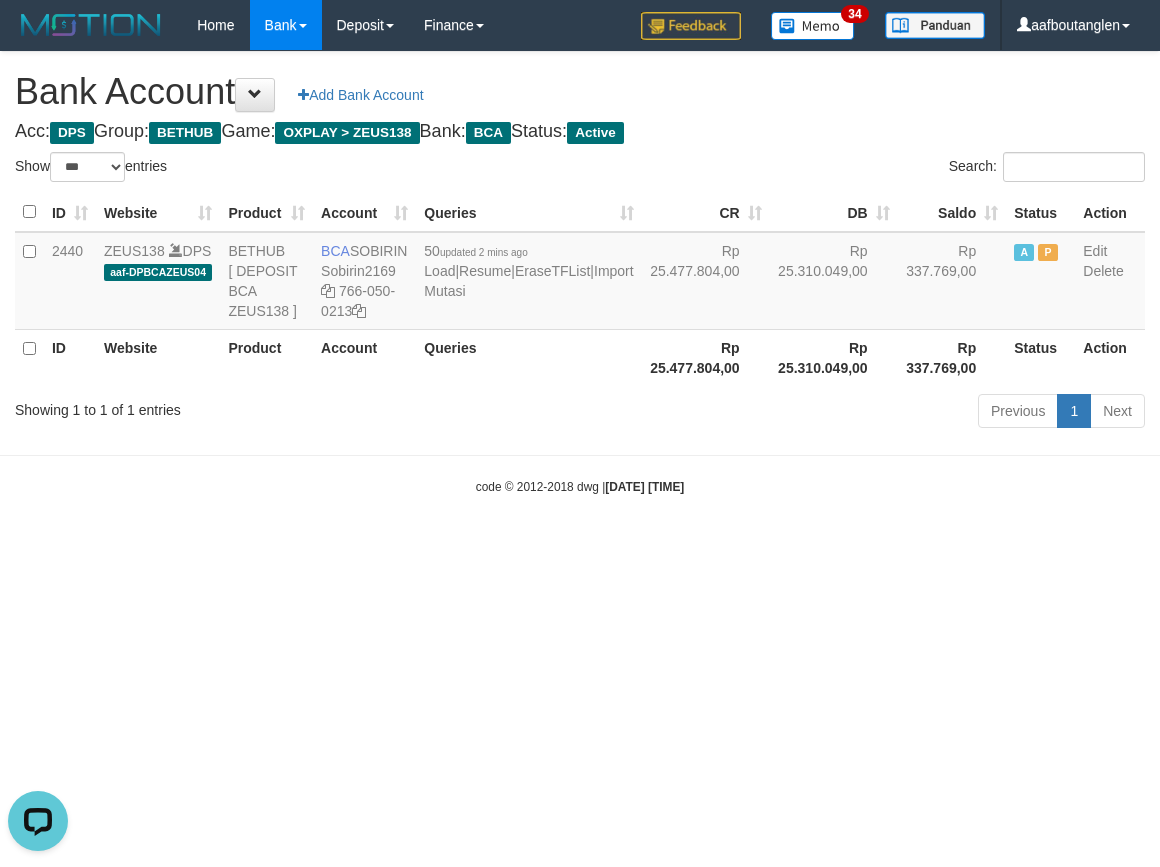drag, startPoint x: 943, startPoint y: 600, endPoint x: 904, endPoint y: 562, distance: 54.451813 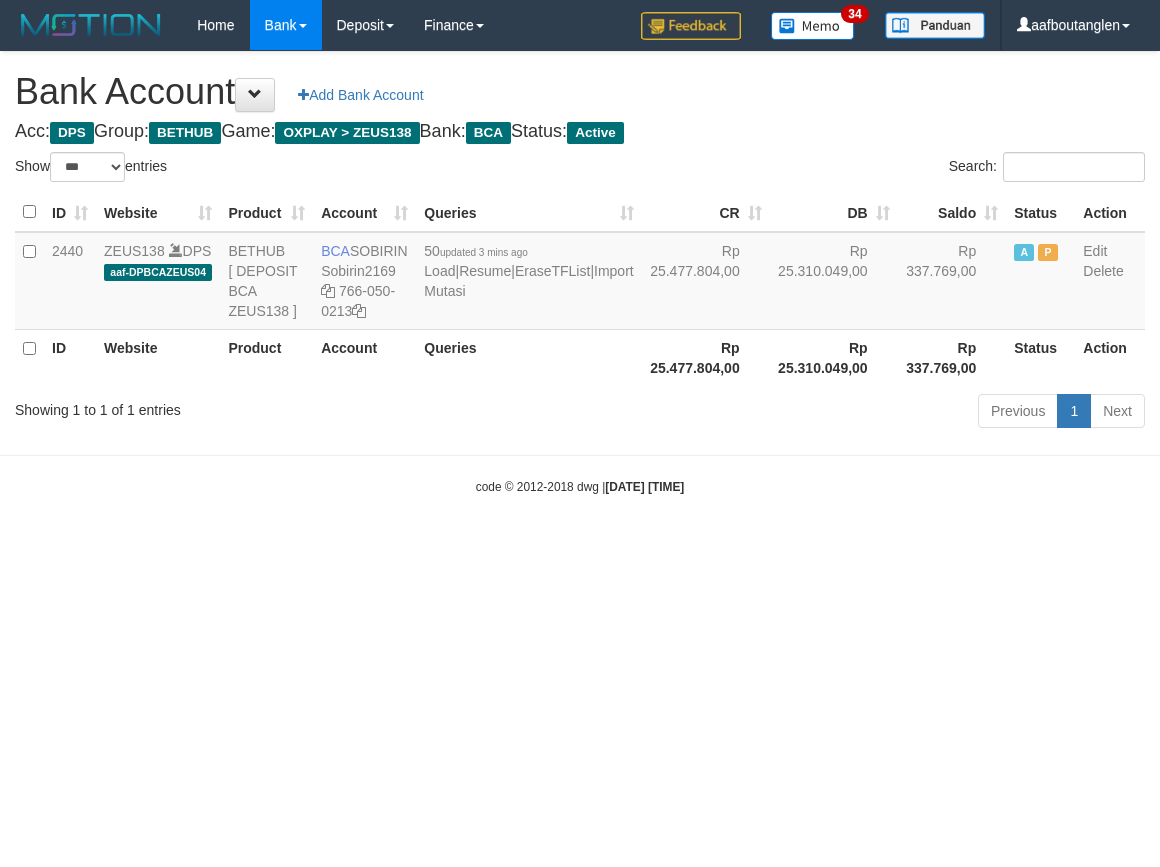 select on "***" 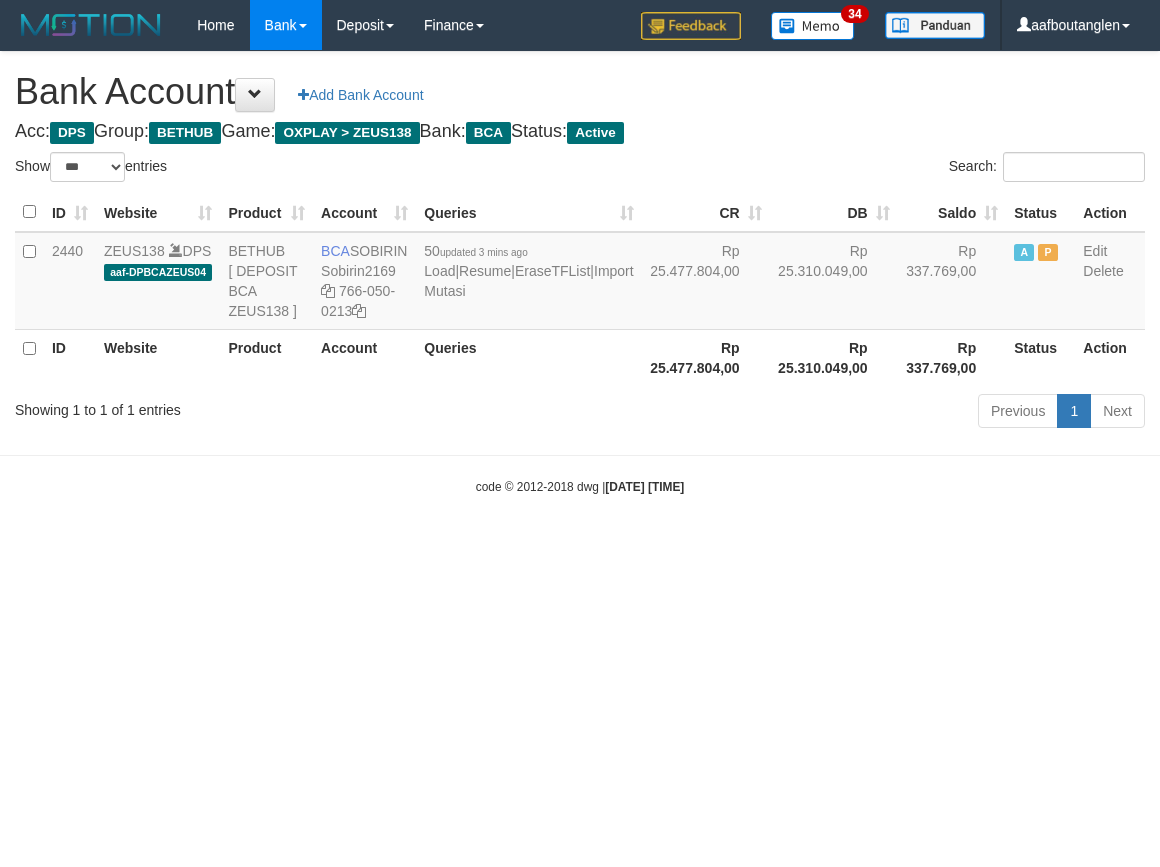 scroll, scrollTop: 0, scrollLeft: 0, axis: both 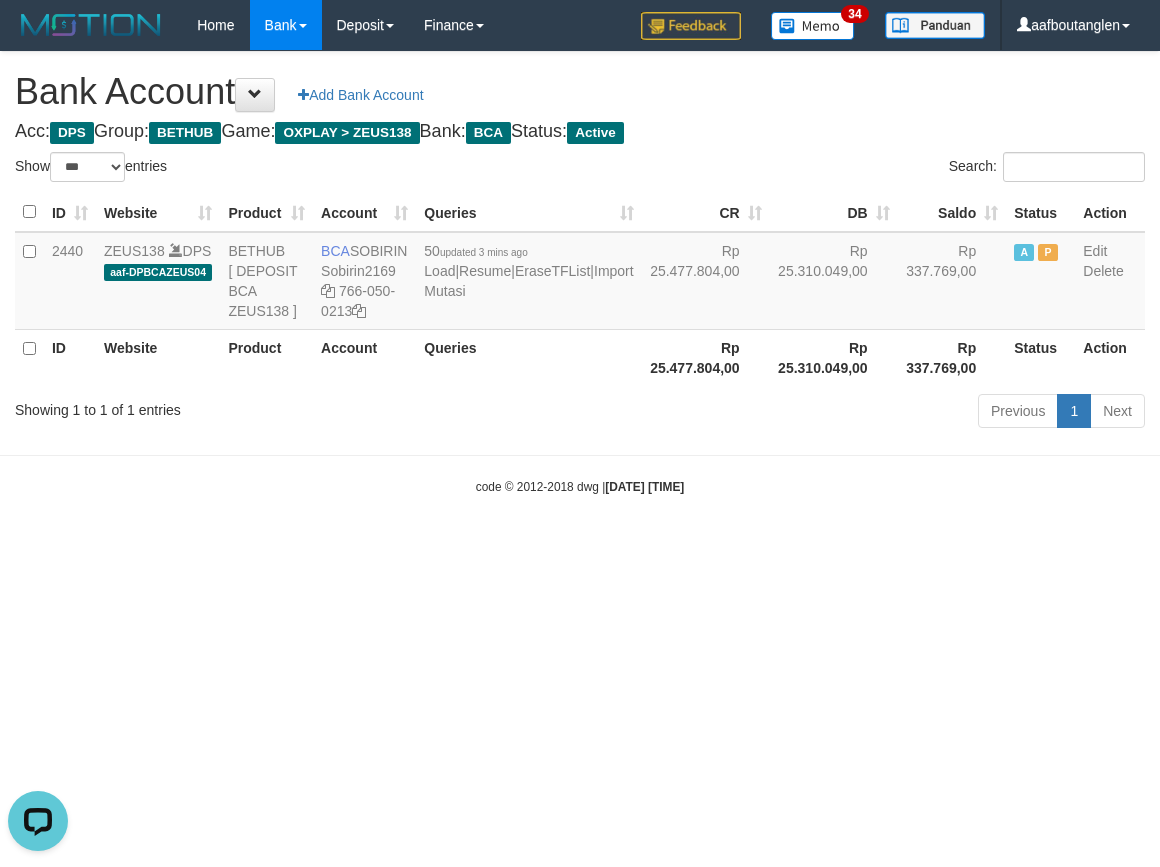 click on "Toggle navigation
Home
Bank
Account List
Deposit
DPS List
History
Note DPS
Finance
Financial Data
aafboutanglen
My Profile
Log Out
34" at bounding box center [580, 273] 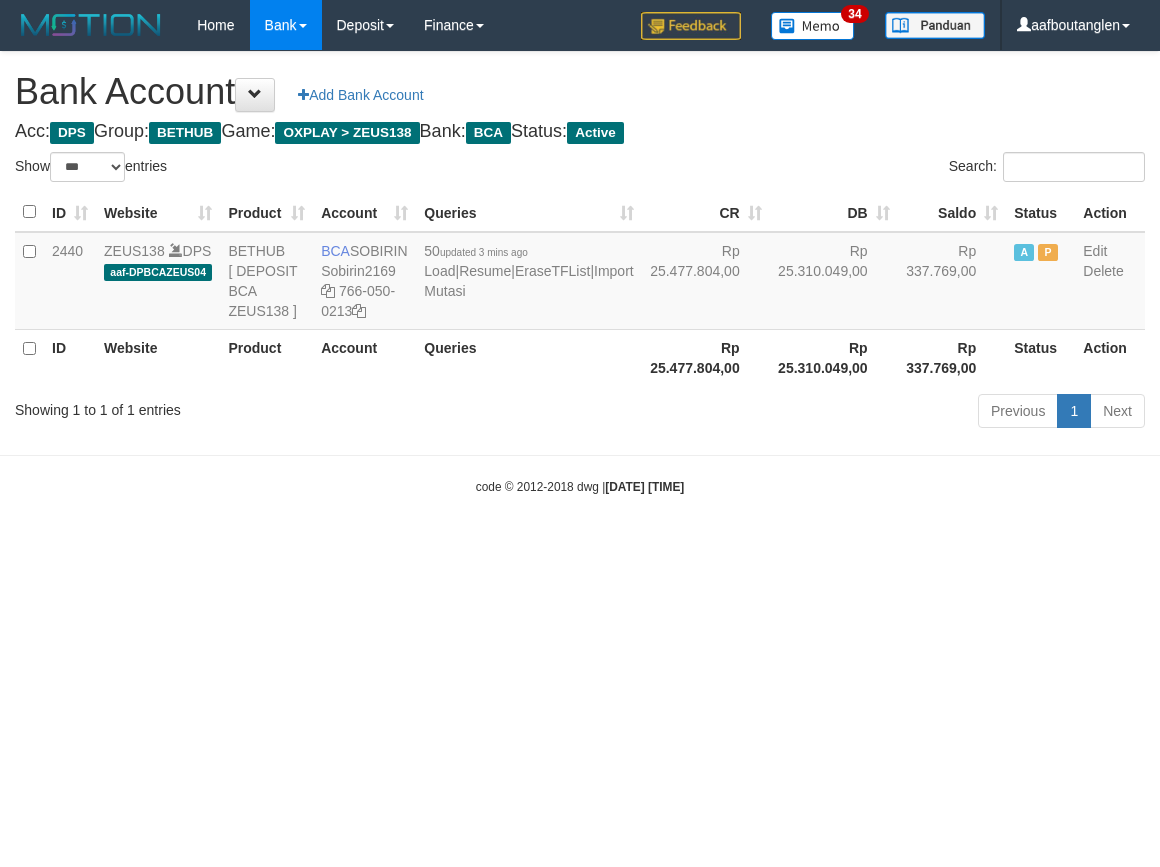 select on "***" 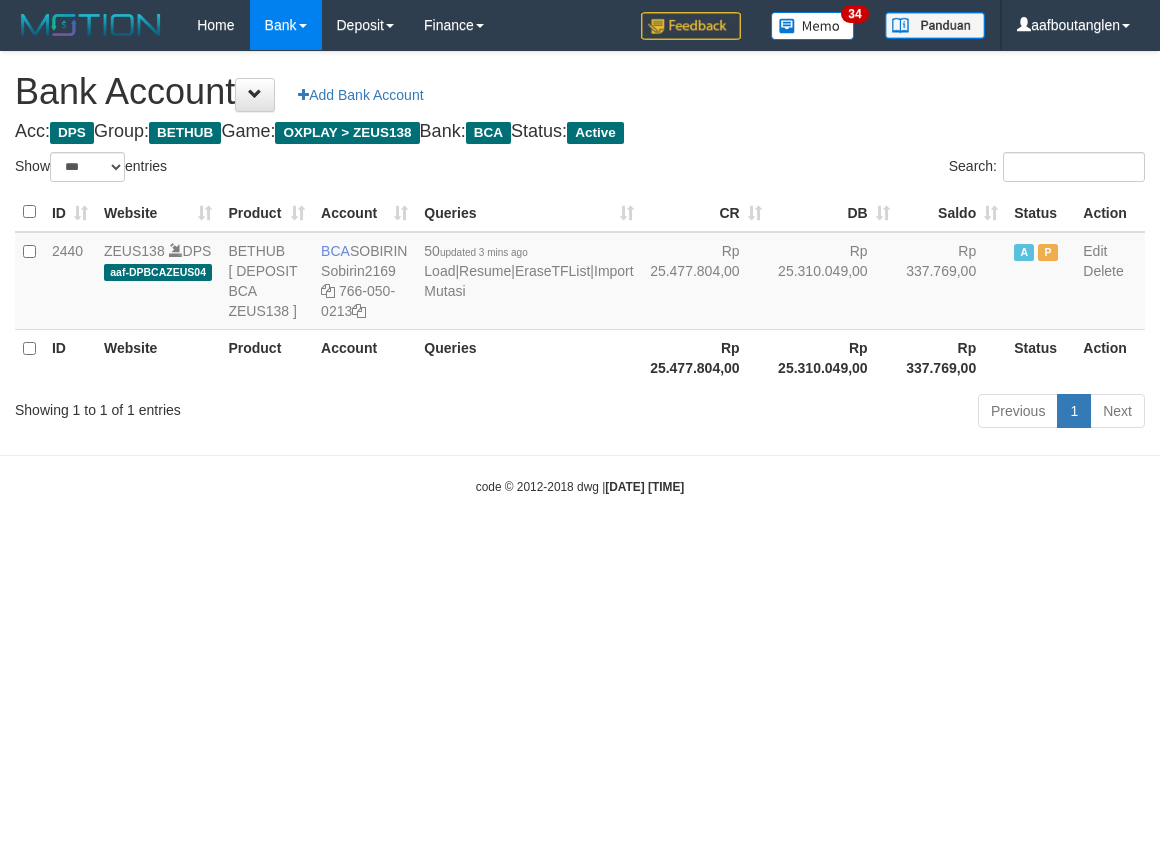 scroll, scrollTop: 0, scrollLeft: 0, axis: both 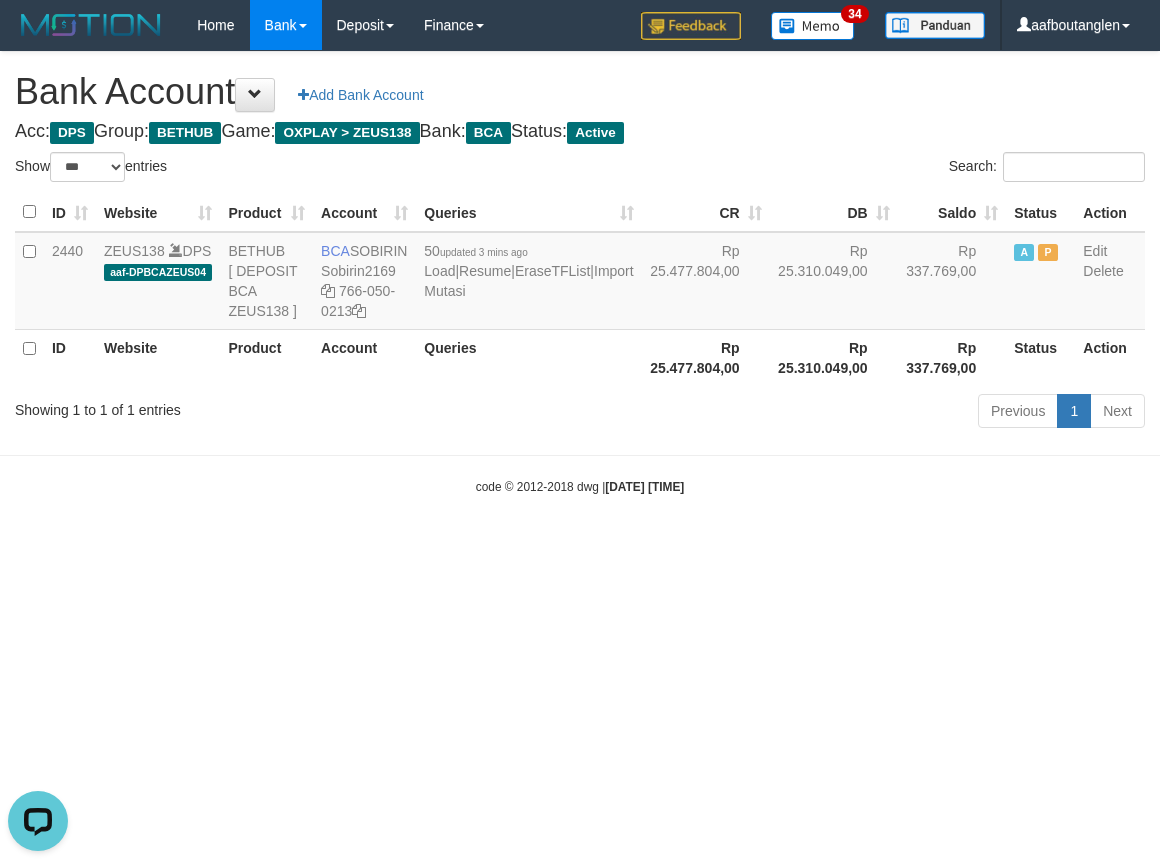 drag, startPoint x: 25, startPoint y: 462, endPoint x: 197, endPoint y: 453, distance: 172.2353 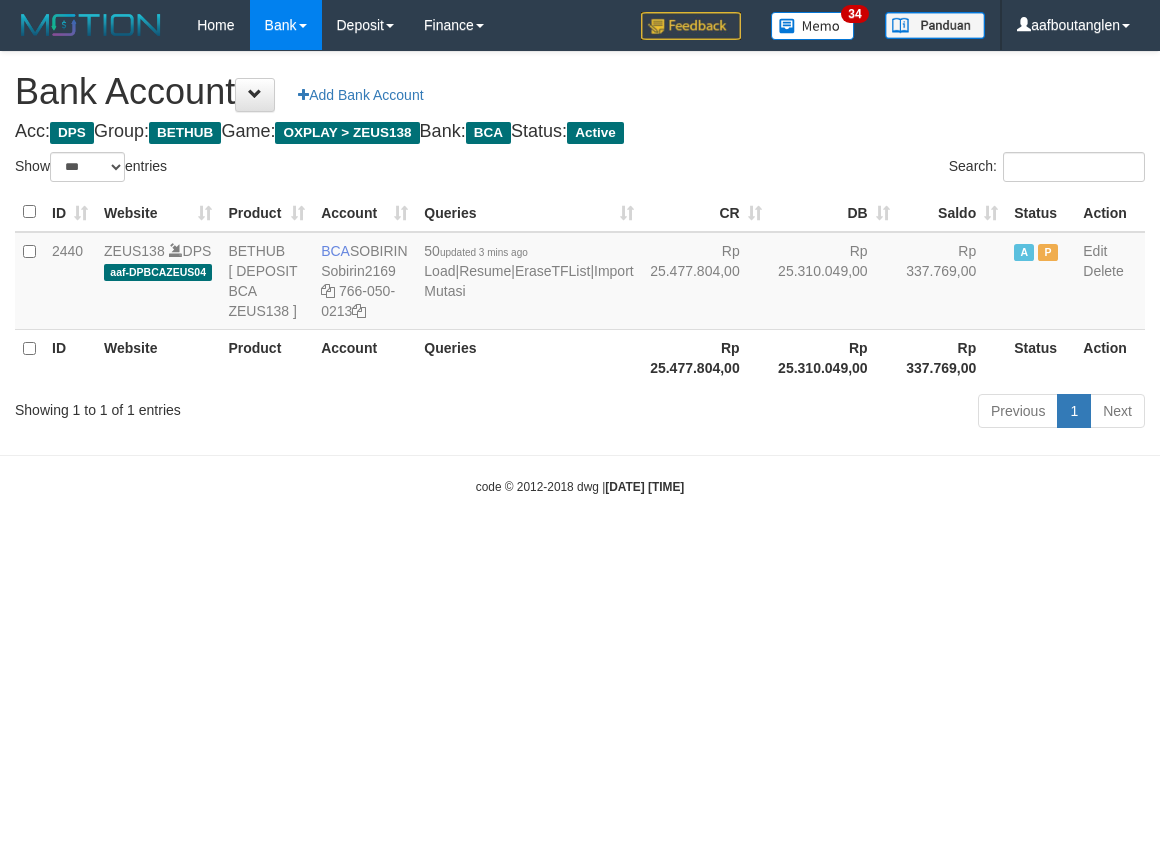 select on "***" 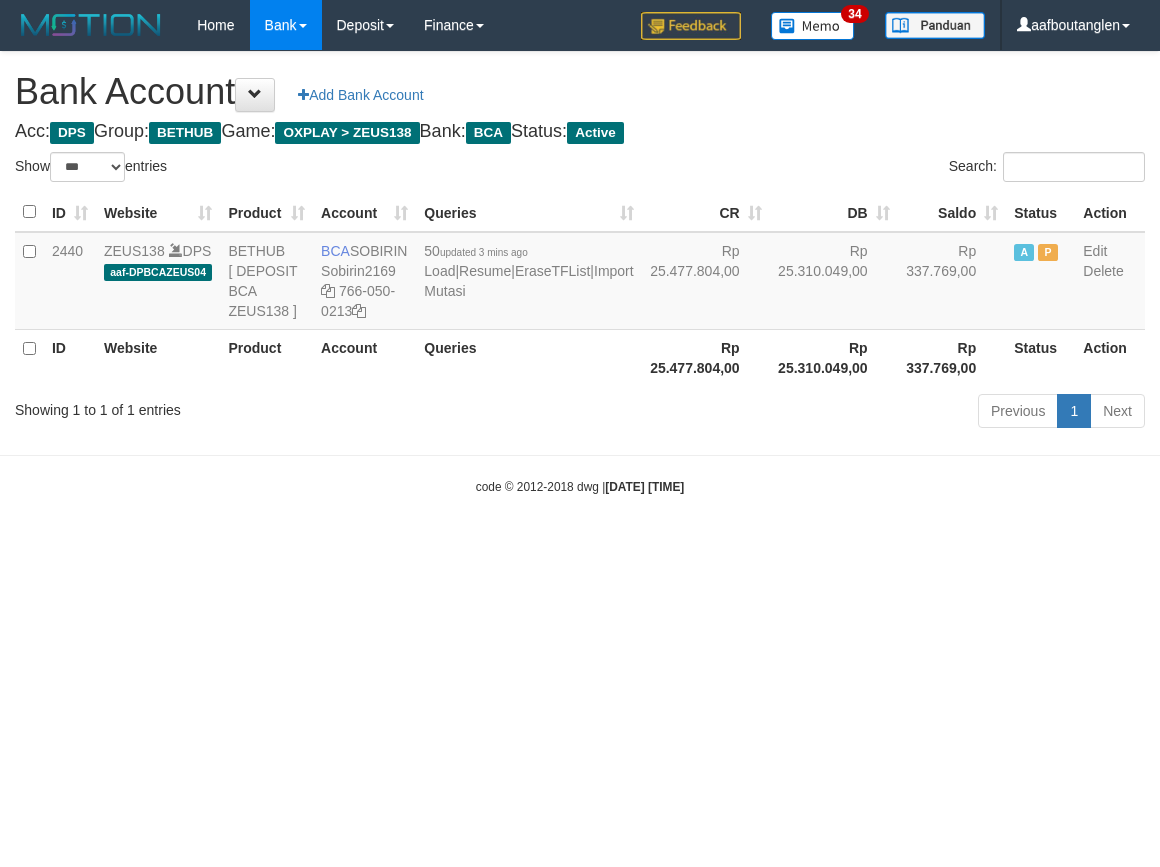 scroll, scrollTop: 0, scrollLeft: 0, axis: both 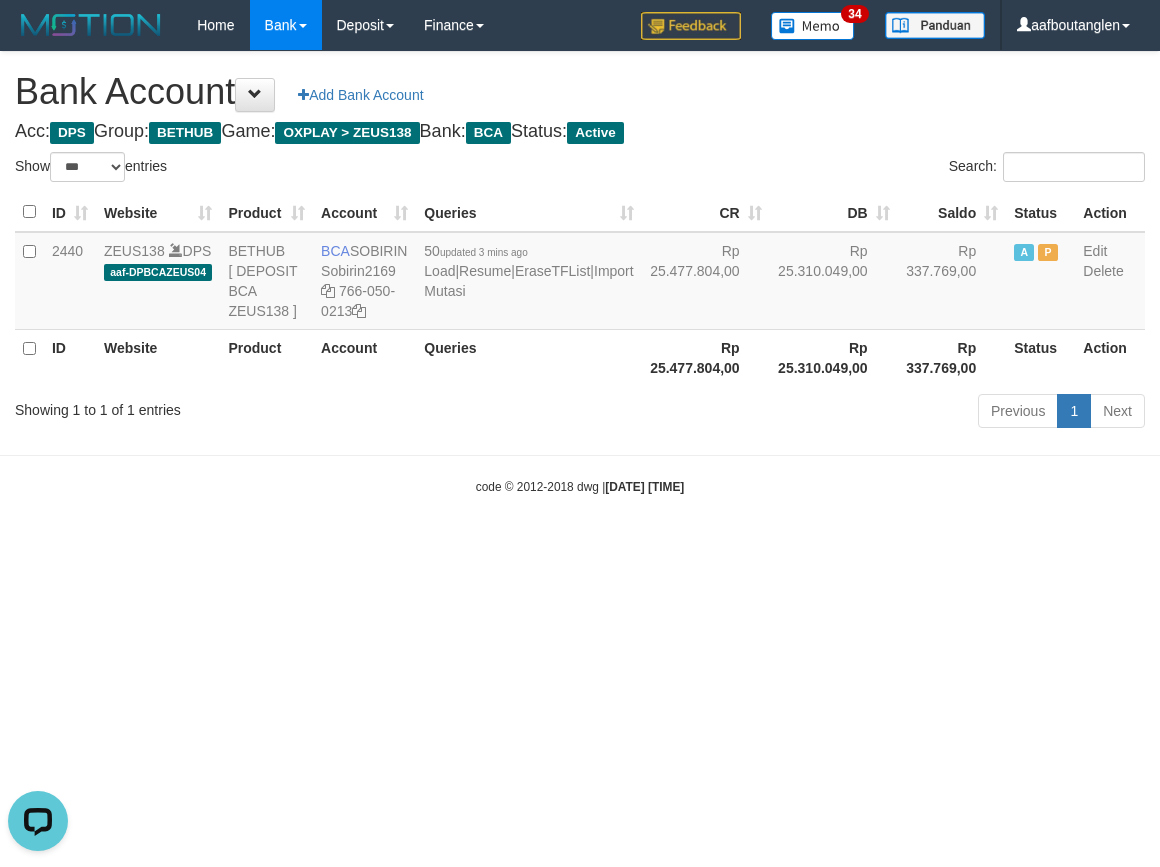 drag, startPoint x: 894, startPoint y: 567, endPoint x: 840, endPoint y: 570, distance: 54.08327 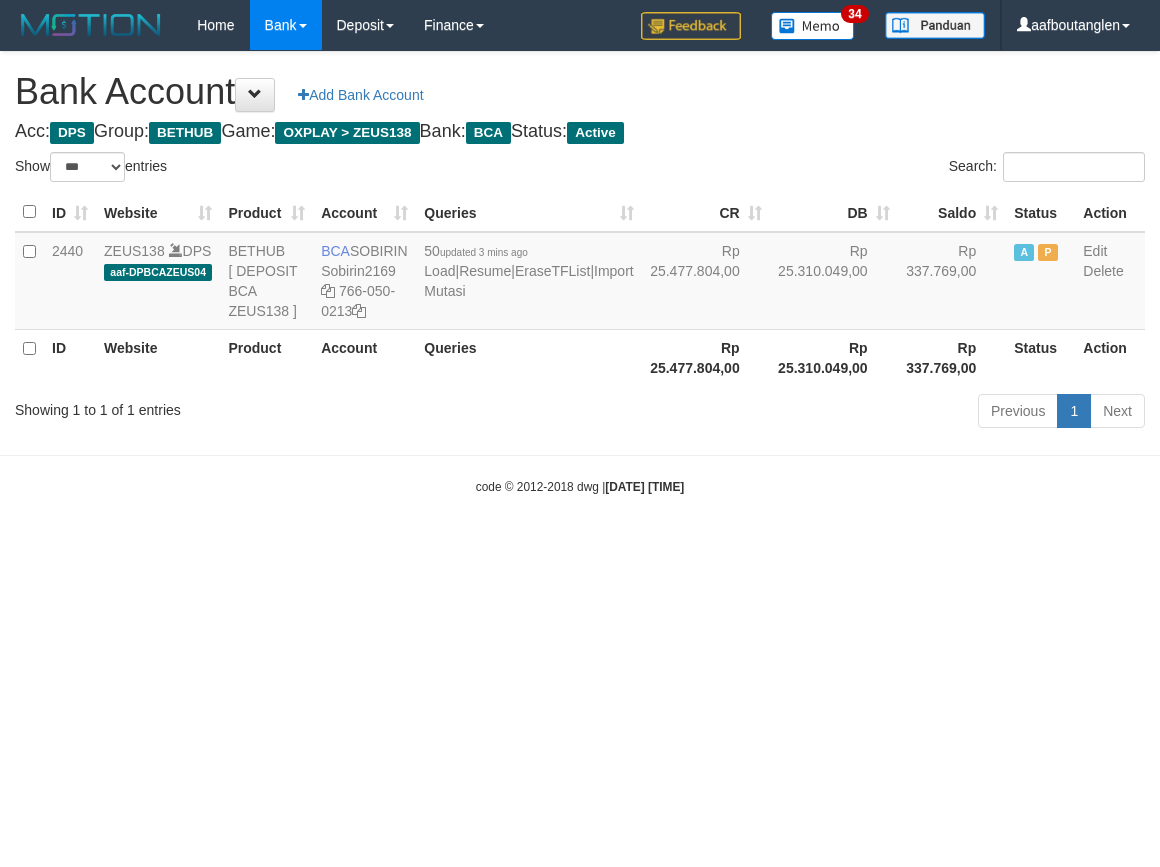 select on "***" 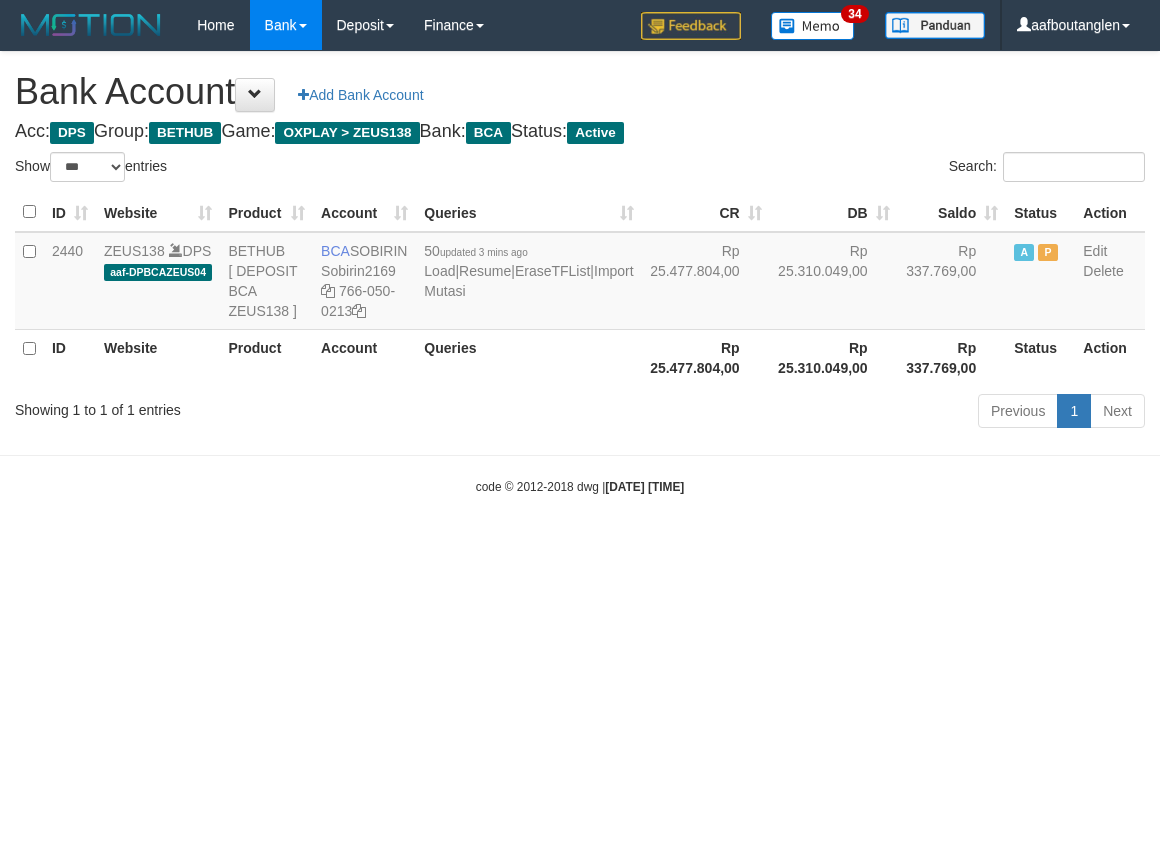 scroll, scrollTop: 0, scrollLeft: 0, axis: both 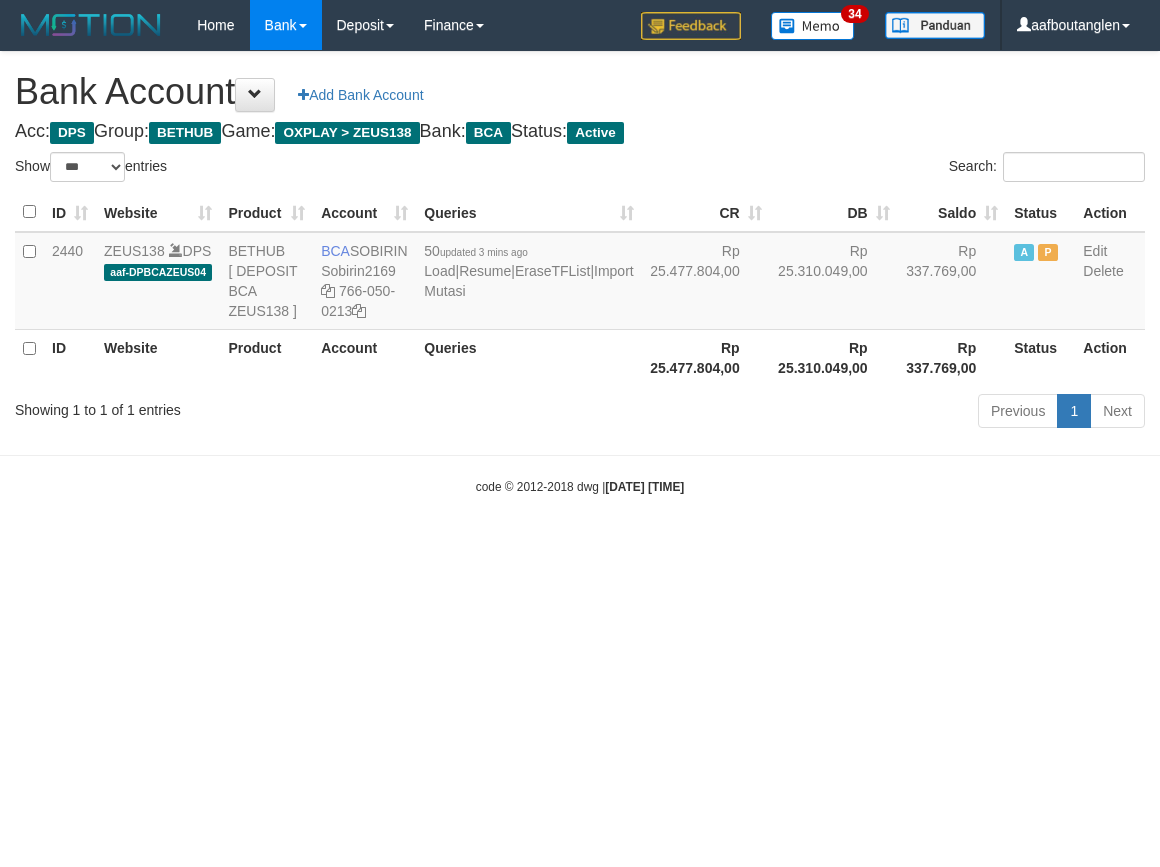 select on "***" 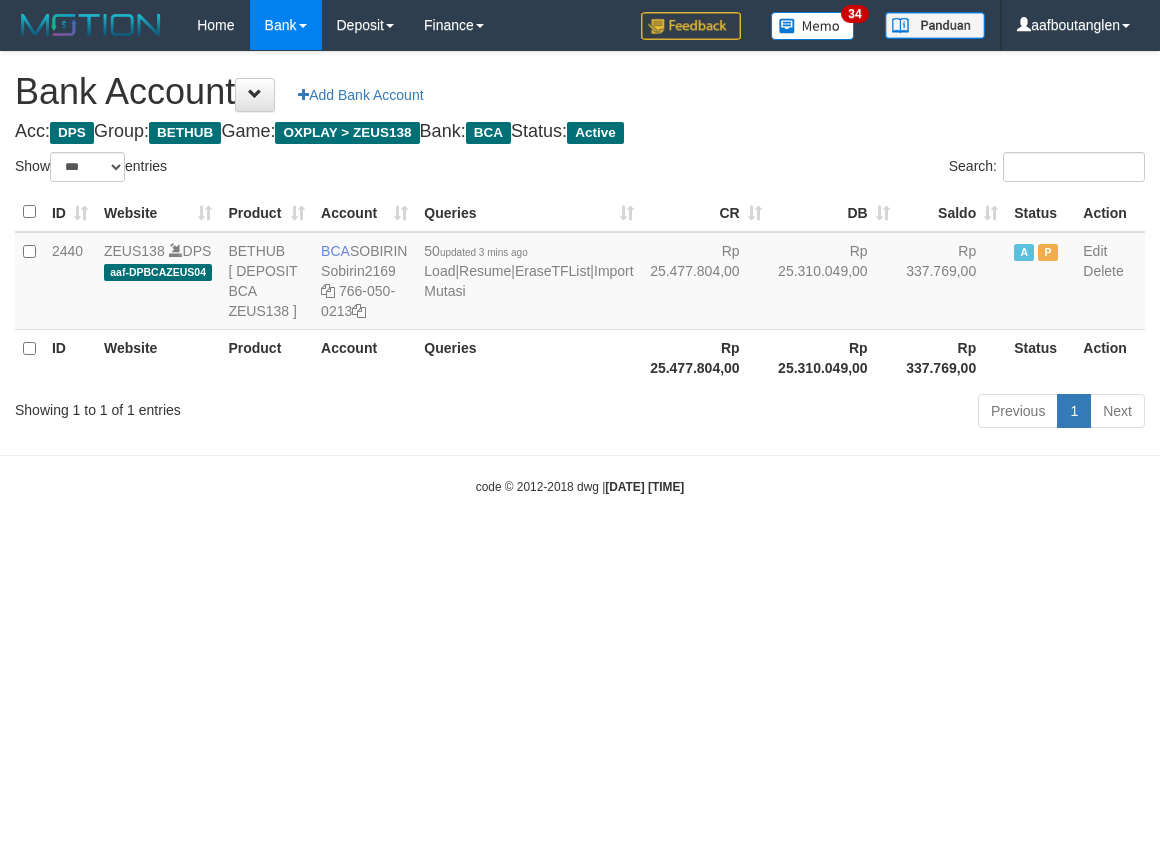 scroll, scrollTop: 0, scrollLeft: 0, axis: both 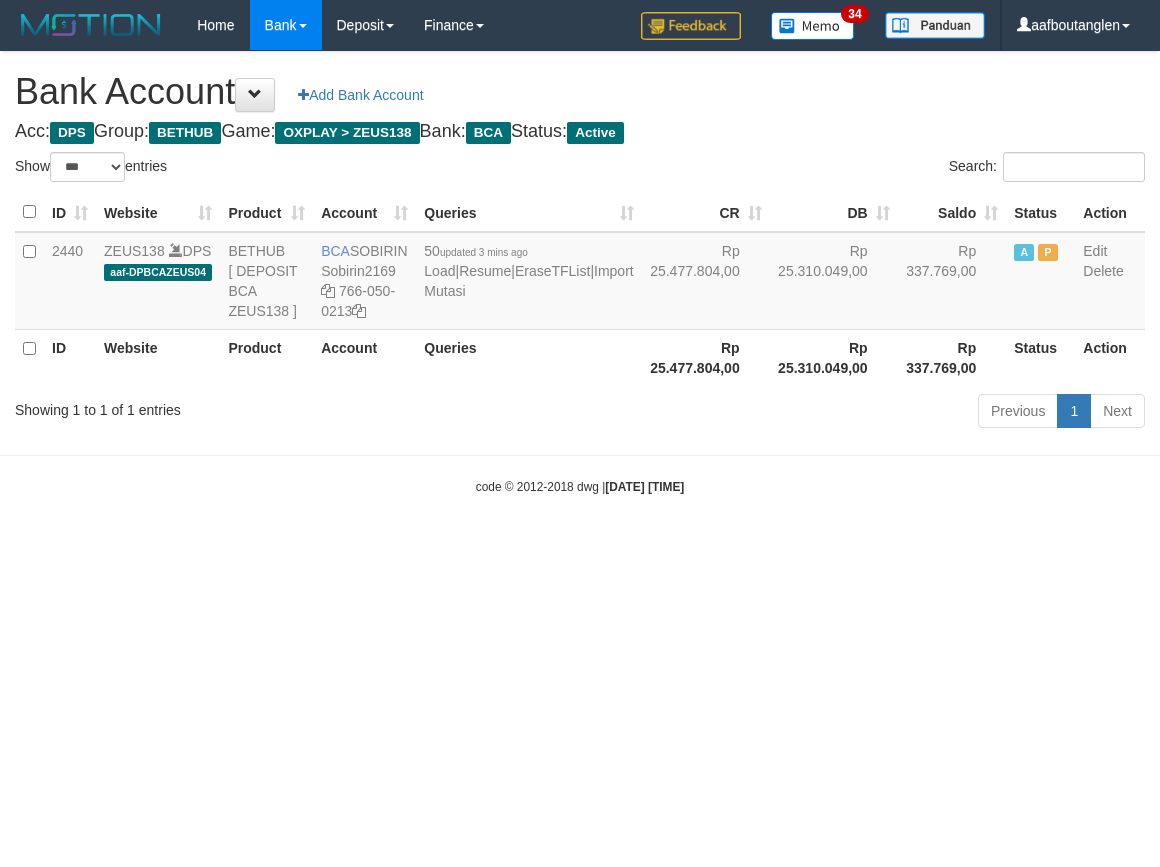 select on "***" 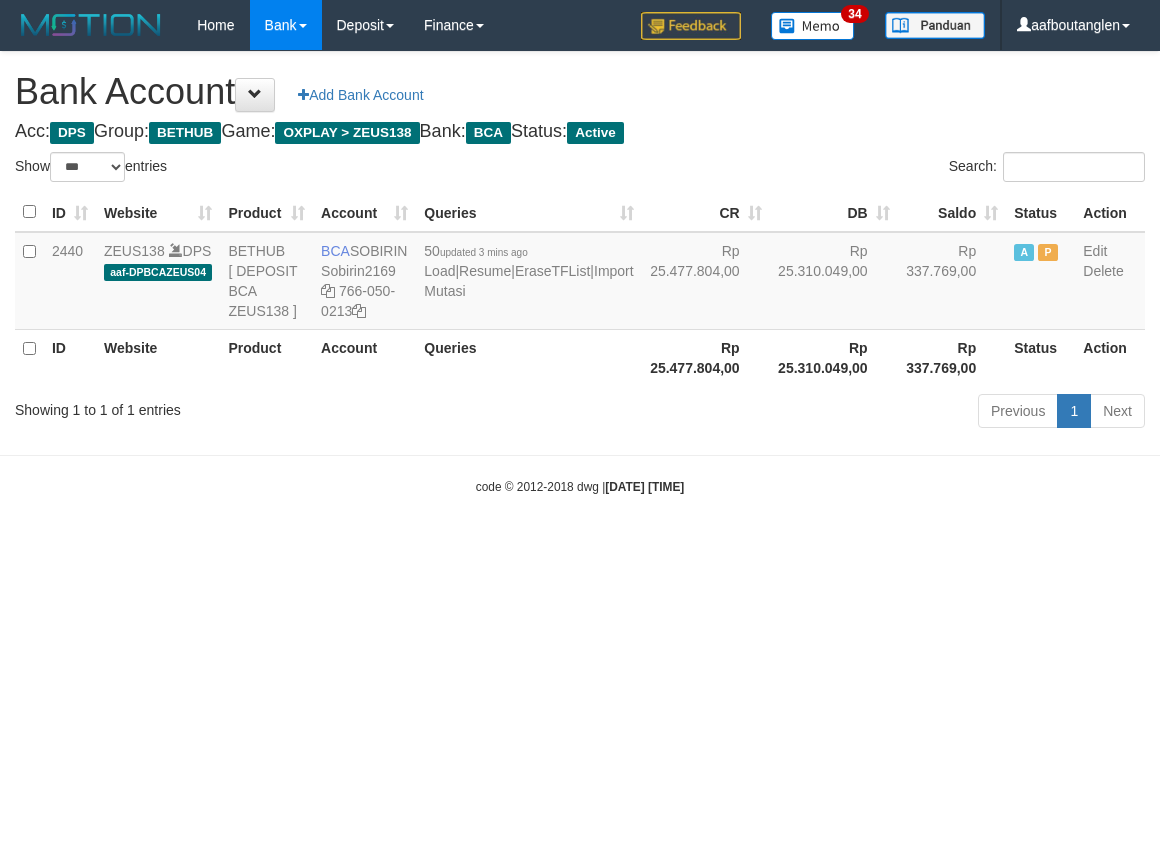 scroll, scrollTop: 0, scrollLeft: 0, axis: both 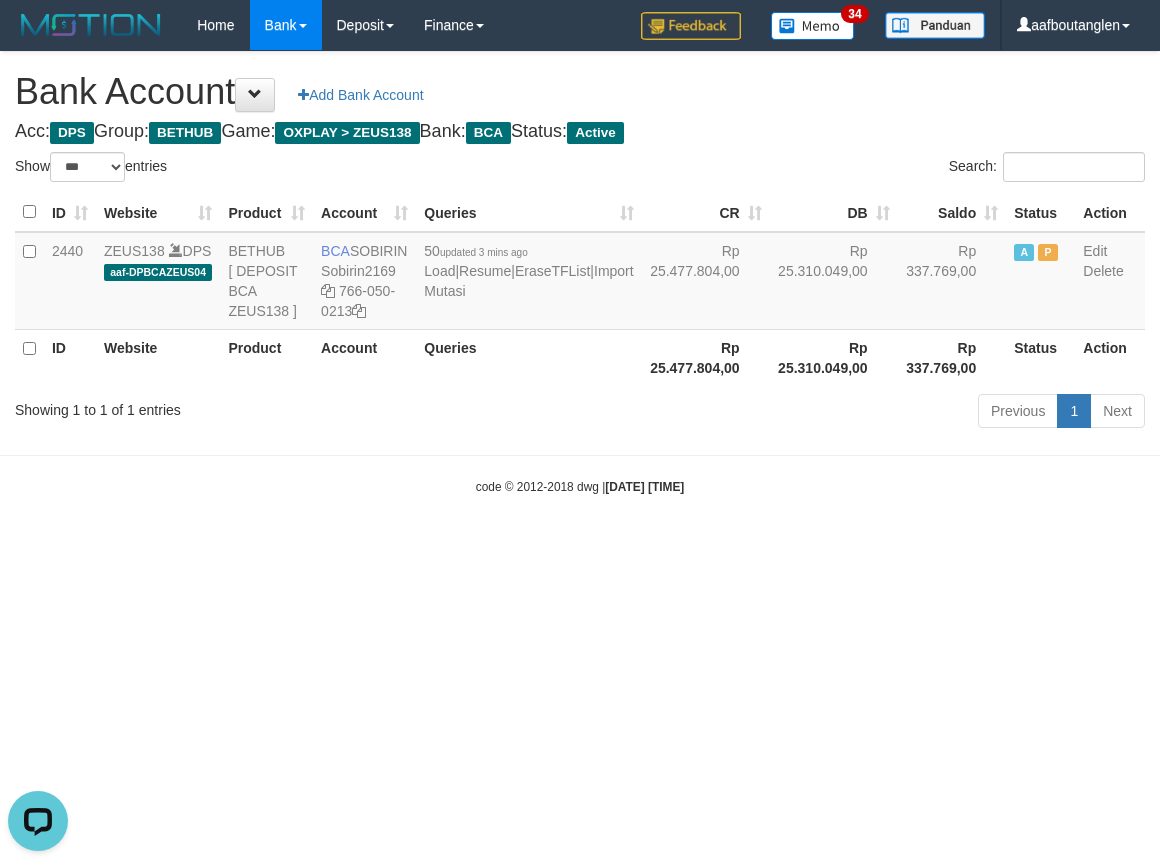 click on "Toggle navigation
Home
Bank
Account List
Deposit
DPS List
History
Note DPS
Finance
Financial Data
aafboutanglen
My Profile
Log Out
34" at bounding box center (580, 273) 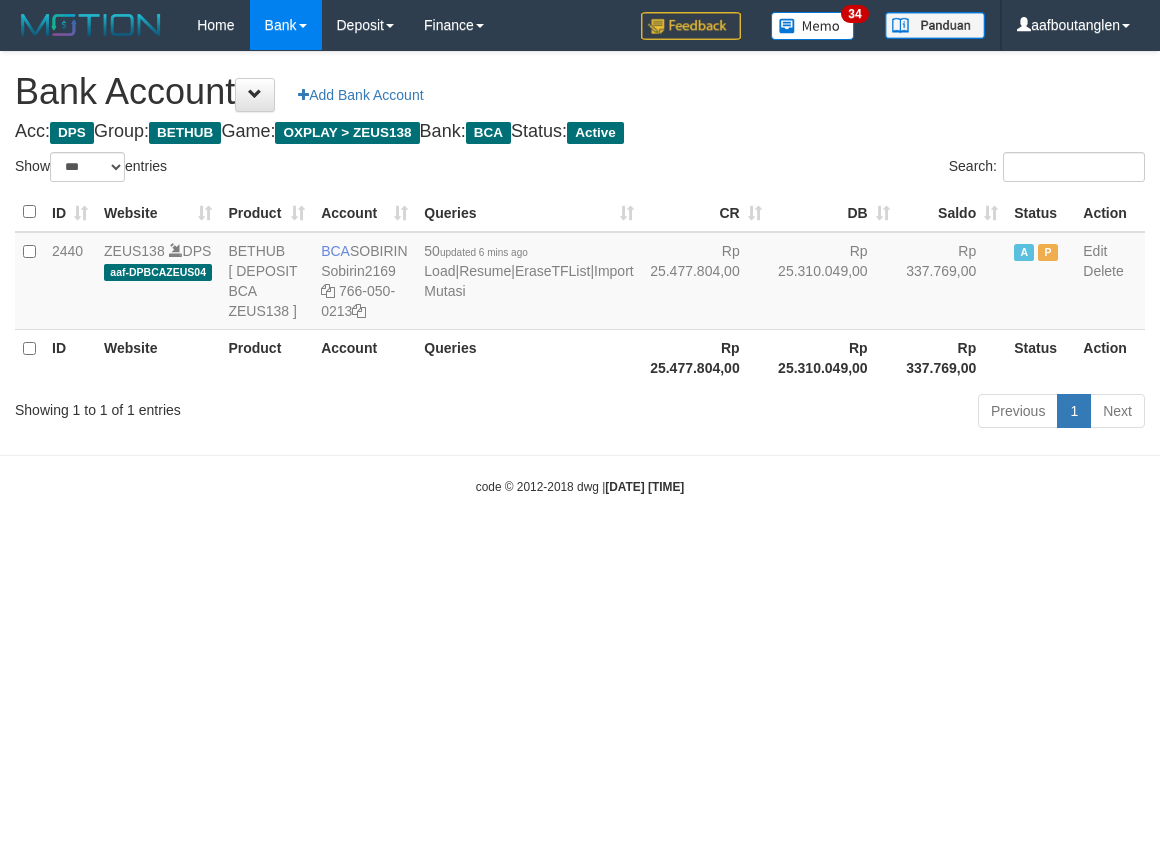 select on "***" 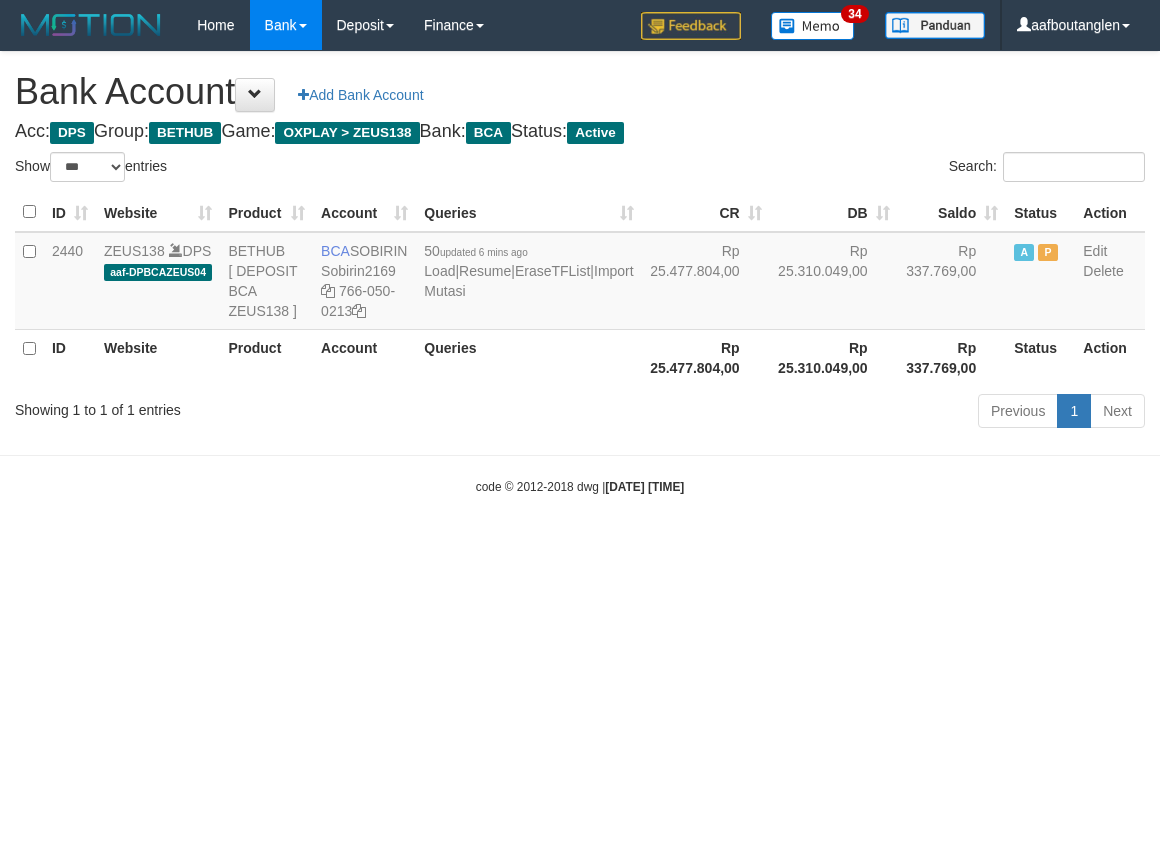 scroll, scrollTop: 0, scrollLeft: 0, axis: both 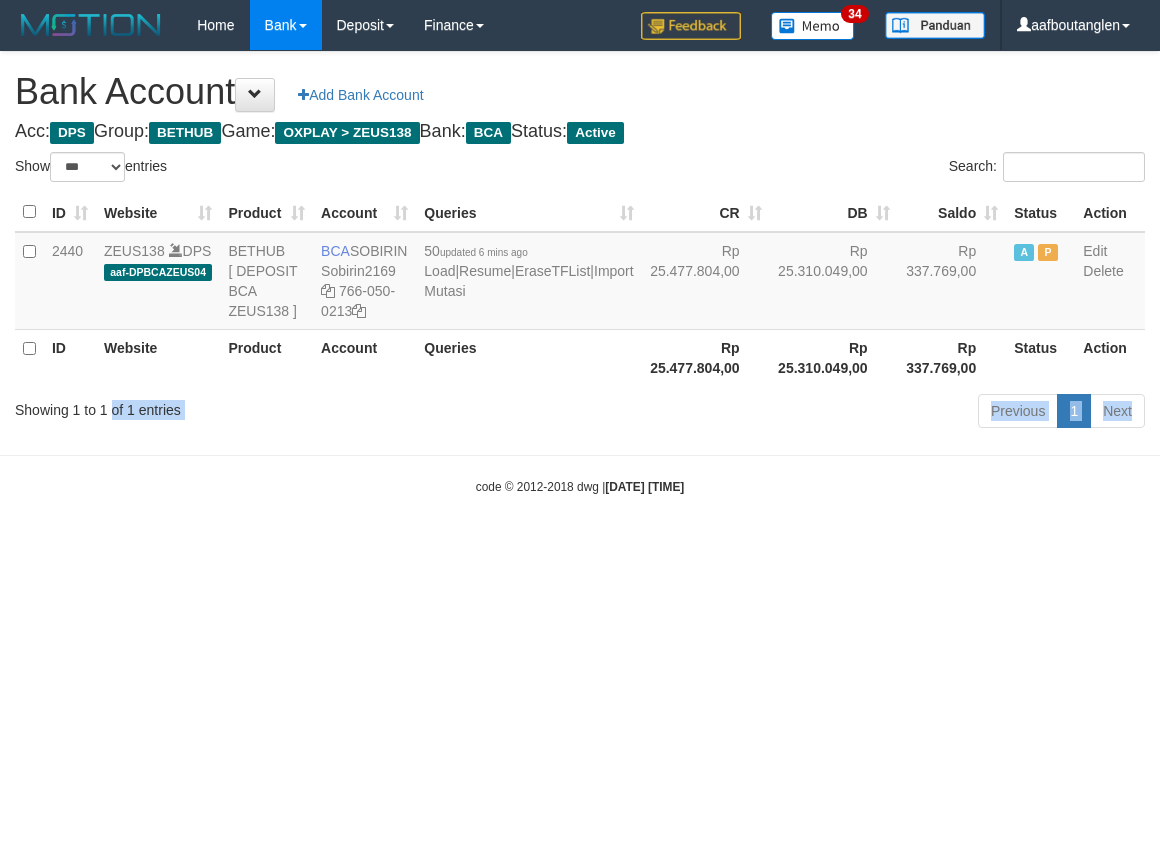 click on "Toggle navigation
Home
Bank
Account List
Deposit
DPS List
History
Note DPS
Finance
Financial Data
aafboutanglen
My Profile
Log Out
34" at bounding box center [580, 273] 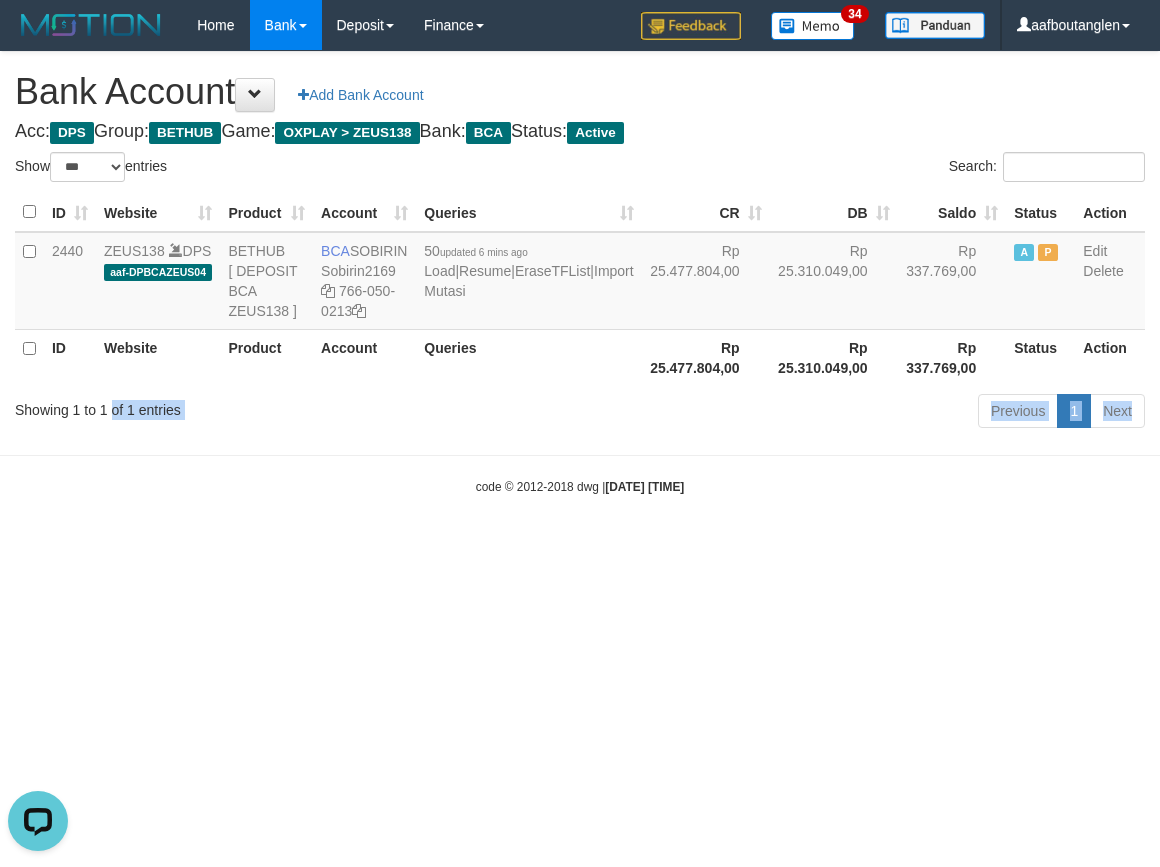 scroll, scrollTop: 0, scrollLeft: 0, axis: both 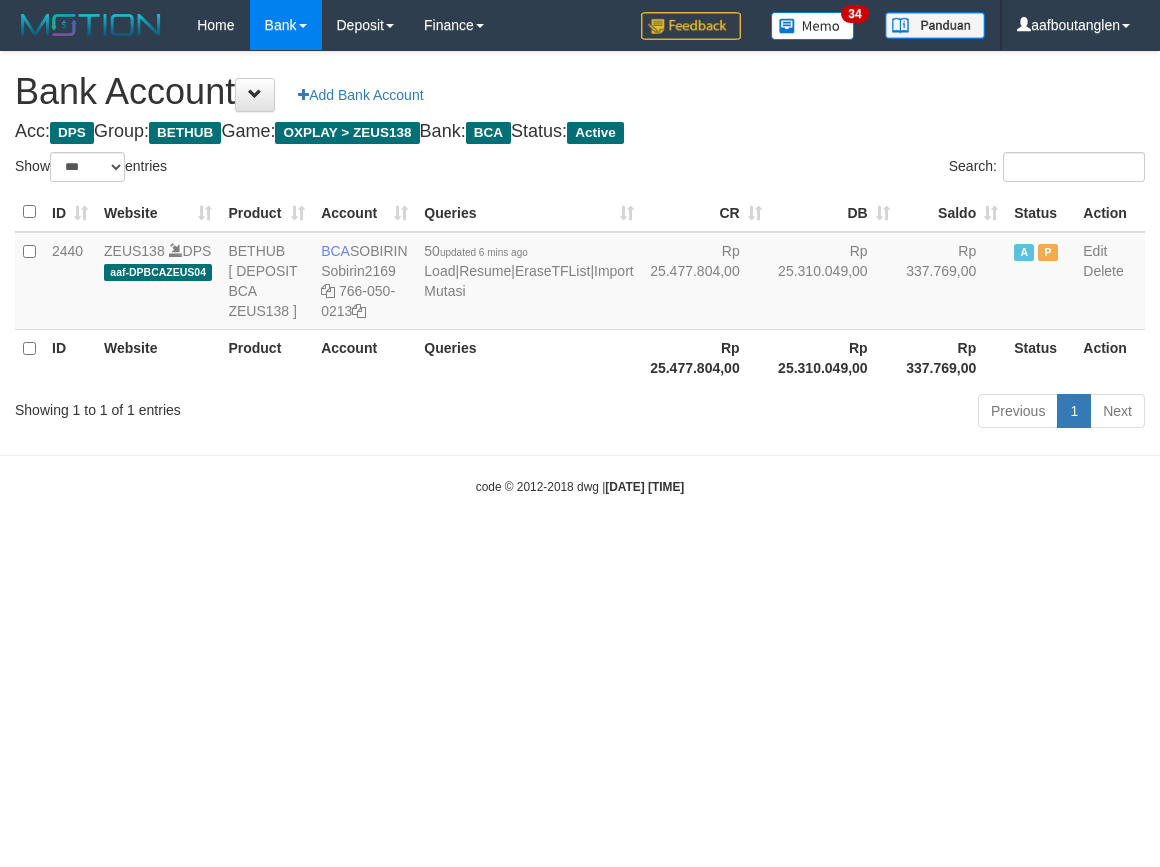 select on "***" 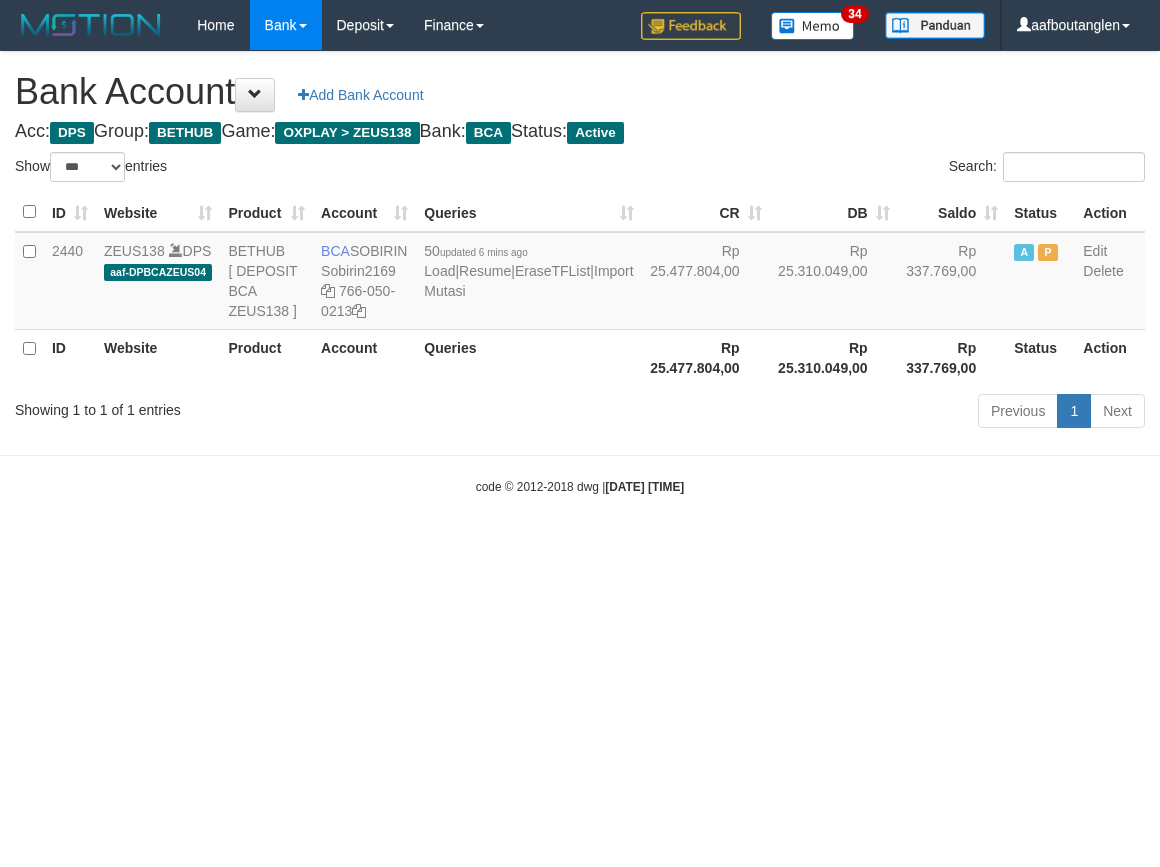 scroll, scrollTop: 0, scrollLeft: 0, axis: both 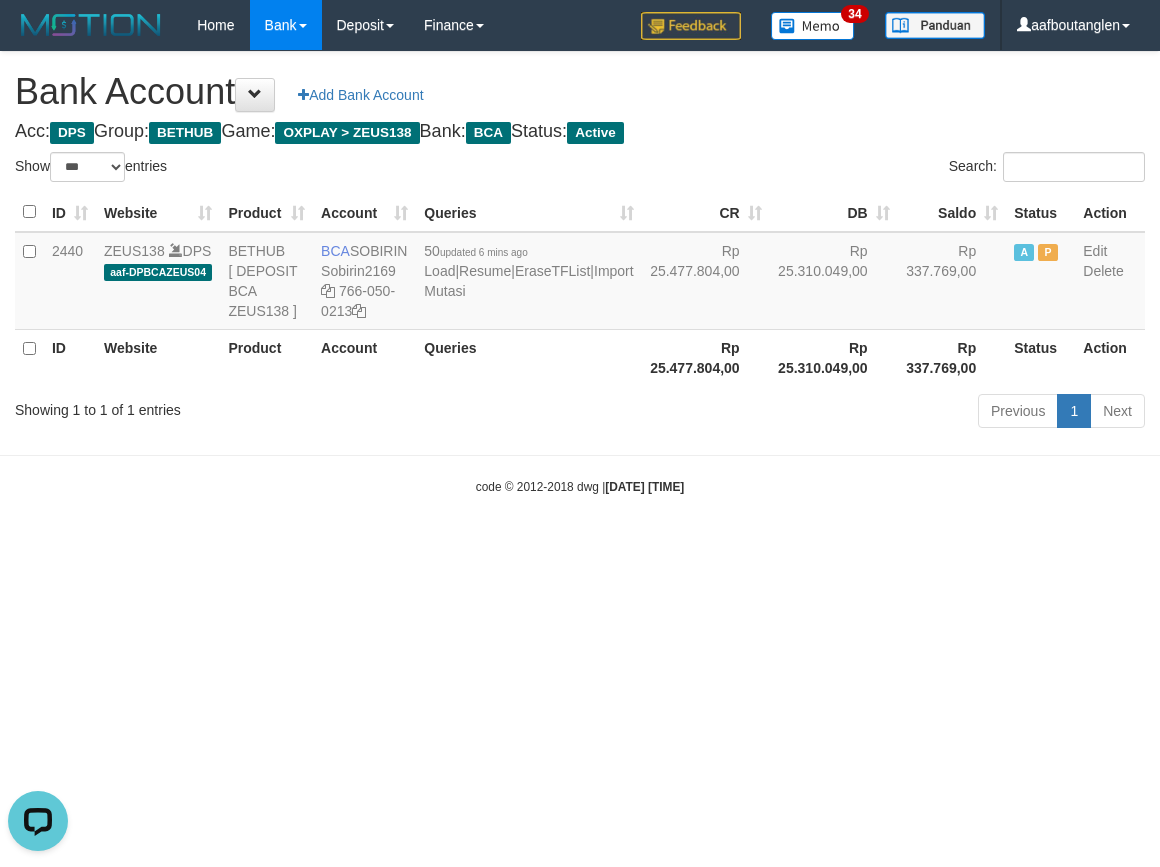 drag, startPoint x: 756, startPoint y: 498, endPoint x: 714, endPoint y: 487, distance: 43.416588 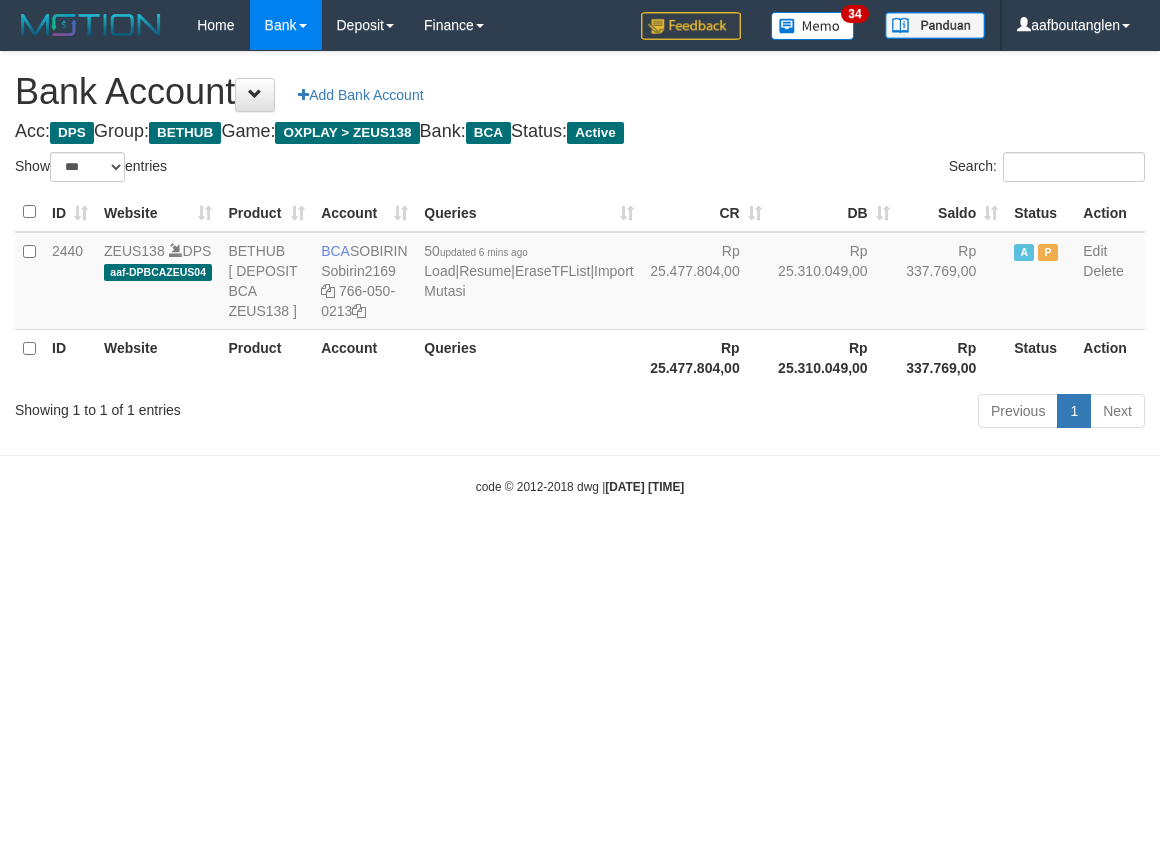 select on "***" 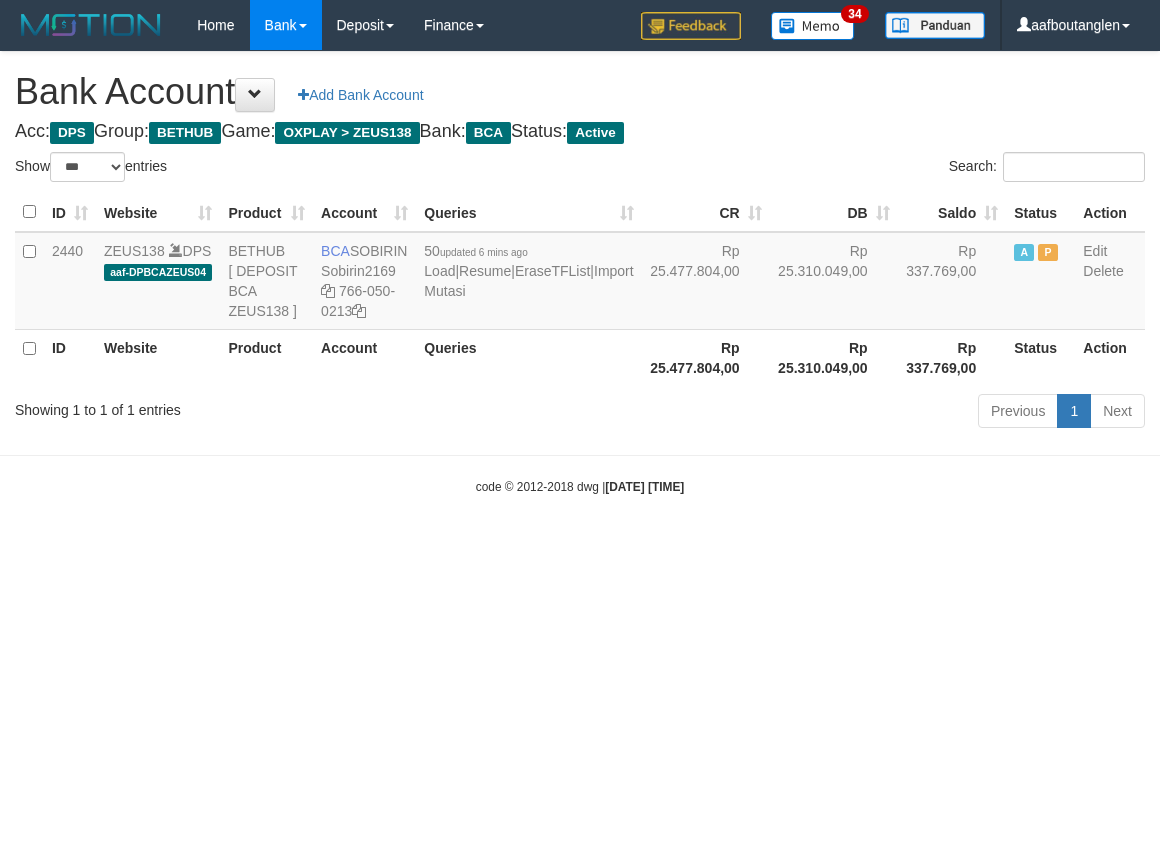 scroll, scrollTop: 0, scrollLeft: 0, axis: both 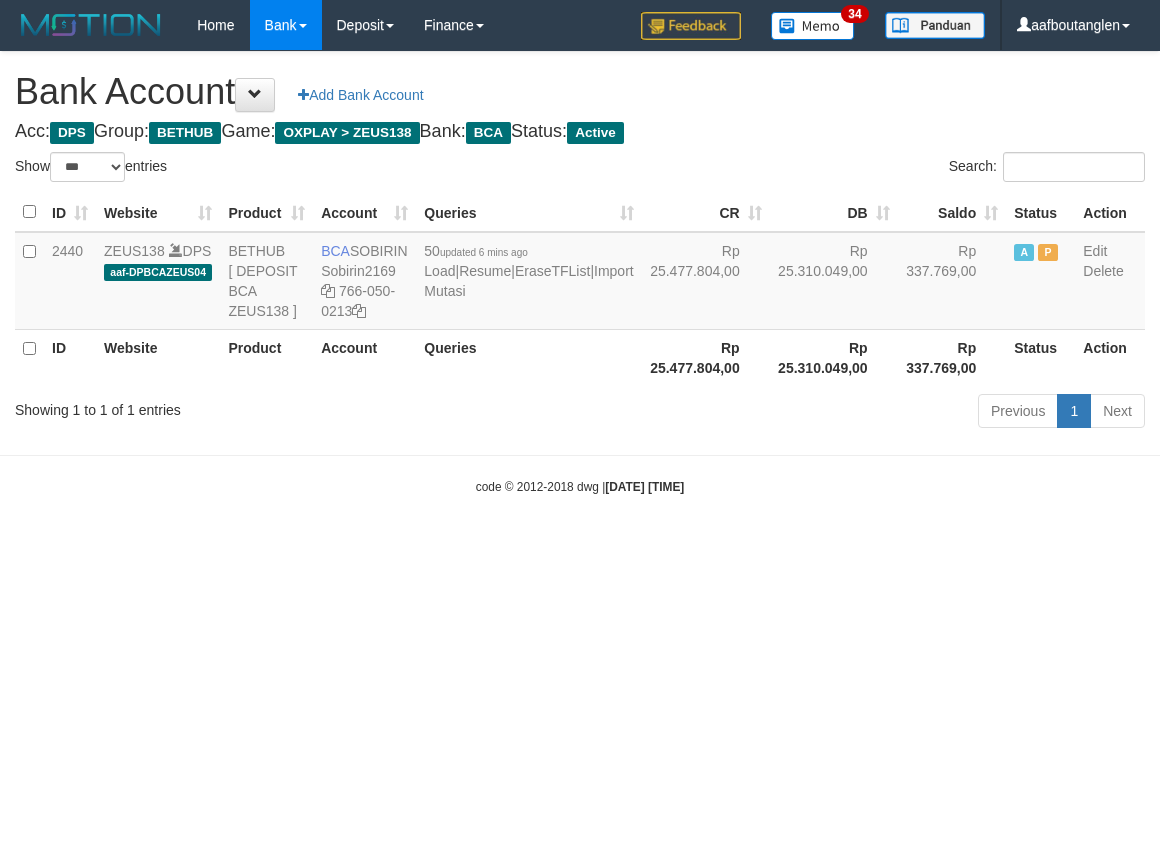 select on "***" 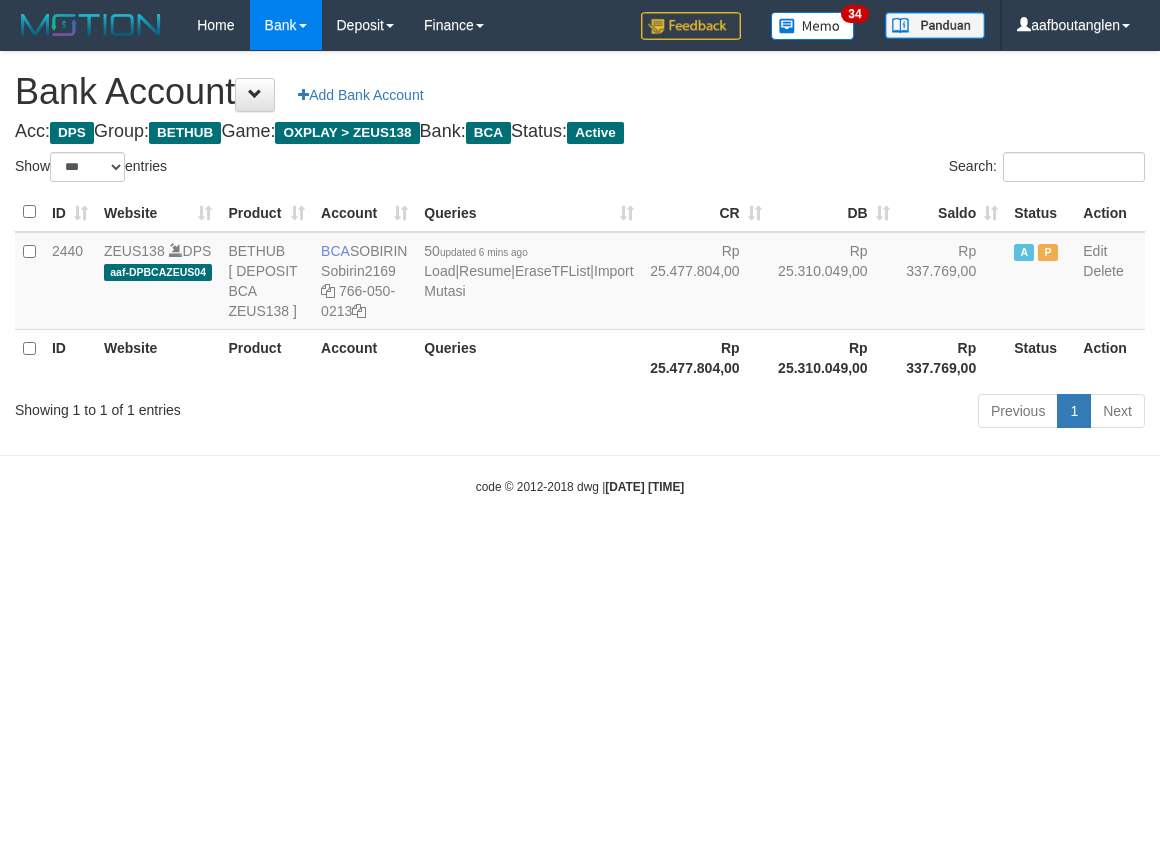 scroll, scrollTop: 0, scrollLeft: 0, axis: both 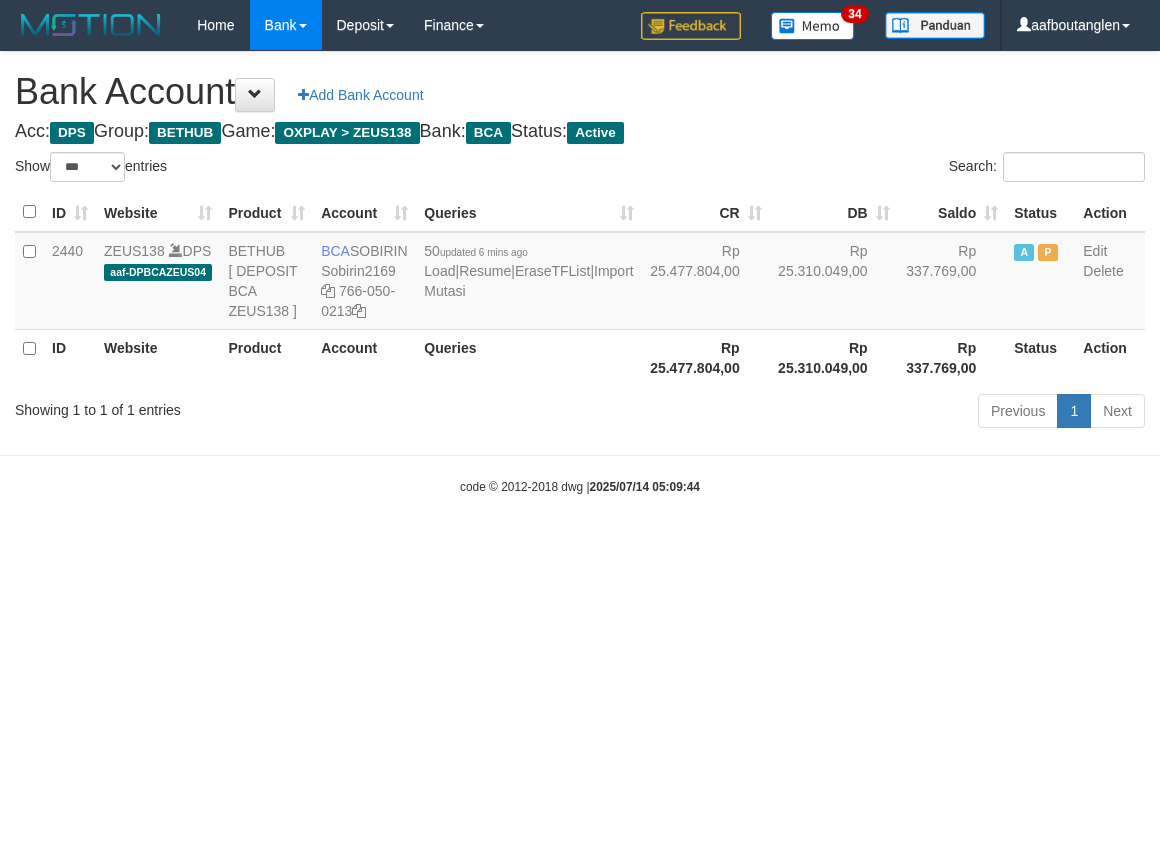 select on "***" 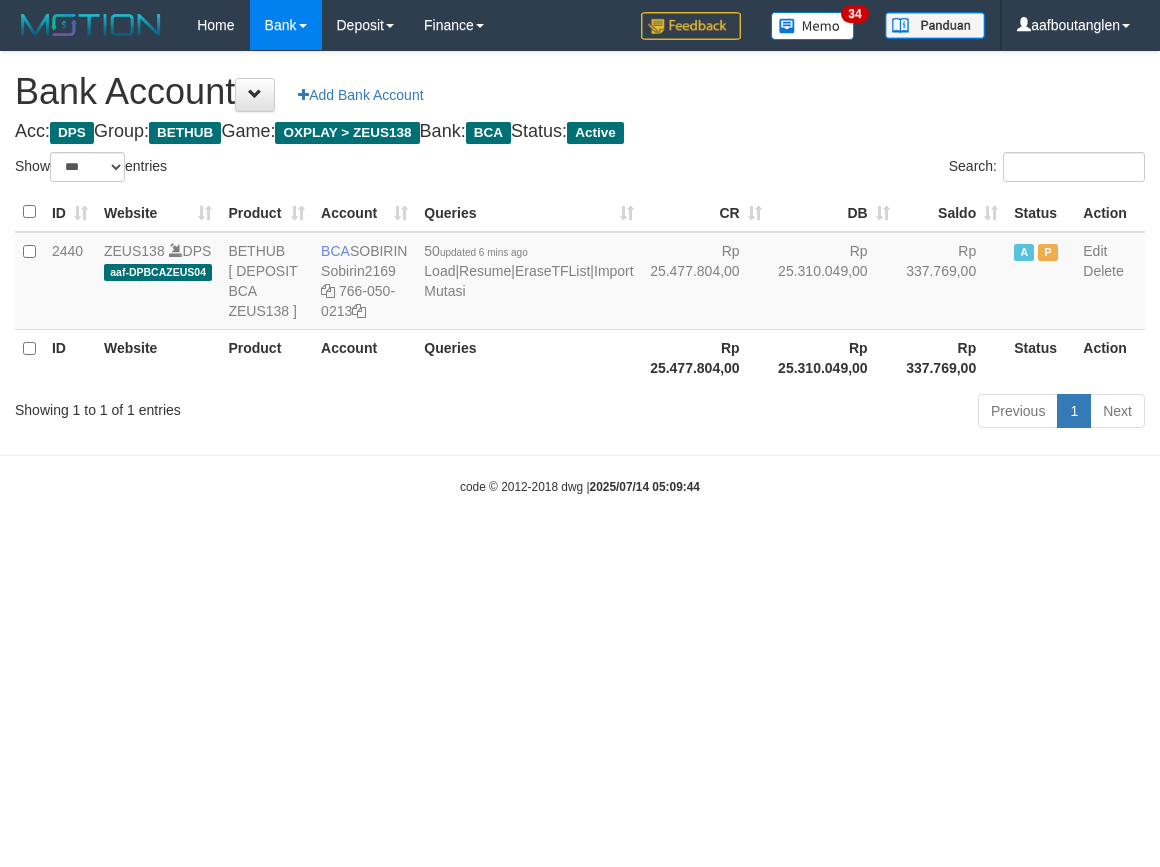 scroll, scrollTop: 0, scrollLeft: 0, axis: both 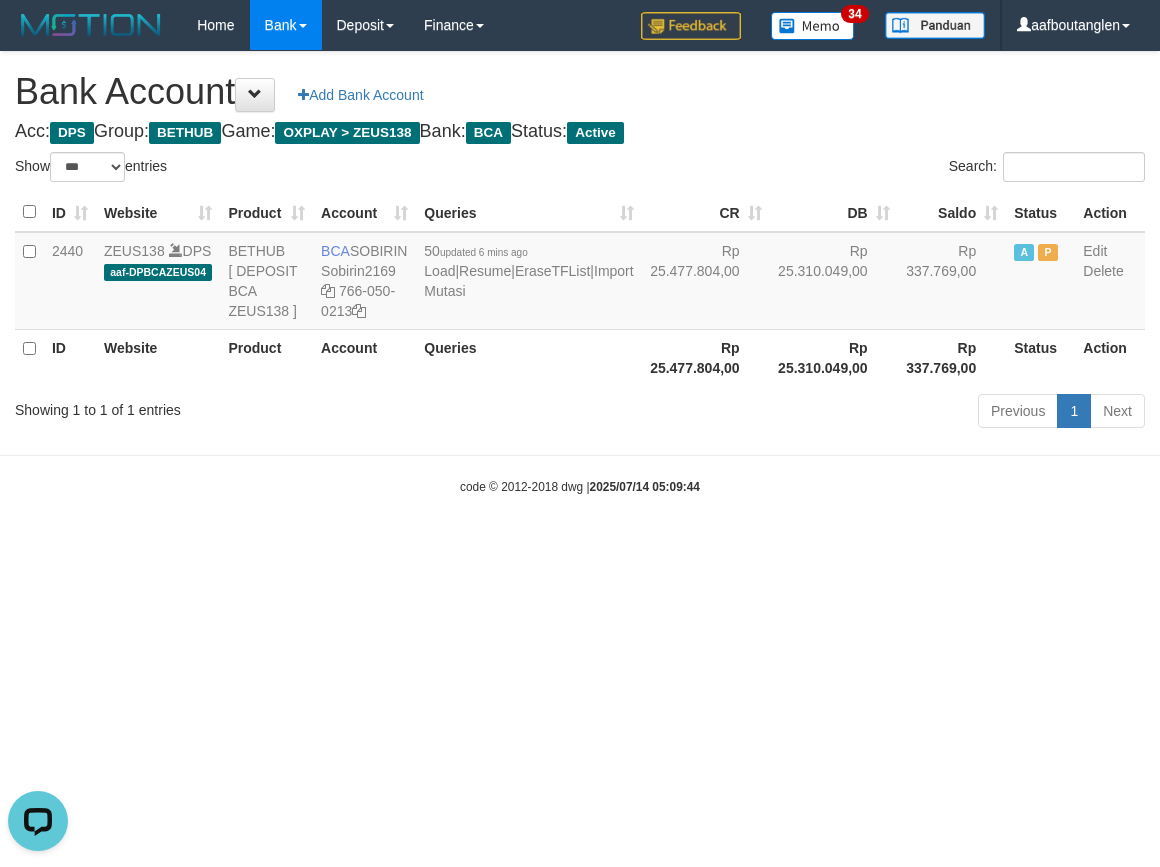 drag, startPoint x: 946, startPoint y: 551, endPoint x: 1035, endPoint y: 572, distance: 91.44397 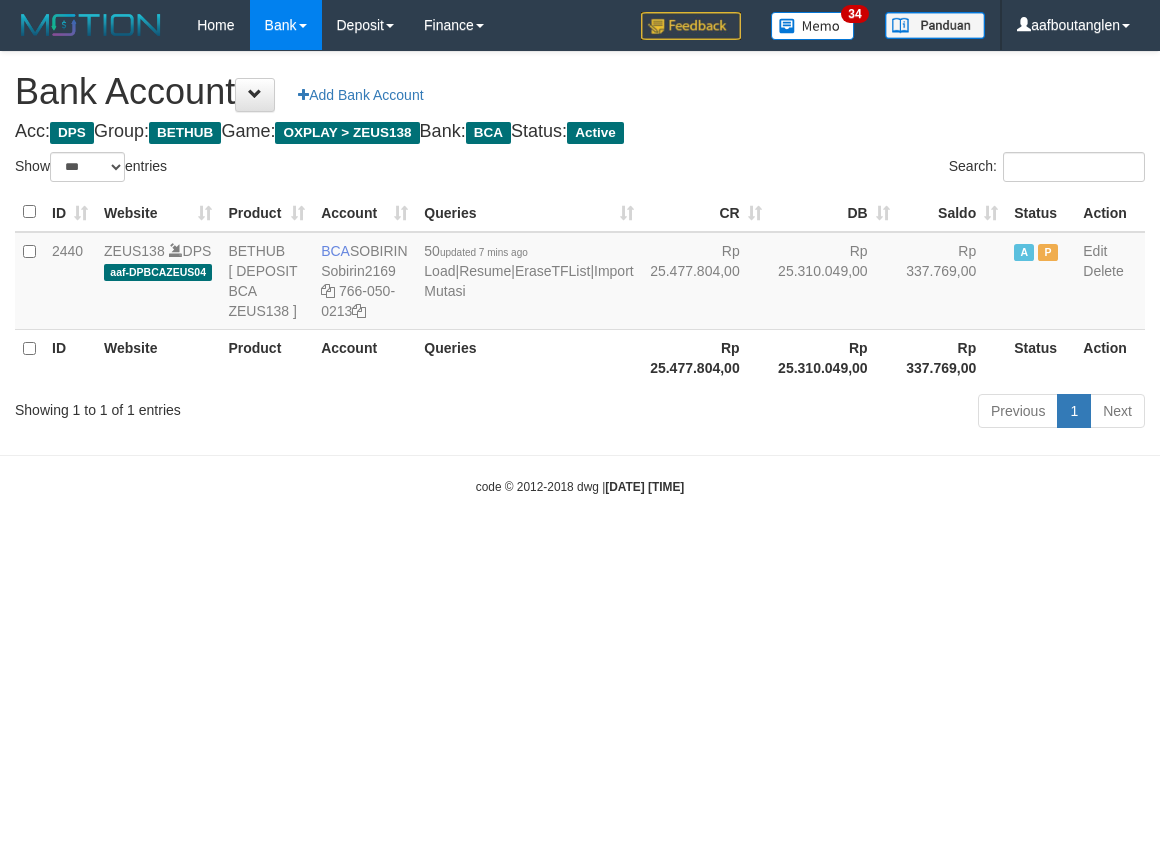 select on "***" 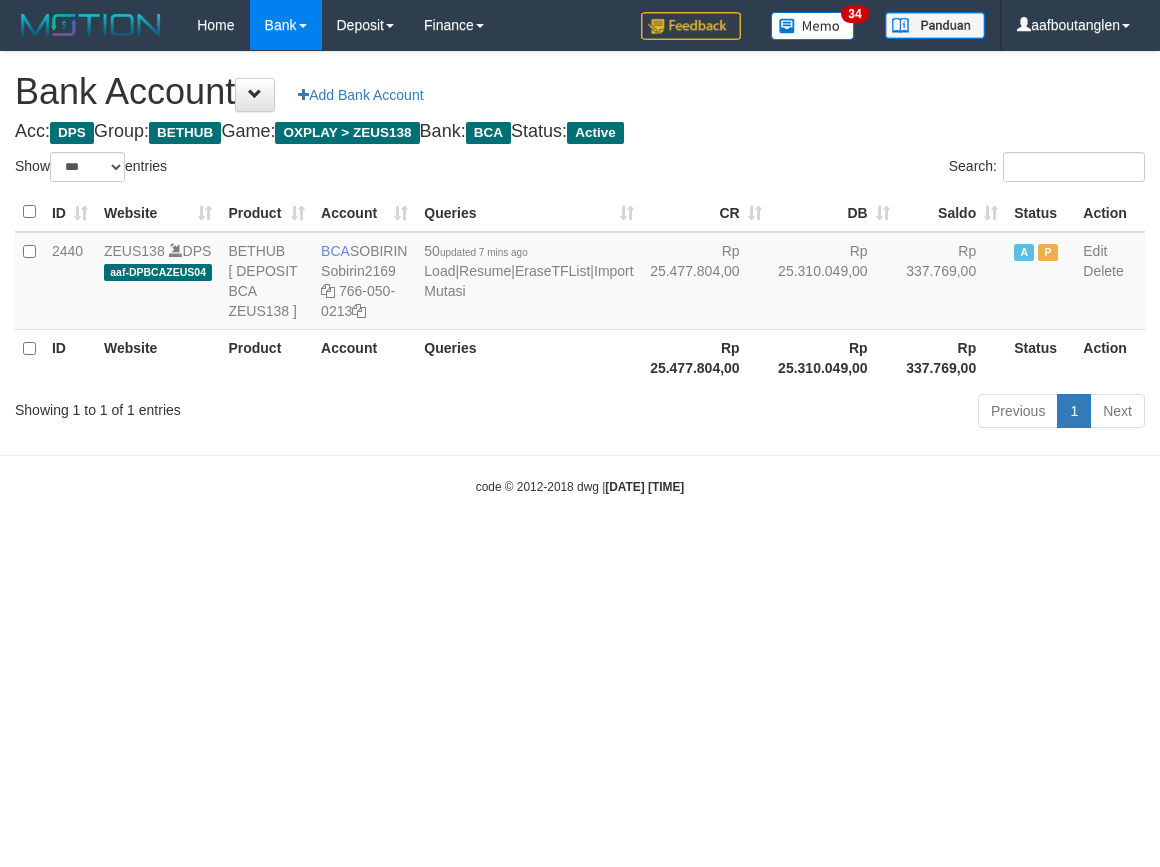 scroll, scrollTop: 0, scrollLeft: 0, axis: both 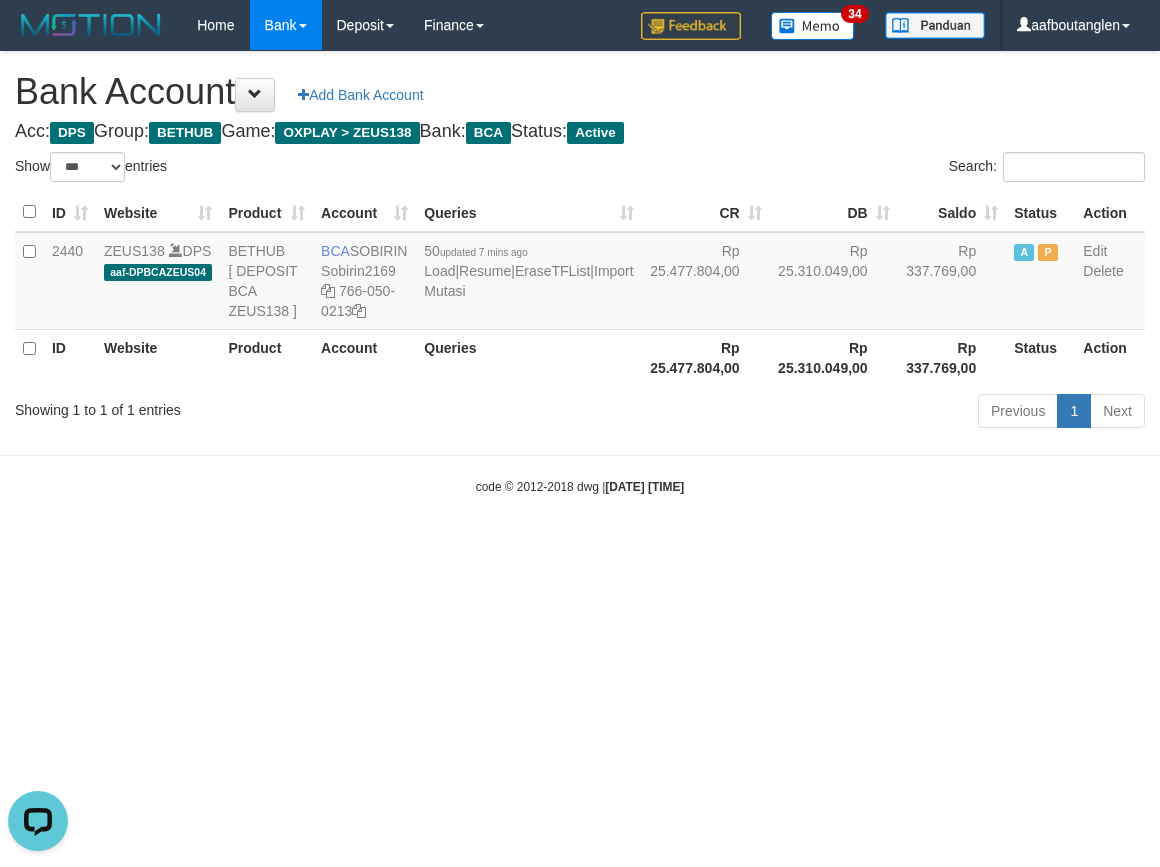 click on "Toggle navigation
Home
Bank
Account List
Deposit
DPS List
History
Note DPS
Finance
Financial Data
aafboutanglen
My Profile
Log Out
34" at bounding box center [580, 273] 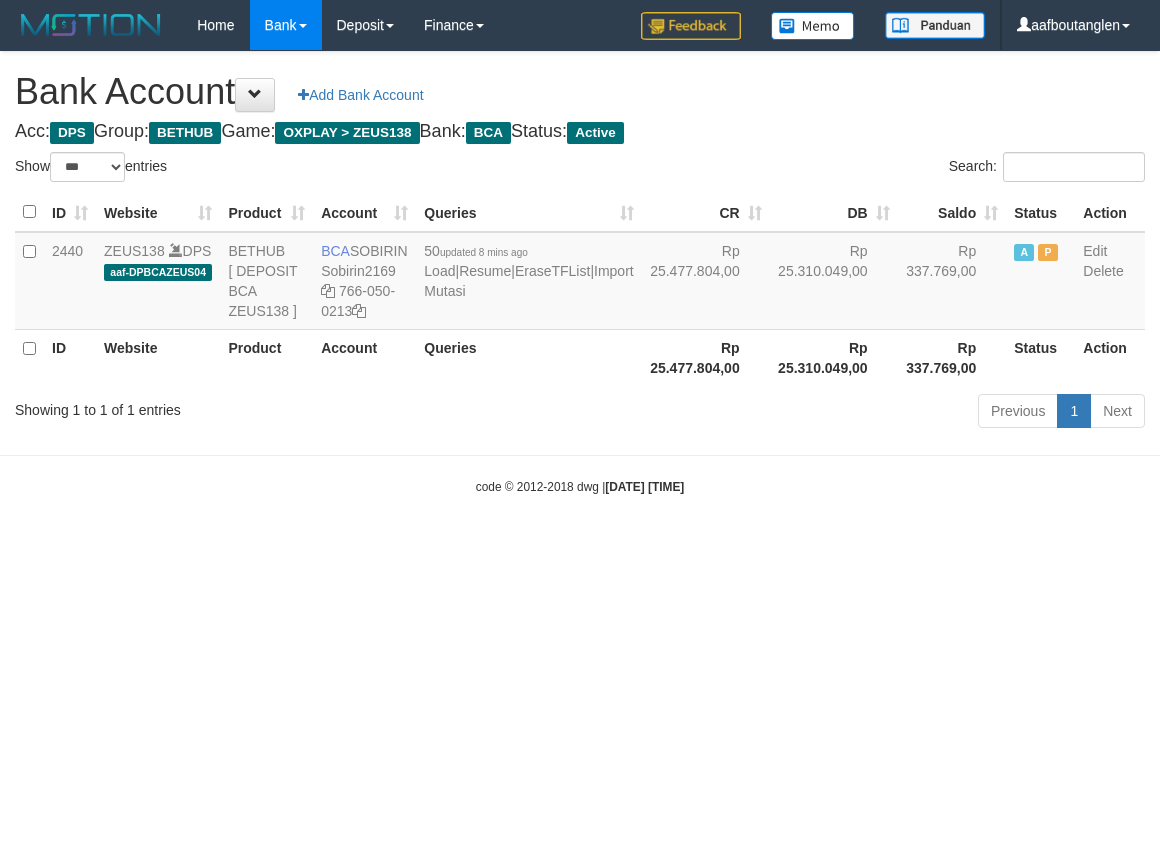 select on "***" 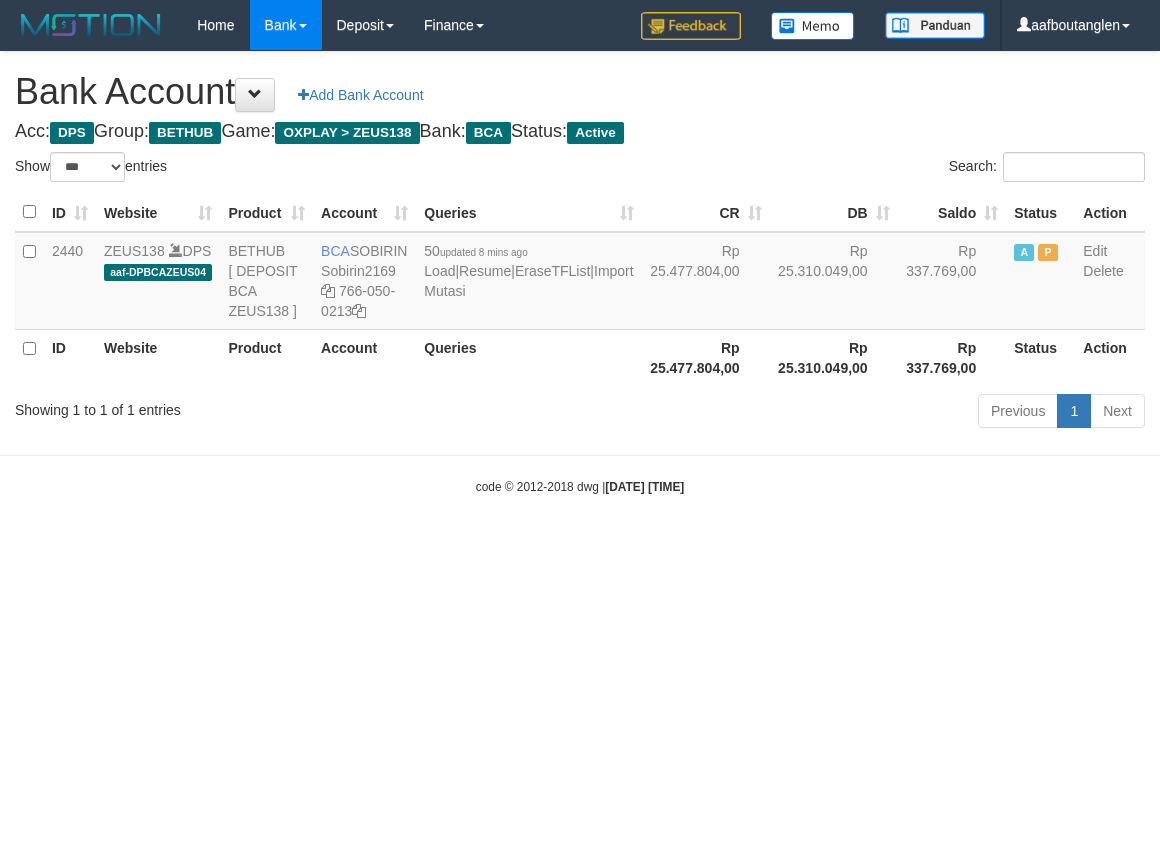 scroll, scrollTop: 0, scrollLeft: 0, axis: both 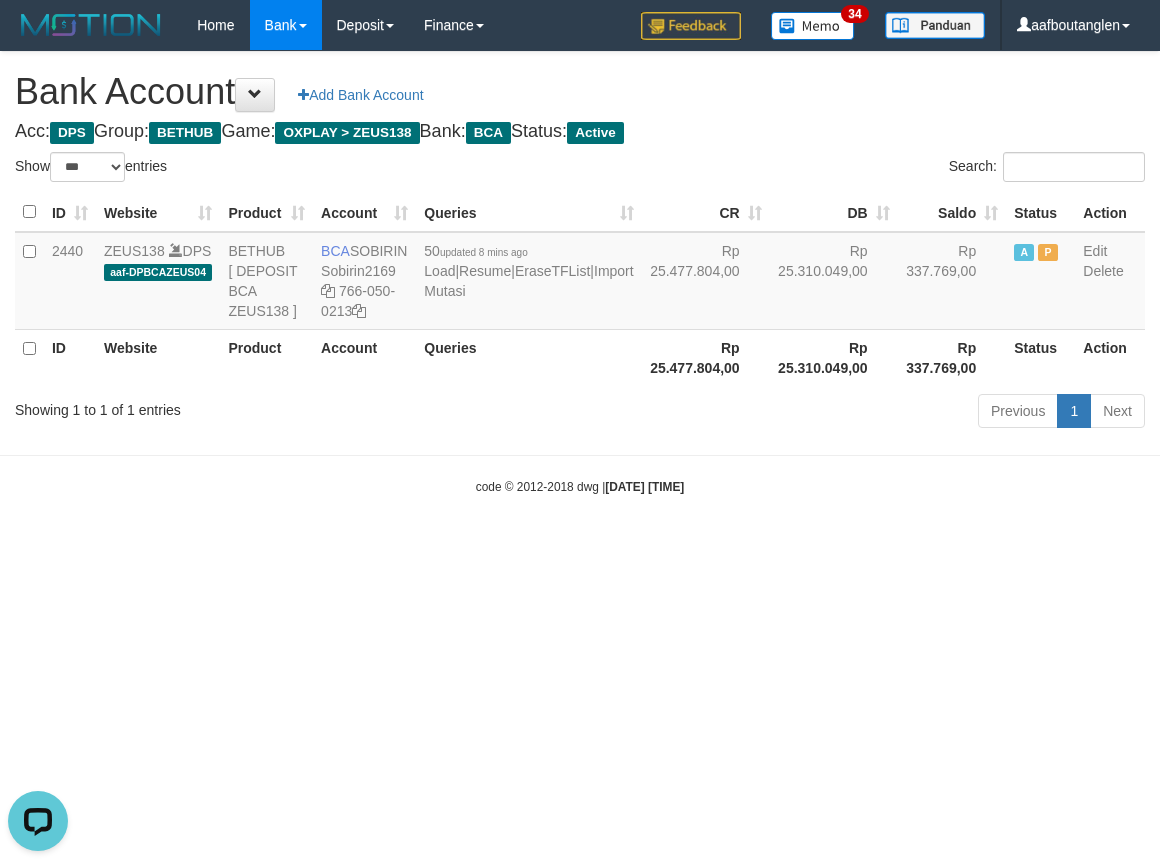 click on "Toggle navigation
Home
Bank
Account List
Deposit
DPS List
History
Note DPS
Finance
Financial Data
aafboutanglen
My Profile
Log Out
34" at bounding box center [580, 273] 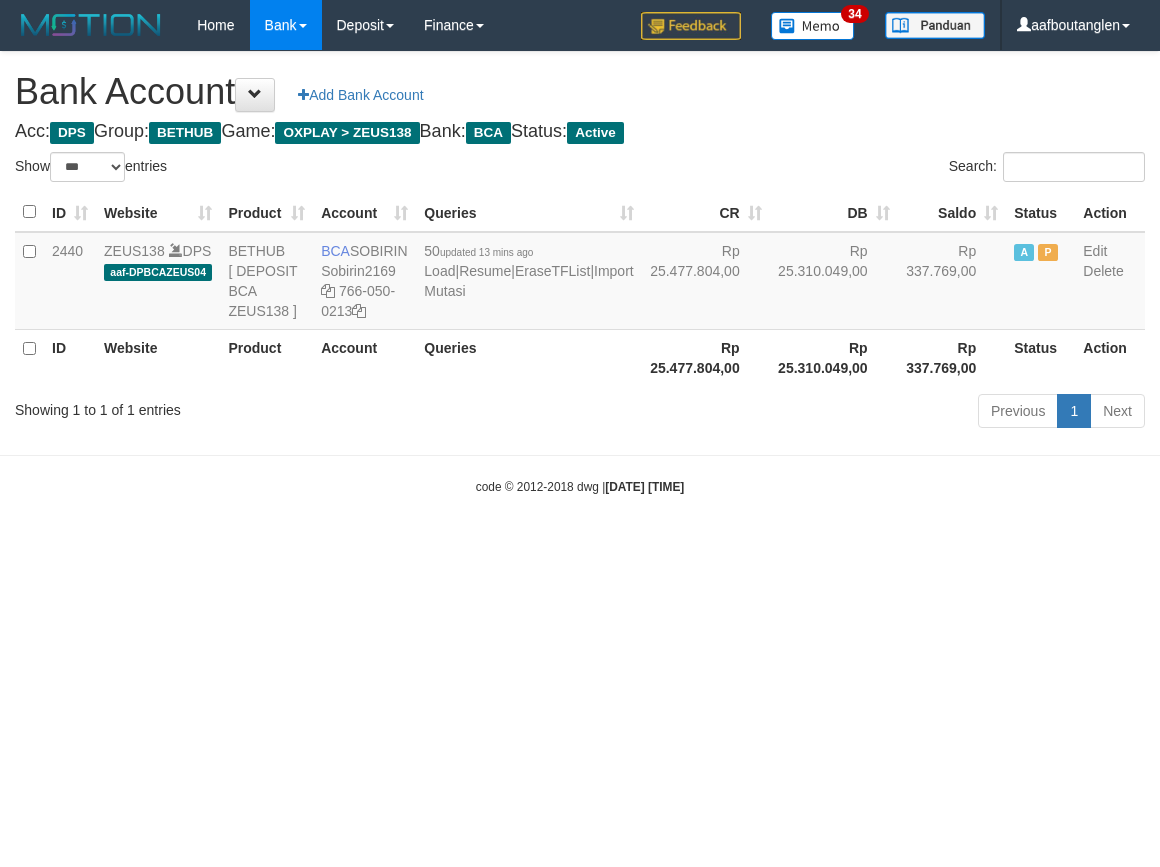 select on "***" 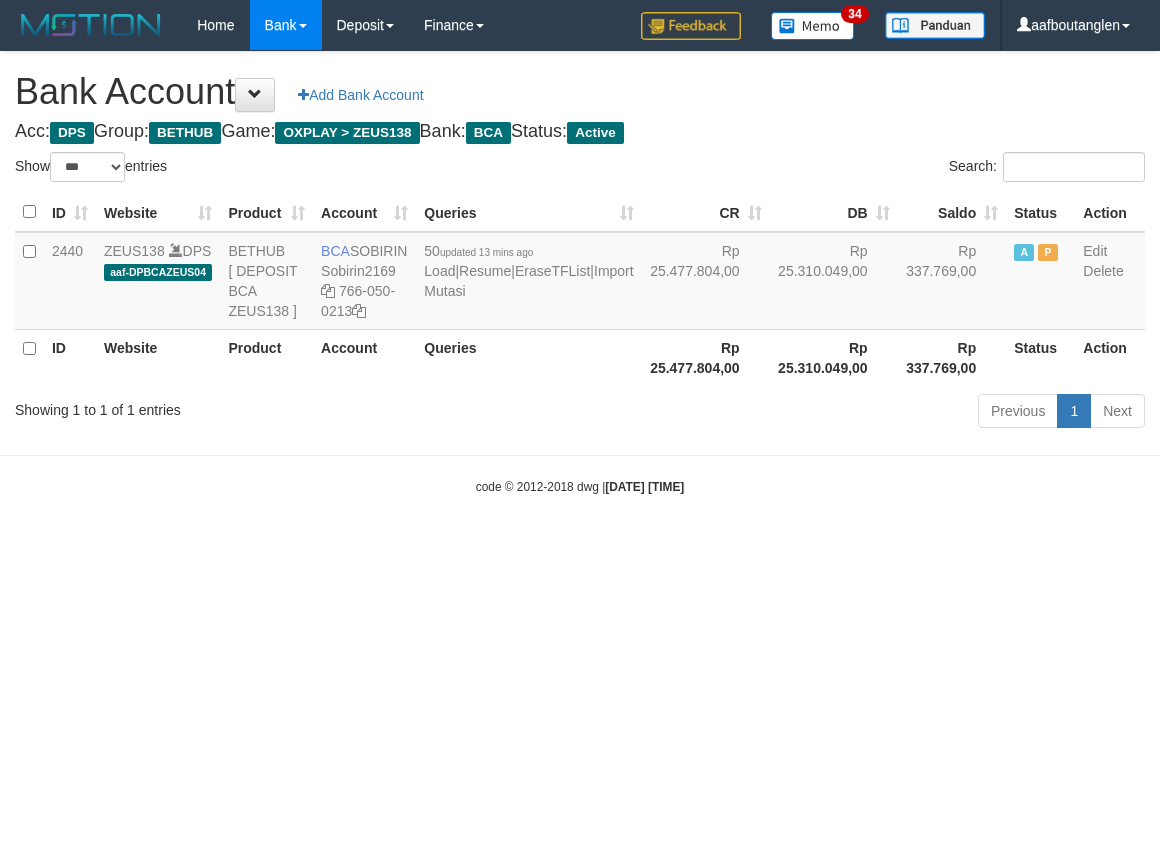 scroll, scrollTop: 0, scrollLeft: 0, axis: both 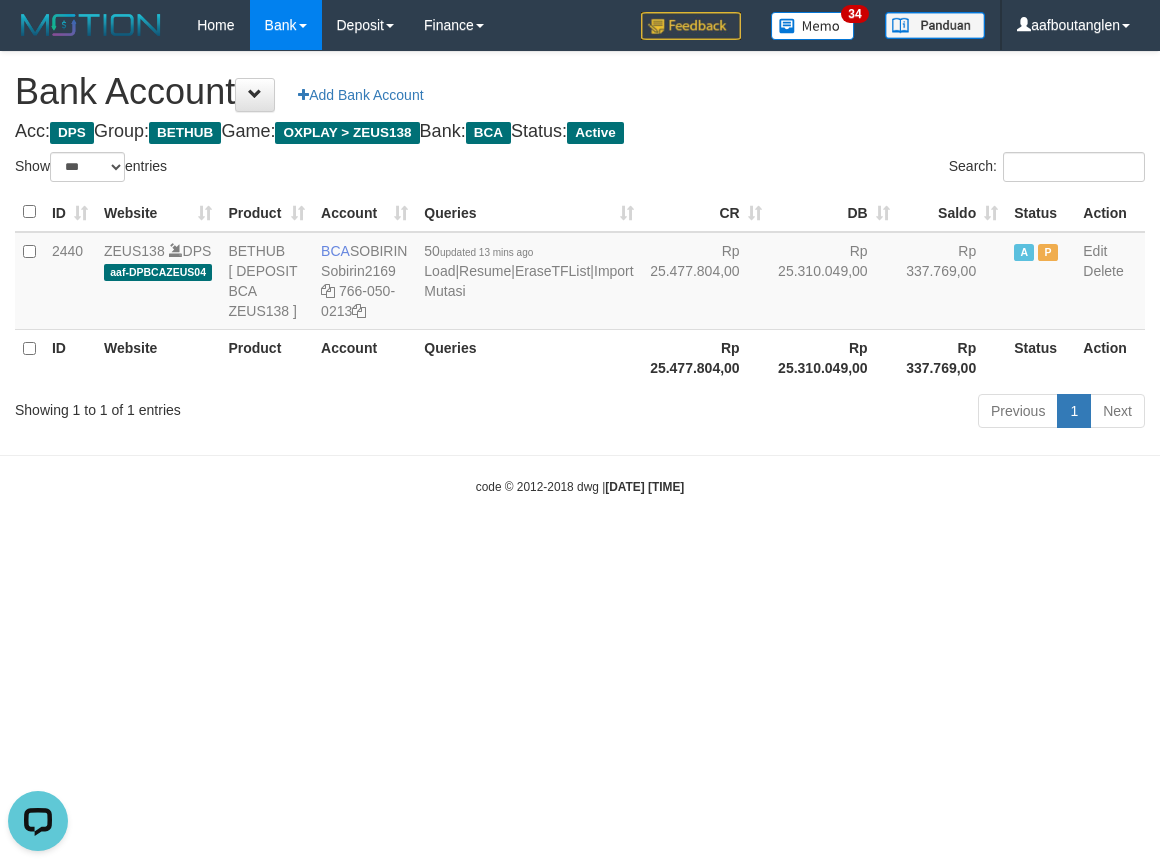 click on "Showing 1 to 1 of 1 entries" at bounding box center (241, 406) 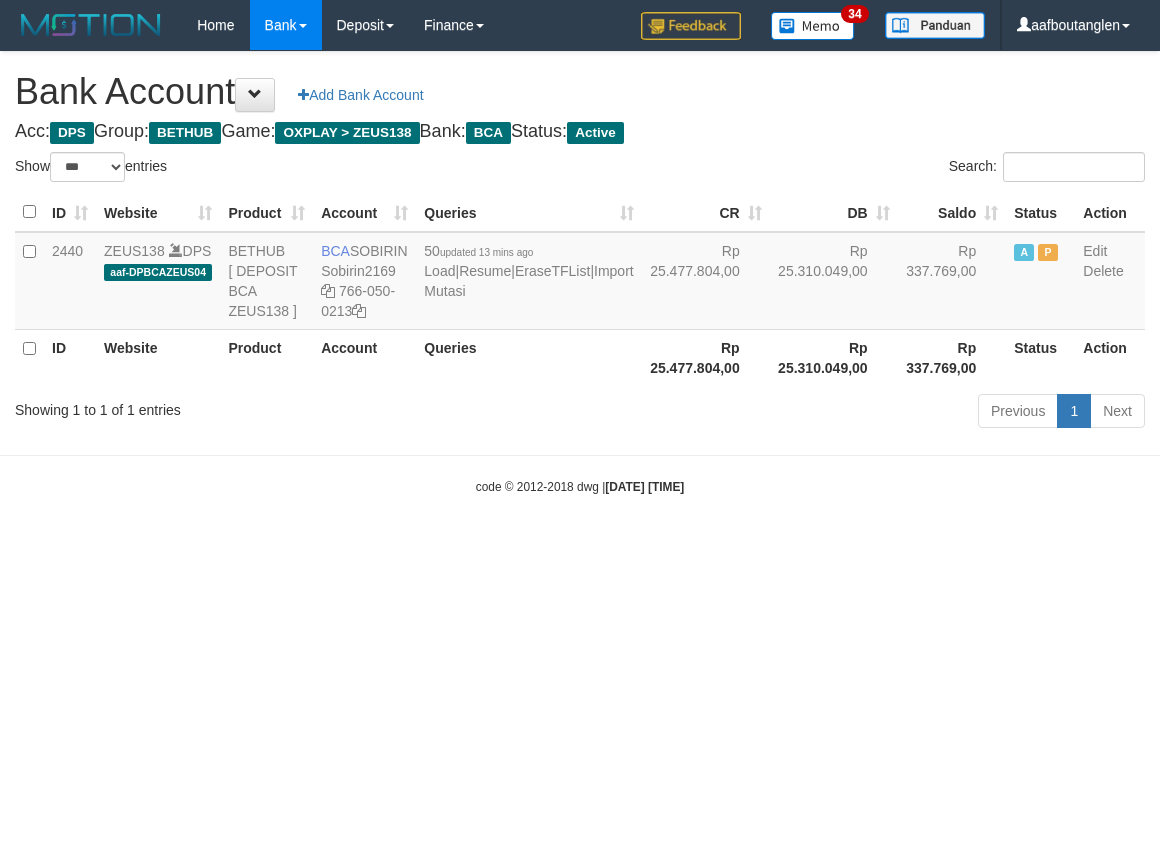 select on "***" 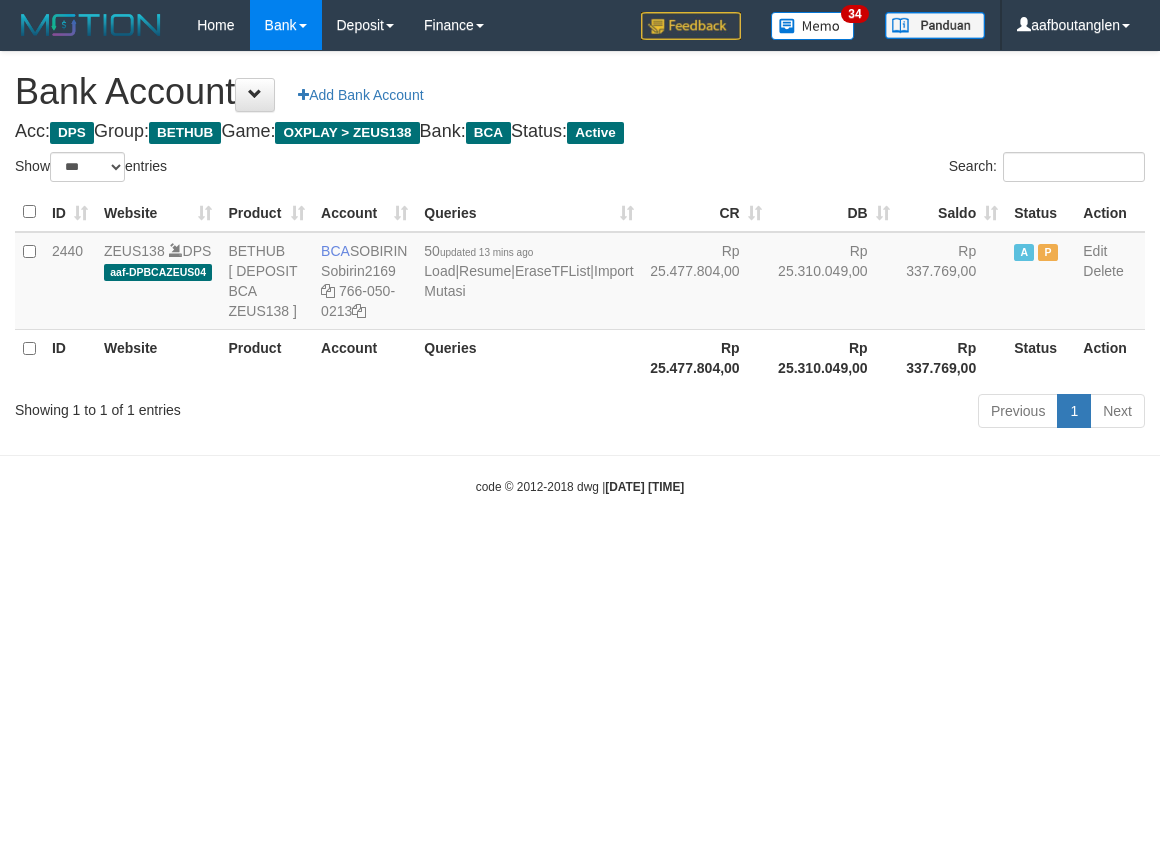scroll, scrollTop: 0, scrollLeft: 0, axis: both 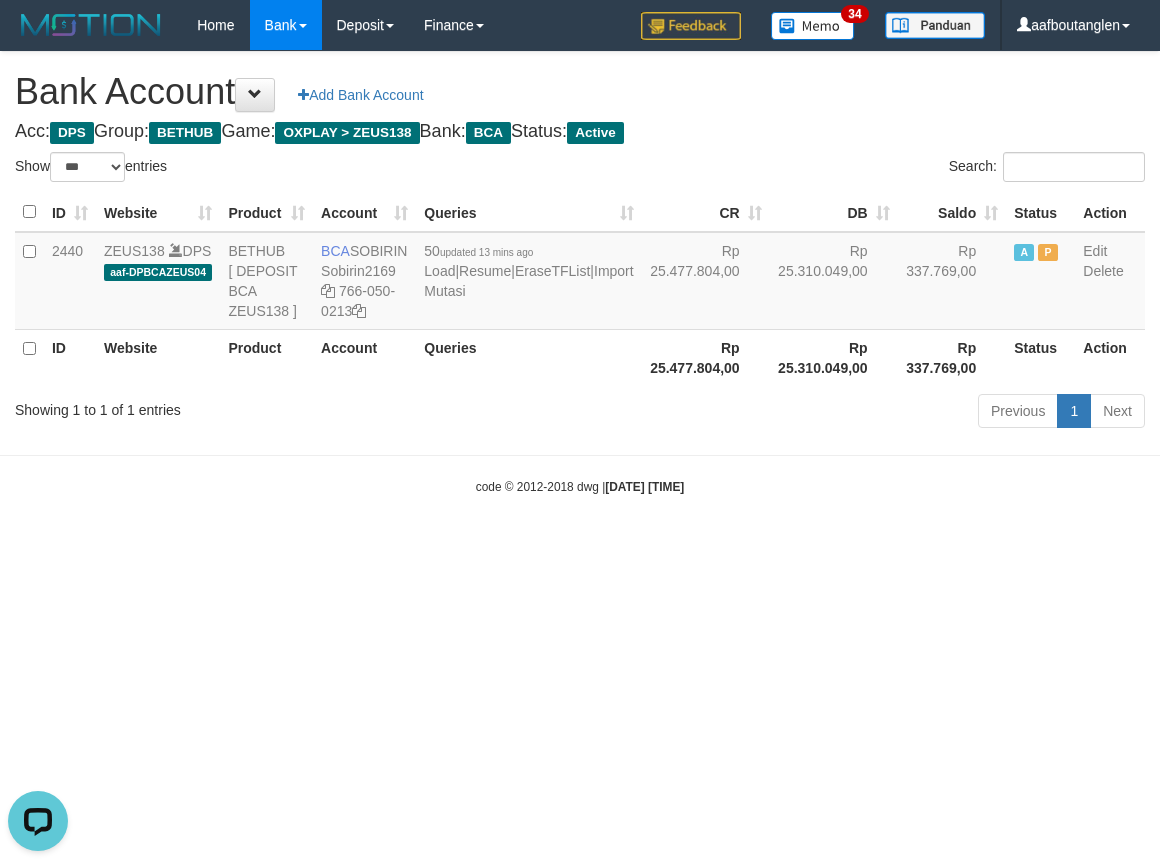 drag, startPoint x: 124, startPoint y: 448, endPoint x: 174, endPoint y: 458, distance: 50.990196 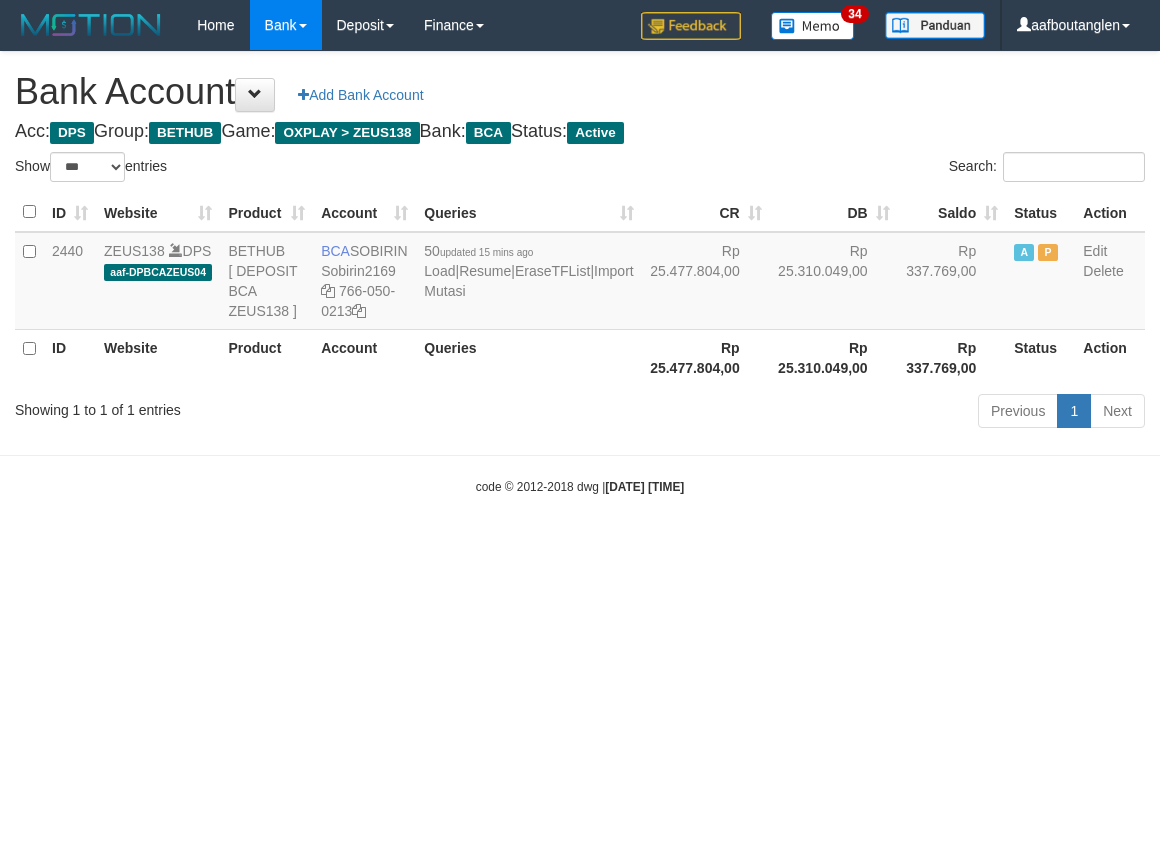 select on "***" 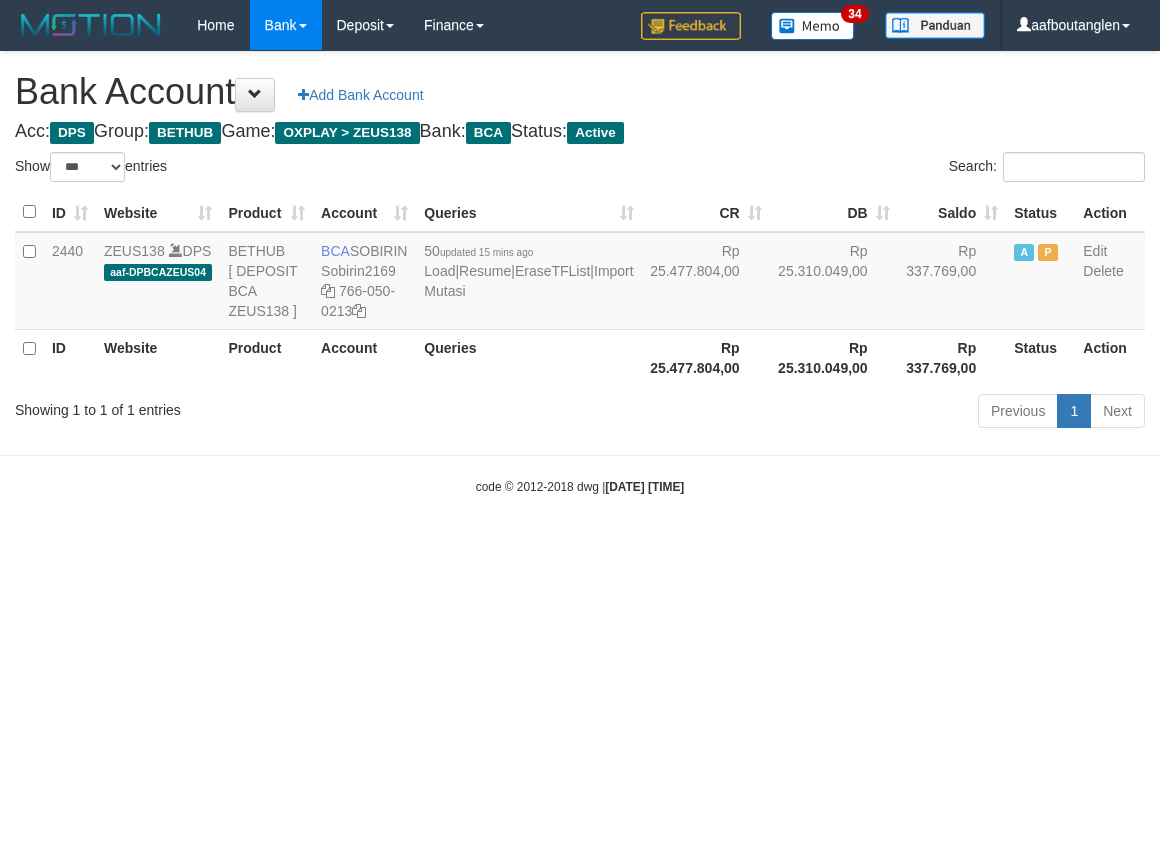scroll, scrollTop: 0, scrollLeft: 0, axis: both 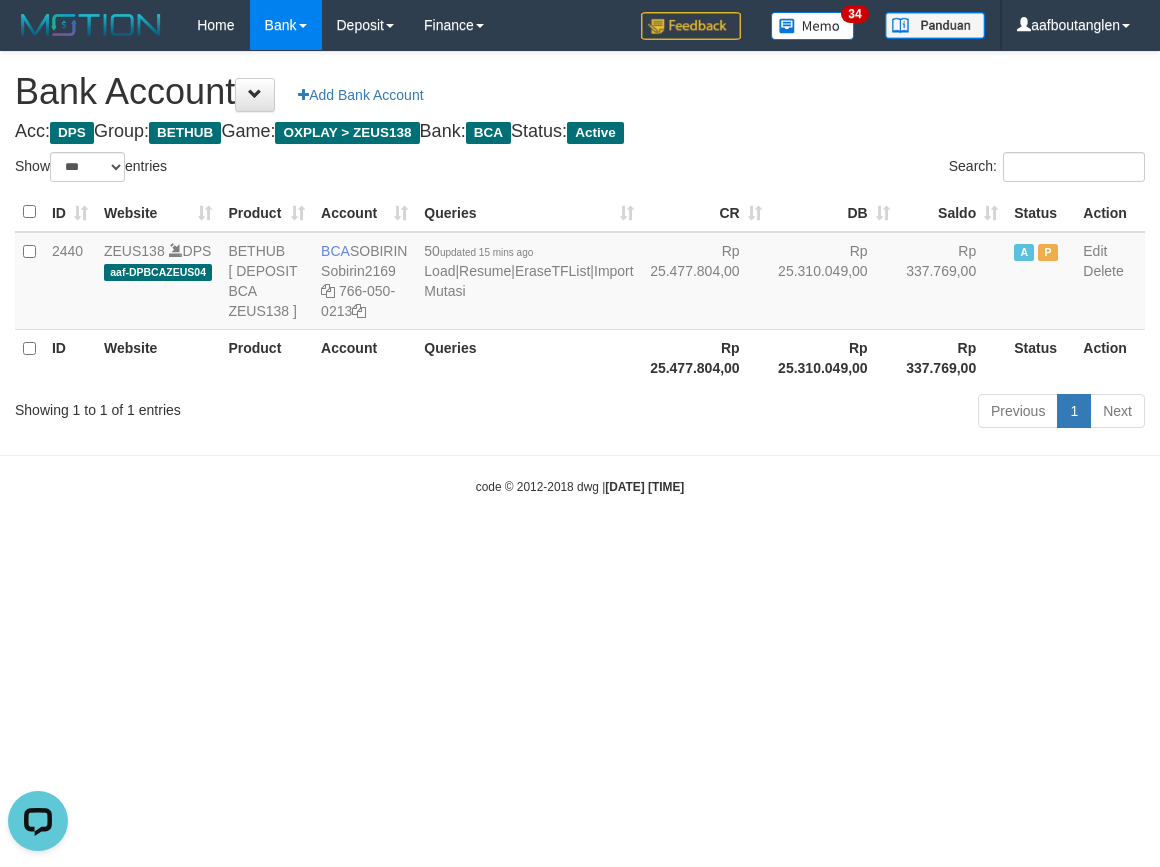 drag, startPoint x: 24, startPoint y: 478, endPoint x: 36, endPoint y: 477, distance: 12.0415945 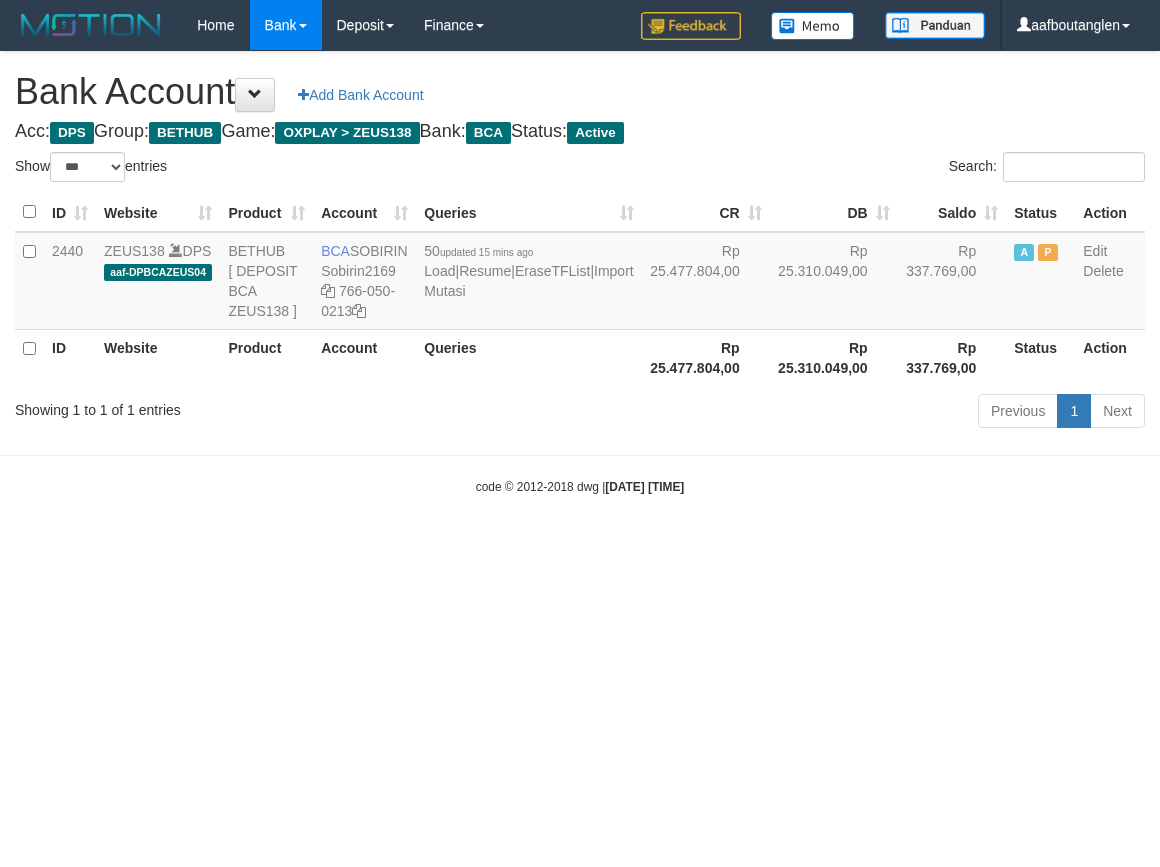 select on "***" 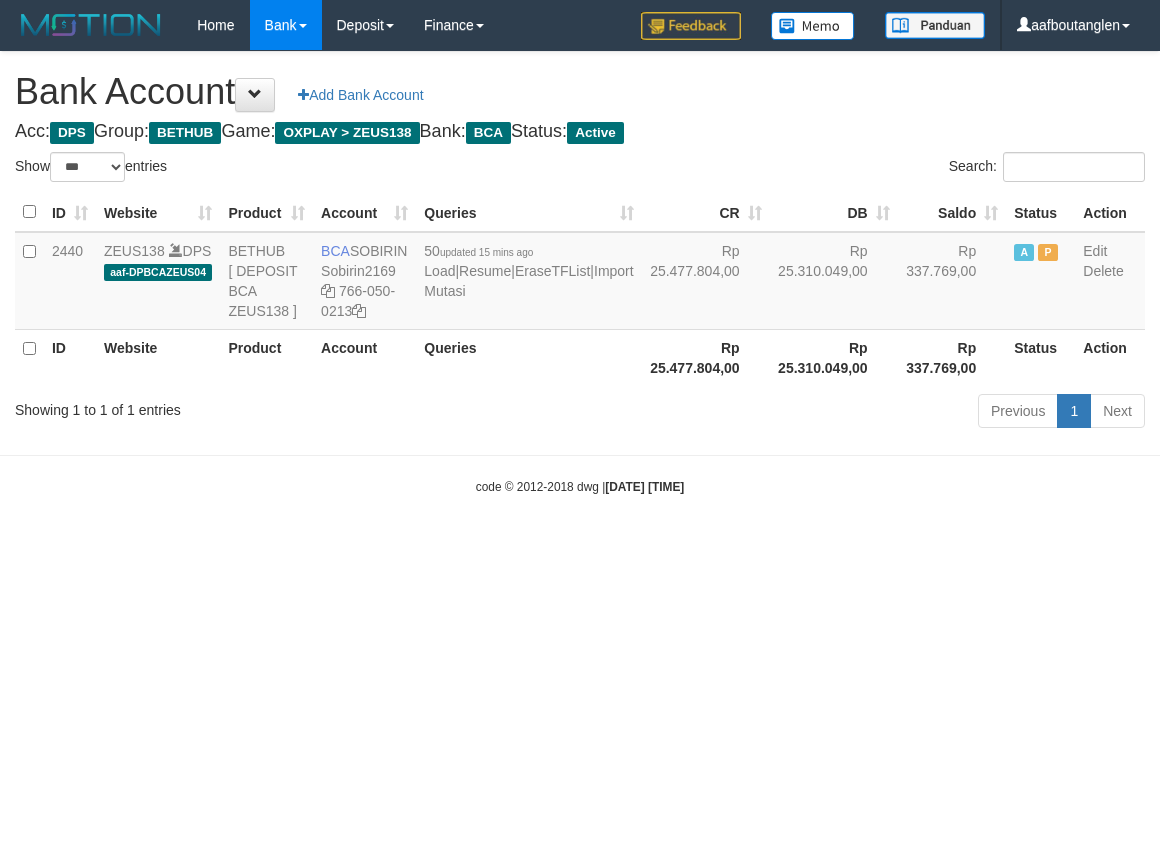scroll, scrollTop: 0, scrollLeft: 0, axis: both 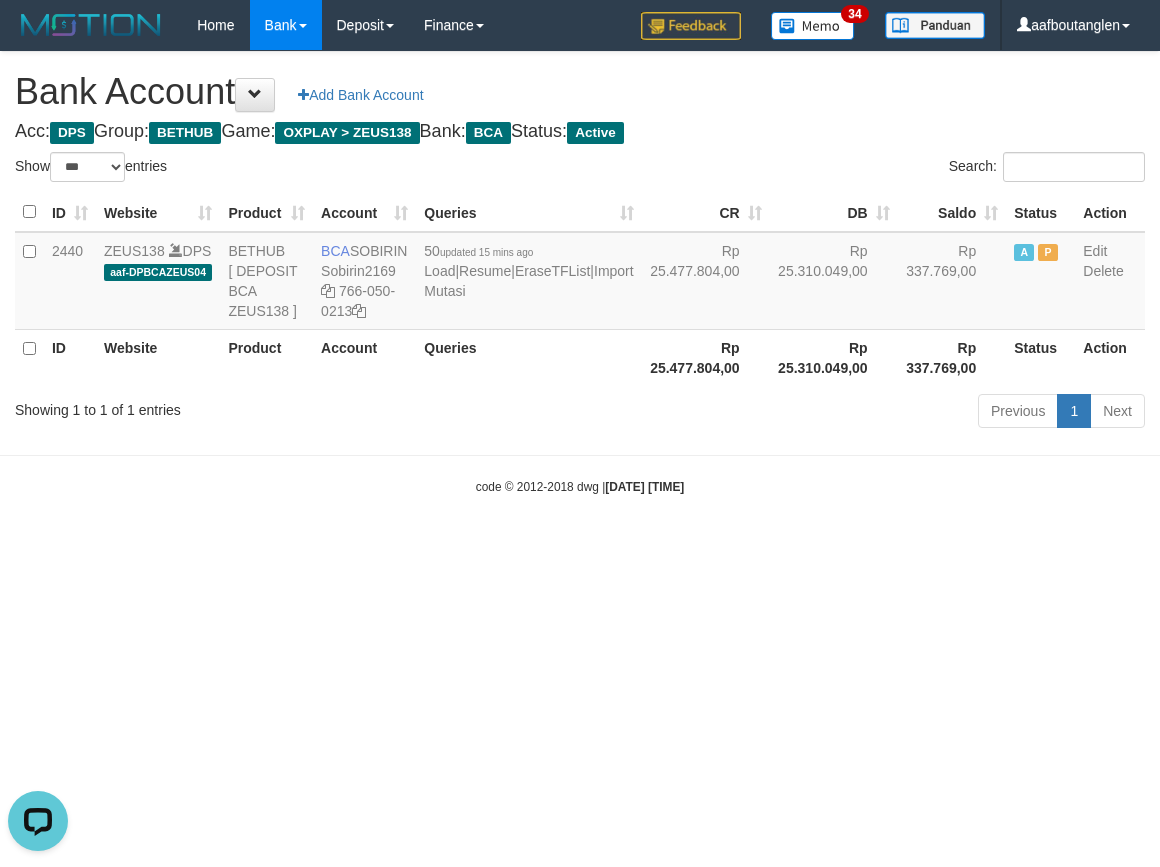 click on "Toggle navigation
Home
Bank
Account List
Deposit
DPS List
History
Note DPS
Finance
Financial Data
aafboutanglen
My Profile
Log Out
34" at bounding box center (580, 273) 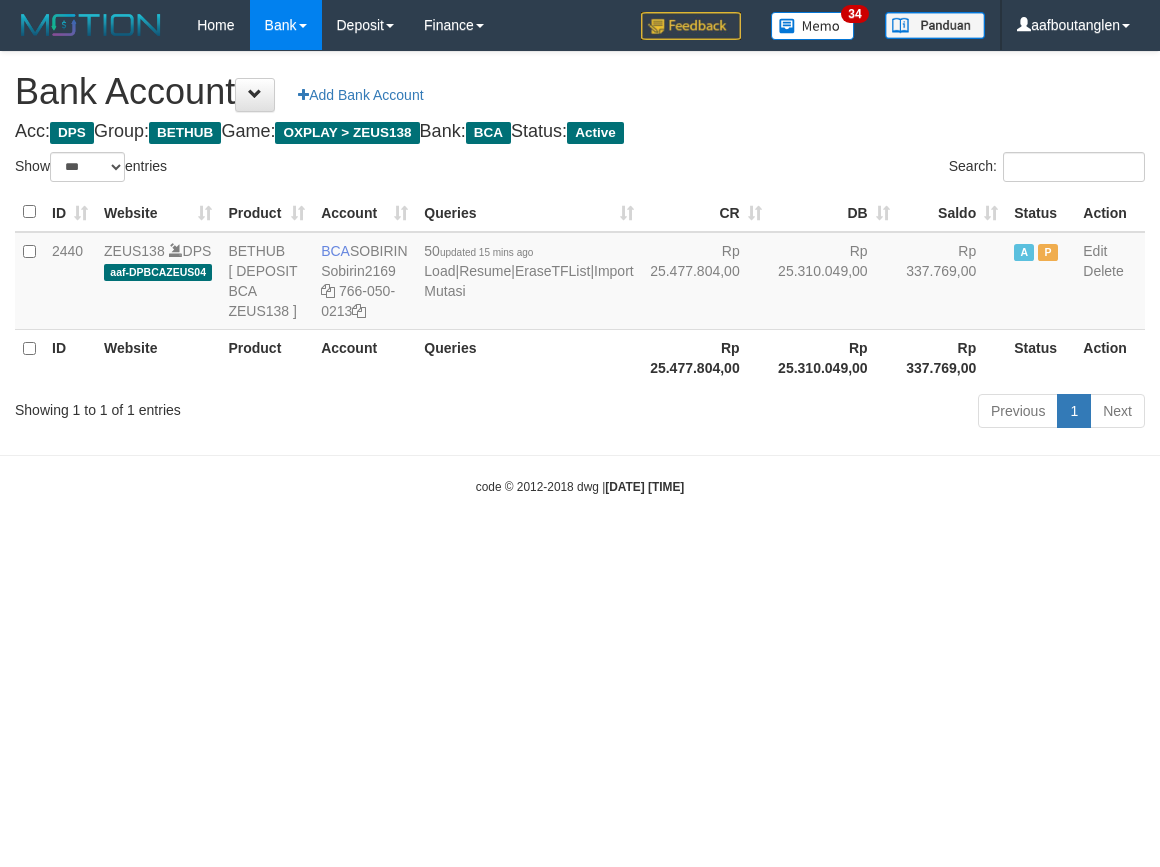 select on "***" 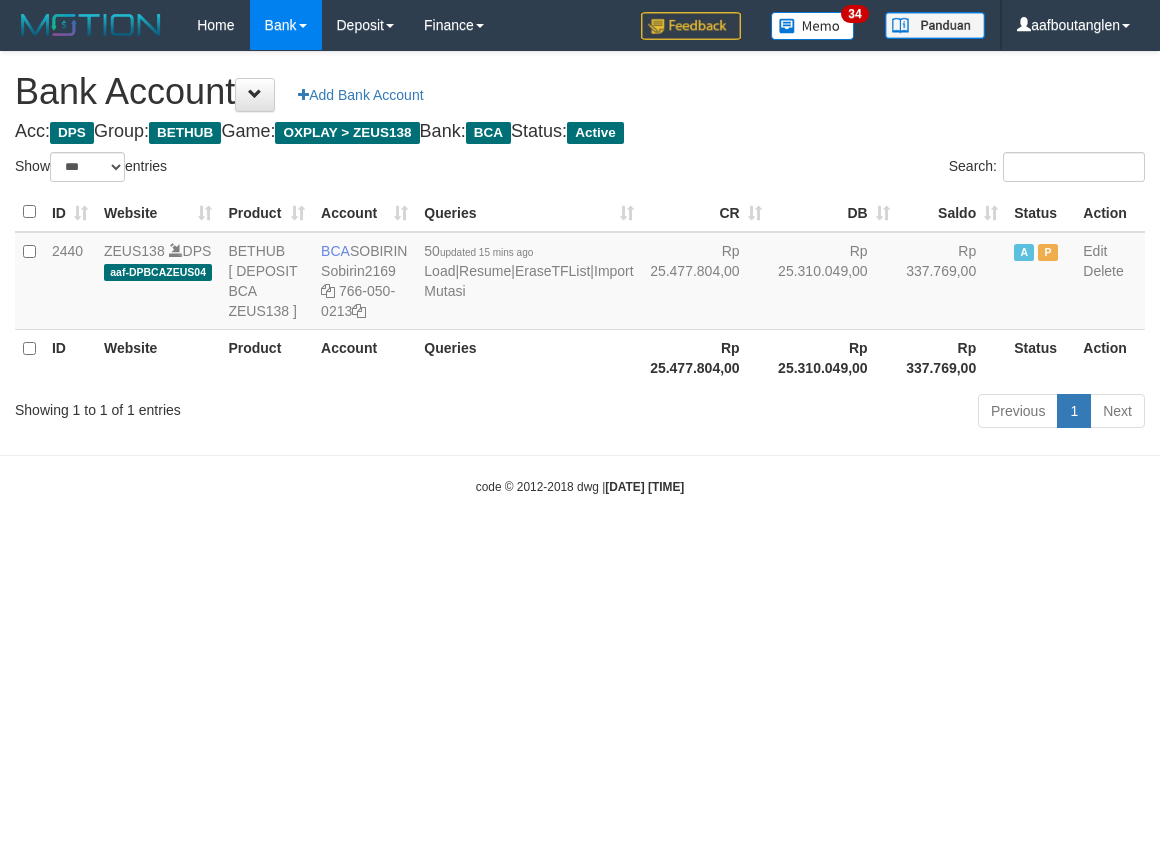 scroll, scrollTop: 0, scrollLeft: 0, axis: both 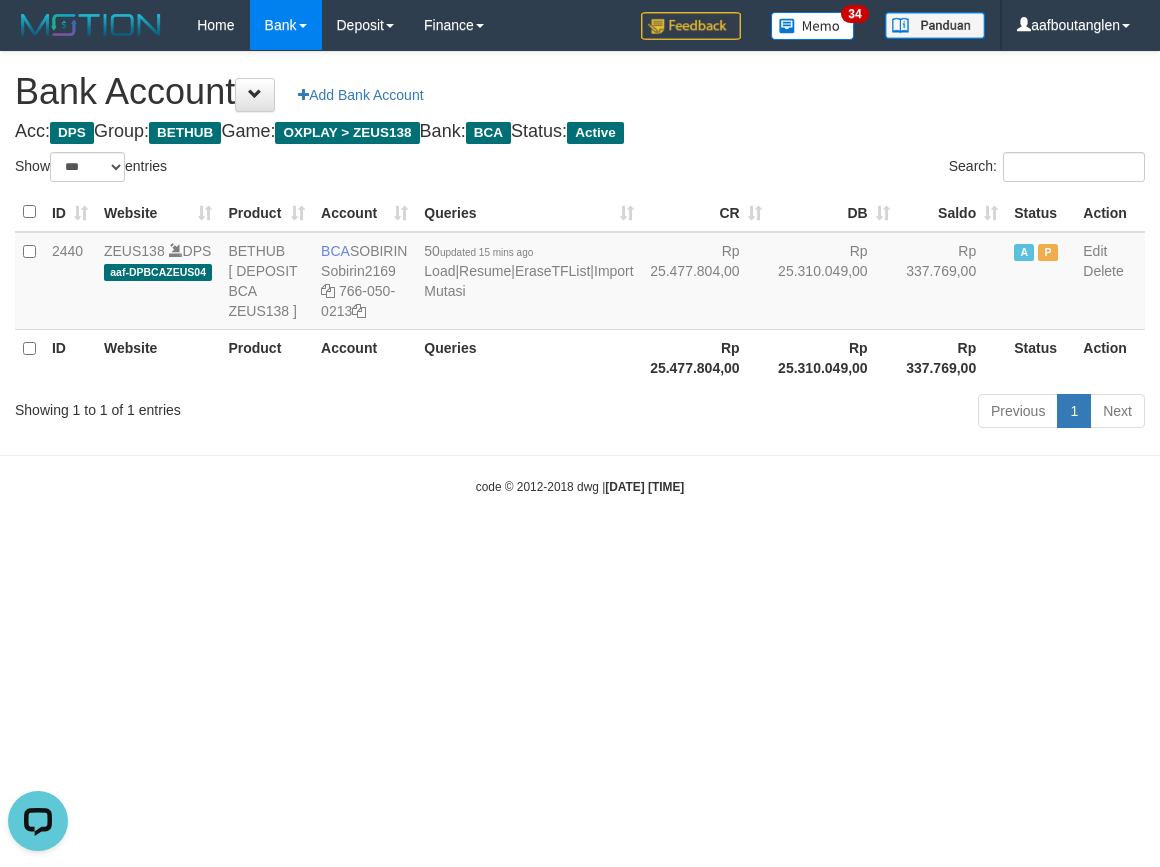 click on "Toggle navigation
Home
Bank
Account List
Deposit
DPS List
History
Note DPS
Finance
Financial Data
aafboutanglen
My Profile
Log Out
34" at bounding box center (580, 273) 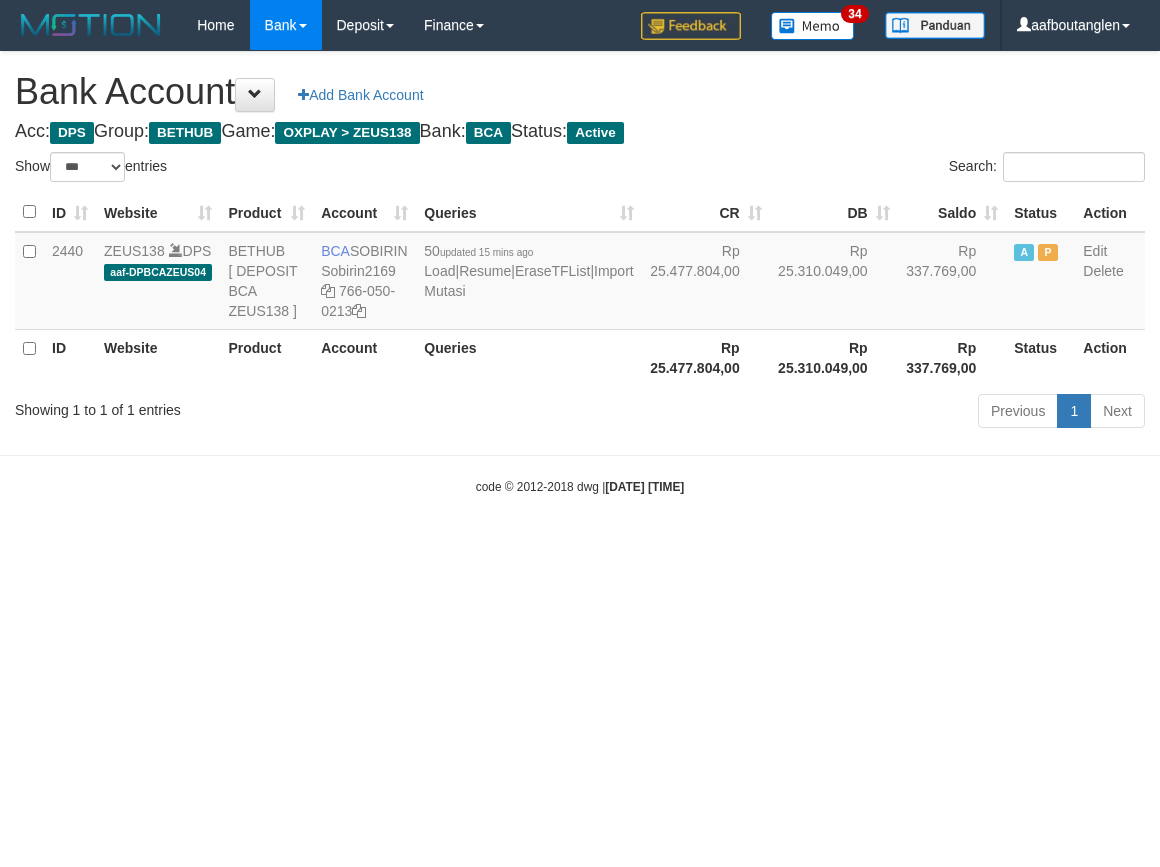 select on "***" 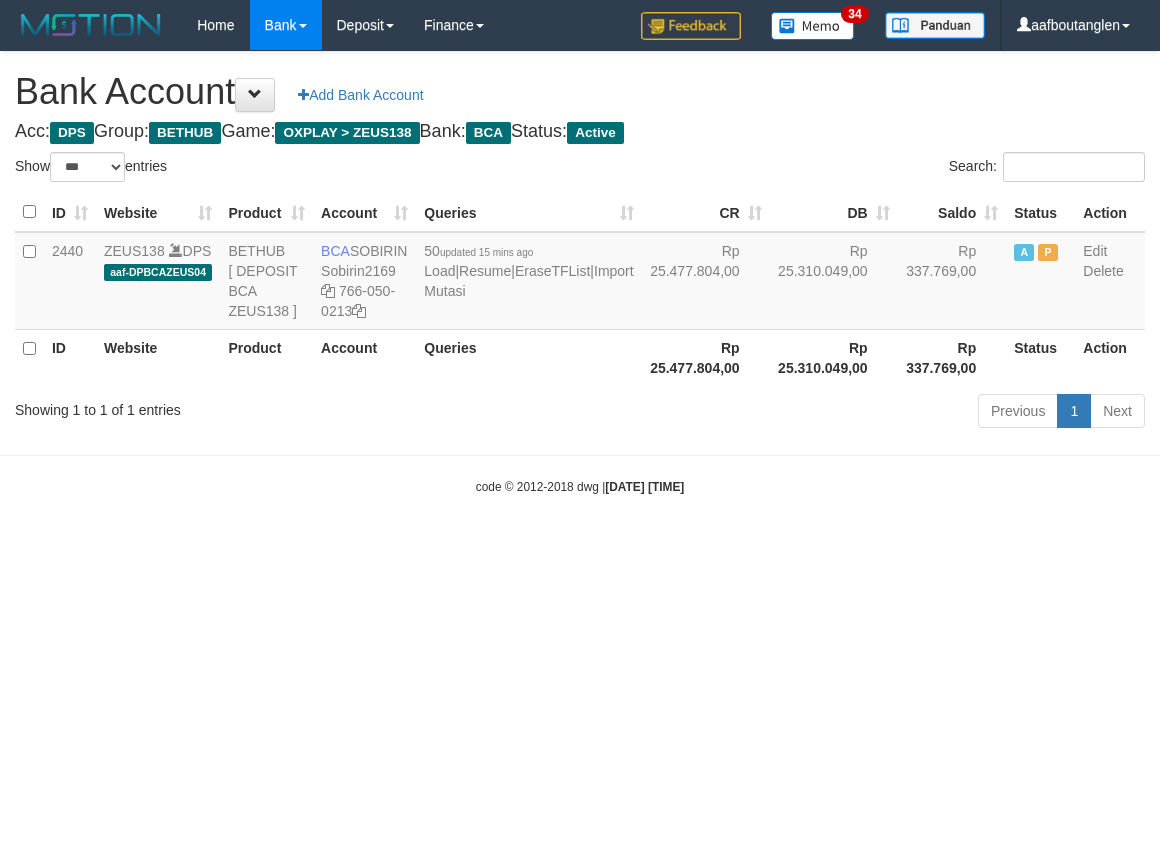 scroll, scrollTop: 0, scrollLeft: 0, axis: both 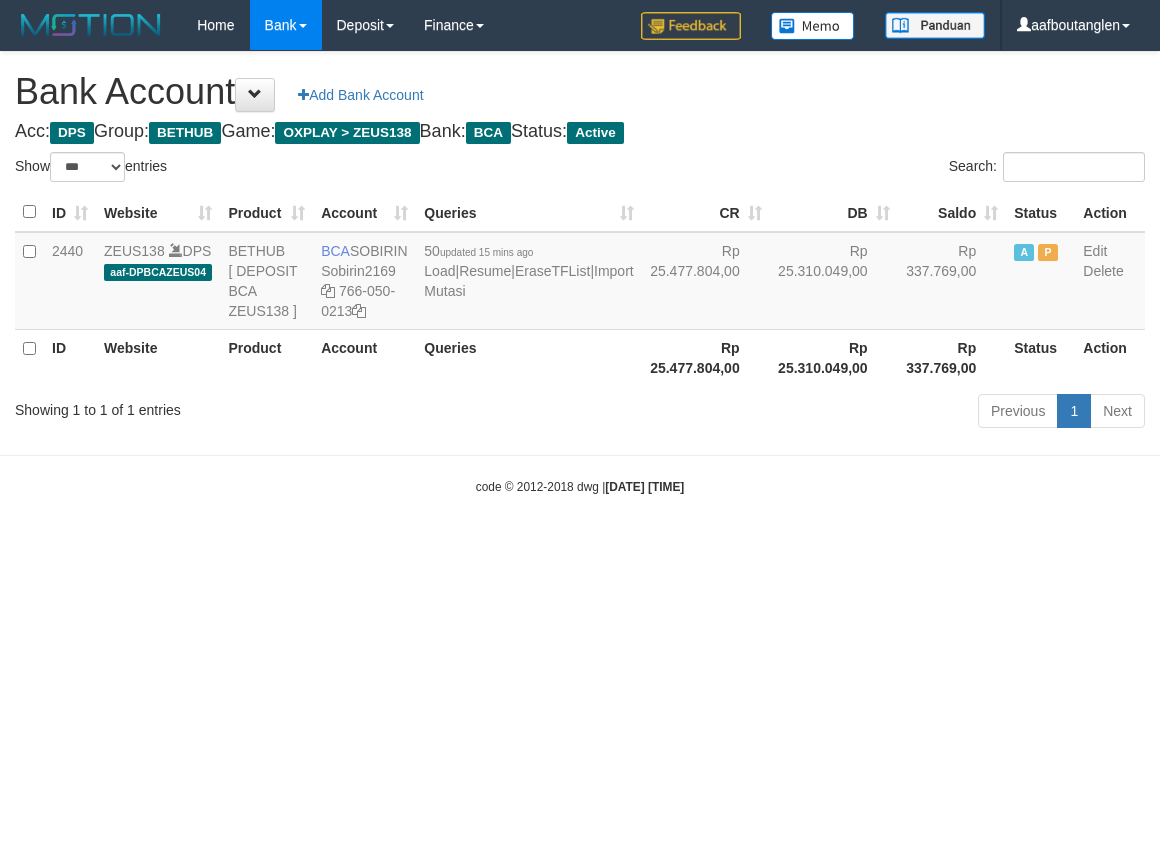 select on "***" 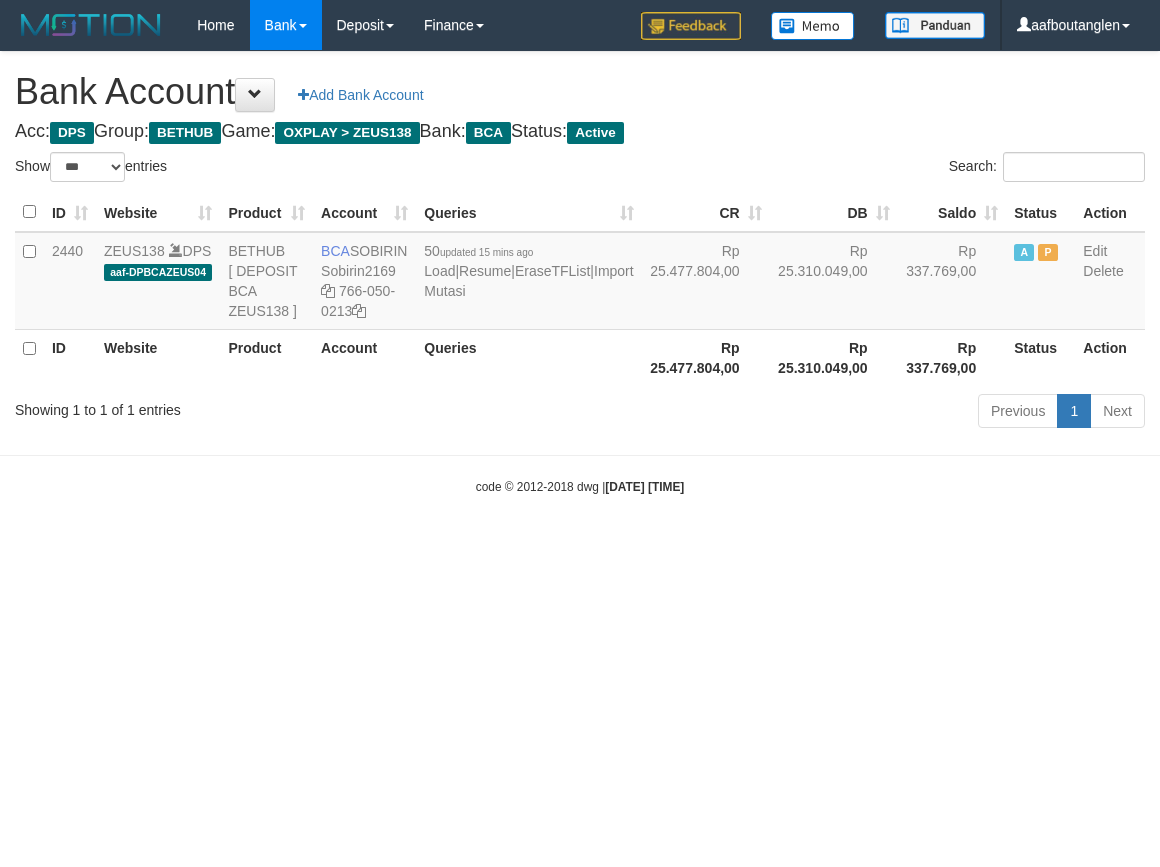 scroll, scrollTop: 0, scrollLeft: 0, axis: both 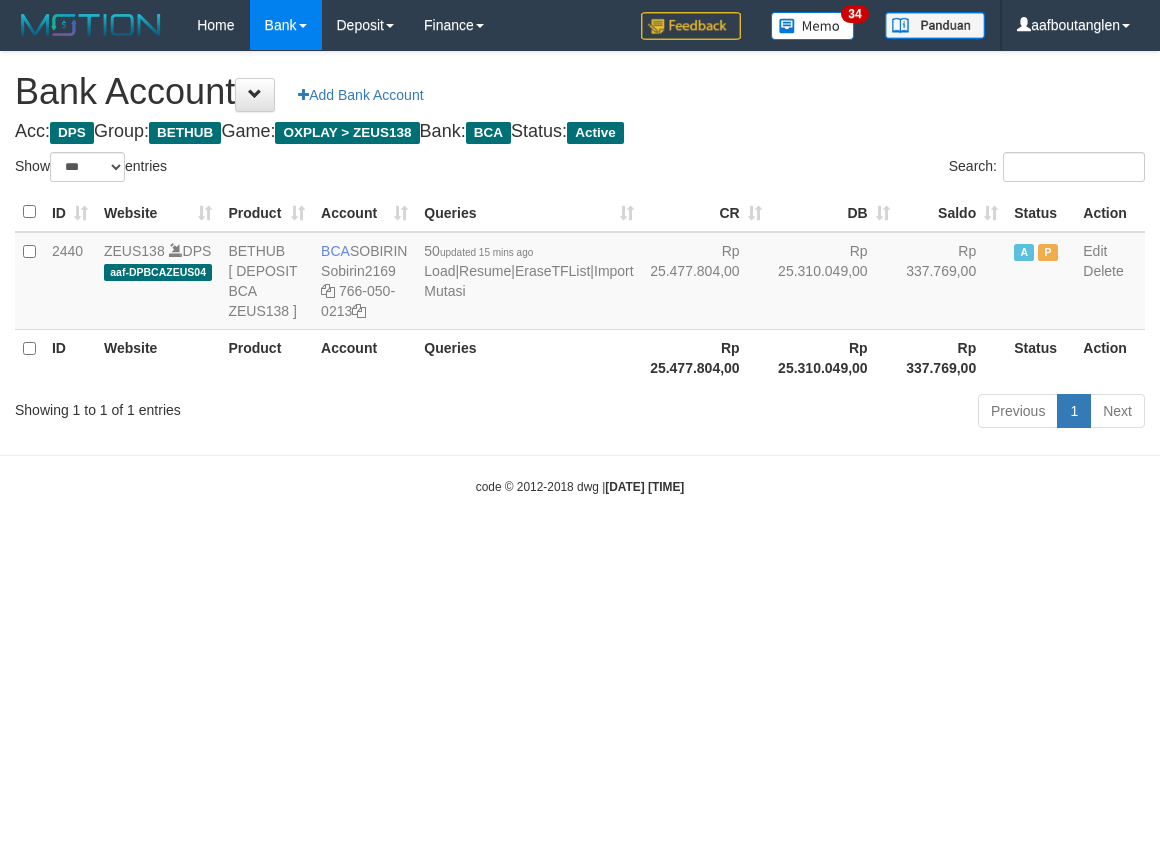 drag, startPoint x: 766, startPoint y: 600, endPoint x: 712, endPoint y: 595, distance: 54.230988 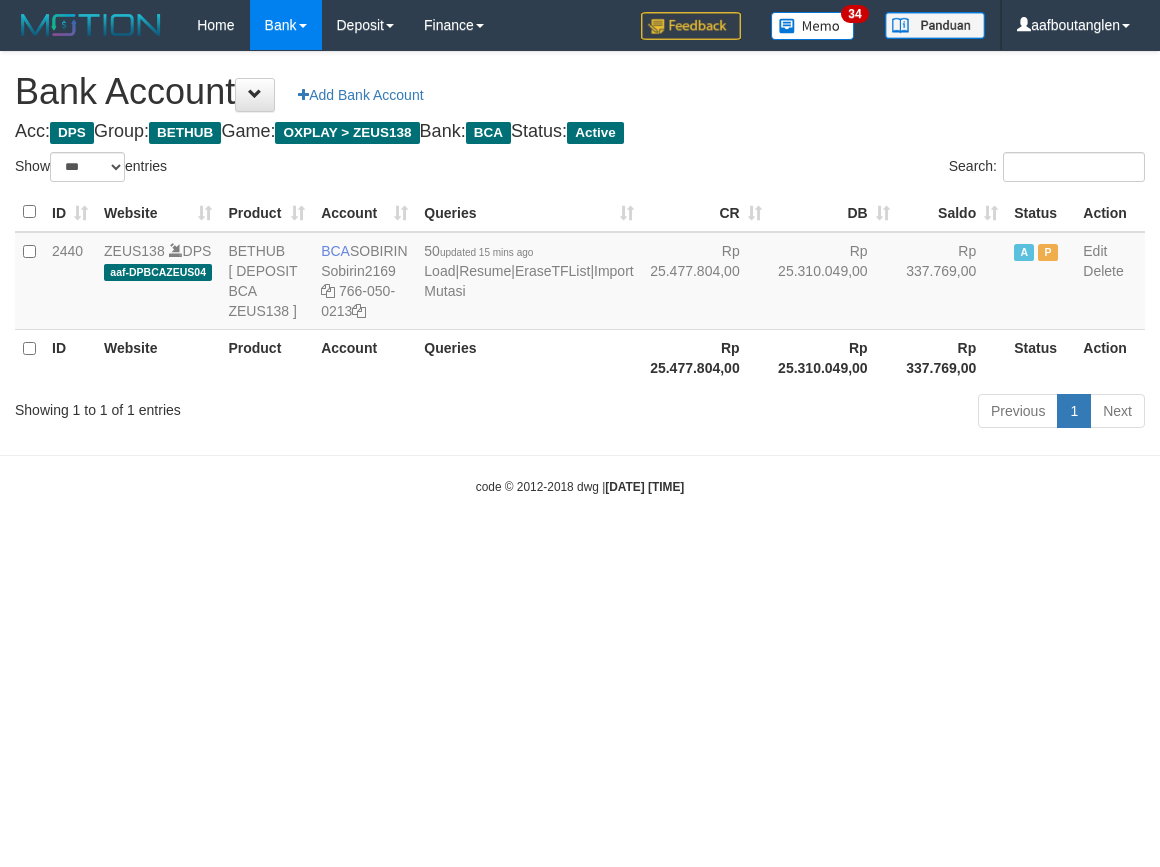 select on "***" 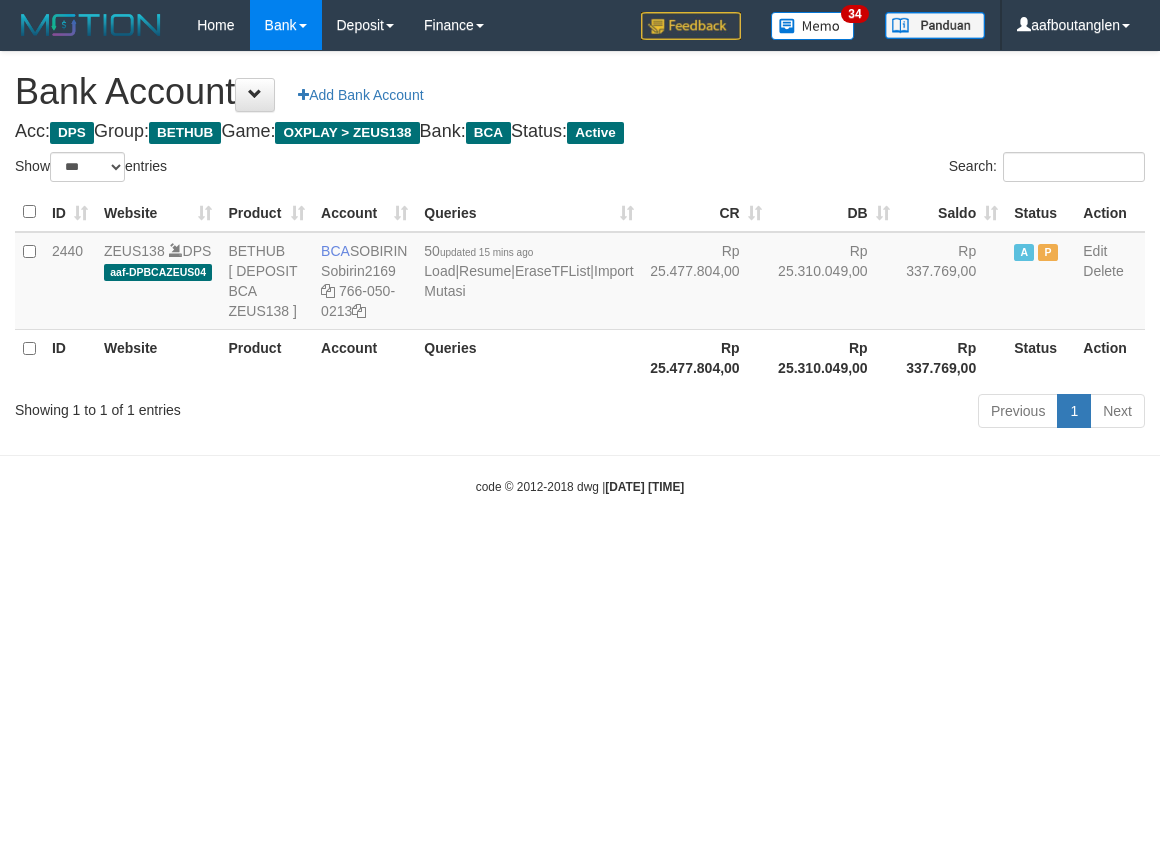 scroll, scrollTop: 0, scrollLeft: 0, axis: both 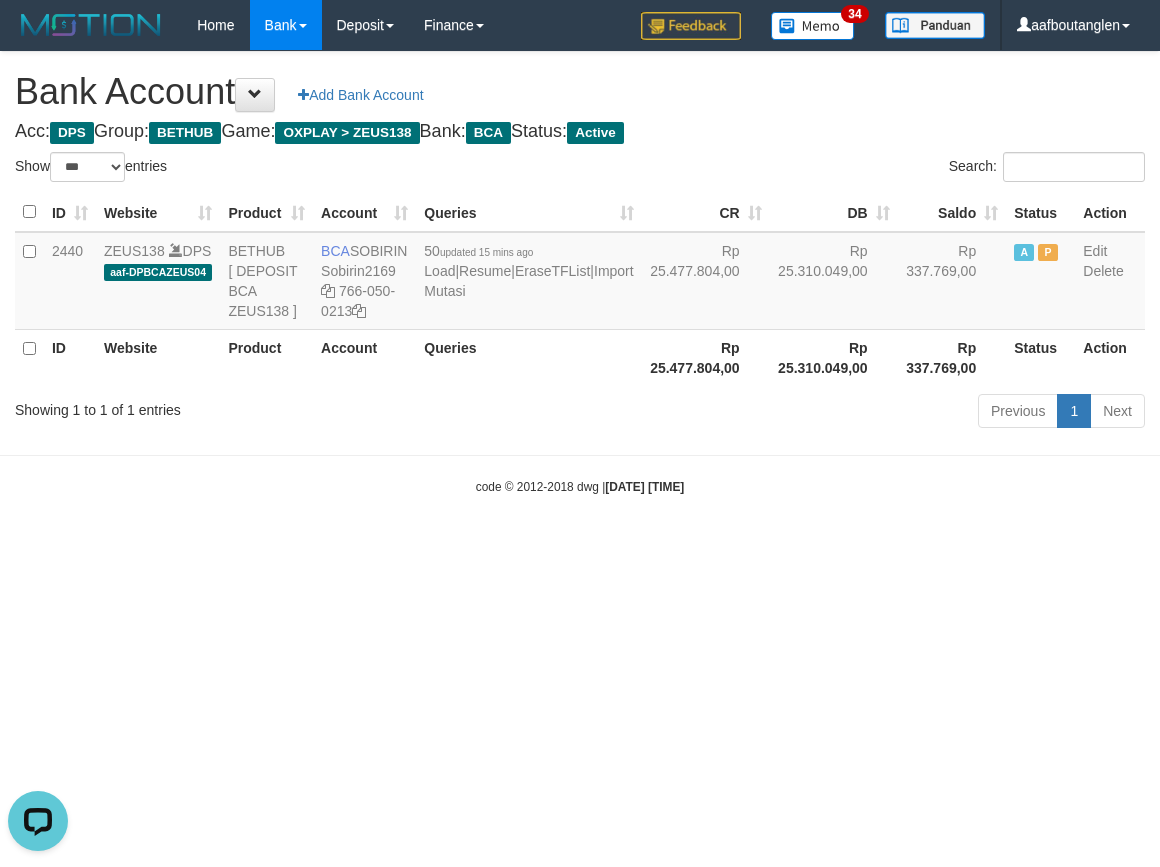 click on "Toggle navigation
Home
Bank
Account List
Deposit
DPS List
History
Note DPS
Finance
Financial Data
aafboutanglen
My Profile
Log Out
34" at bounding box center (580, 273) 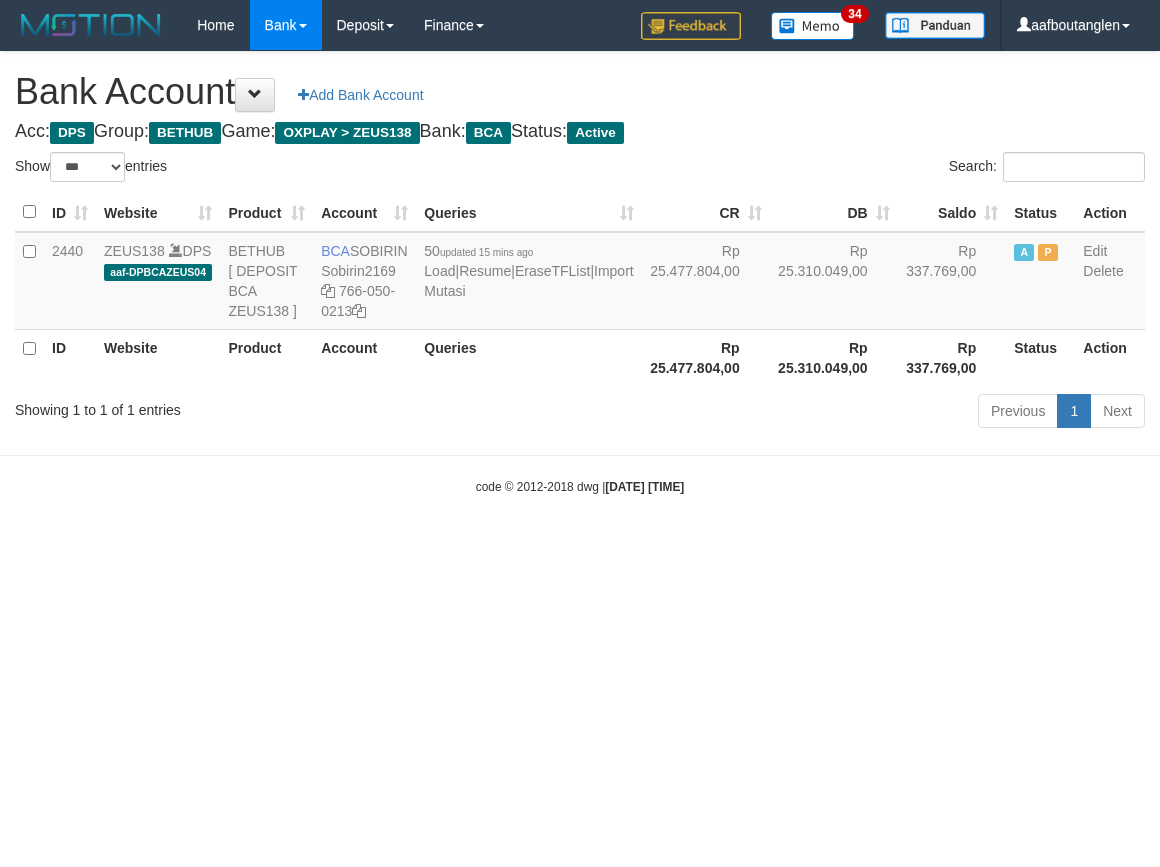 select on "***" 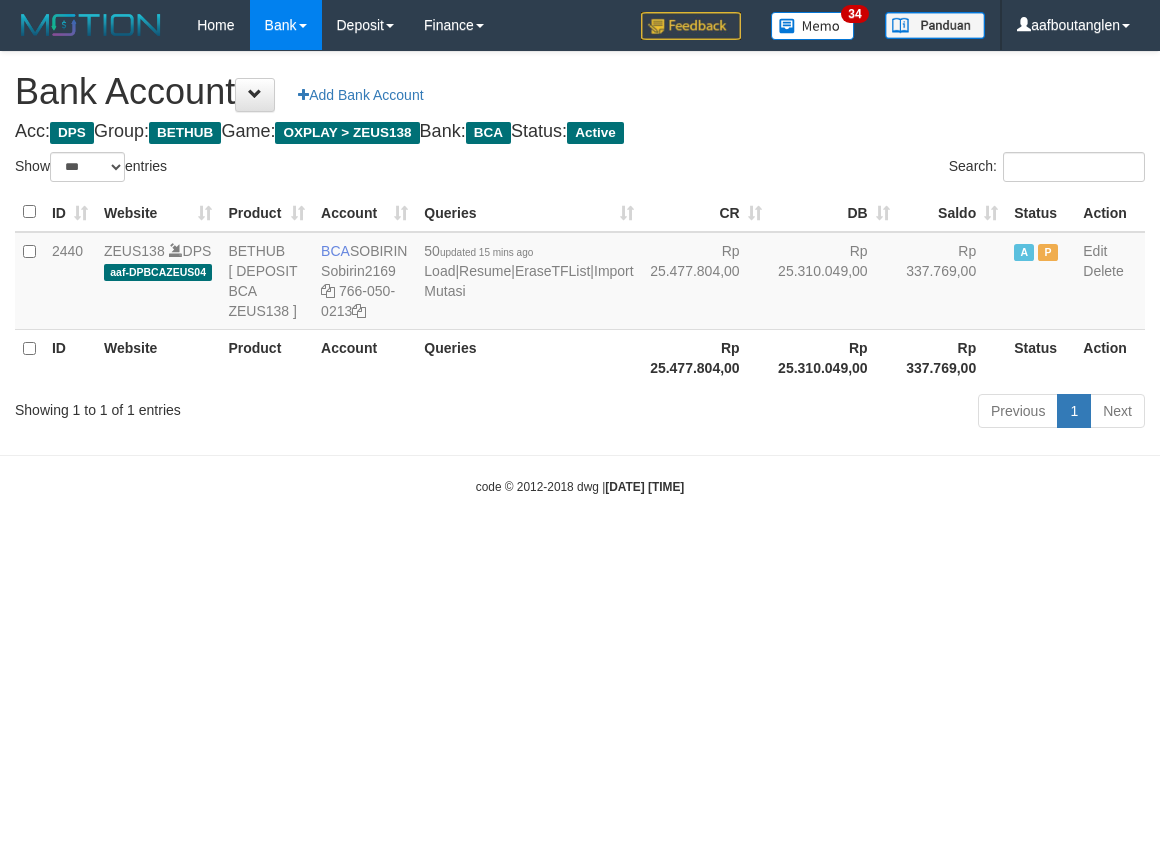 scroll, scrollTop: 0, scrollLeft: 0, axis: both 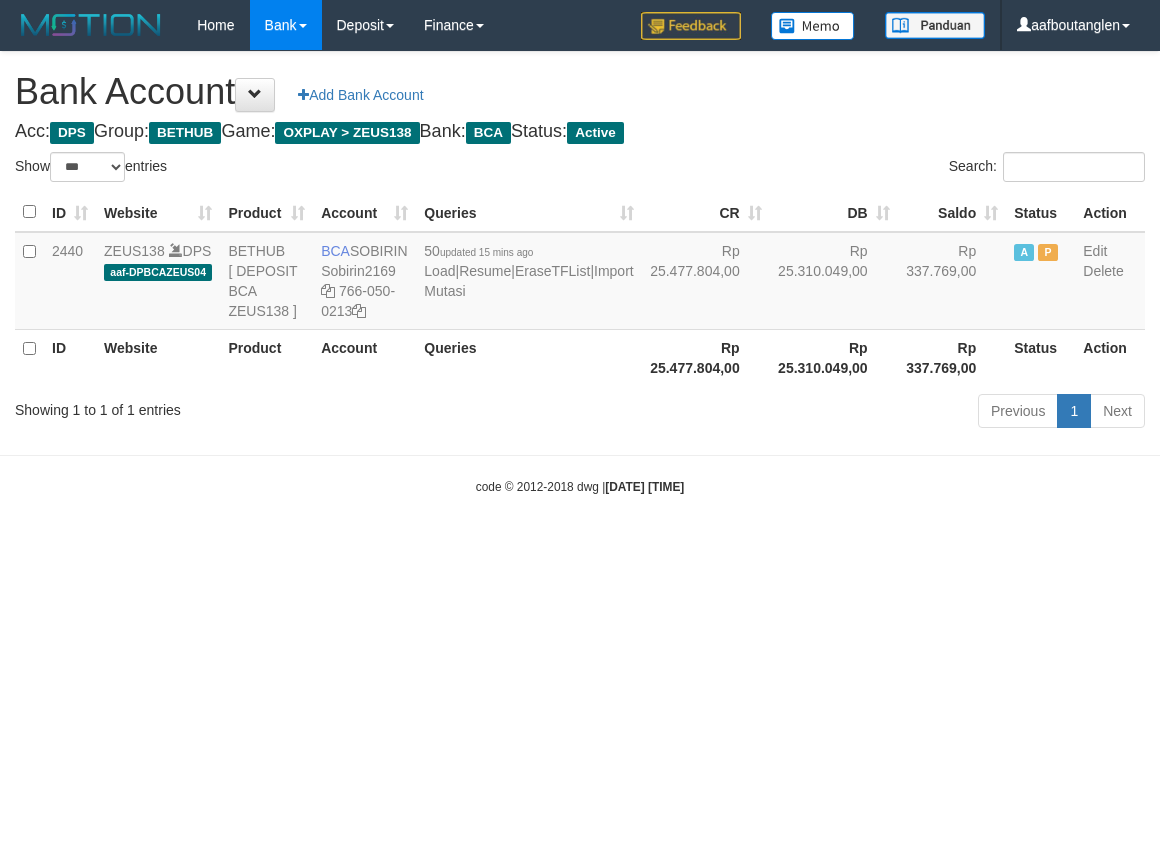 select on "***" 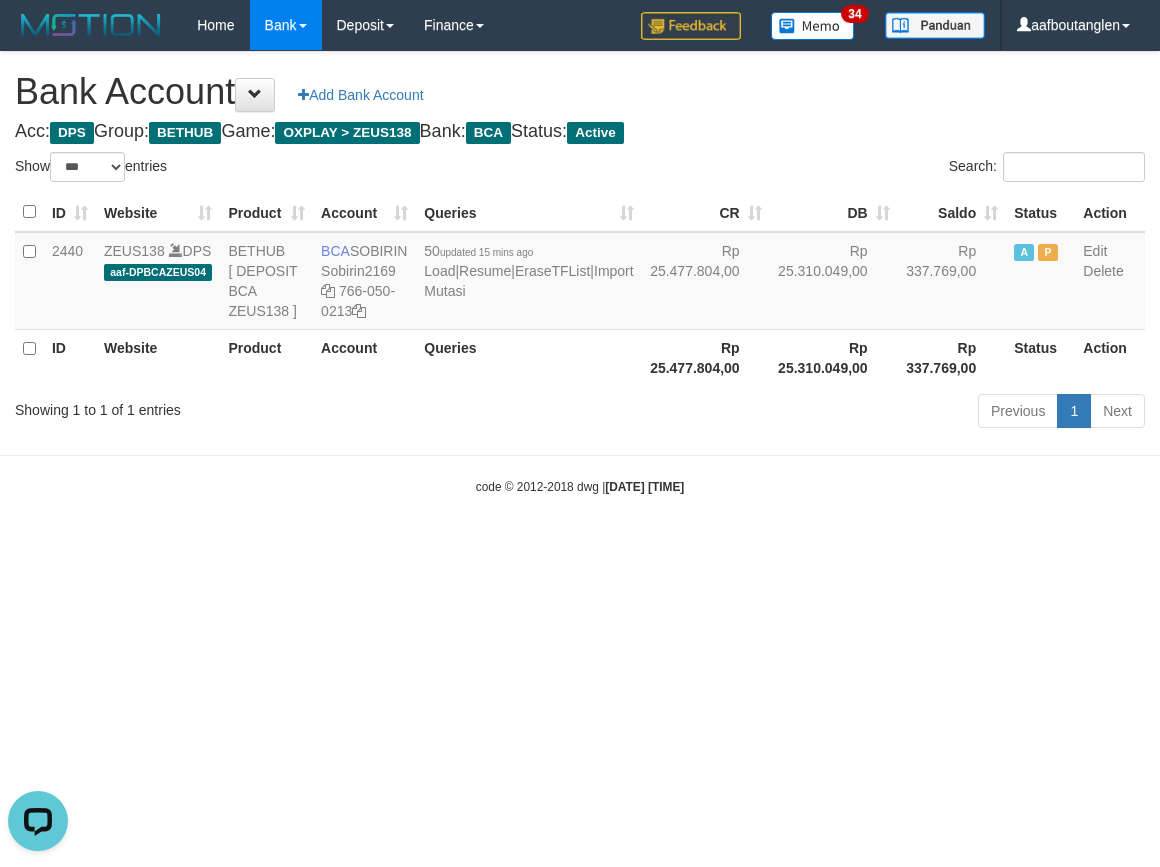 scroll, scrollTop: 0, scrollLeft: 0, axis: both 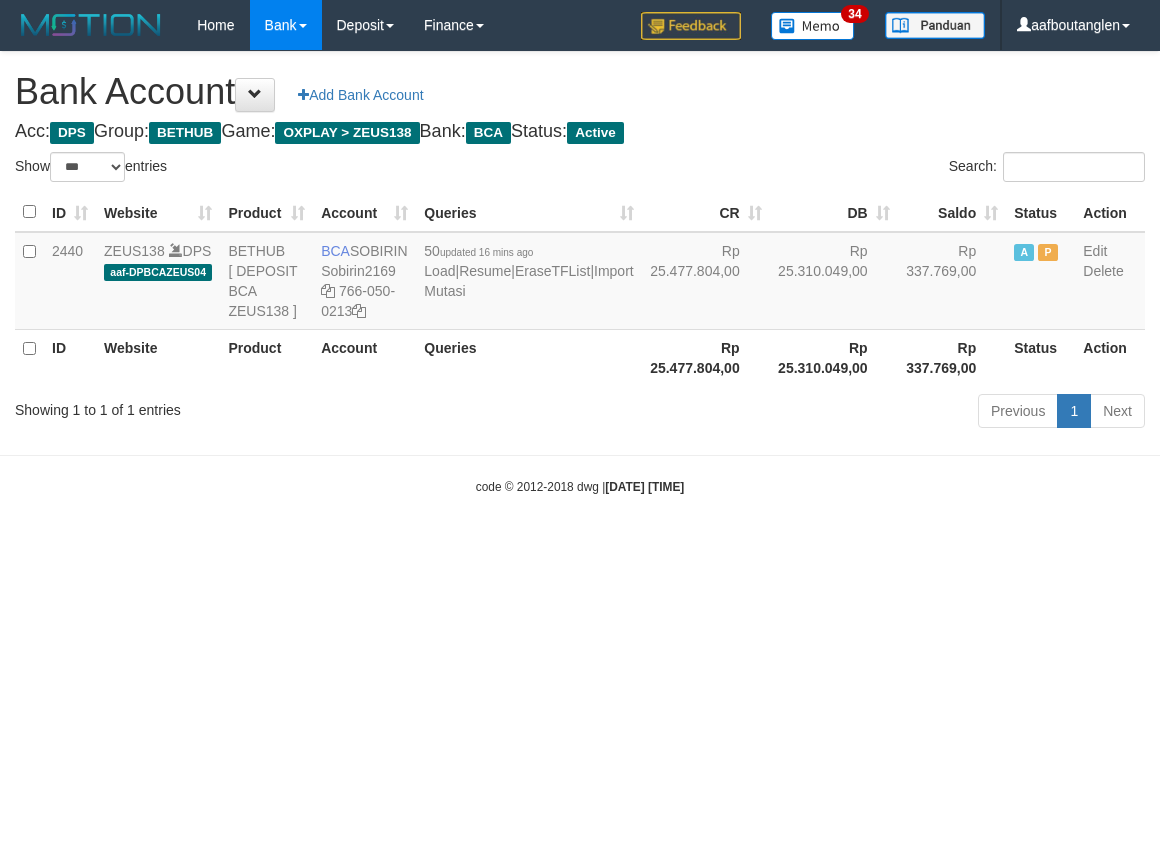 select on "***" 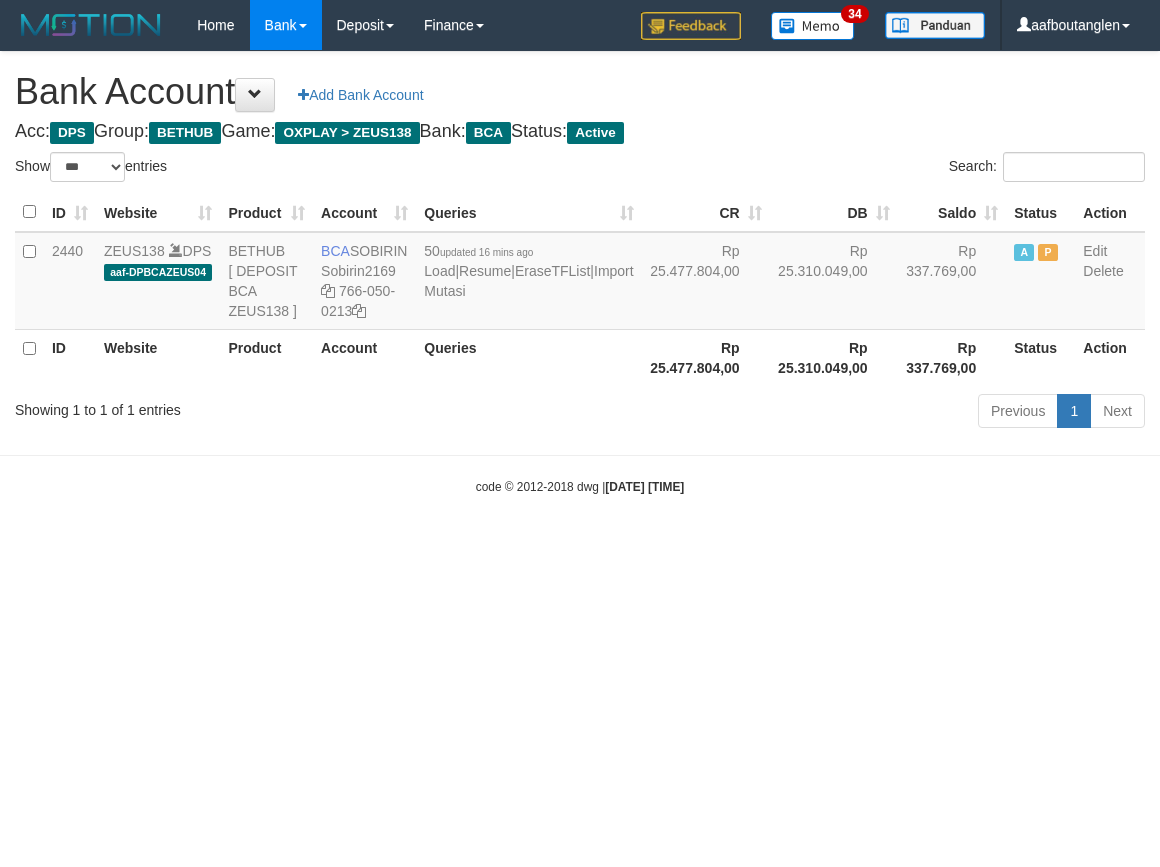 scroll, scrollTop: 0, scrollLeft: 0, axis: both 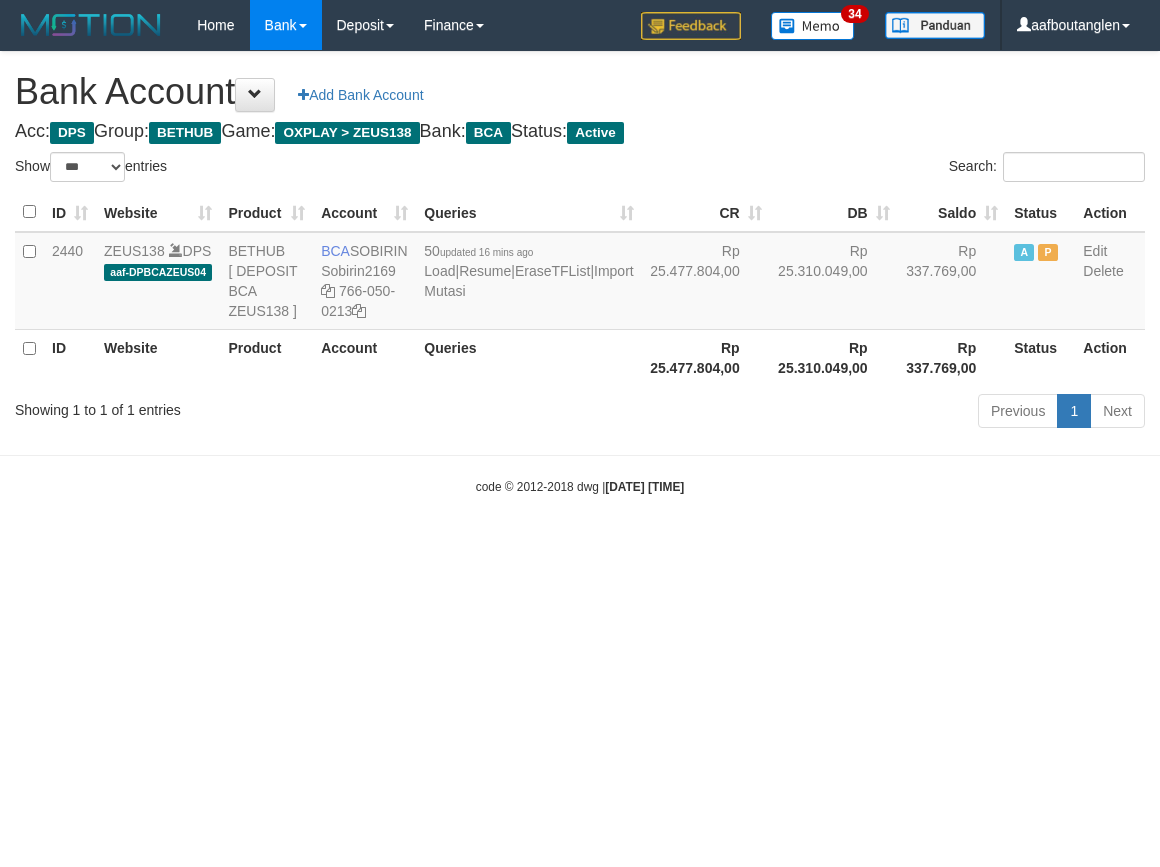 select on "***" 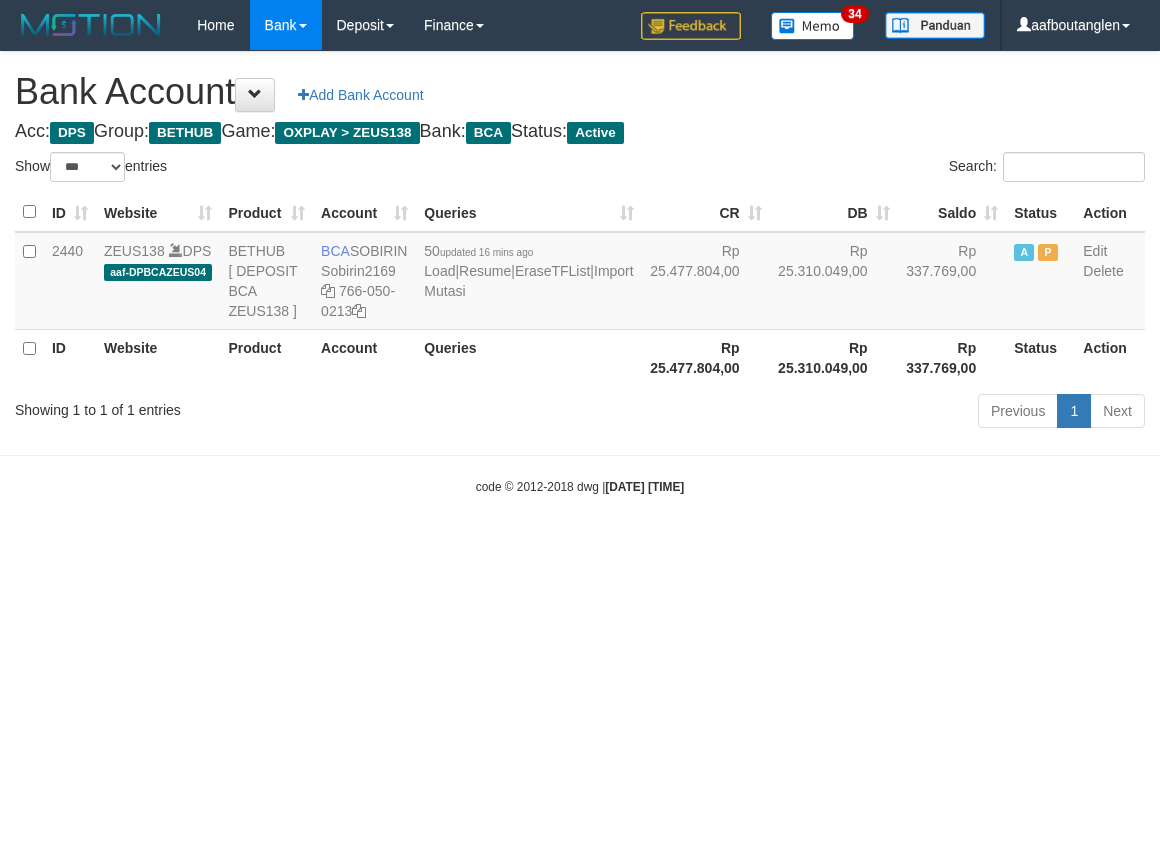 scroll, scrollTop: 0, scrollLeft: 0, axis: both 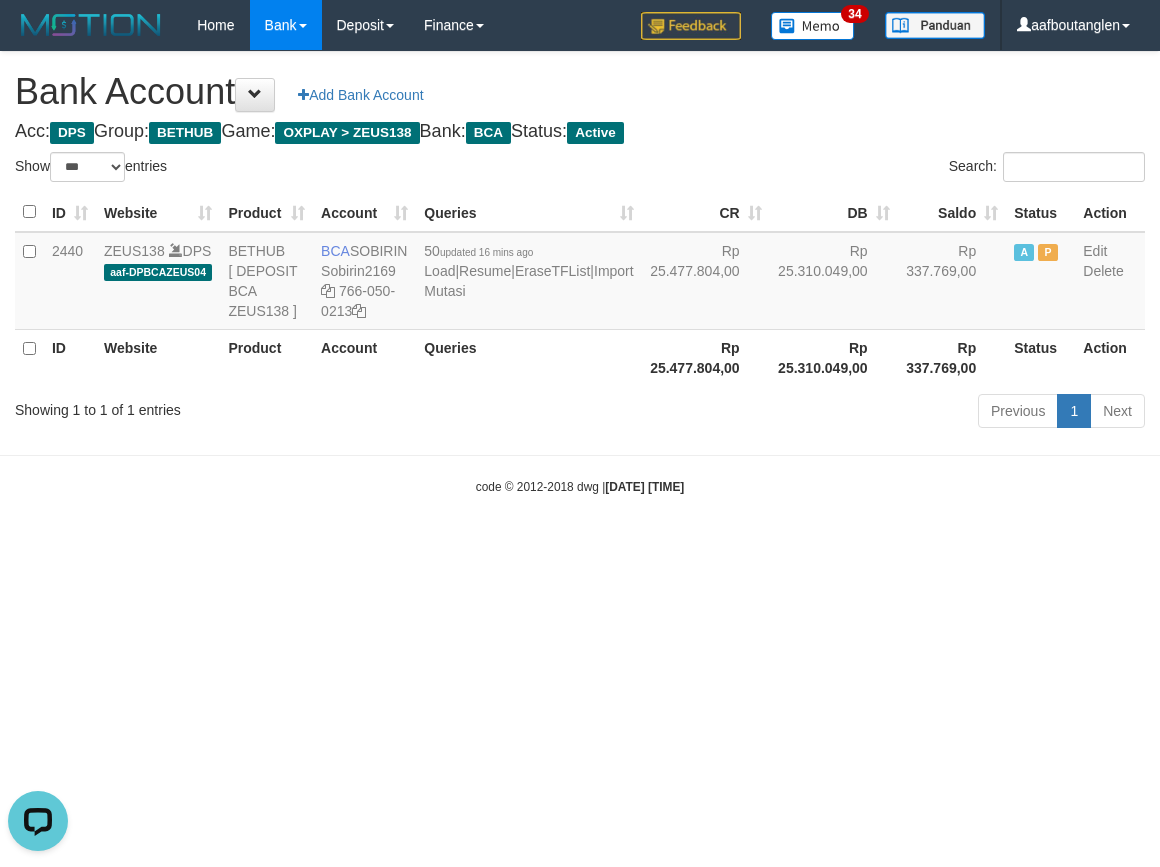 click on "Toggle navigation
Home
Bank
Account List
Deposit
DPS List
History
Note DPS
Finance
Financial Data
aafboutanglen
My Profile
Log Out
34" at bounding box center (580, 273) 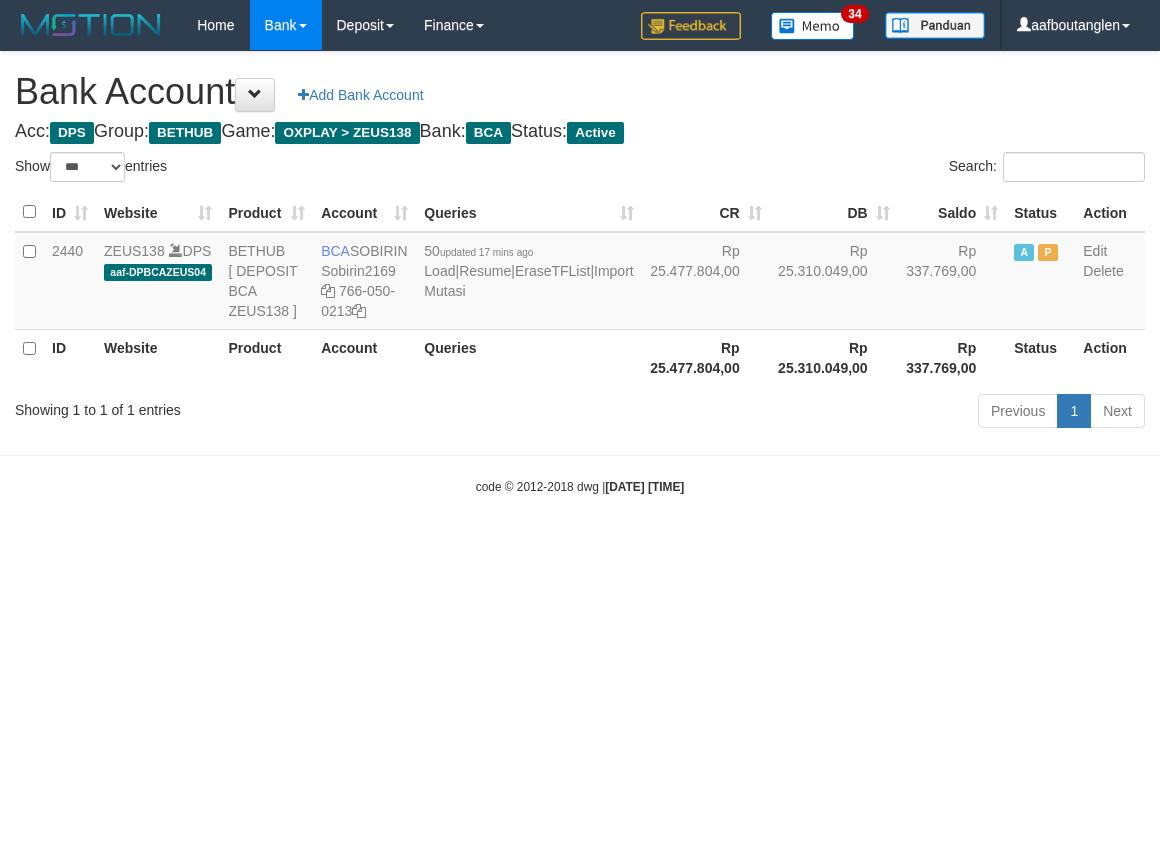 select on "***" 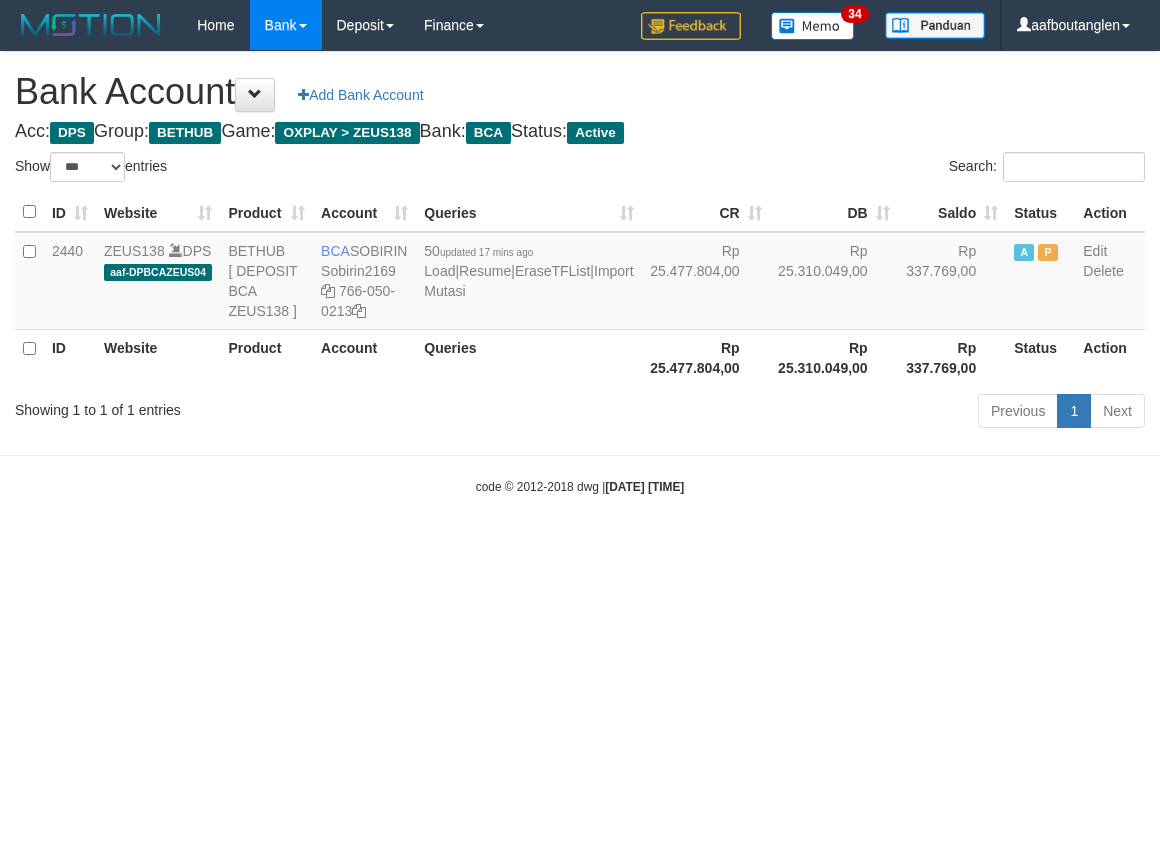 scroll, scrollTop: 0, scrollLeft: 0, axis: both 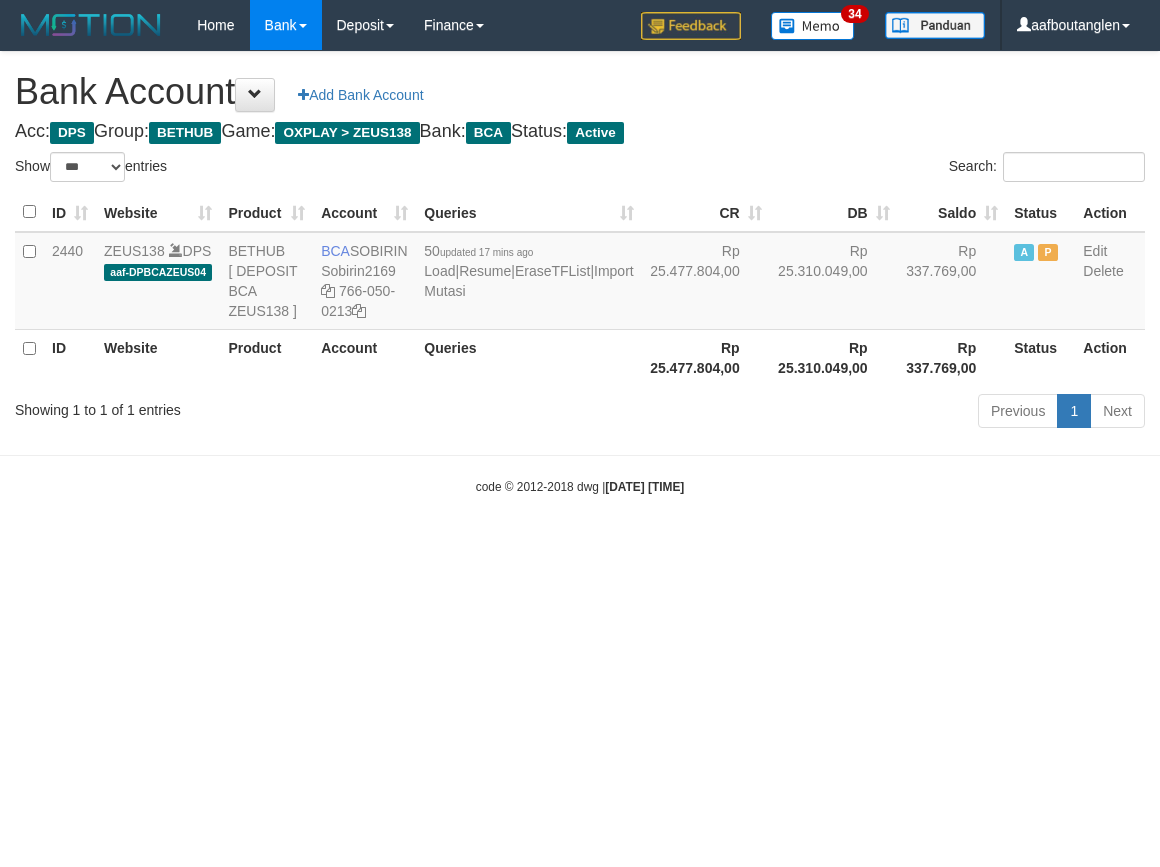 select on "***" 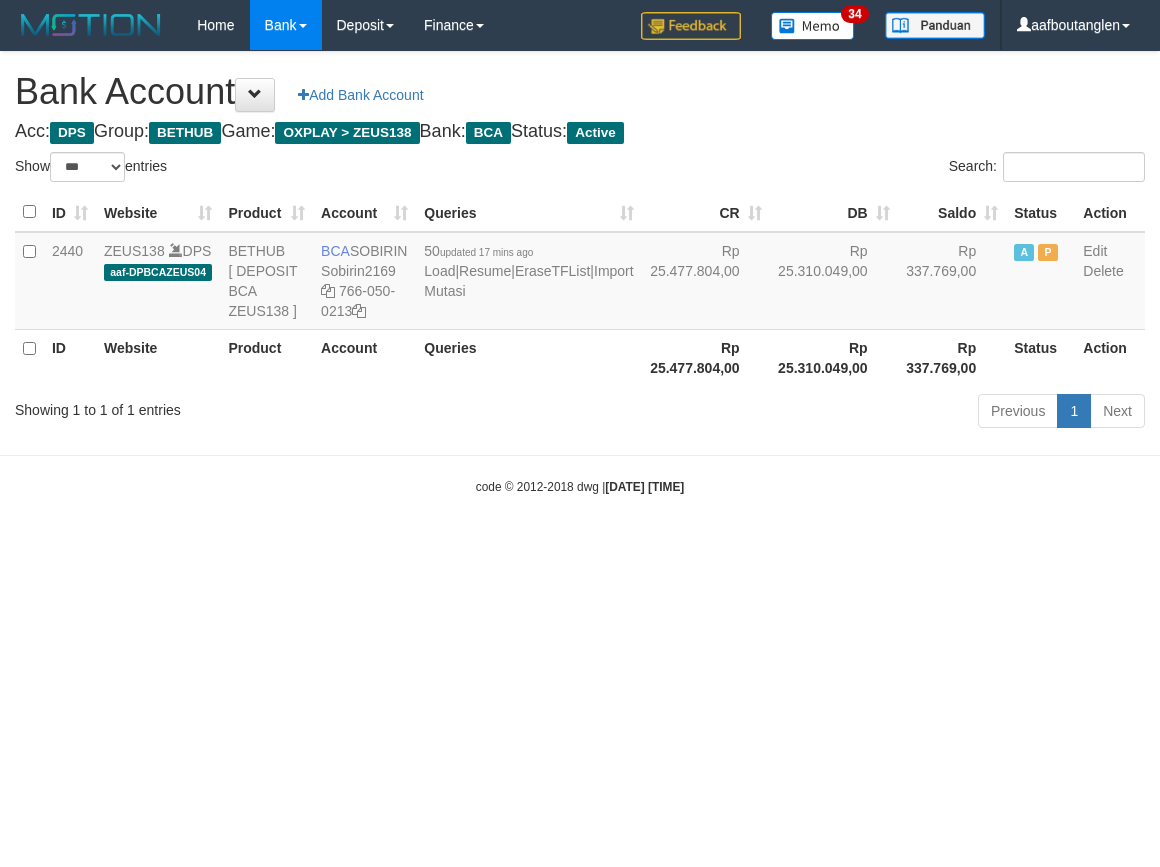 scroll, scrollTop: 0, scrollLeft: 0, axis: both 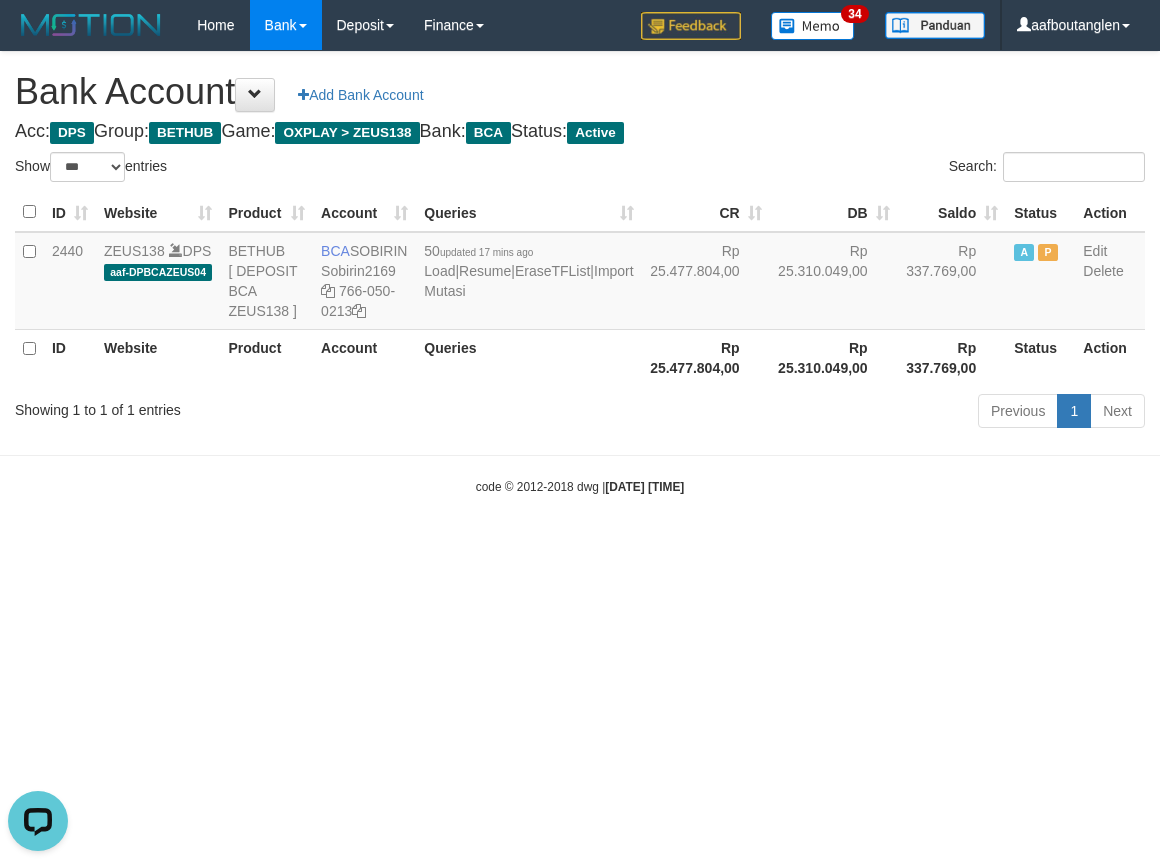 drag, startPoint x: 728, startPoint y: 543, endPoint x: 760, endPoint y: 536, distance: 32.75668 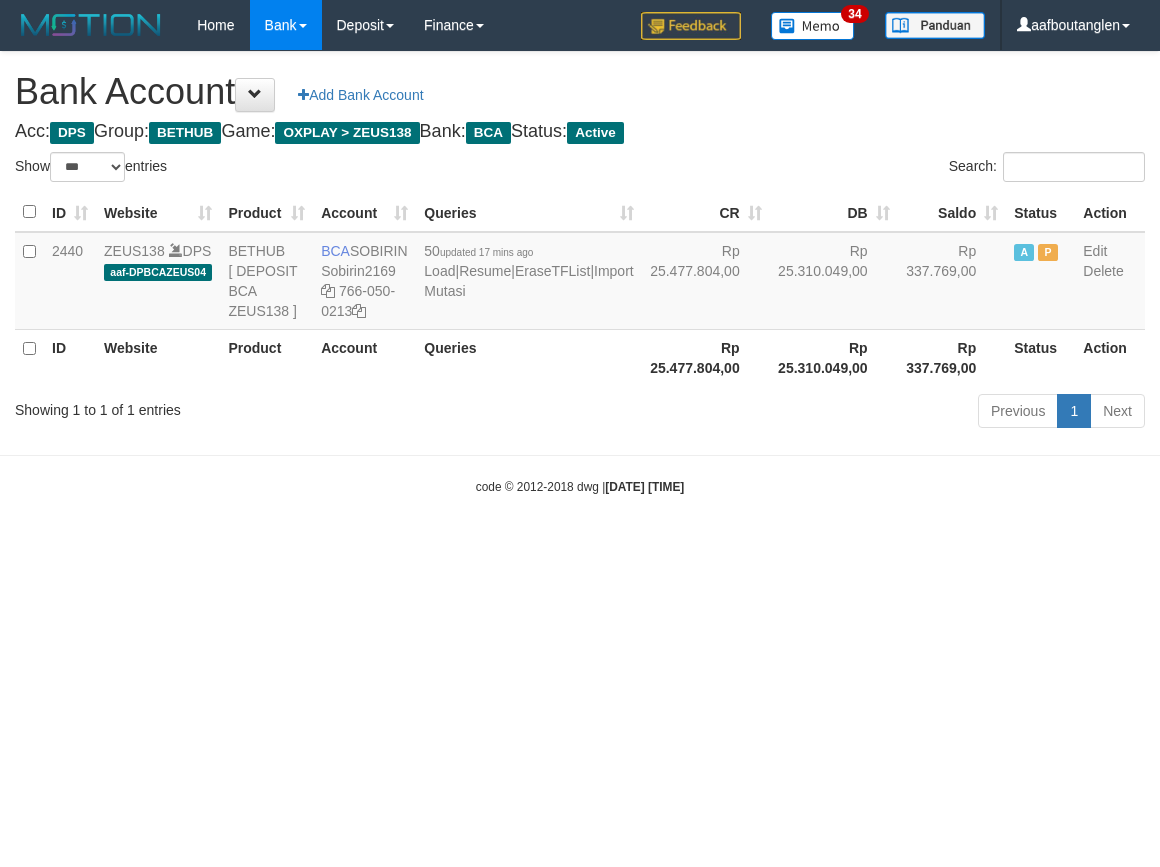 select on "***" 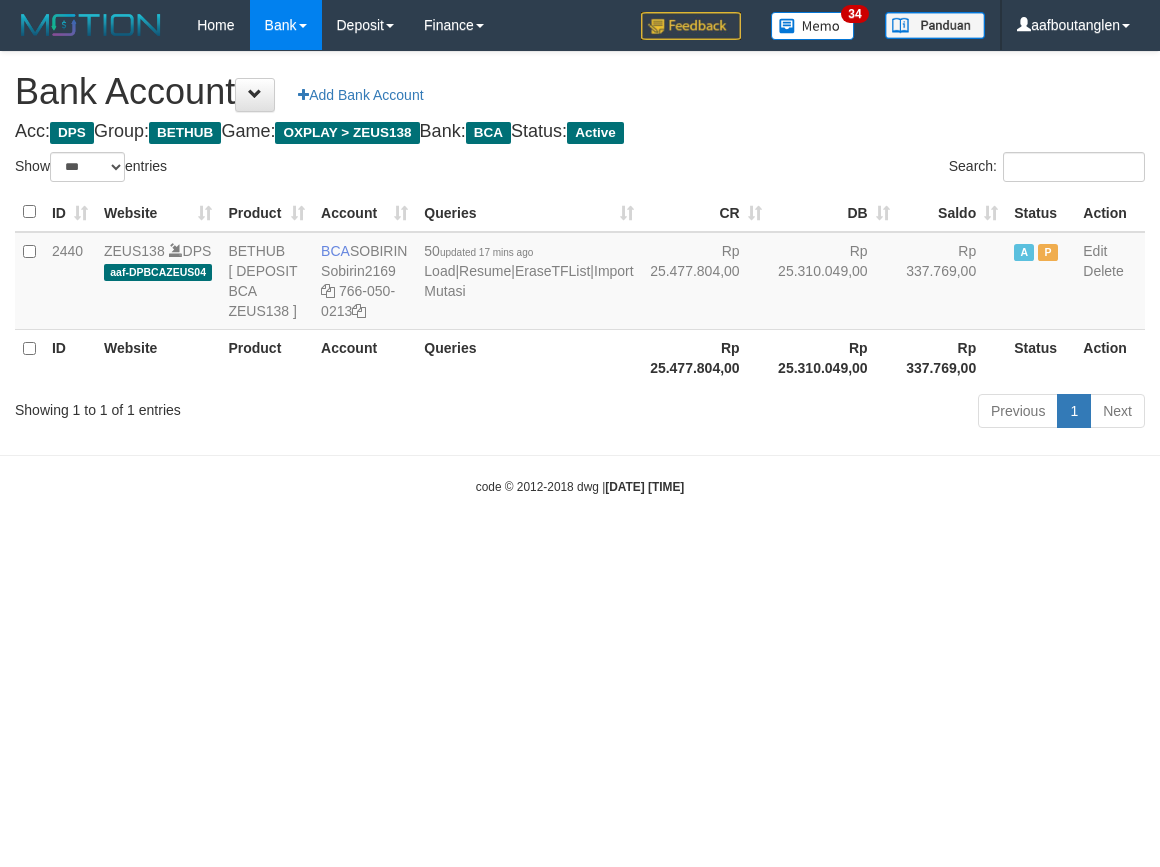 scroll, scrollTop: 0, scrollLeft: 0, axis: both 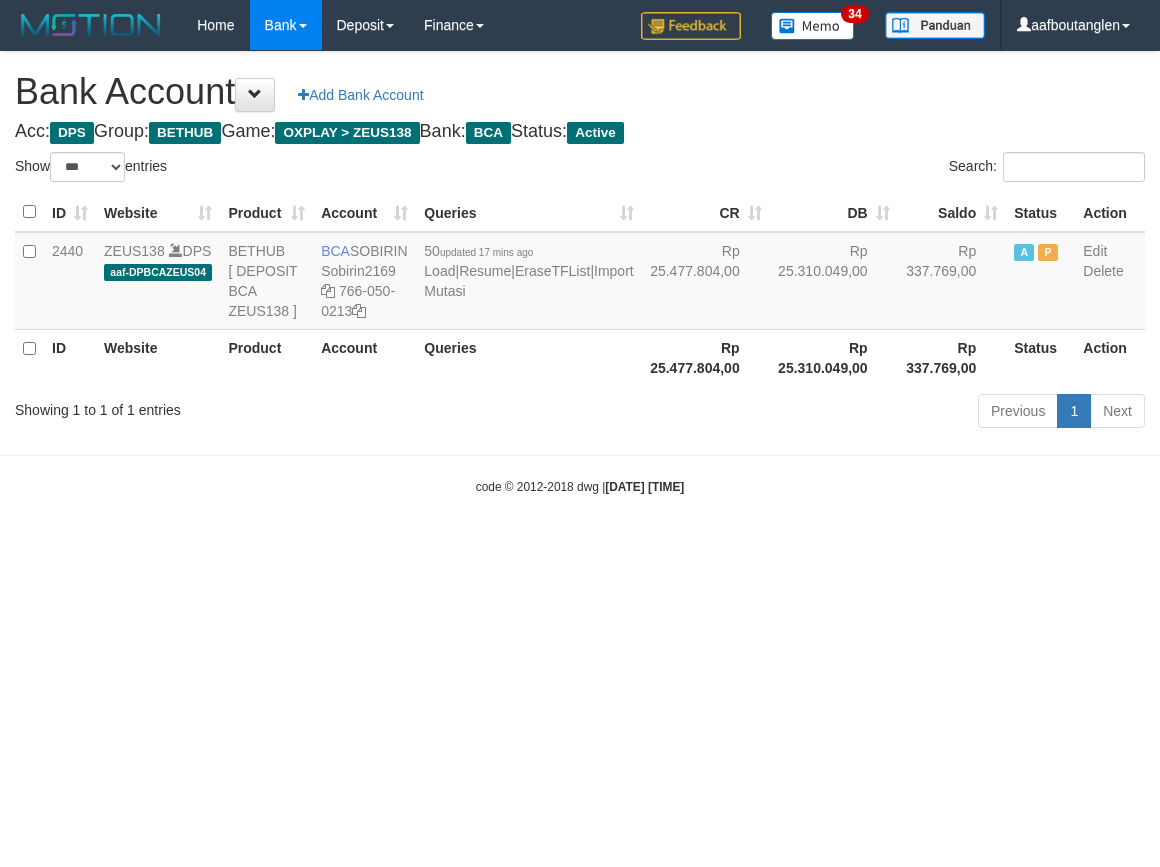 select on "***" 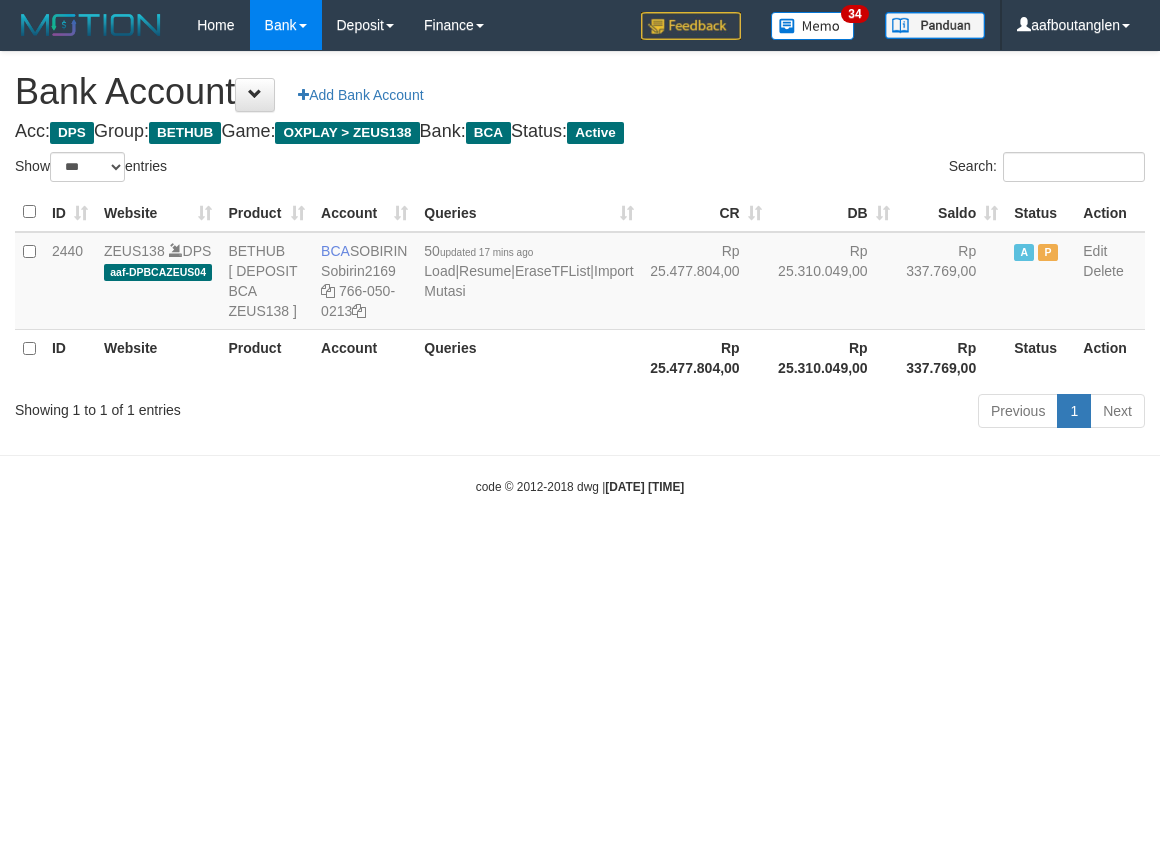 scroll, scrollTop: 0, scrollLeft: 0, axis: both 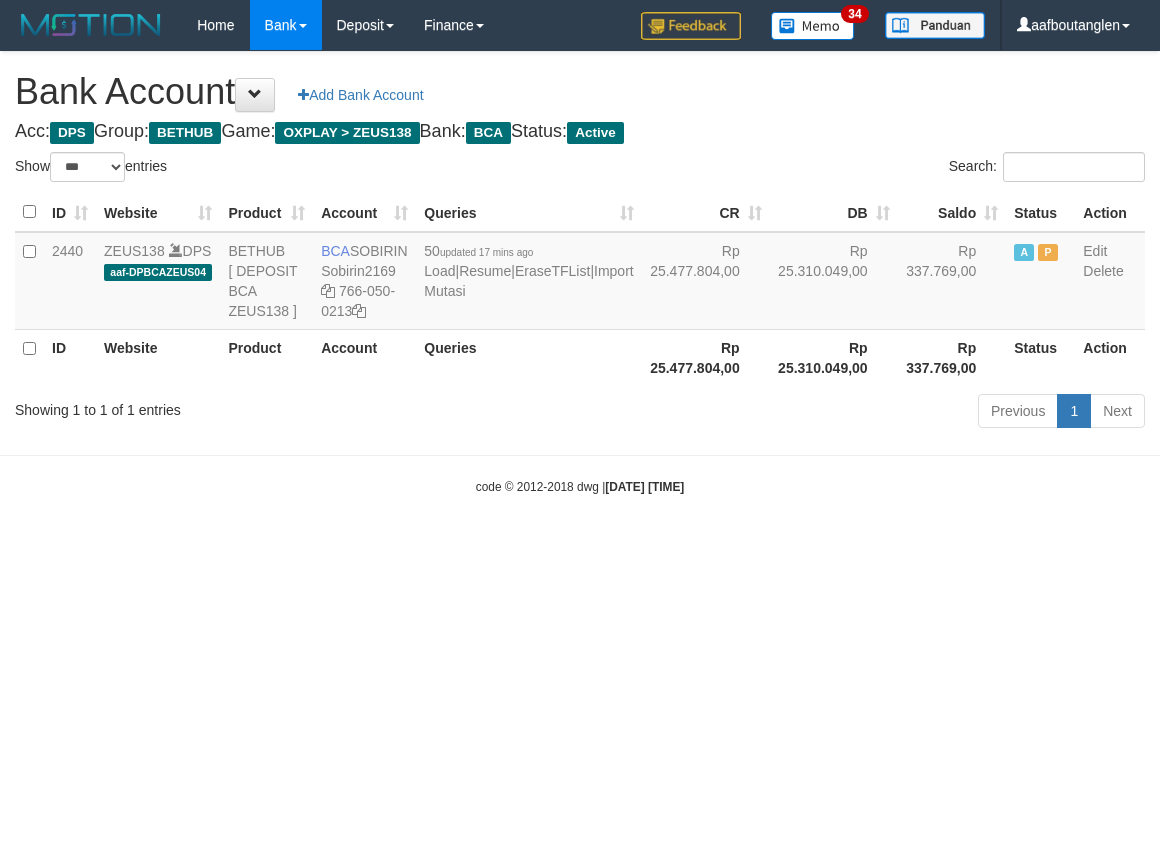 select on "***" 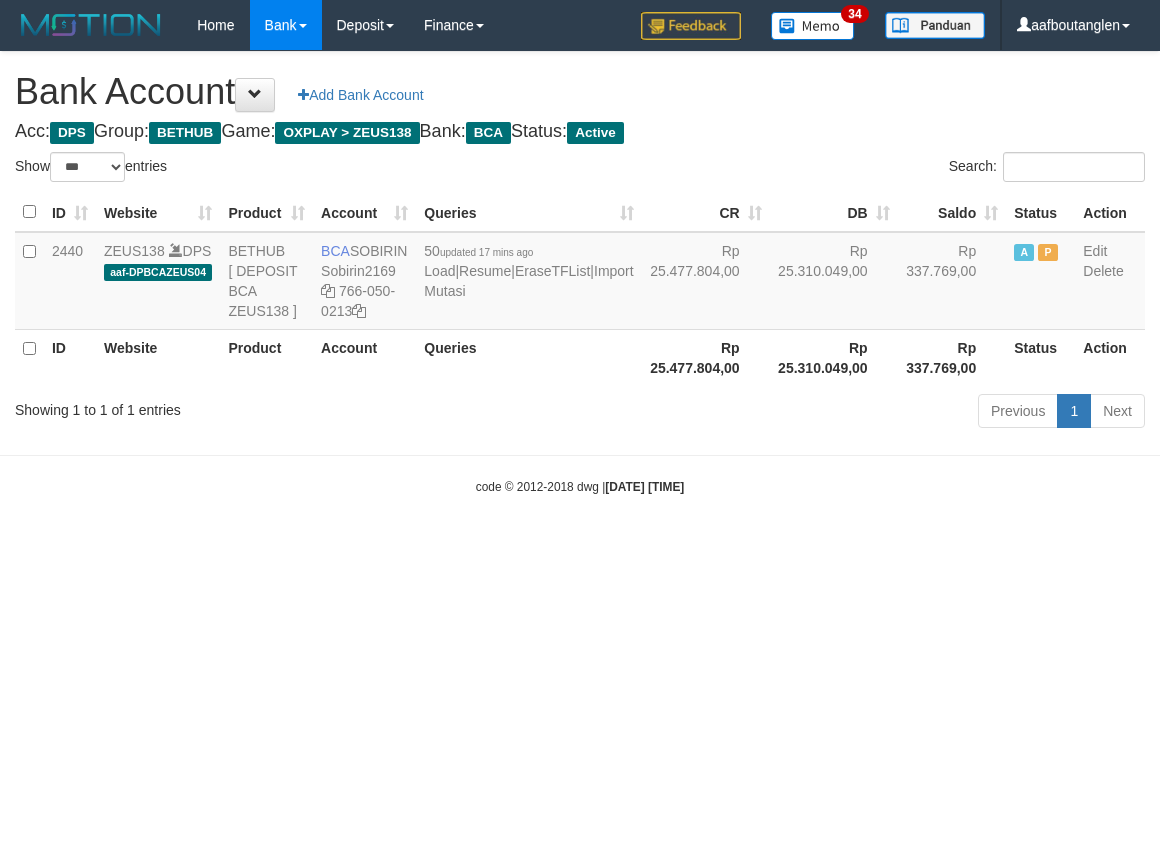 scroll, scrollTop: 0, scrollLeft: 0, axis: both 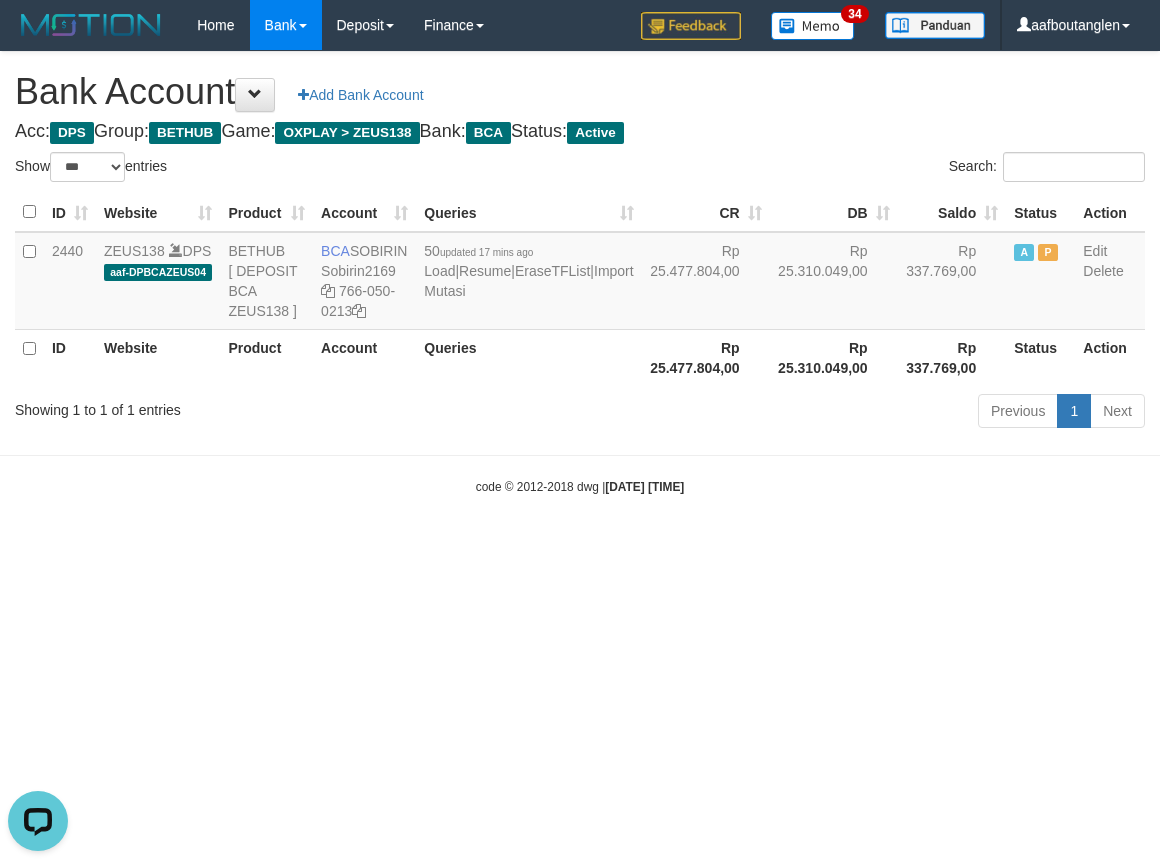 click on "Toggle navigation
Home
Bank
Account List
Deposit
DPS List
History
Note DPS
Finance
Financial Data
aafboutanglen
My Profile
Log Out
34" at bounding box center (580, 273) 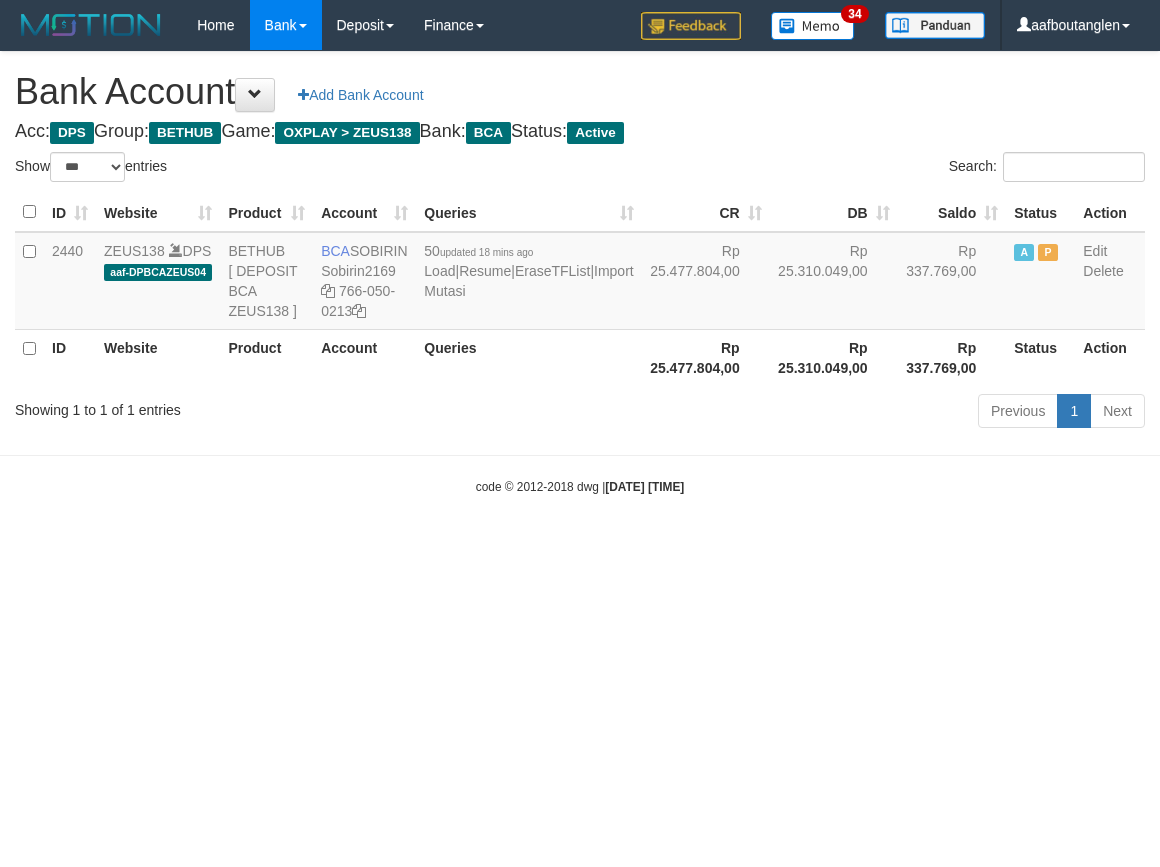 select on "***" 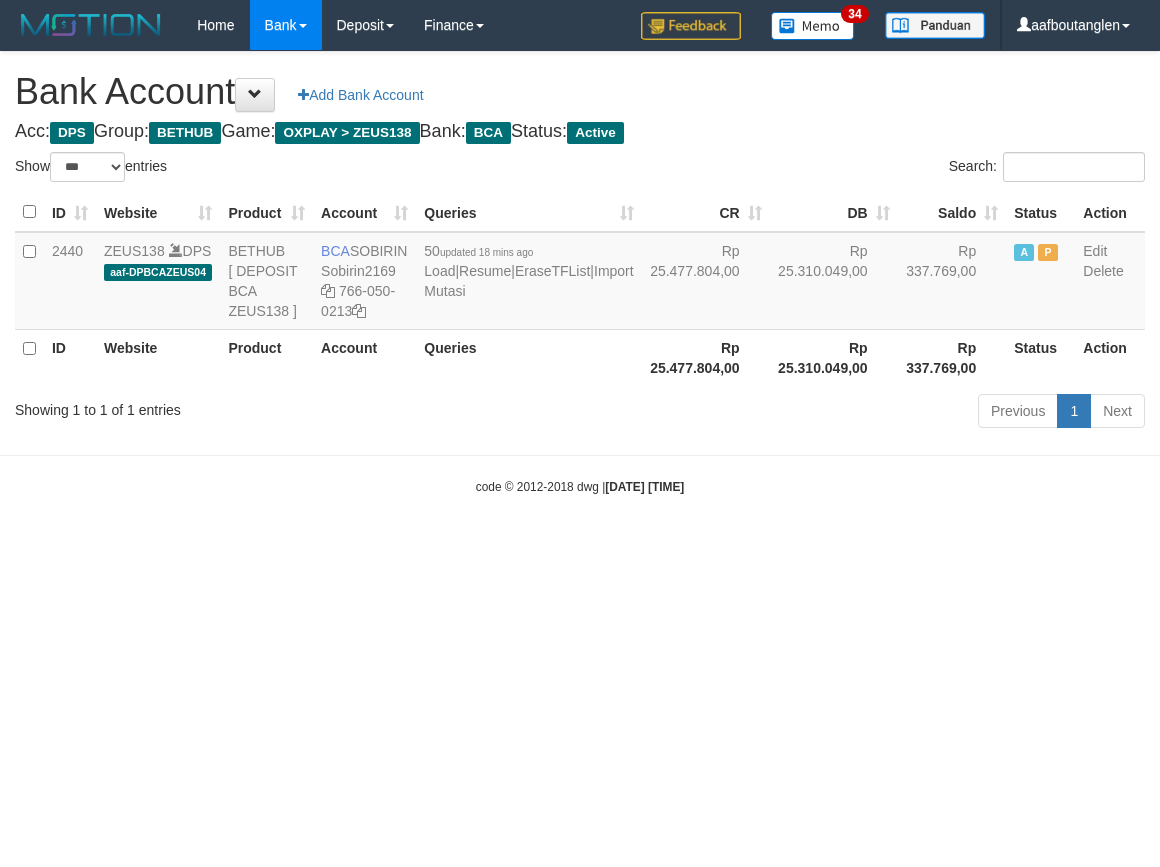 scroll, scrollTop: 0, scrollLeft: 0, axis: both 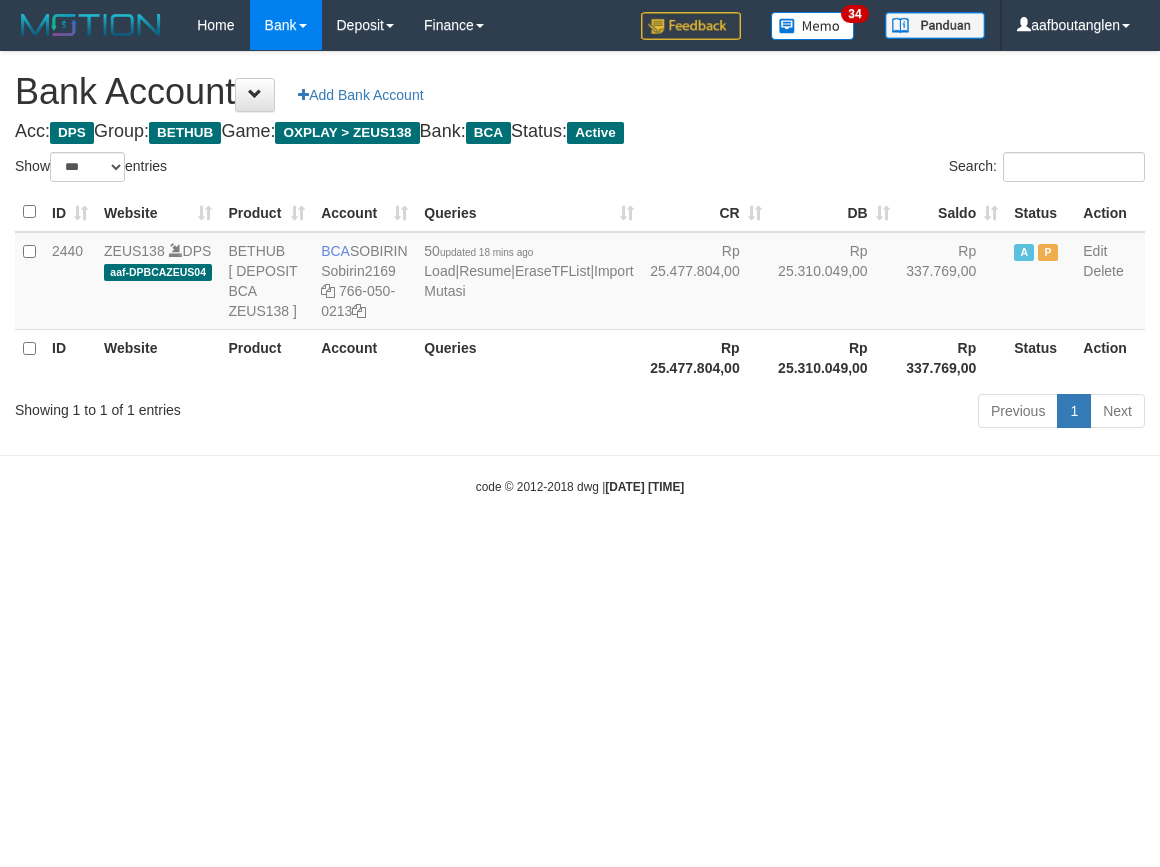select on "***" 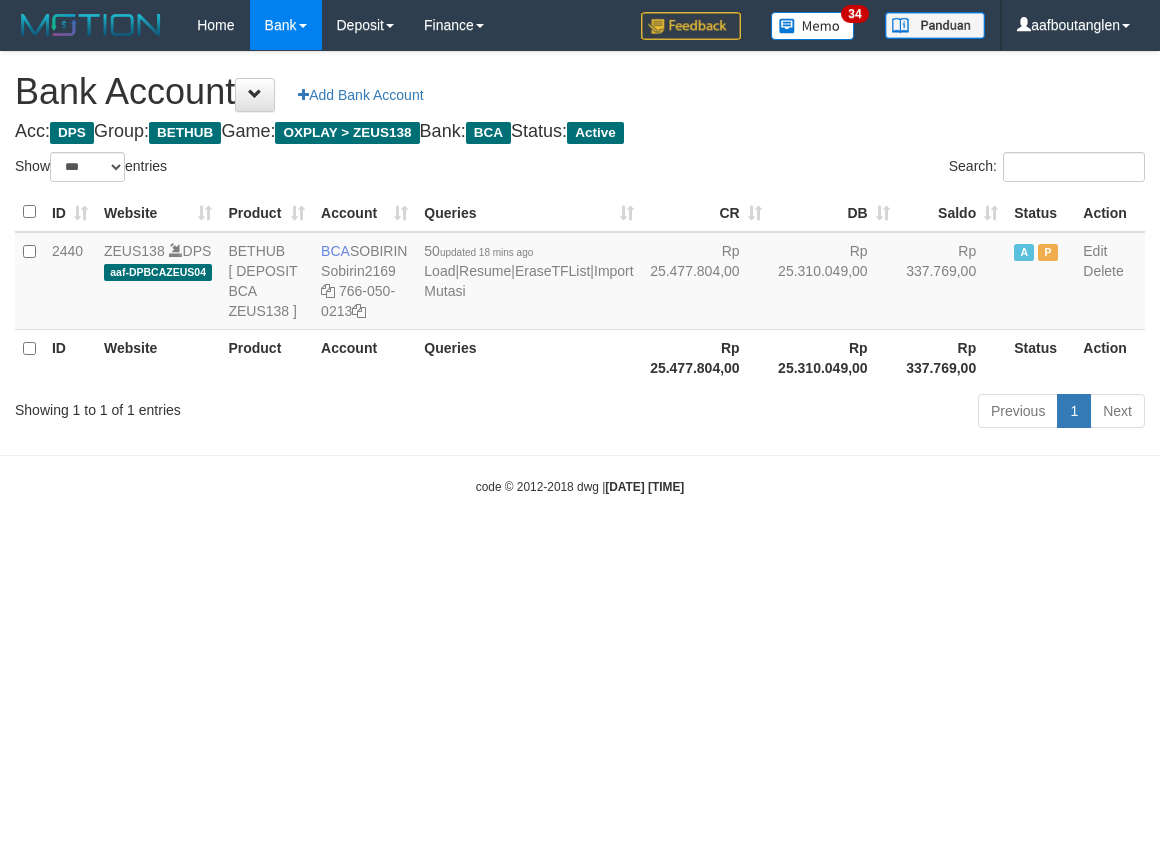 scroll, scrollTop: 0, scrollLeft: 0, axis: both 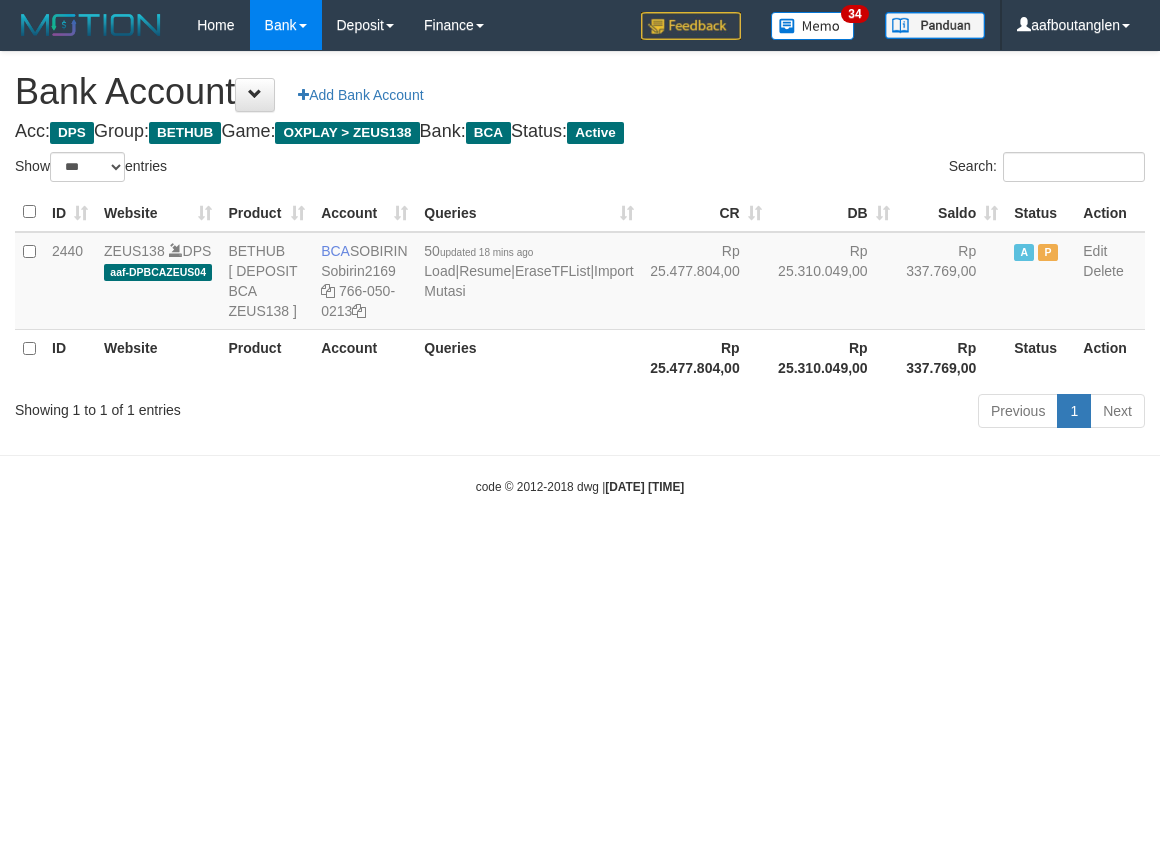 select on "***" 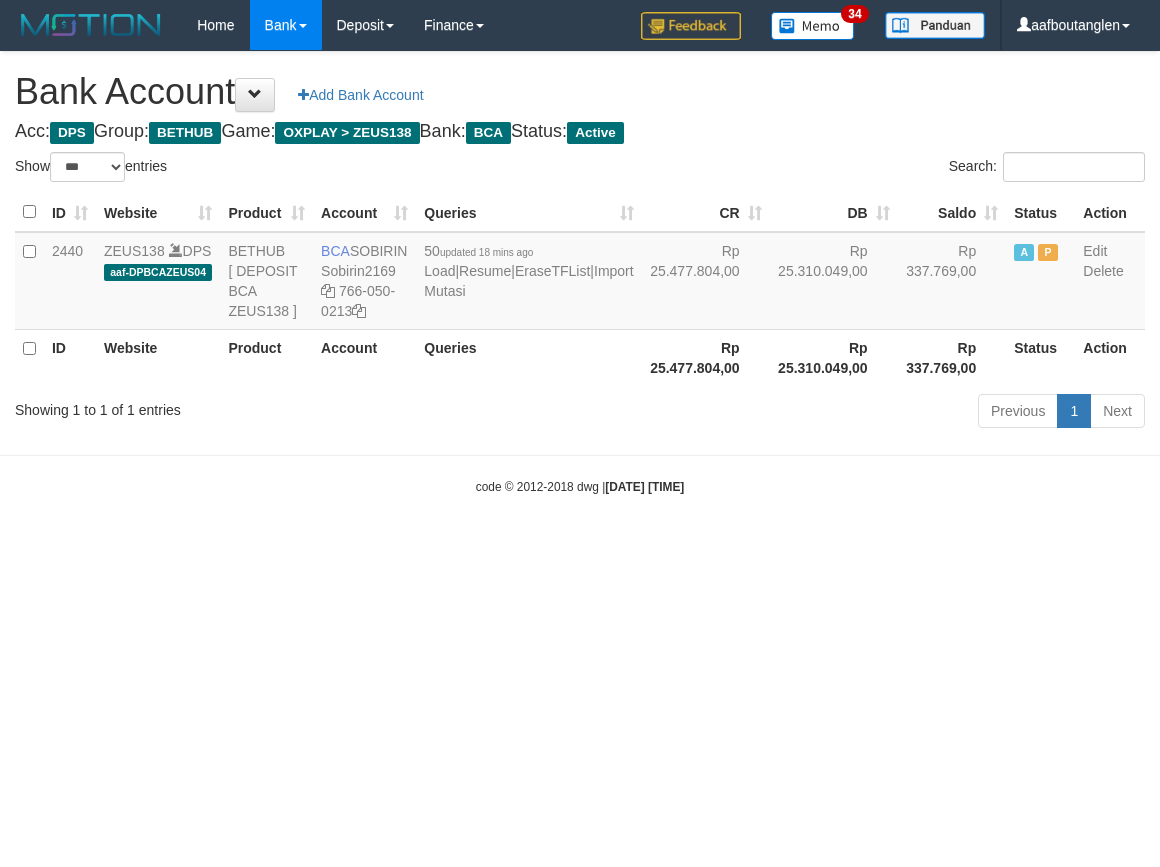 scroll, scrollTop: 0, scrollLeft: 0, axis: both 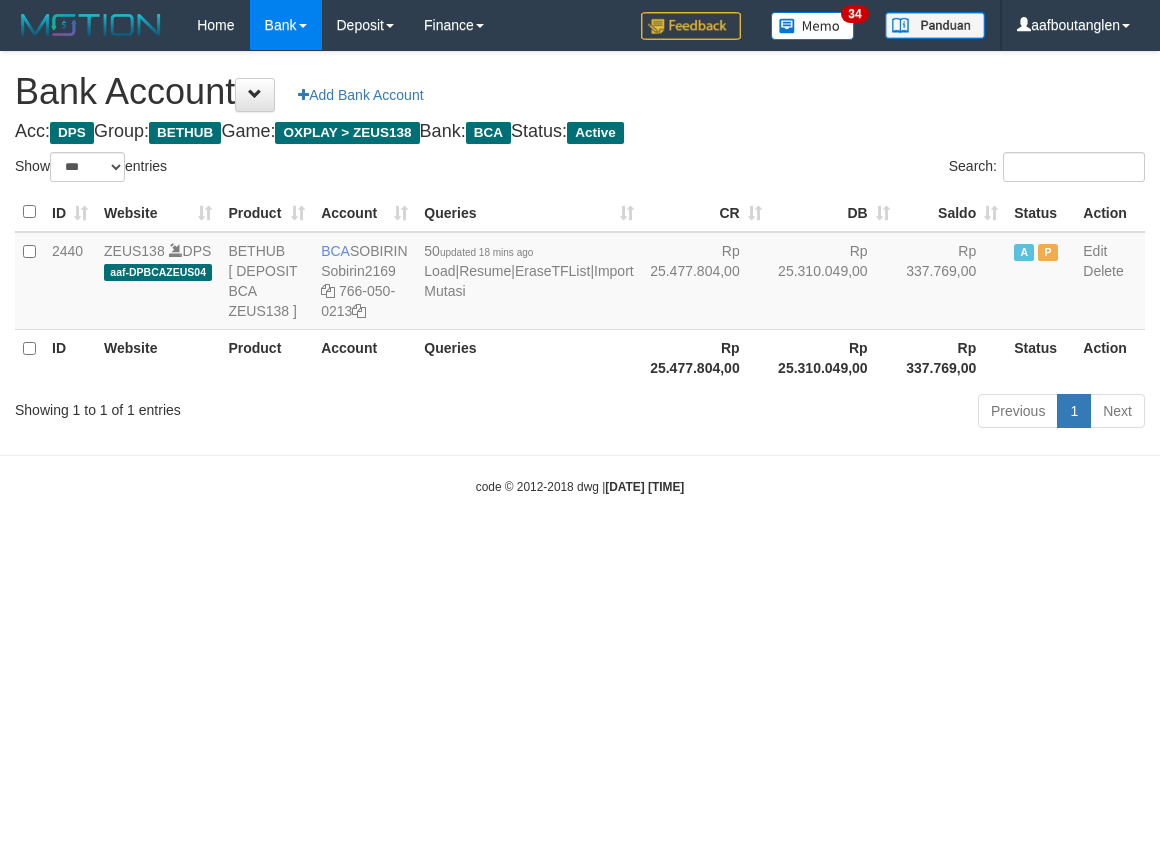 select on "***" 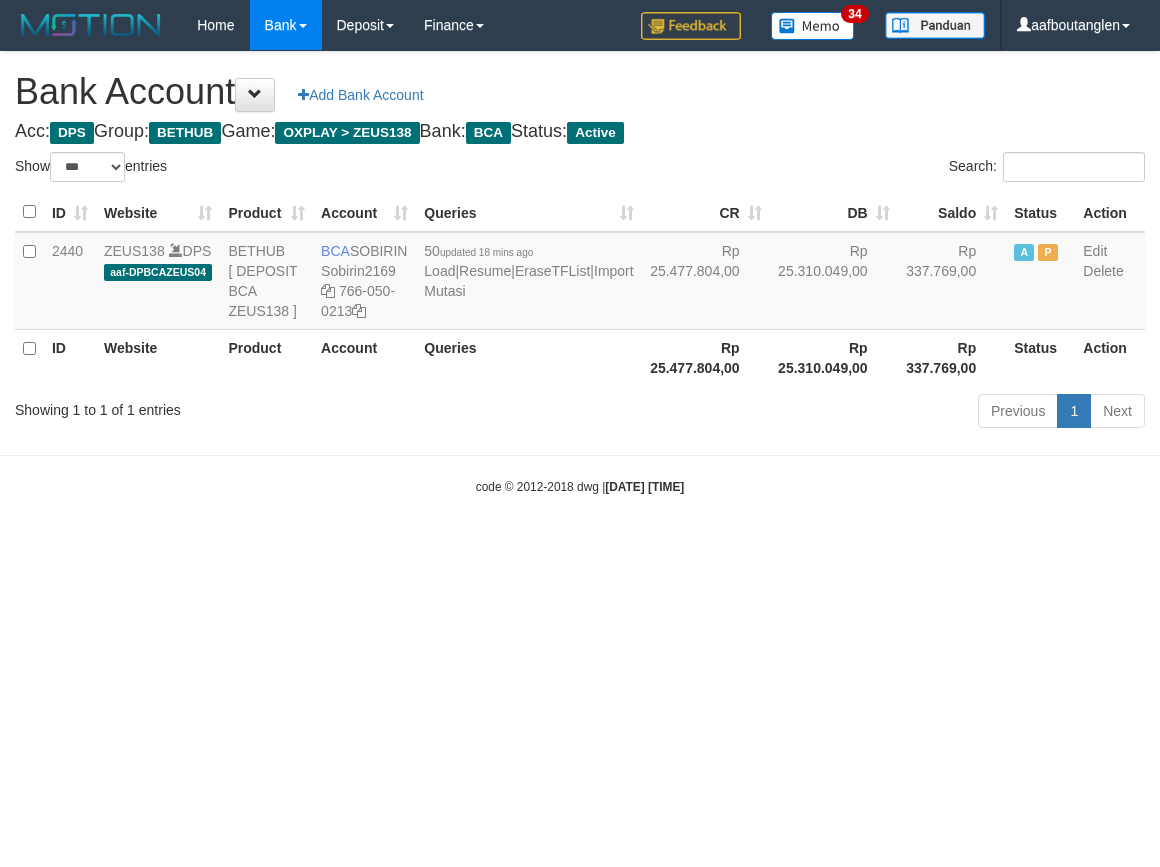 scroll, scrollTop: 0, scrollLeft: 0, axis: both 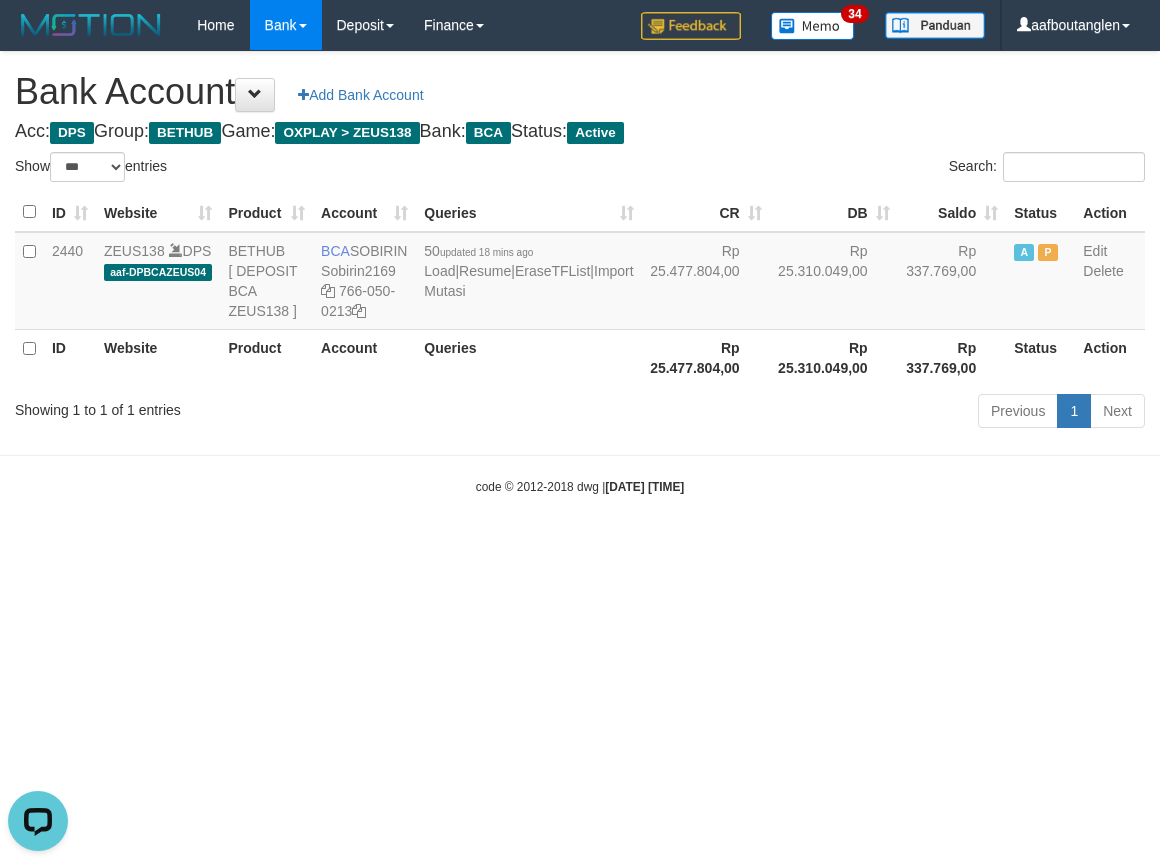drag, startPoint x: 885, startPoint y: 615, endPoint x: 873, endPoint y: 598, distance: 20.808653 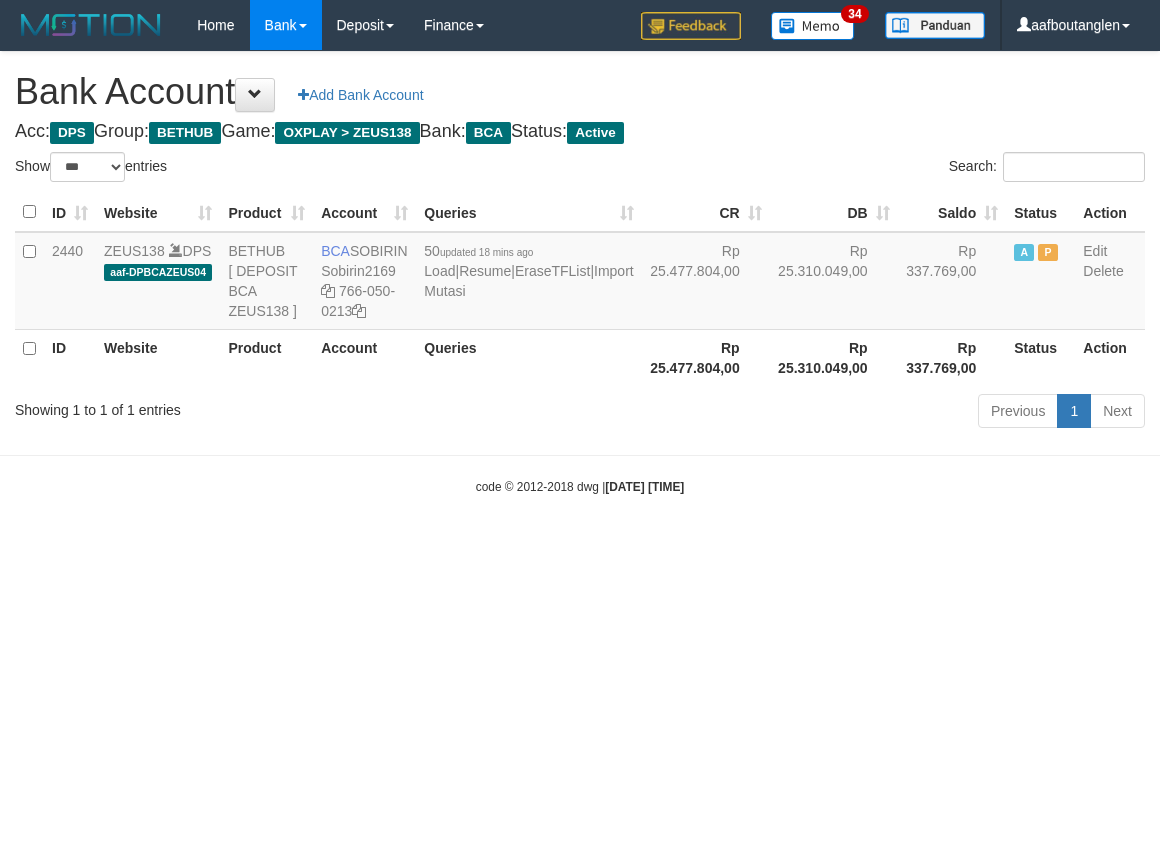 select on "***" 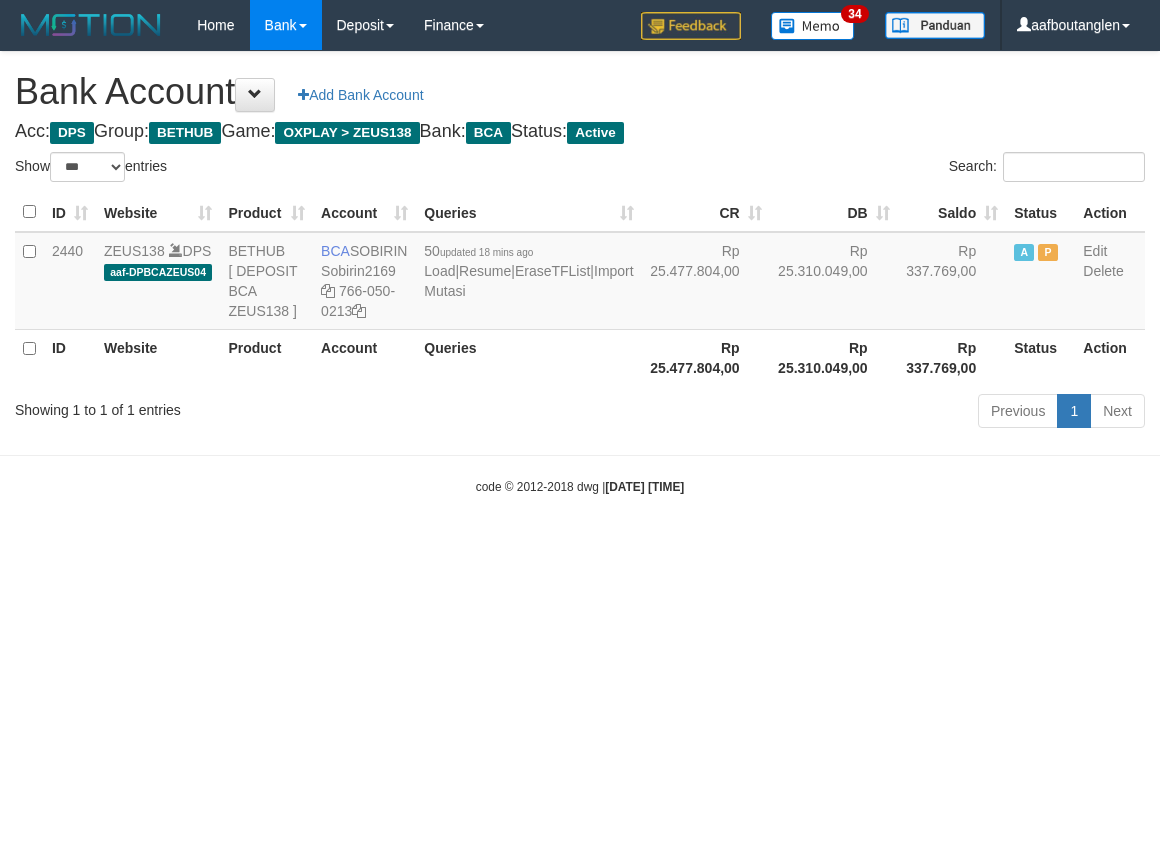 scroll, scrollTop: 0, scrollLeft: 0, axis: both 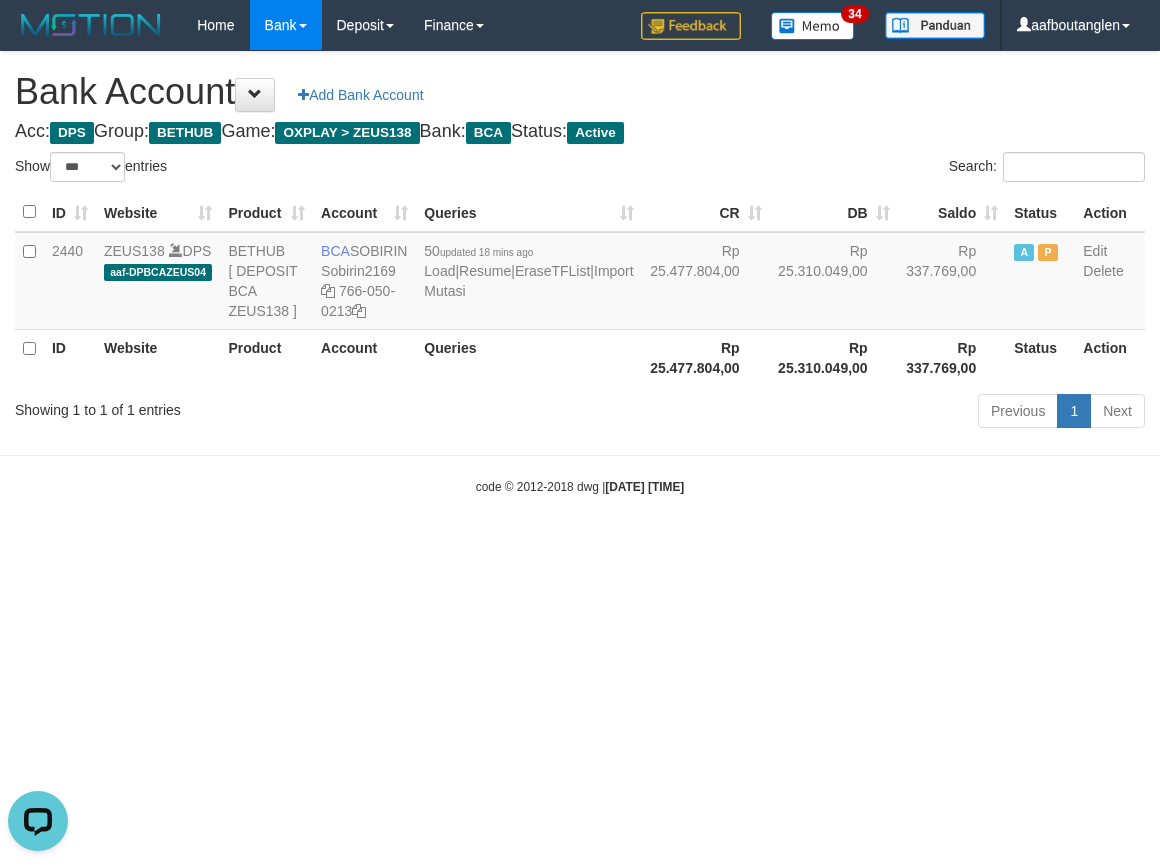 click on "Toggle navigation
Home
Bank
Account List
Deposit
DPS List
History
Note DPS
Finance
Financial Data
aafboutanglen
My Profile
Log Out
34" at bounding box center (580, 273) 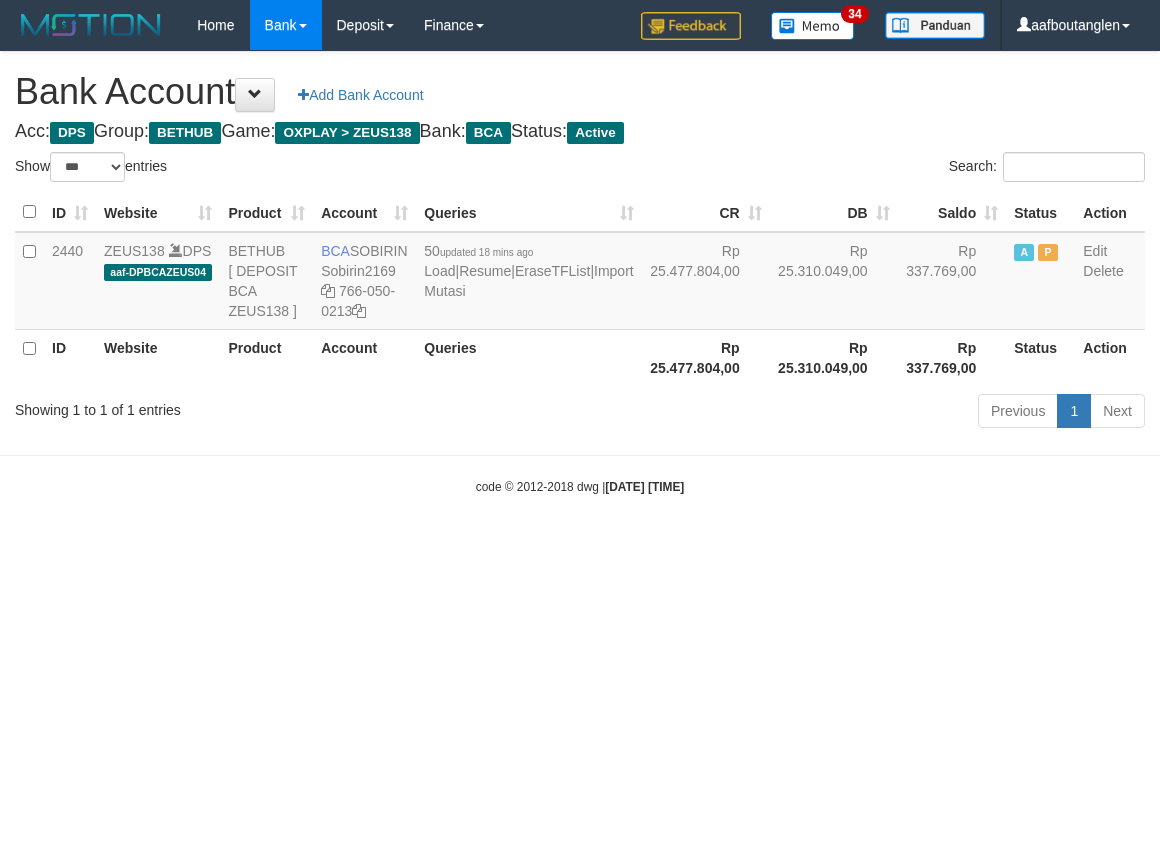 select on "***" 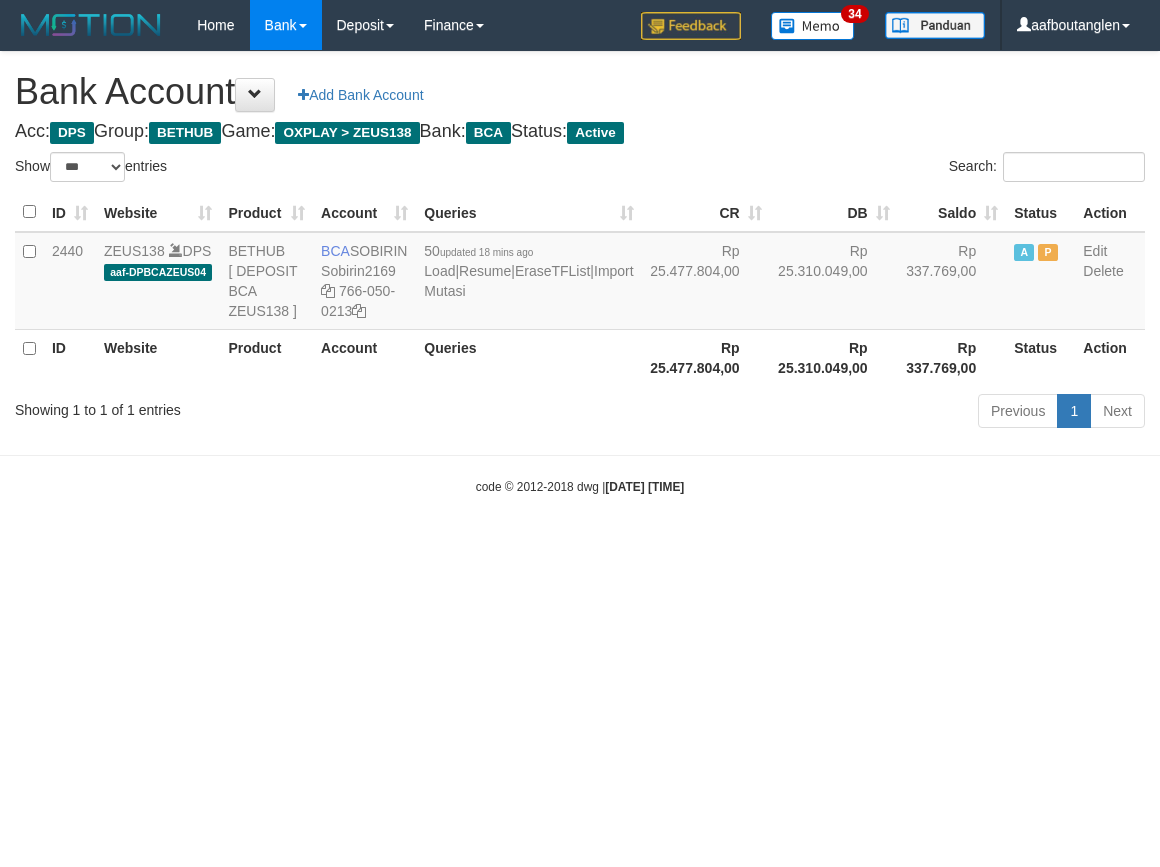 scroll, scrollTop: 0, scrollLeft: 0, axis: both 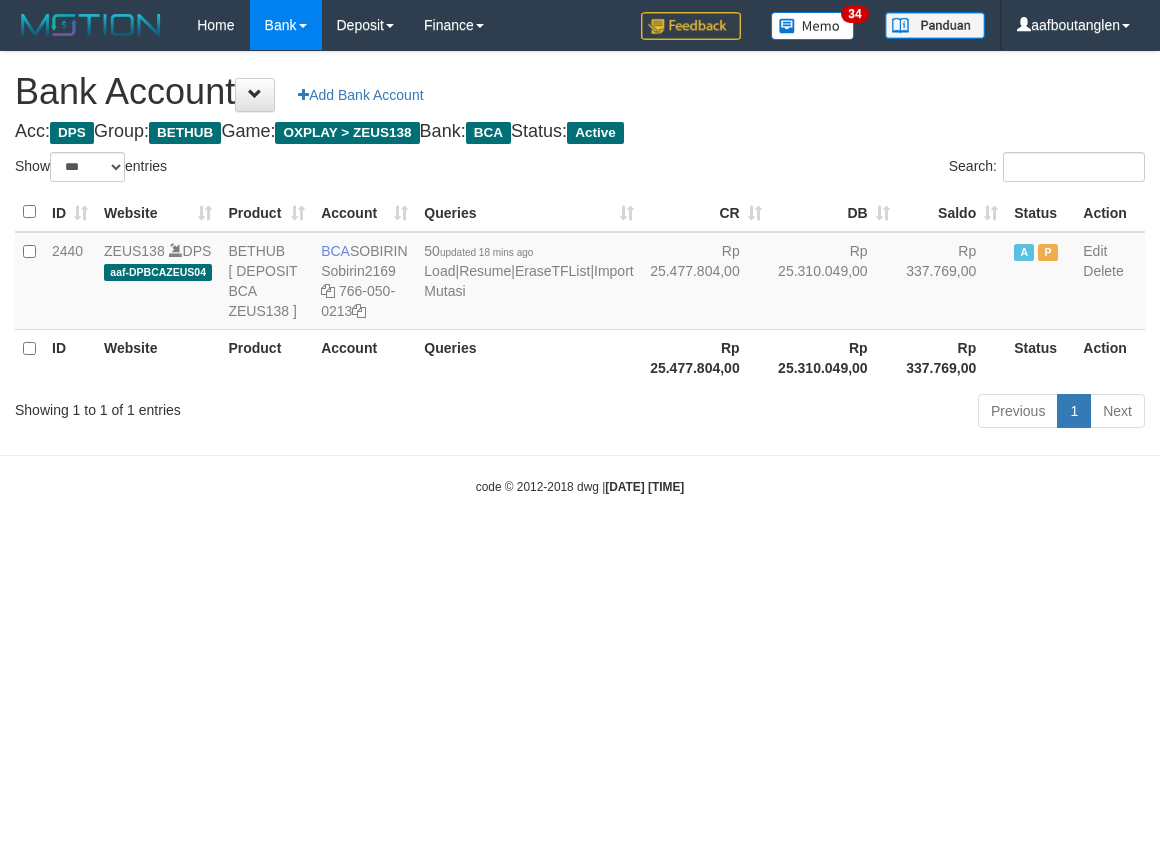 select on "***" 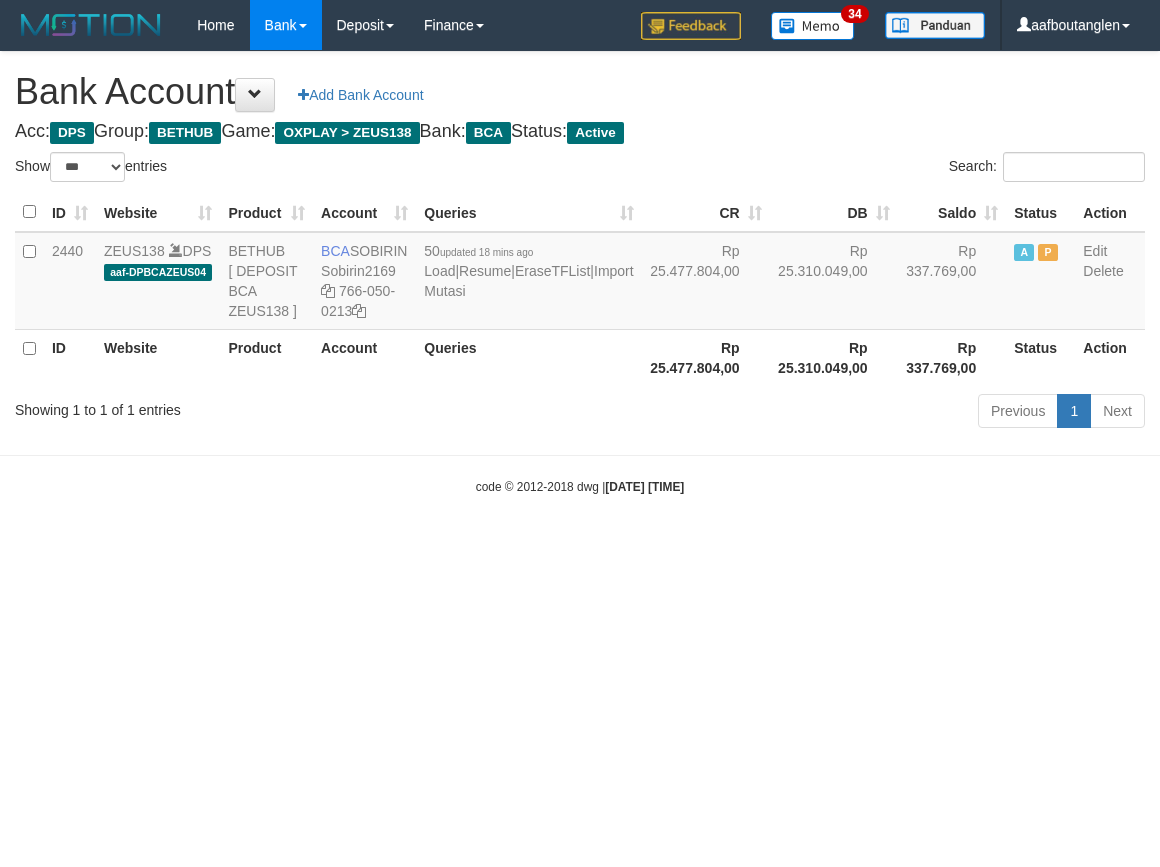 scroll, scrollTop: 0, scrollLeft: 0, axis: both 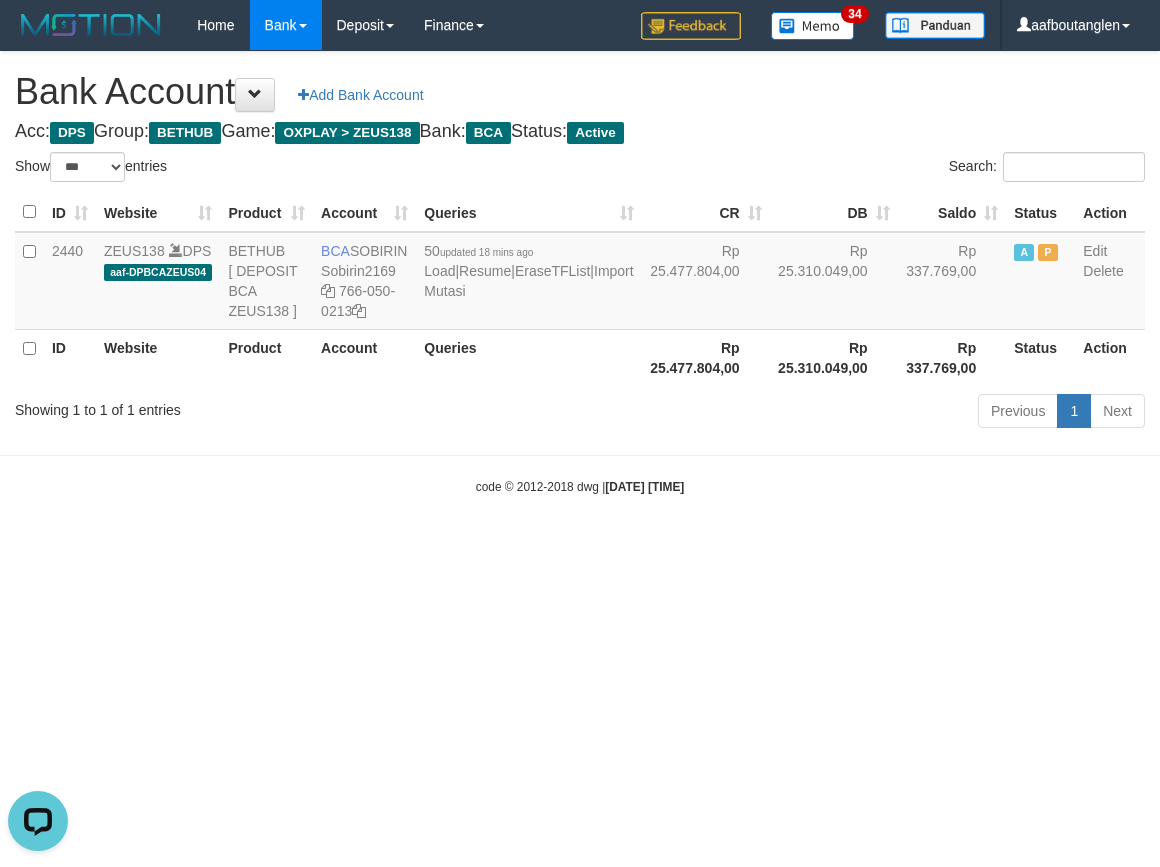 drag, startPoint x: 1017, startPoint y: 557, endPoint x: 985, endPoint y: 564, distance: 32.75668 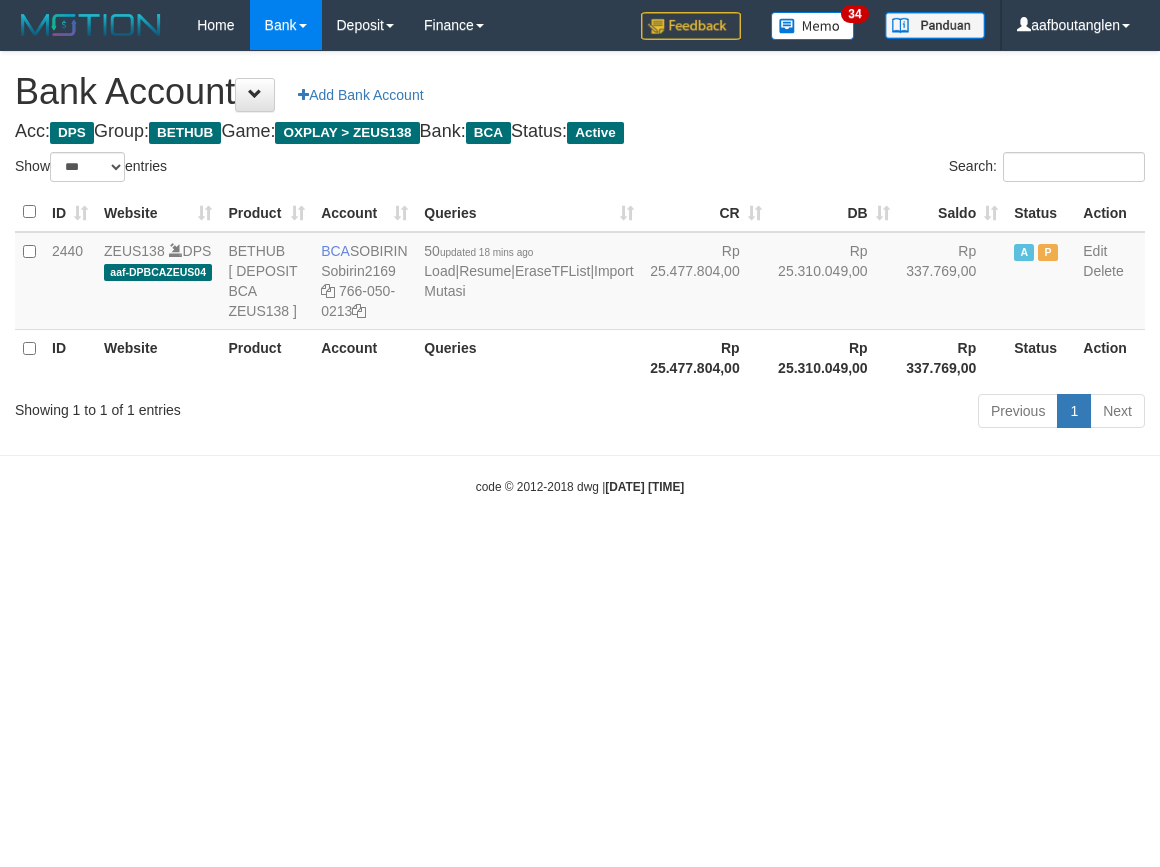 select on "***" 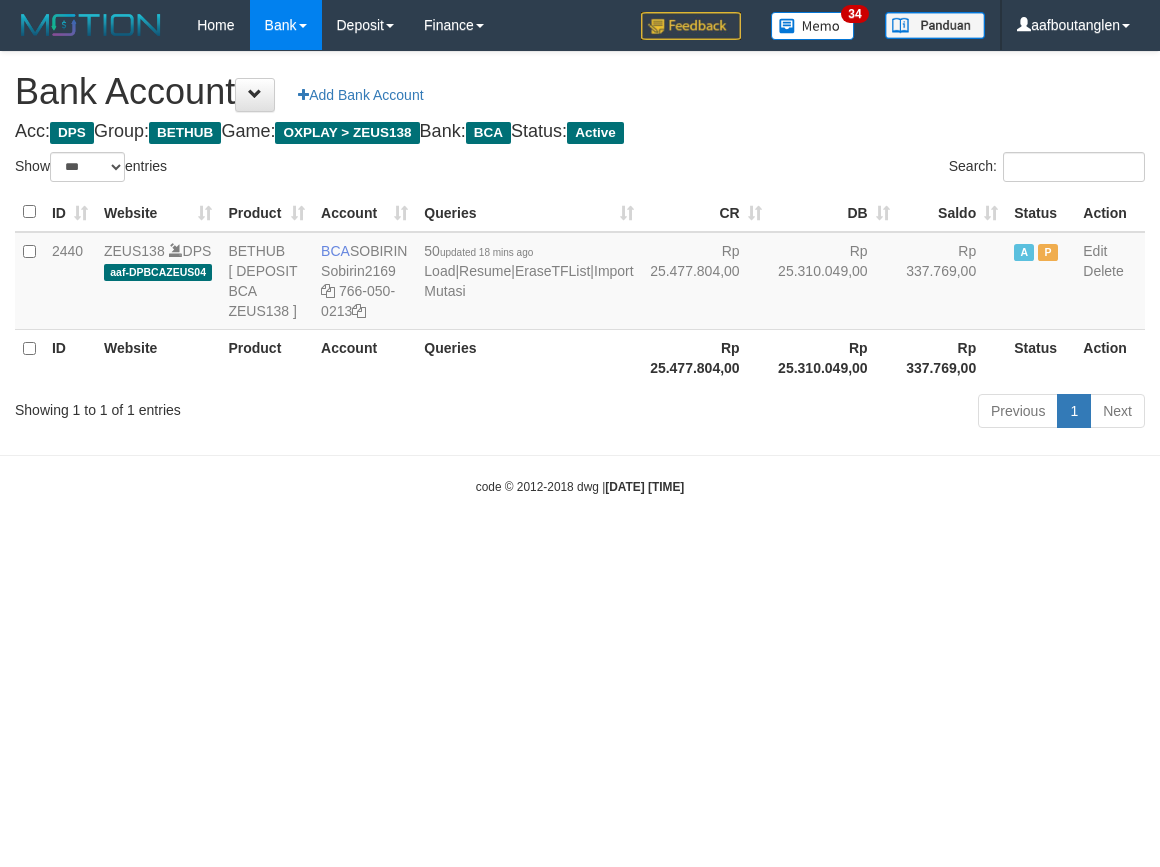 scroll, scrollTop: 0, scrollLeft: 0, axis: both 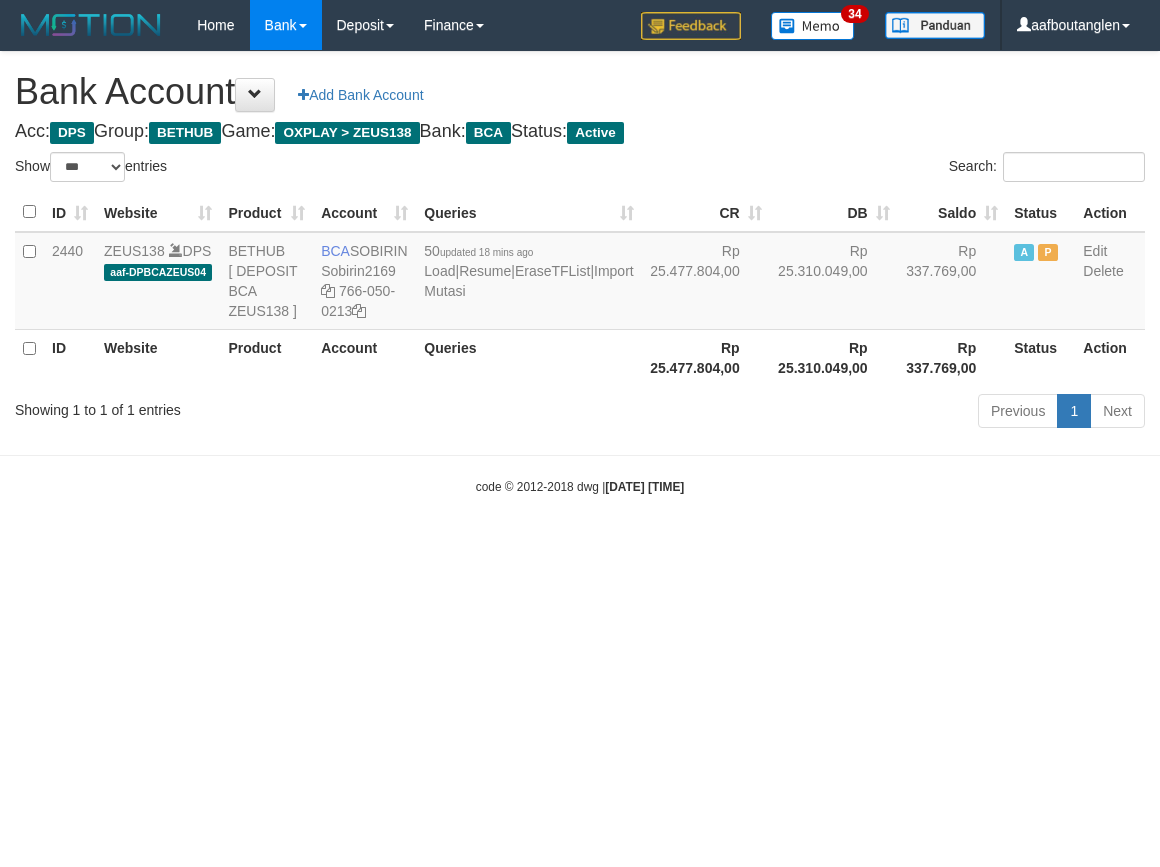 select on "***" 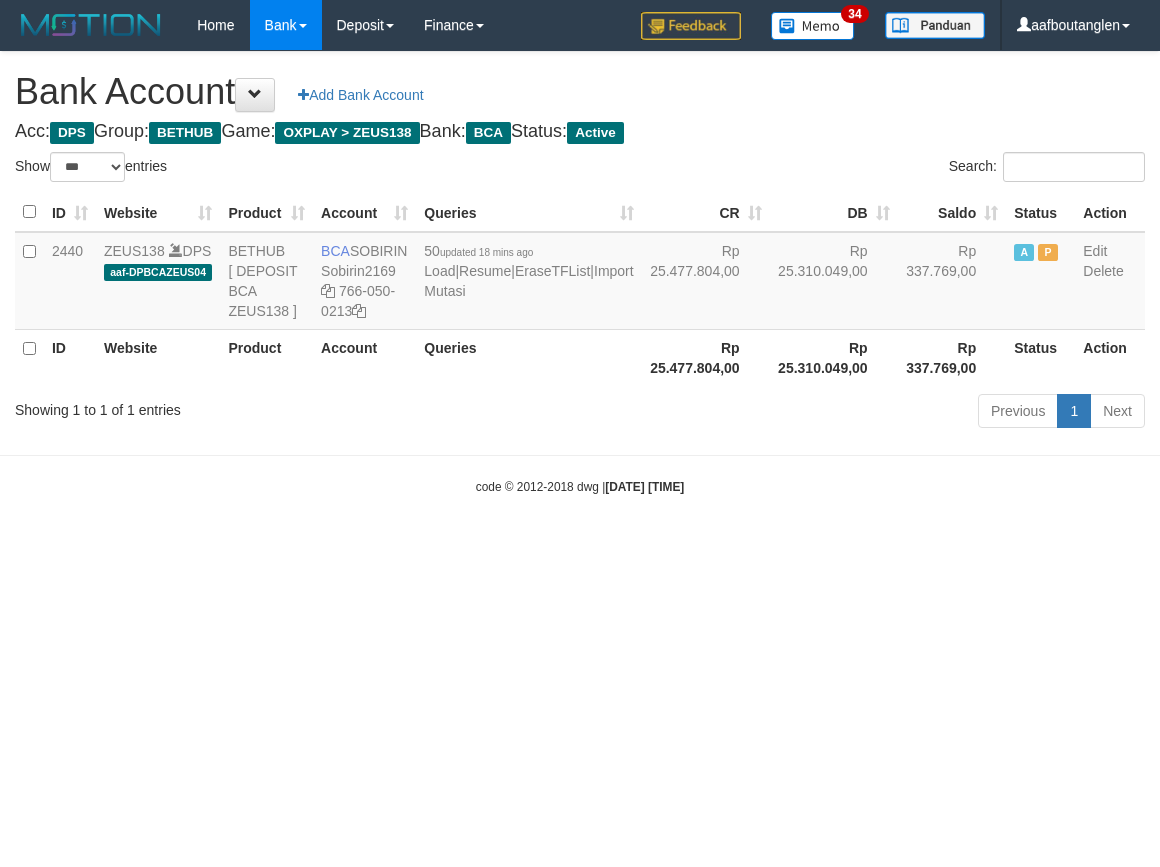 scroll, scrollTop: 0, scrollLeft: 0, axis: both 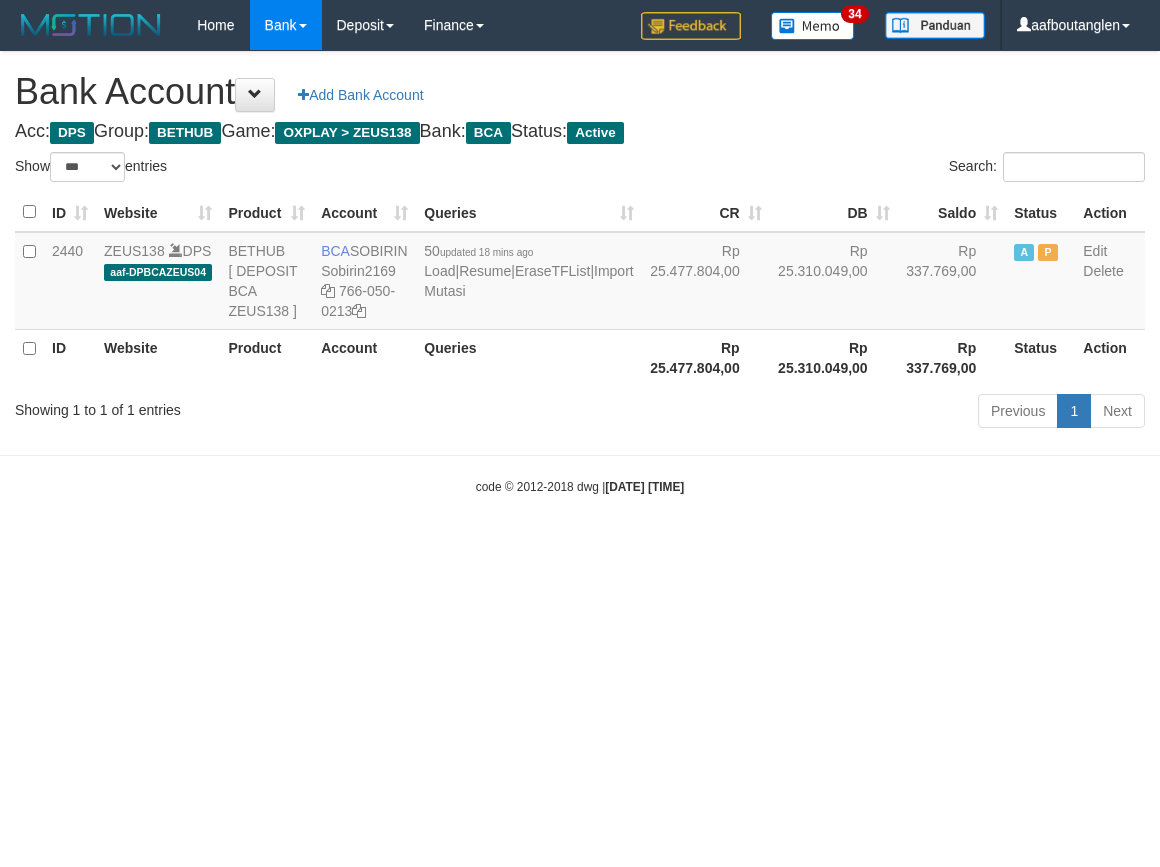 select on "***" 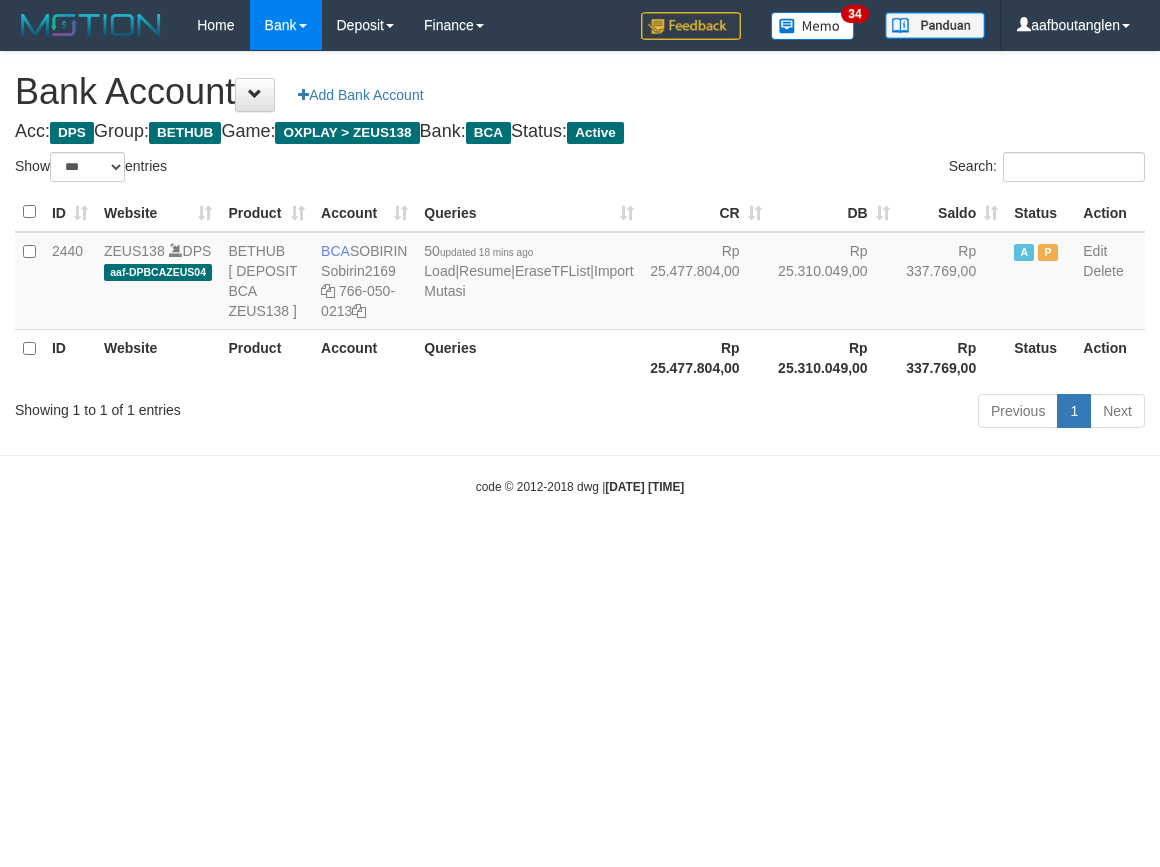 scroll, scrollTop: 0, scrollLeft: 0, axis: both 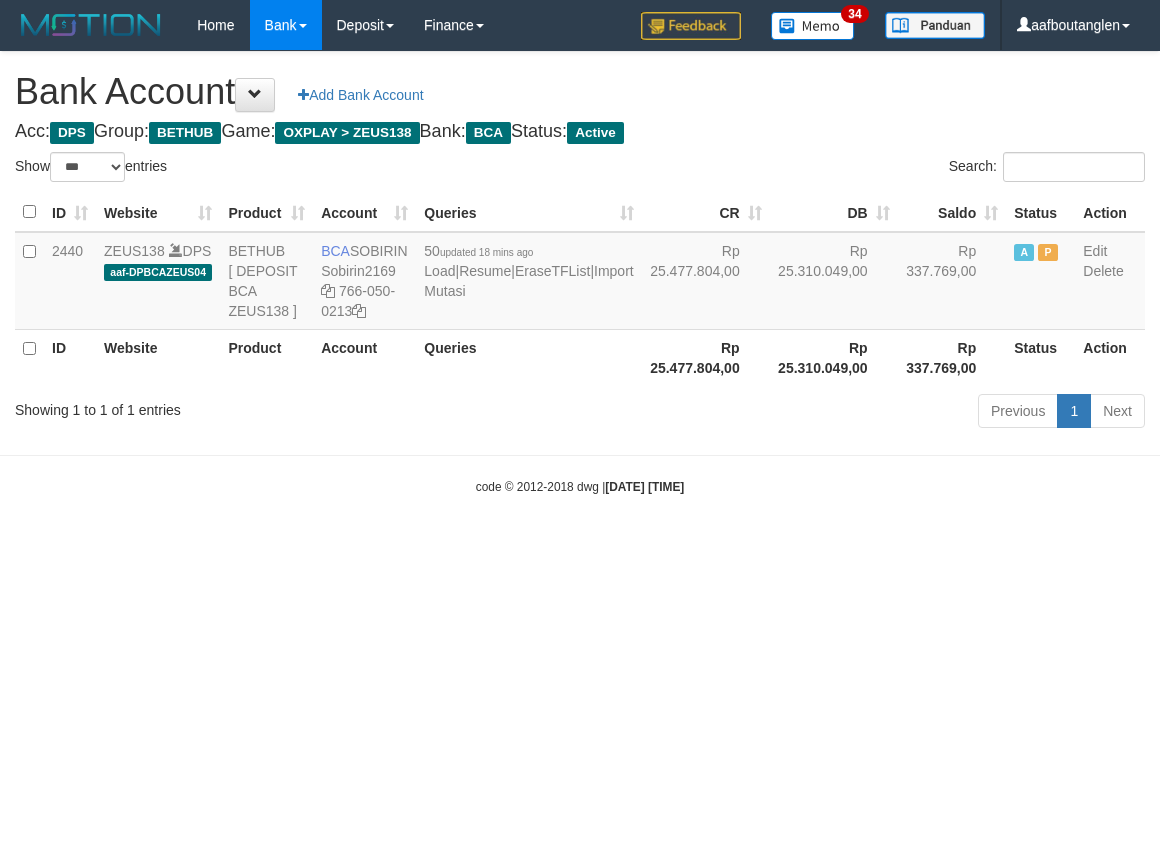 select on "***" 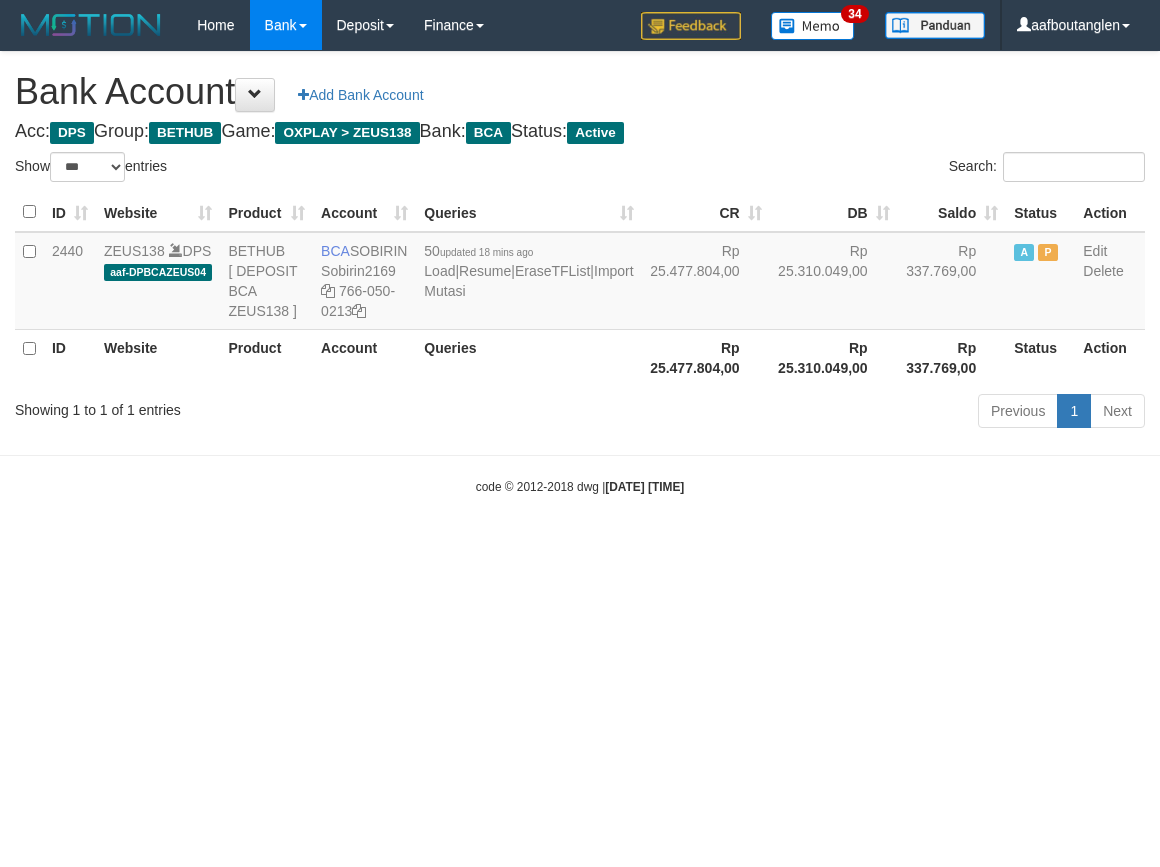 scroll, scrollTop: 0, scrollLeft: 0, axis: both 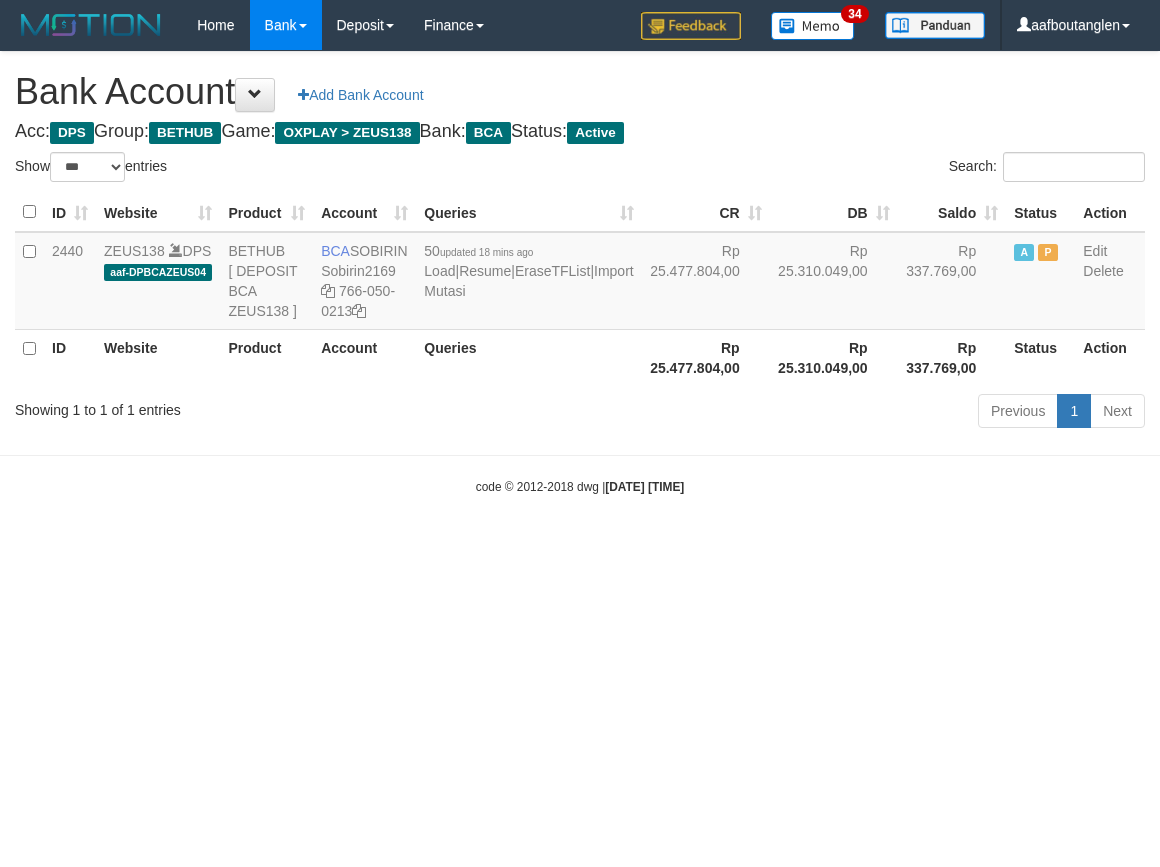 select on "***" 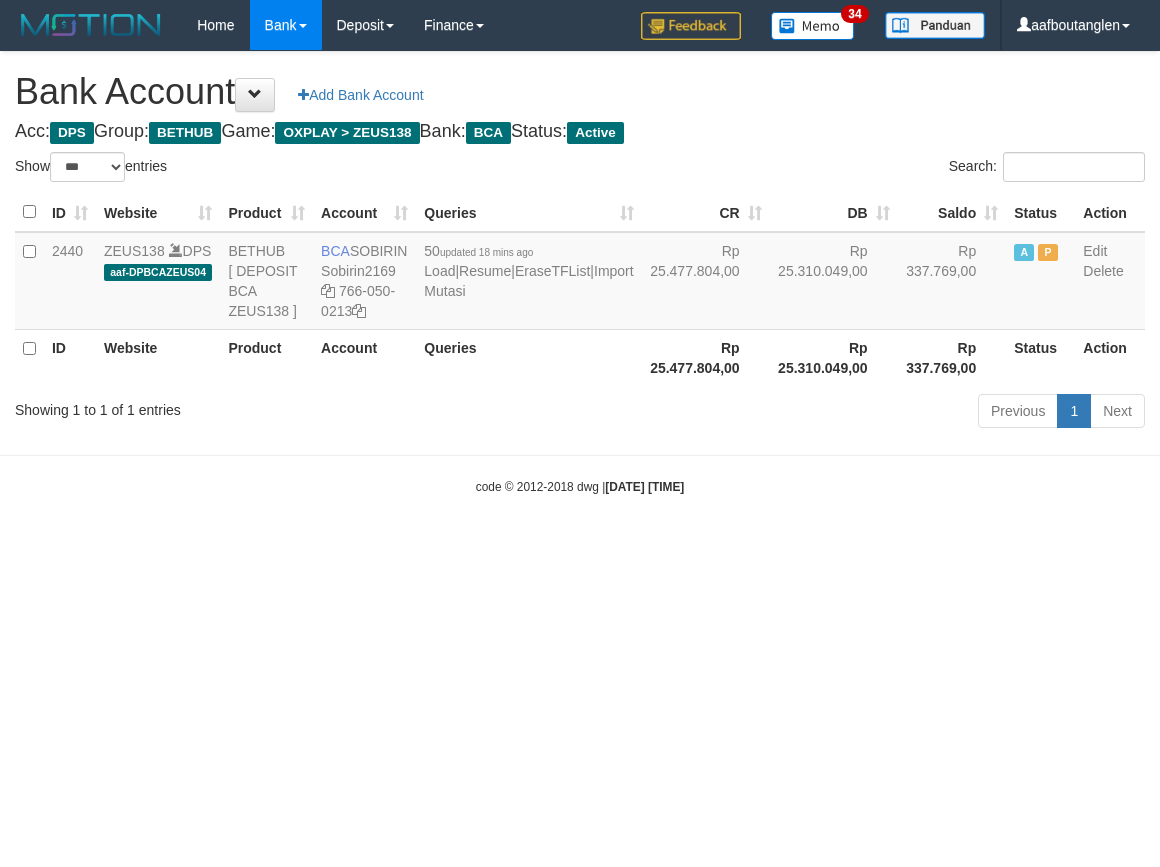 scroll, scrollTop: 0, scrollLeft: 0, axis: both 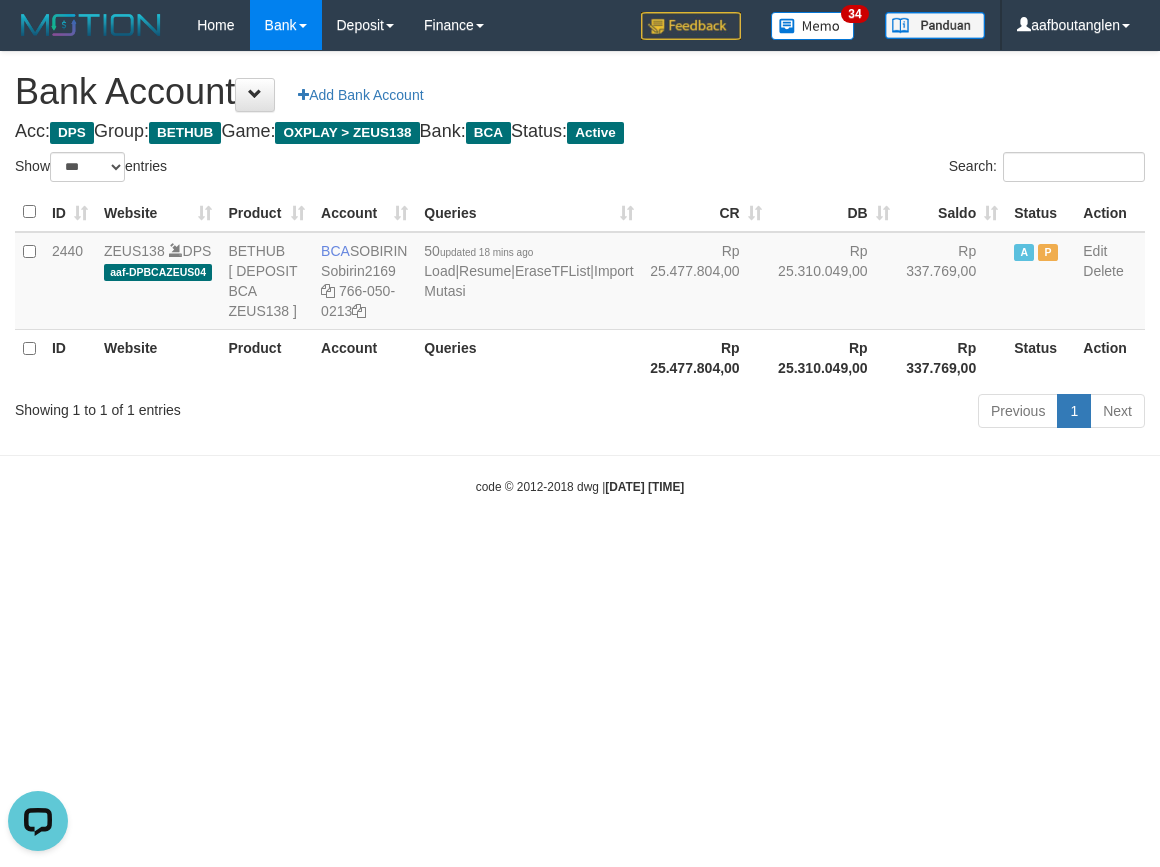 drag, startPoint x: 898, startPoint y: 573, endPoint x: 810, endPoint y: 575, distance: 88.02273 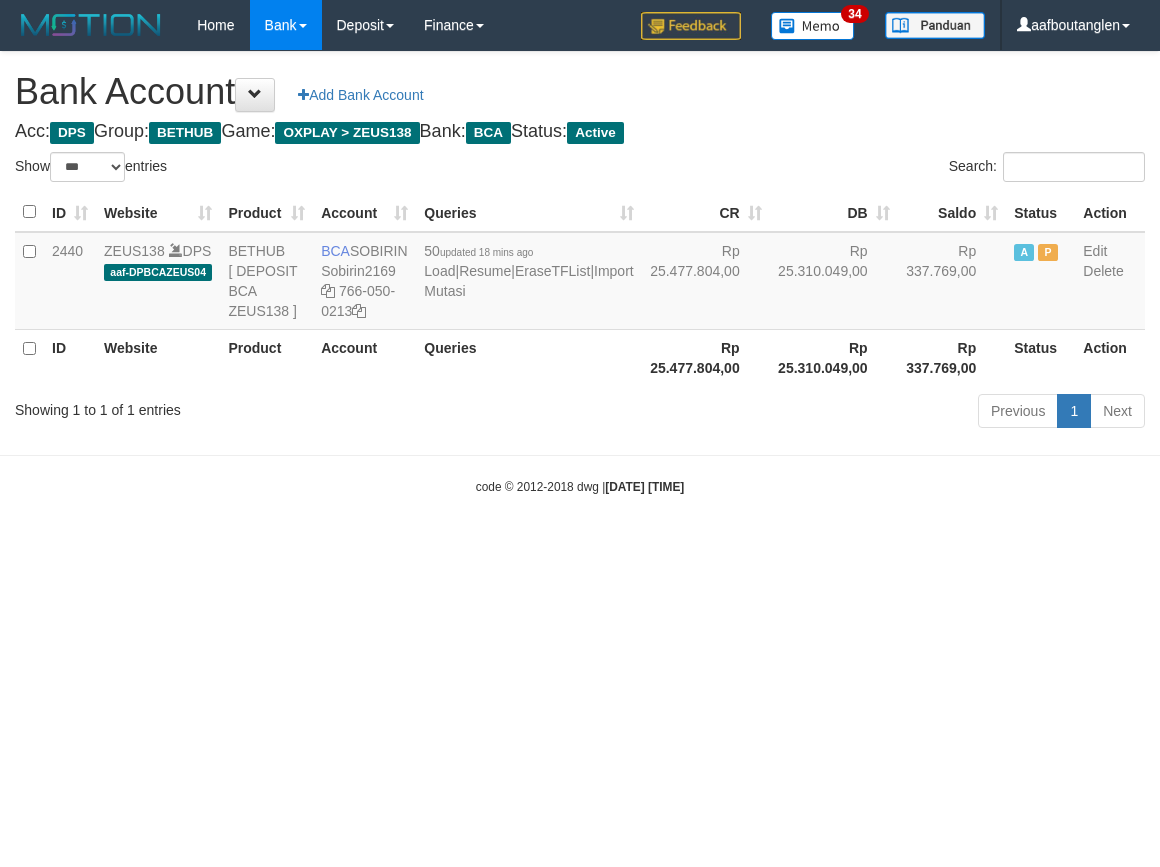 select on "***" 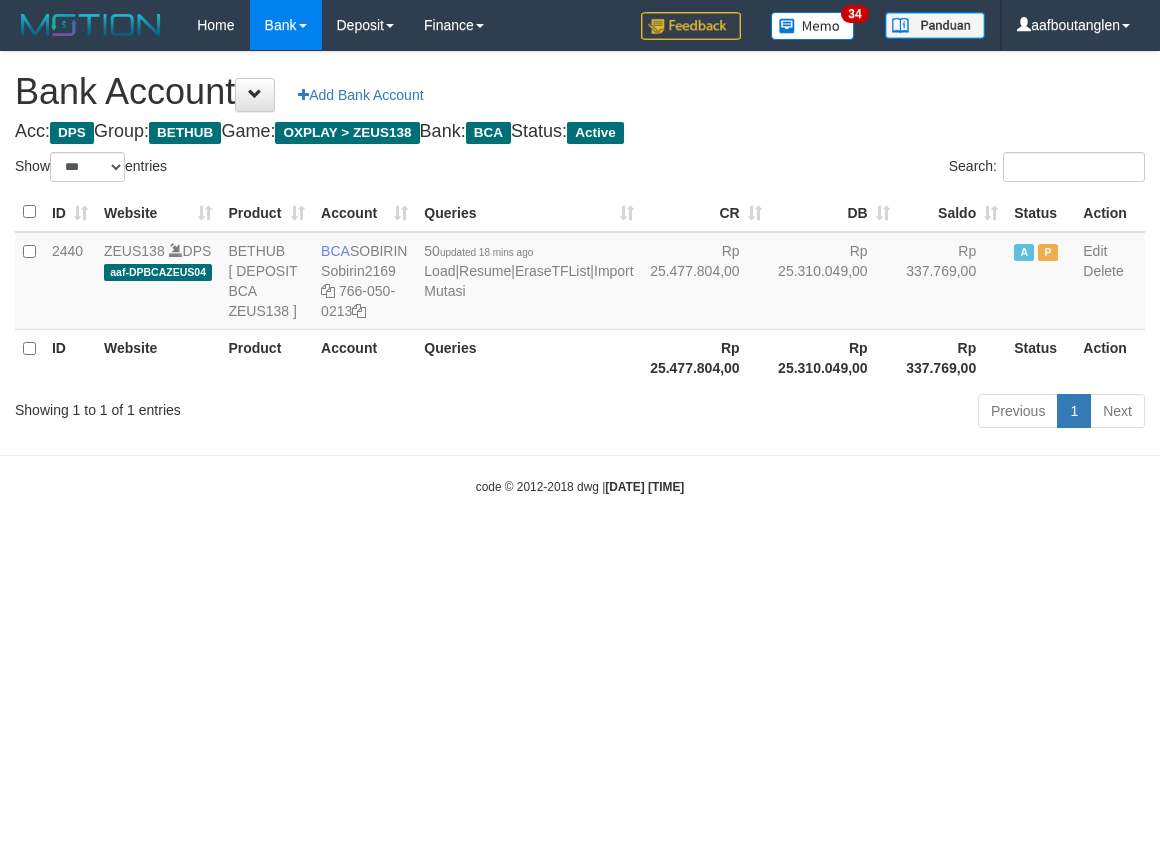 scroll, scrollTop: 0, scrollLeft: 0, axis: both 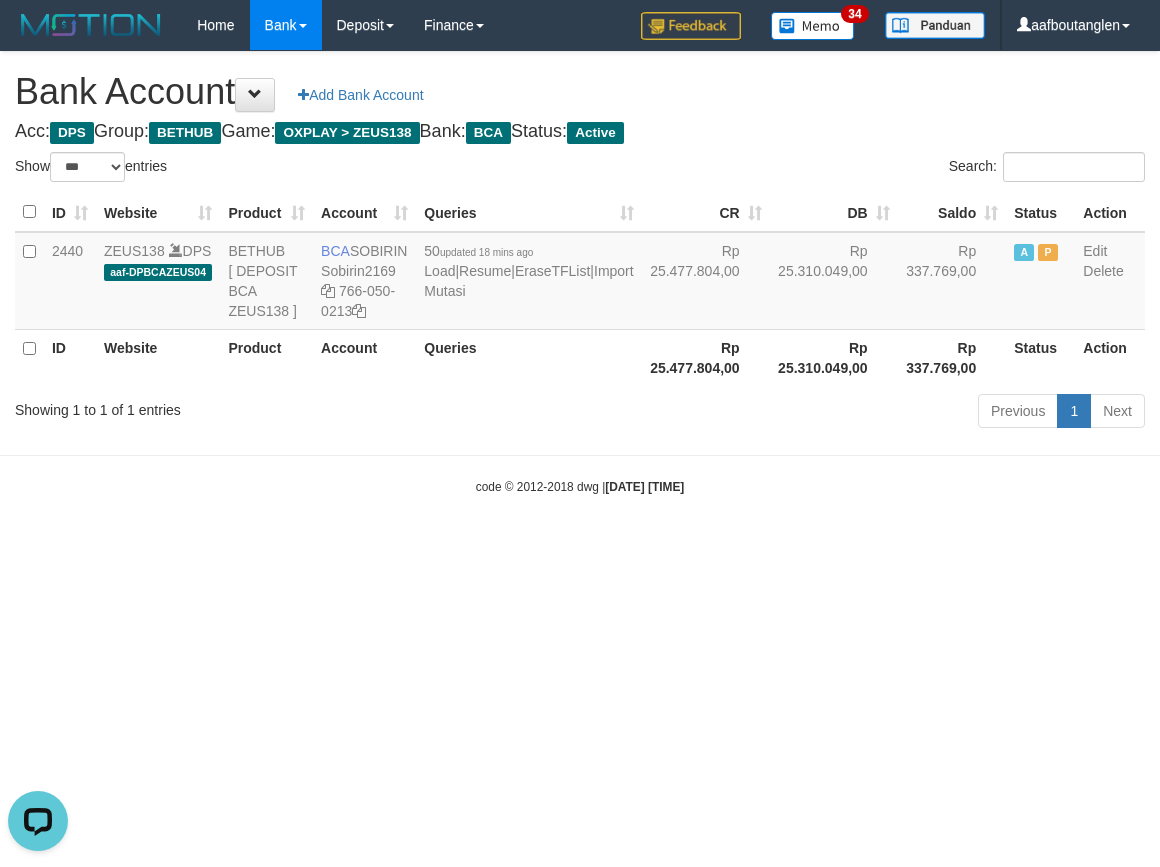 drag, startPoint x: 858, startPoint y: 605, endPoint x: 817, endPoint y: 600, distance: 41.303753 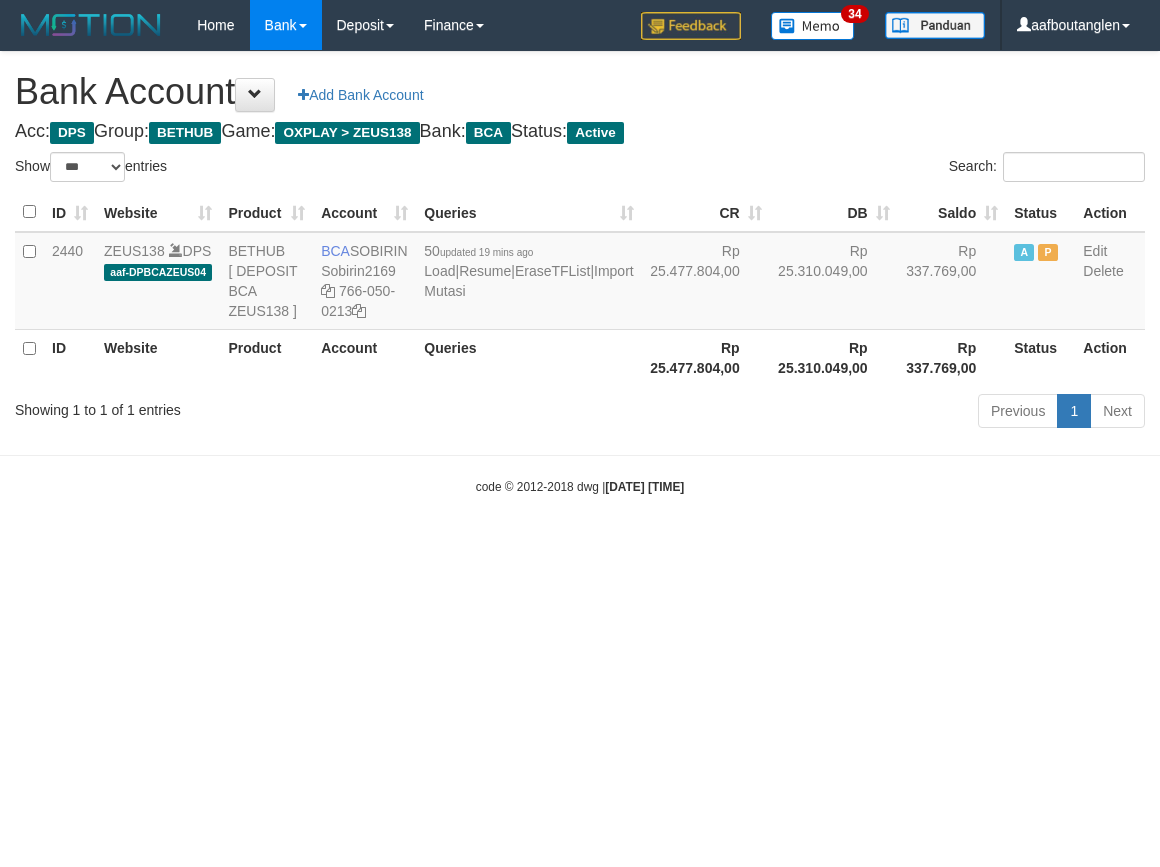 select on "***" 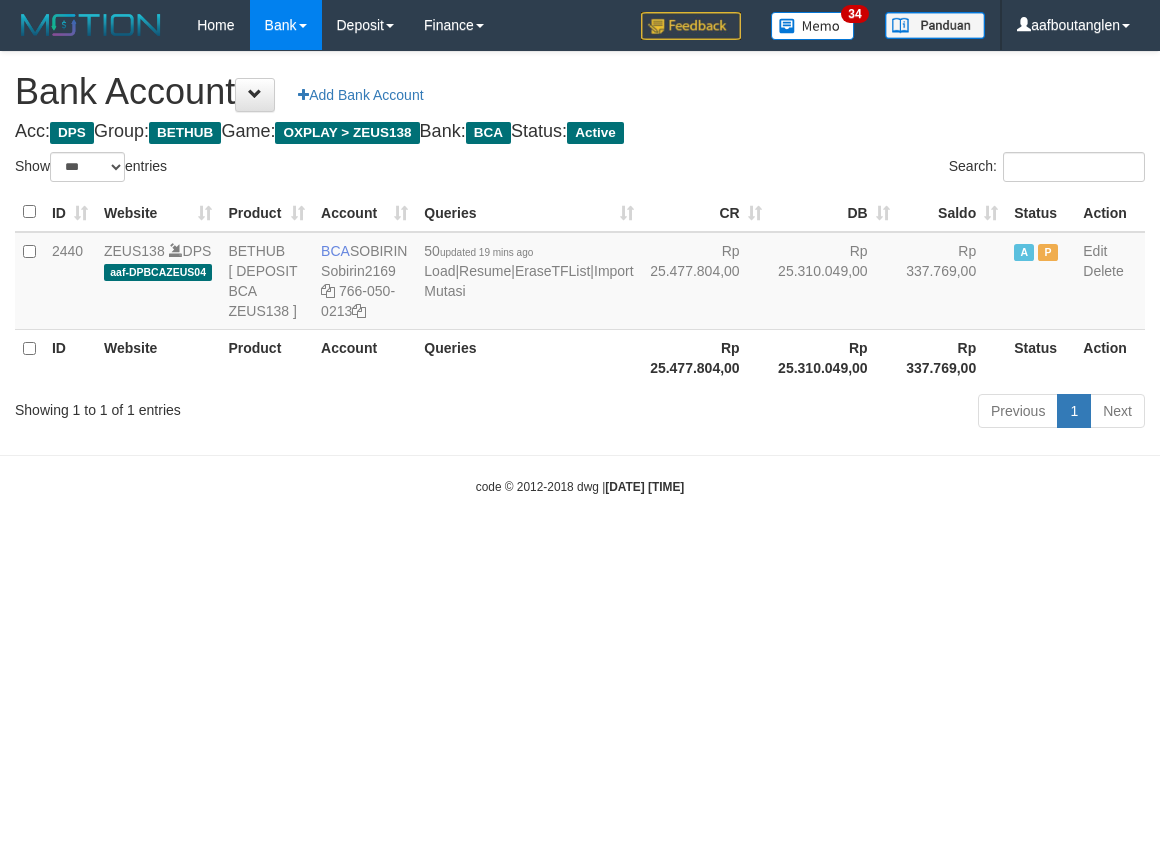 scroll, scrollTop: 0, scrollLeft: 0, axis: both 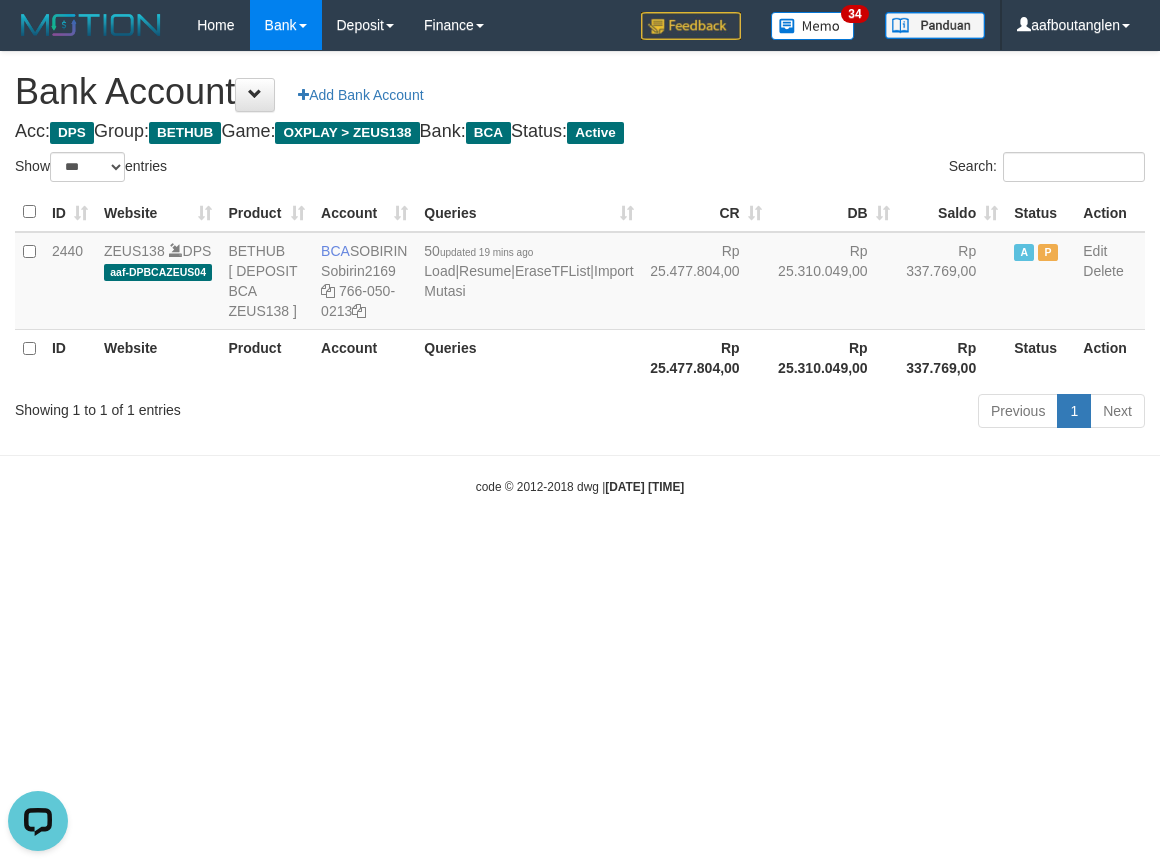 drag, startPoint x: 854, startPoint y: 583, endPoint x: 824, endPoint y: 574, distance: 31.320919 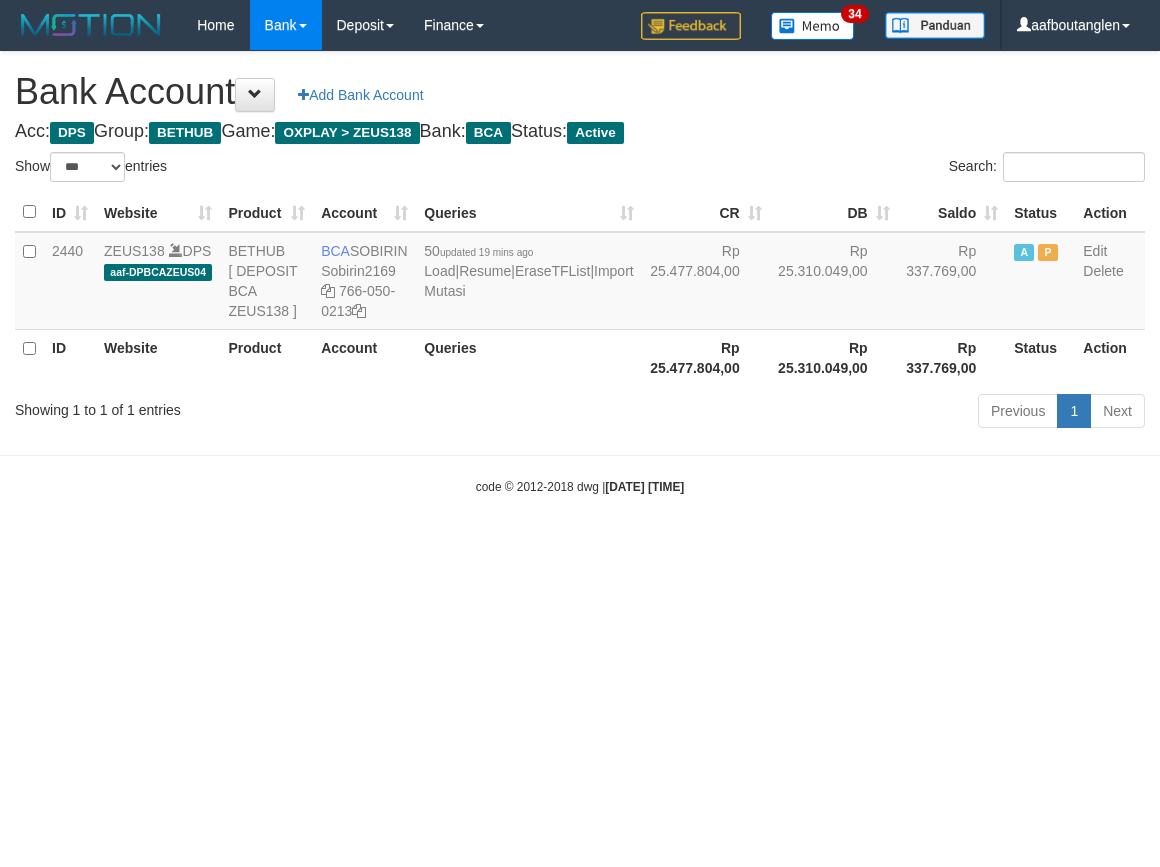 select on "***" 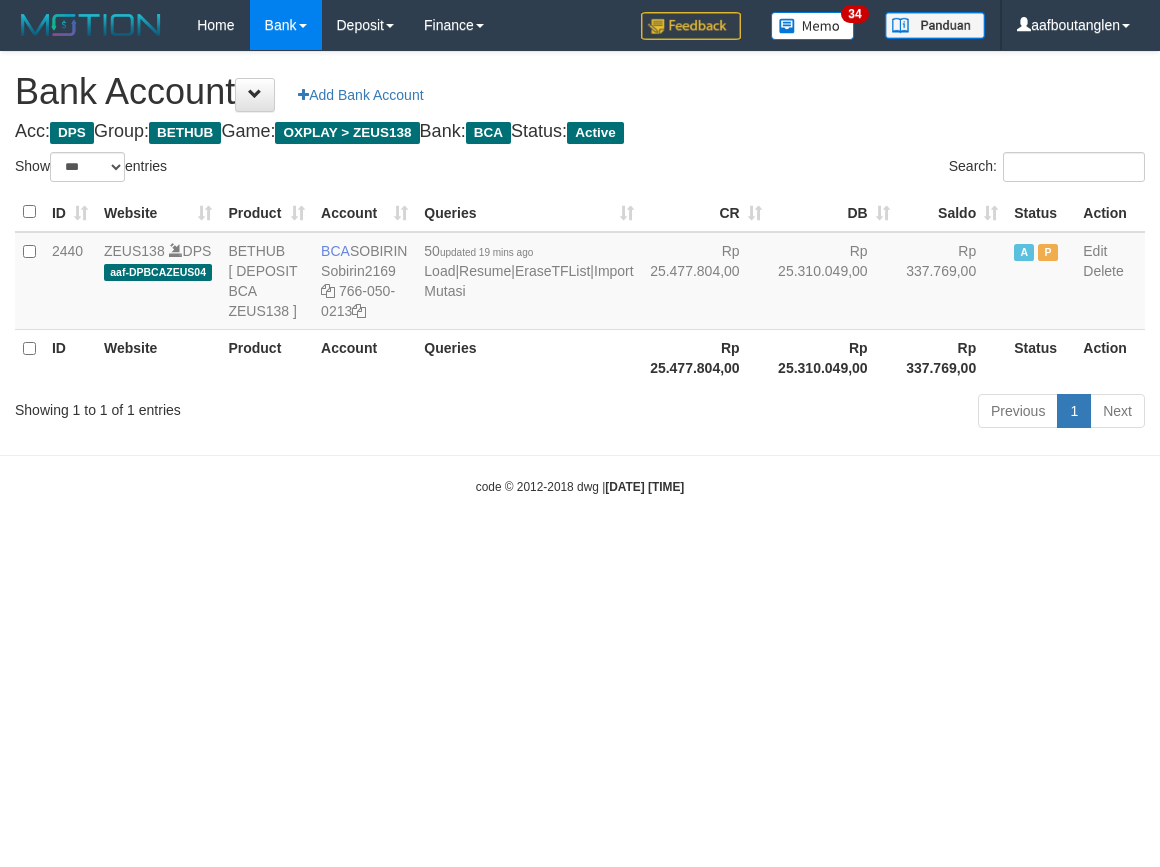 scroll, scrollTop: 0, scrollLeft: 0, axis: both 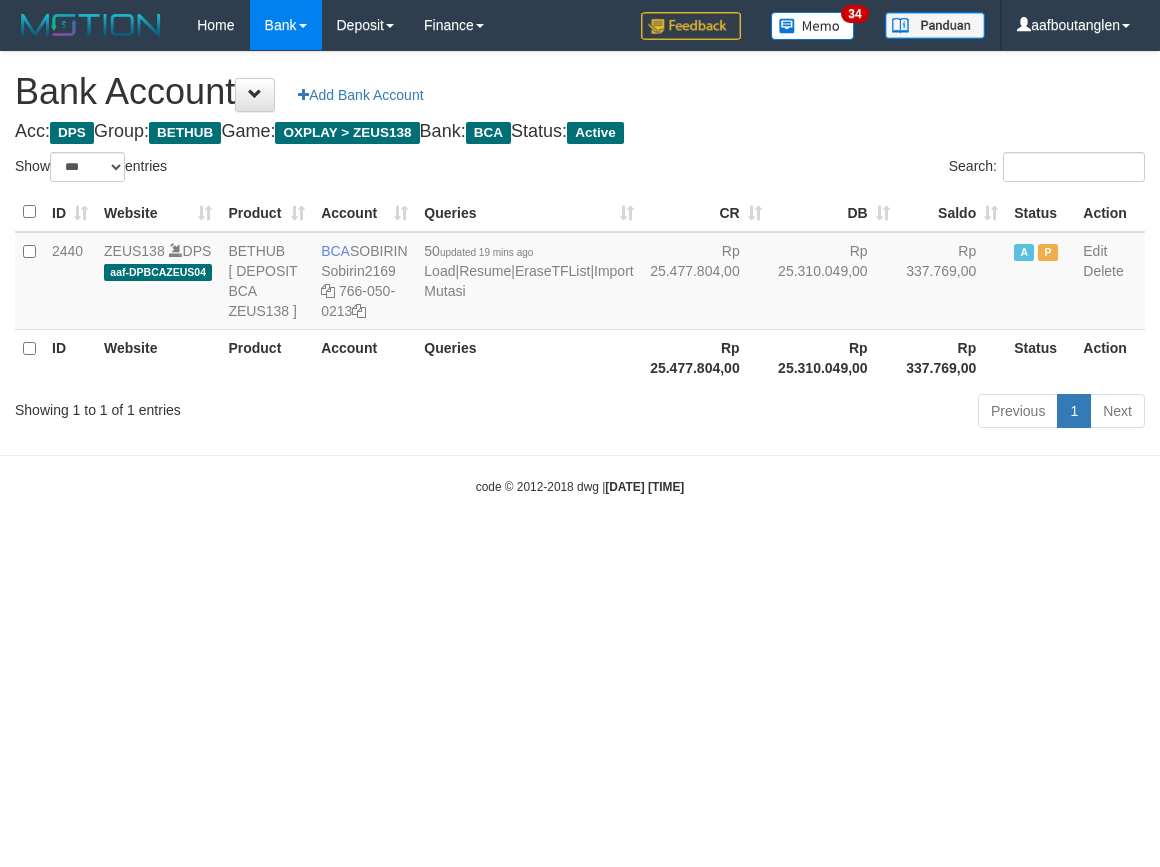 select on "***" 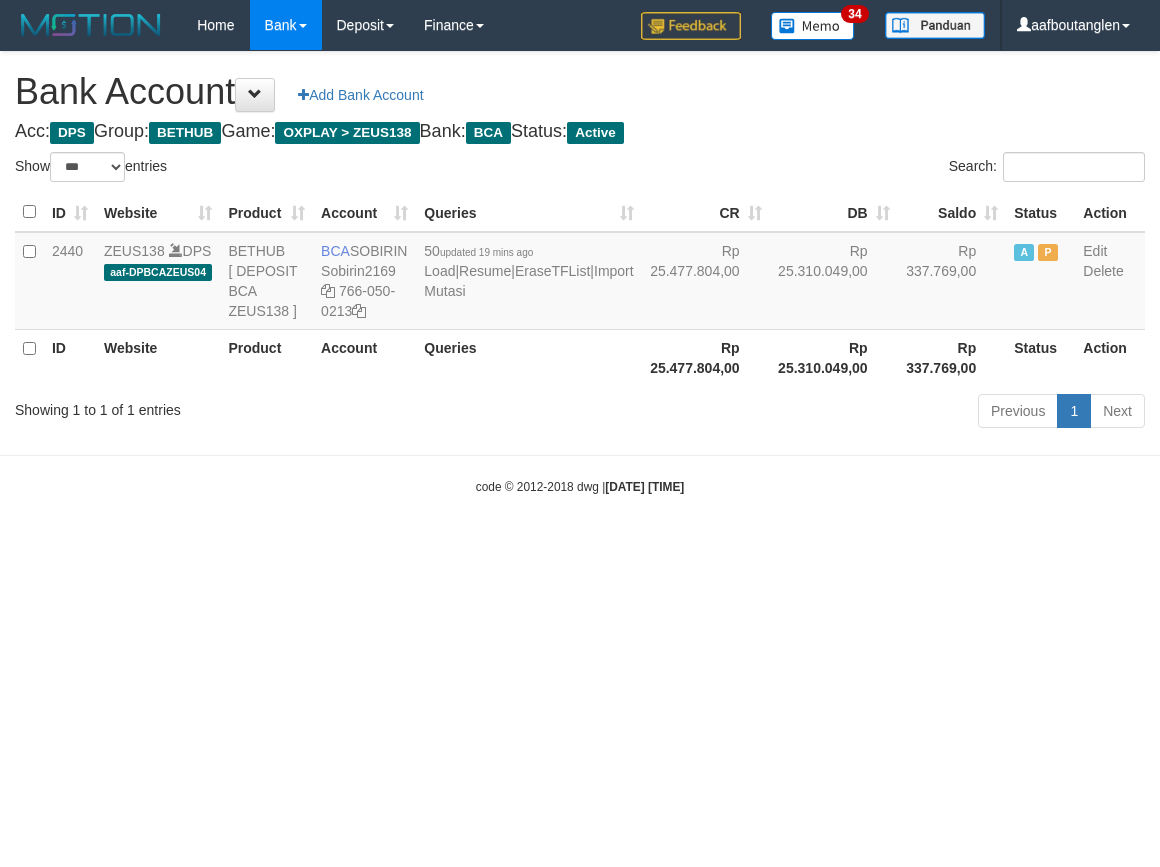 scroll, scrollTop: 0, scrollLeft: 0, axis: both 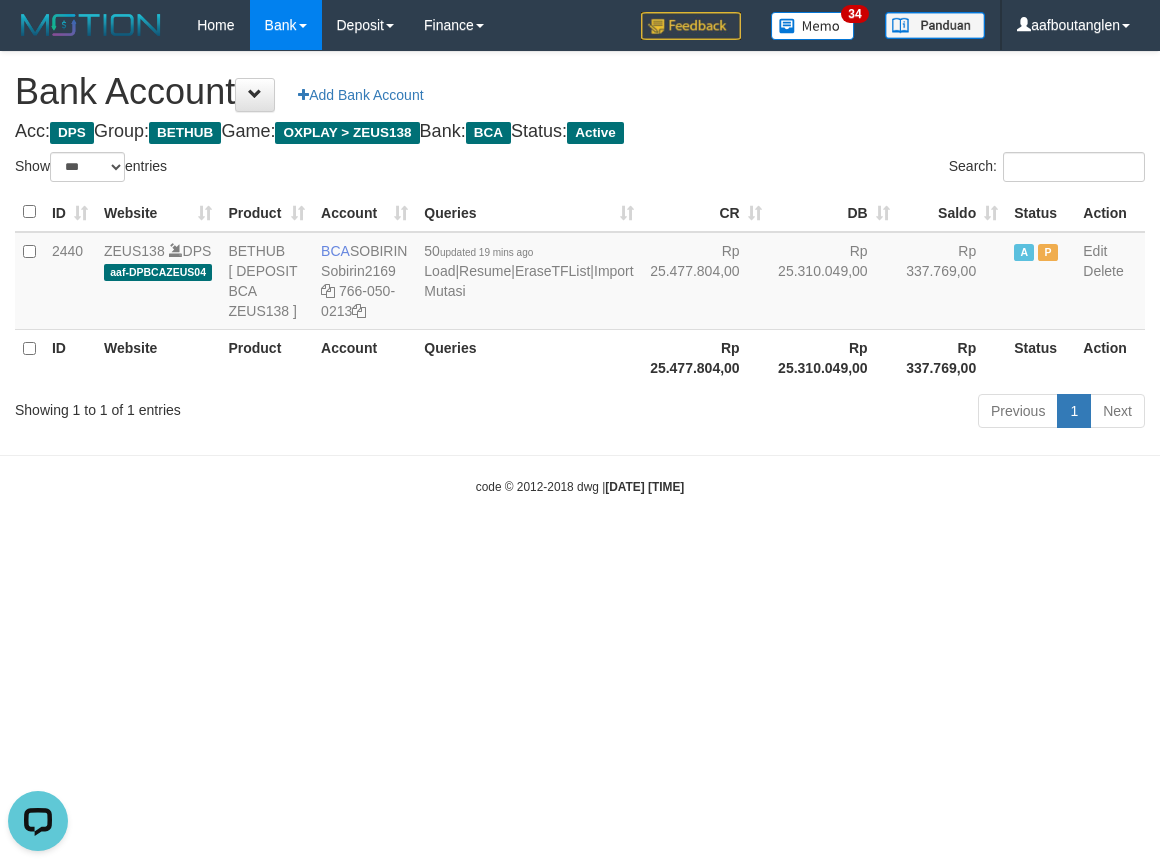 click on "Toggle navigation
Home
Bank
Account List
Deposit
DPS List
History
Note DPS
Finance
Financial Data
aafboutanglen
My Profile
Log Out
34" at bounding box center [580, 273] 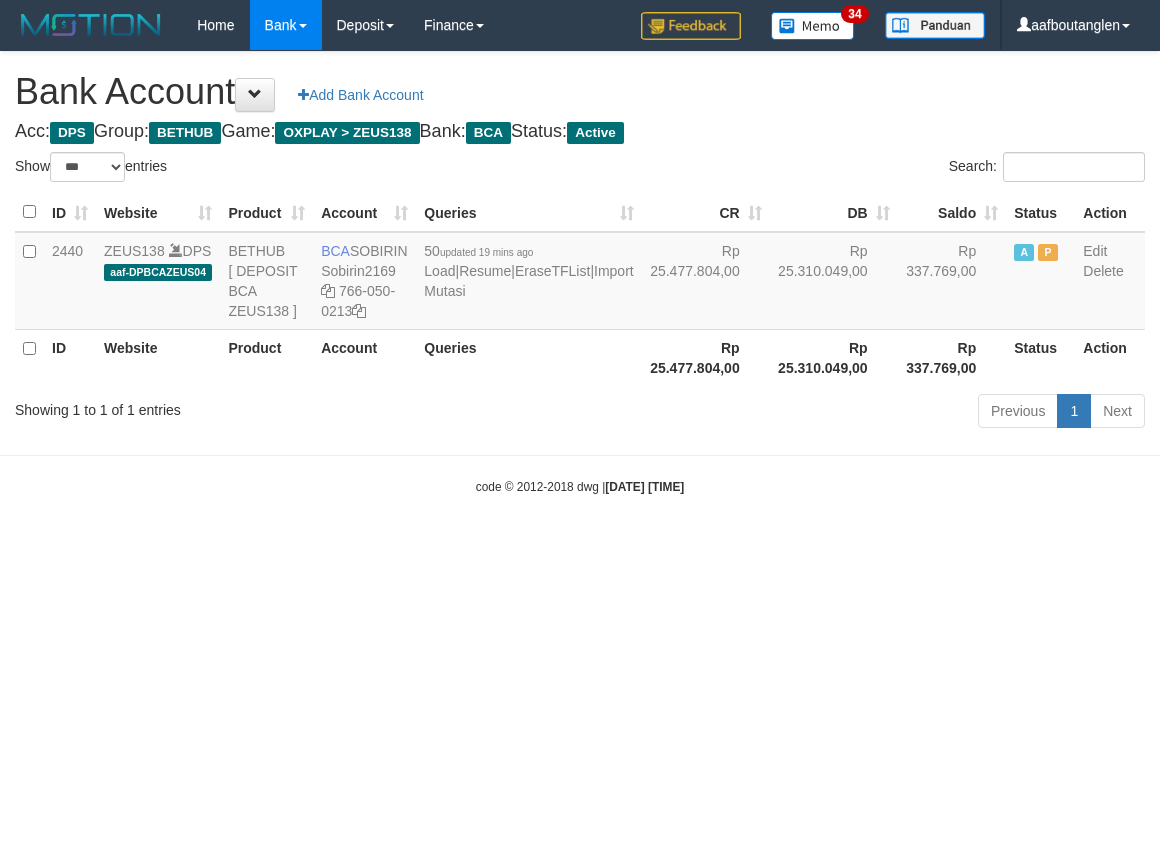 select on "***" 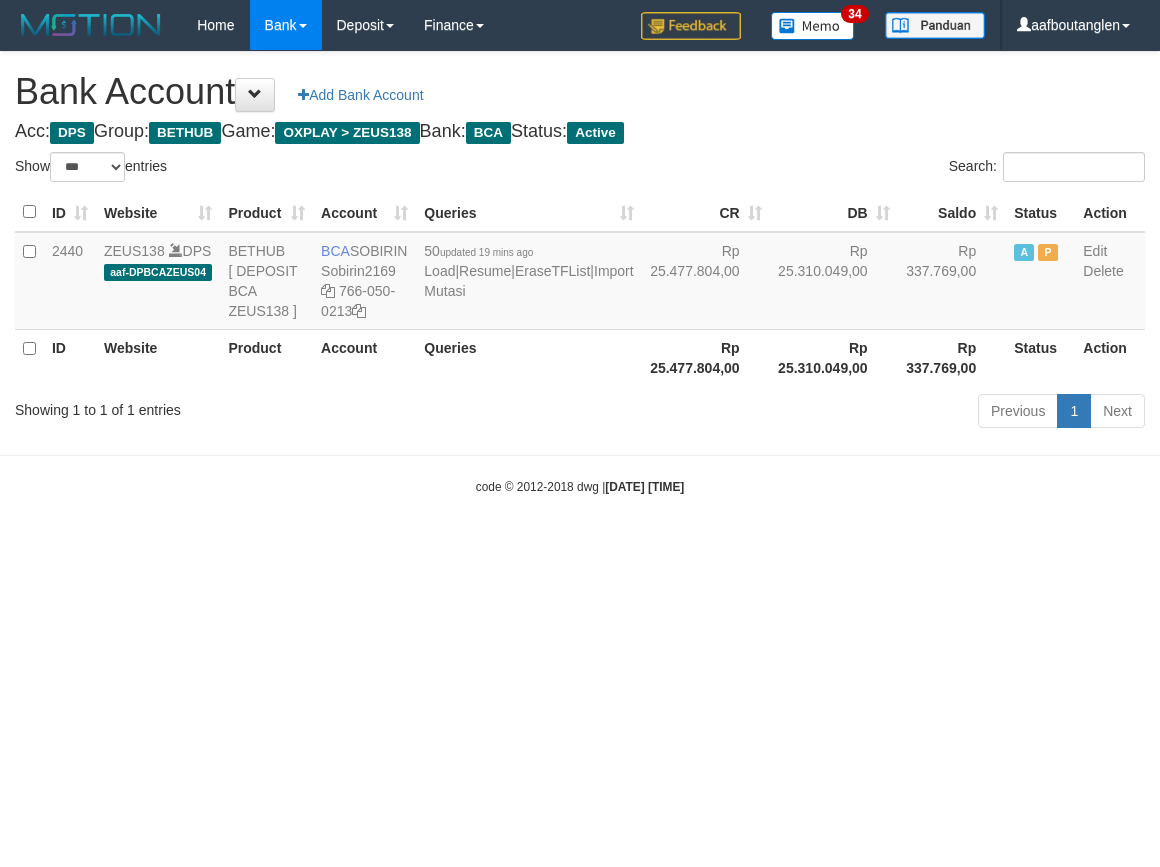 scroll, scrollTop: 0, scrollLeft: 0, axis: both 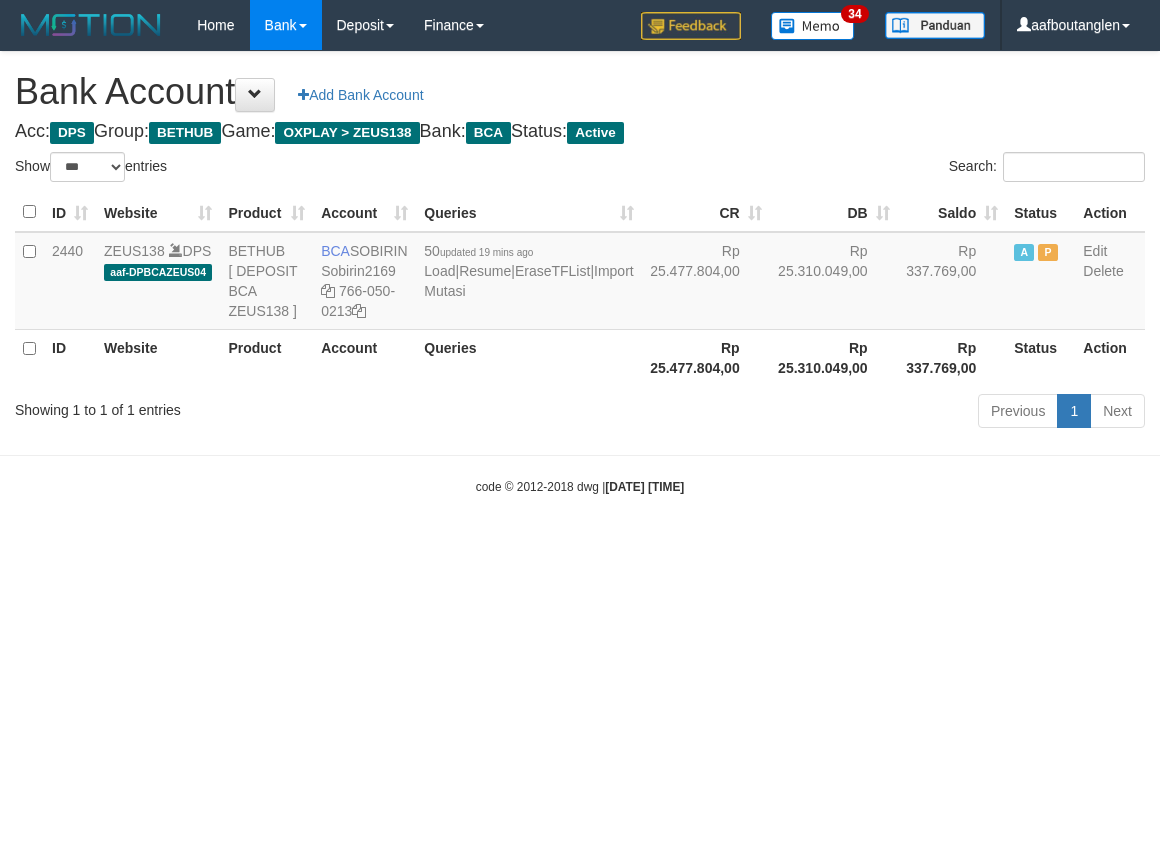 select on "***" 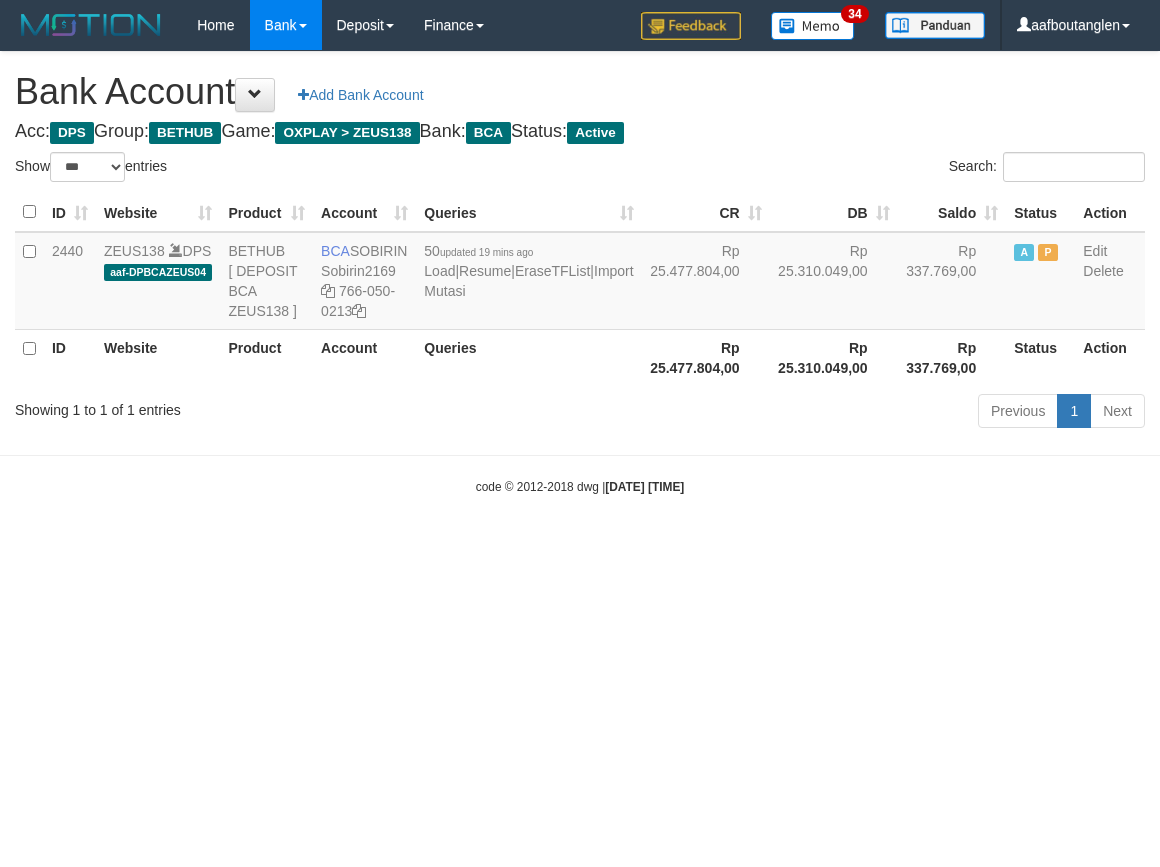 scroll, scrollTop: 0, scrollLeft: 0, axis: both 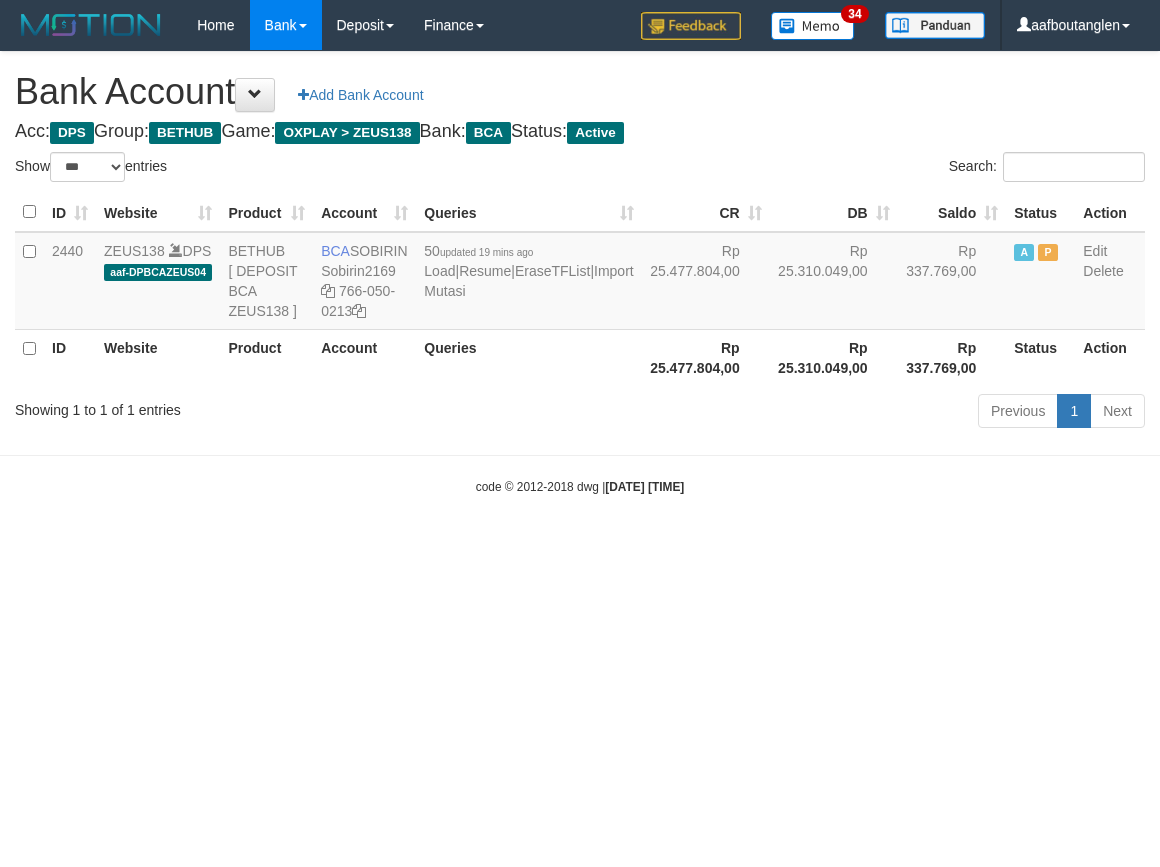 select on "***" 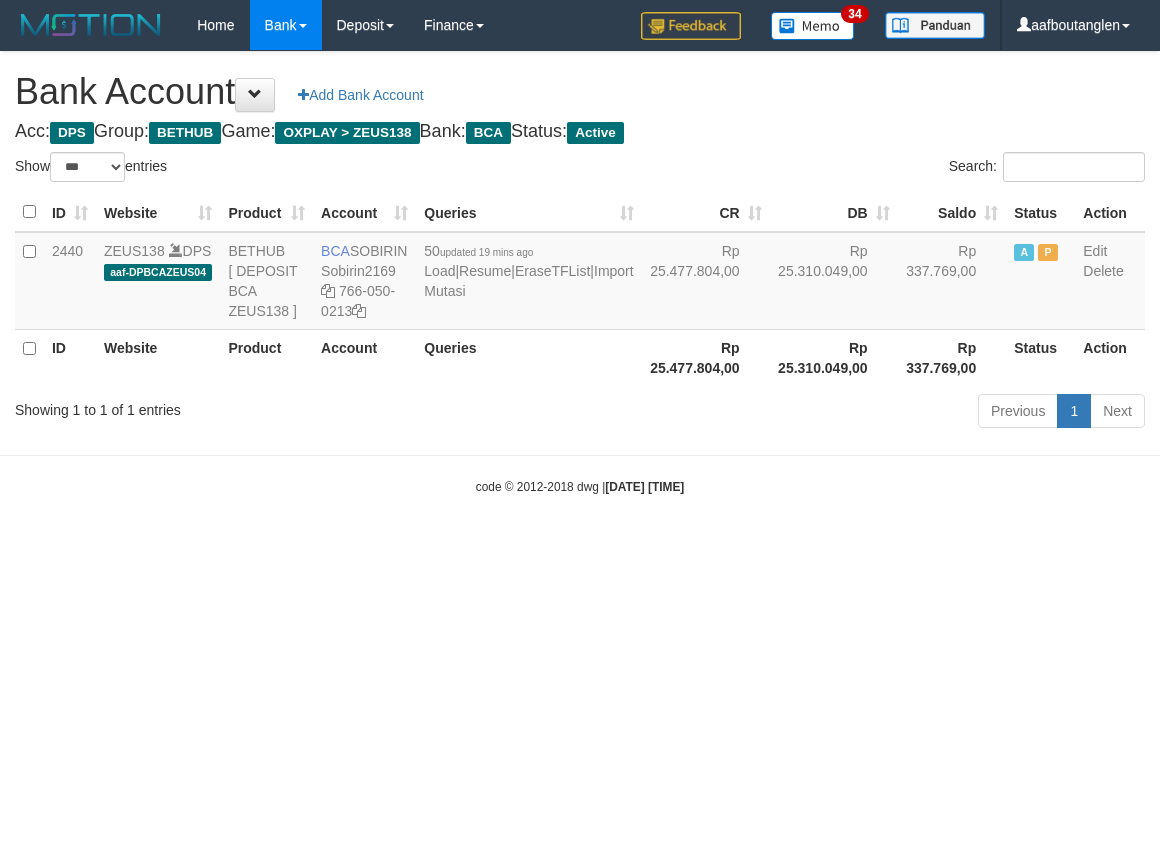 scroll, scrollTop: 0, scrollLeft: 0, axis: both 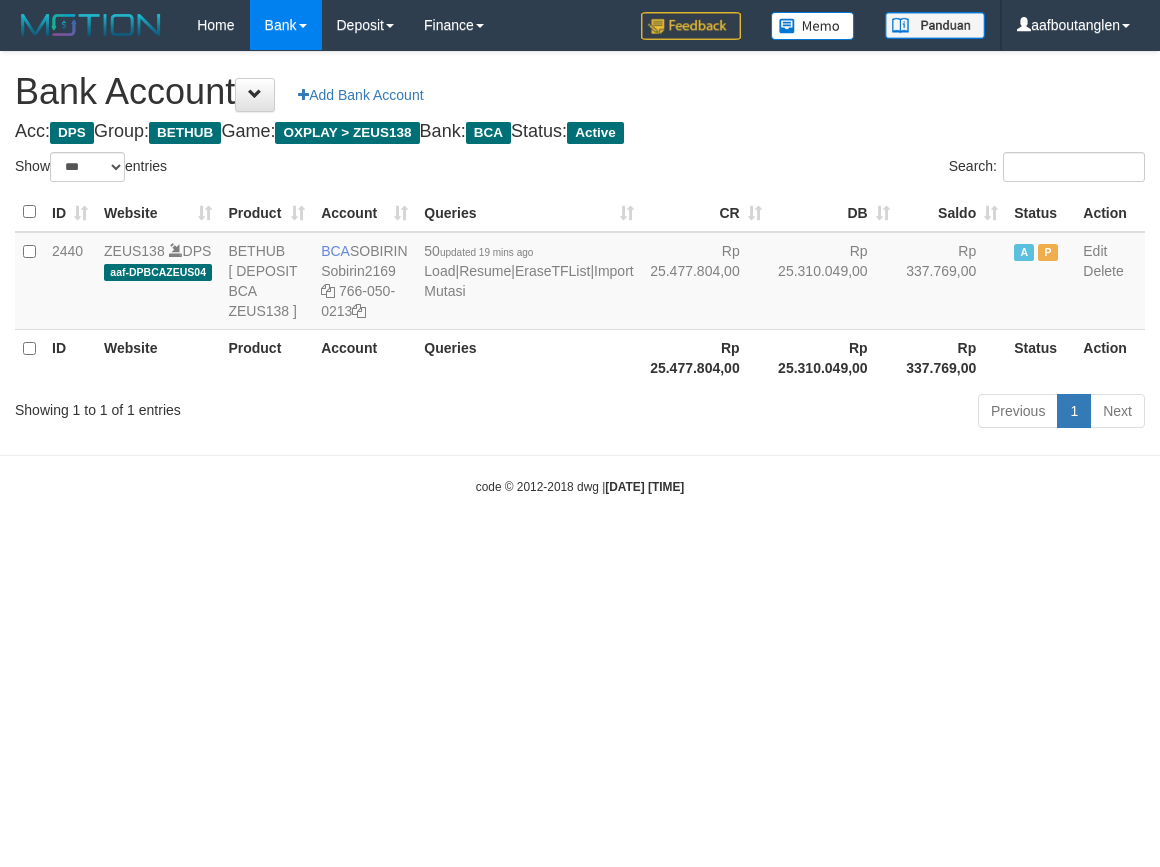 select on "***" 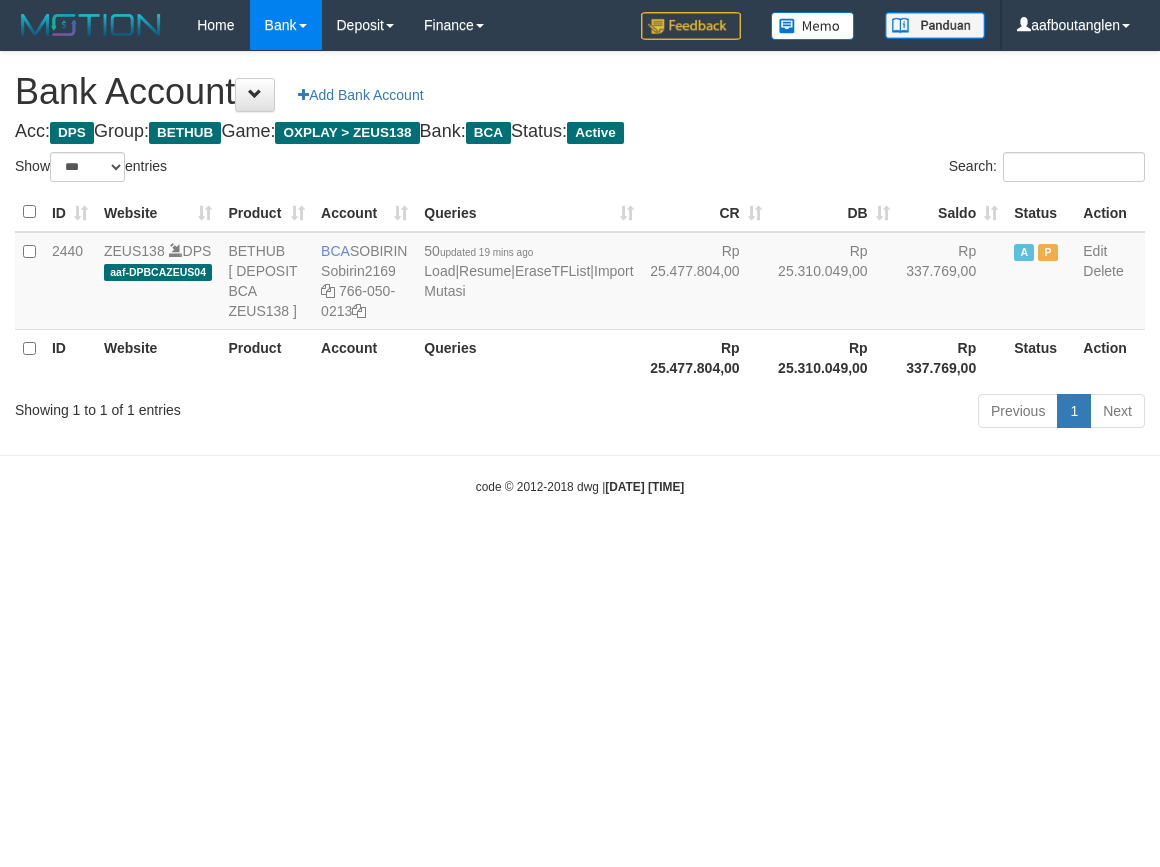 scroll, scrollTop: 0, scrollLeft: 0, axis: both 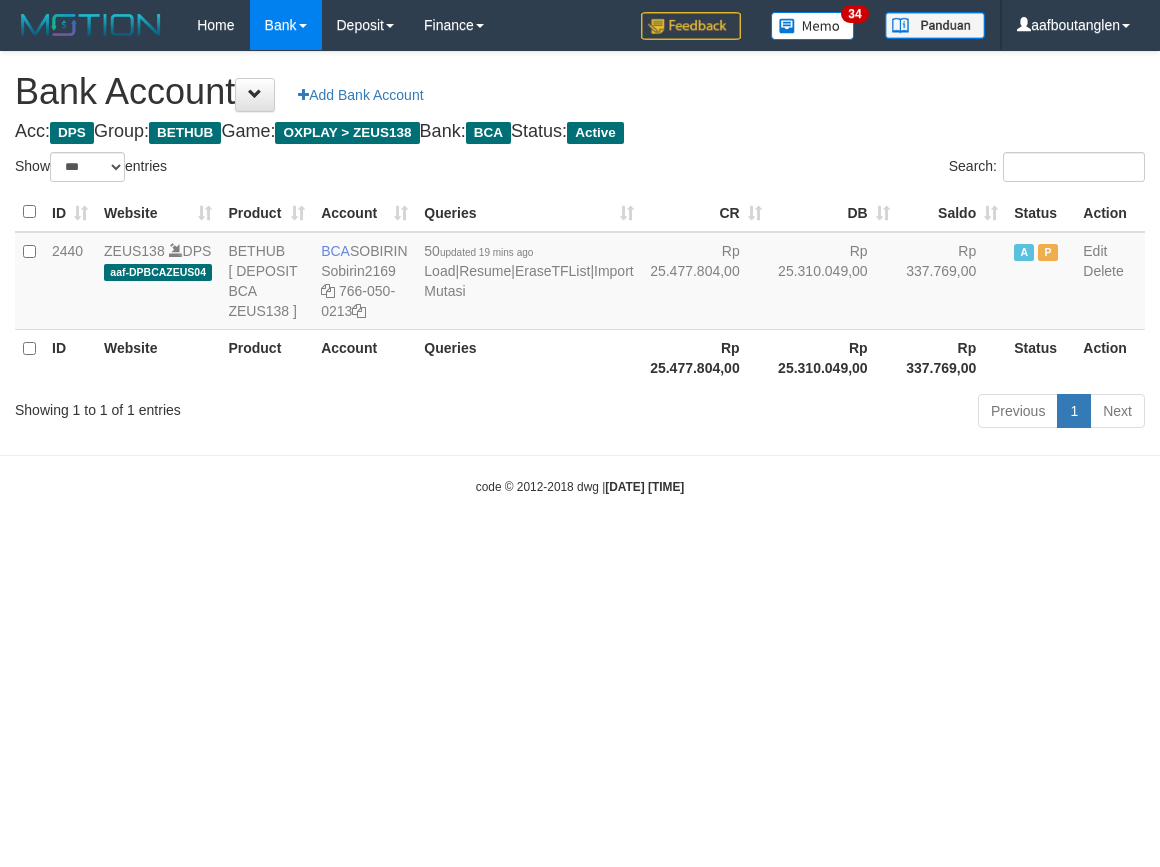 select on "***" 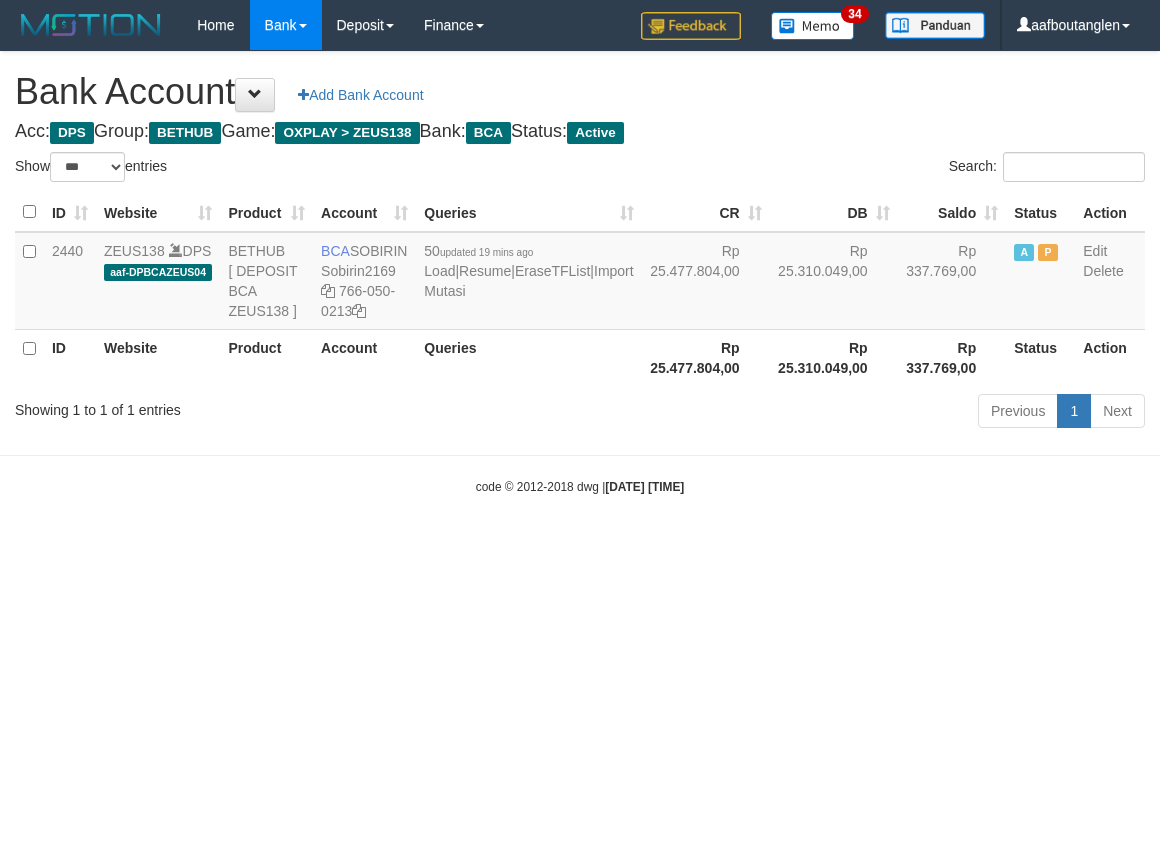 scroll, scrollTop: 0, scrollLeft: 0, axis: both 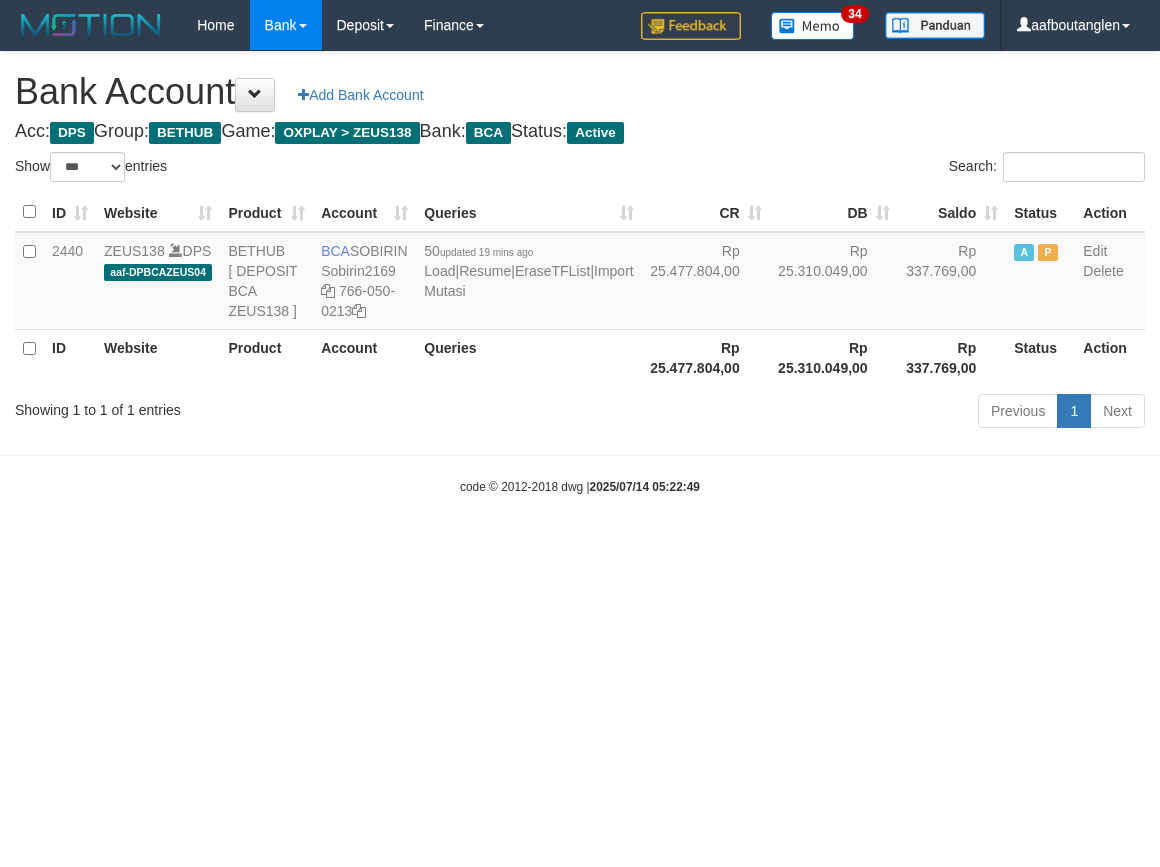 select on "***" 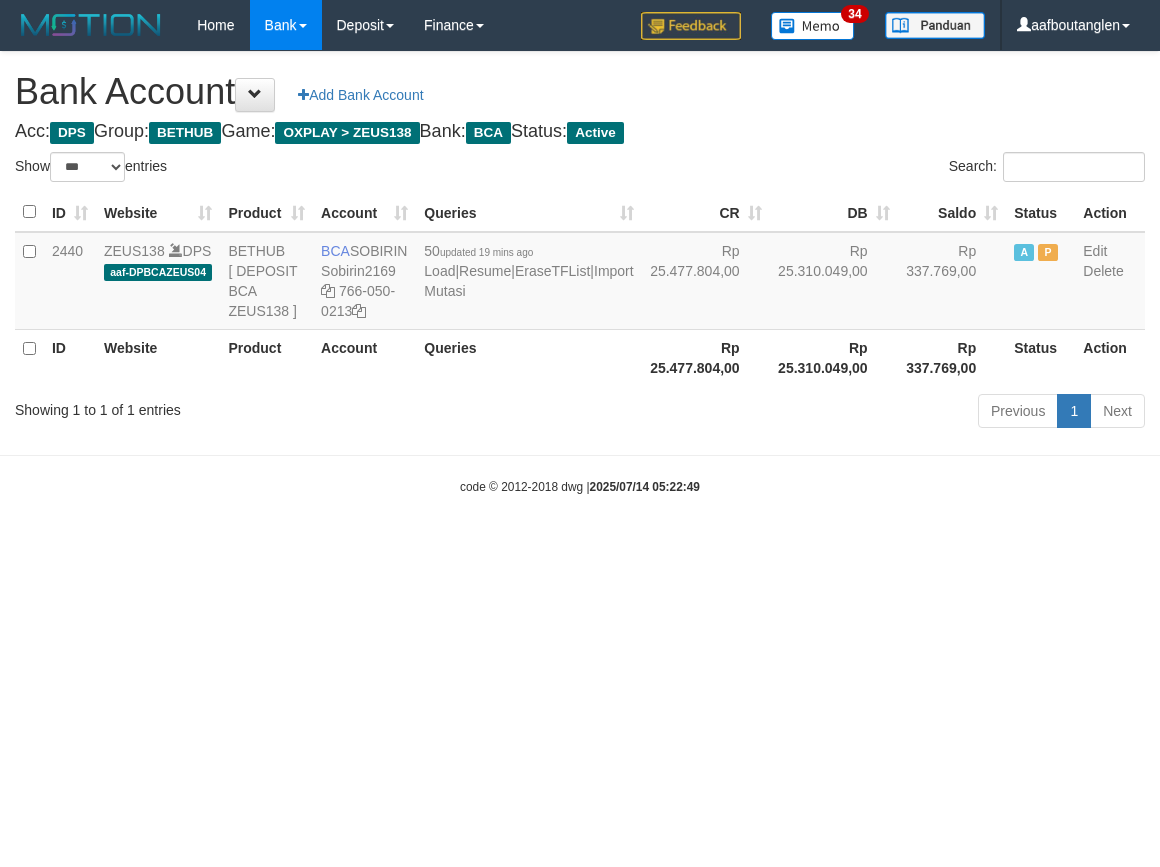 scroll, scrollTop: 0, scrollLeft: 0, axis: both 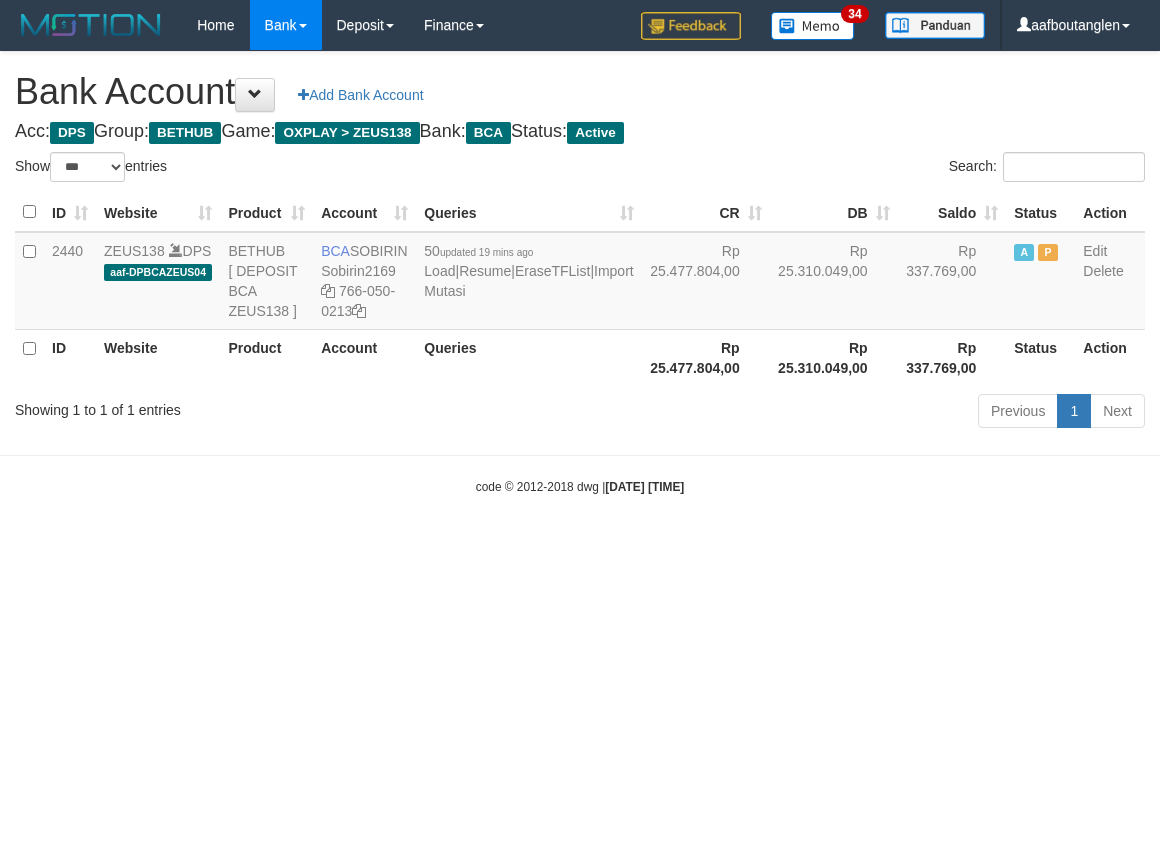 select on "***" 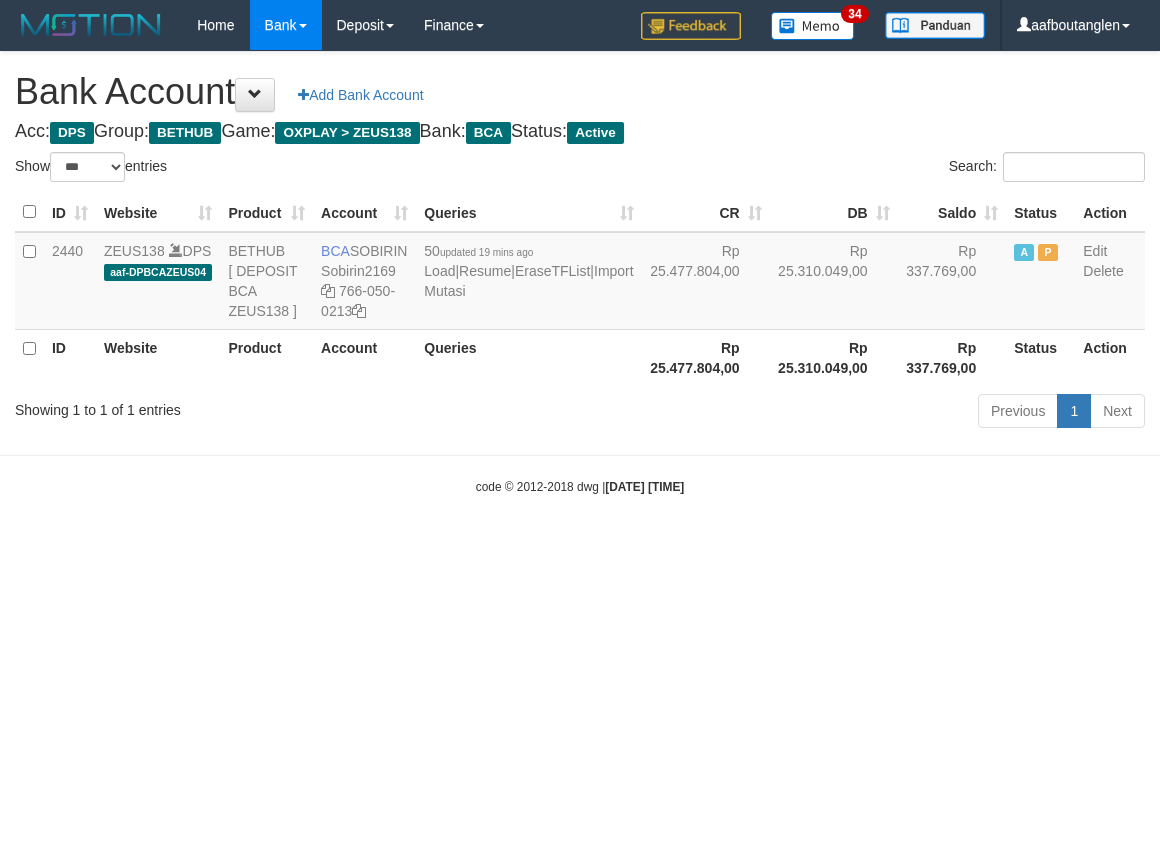 scroll, scrollTop: 0, scrollLeft: 0, axis: both 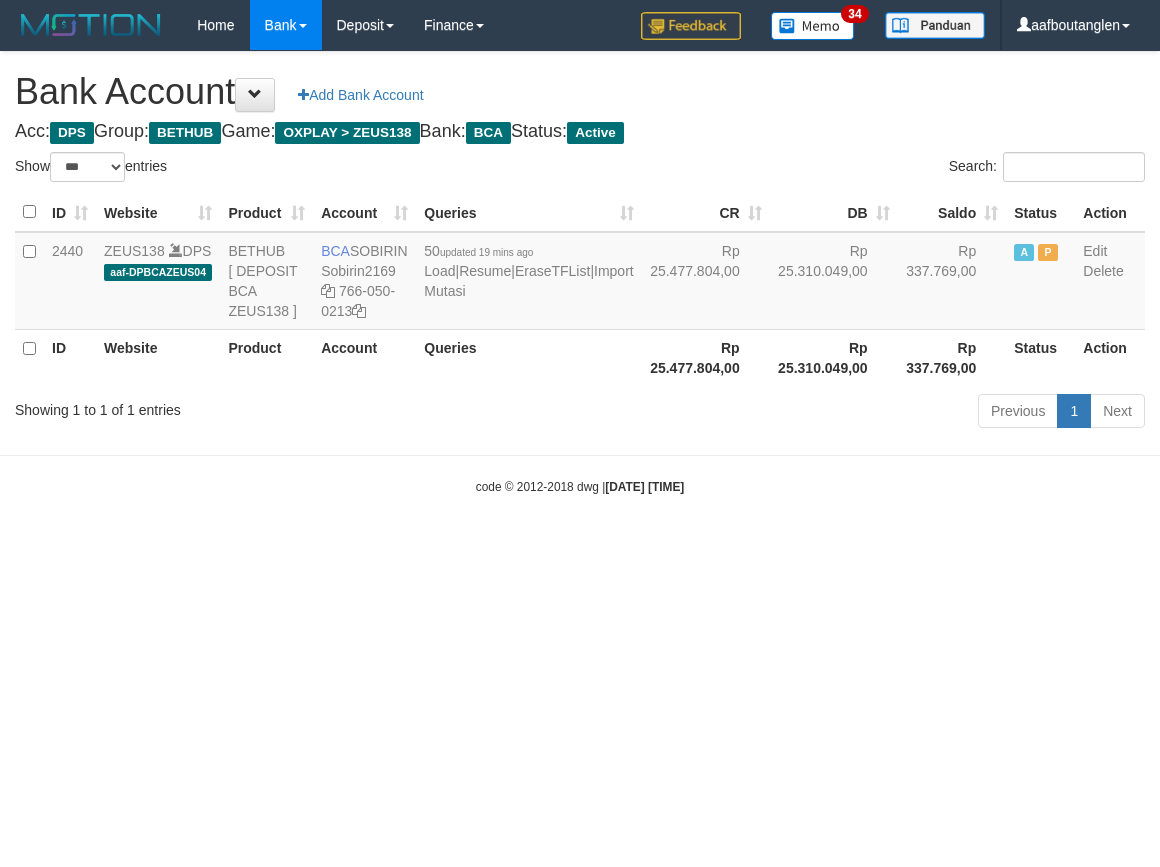 select on "***" 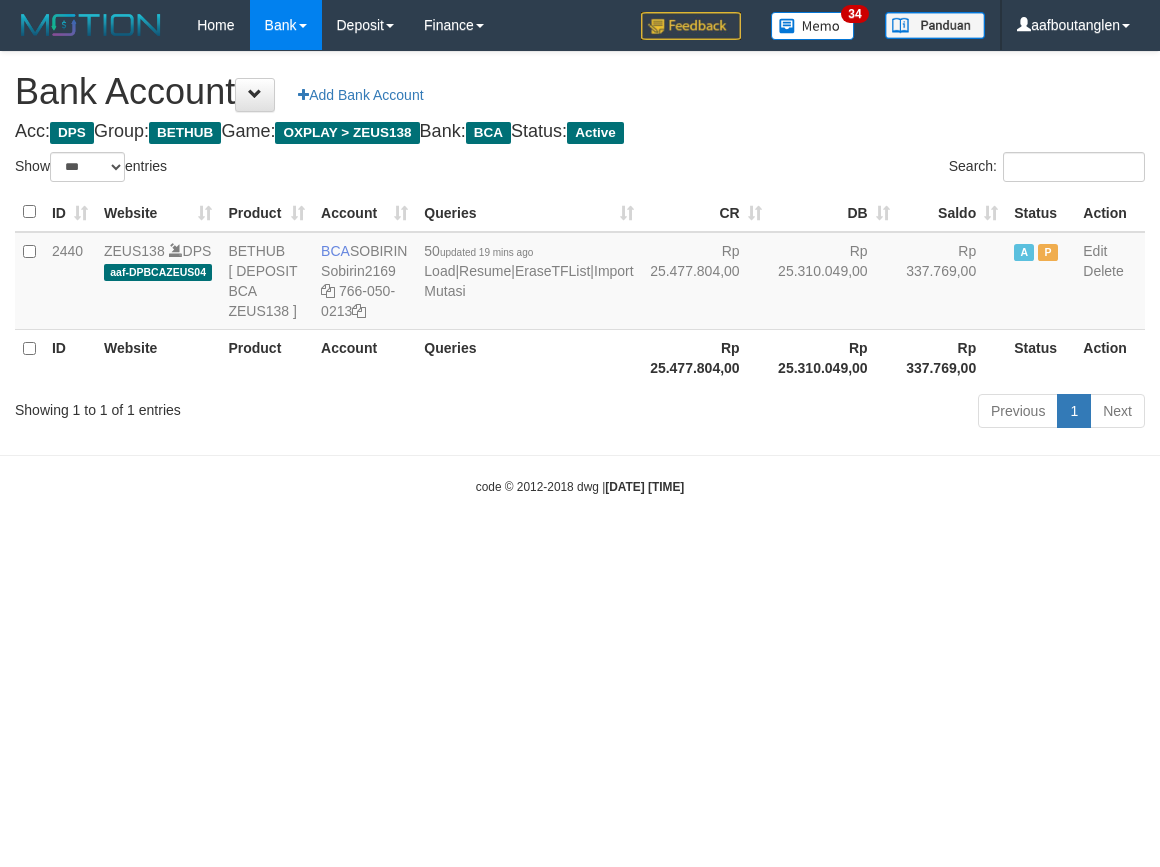 scroll, scrollTop: 0, scrollLeft: 0, axis: both 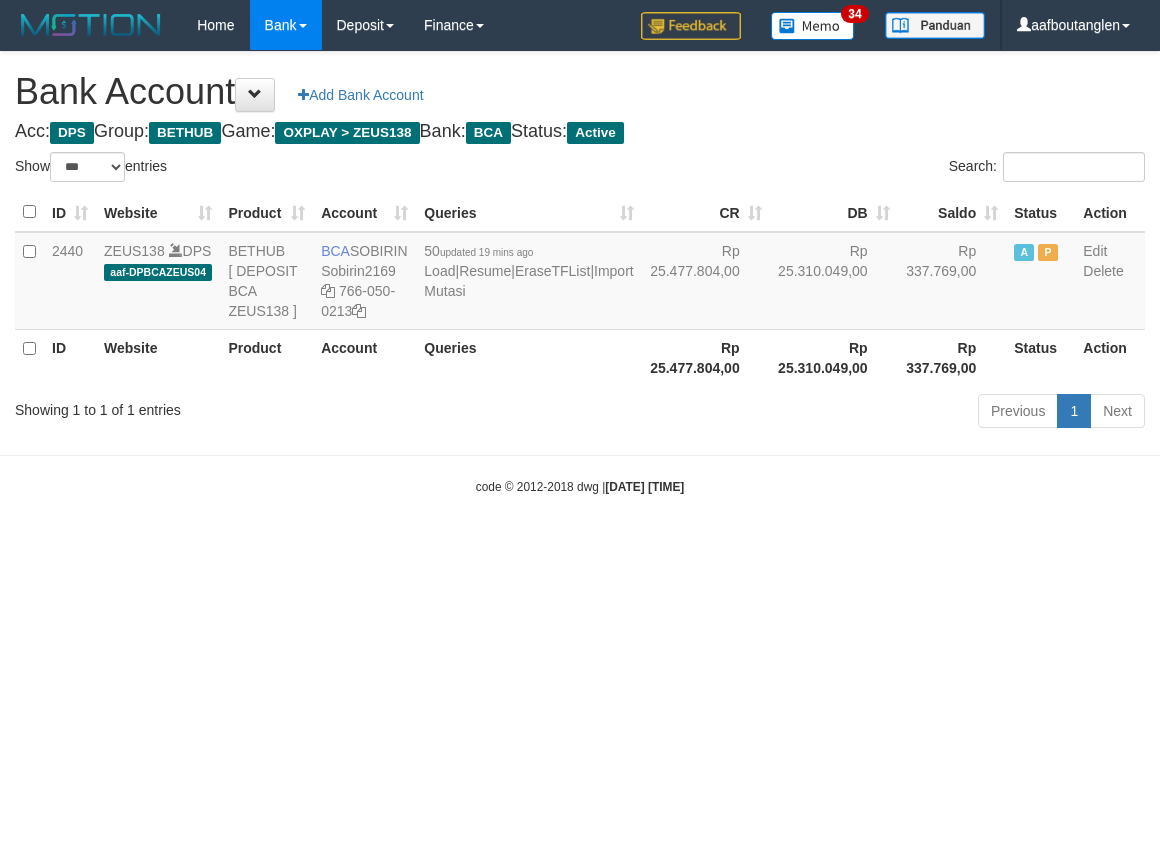 select on "***" 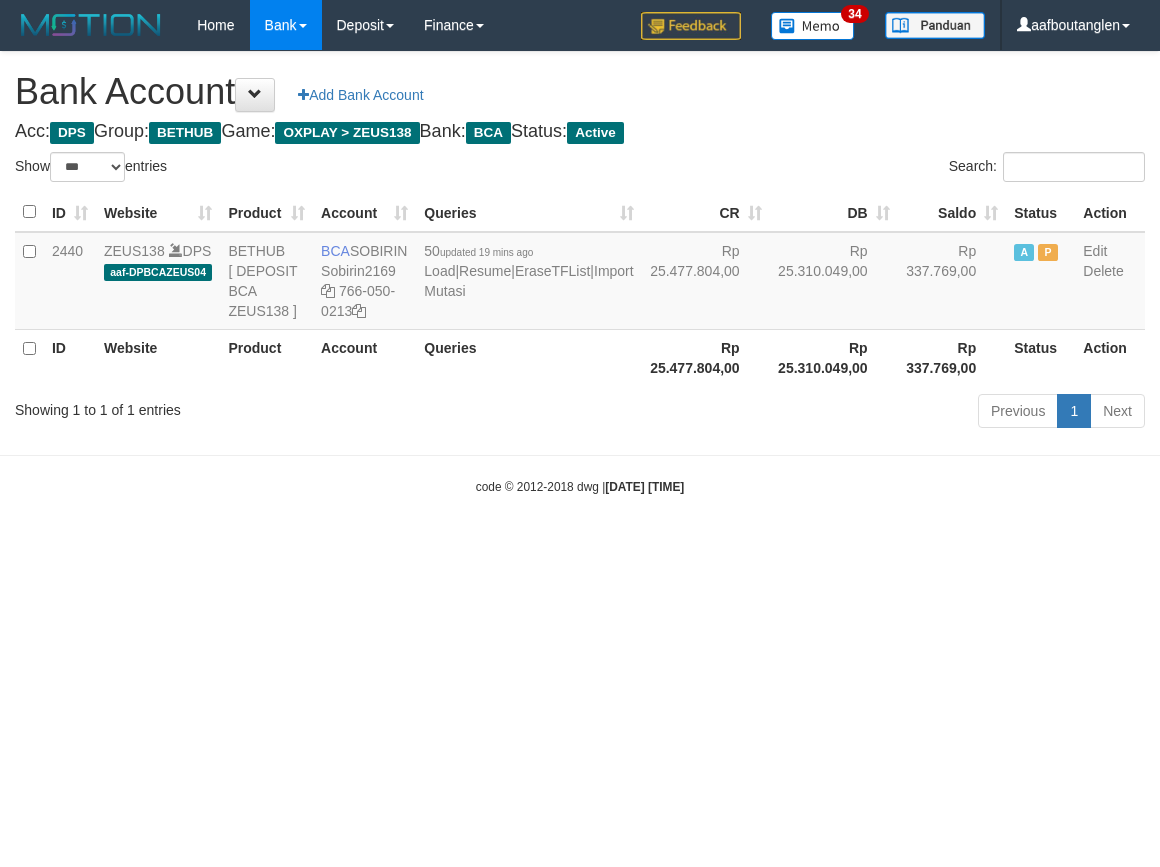 scroll, scrollTop: 0, scrollLeft: 0, axis: both 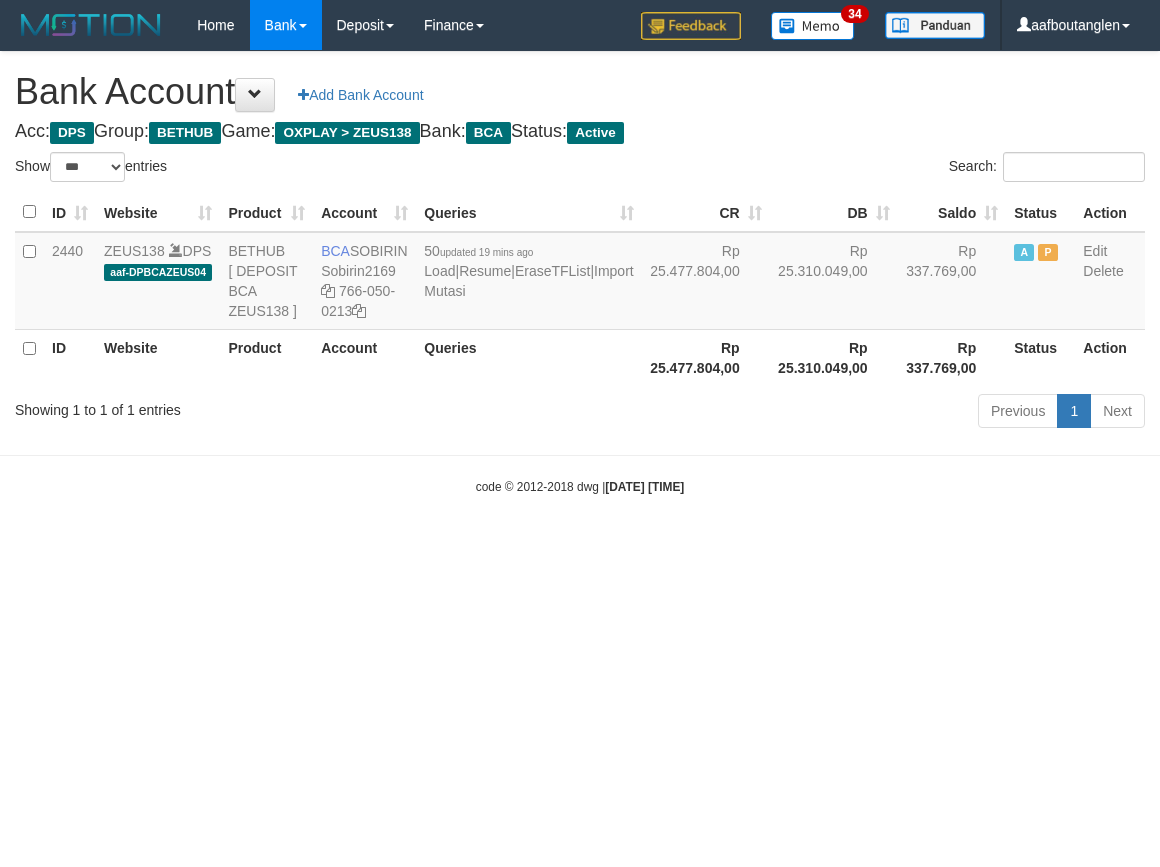 select on "***" 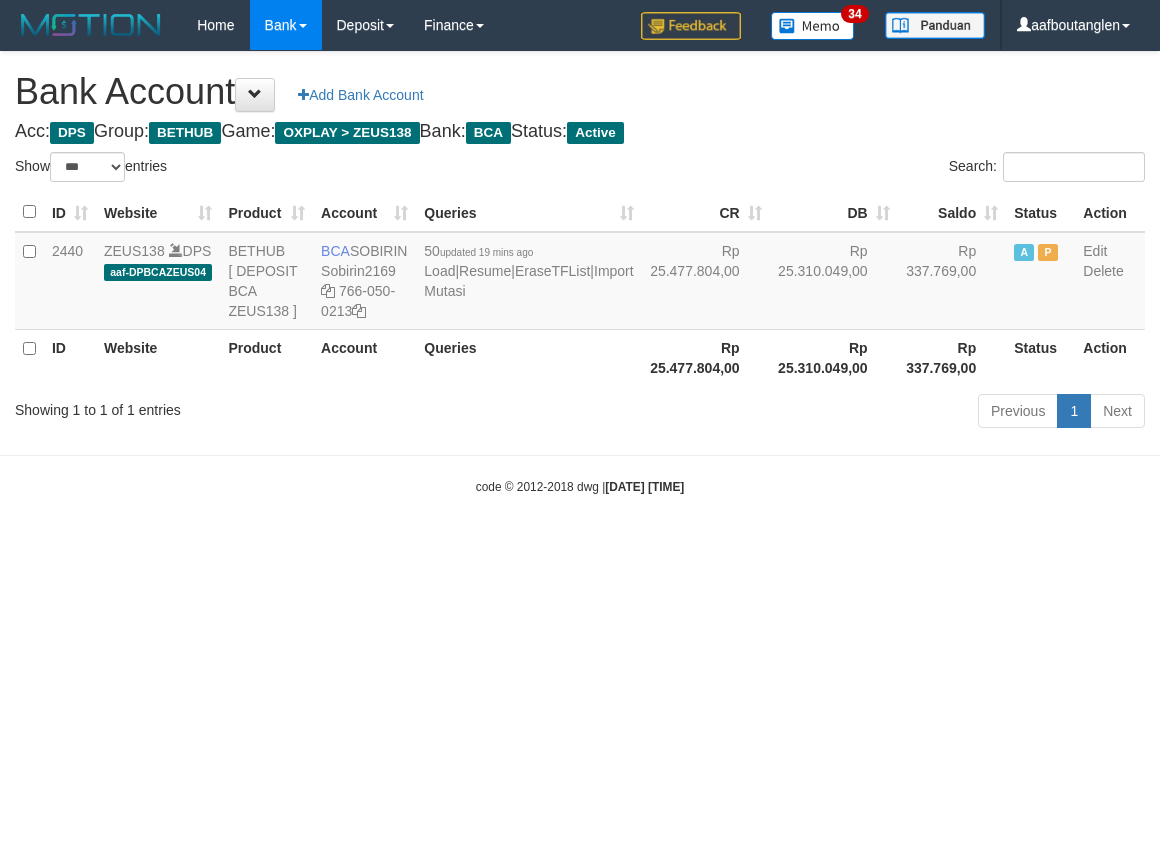 scroll, scrollTop: 0, scrollLeft: 0, axis: both 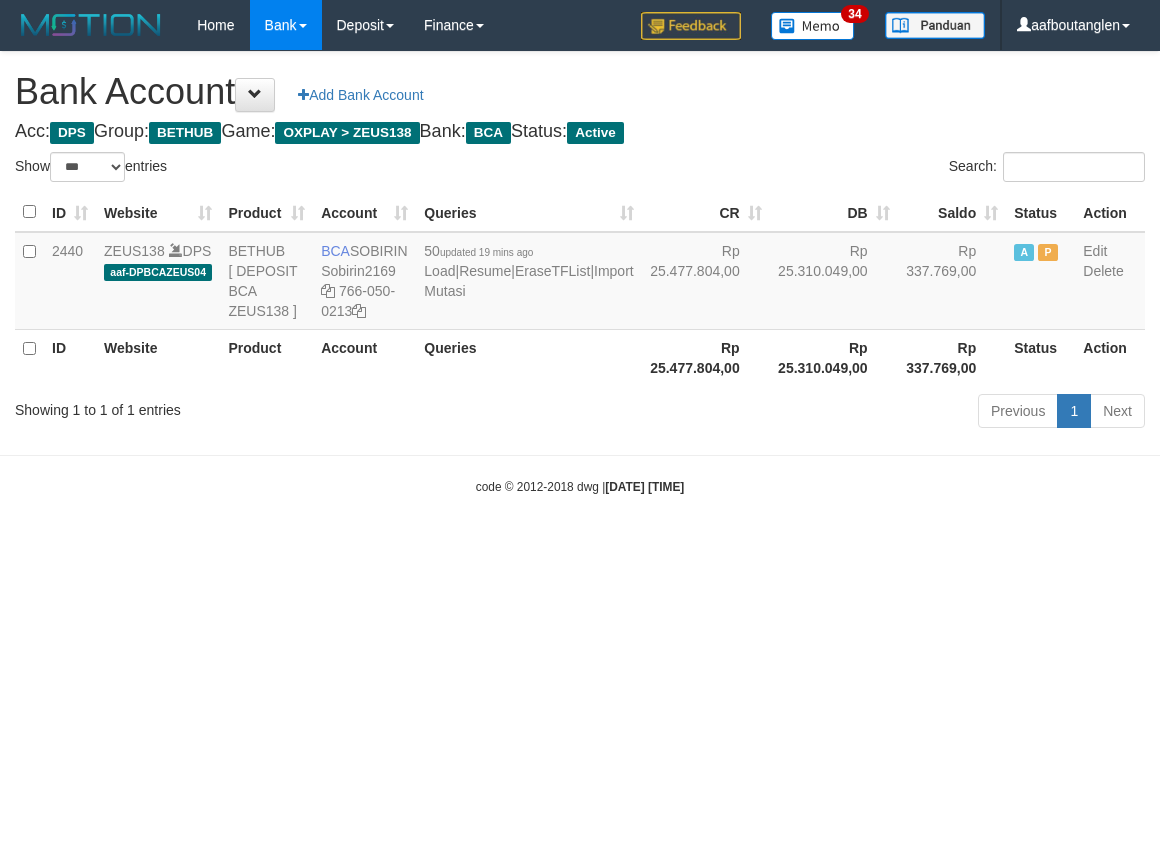 select on "***" 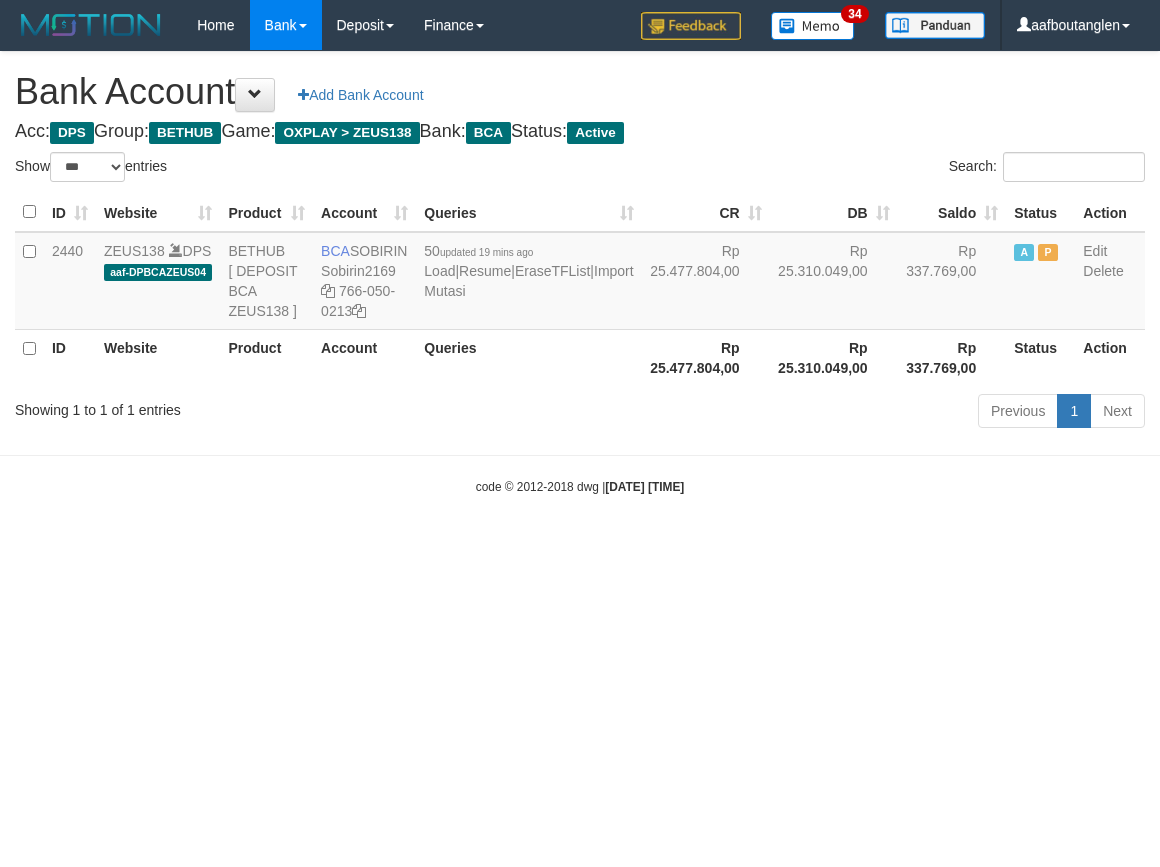 scroll, scrollTop: 0, scrollLeft: 0, axis: both 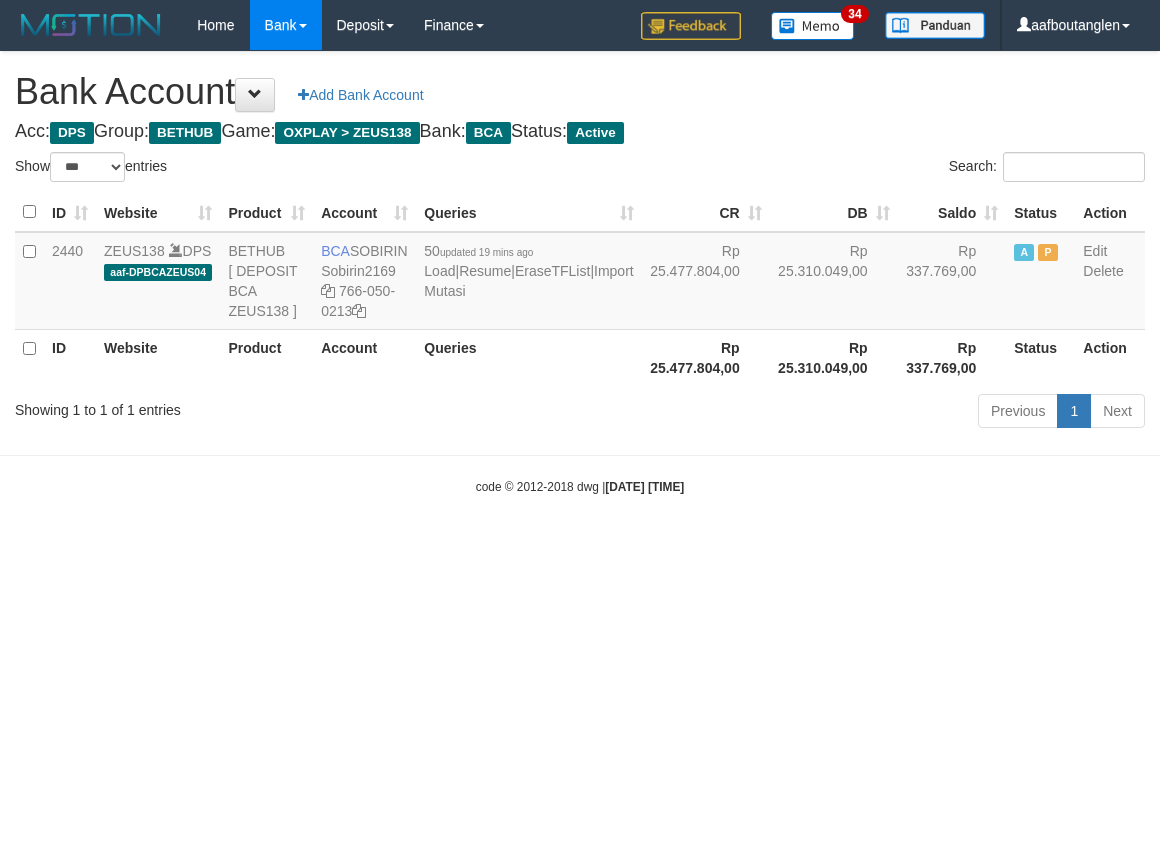 select on "***" 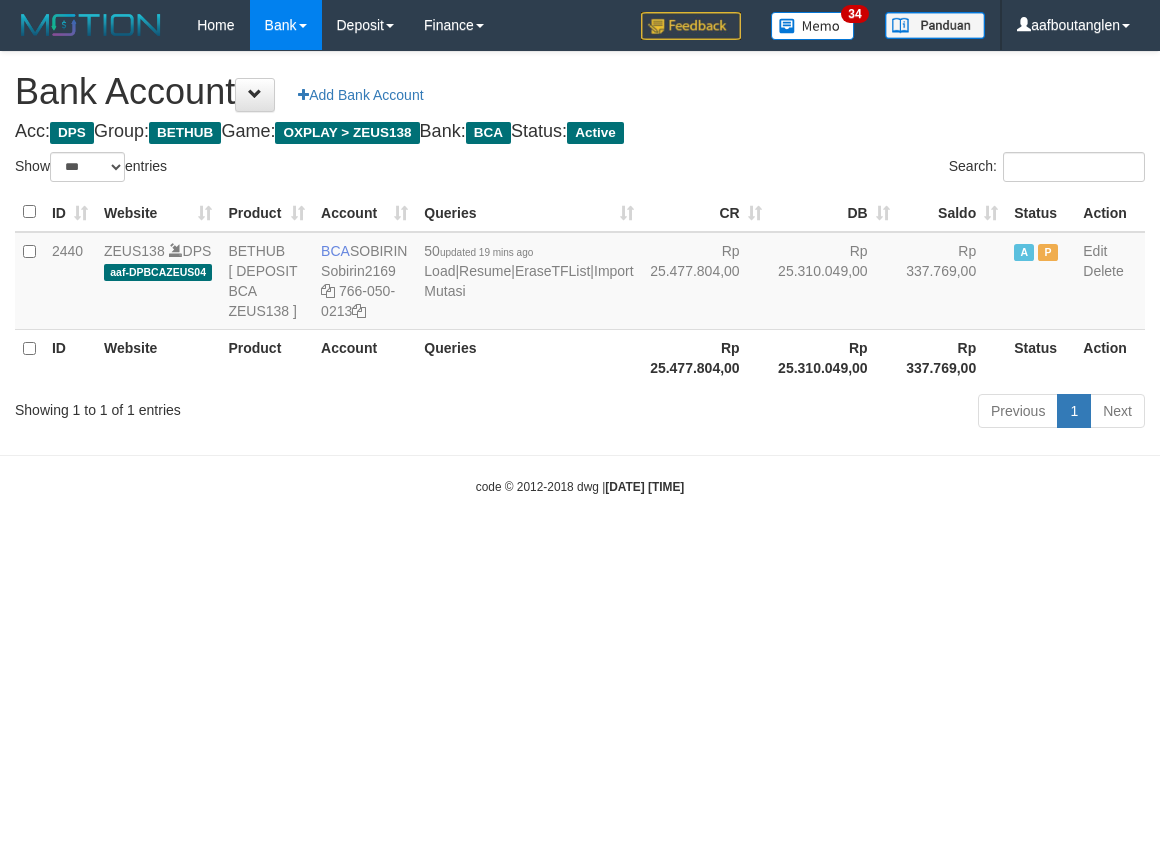 scroll, scrollTop: 0, scrollLeft: 0, axis: both 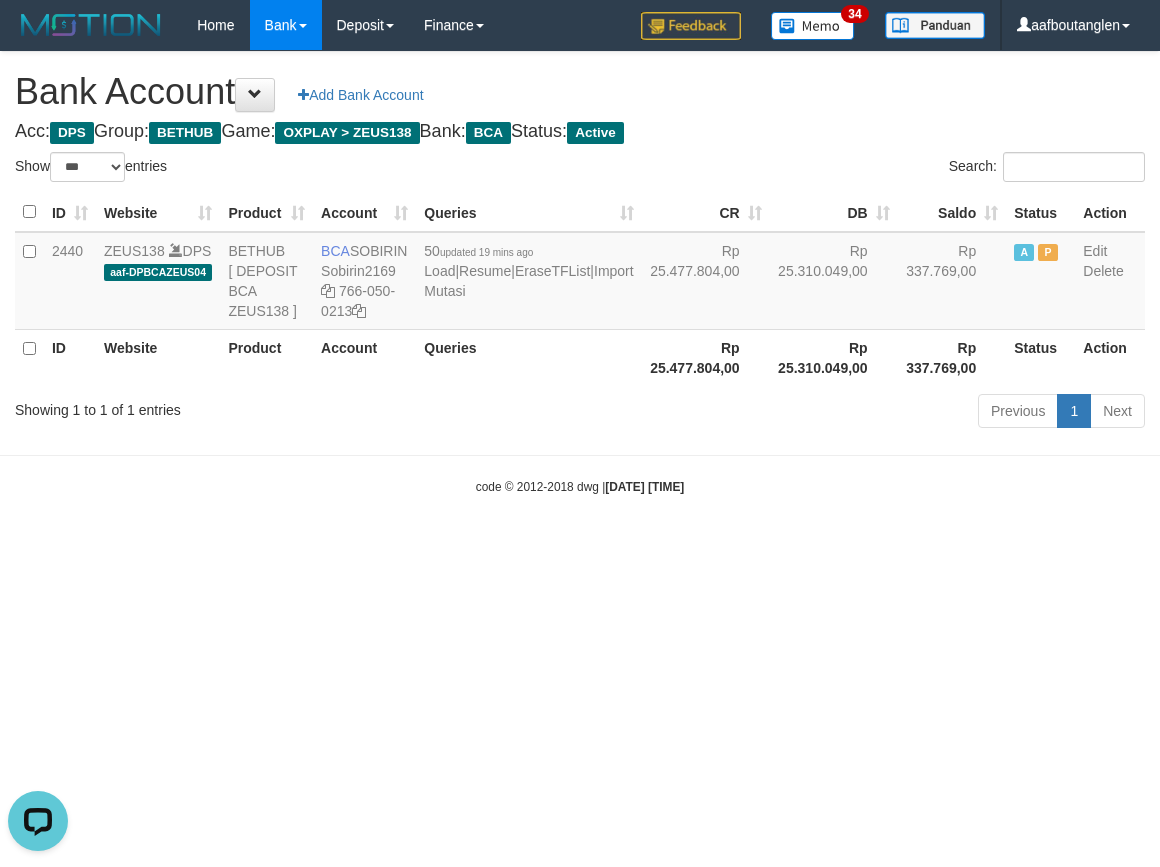 click on "Toggle navigation
Home
Bank
Account List
Deposit
DPS List
History
Note DPS
Finance
Financial Data
aafboutanglen
My Profile
Log Out
34" at bounding box center [580, 273] 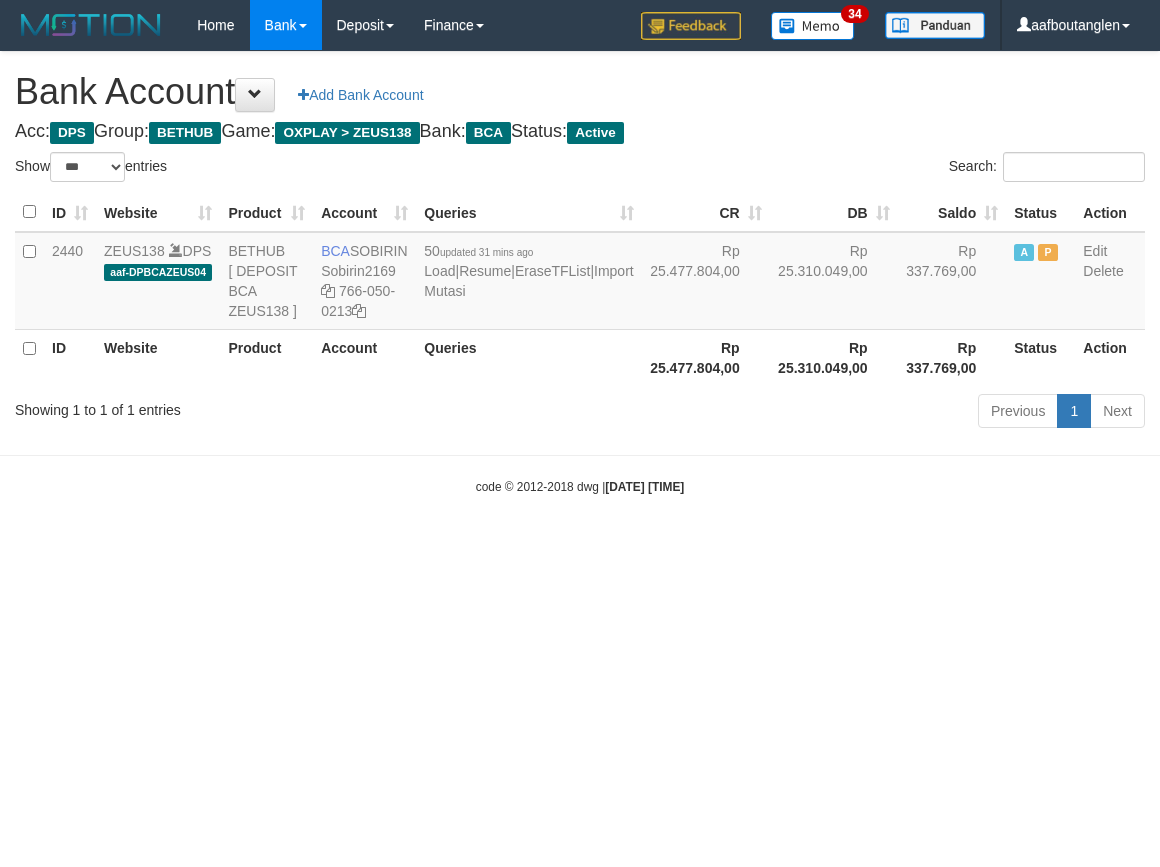 select on "***" 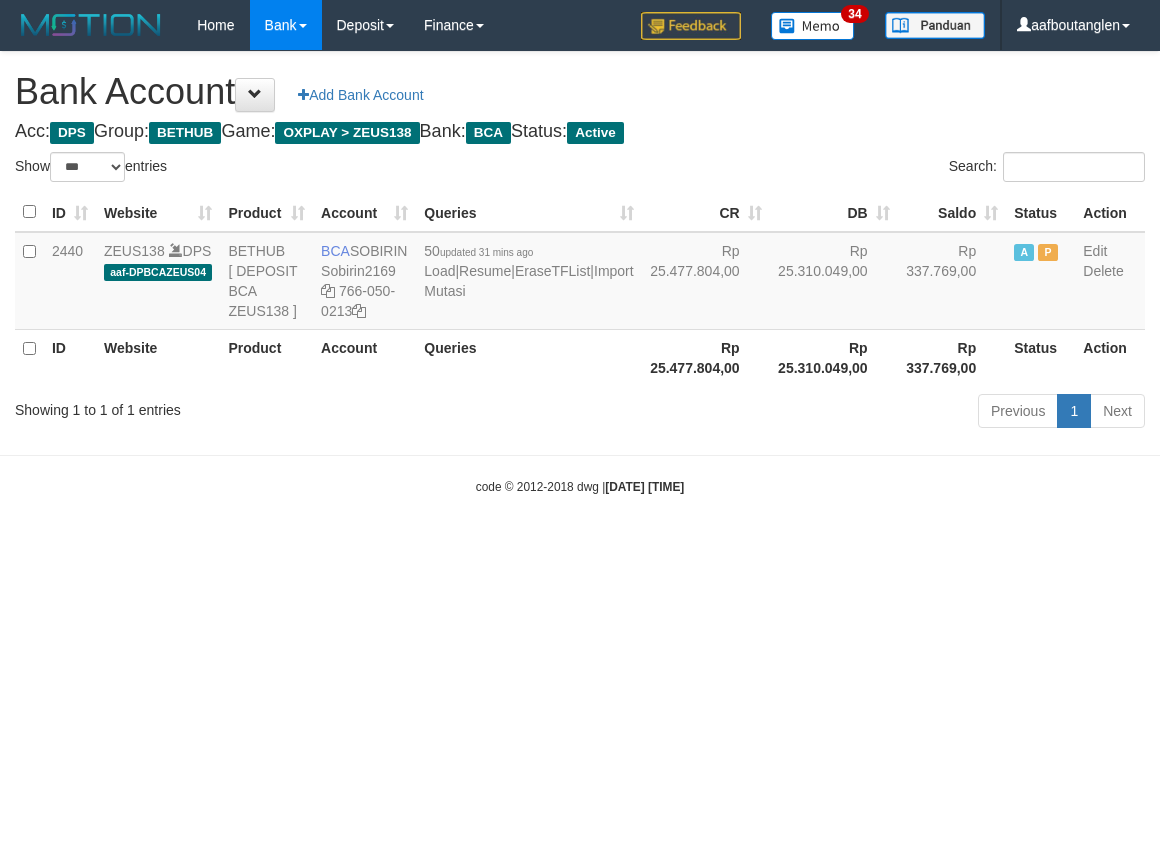 scroll, scrollTop: 0, scrollLeft: 0, axis: both 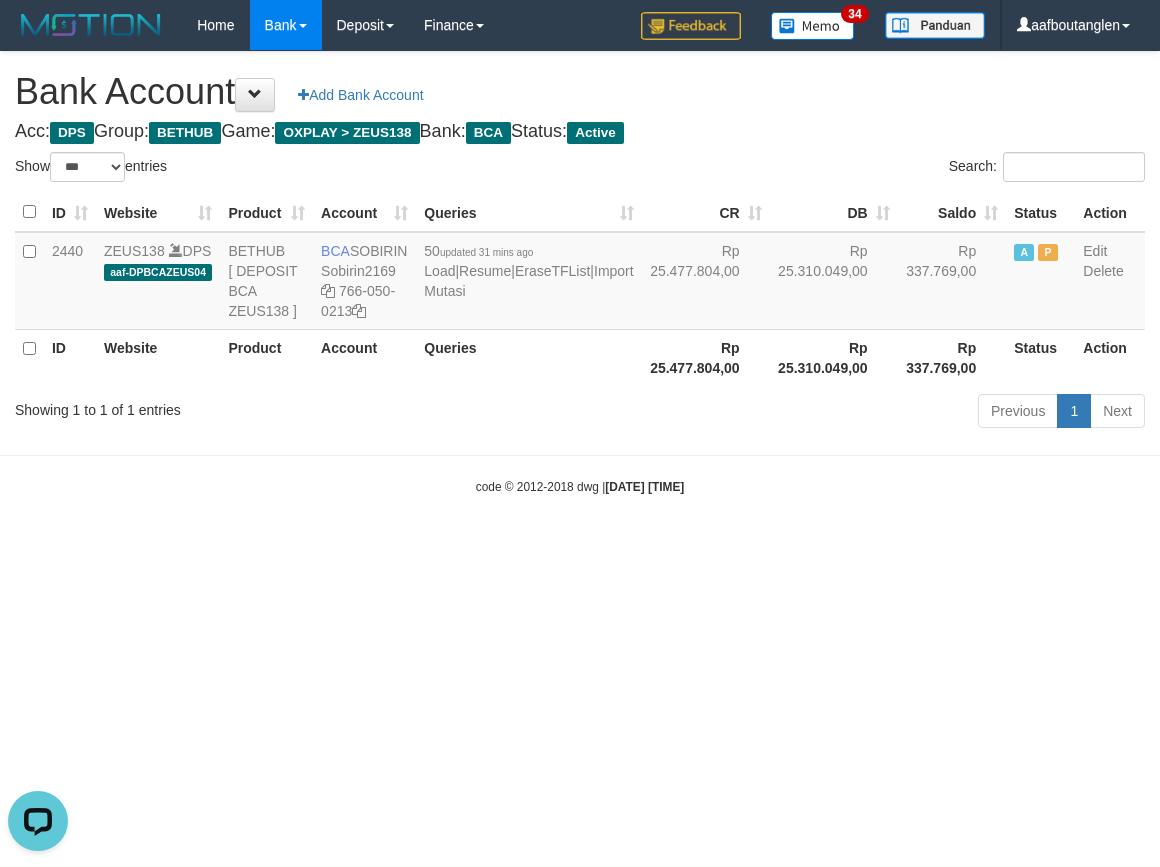 click on "Toggle navigation
Home
Bank
Account List
Deposit
DPS List
History
Note DPS
Finance
Financial Data
aafboutanglen
My Profile
Log Out
34" at bounding box center (580, 273) 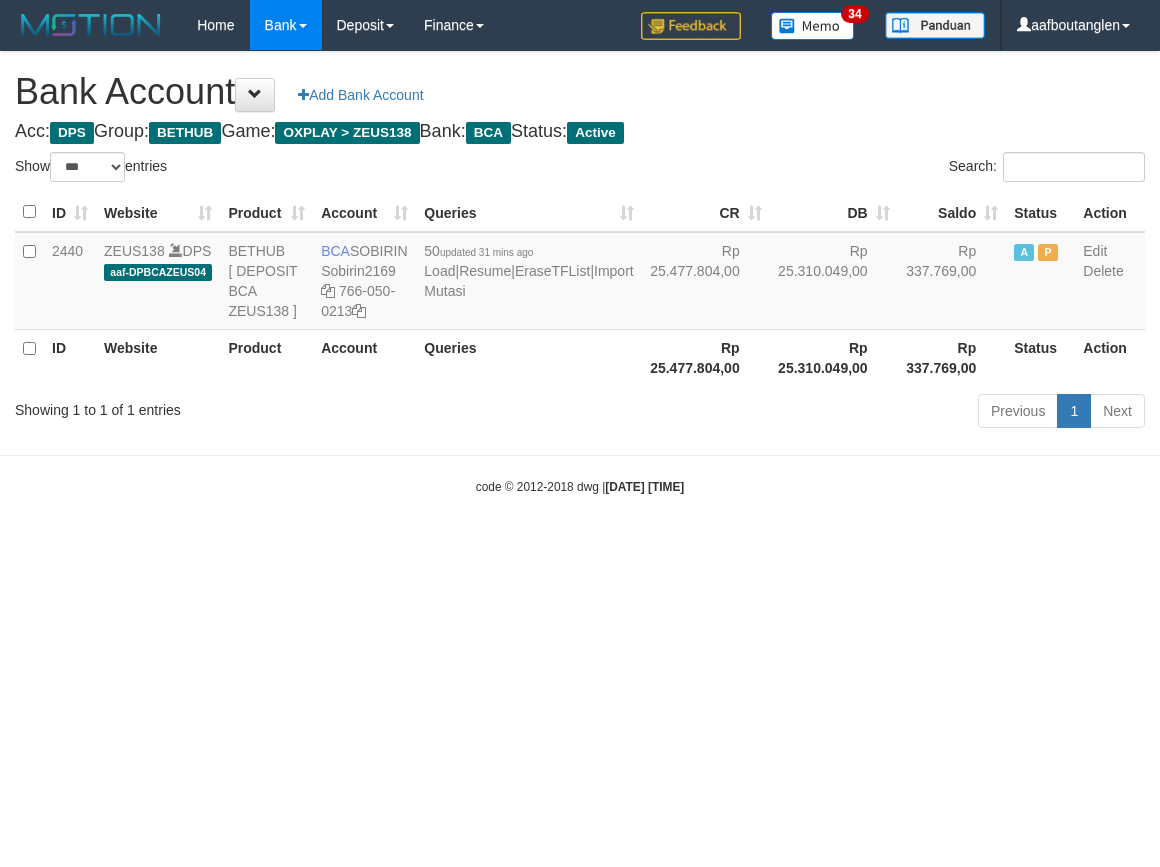 select on "***" 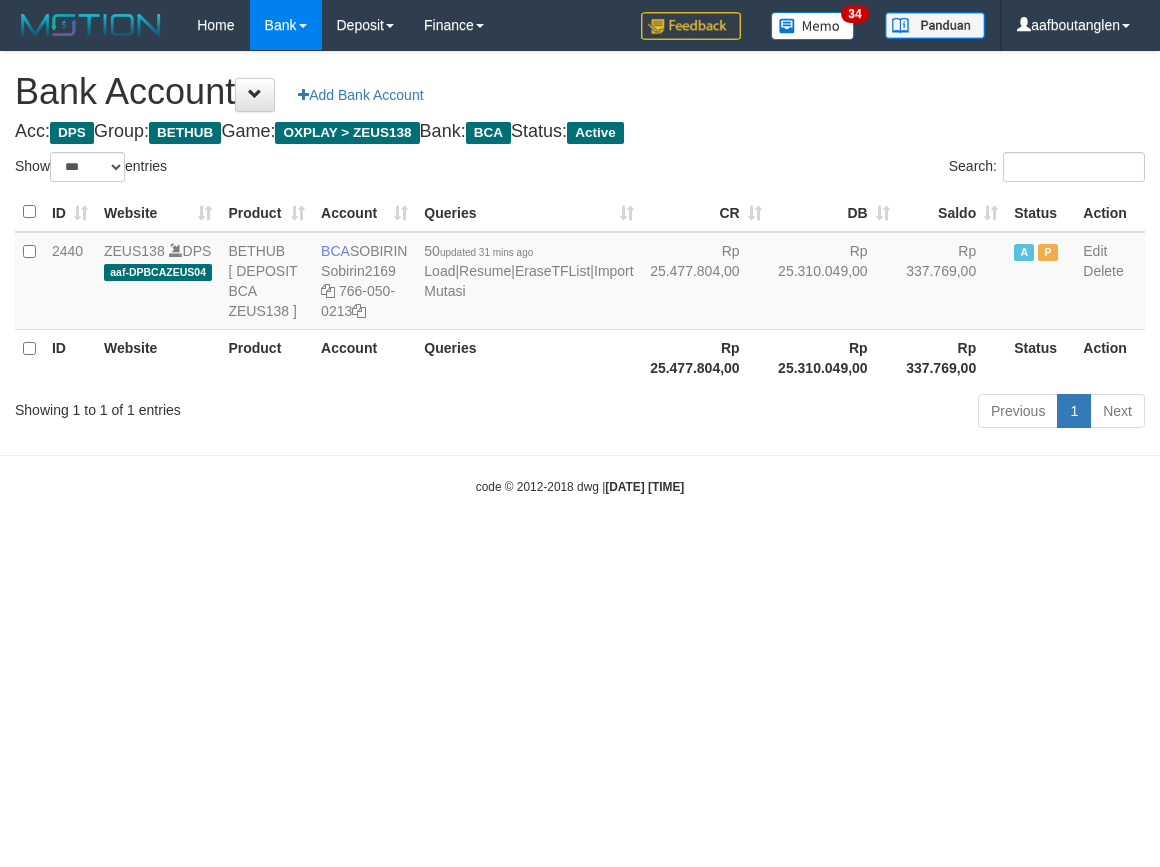 scroll, scrollTop: 0, scrollLeft: 0, axis: both 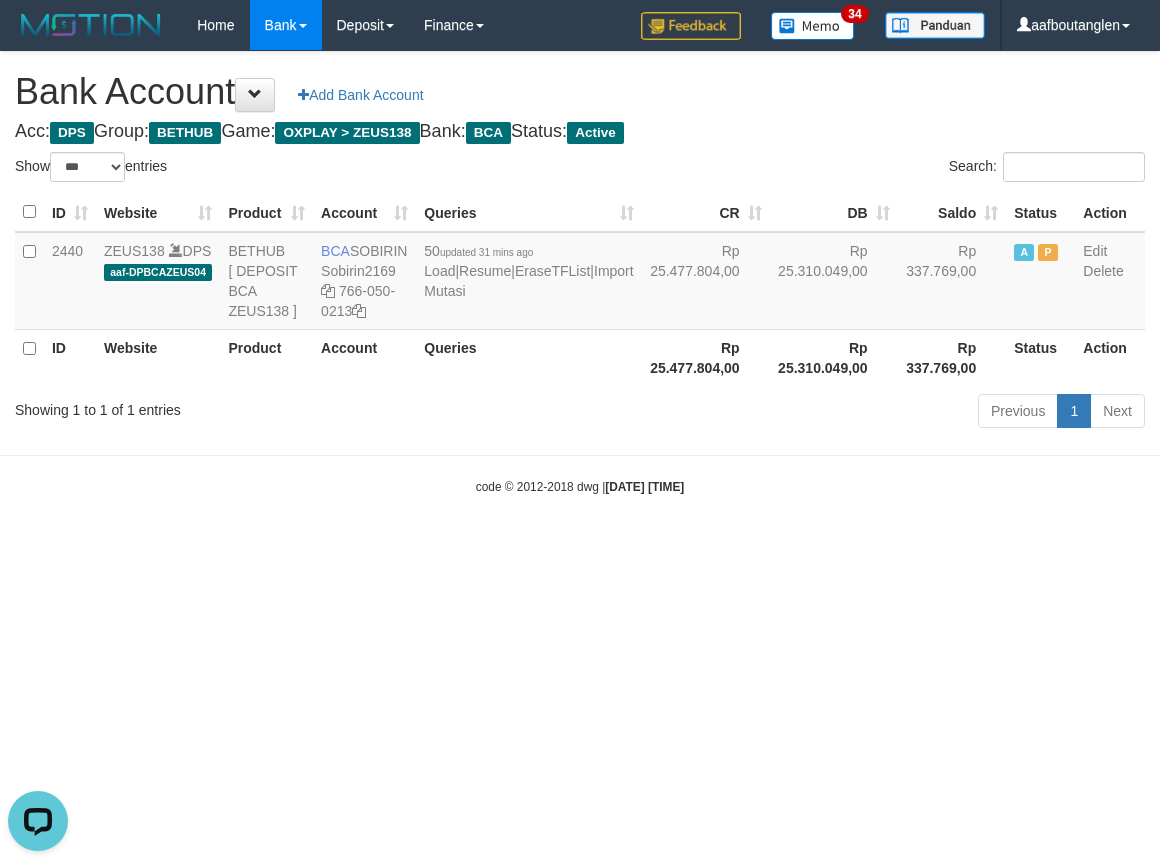 click on "Toggle navigation
Home
Bank
Account List
Deposit
DPS List
History
Note DPS
Finance
Financial Data
aafboutanglen
My Profile
Log Out
34" at bounding box center (580, 273) 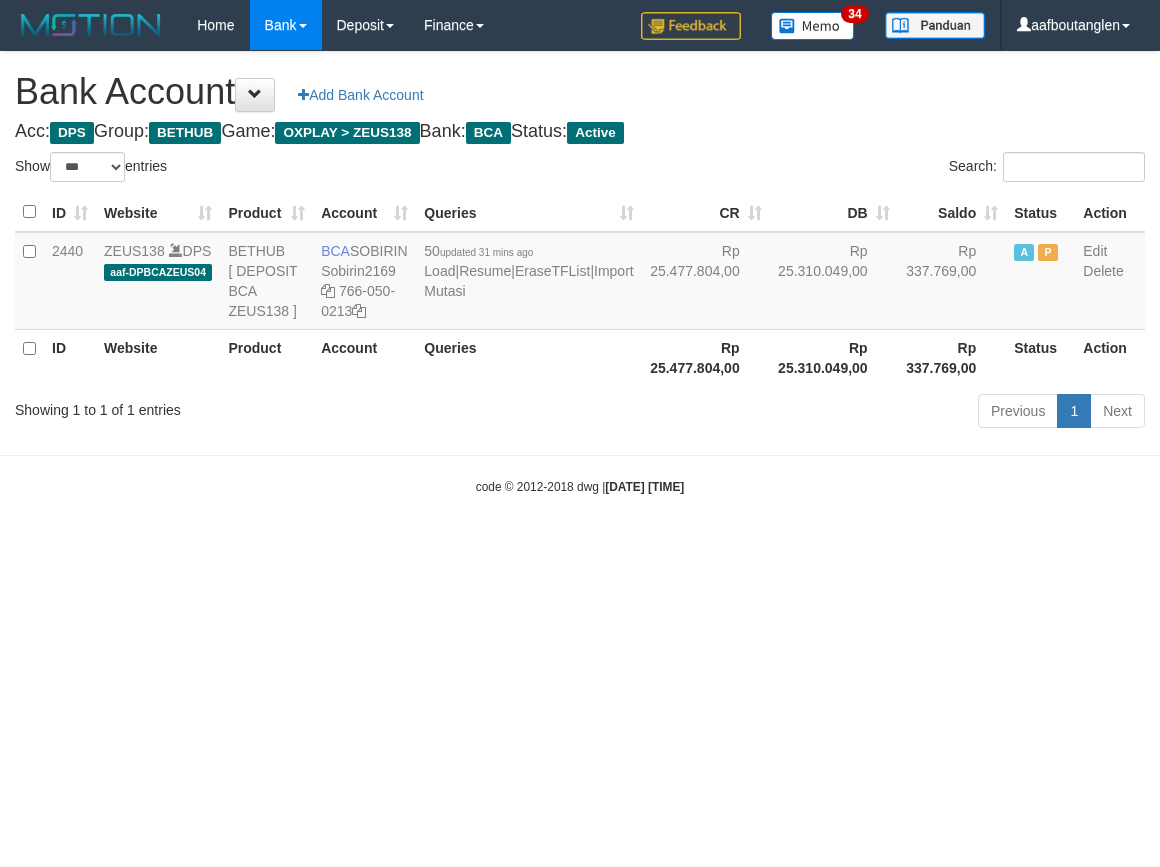 select on "***" 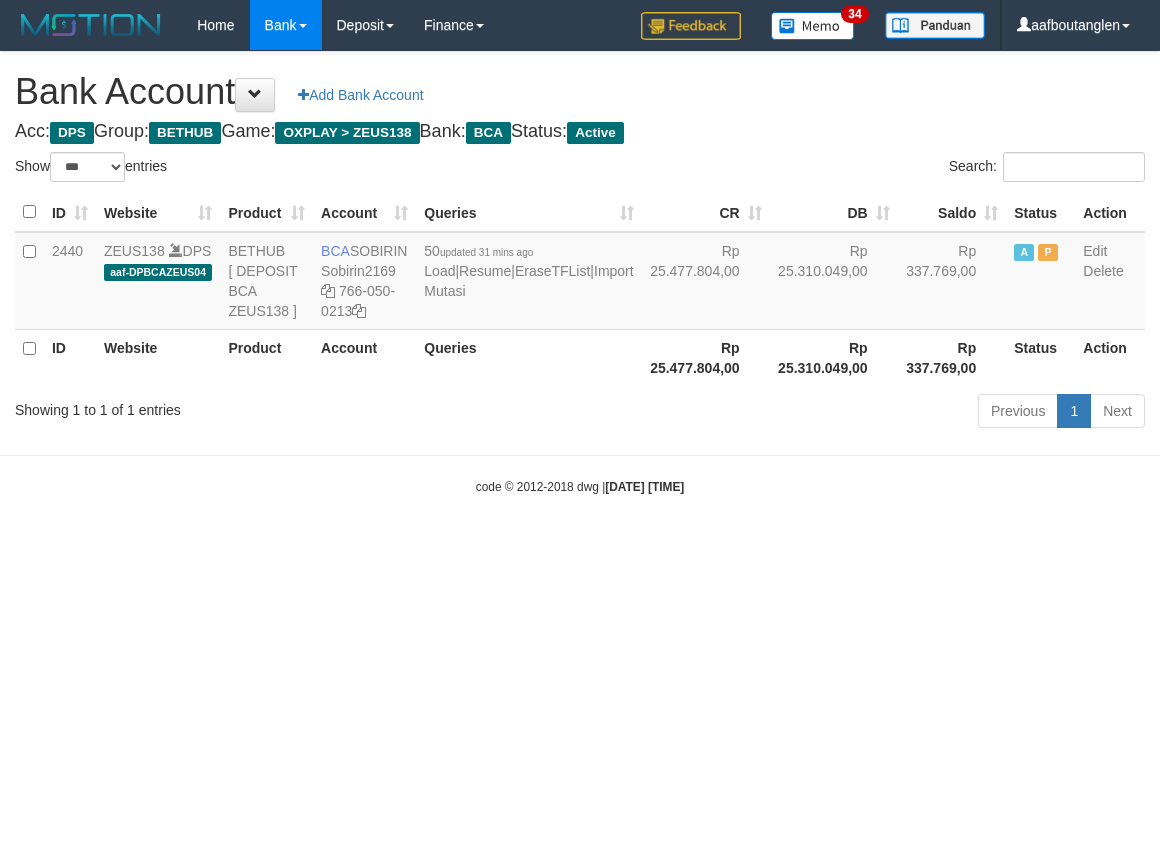scroll, scrollTop: 0, scrollLeft: 0, axis: both 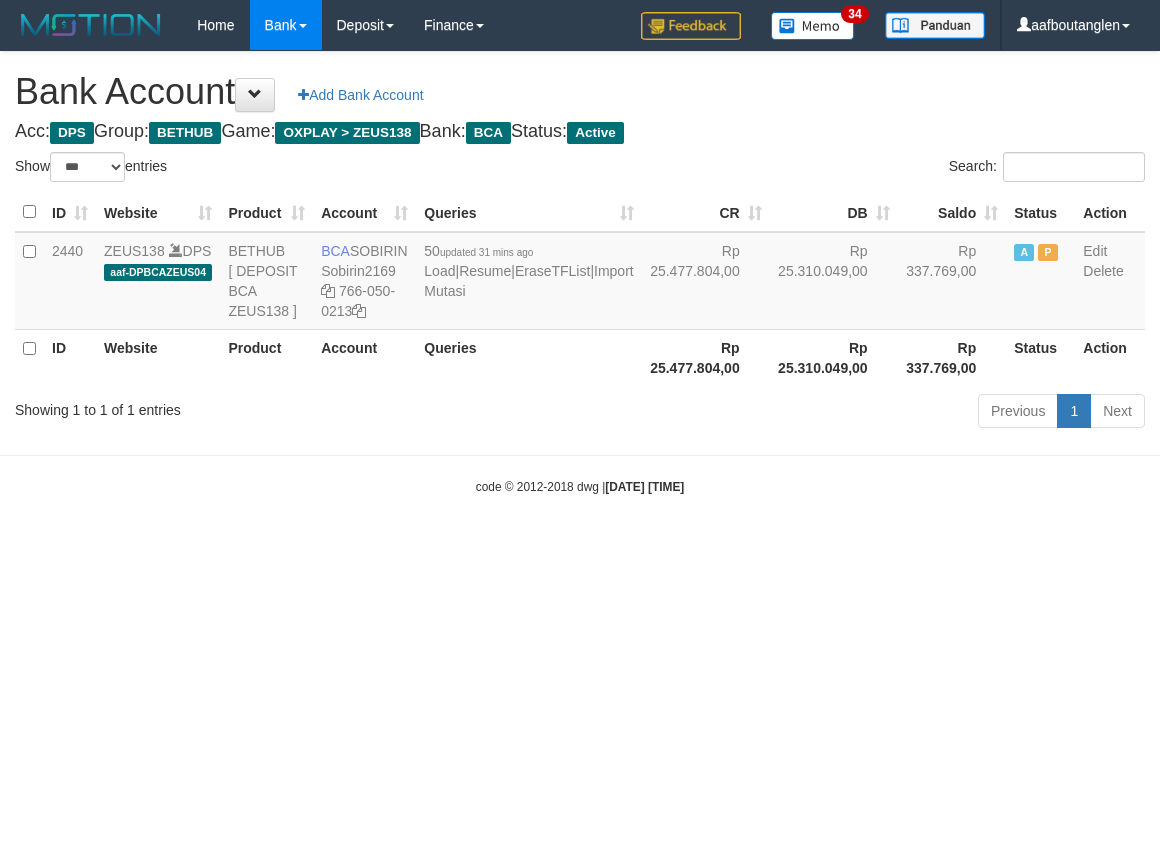 select on "***" 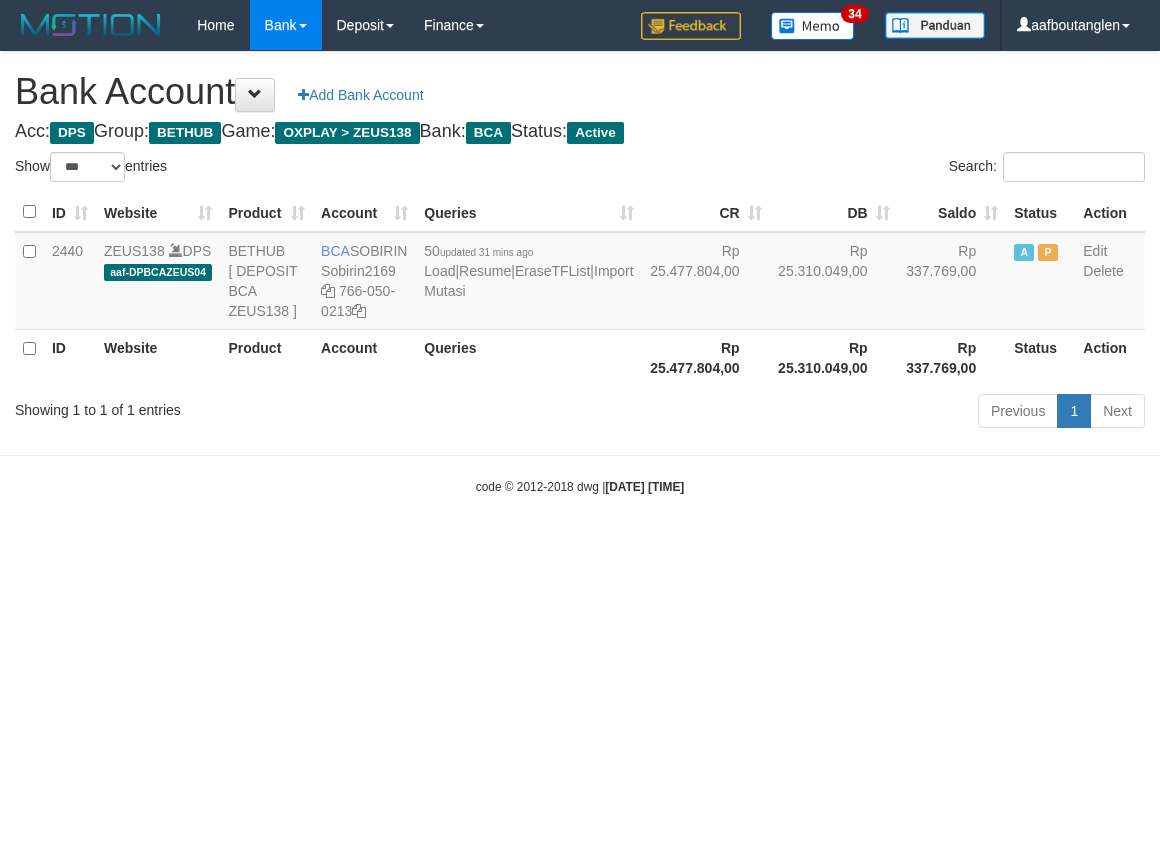 scroll, scrollTop: 0, scrollLeft: 0, axis: both 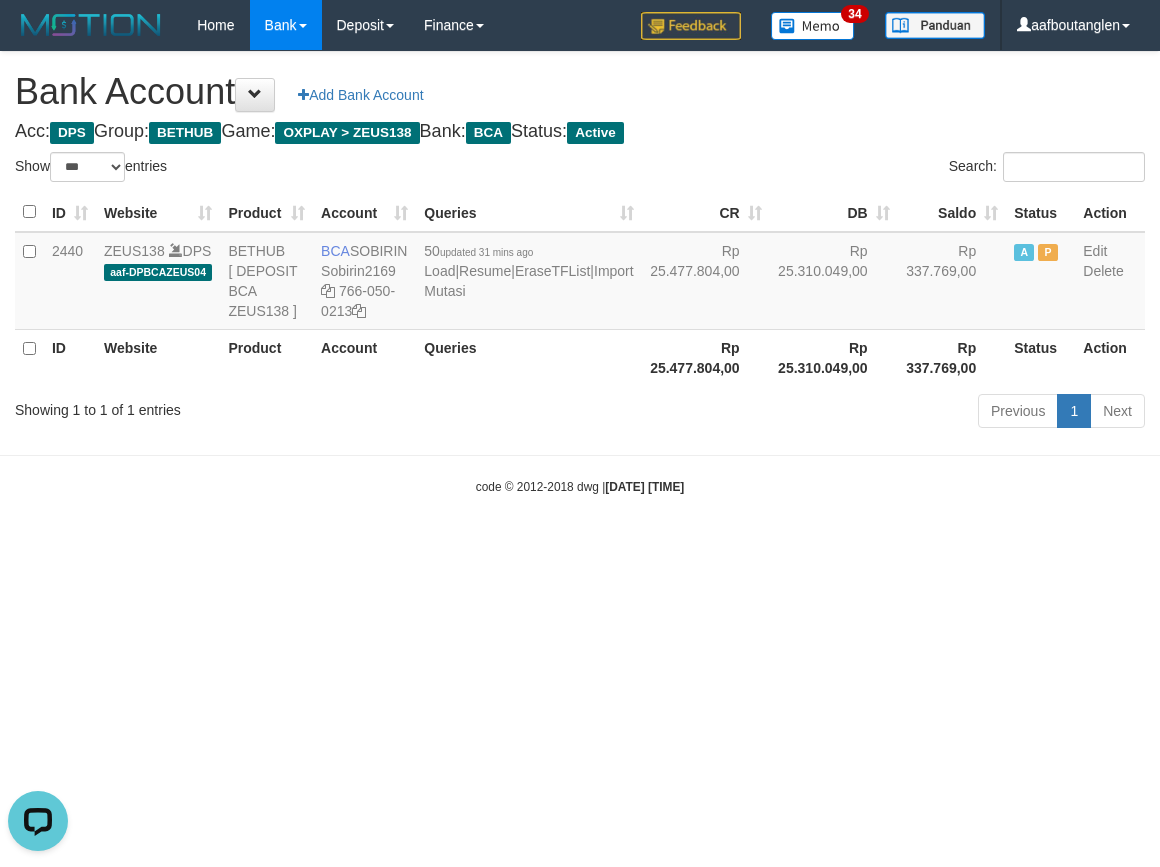 click on "Toggle navigation
Home
Bank
Account List
Deposit
DPS List
History
Note DPS
Finance
Financial Data
aafboutanglen
My Profile
Log Out
34" at bounding box center [580, 273] 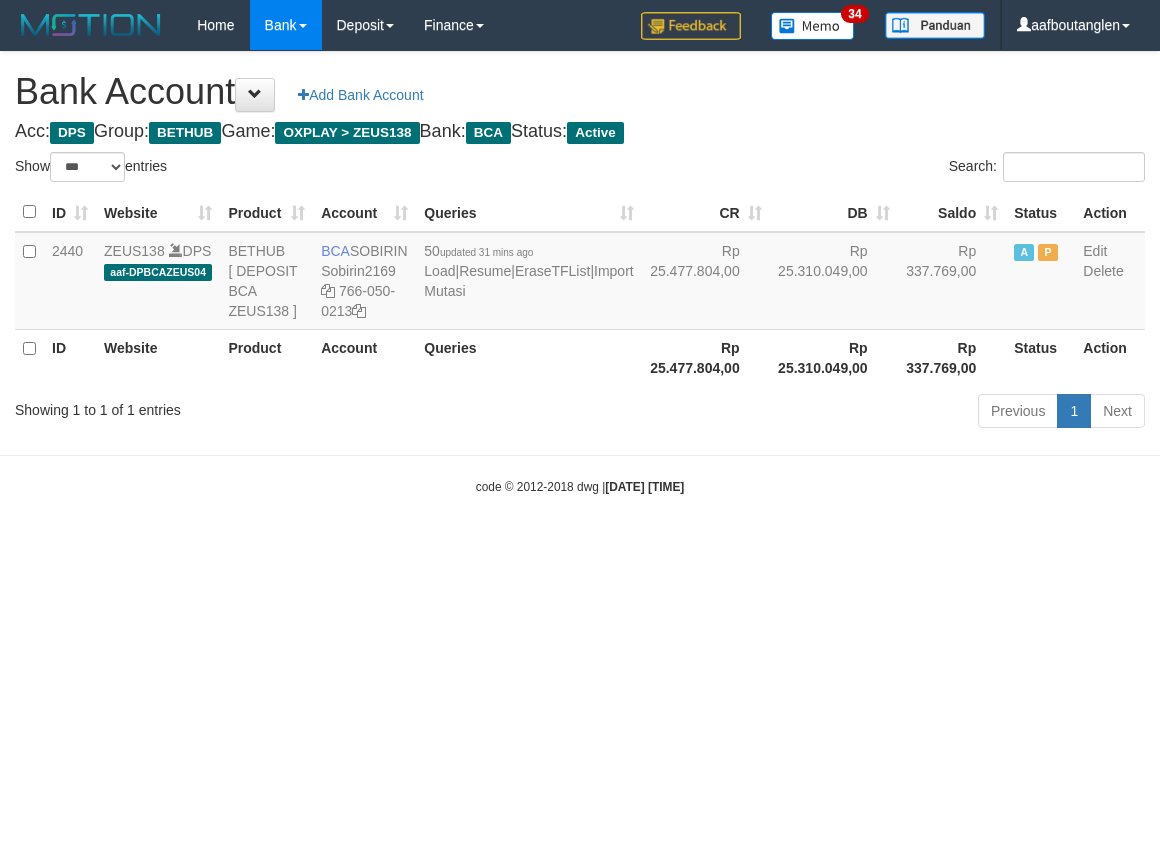 select on "***" 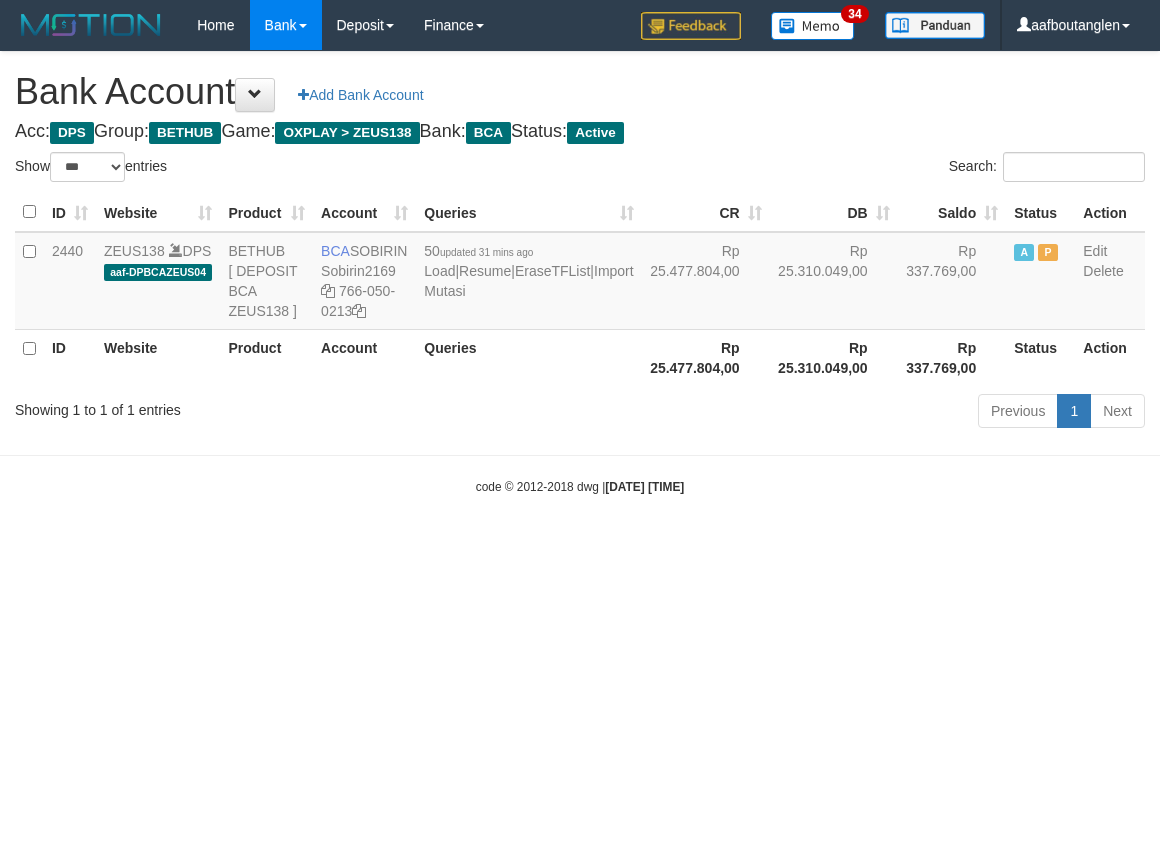 scroll, scrollTop: 0, scrollLeft: 0, axis: both 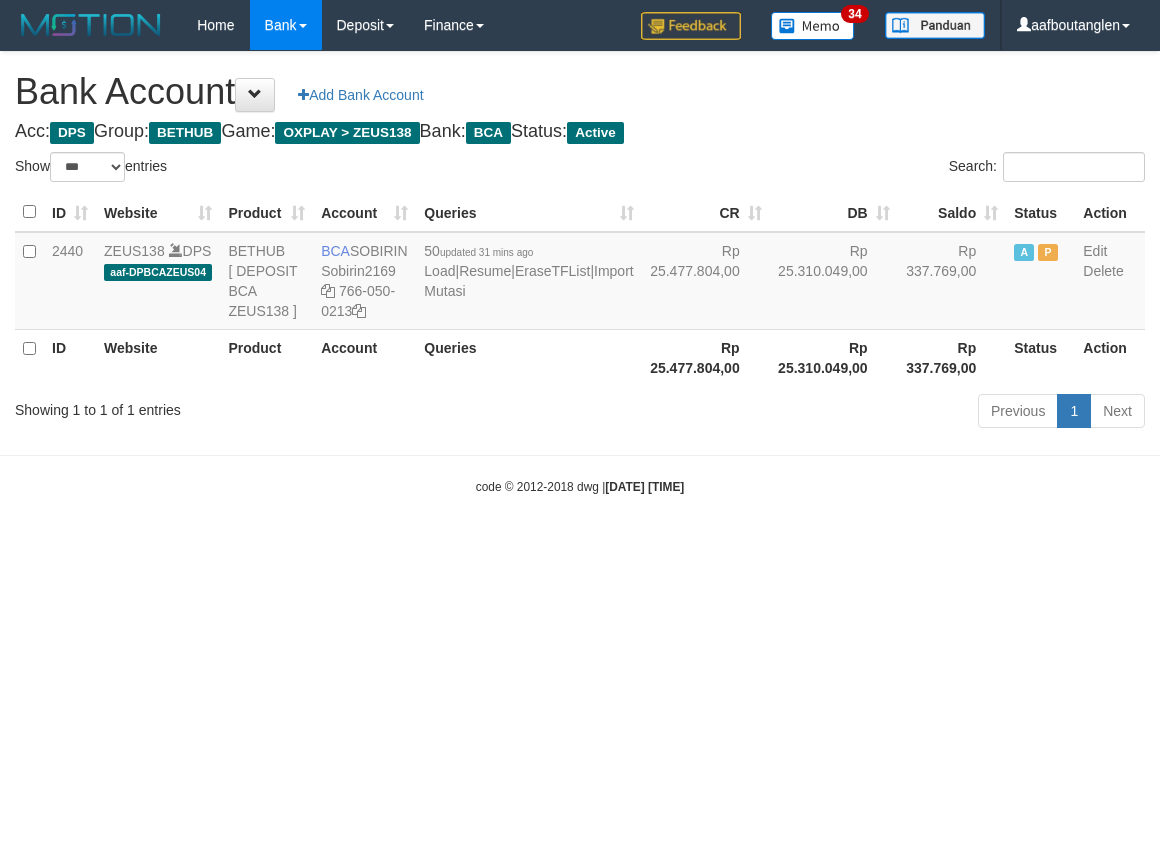 select on "***" 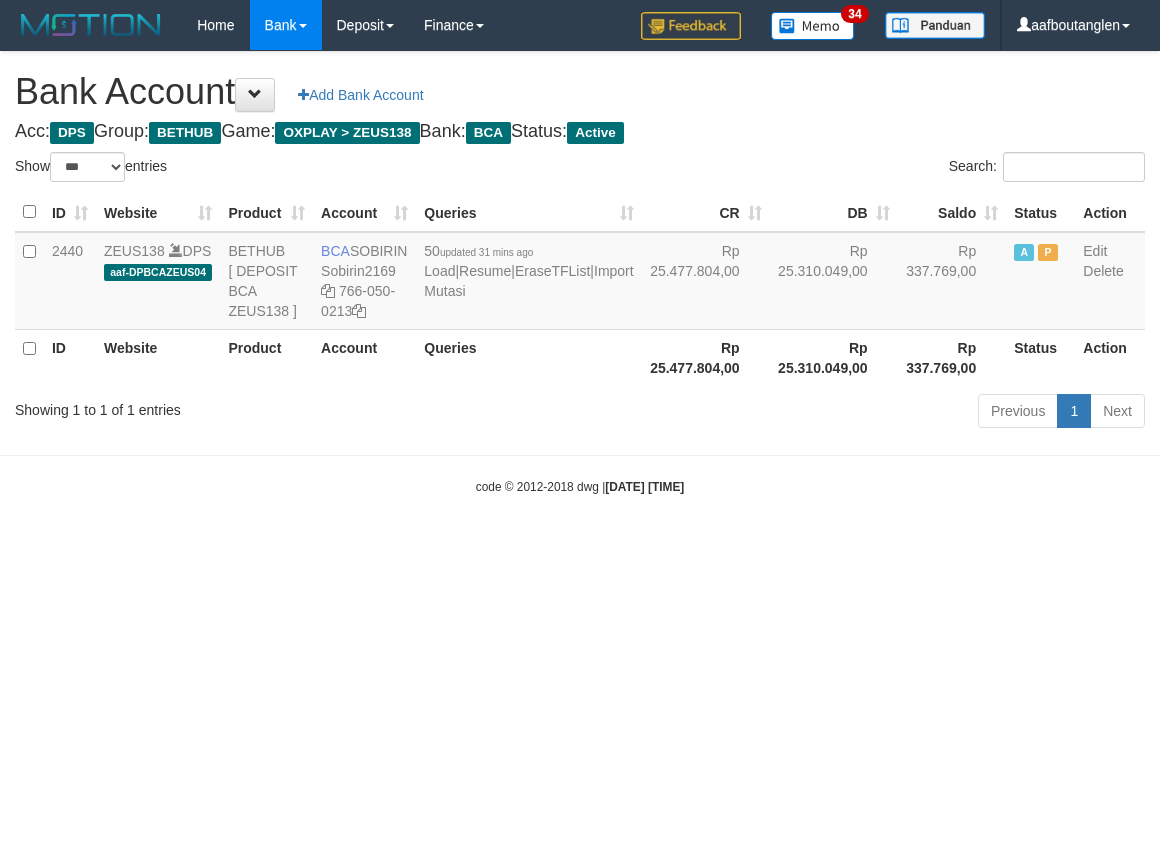 scroll, scrollTop: 0, scrollLeft: 0, axis: both 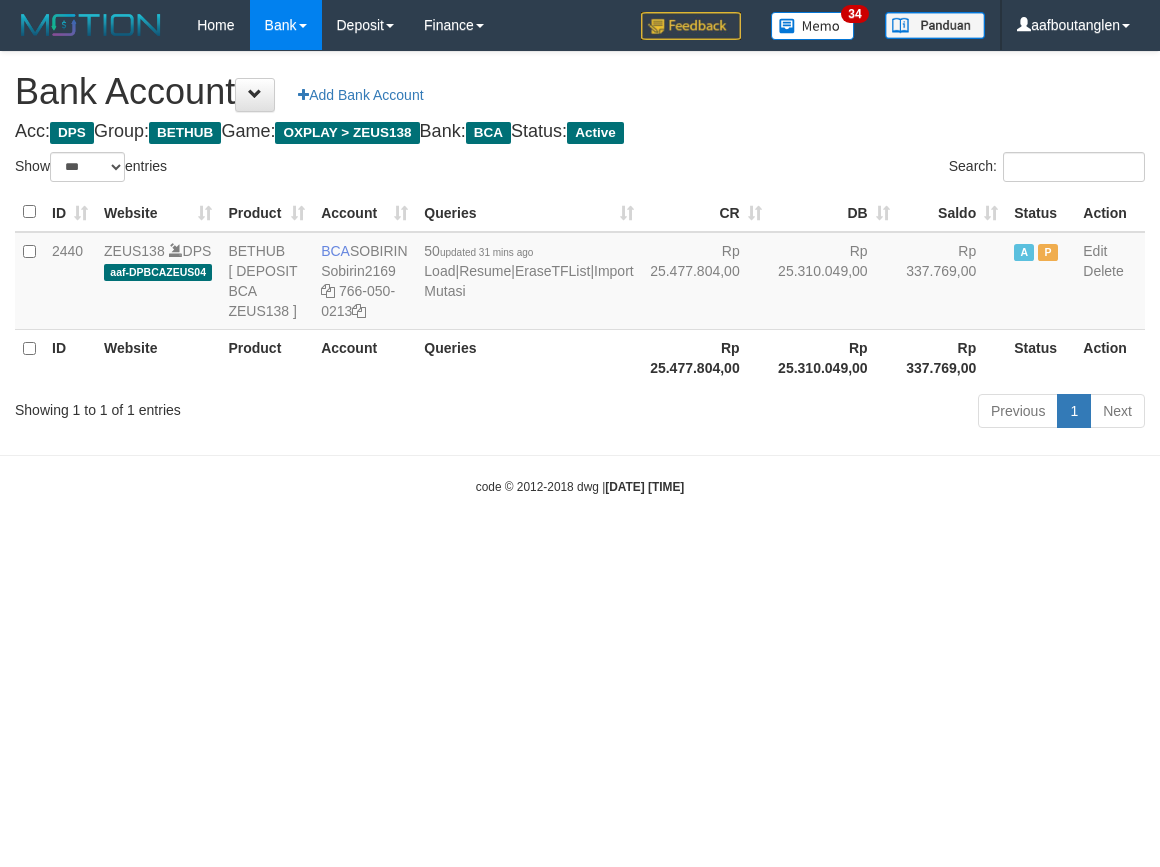 select on "***" 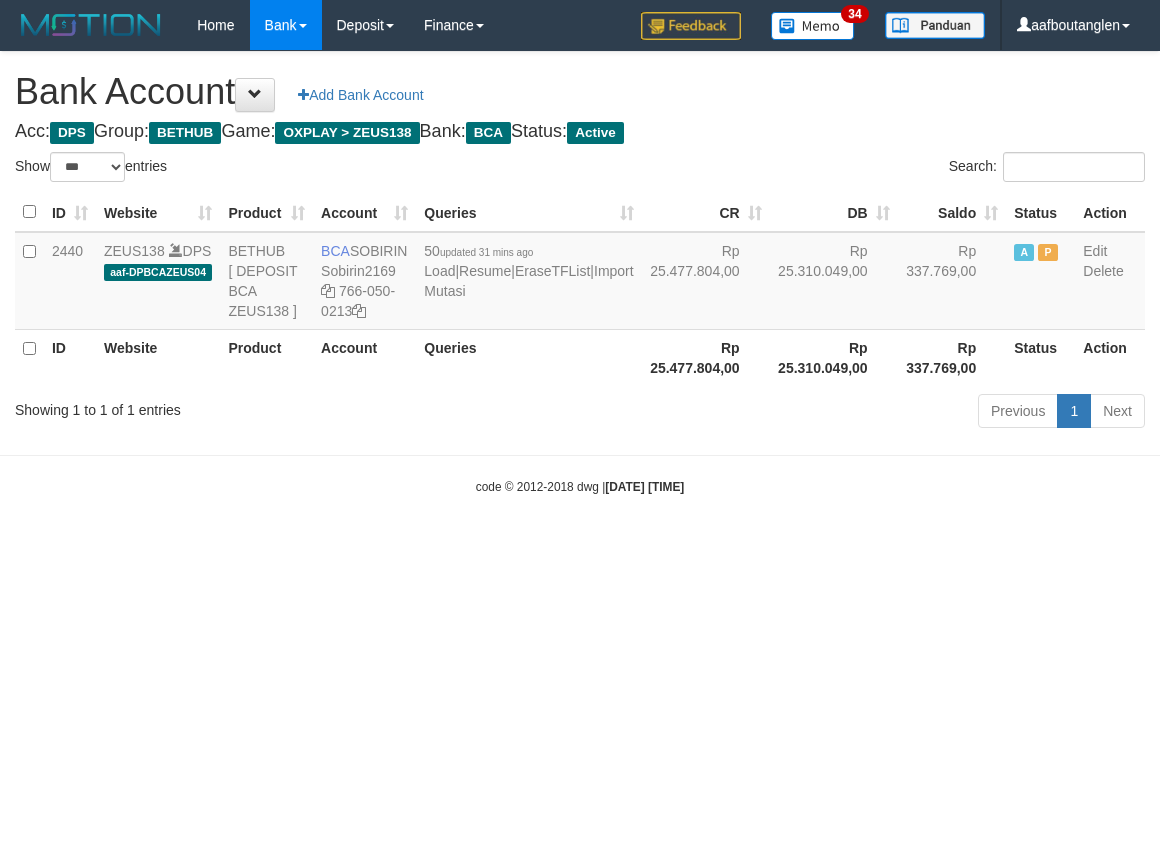 scroll, scrollTop: 0, scrollLeft: 0, axis: both 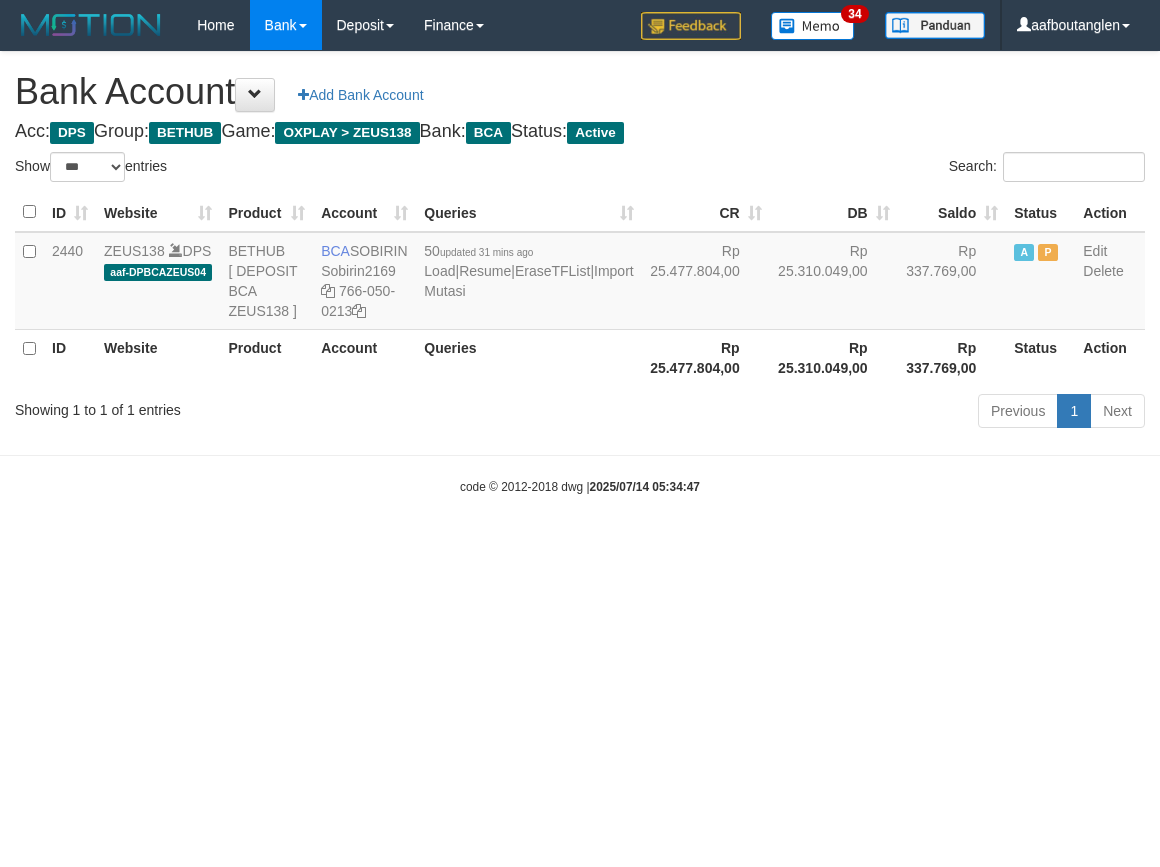 select on "***" 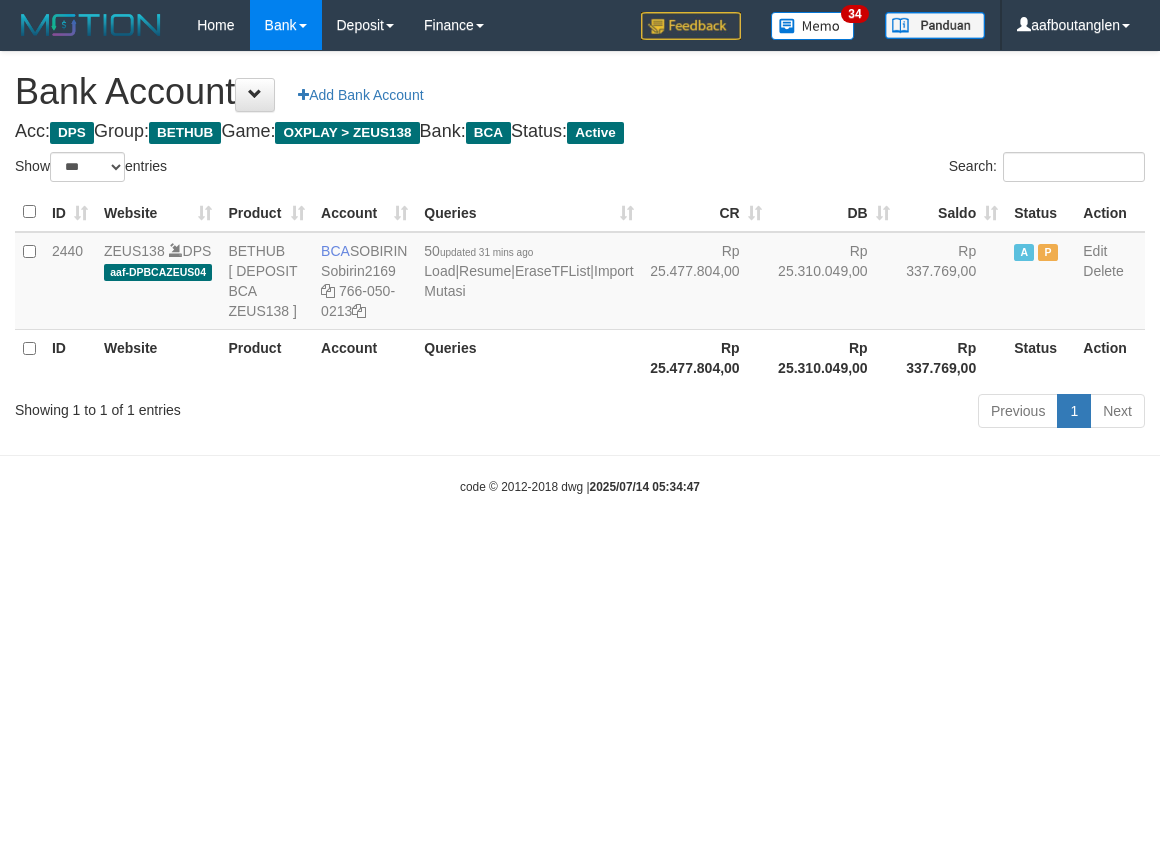 scroll, scrollTop: 0, scrollLeft: 0, axis: both 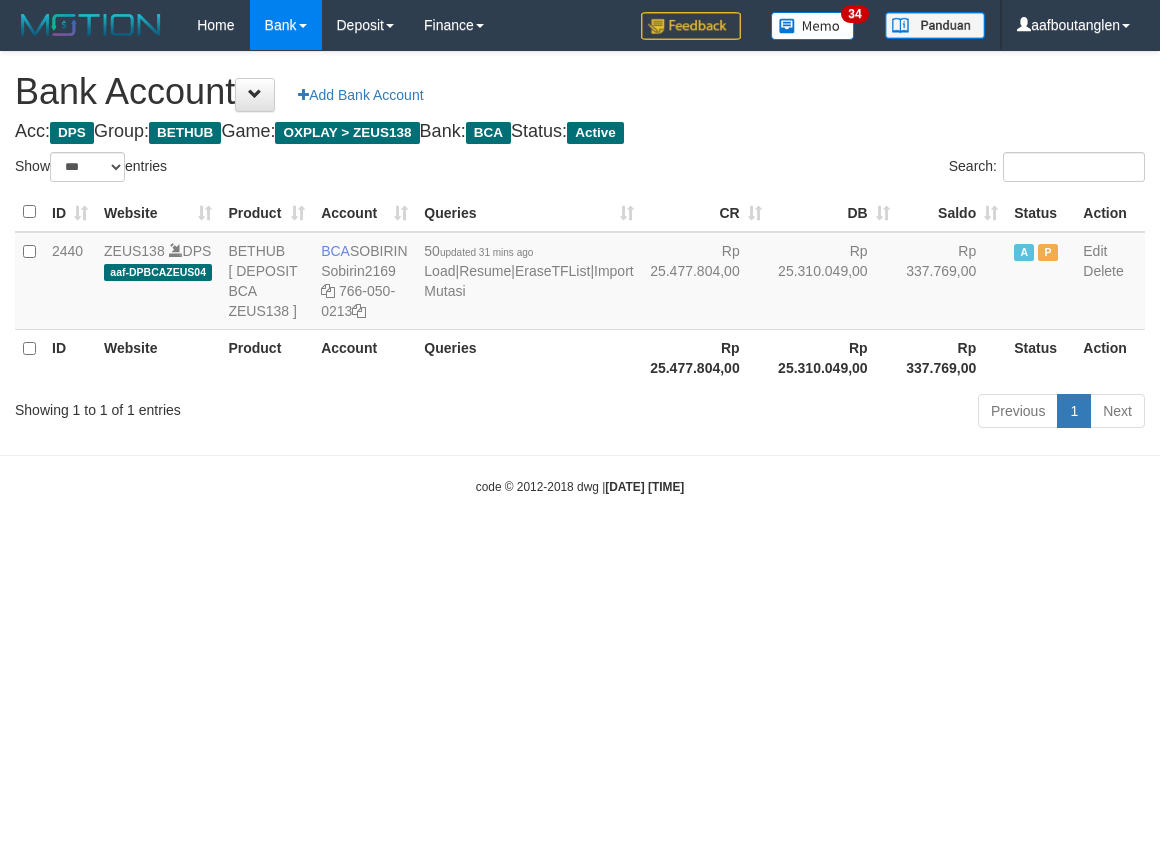 select on "***" 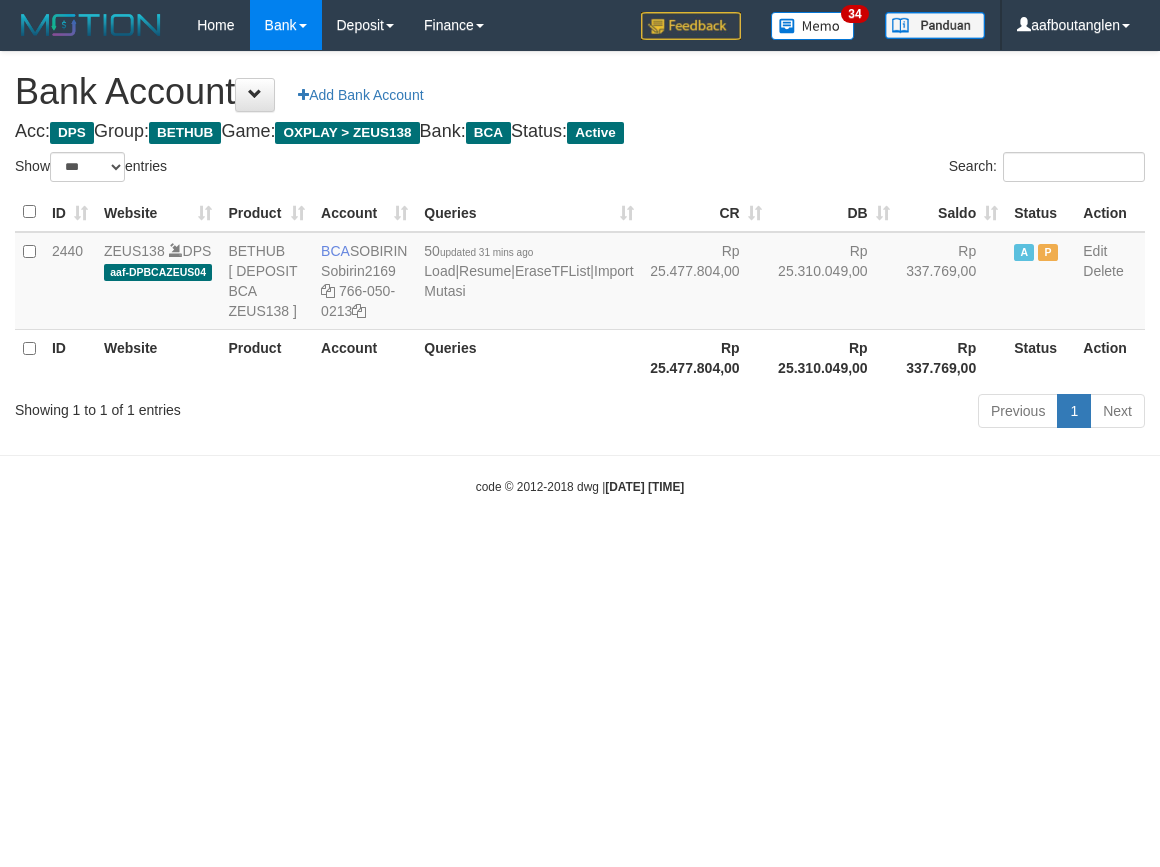 scroll, scrollTop: 0, scrollLeft: 0, axis: both 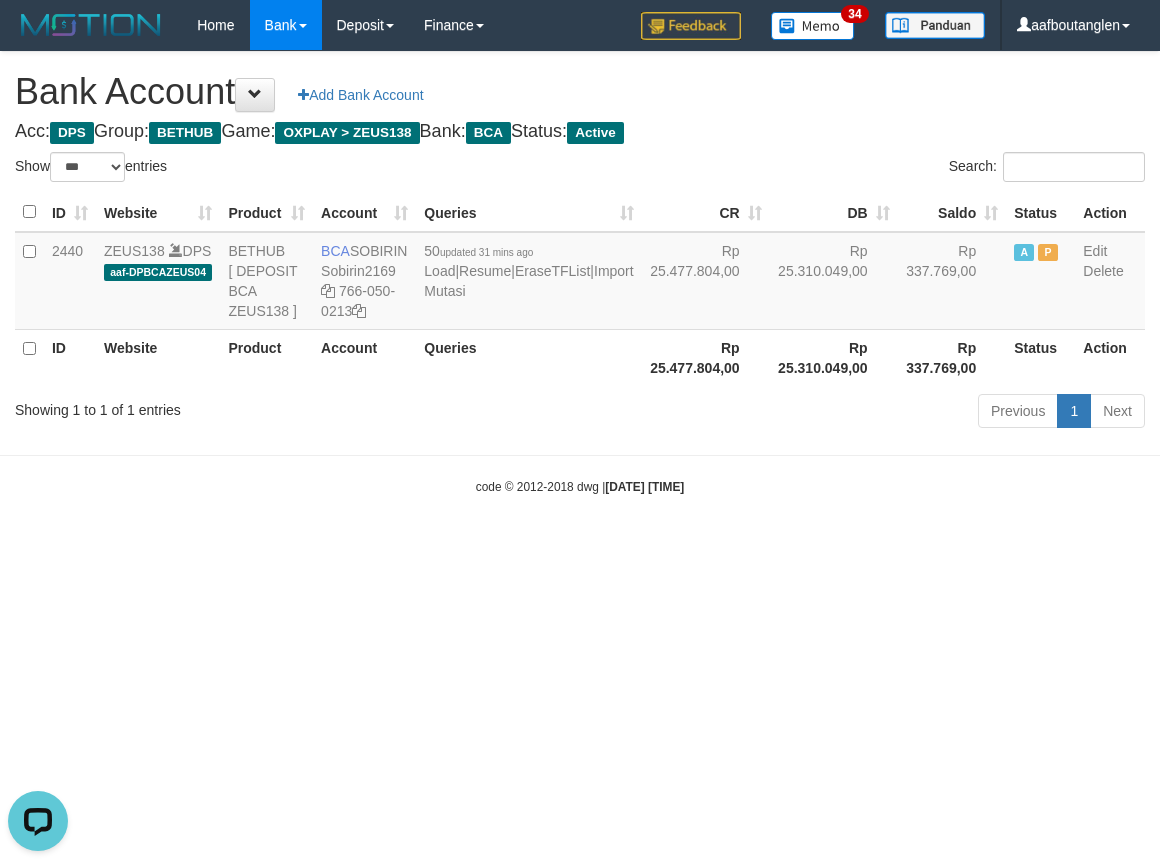 drag, startPoint x: 963, startPoint y: 576, endPoint x: 932, endPoint y: 573, distance: 31.144823 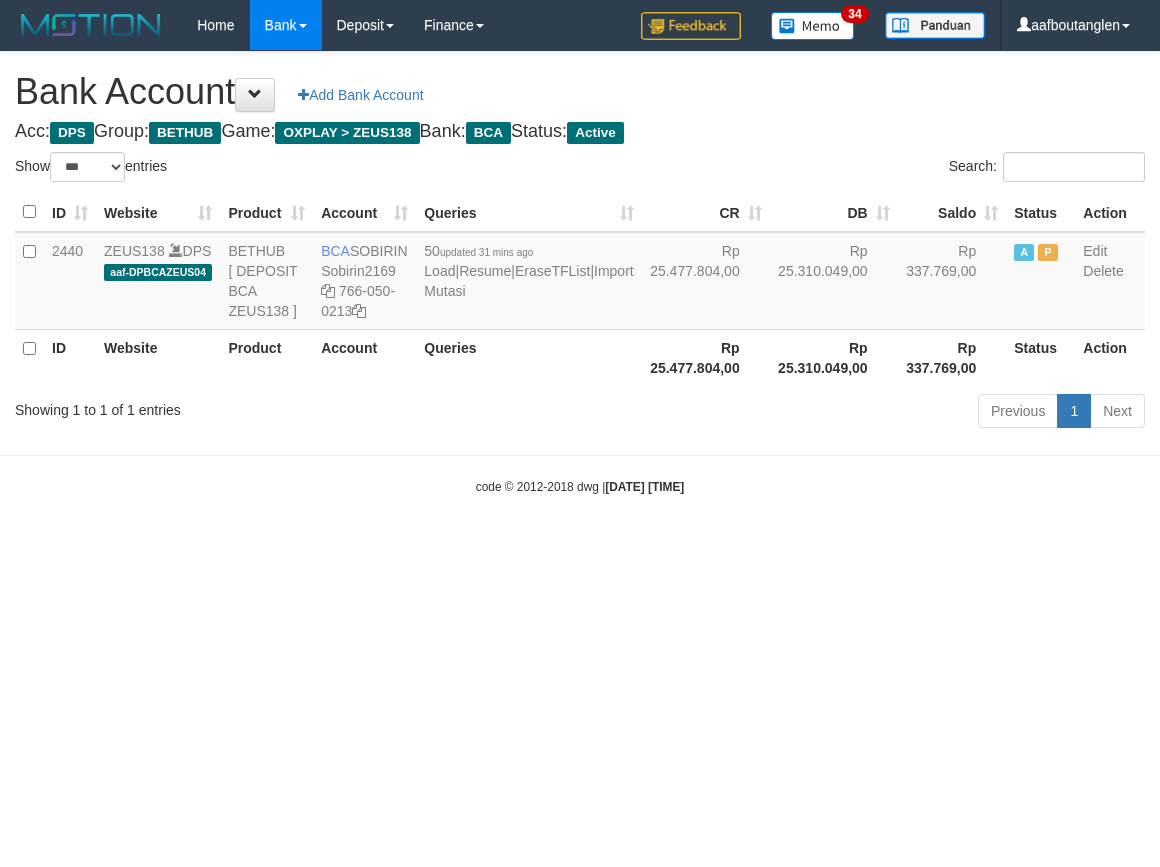 select on "***" 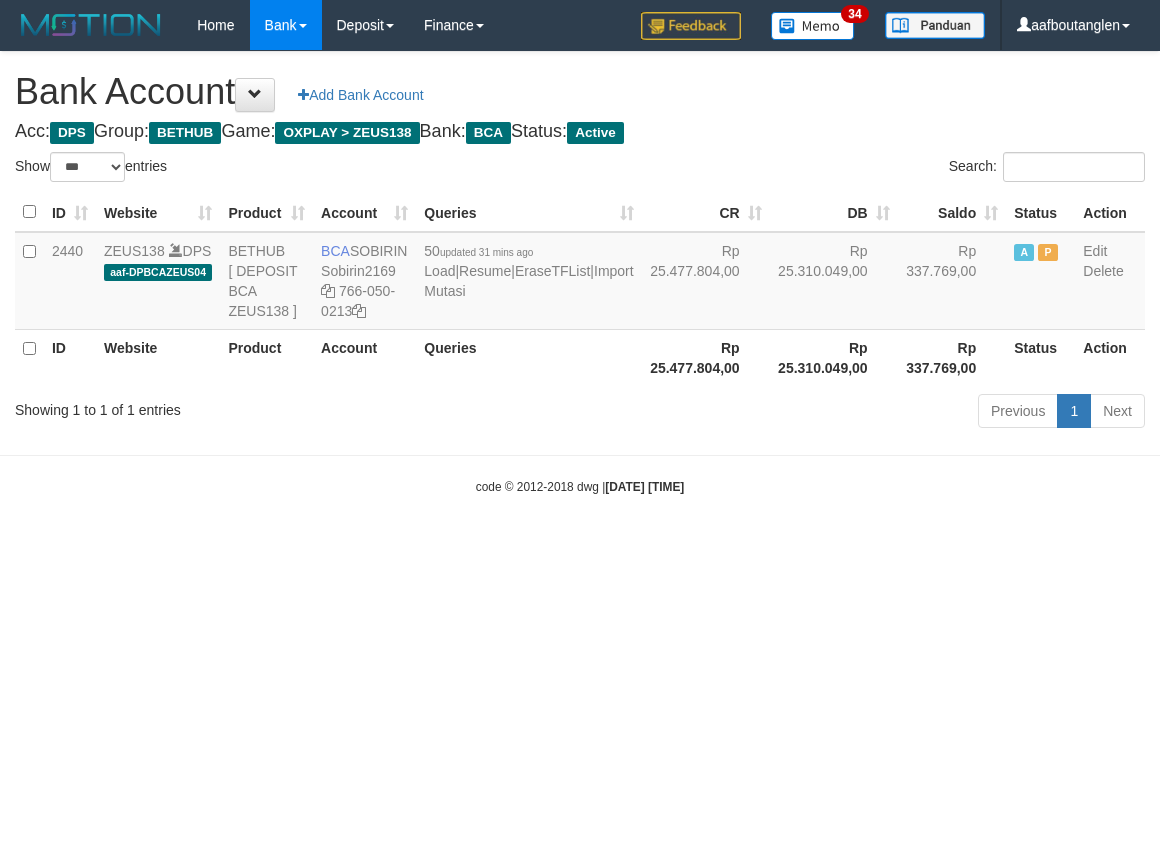 scroll, scrollTop: 0, scrollLeft: 0, axis: both 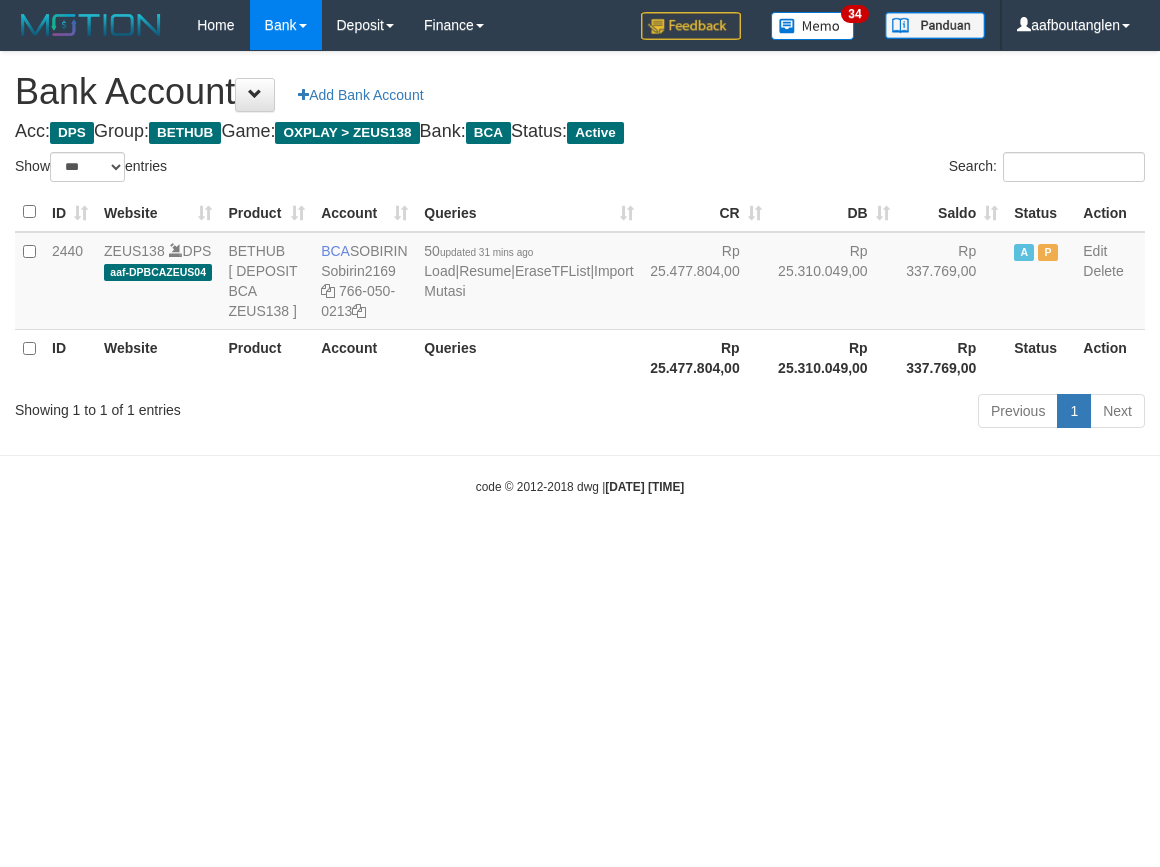 select on "***" 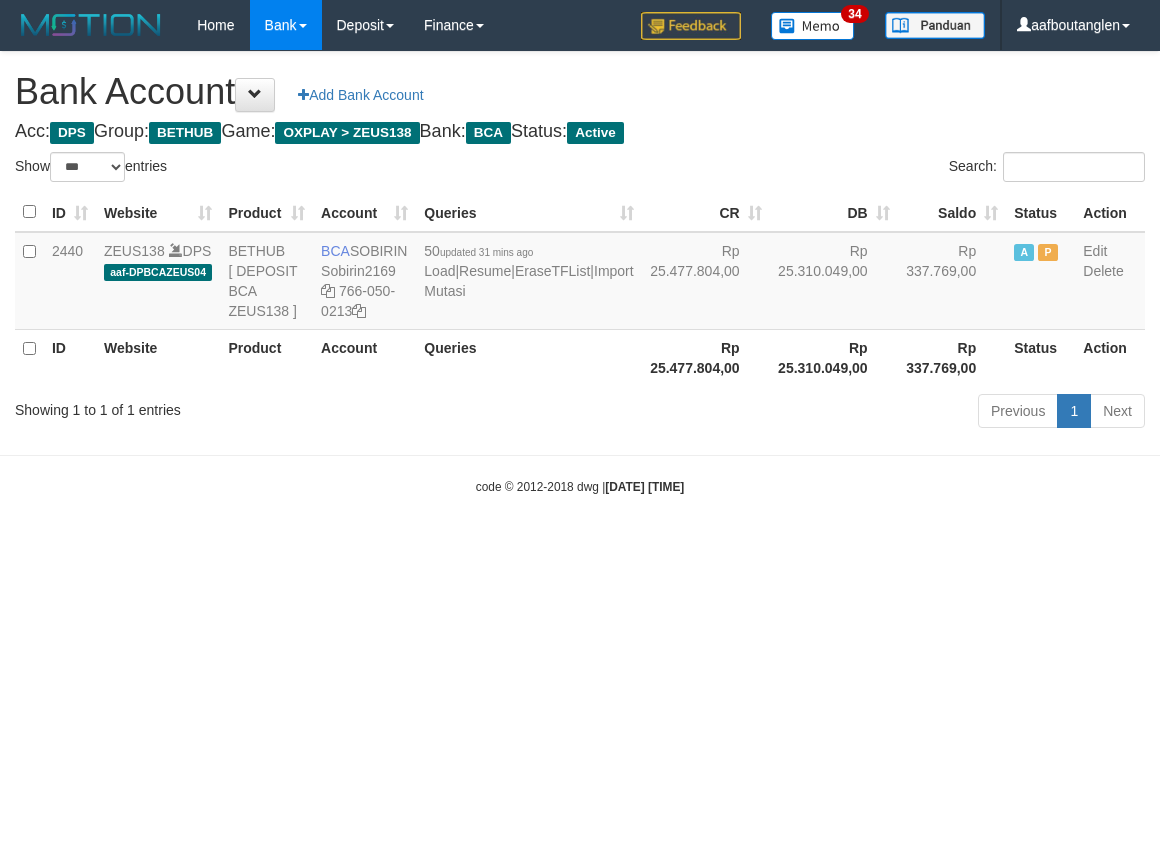 scroll, scrollTop: 0, scrollLeft: 0, axis: both 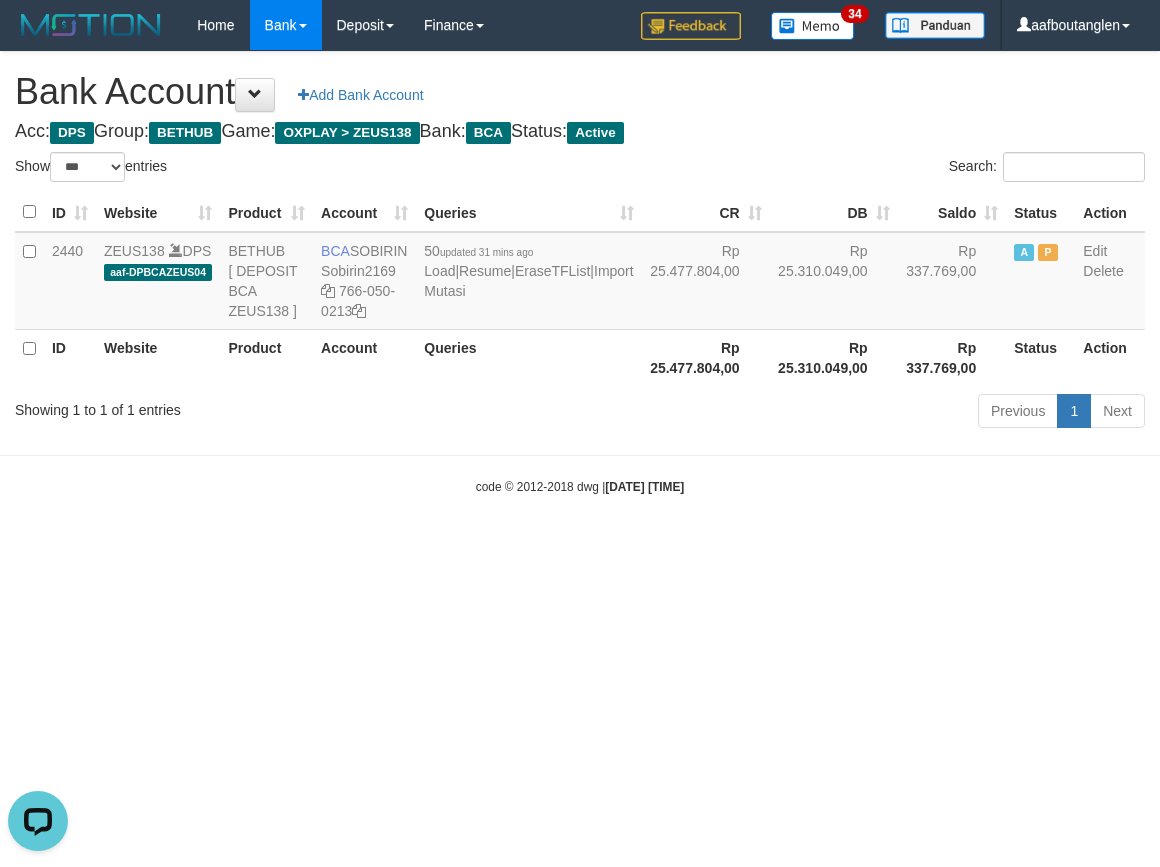 click on "Toggle navigation
Home
Bank
Account List
Deposit
DPS List
History
Note DPS
Finance
Financial Data
aafboutanglen
My Profile
Log Out
34" at bounding box center (580, 273) 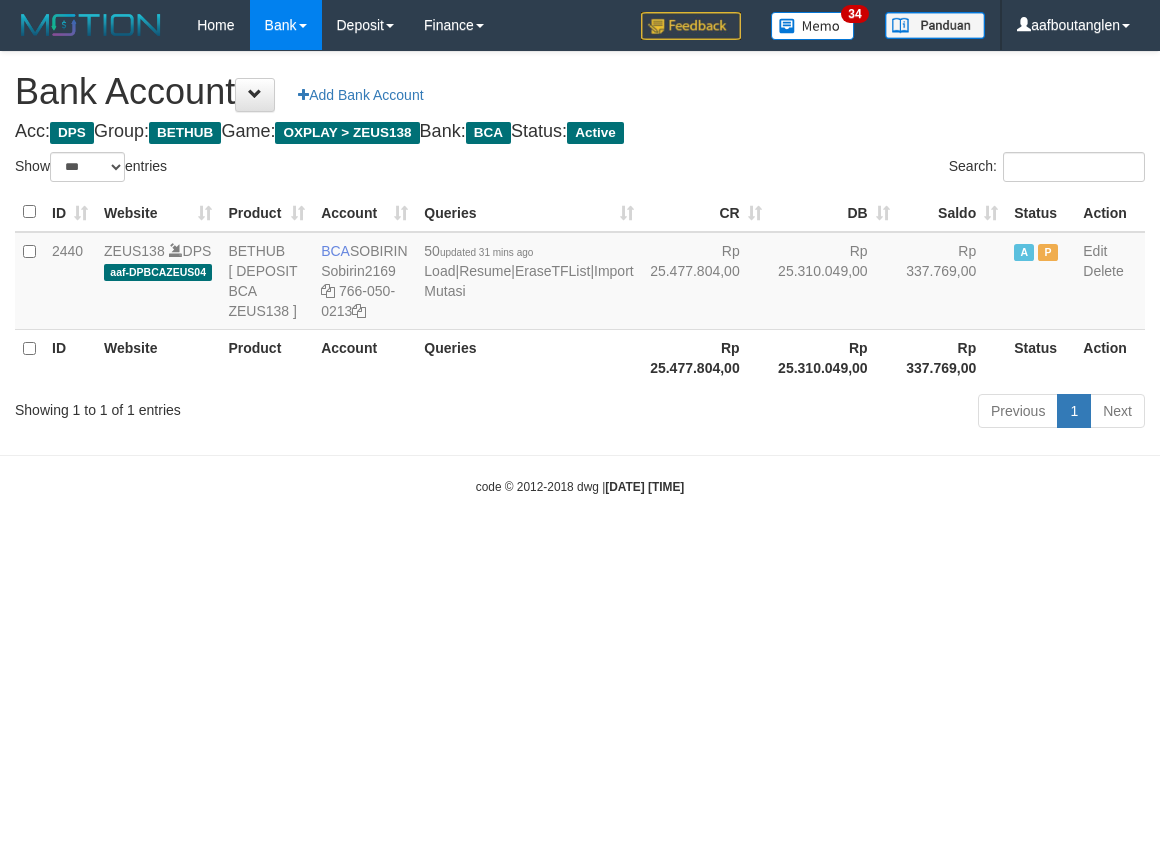 select on "***" 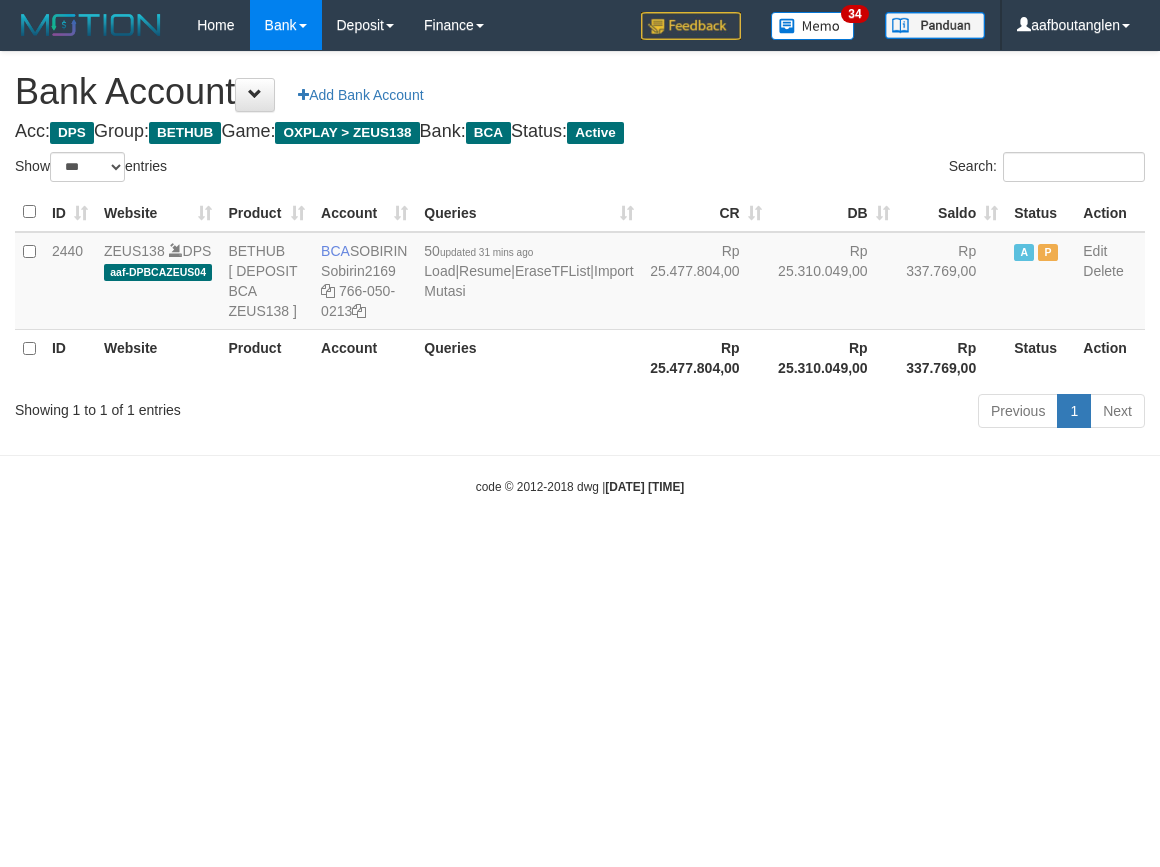 scroll, scrollTop: 0, scrollLeft: 0, axis: both 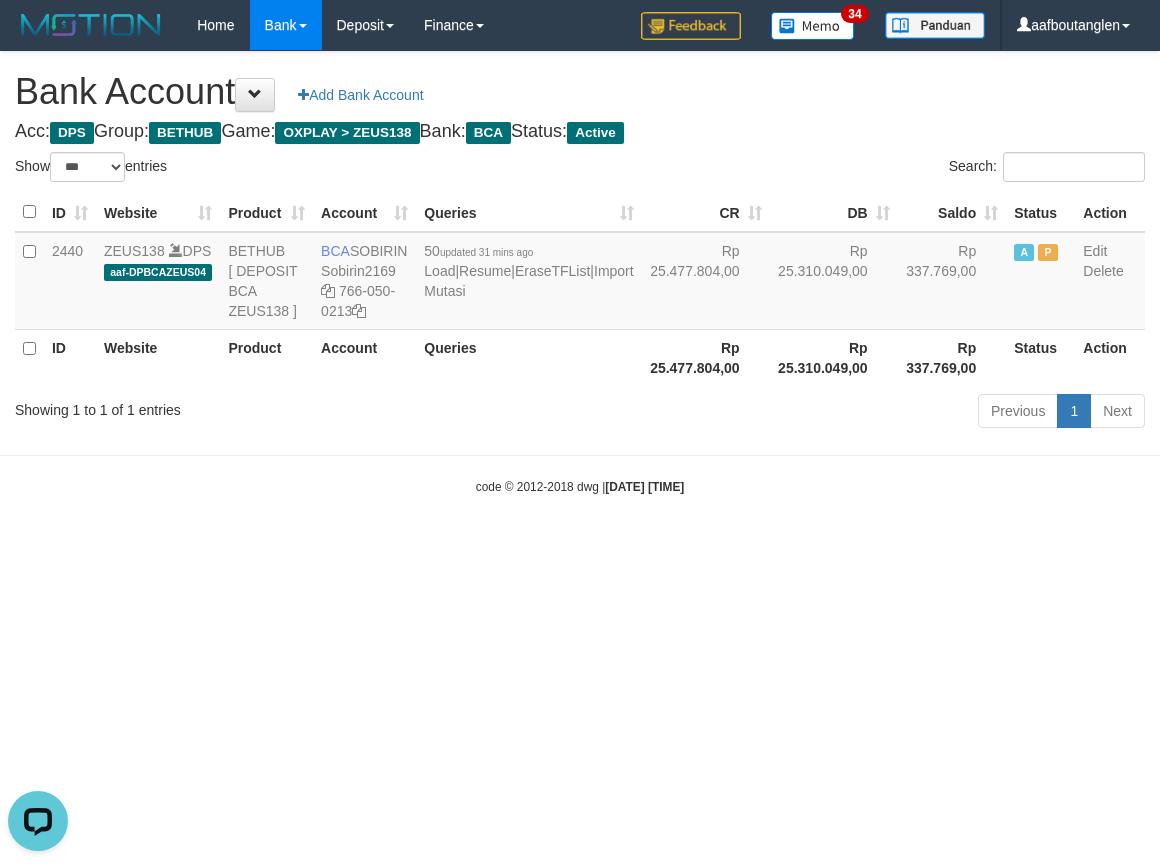 click on "code © 2012-2018 dwg |  2025/07/14 05:35:04" at bounding box center (580, 486) 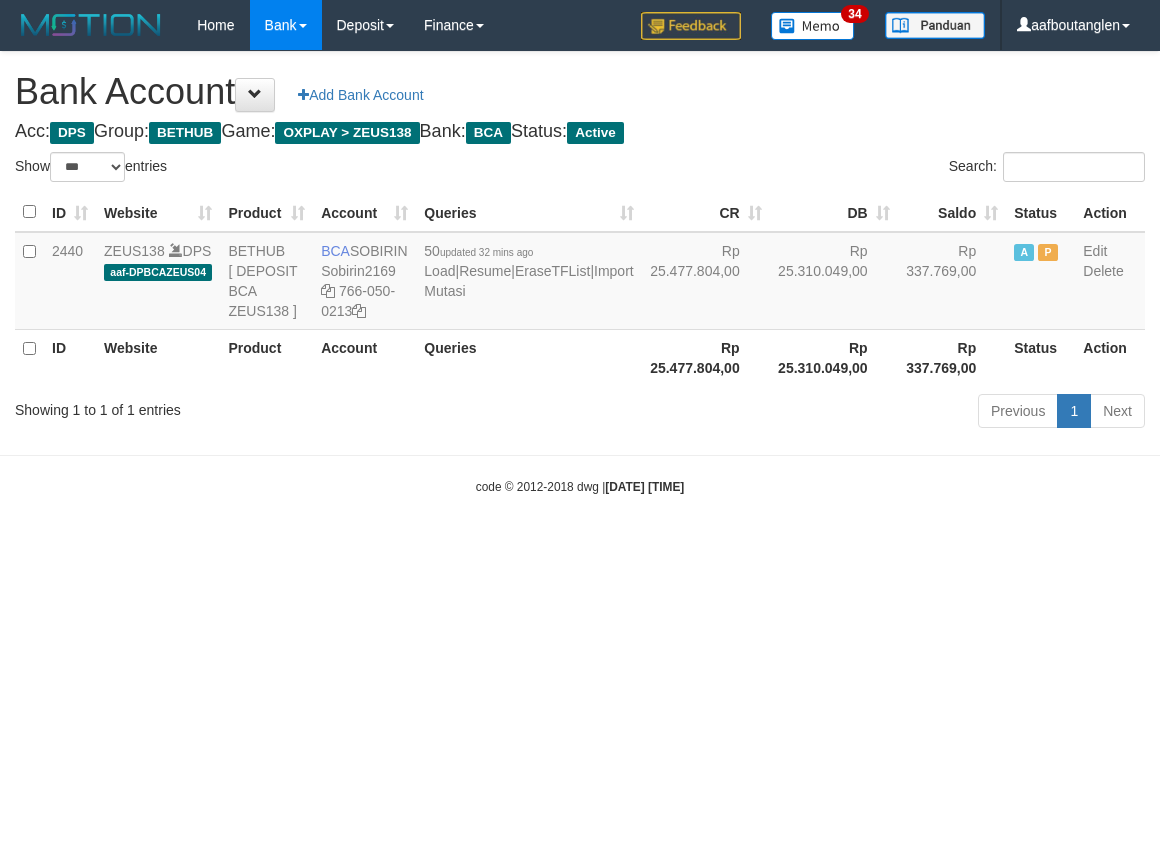 select on "***" 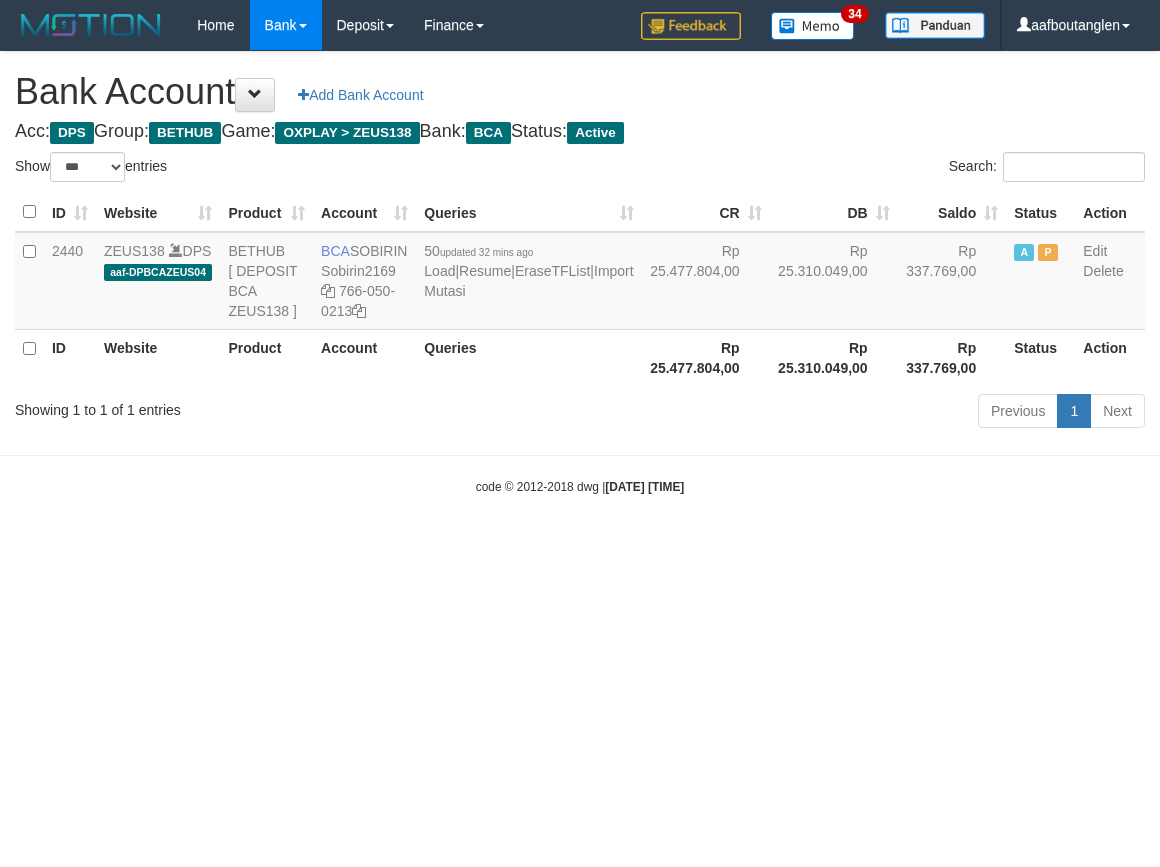 scroll, scrollTop: 0, scrollLeft: 0, axis: both 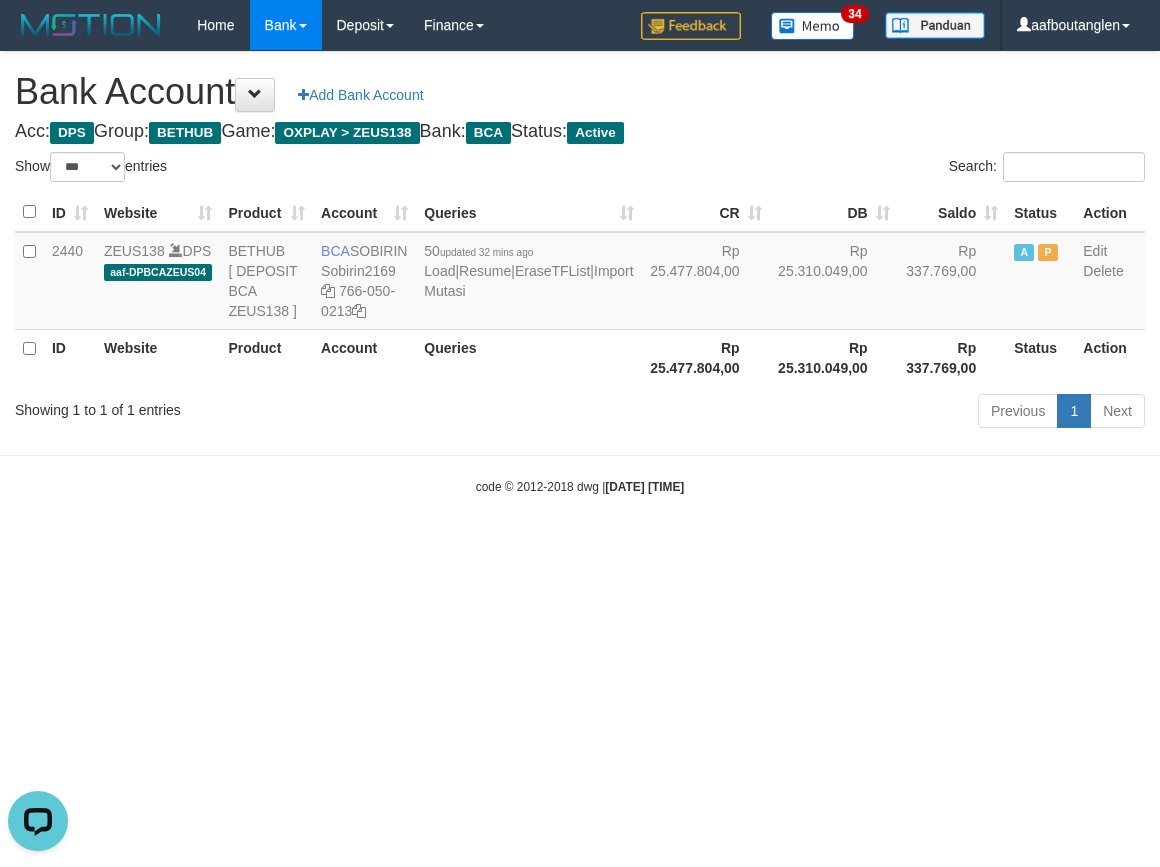 drag, startPoint x: 63, startPoint y: 588, endPoint x: 91, endPoint y: 590, distance: 28.071337 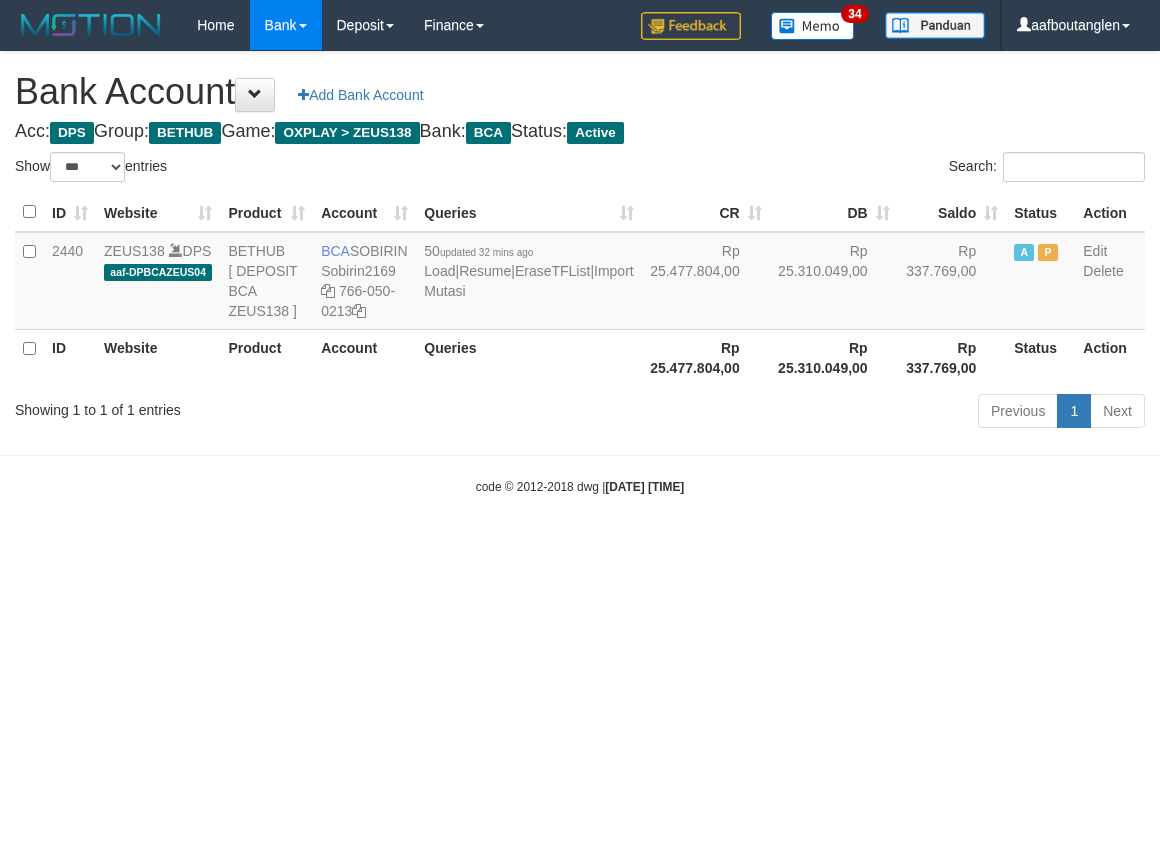 select on "***" 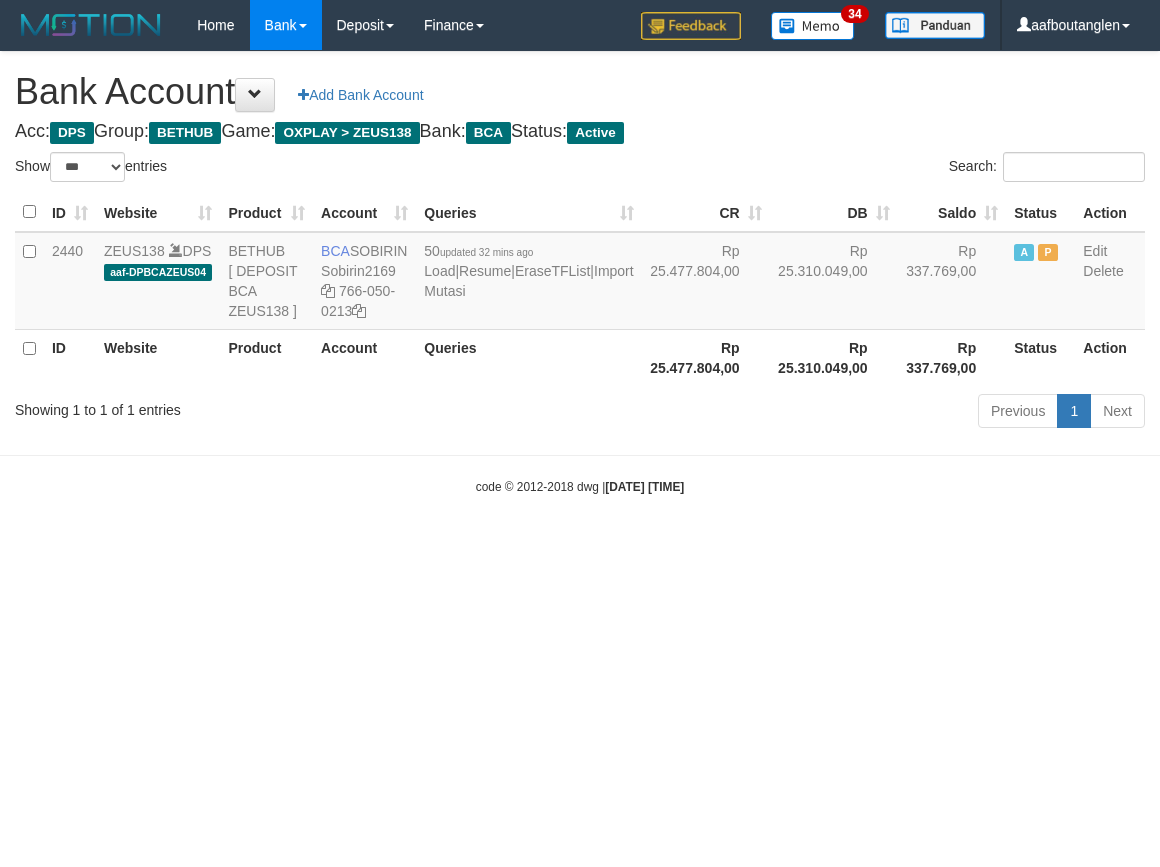 scroll, scrollTop: 0, scrollLeft: 0, axis: both 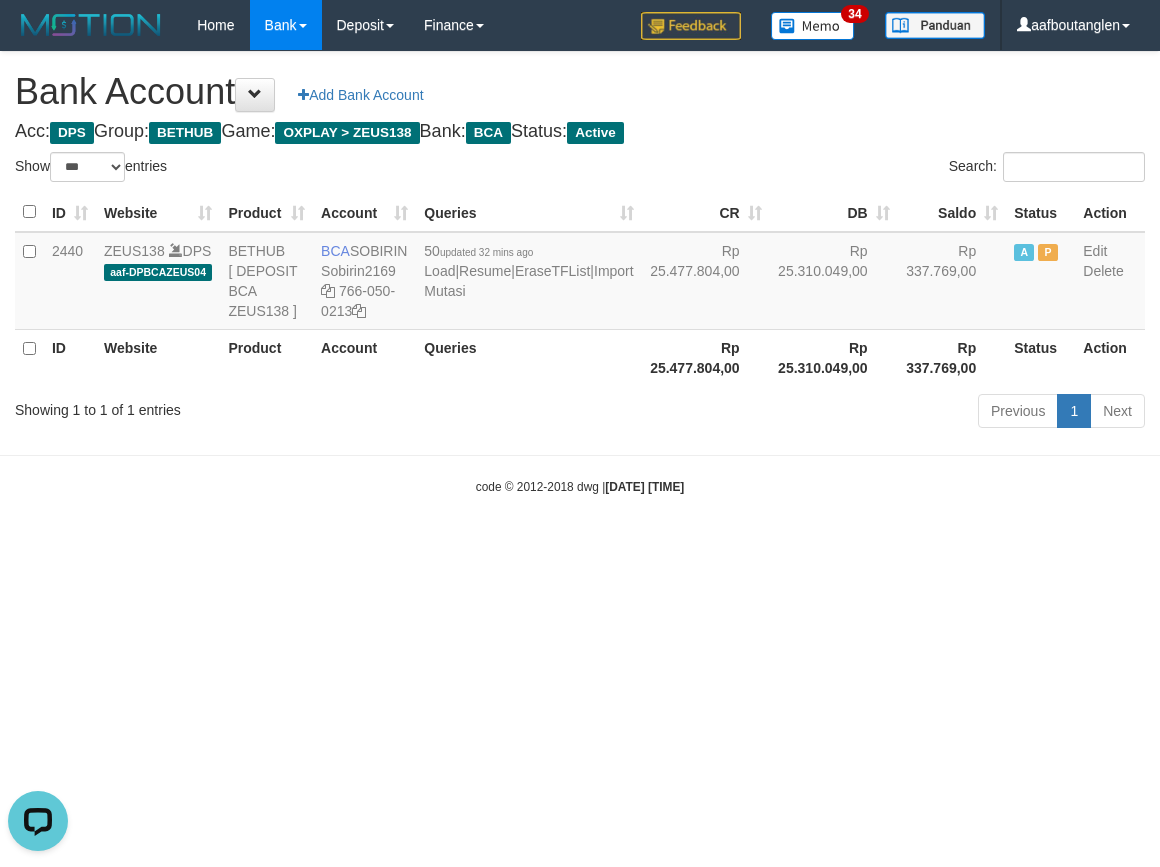 click on "Toggle navigation
Home
Bank
Account List
Deposit
DPS List
History
Note DPS
Finance
Financial Data
aafboutanglen
My Profile
Log Out
34" at bounding box center [580, 273] 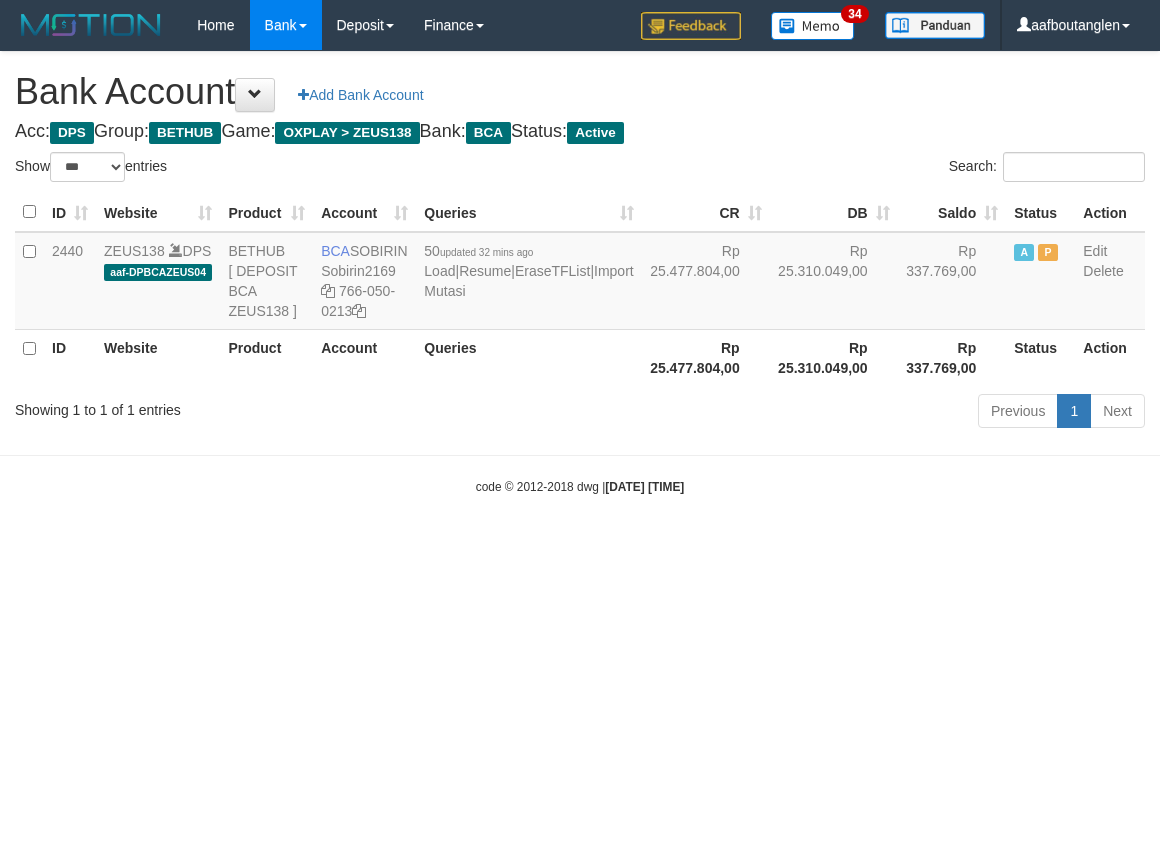select on "***" 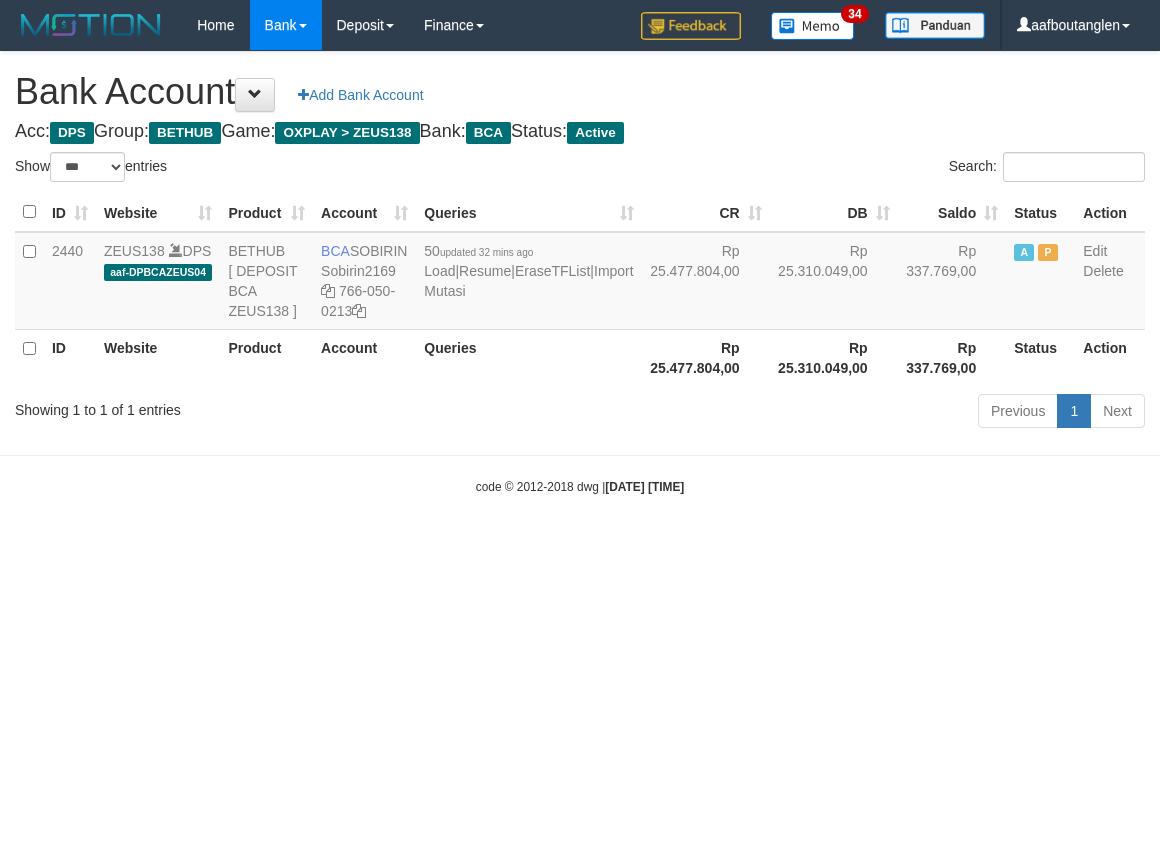 scroll, scrollTop: 0, scrollLeft: 0, axis: both 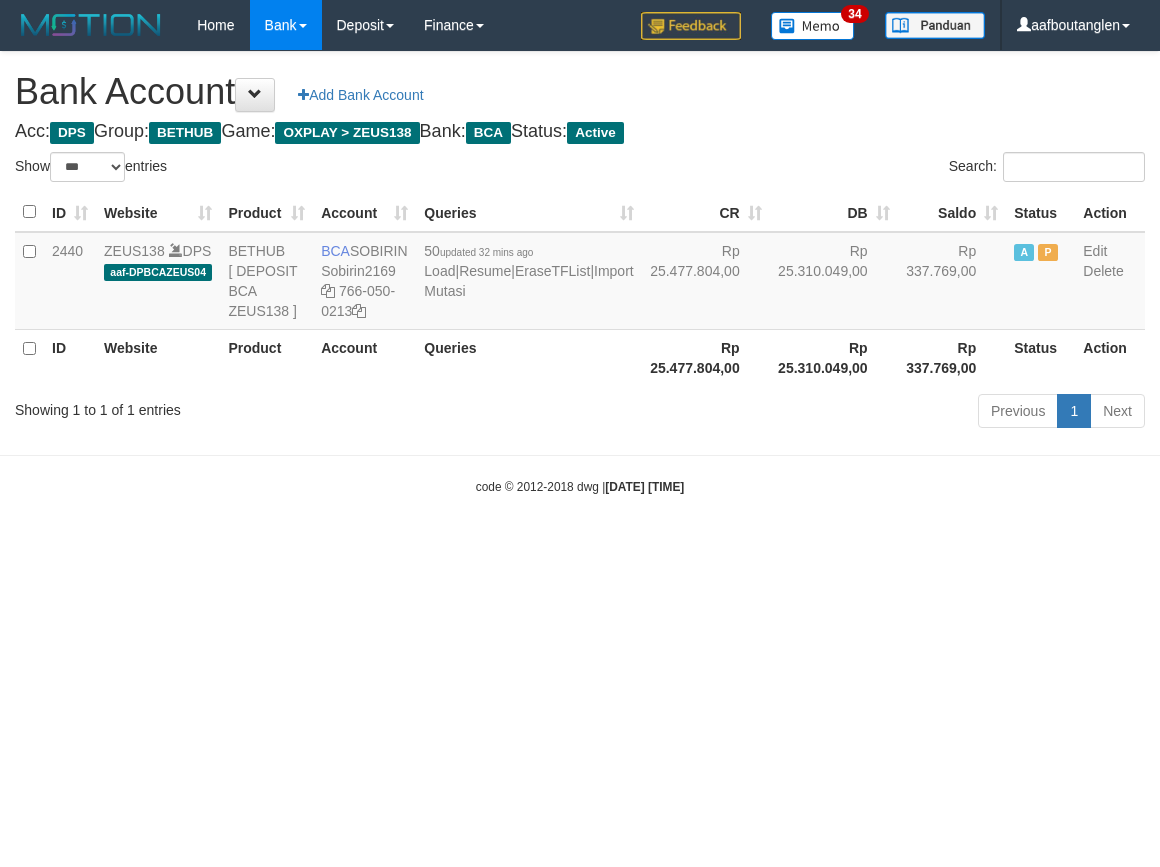 select on "***" 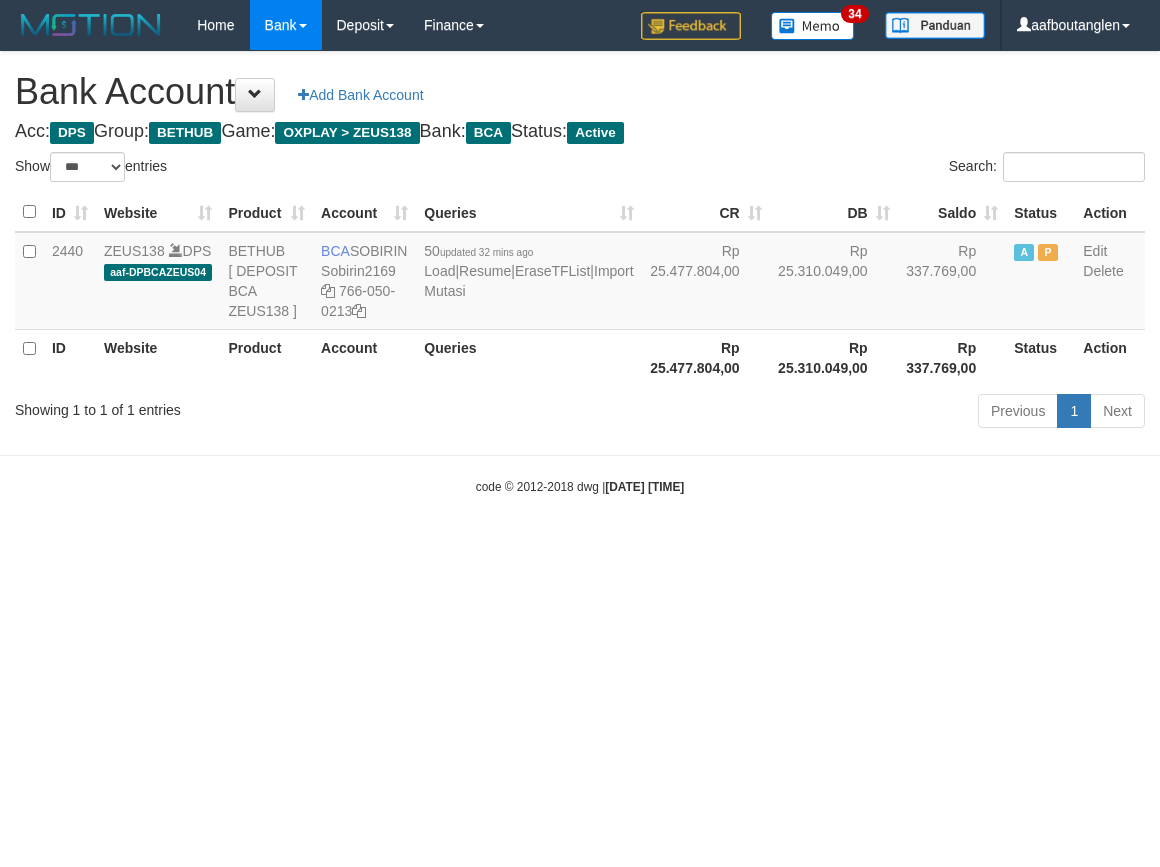 scroll, scrollTop: 0, scrollLeft: 0, axis: both 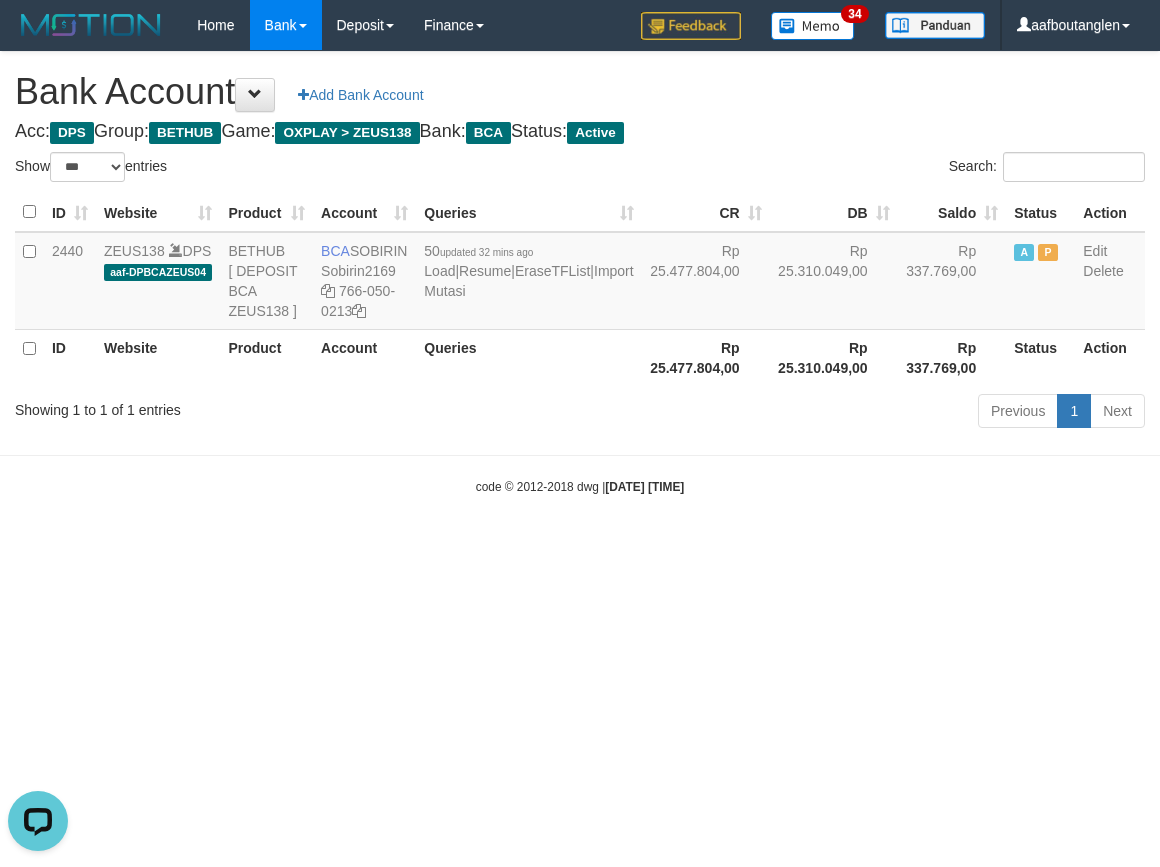 click on "Toggle navigation
Home
Bank
Account List
Deposit
DPS List
History
Note DPS
Finance
Financial Data
aafboutanglen
My Profile
Log Out
34" at bounding box center (580, 273) 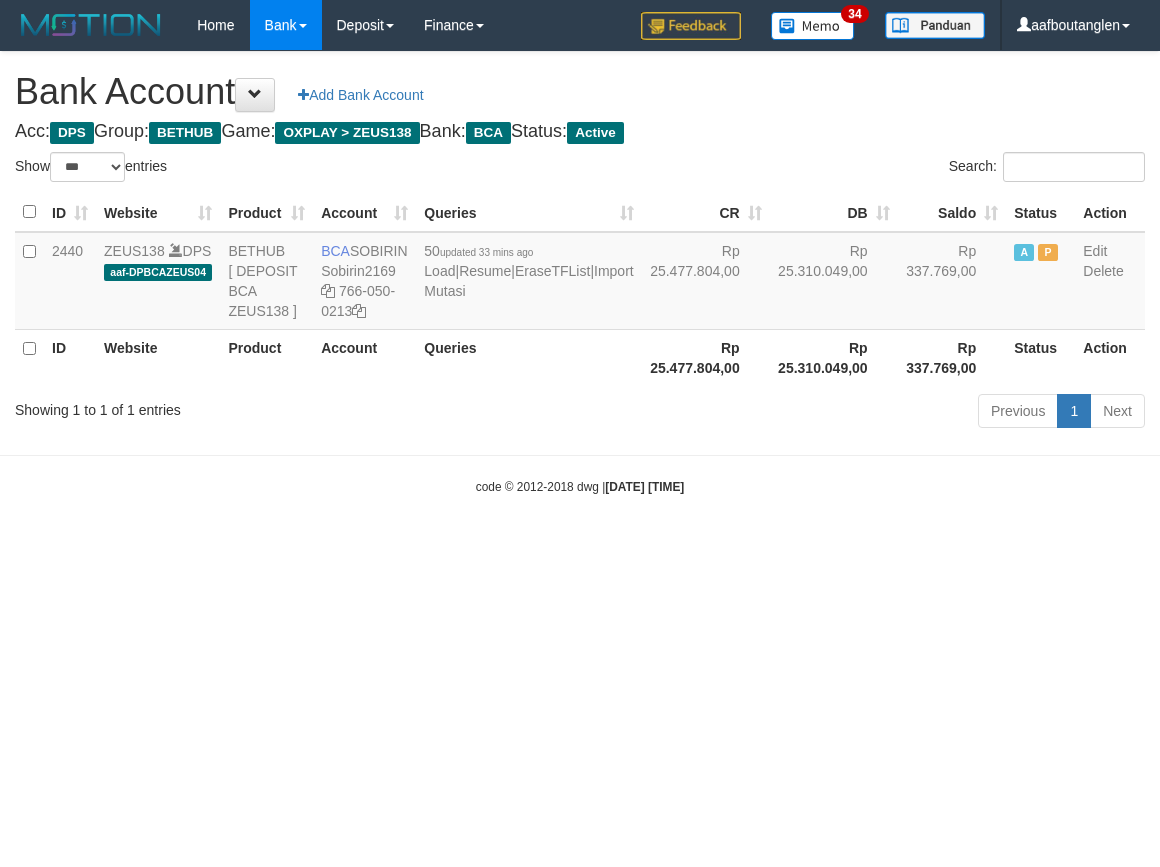 select on "***" 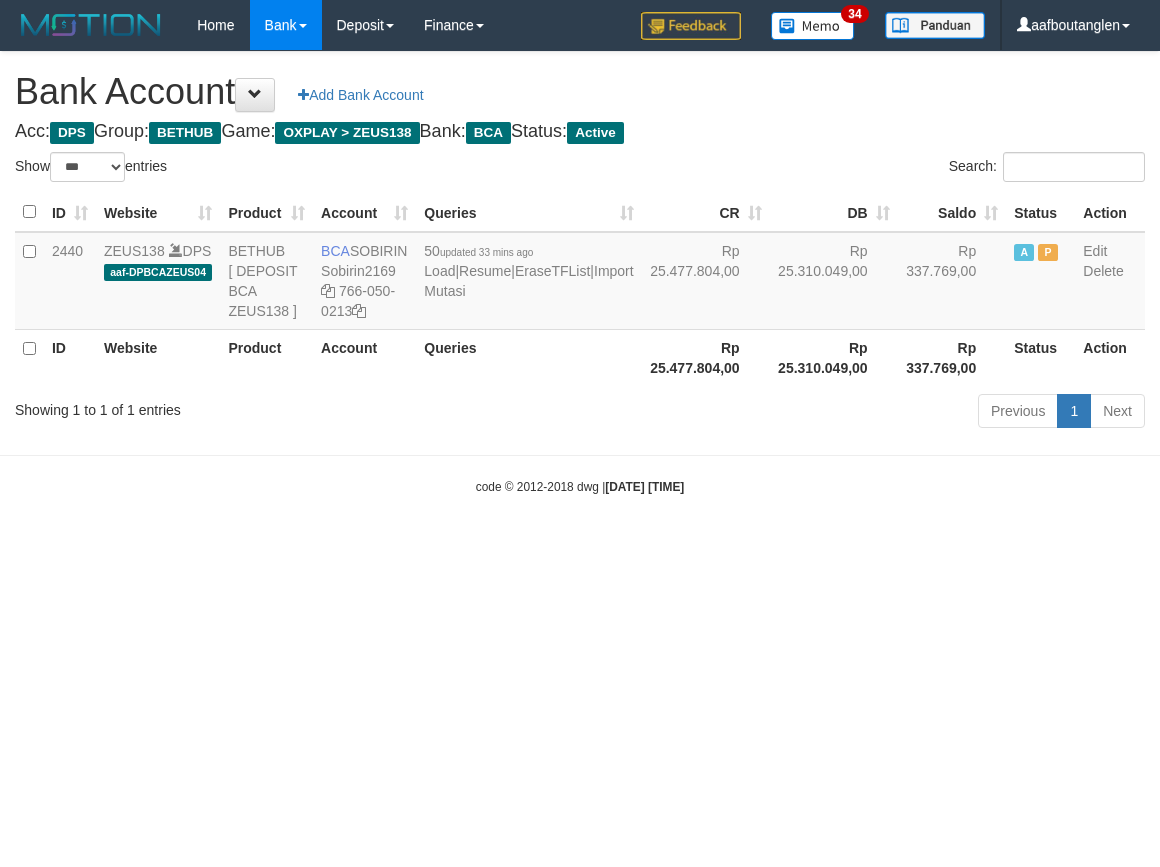scroll, scrollTop: 0, scrollLeft: 0, axis: both 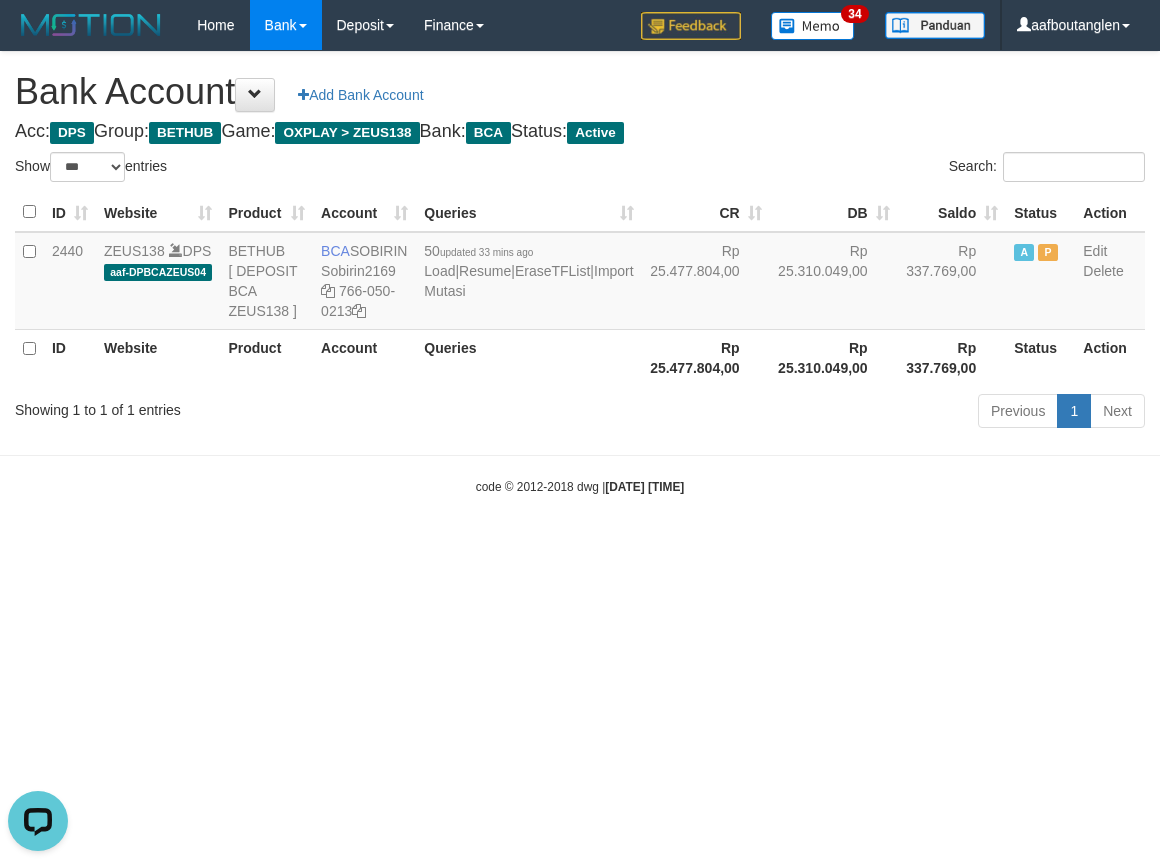click on "Toggle navigation
Home
Bank
Account List
Deposit
DPS List
History
Note DPS
Finance
Financial Data
aafboutanglen
My Profile
Log Out
34" at bounding box center (580, 273) 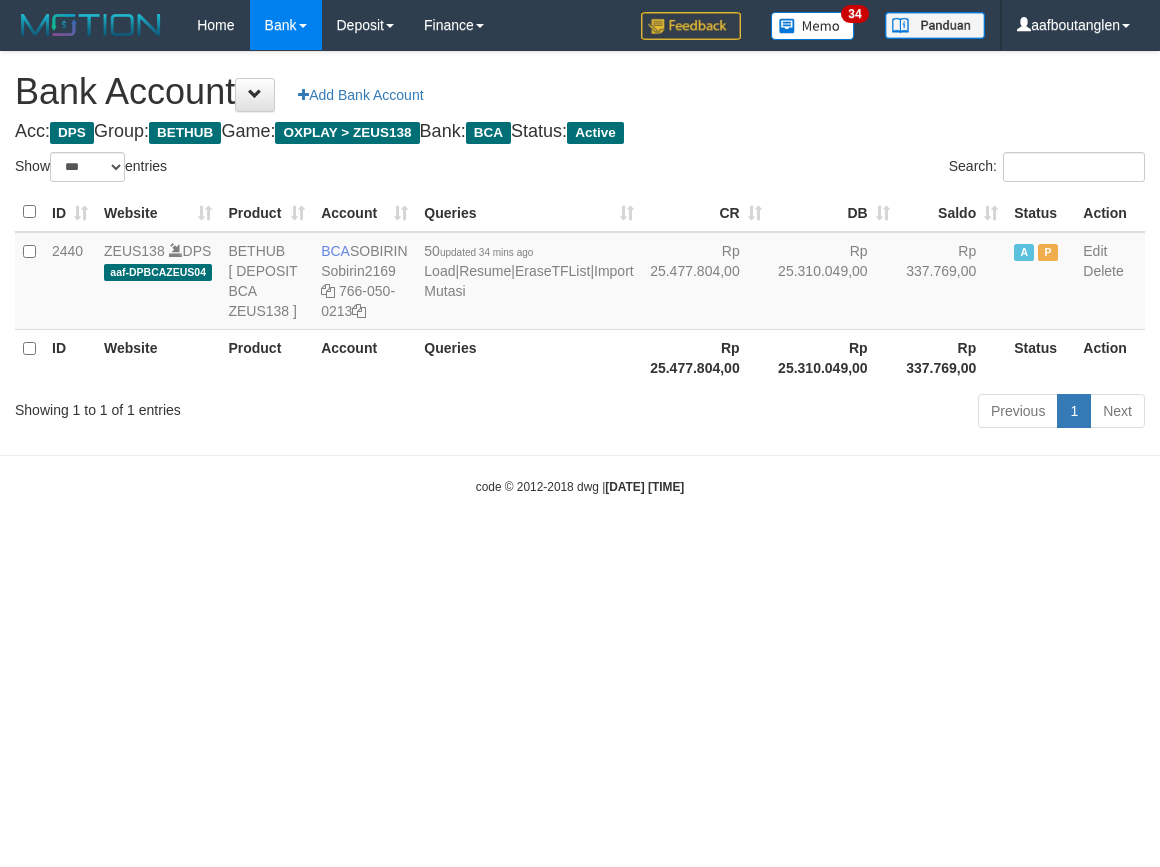 select on "***" 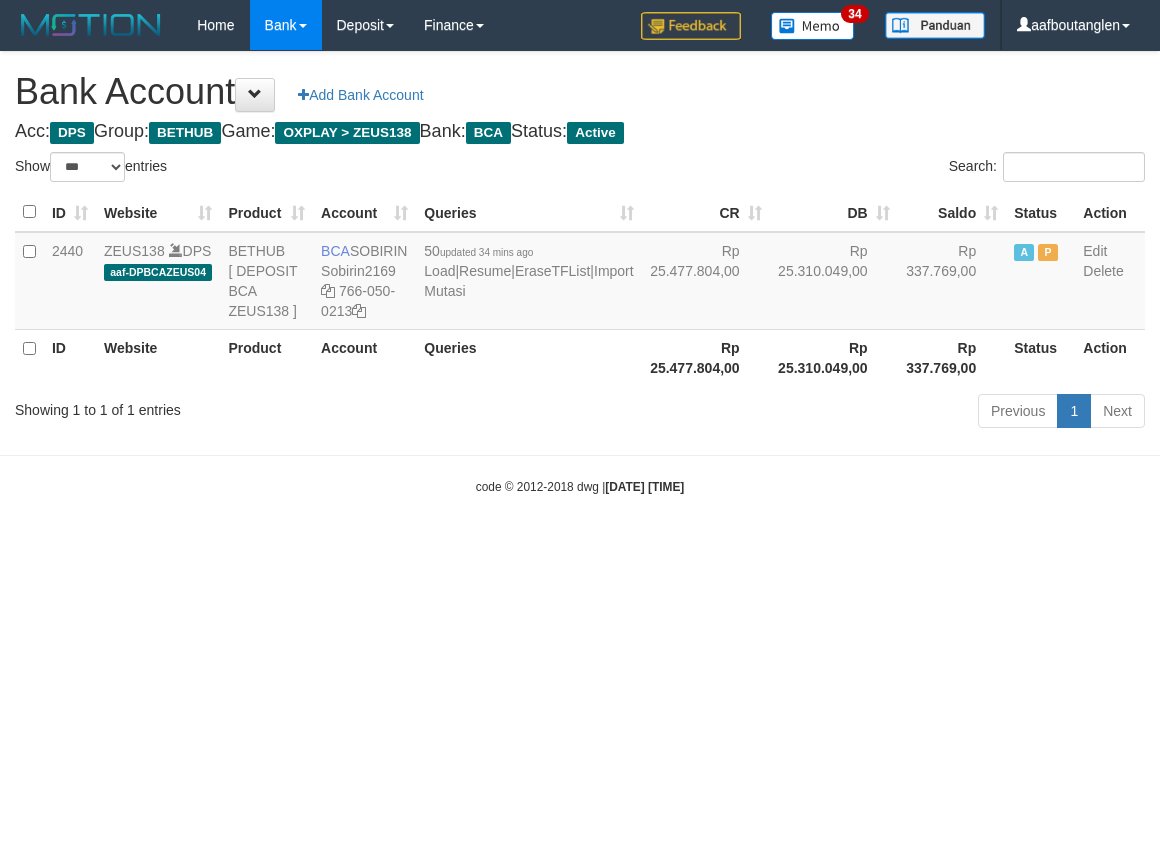 scroll, scrollTop: 0, scrollLeft: 0, axis: both 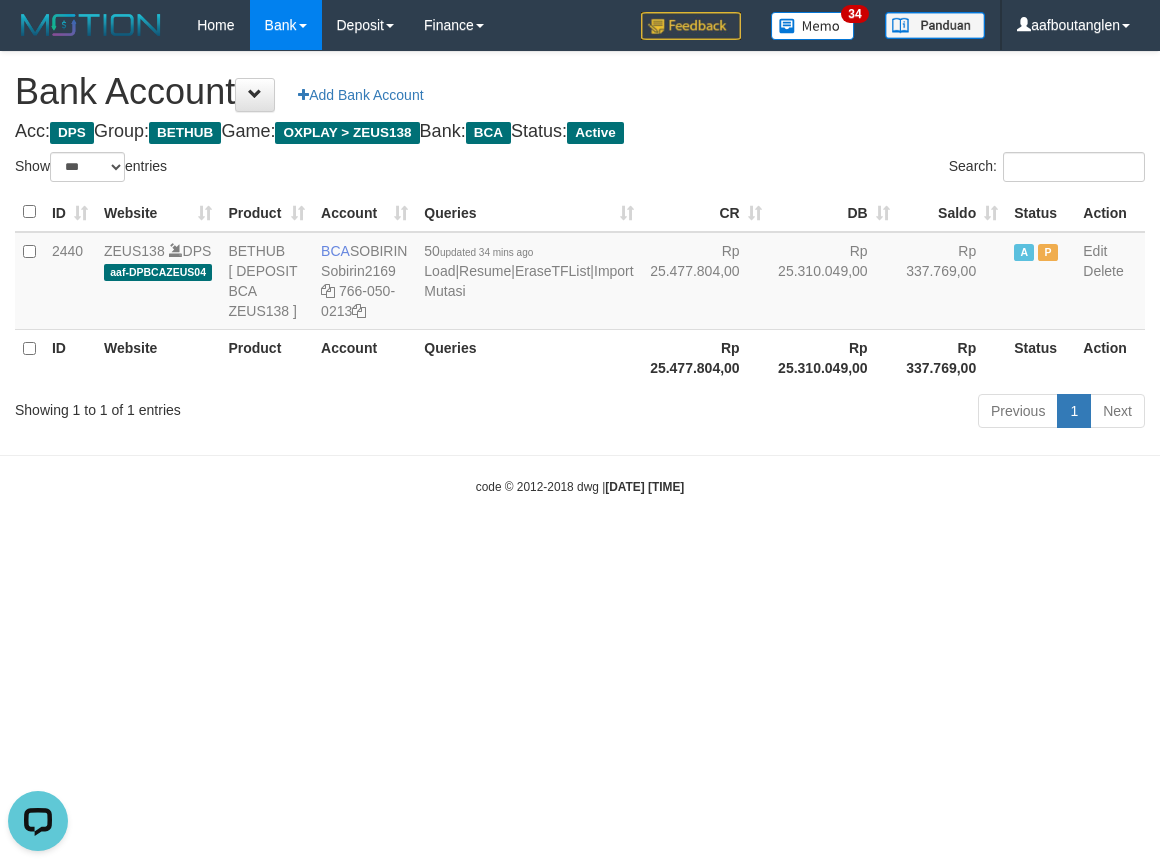 click on "Toggle navigation
Home
Bank
Account List
Deposit
DPS List
History
Note DPS
Finance
Financial Data
aafboutanglen
My Profile
Log Out
34" at bounding box center [580, 273] 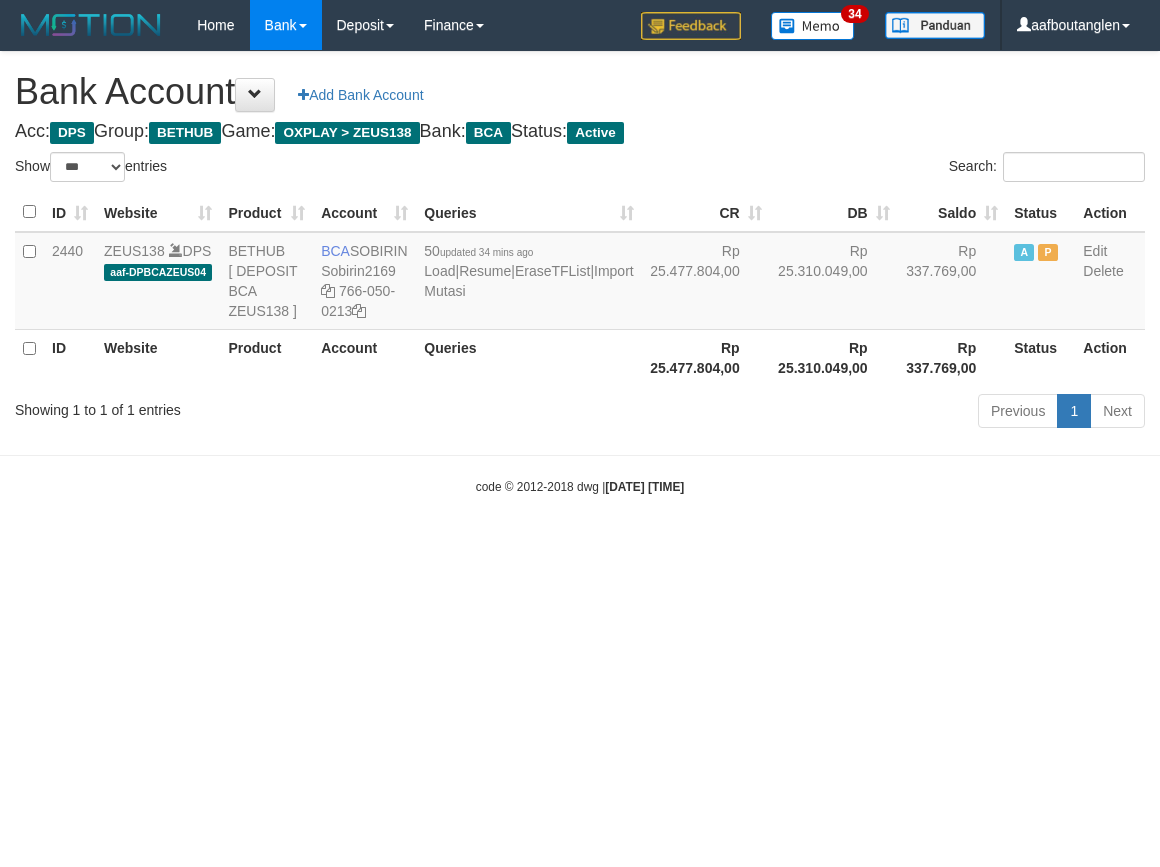 select on "***" 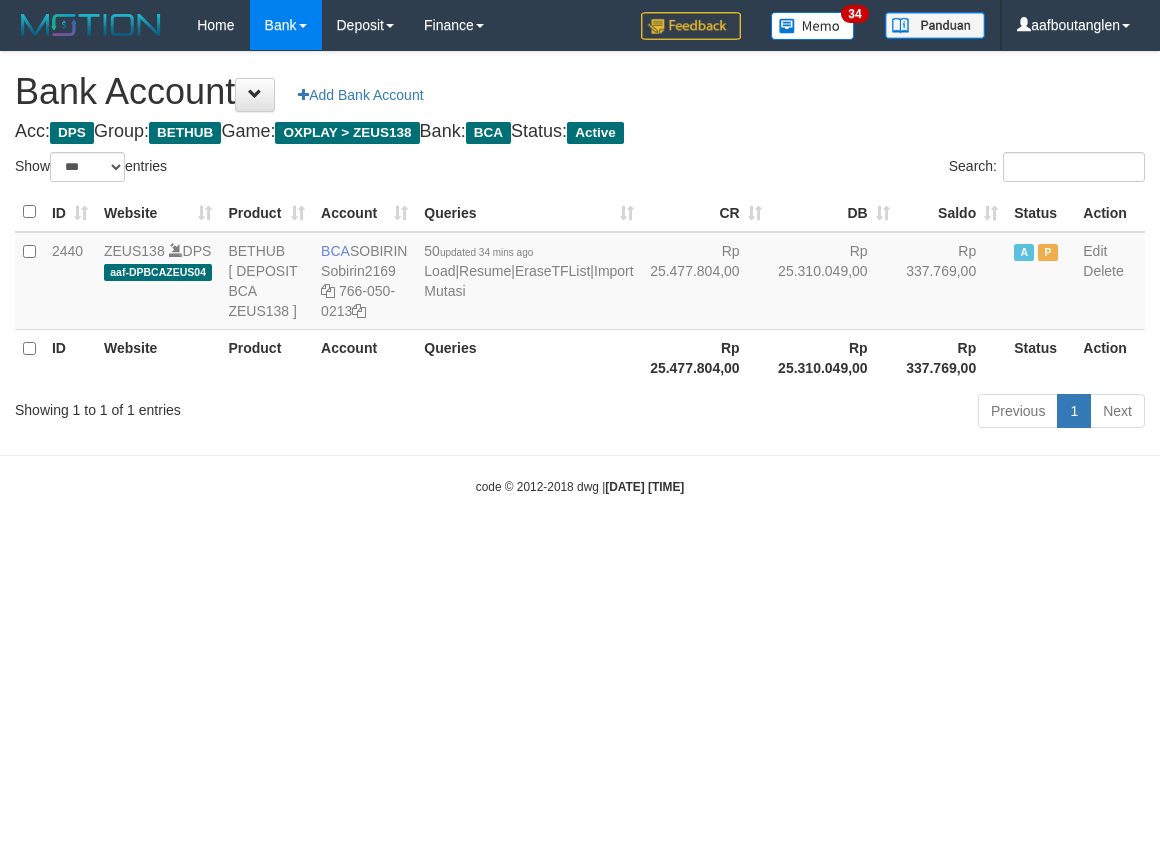 scroll, scrollTop: 0, scrollLeft: 0, axis: both 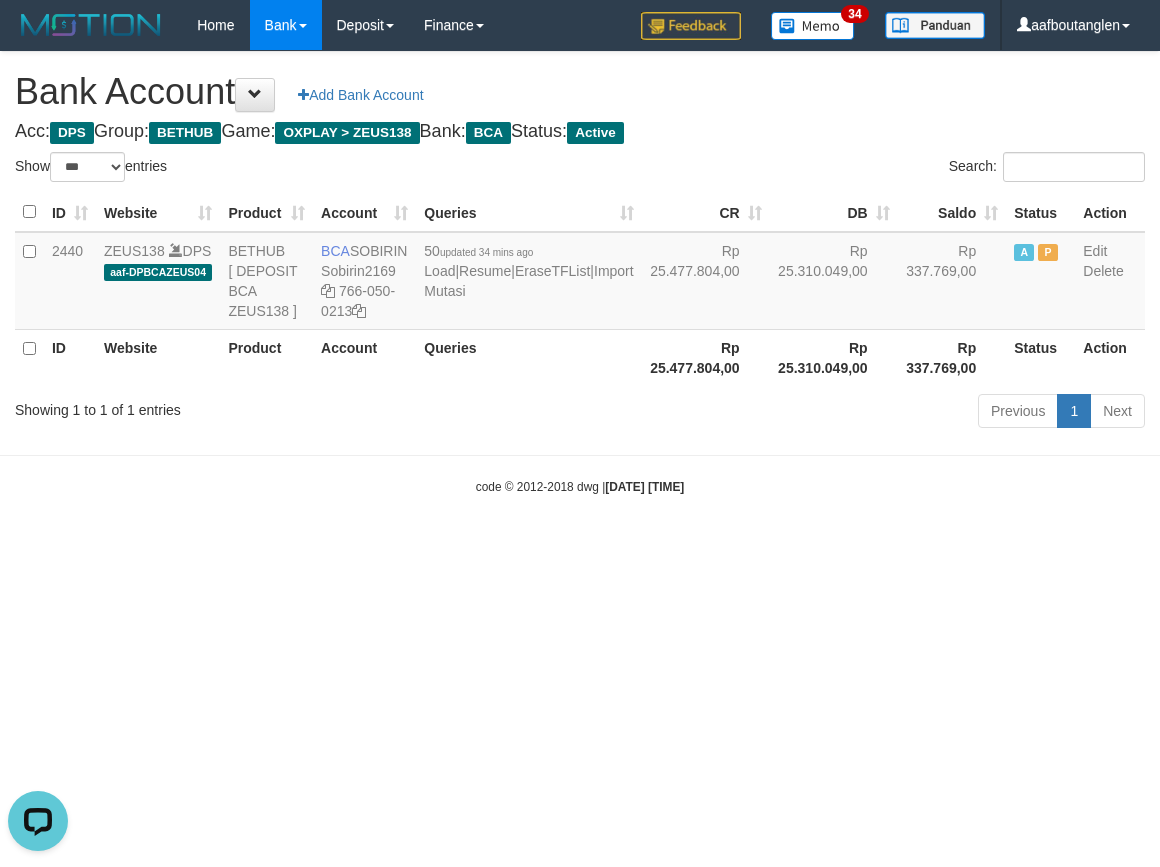 drag, startPoint x: 104, startPoint y: 478, endPoint x: 118, endPoint y: 475, distance: 14.3178215 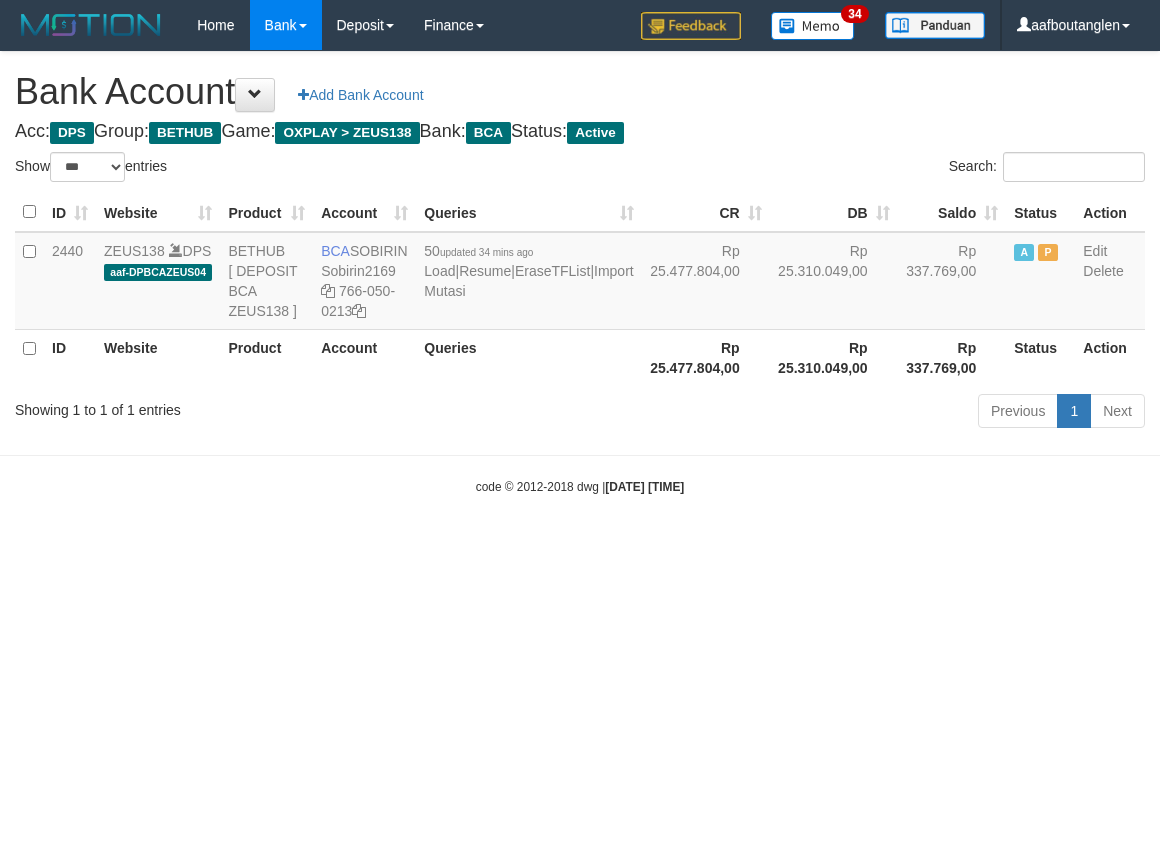 select on "***" 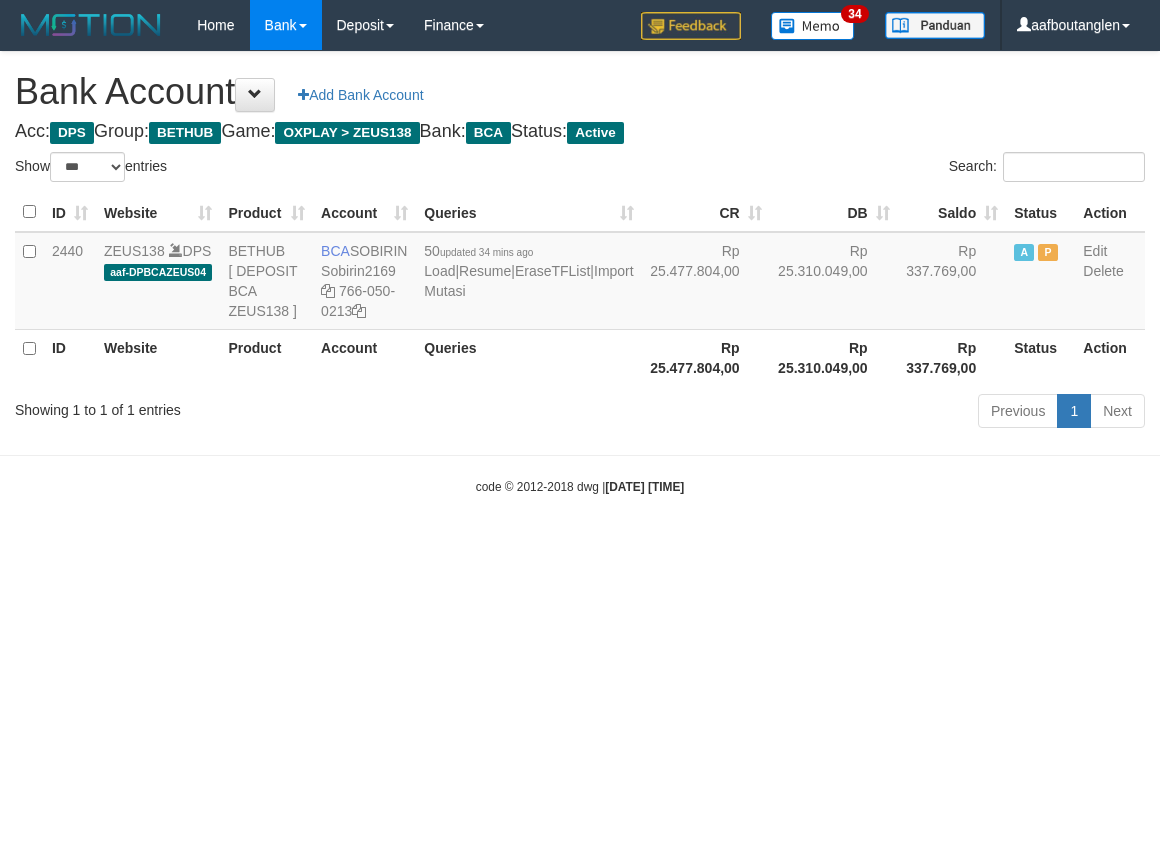 scroll, scrollTop: 0, scrollLeft: 0, axis: both 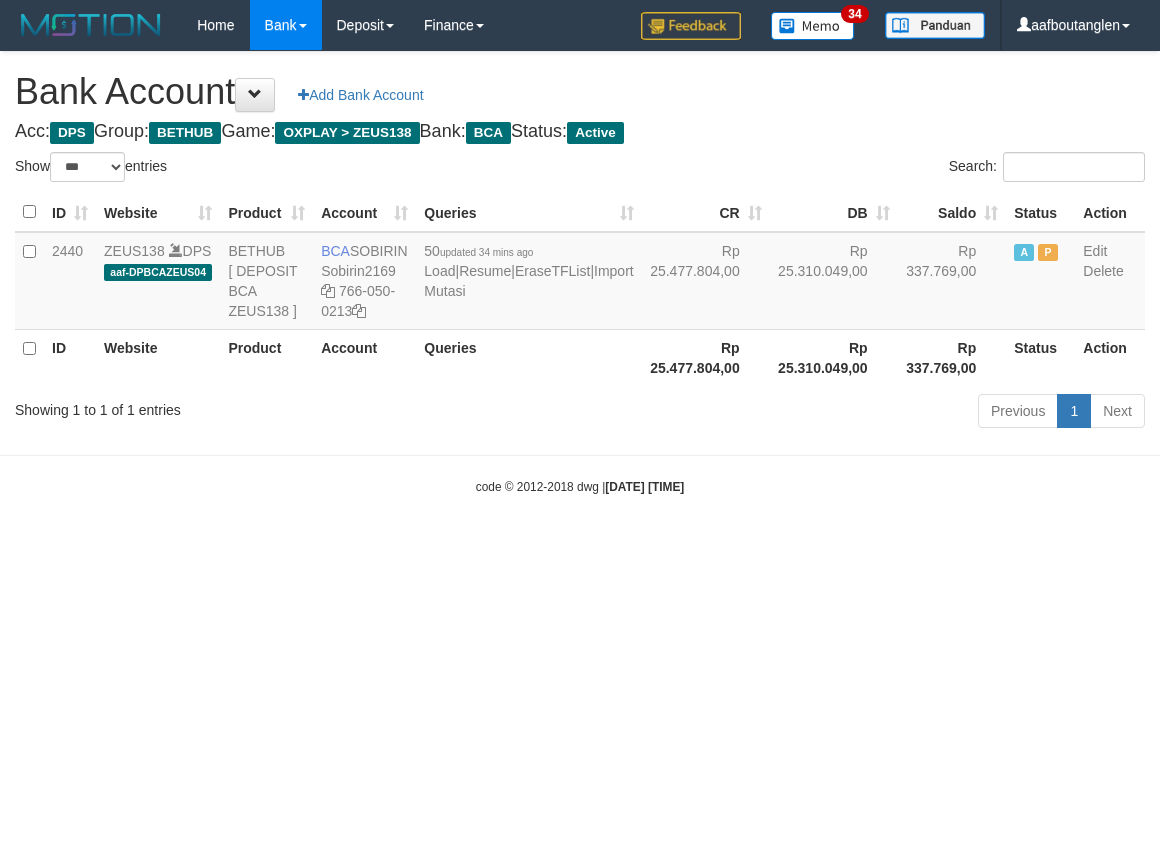 select on "***" 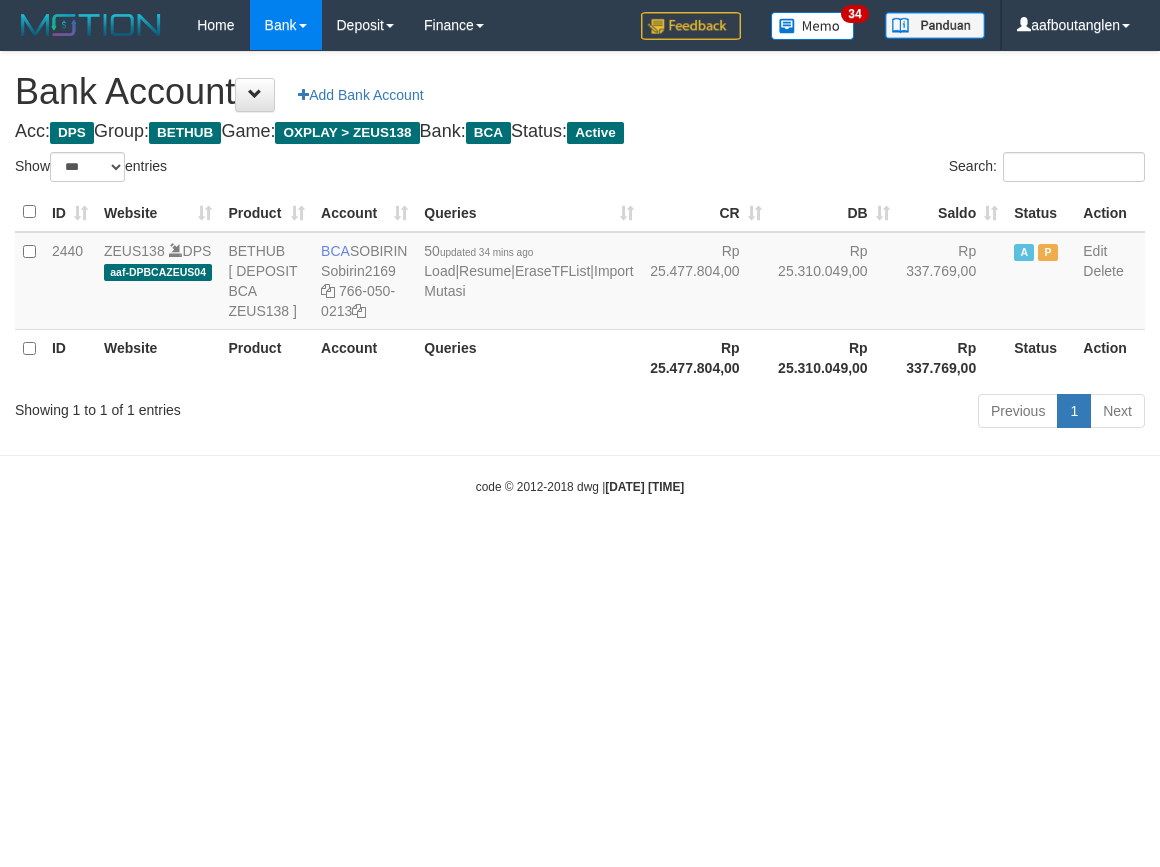 scroll, scrollTop: 0, scrollLeft: 0, axis: both 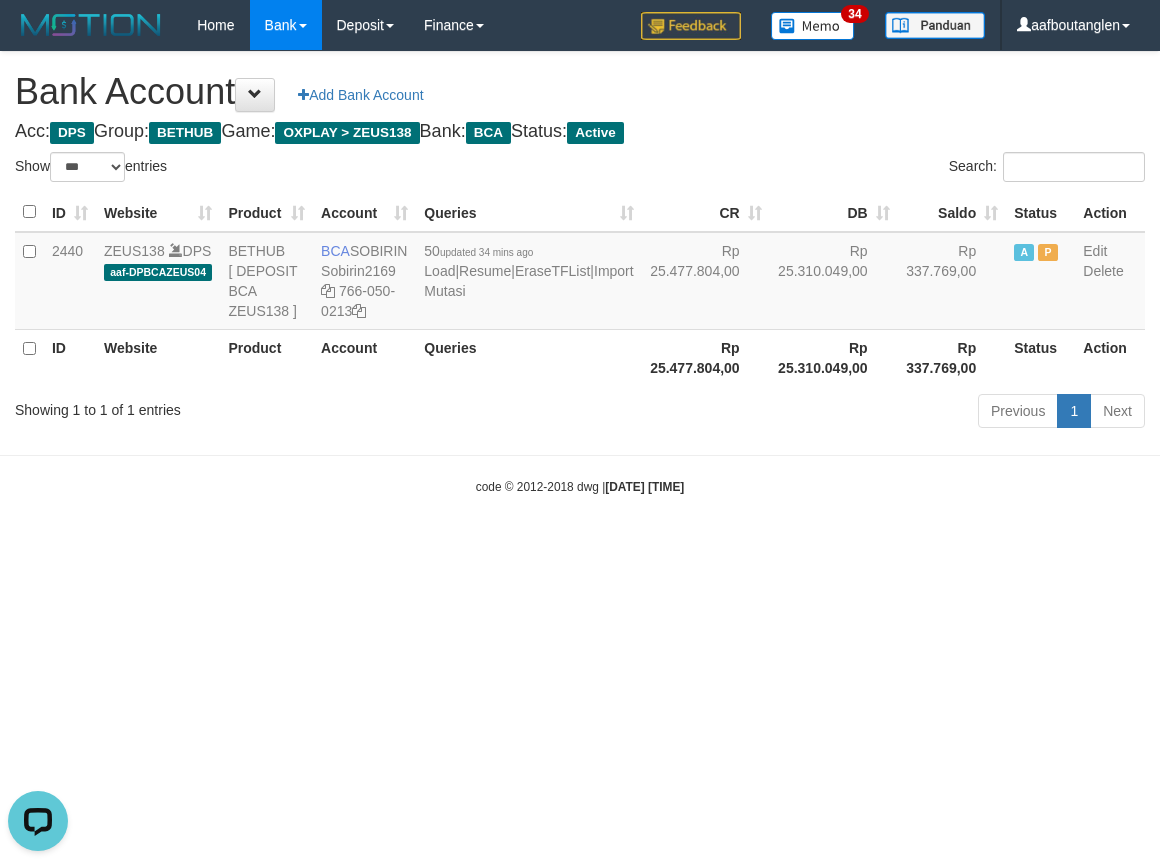 drag, startPoint x: 762, startPoint y: 528, endPoint x: 748, endPoint y: 527, distance: 14.035668 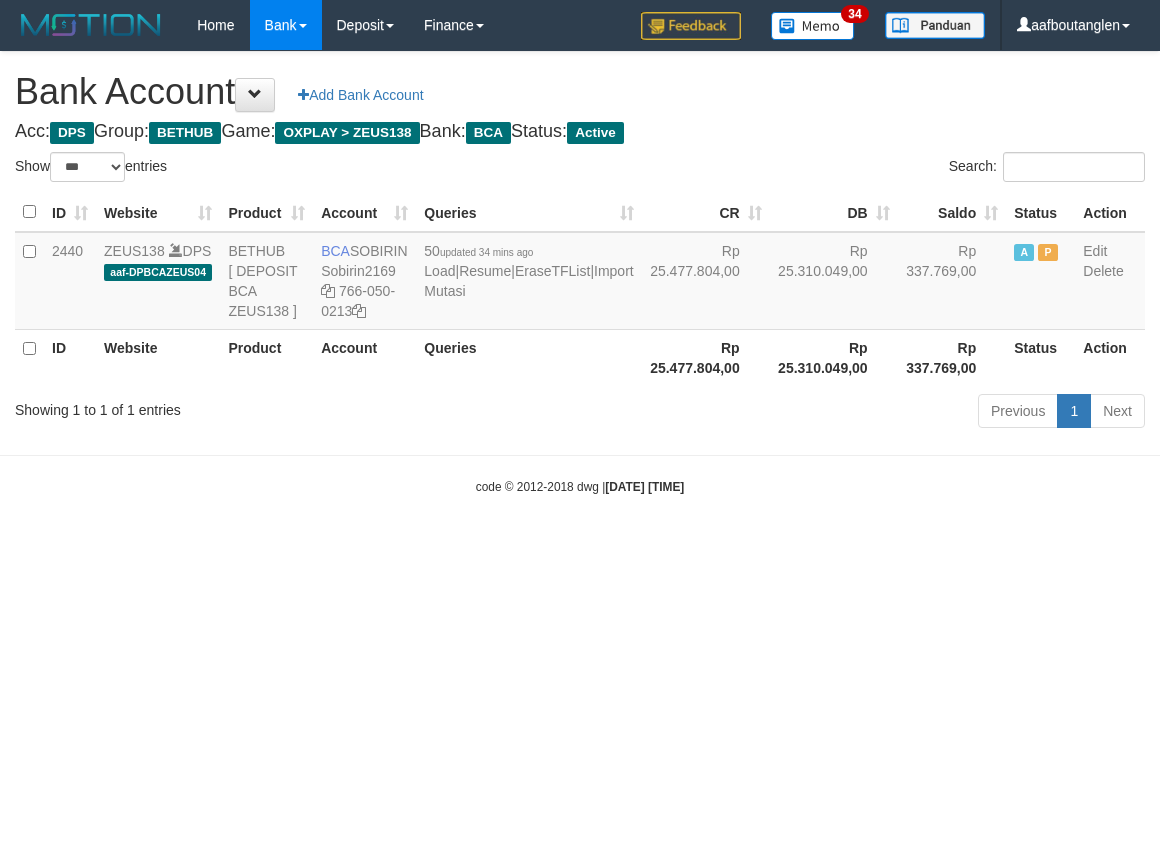 select on "***" 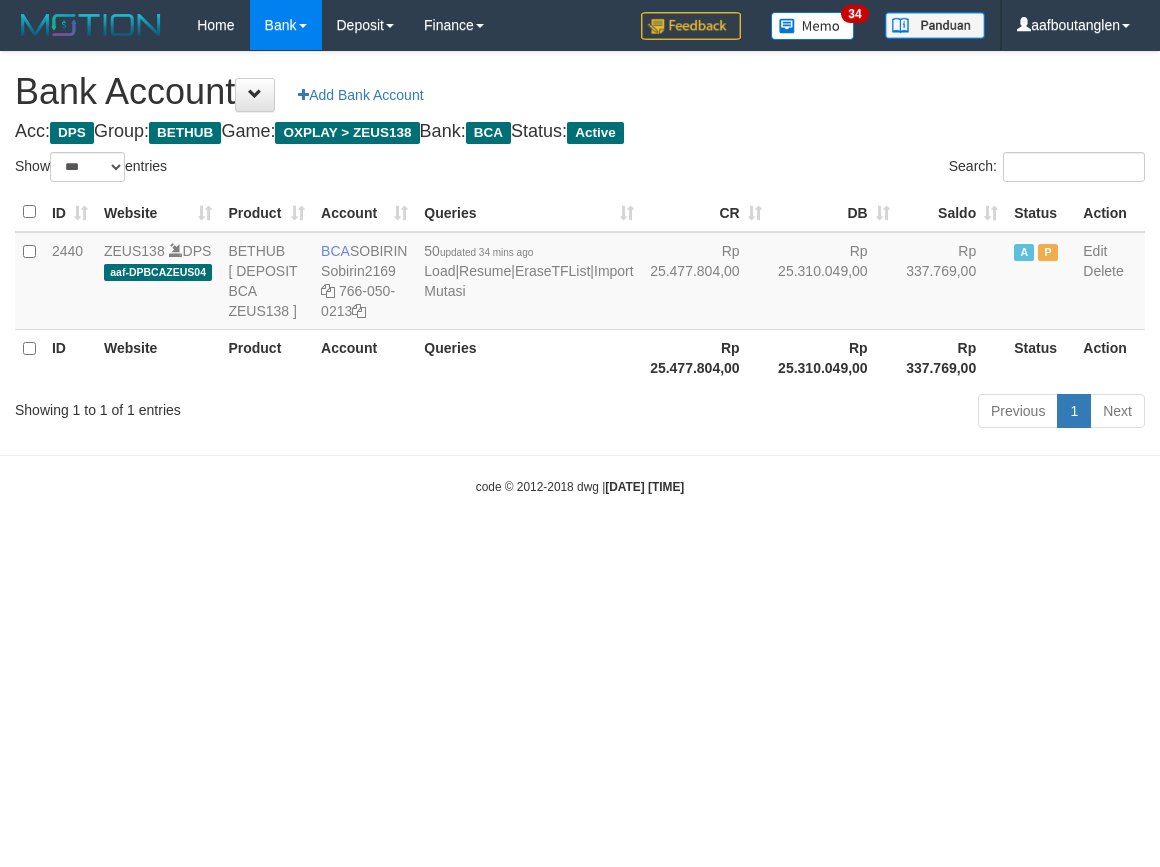 scroll, scrollTop: 0, scrollLeft: 0, axis: both 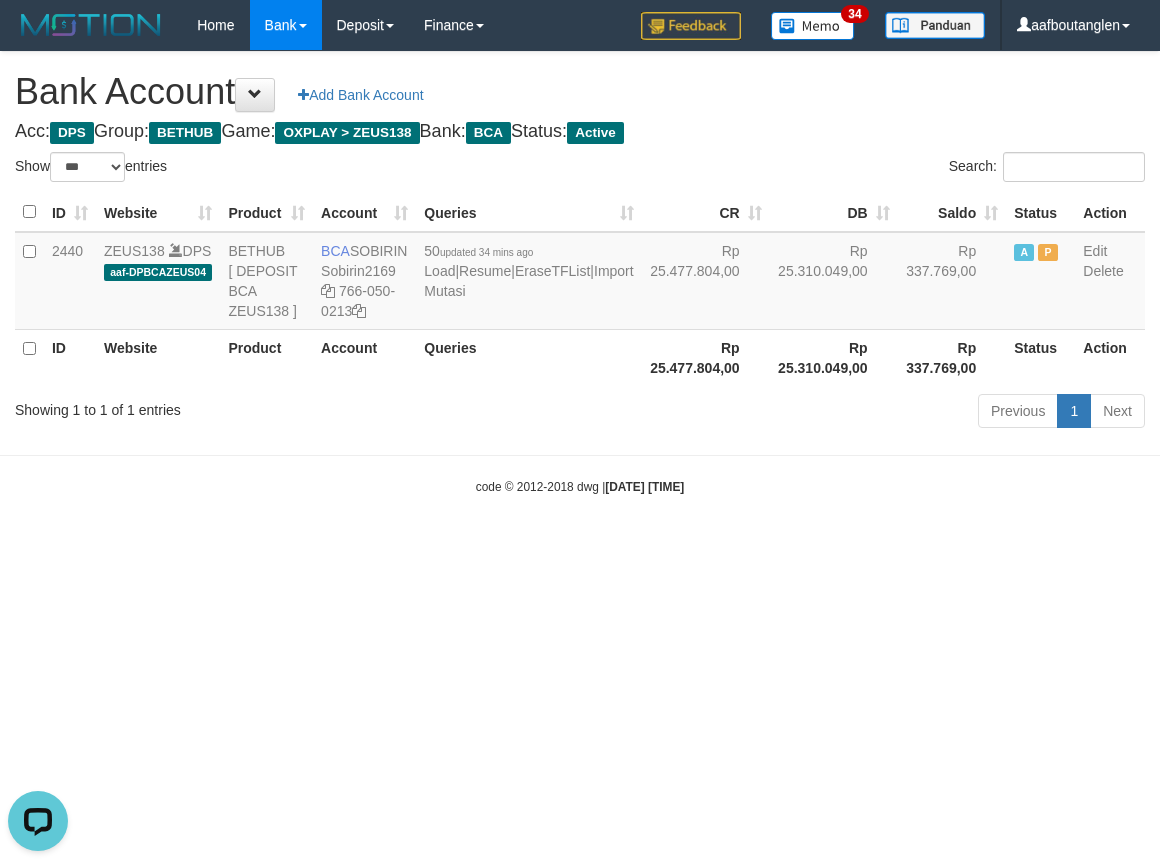 drag, startPoint x: 888, startPoint y: 525, endPoint x: 867, endPoint y: 518, distance: 22.135944 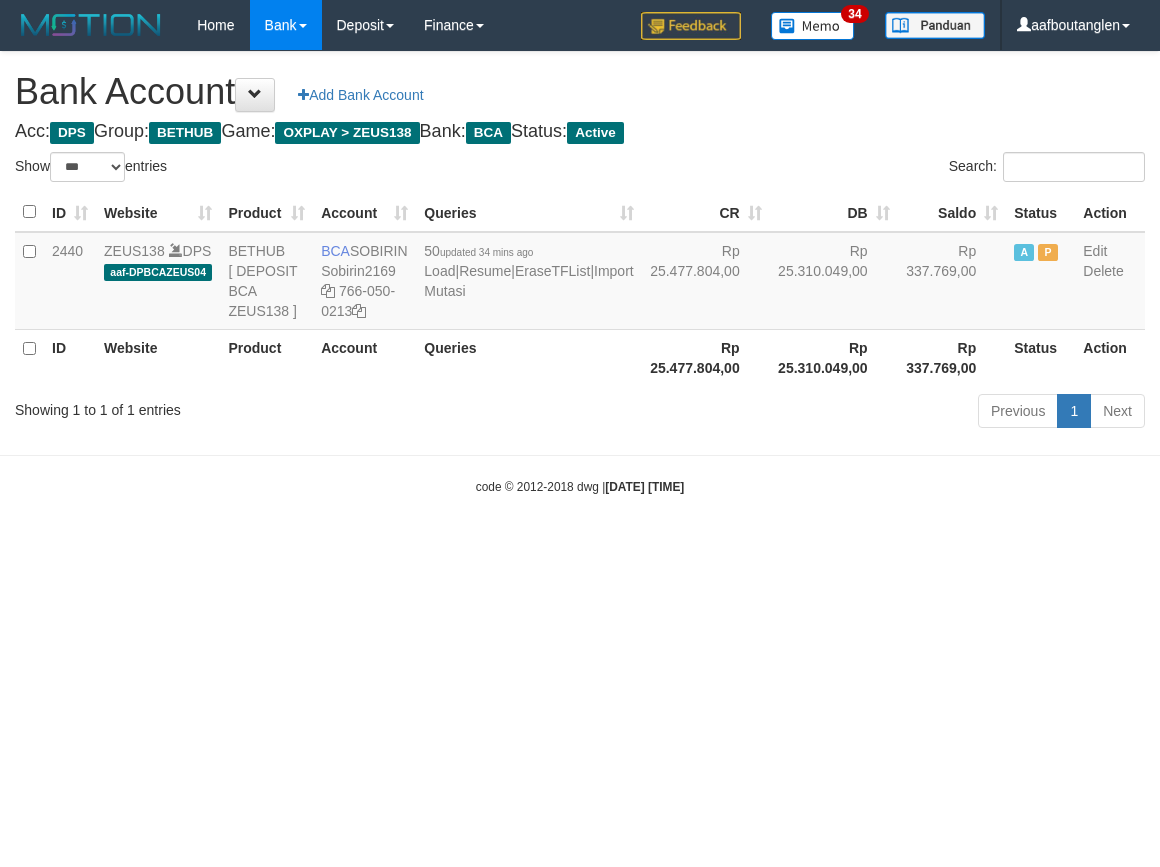 select on "***" 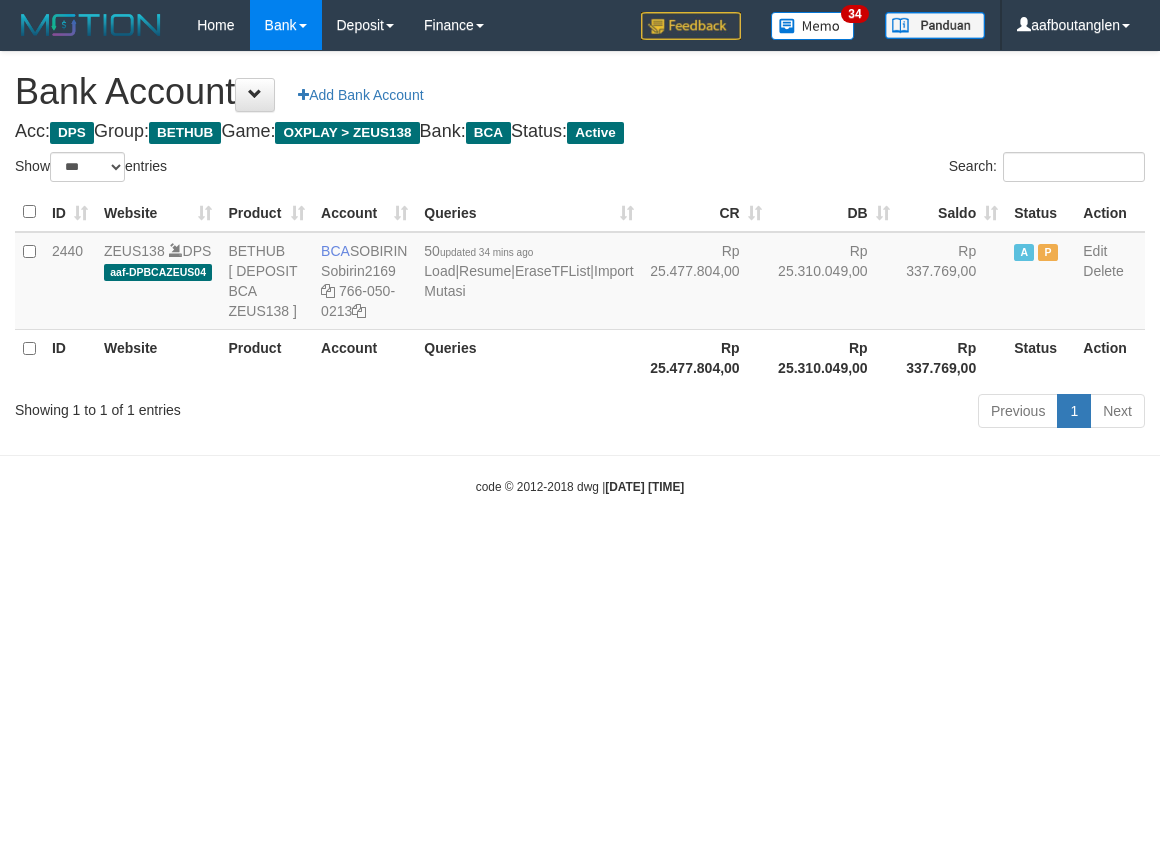 scroll, scrollTop: 0, scrollLeft: 0, axis: both 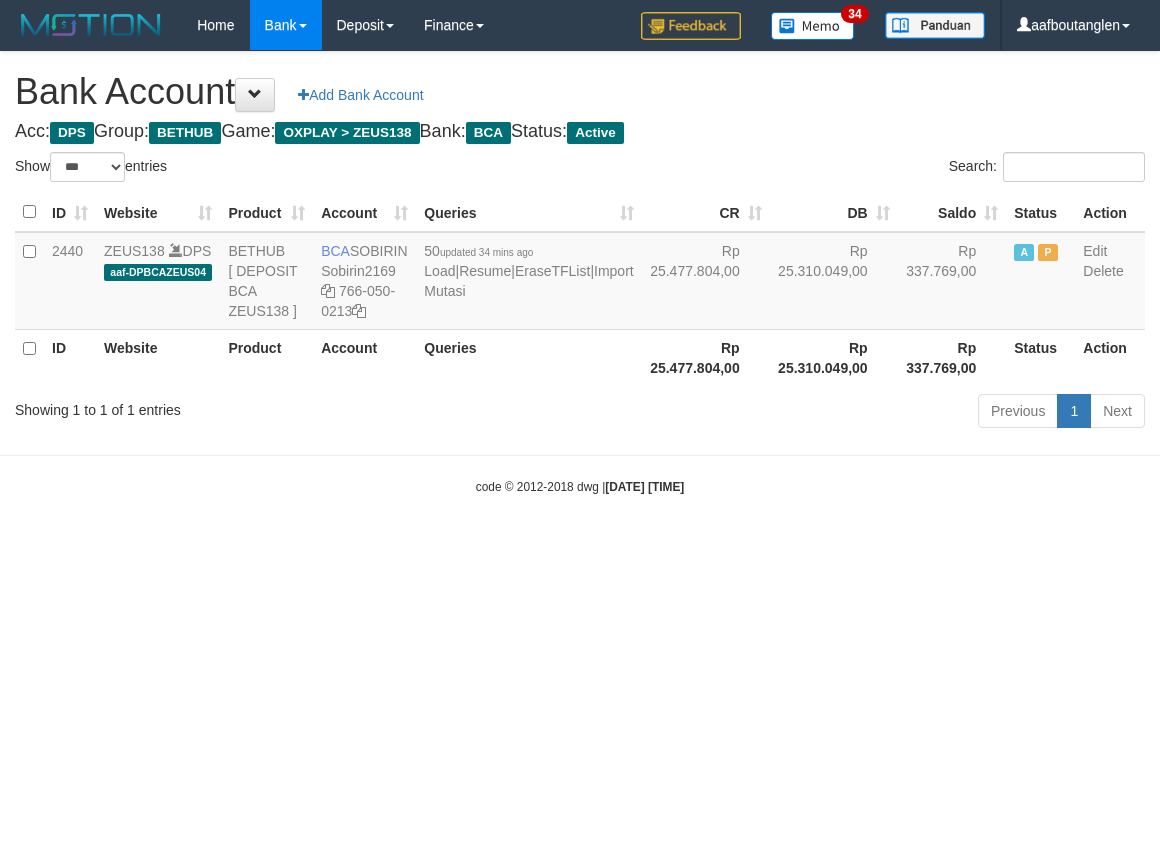 select on "***" 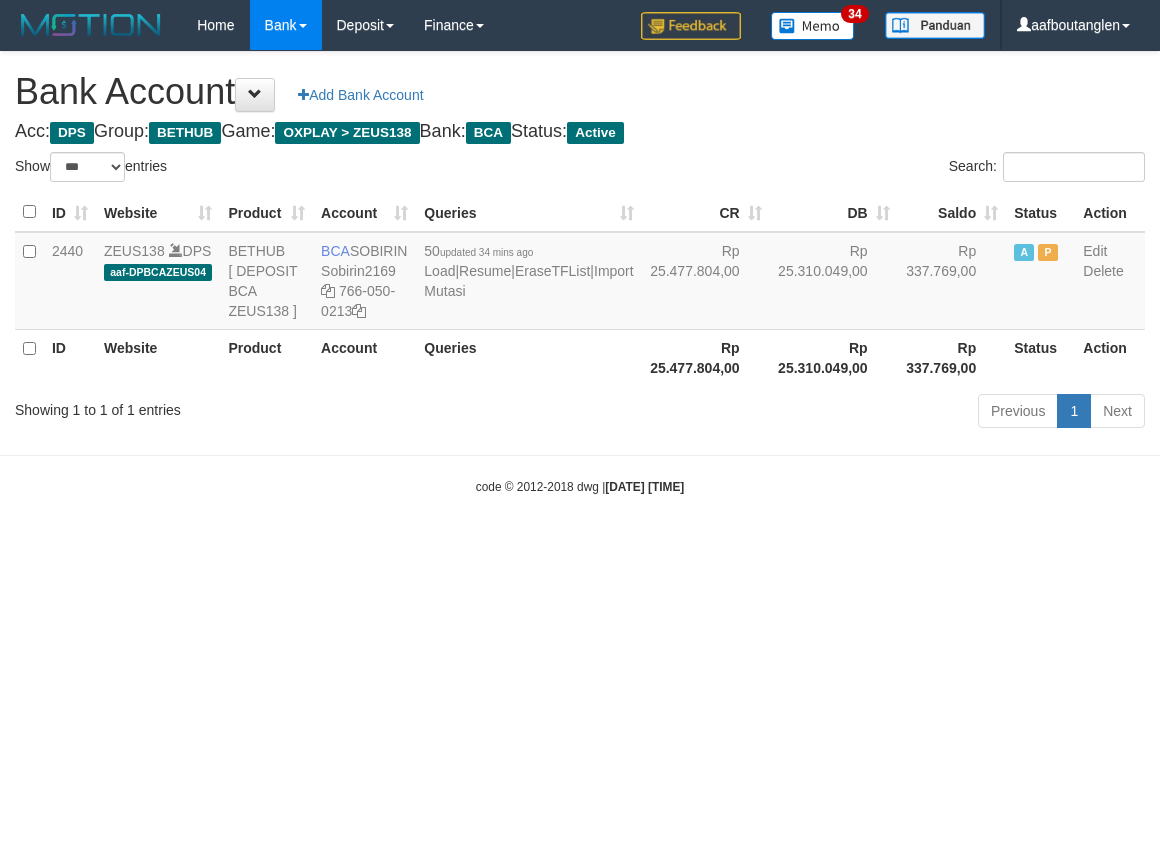 scroll, scrollTop: 0, scrollLeft: 0, axis: both 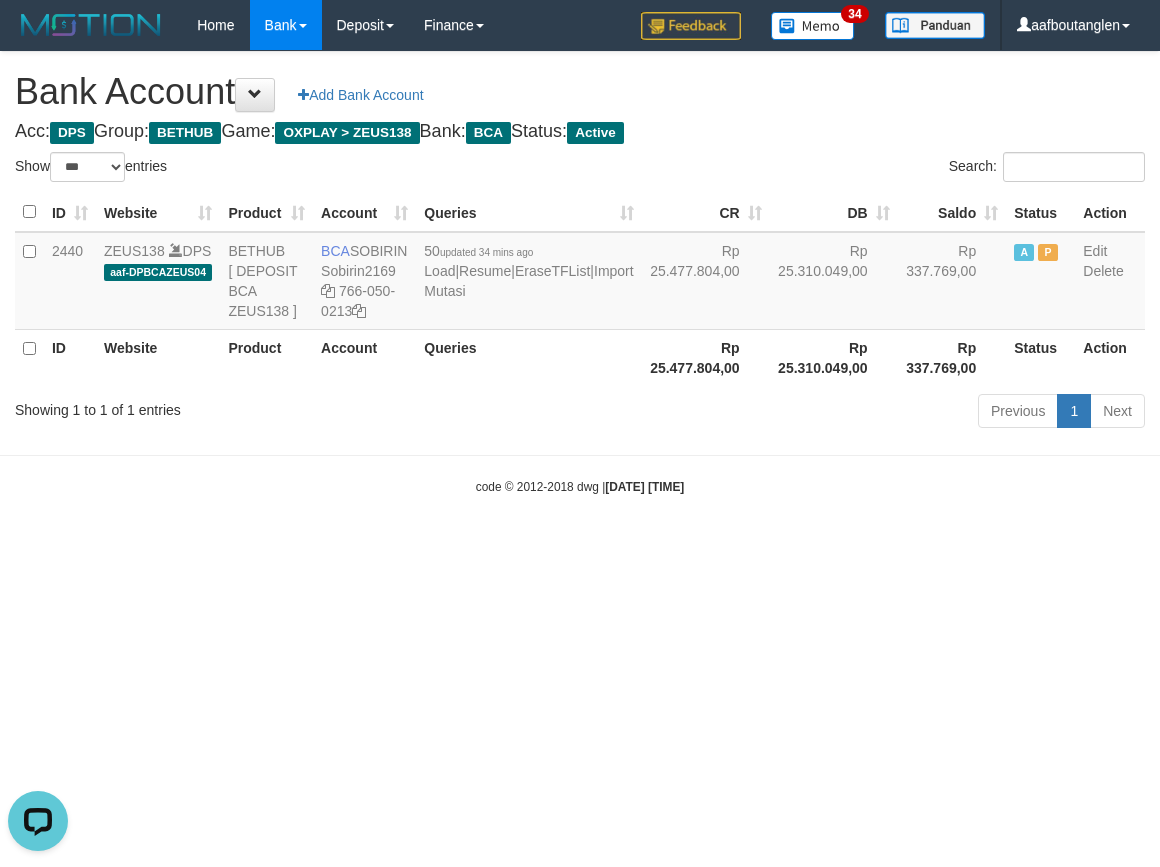 click on "Toggle navigation
Home
Bank
Account List
Deposit
DPS List
History
Note DPS
Finance
Financial Data
aafboutanglen
My Profile
Log Out
34" at bounding box center [580, 273] 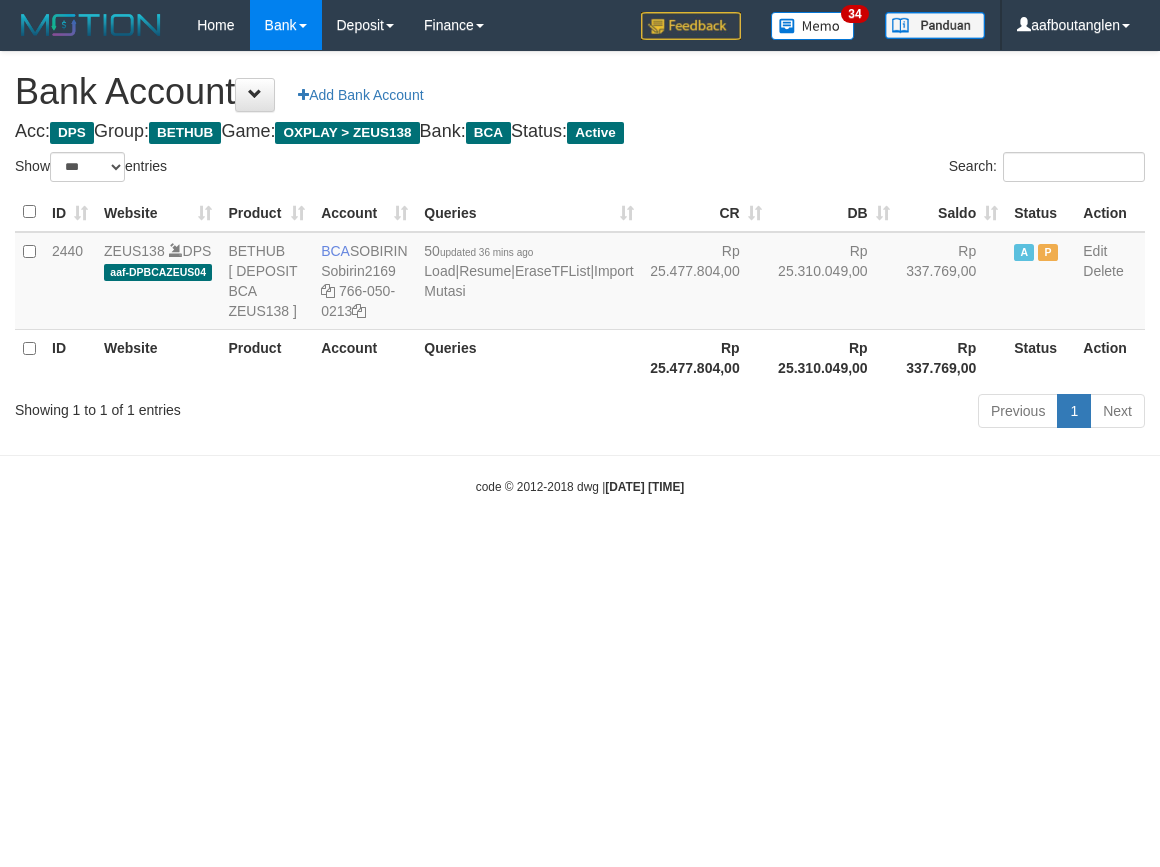 select on "***" 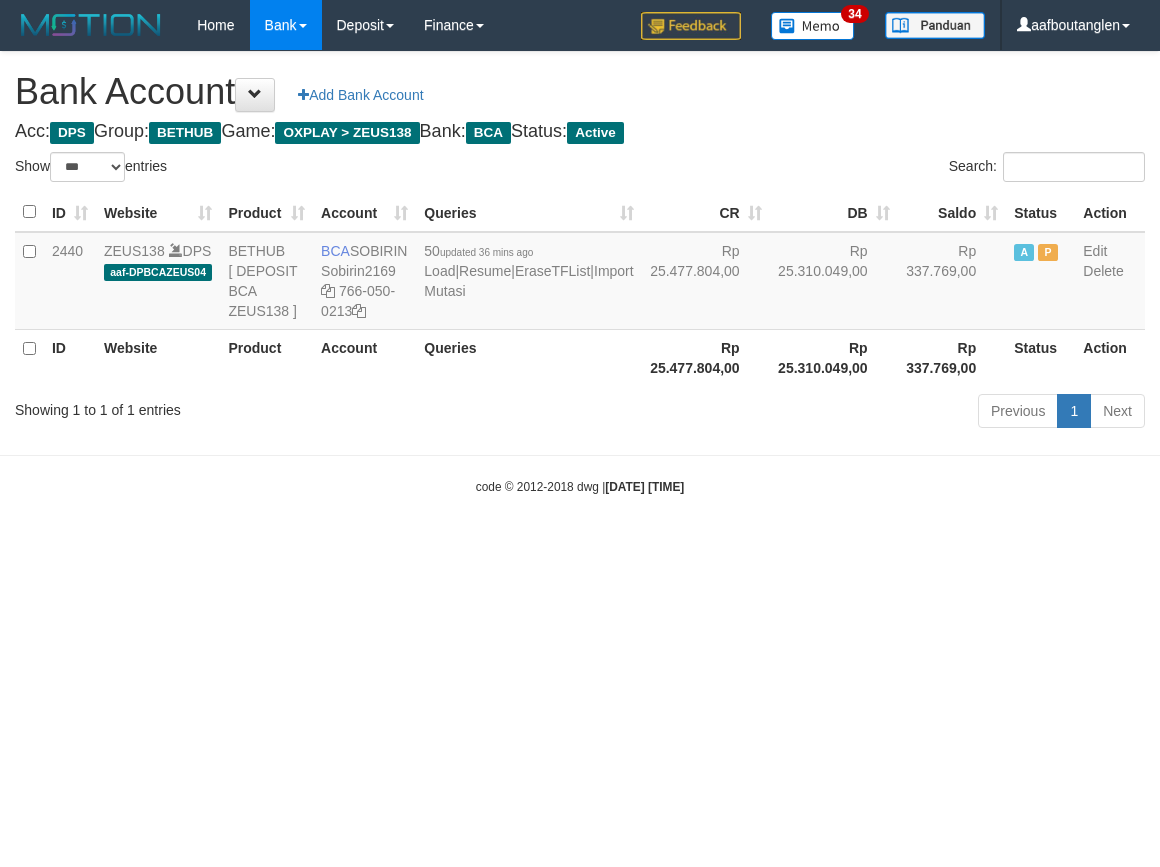 scroll, scrollTop: 0, scrollLeft: 0, axis: both 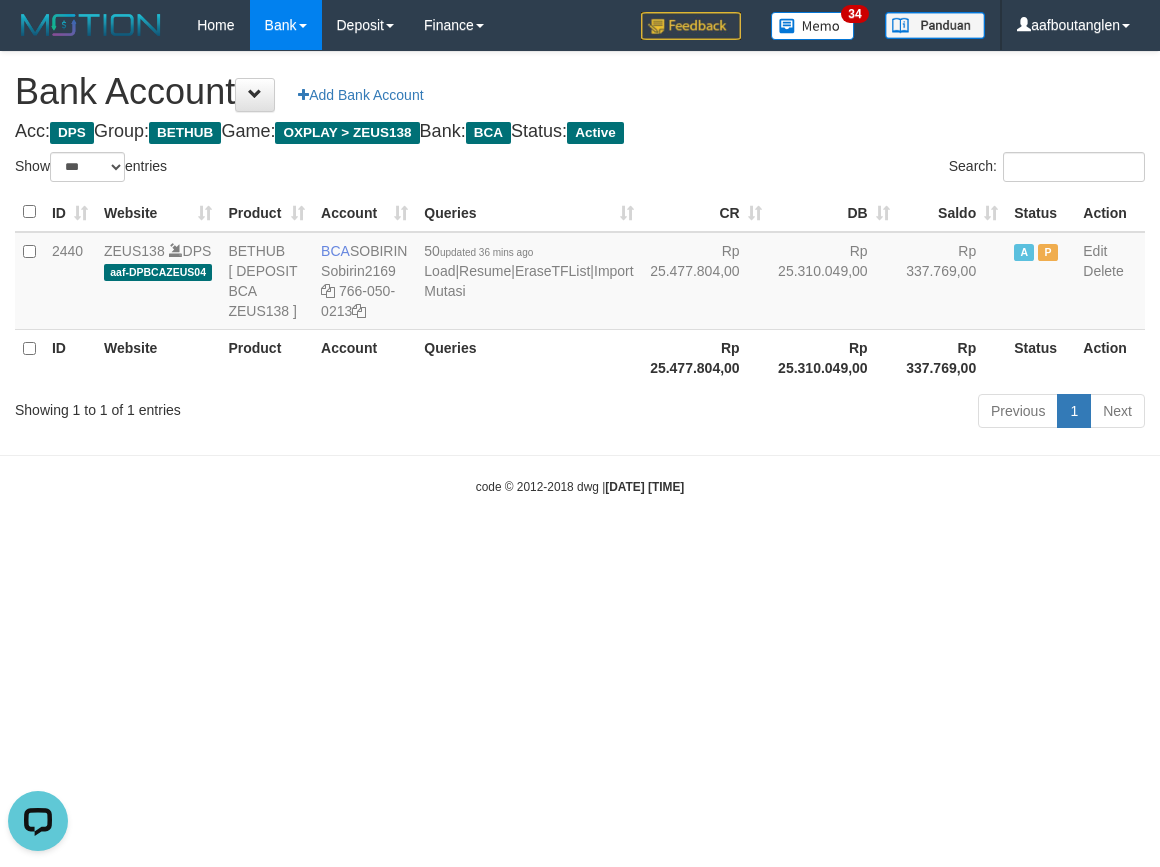 click on "Toggle navigation
Home
Bank
Account List
Deposit
DPS List
History
Note DPS
Finance
Financial Data
aafboutanglen
My Profile
Log Out
34" at bounding box center [580, 273] 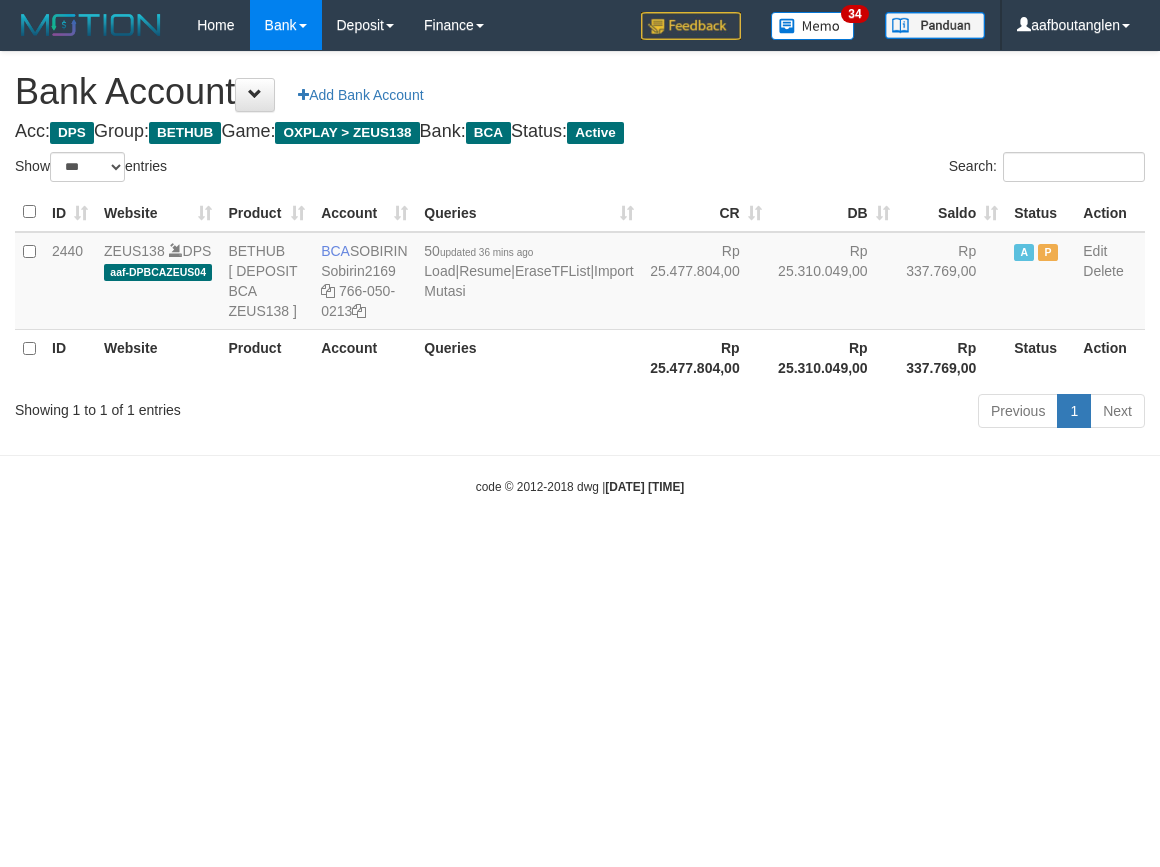 select on "***" 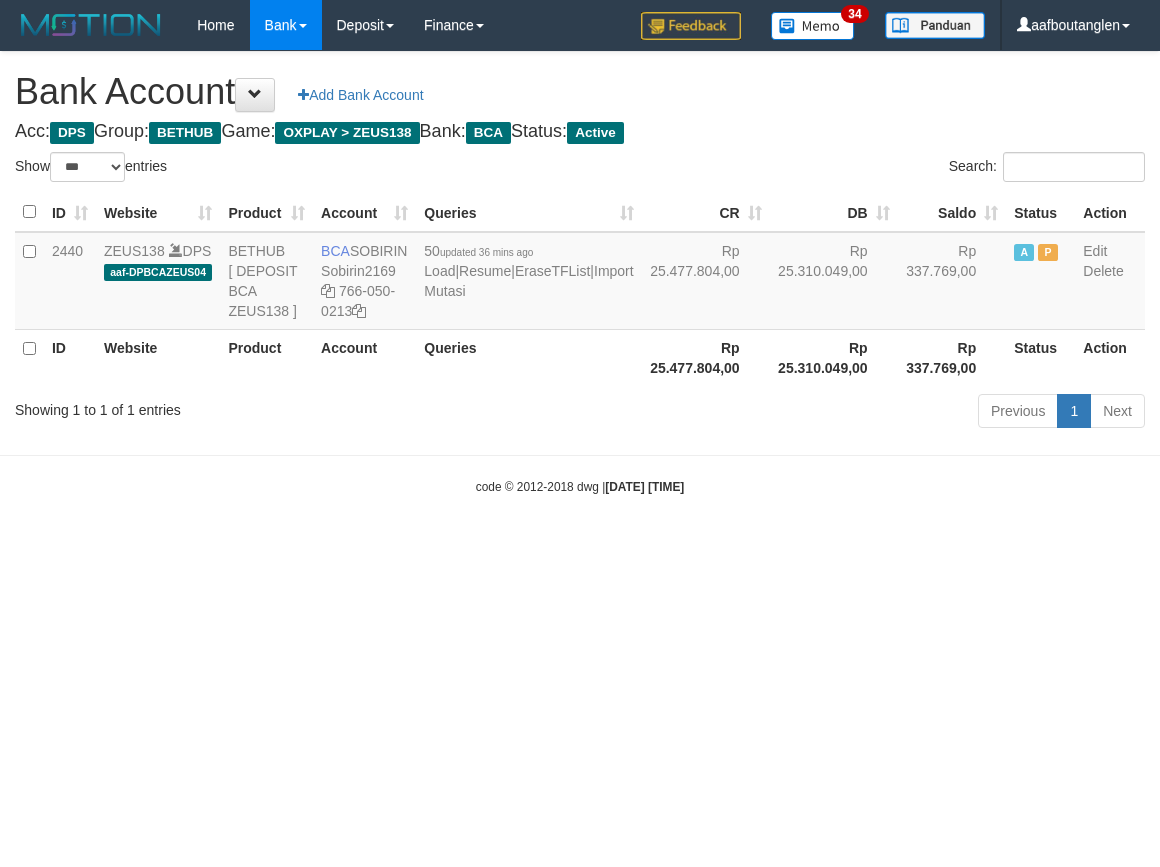 scroll, scrollTop: 0, scrollLeft: 0, axis: both 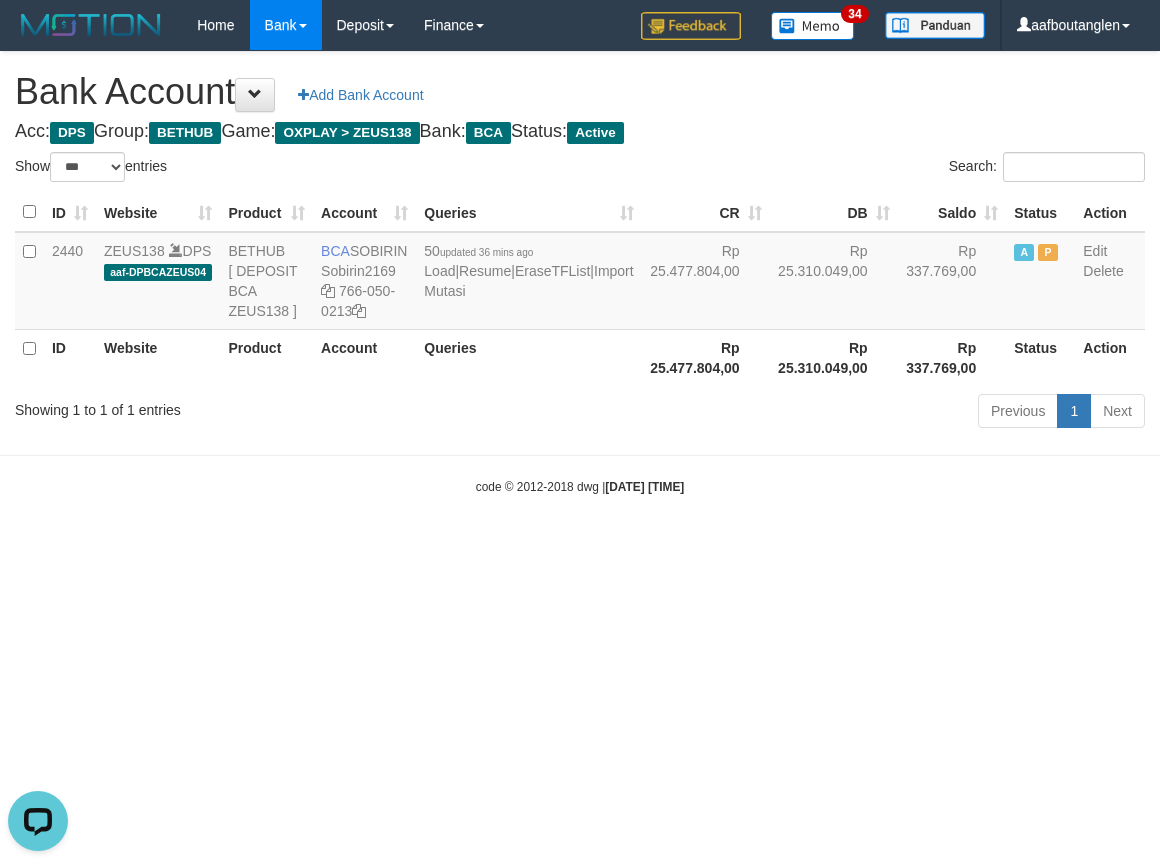 click on "Toggle navigation
Home
Bank
Account List
Deposit
DPS List
History
Note DPS
Finance
Financial Data
aafboutanglen
My Profile
Log Out
34" at bounding box center [580, 273] 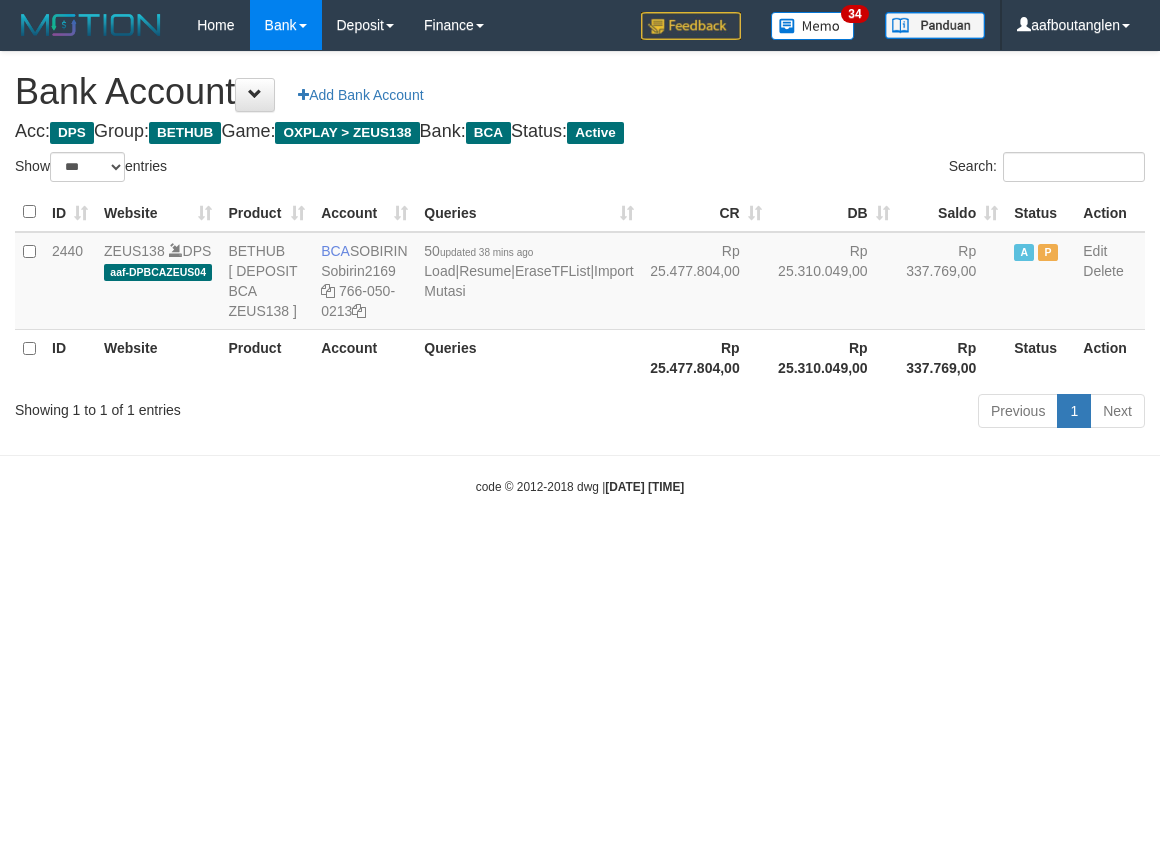 select on "***" 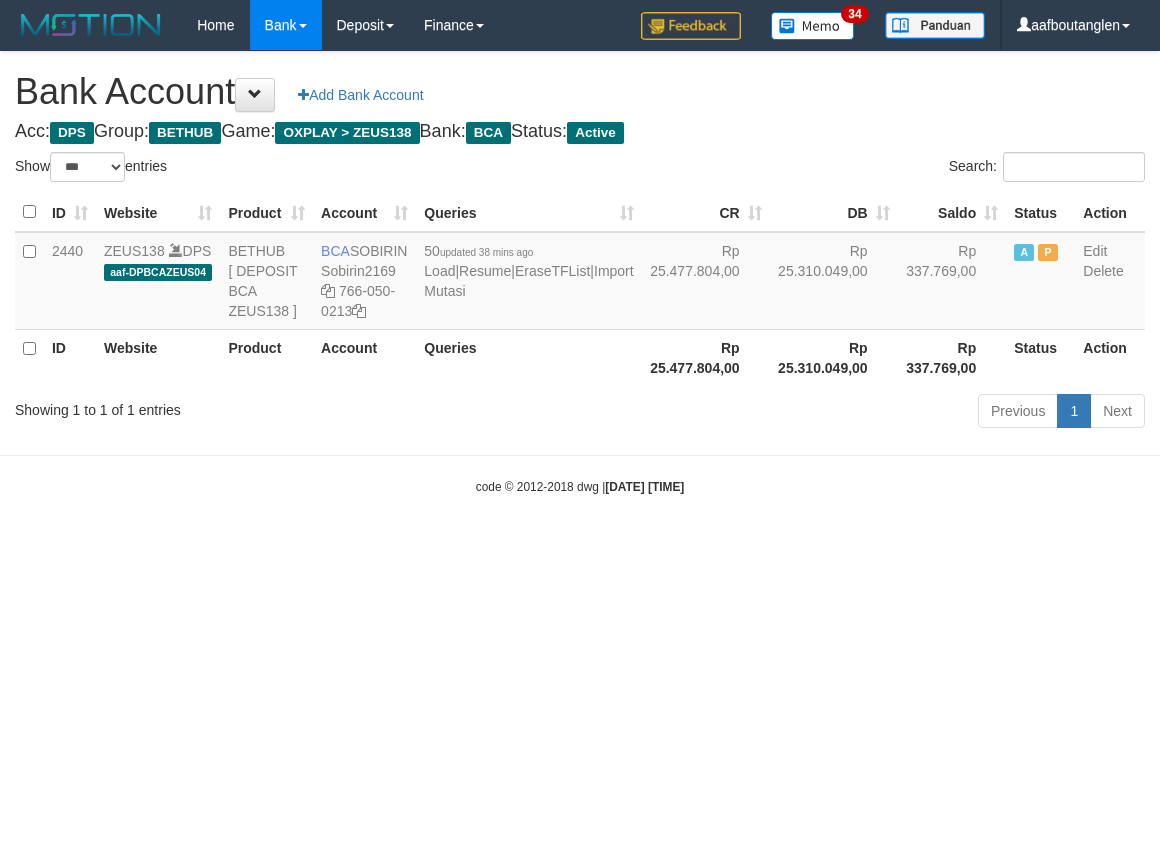 scroll, scrollTop: 0, scrollLeft: 0, axis: both 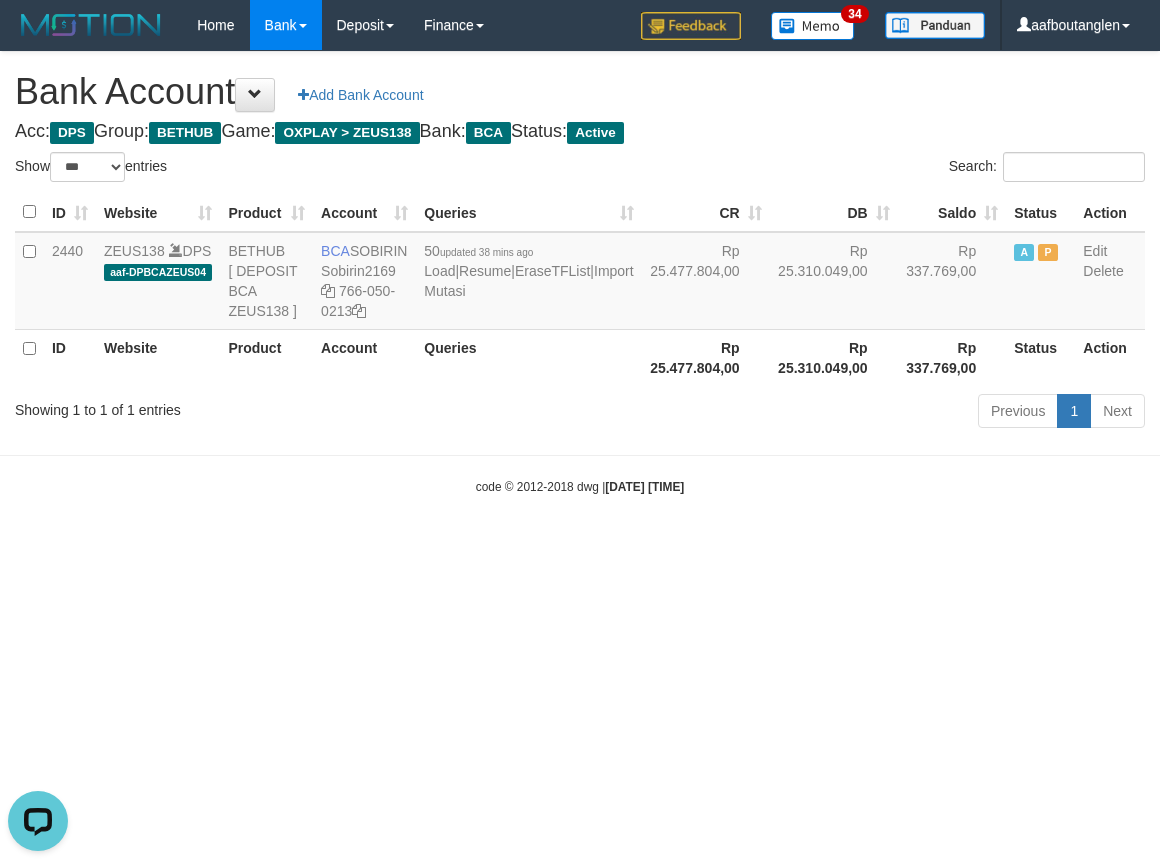 click on "code © 2012-2018 dwg |  2025/07/14 05:41:20" at bounding box center [580, 486] 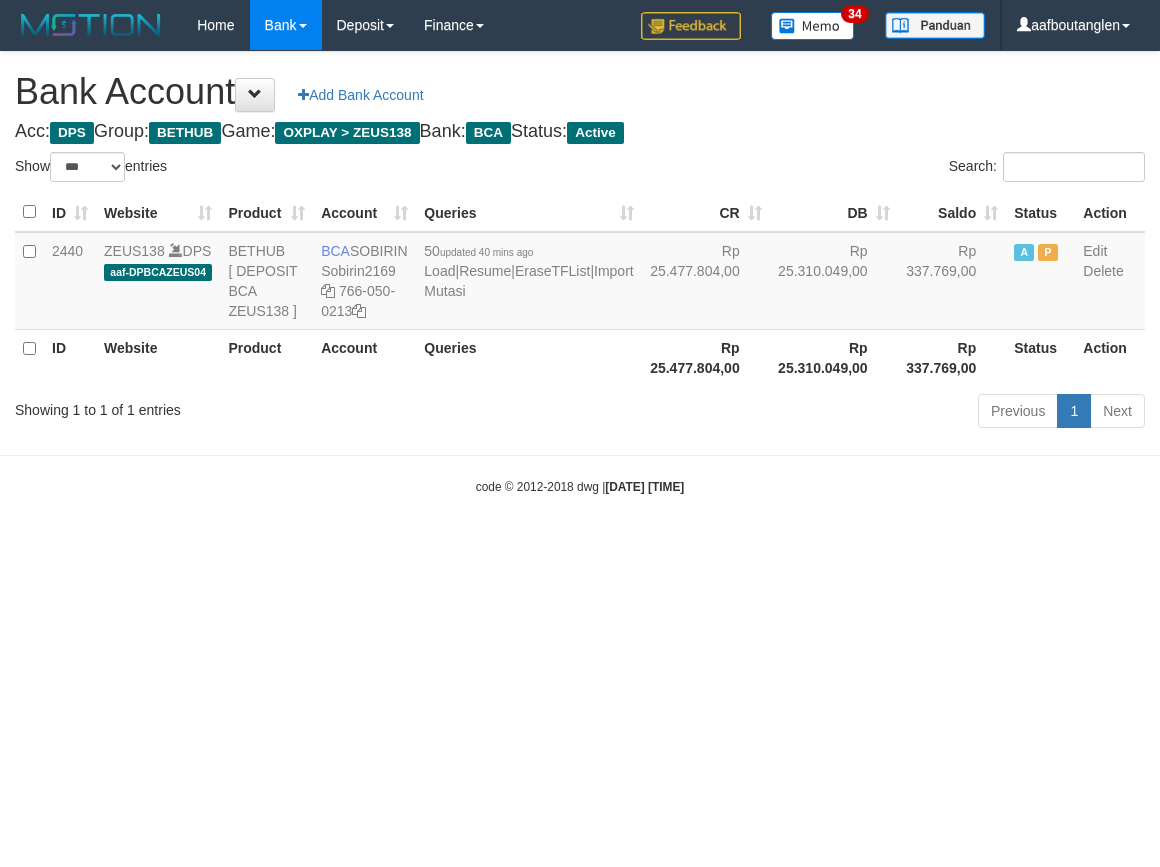 select on "***" 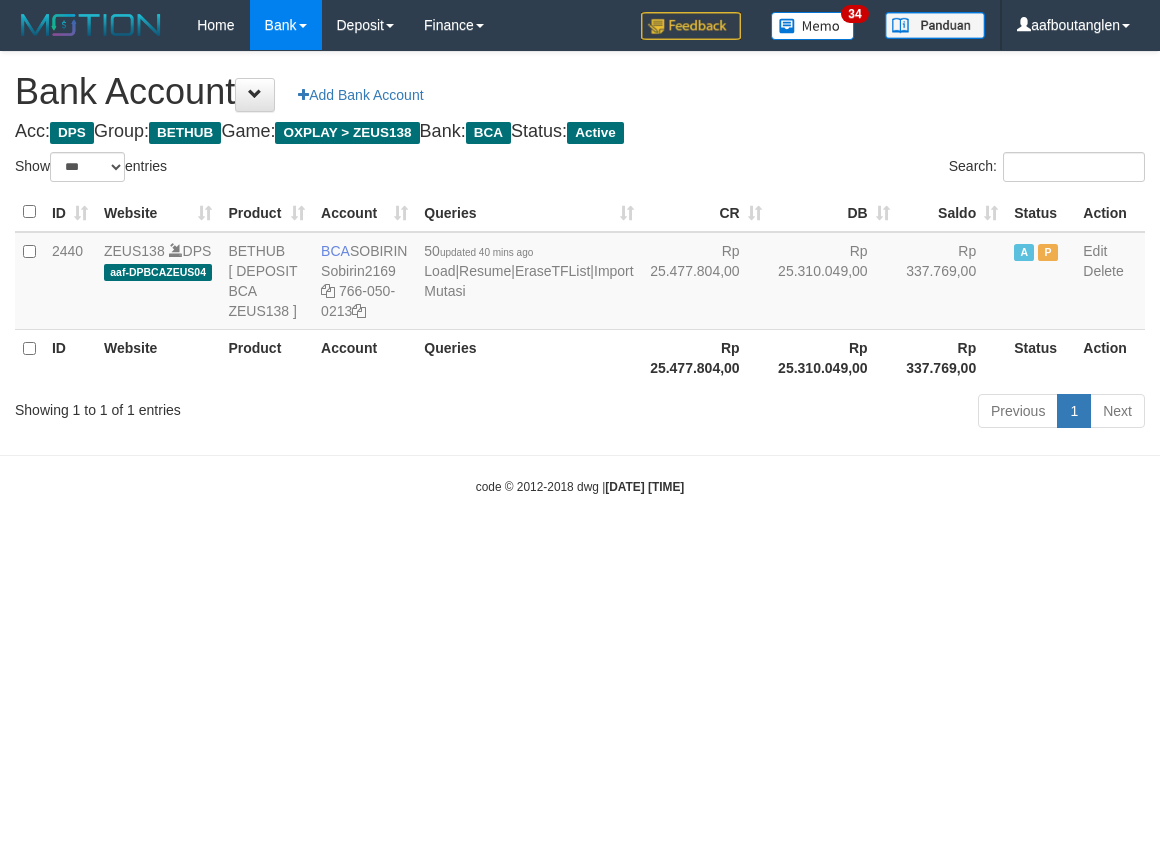 scroll, scrollTop: 0, scrollLeft: 0, axis: both 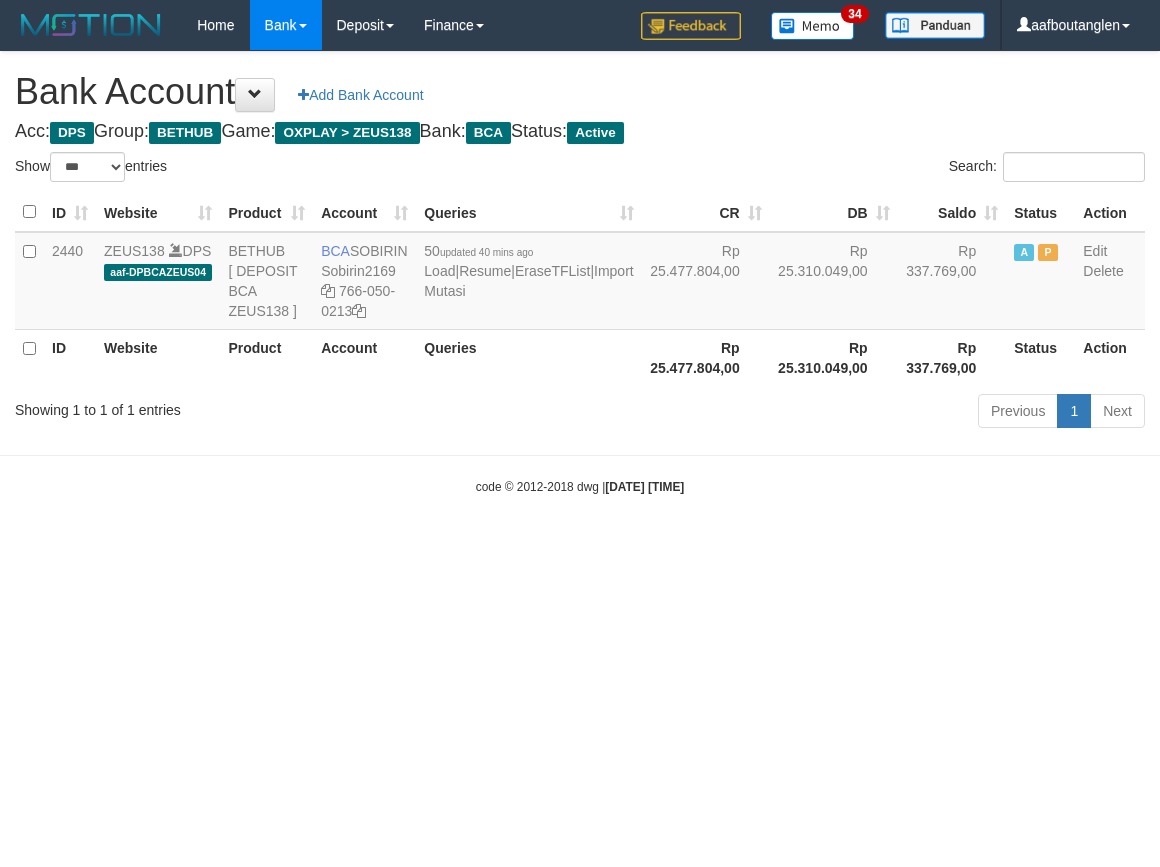 select on "***" 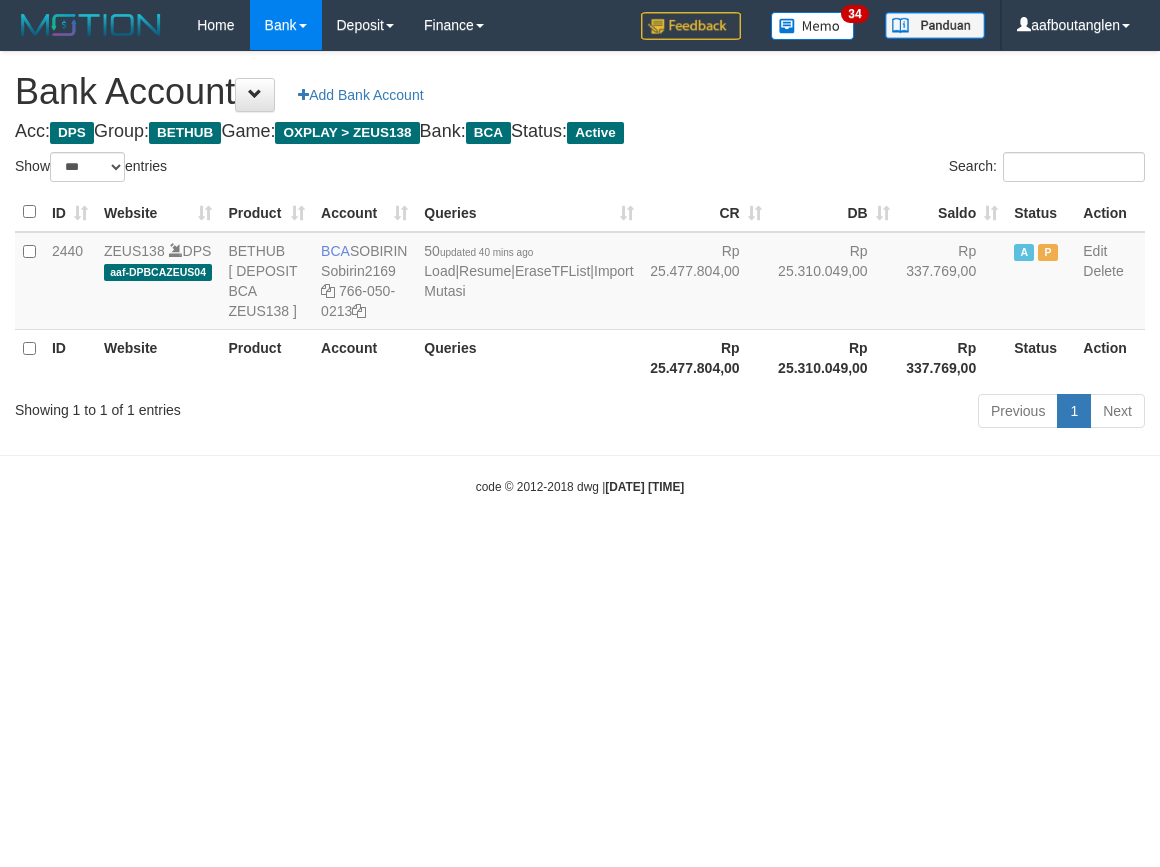 scroll, scrollTop: 0, scrollLeft: 0, axis: both 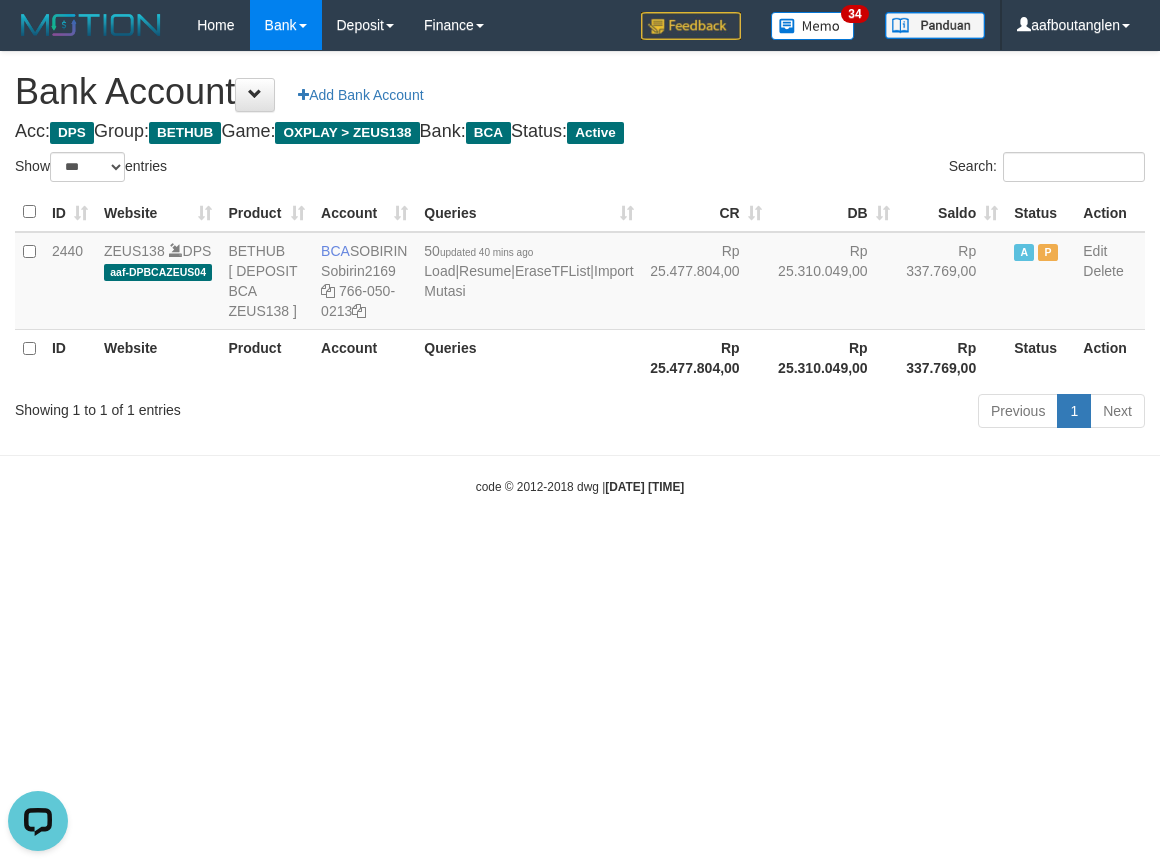 click on "Toggle navigation
Home
Bank
Account List
Deposit
DPS List
History
Note DPS
Finance
Financial Data
aafboutanglen
My Profile
Log Out
34" at bounding box center (580, 273) 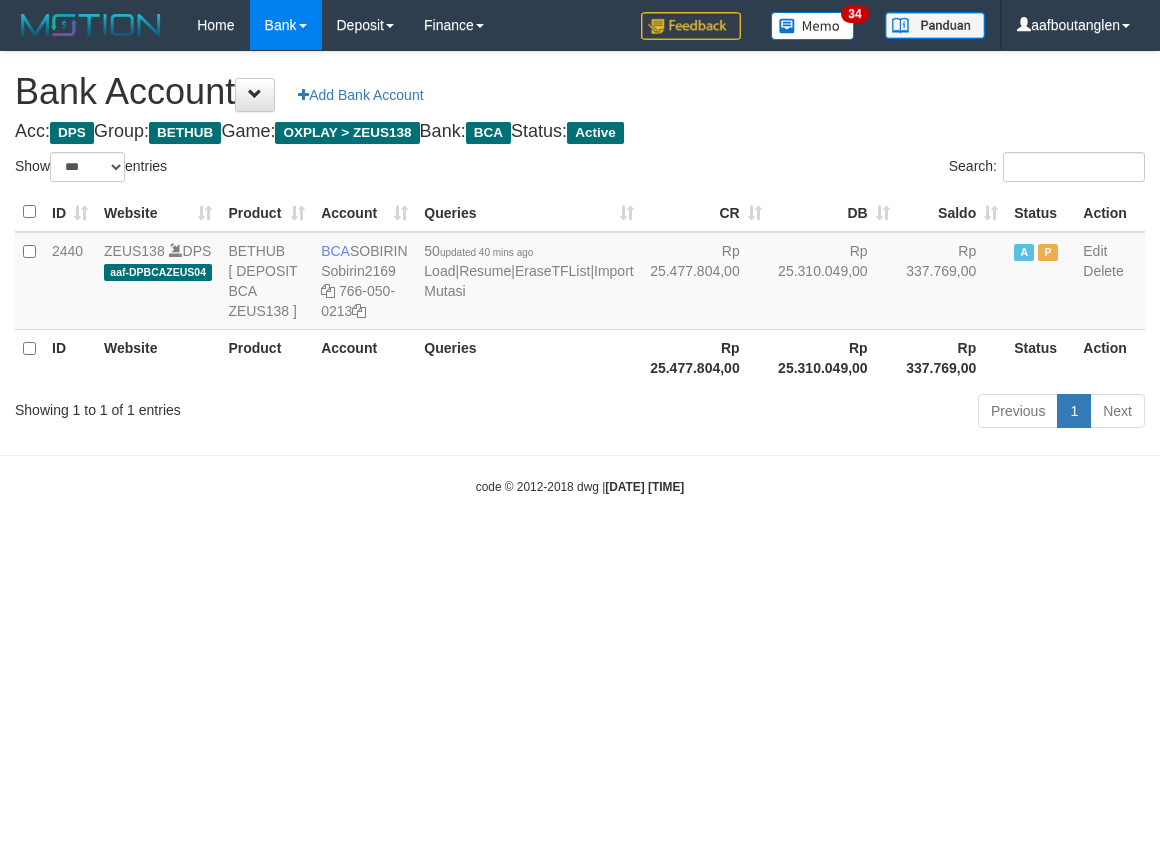 select on "***" 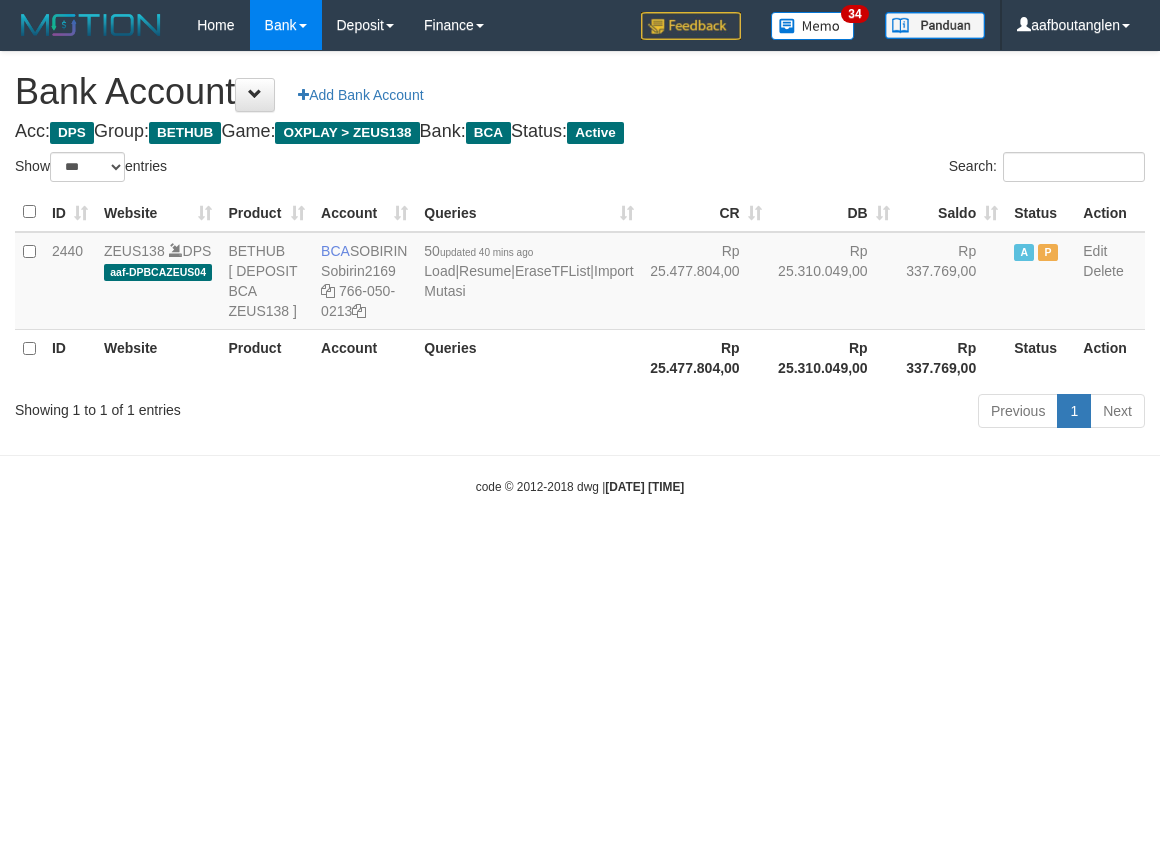scroll, scrollTop: 0, scrollLeft: 0, axis: both 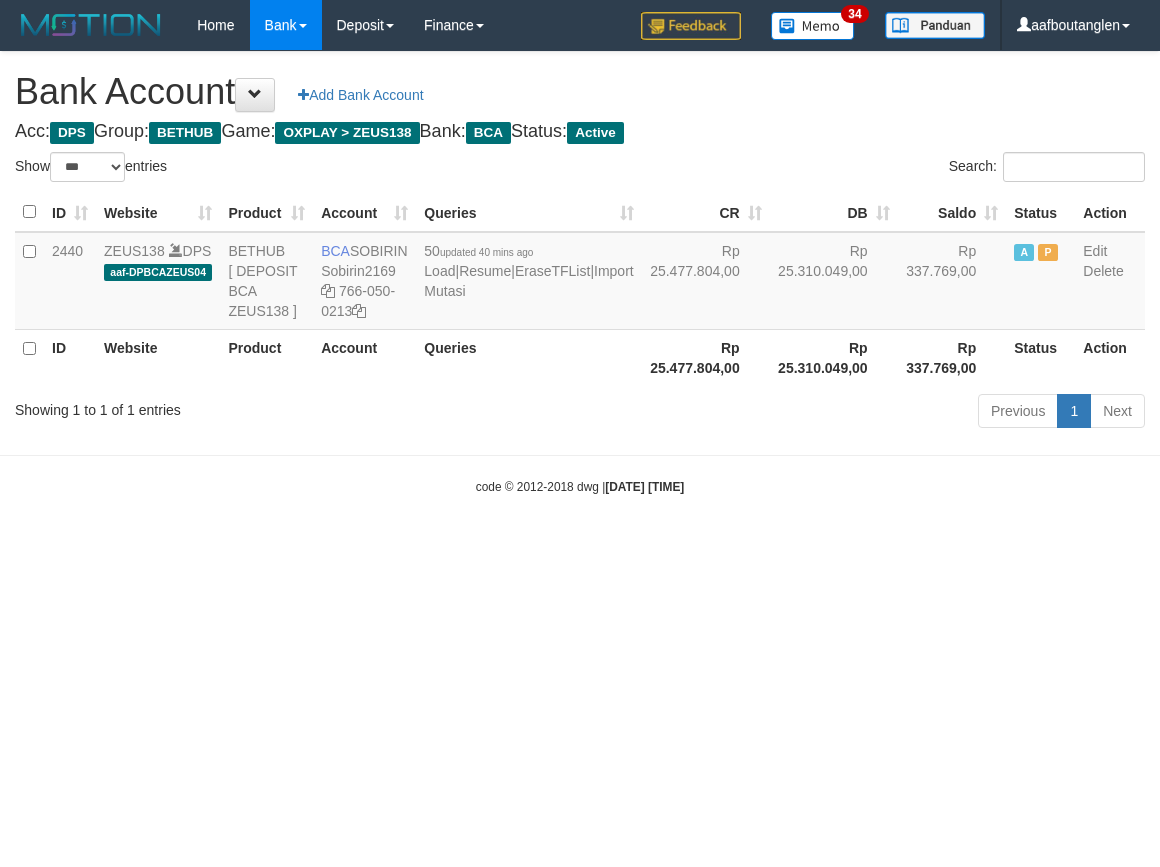 select on "***" 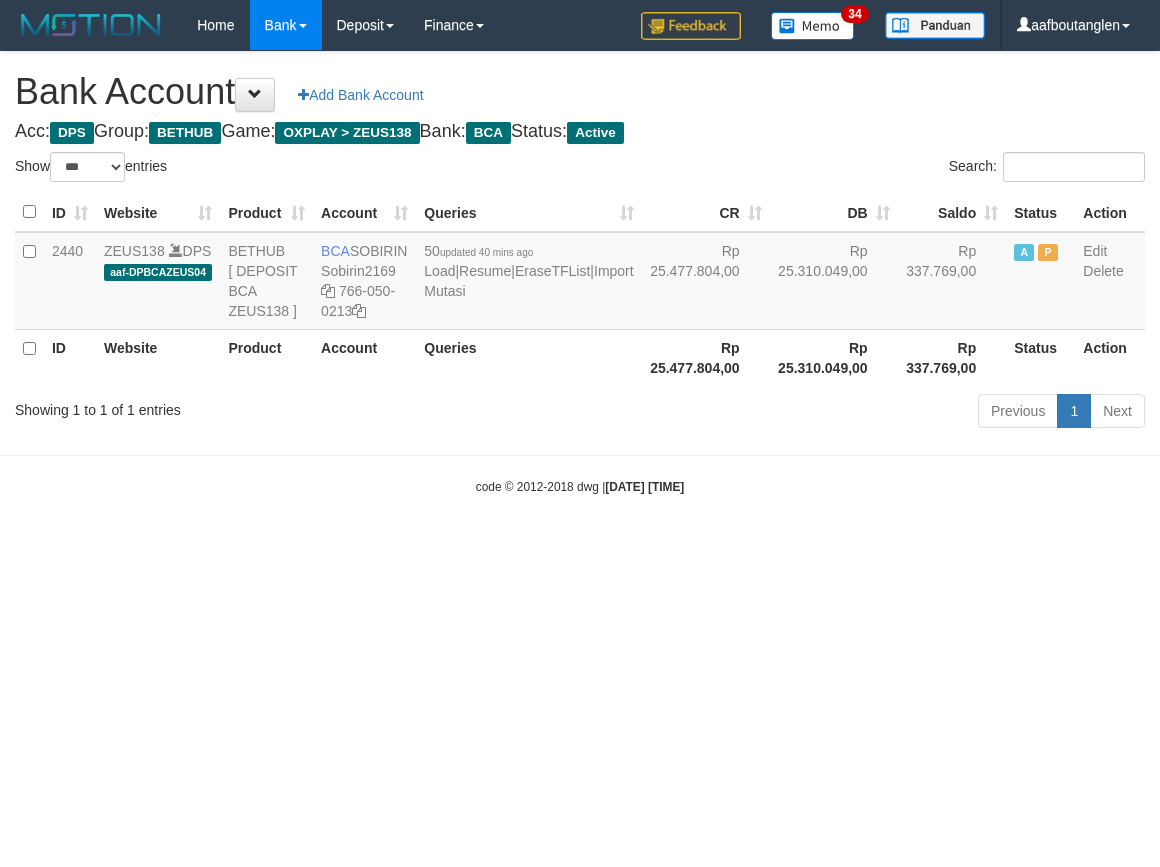scroll, scrollTop: 0, scrollLeft: 0, axis: both 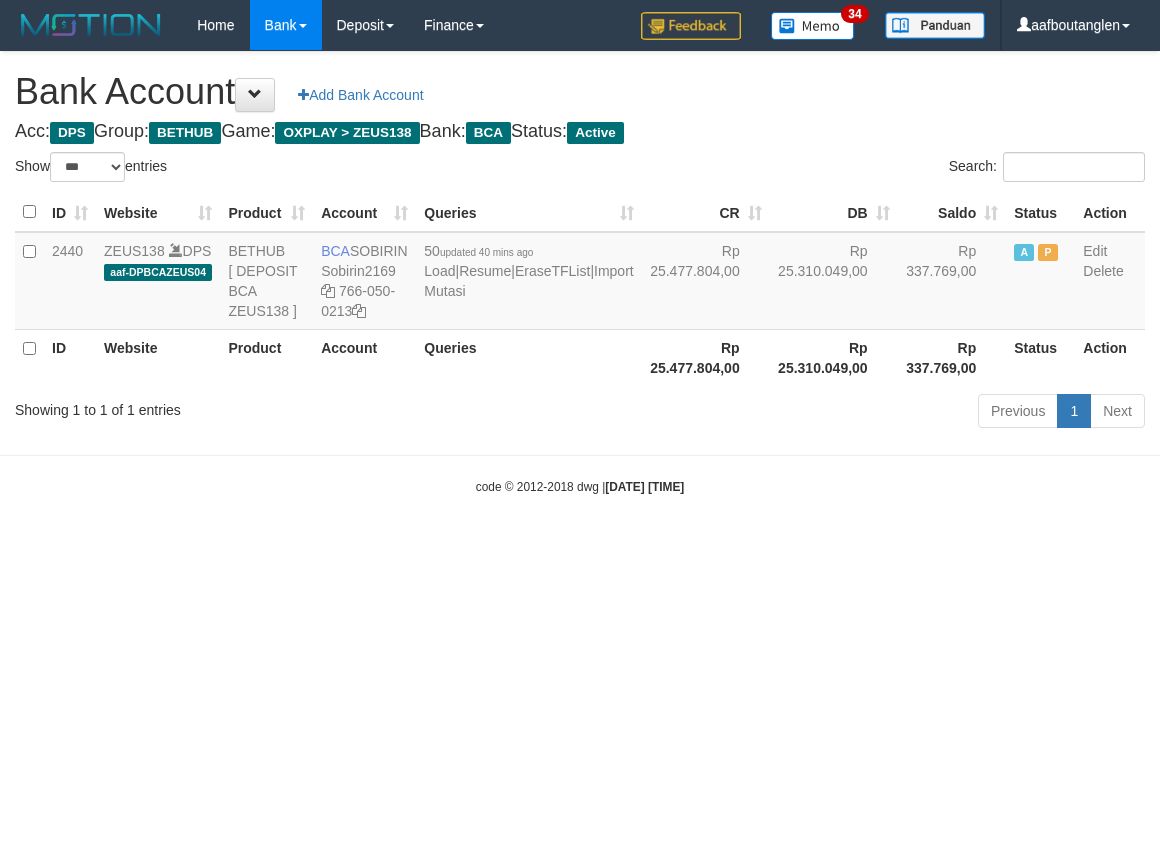 select on "***" 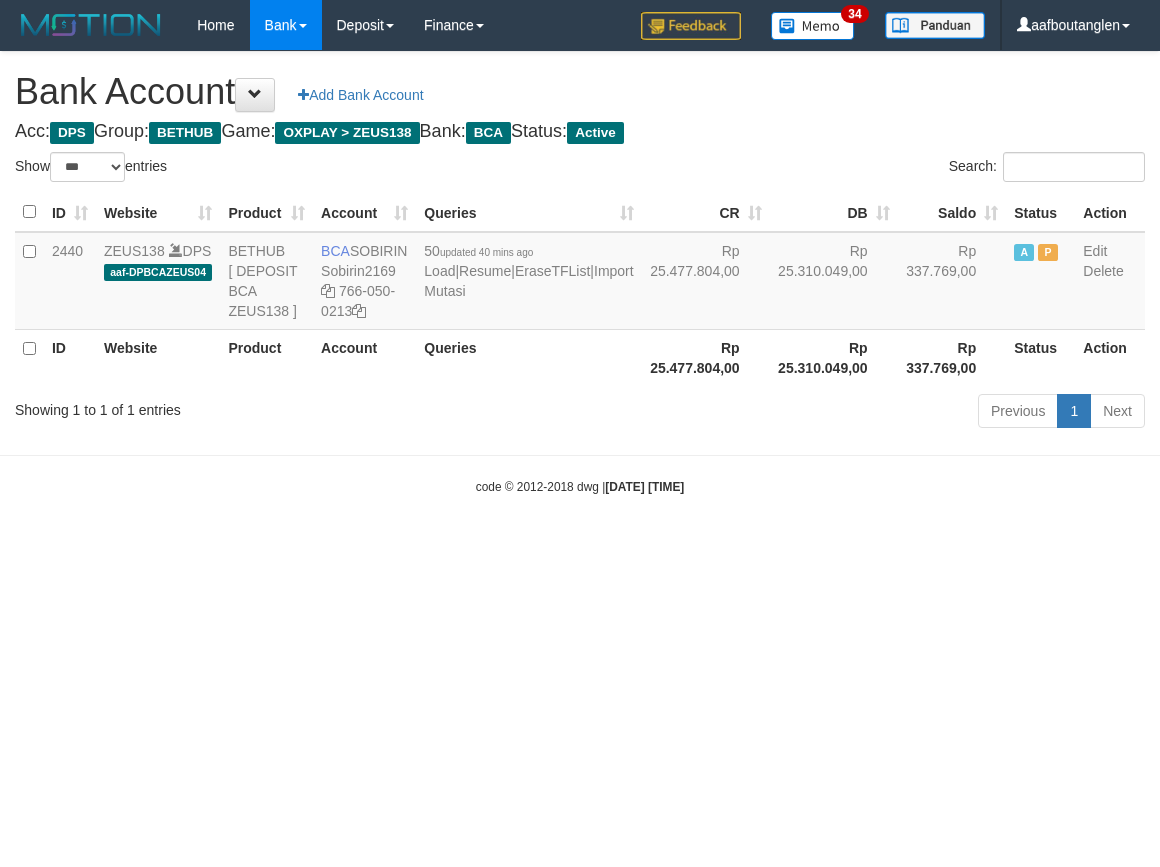 scroll, scrollTop: 0, scrollLeft: 0, axis: both 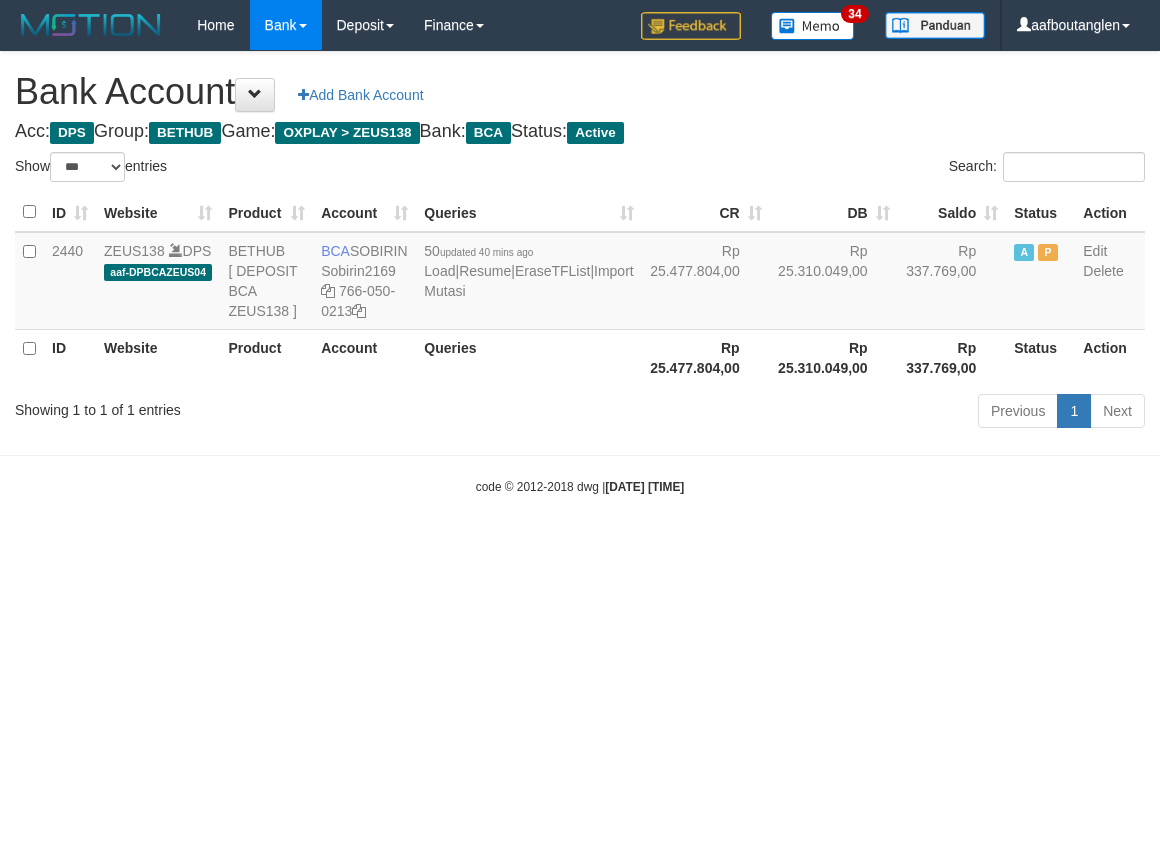 select on "***" 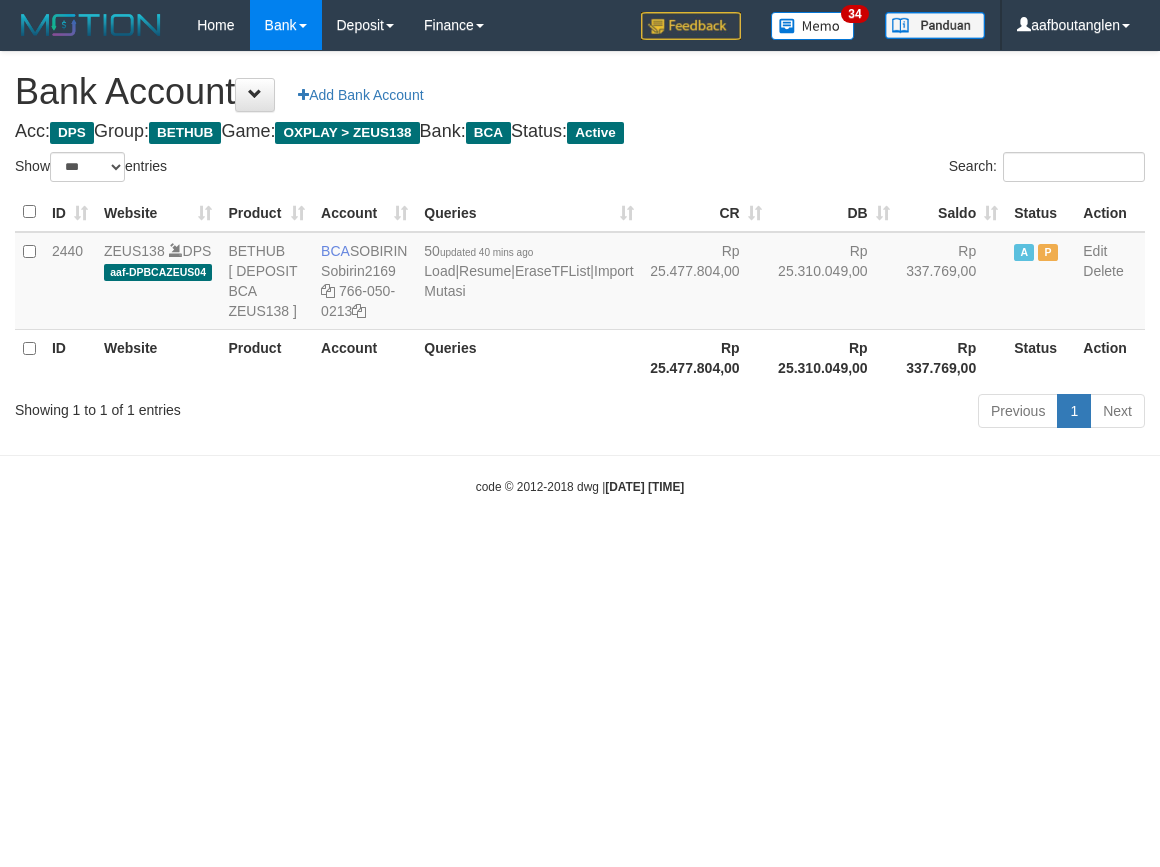 scroll, scrollTop: 0, scrollLeft: 0, axis: both 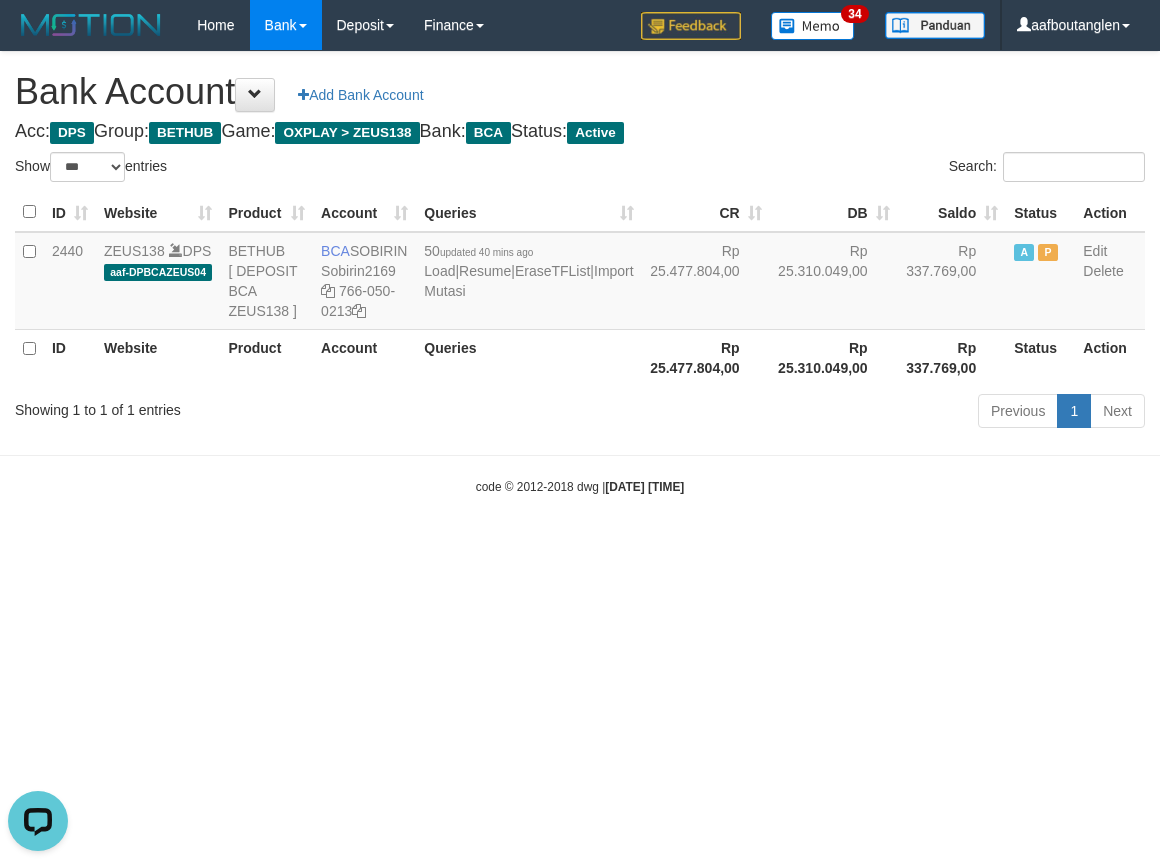click on "Toggle navigation
Home
Bank
Account List
Deposit
DPS List
History
Note DPS
Finance
Financial Data
aafboutanglen
My Profile
Log Out
34" at bounding box center [580, 273] 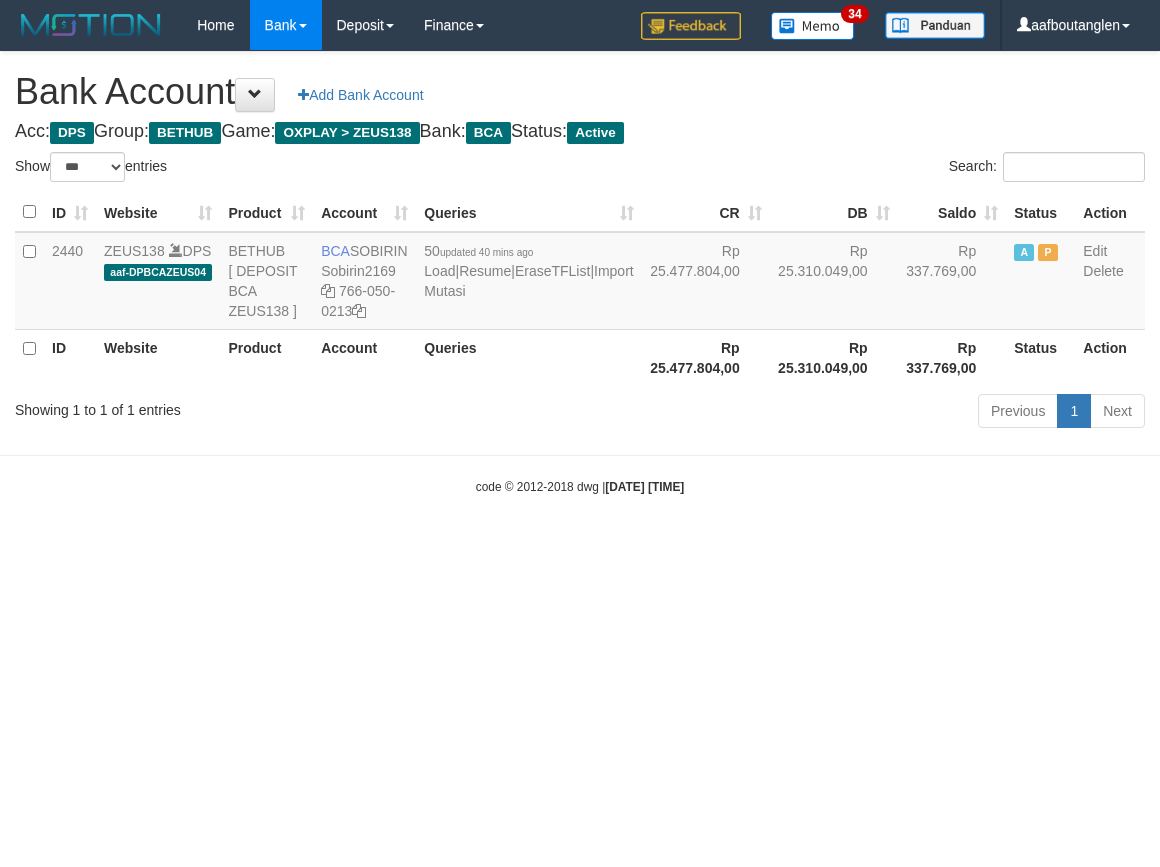 select on "***" 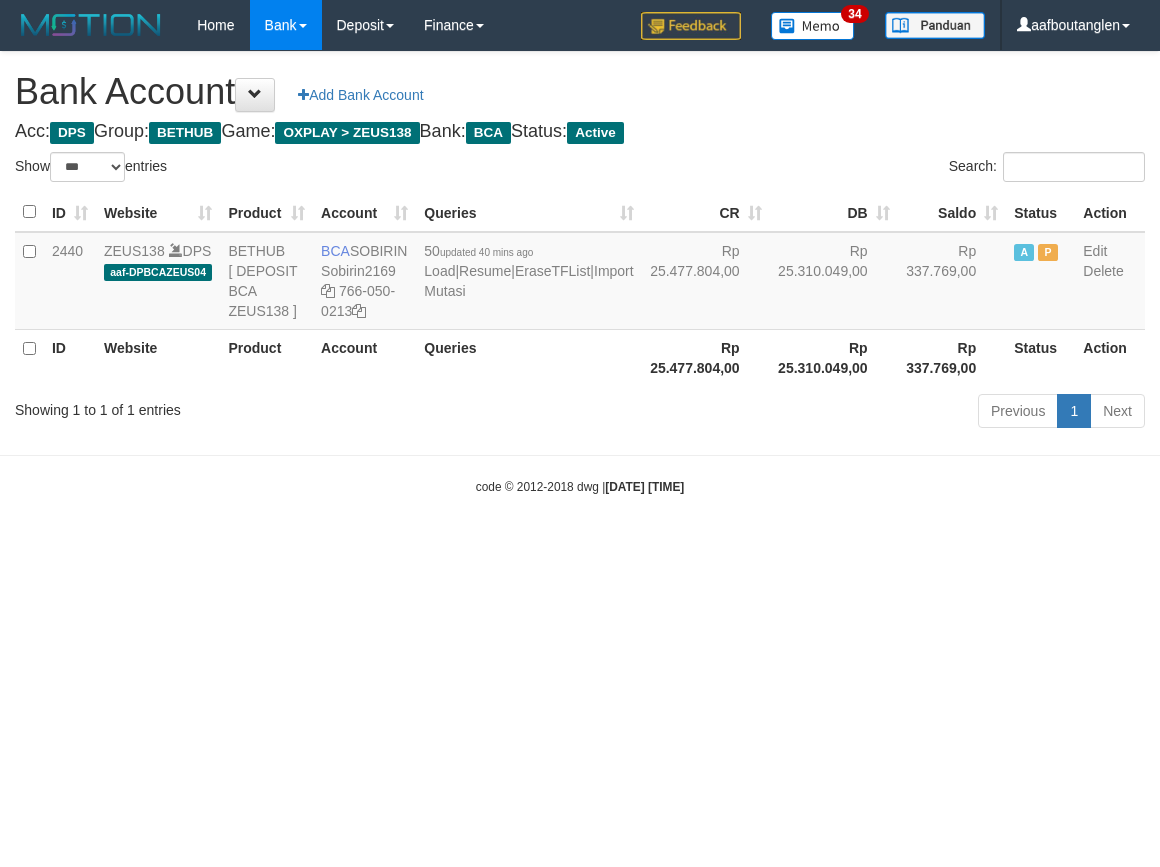 scroll, scrollTop: 0, scrollLeft: 0, axis: both 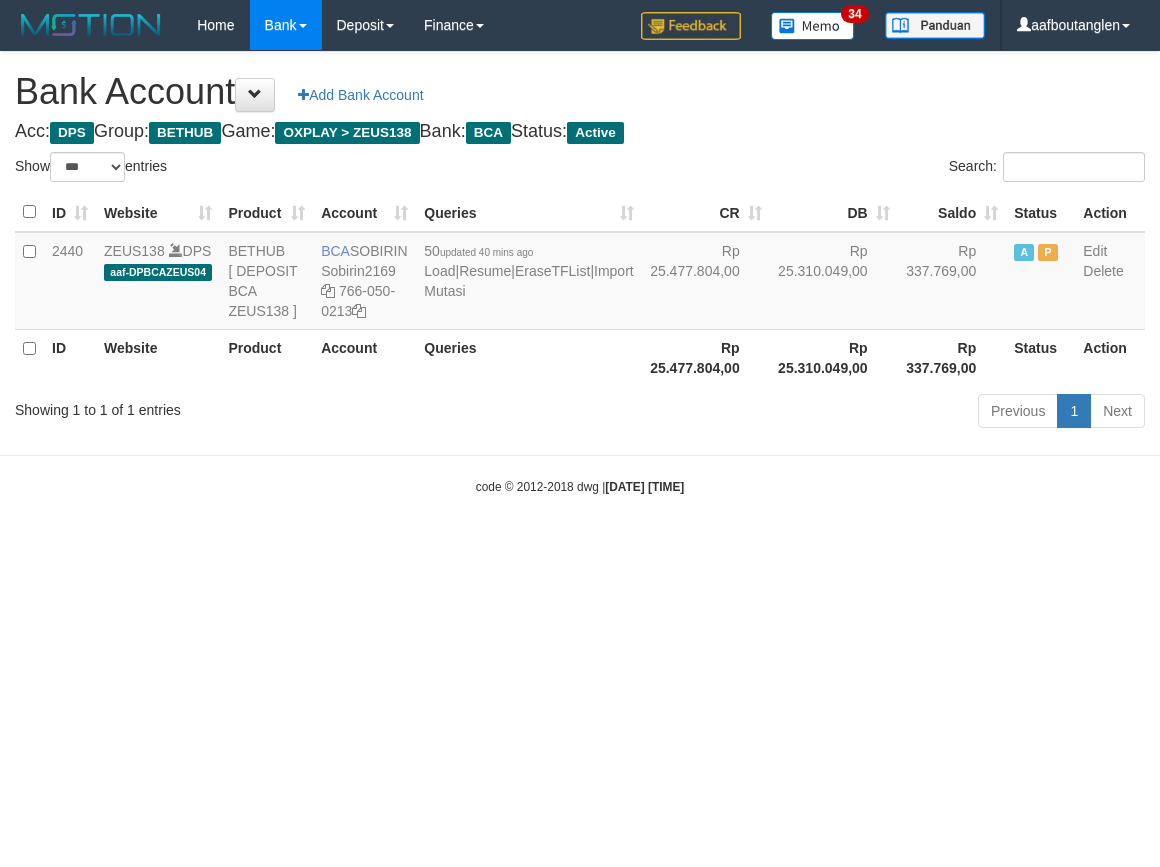 select on "***" 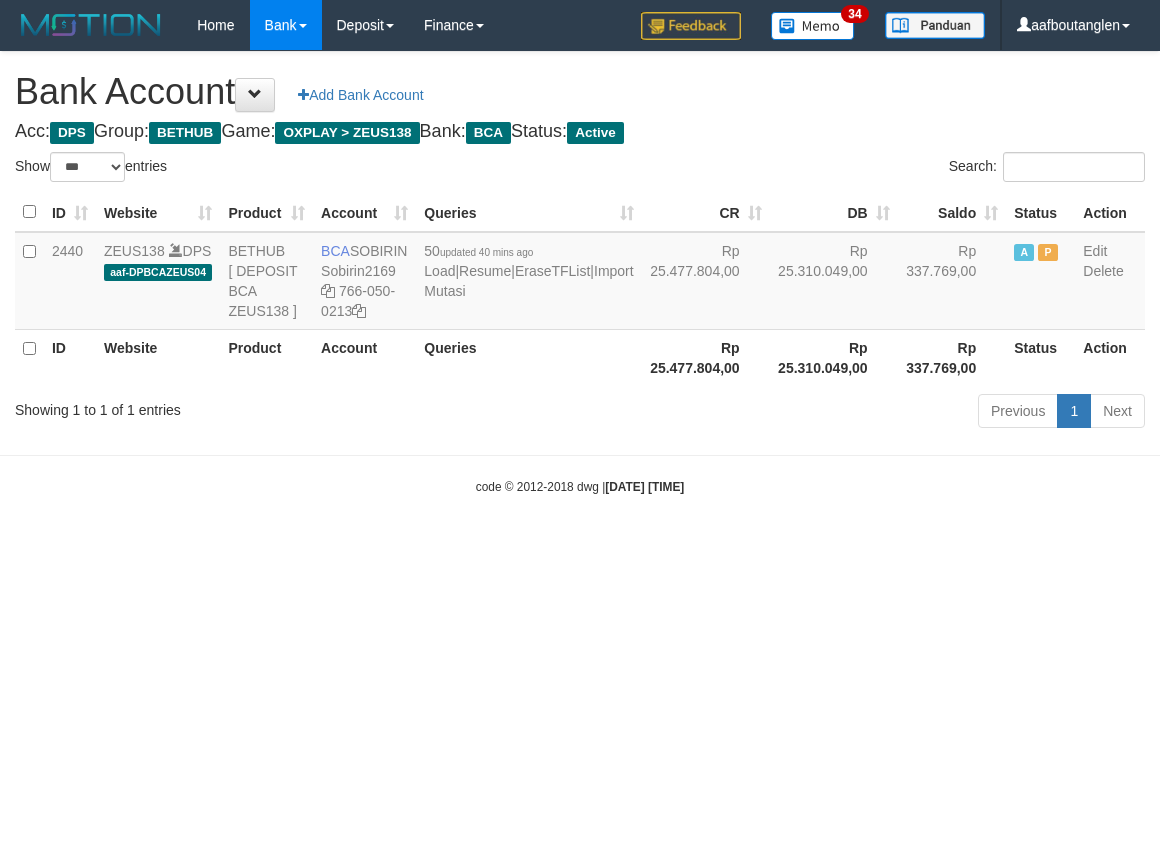 scroll, scrollTop: 0, scrollLeft: 0, axis: both 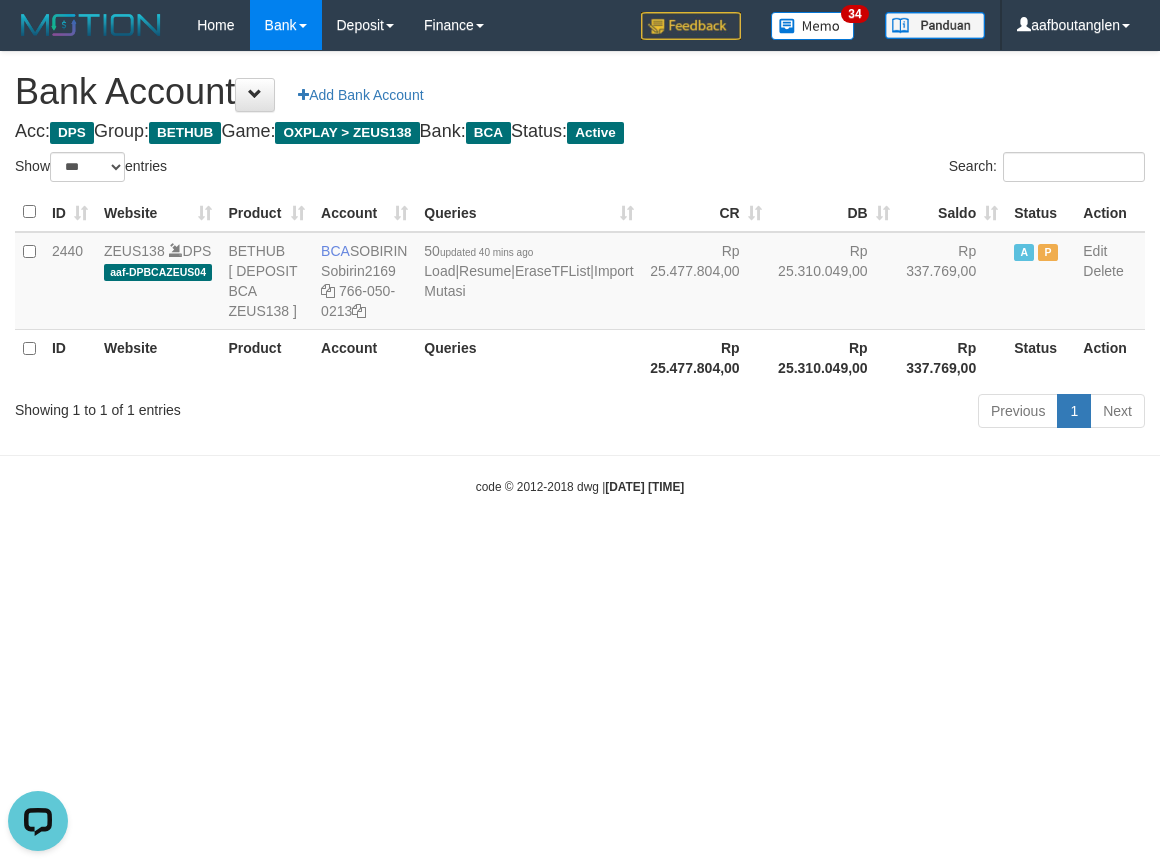 drag, startPoint x: 858, startPoint y: 572, endPoint x: 844, endPoint y: 581, distance: 16.643316 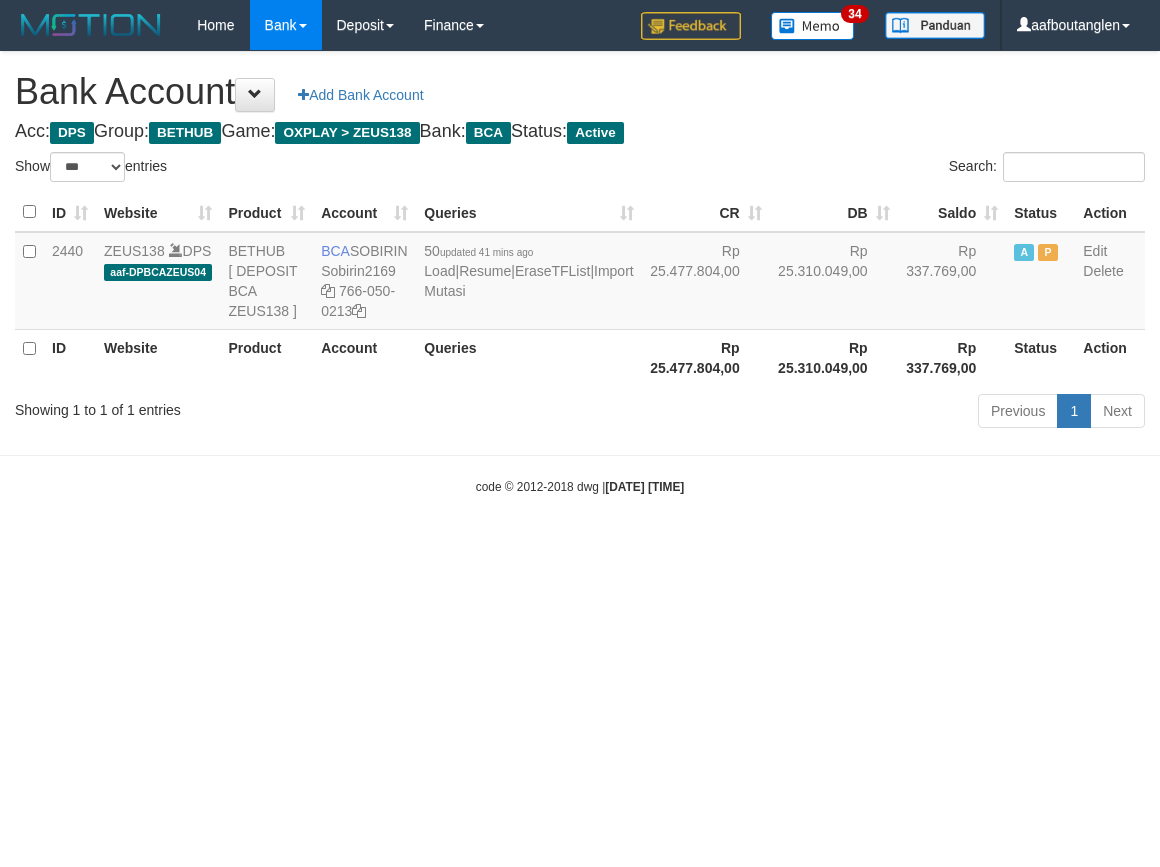 select on "***" 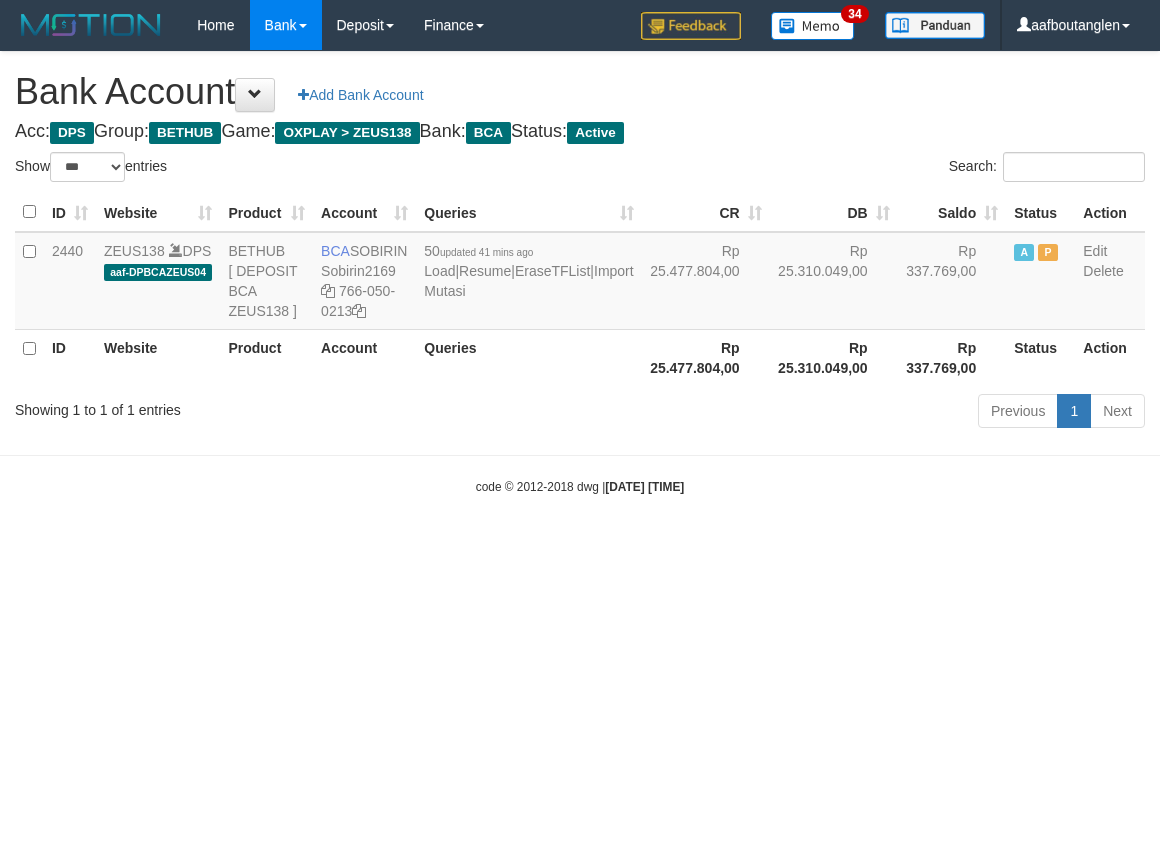 scroll, scrollTop: 0, scrollLeft: 0, axis: both 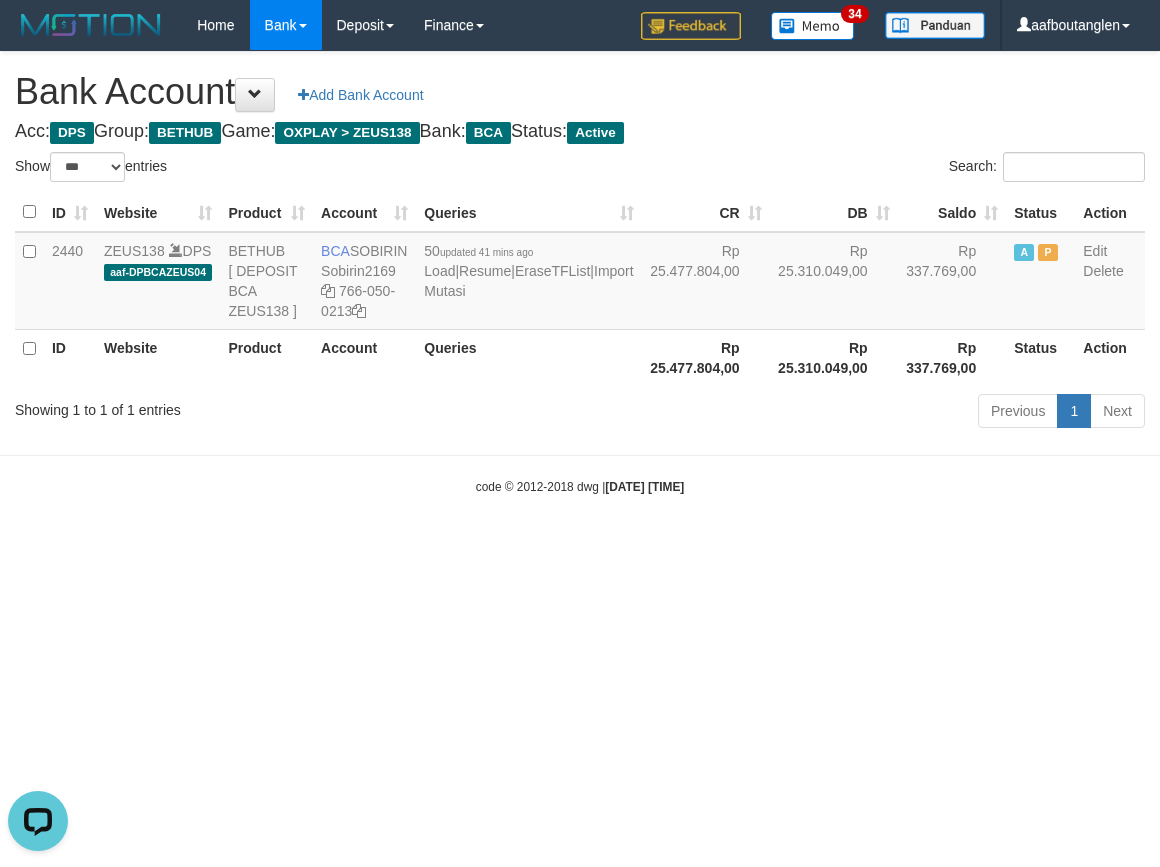 drag, startPoint x: 725, startPoint y: 461, endPoint x: 706, endPoint y: 461, distance: 19 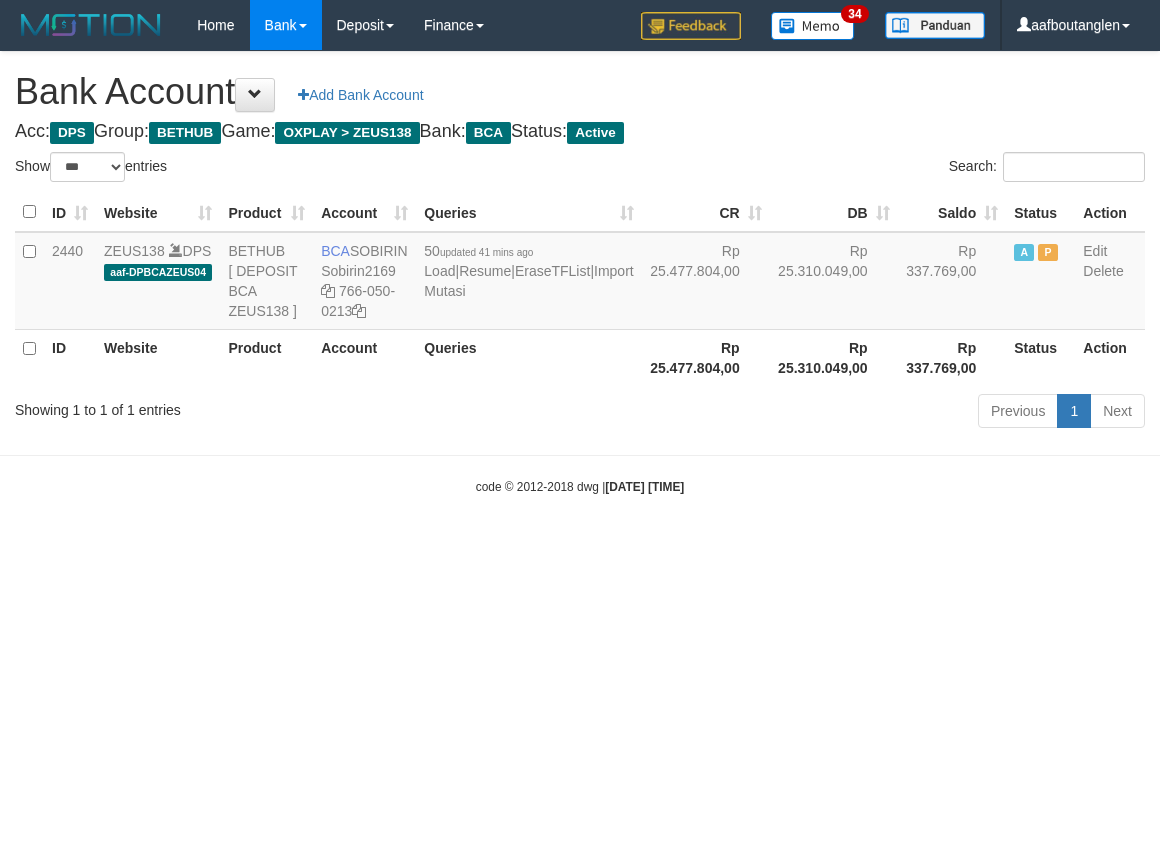select on "***" 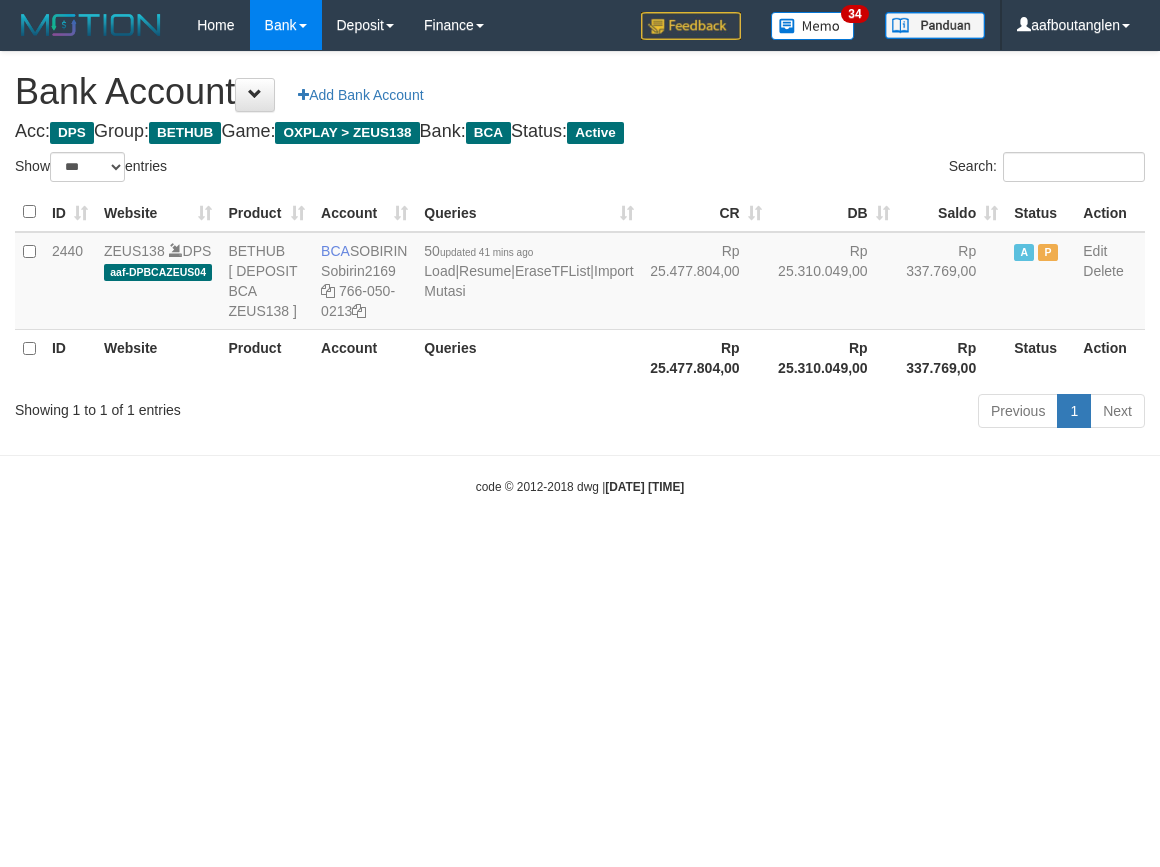 scroll, scrollTop: 0, scrollLeft: 0, axis: both 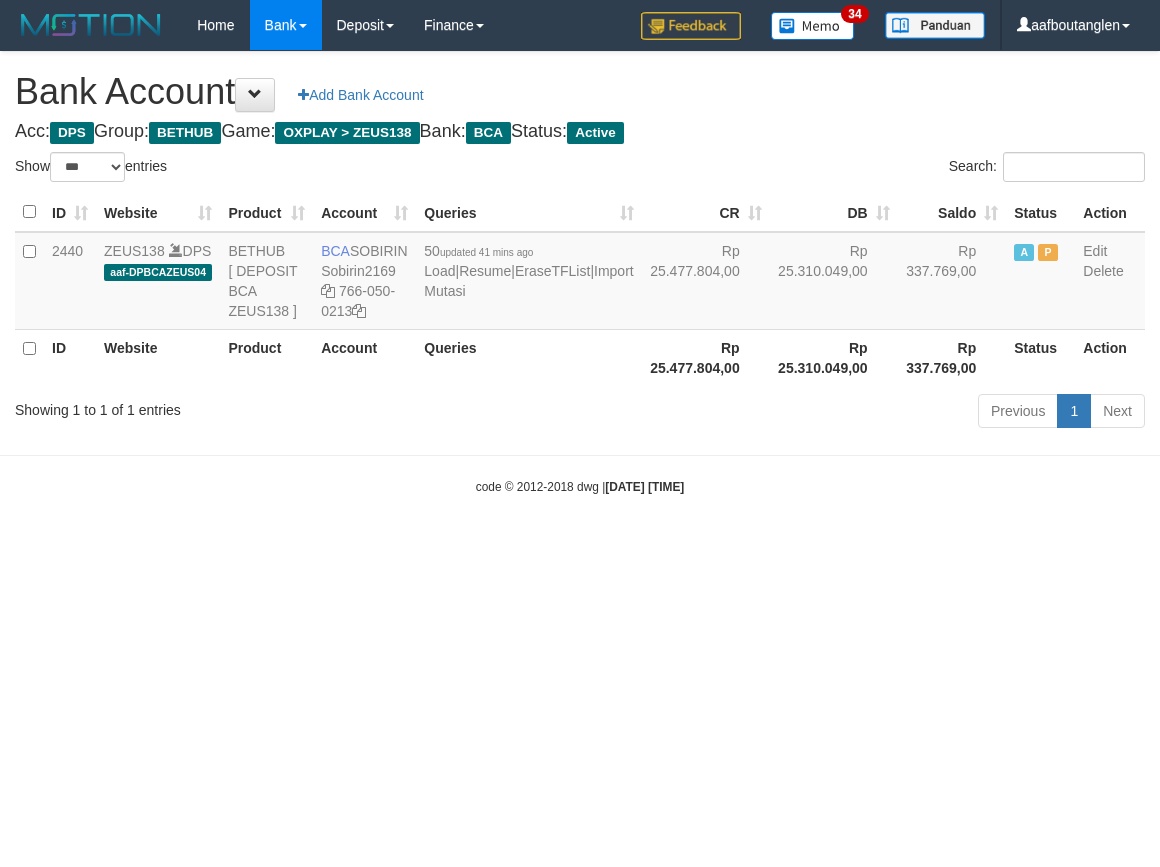 select on "***" 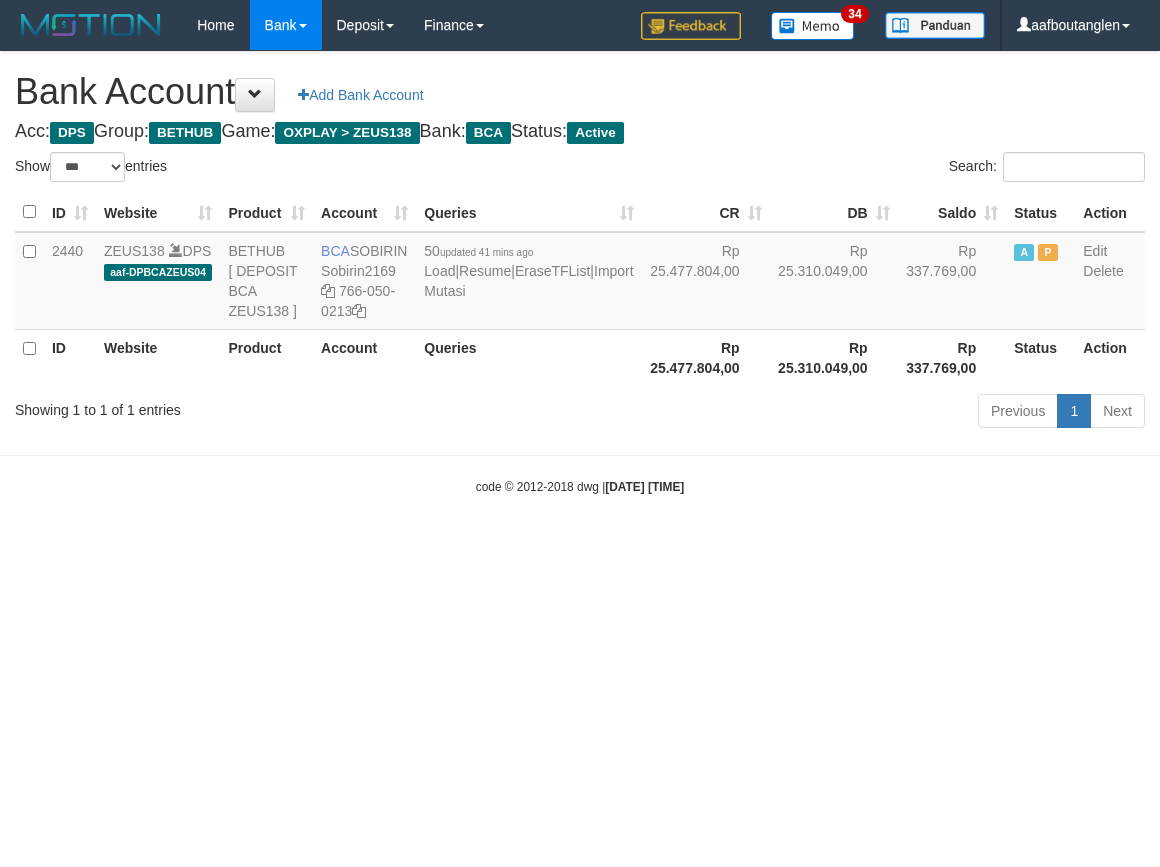 scroll, scrollTop: 0, scrollLeft: 0, axis: both 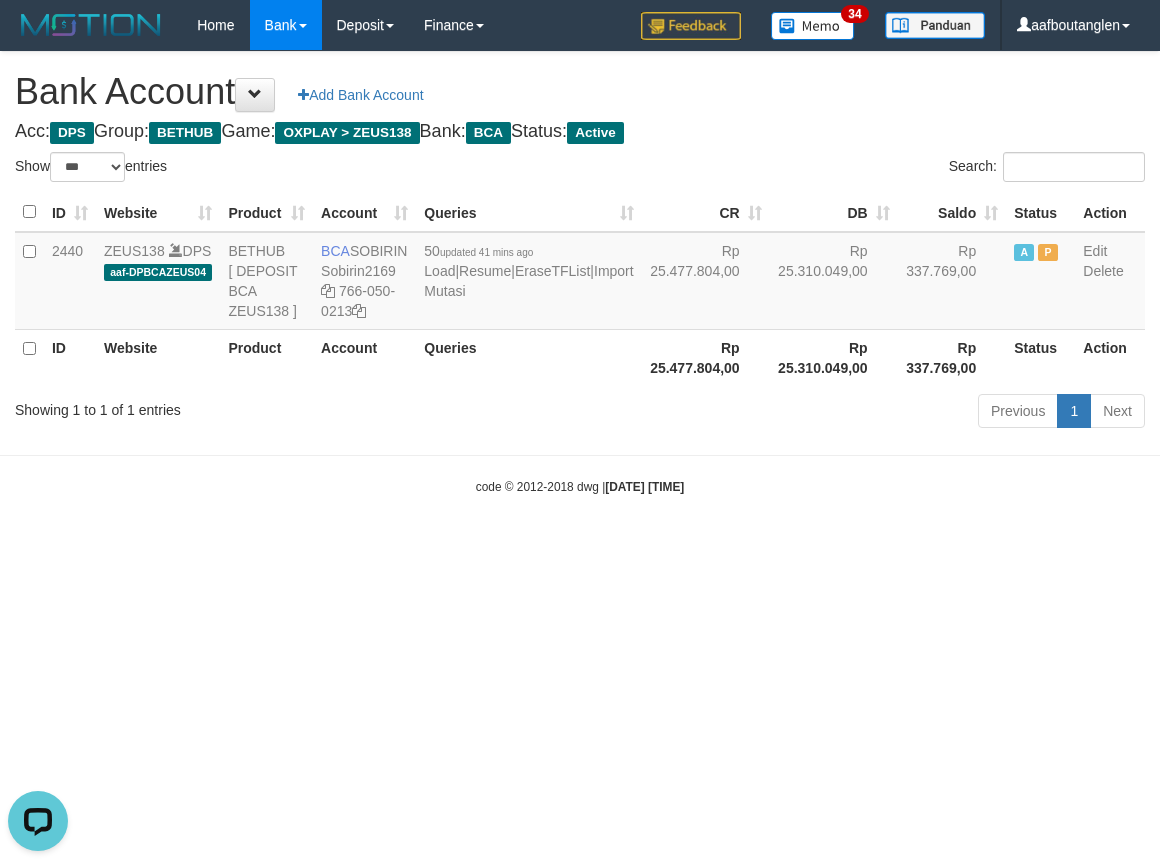 drag, startPoint x: 934, startPoint y: 632, endPoint x: 905, endPoint y: 612, distance: 35.22783 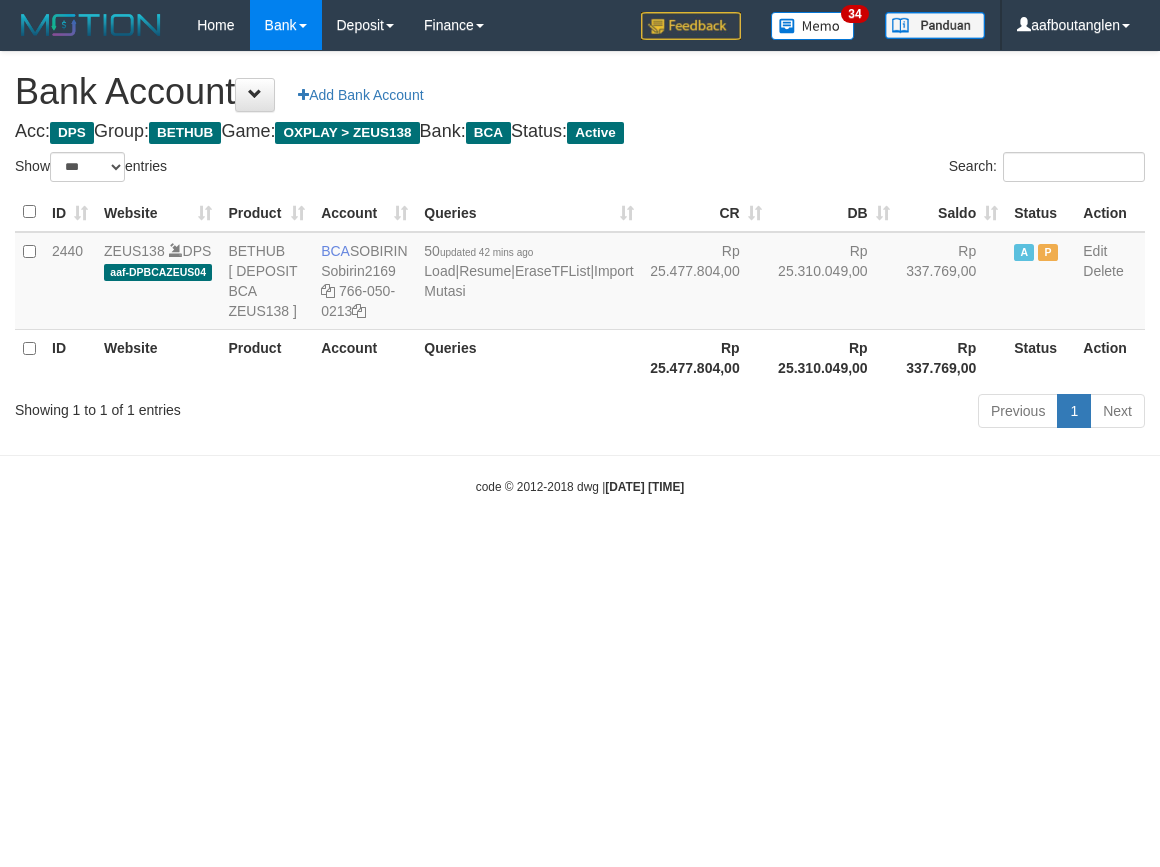 select on "***" 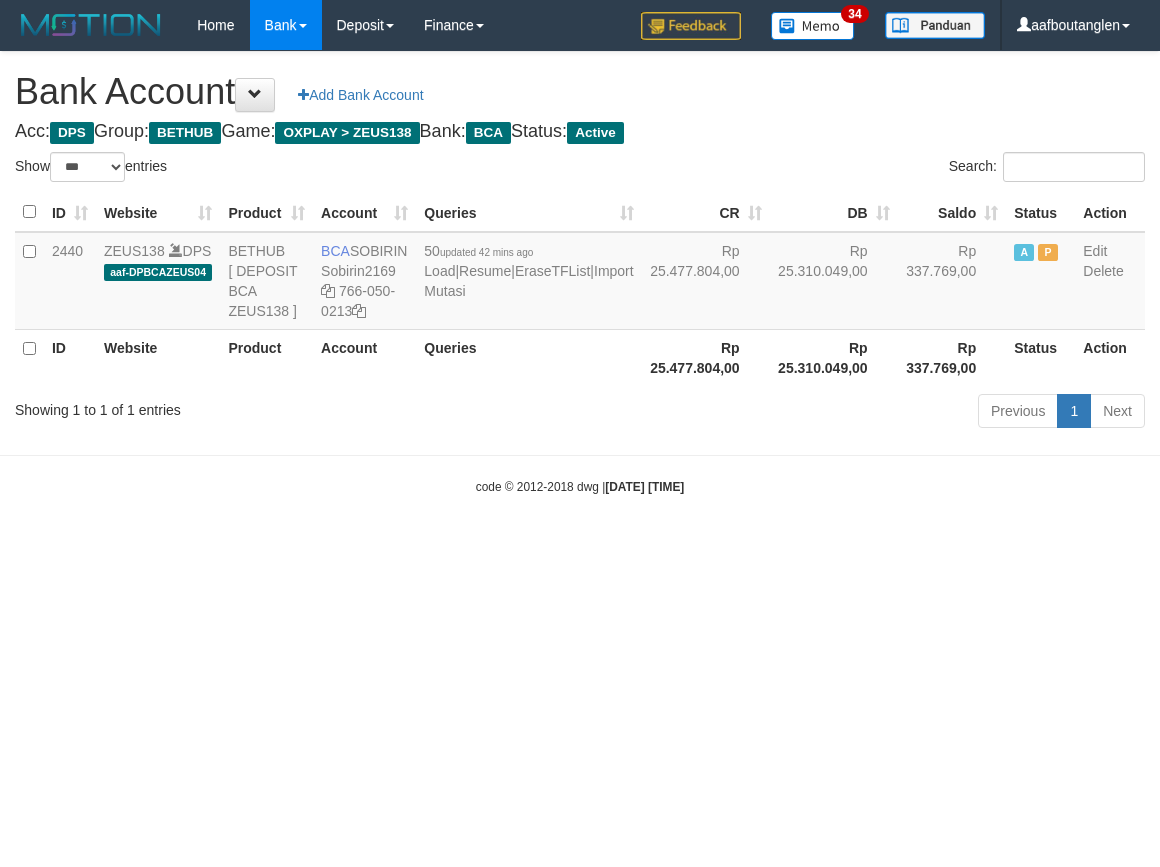 scroll, scrollTop: 0, scrollLeft: 0, axis: both 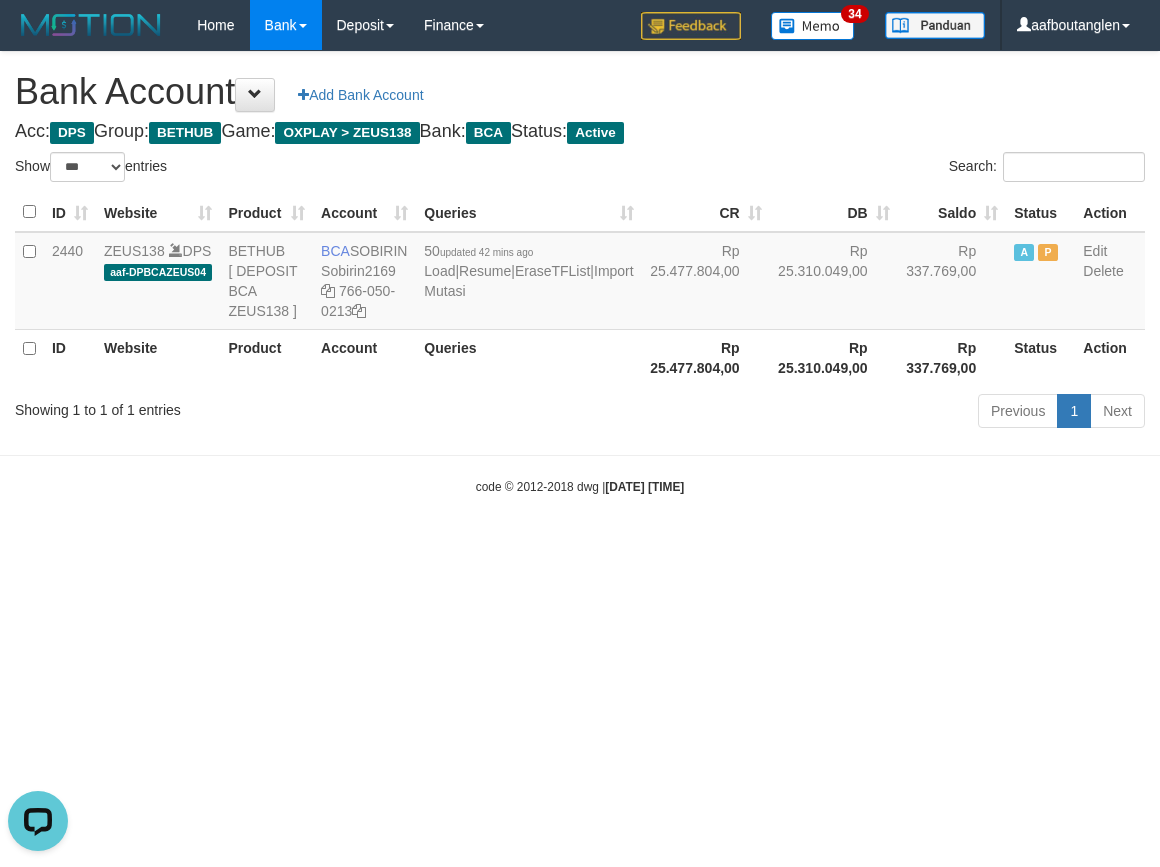 drag, startPoint x: 941, startPoint y: 571, endPoint x: 853, endPoint y: 553, distance: 89.822044 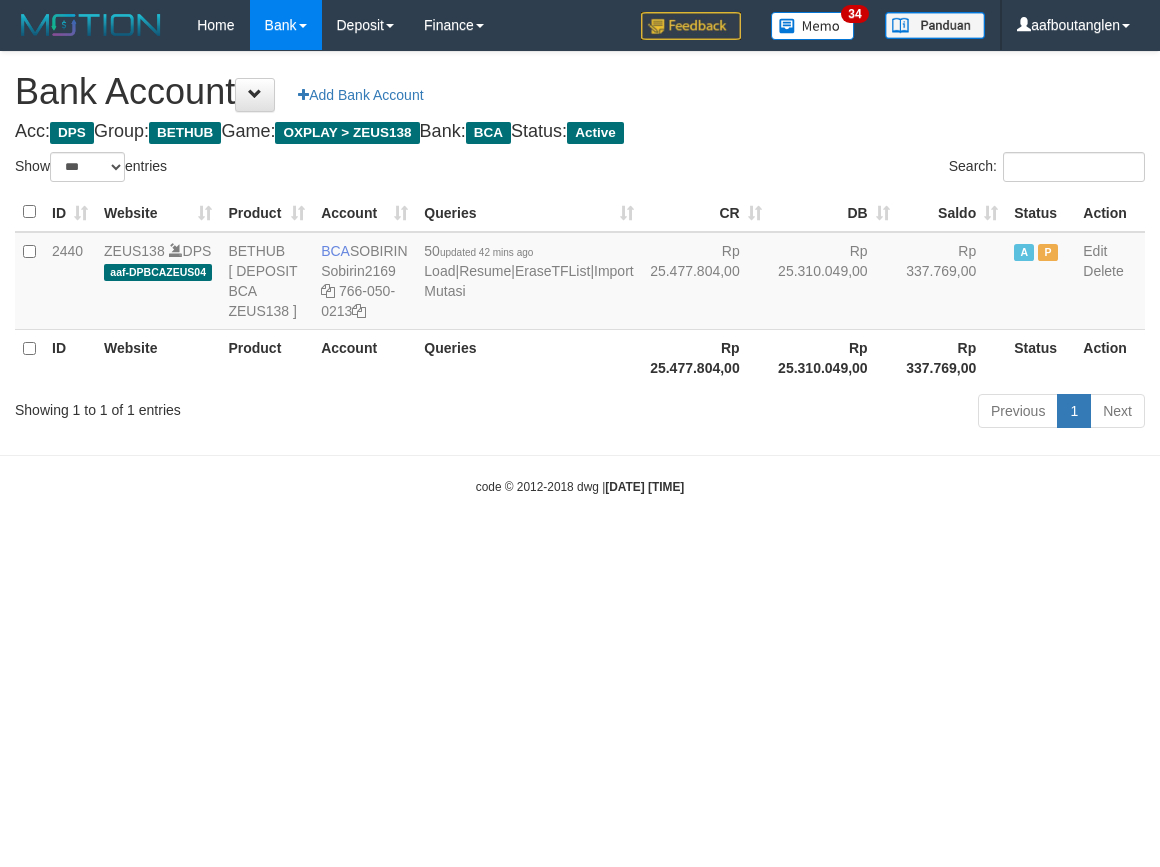 select on "***" 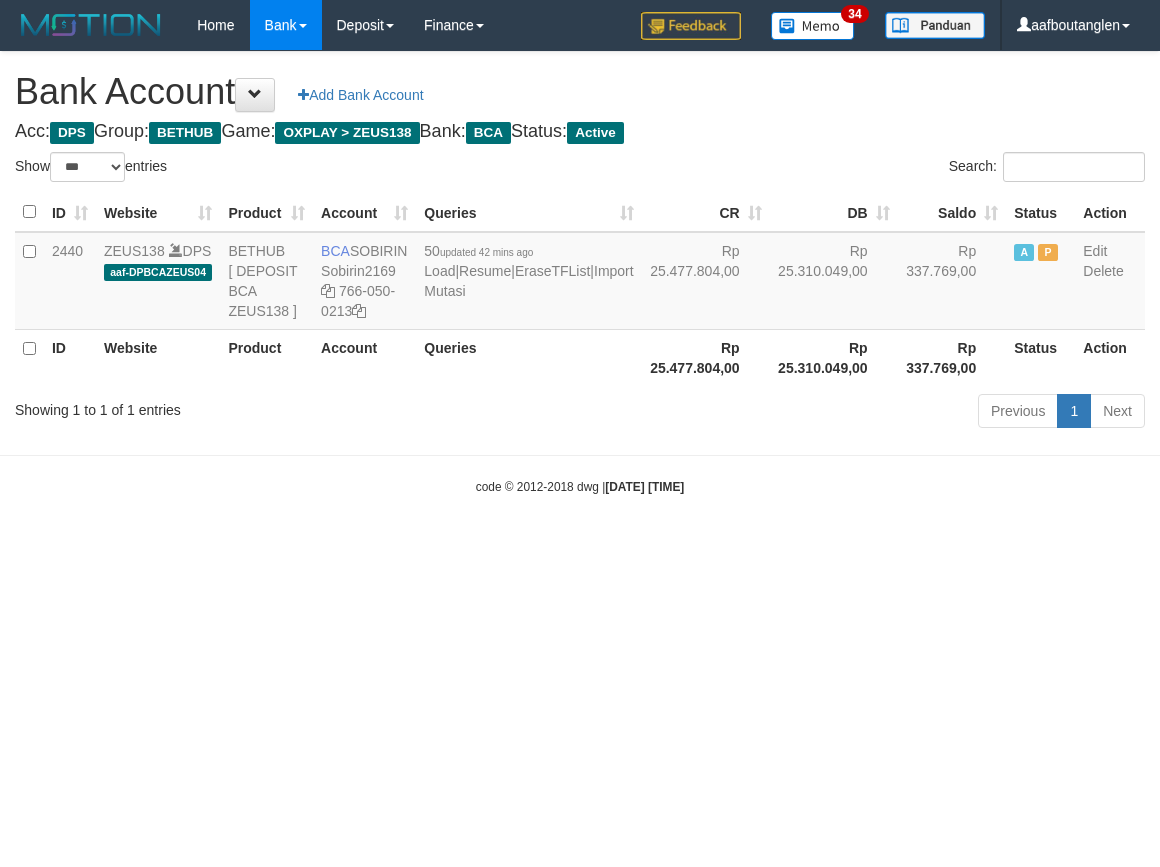 scroll, scrollTop: 0, scrollLeft: 0, axis: both 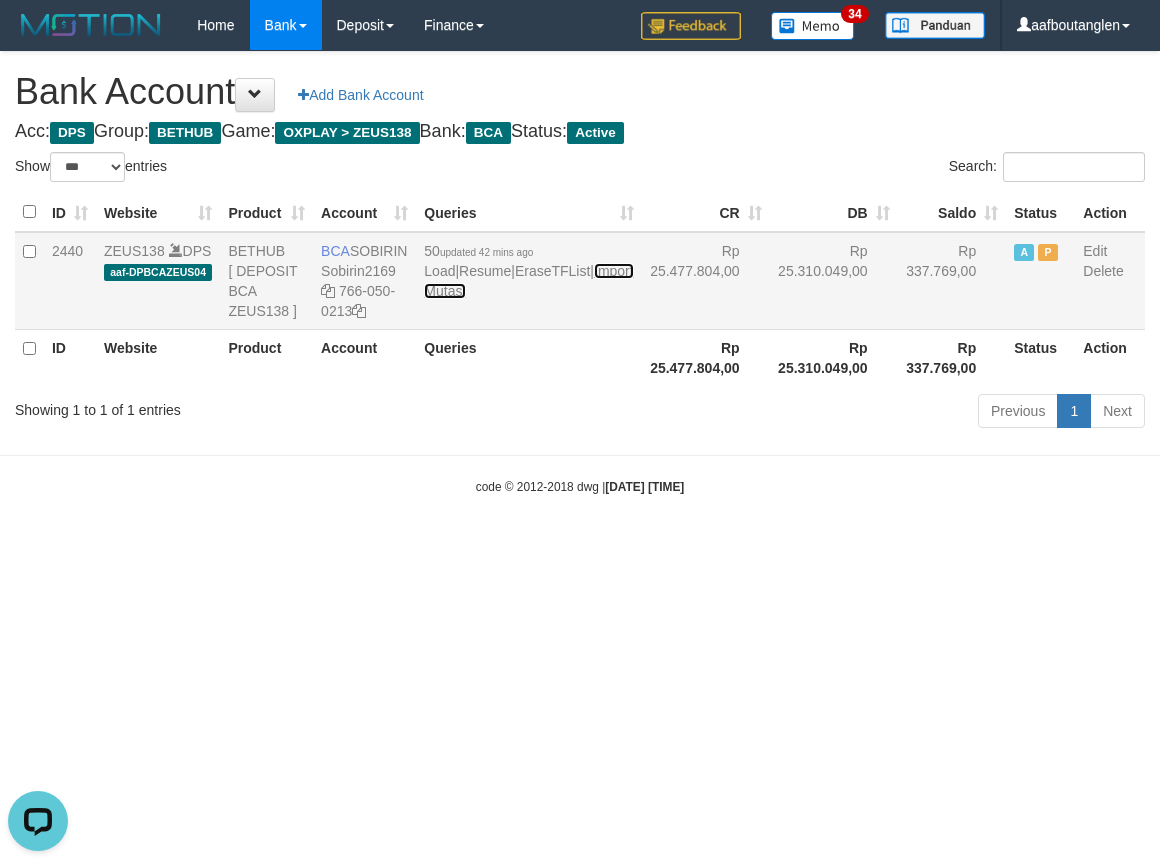 click on "Import Mutasi" at bounding box center [528, 281] 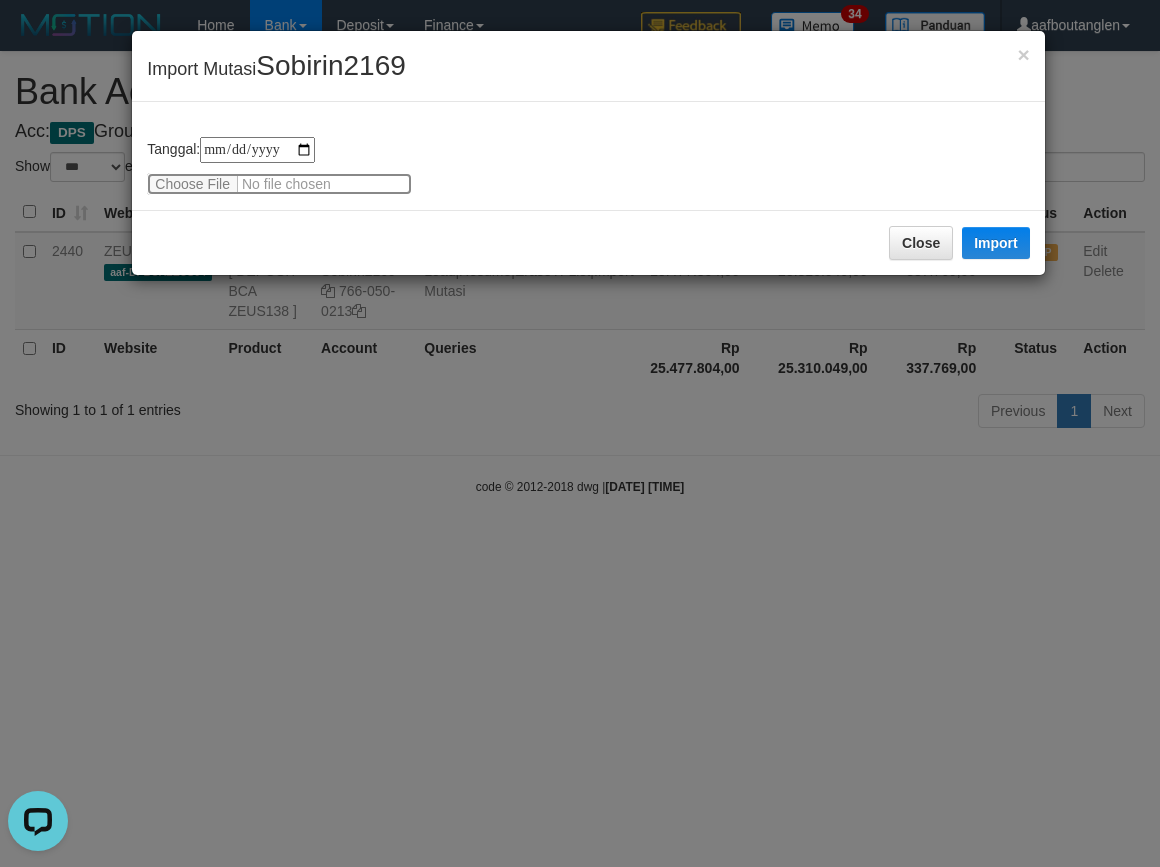 click at bounding box center [279, 184] 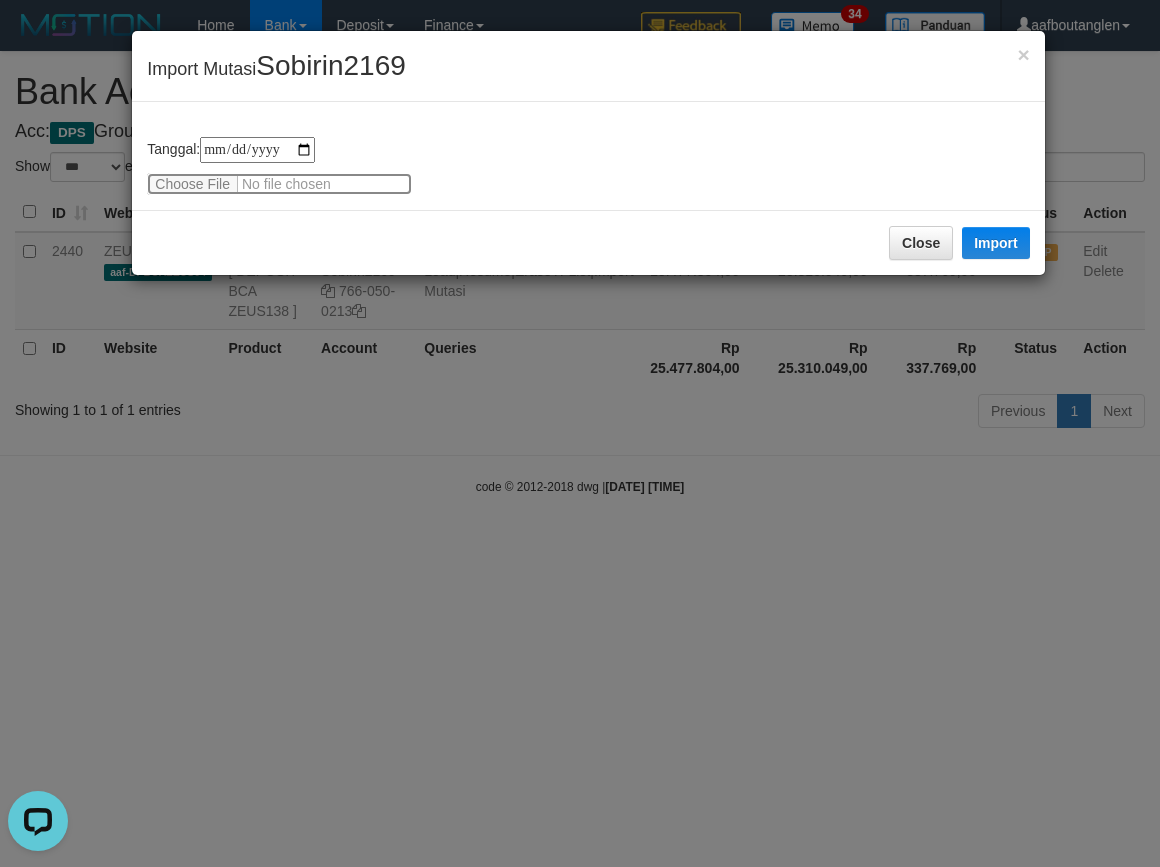 type on "**********" 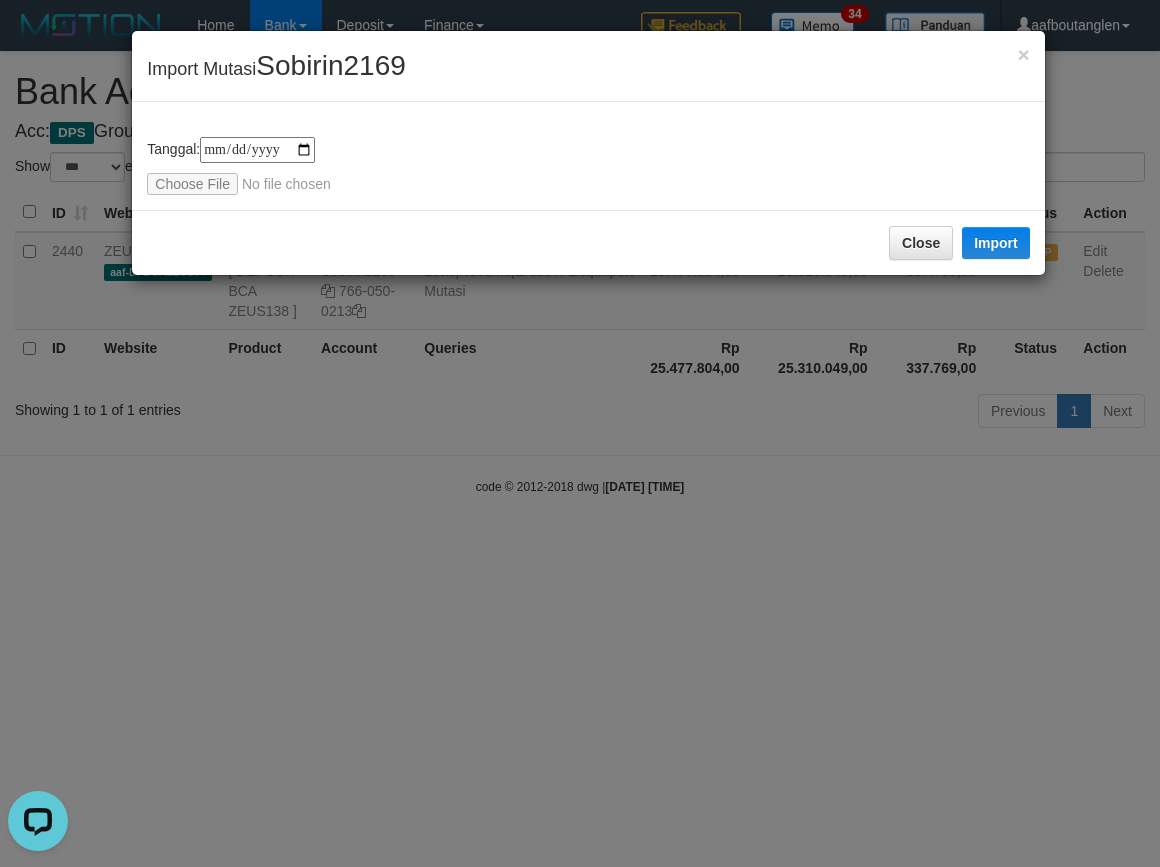 click on "Close
Import" at bounding box center [588, 242] 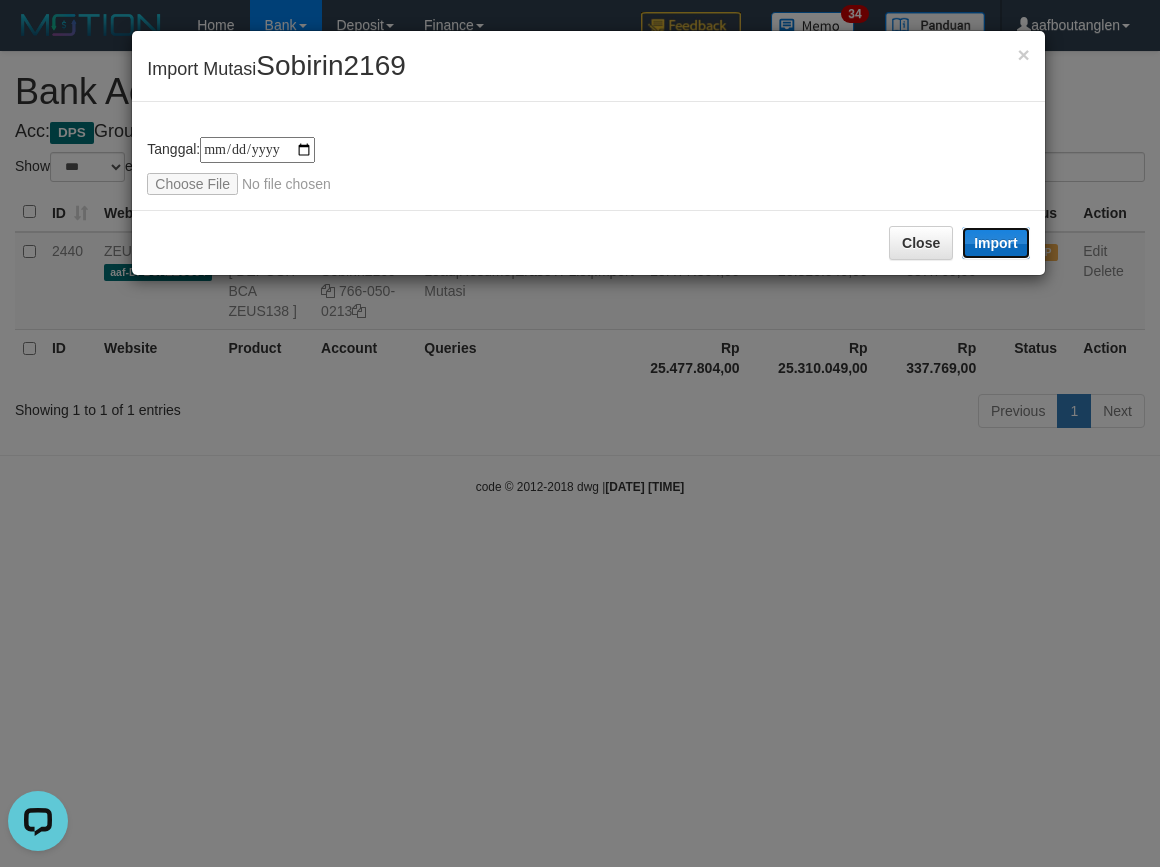 click on "Import" at bounding box center [996, 243] 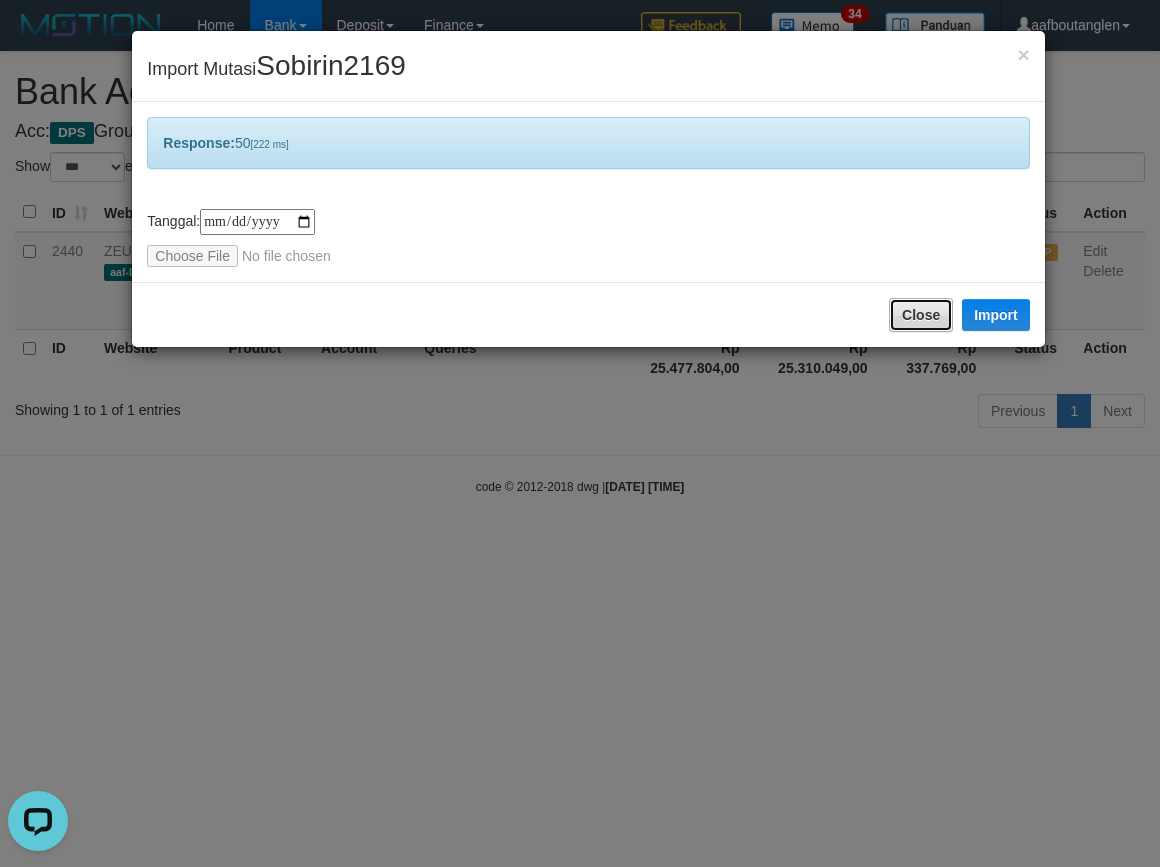 click on "Close" at bounding box center [921, 315] 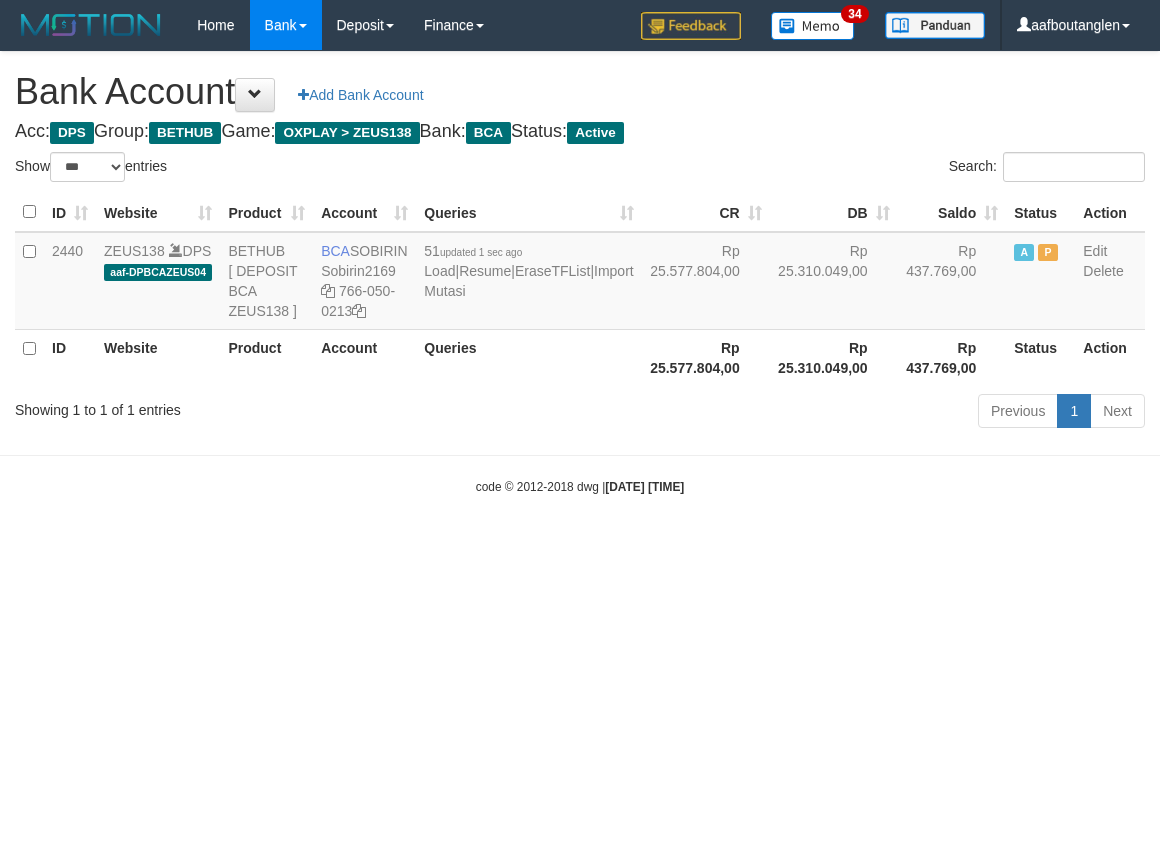 select on "***" 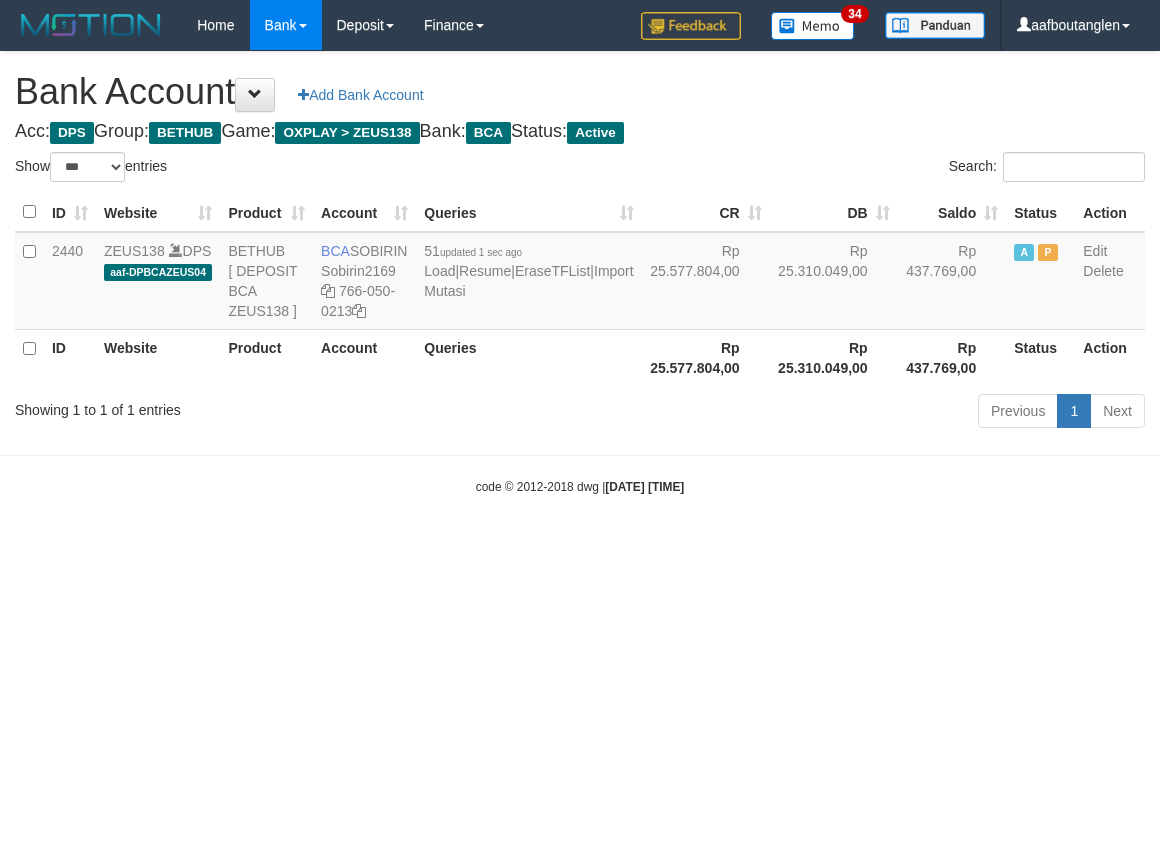 scroll, scrollTop: 0, scrollLeft: 0, axis: both 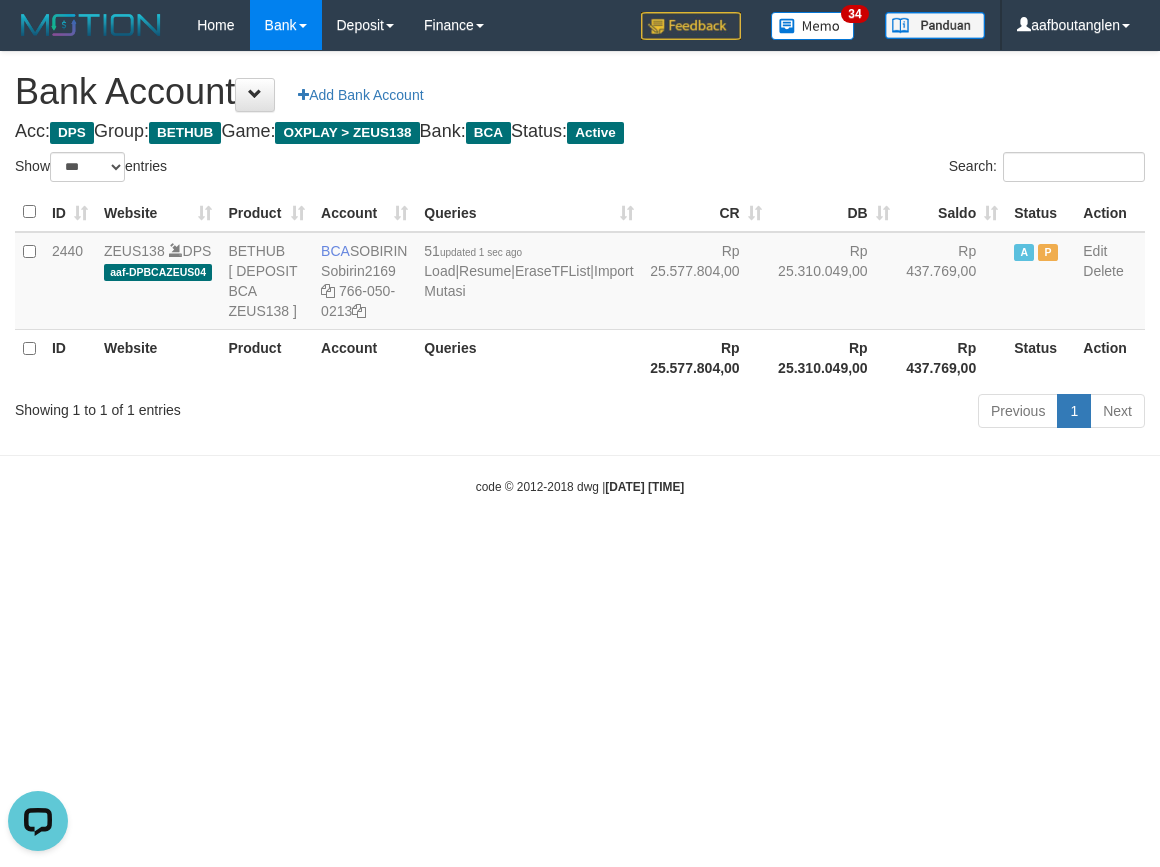 drag, startPoint x: 214, startPoint y: 505, endPoint x: 235, endPoint y: 496, distance: 22.847319 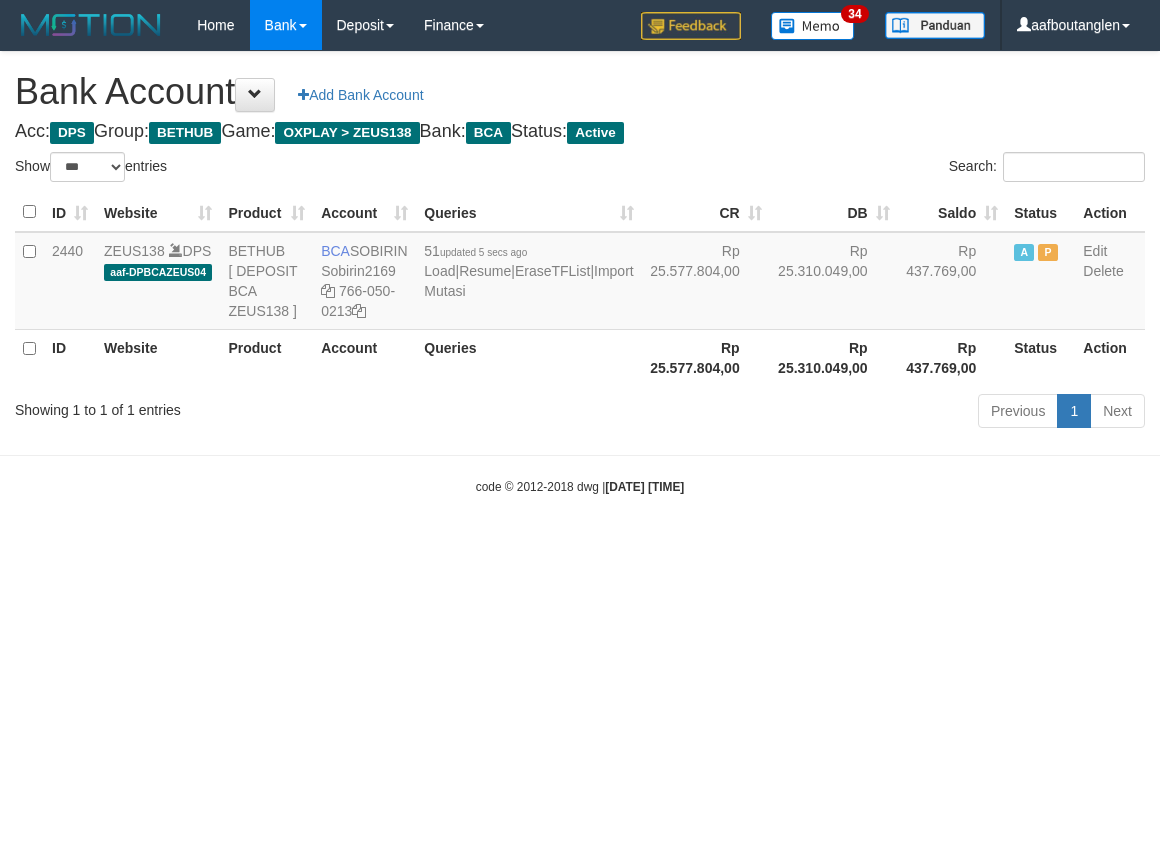 select on "***" 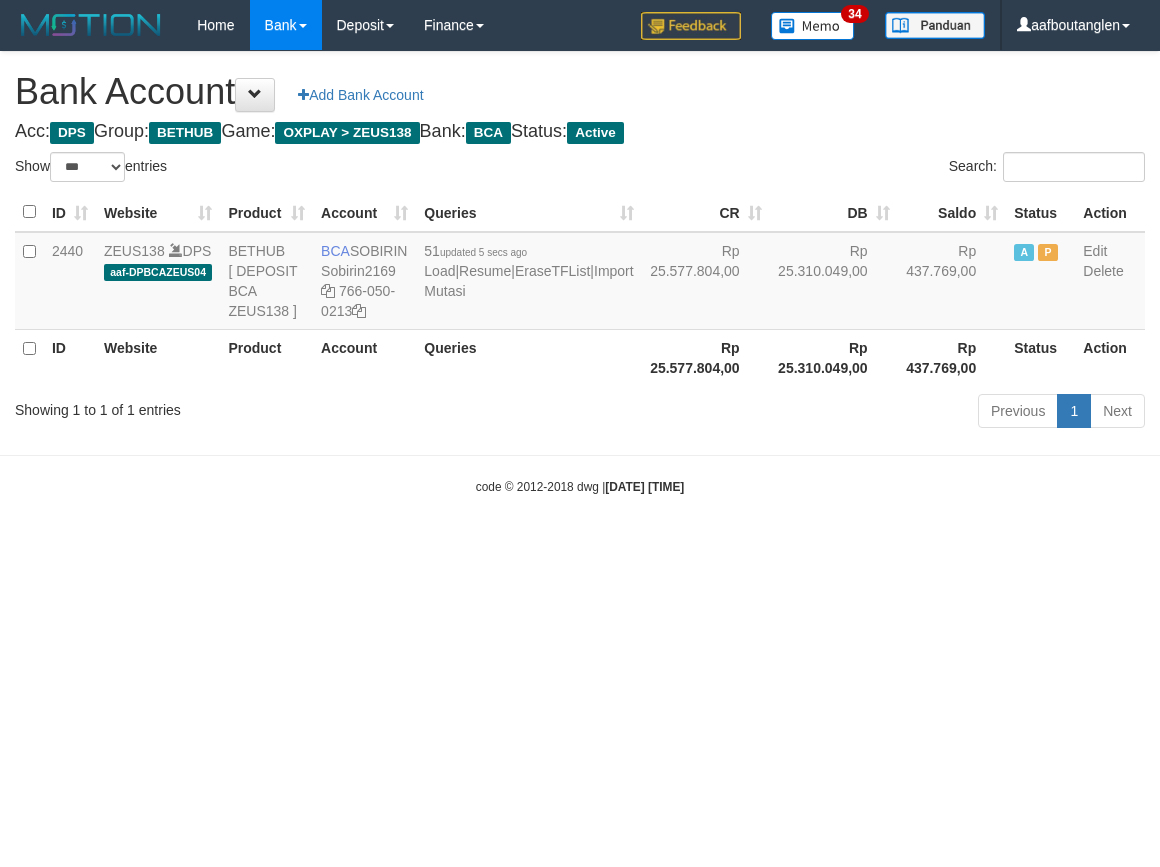 scroll, scrollTop: 0, scrollLeft: 0, axis: both 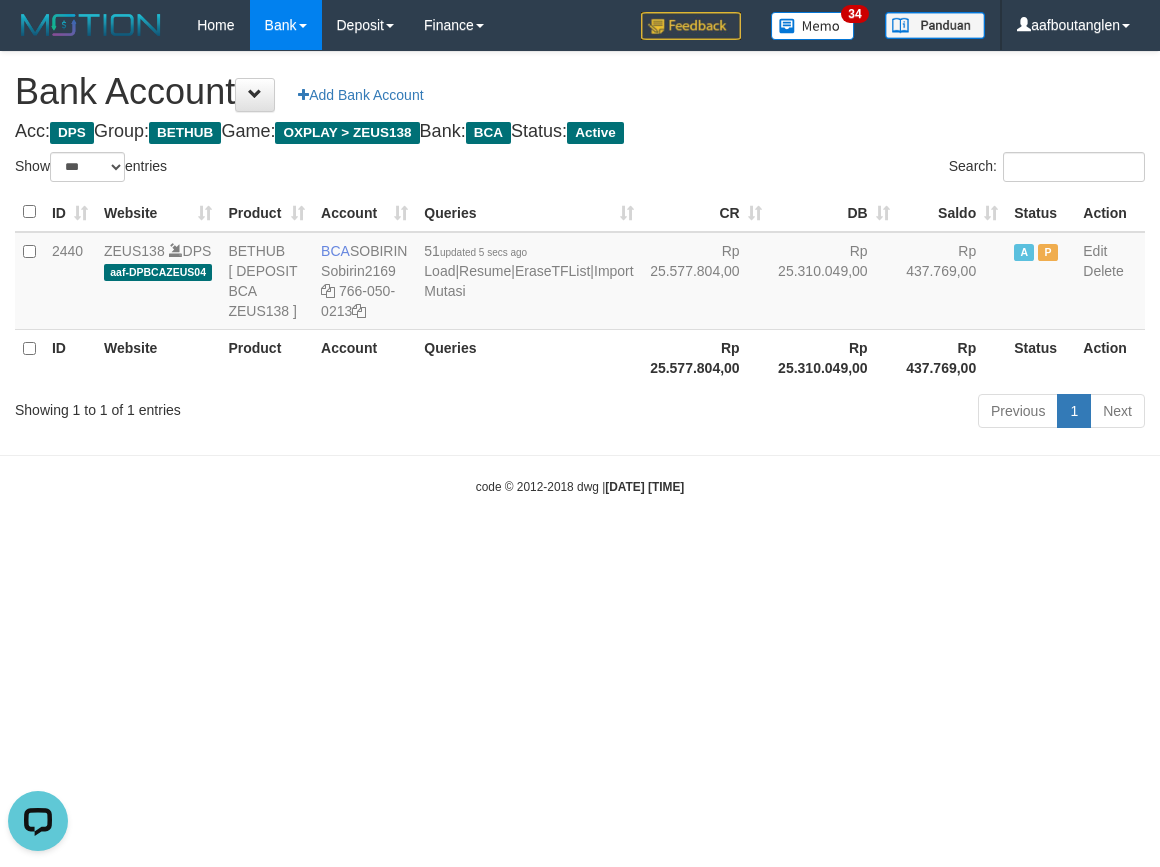drag, startPoint x: 978, startPoint y: 578, endPoint x: 987, endPoint y: 571, distance: 11.401754 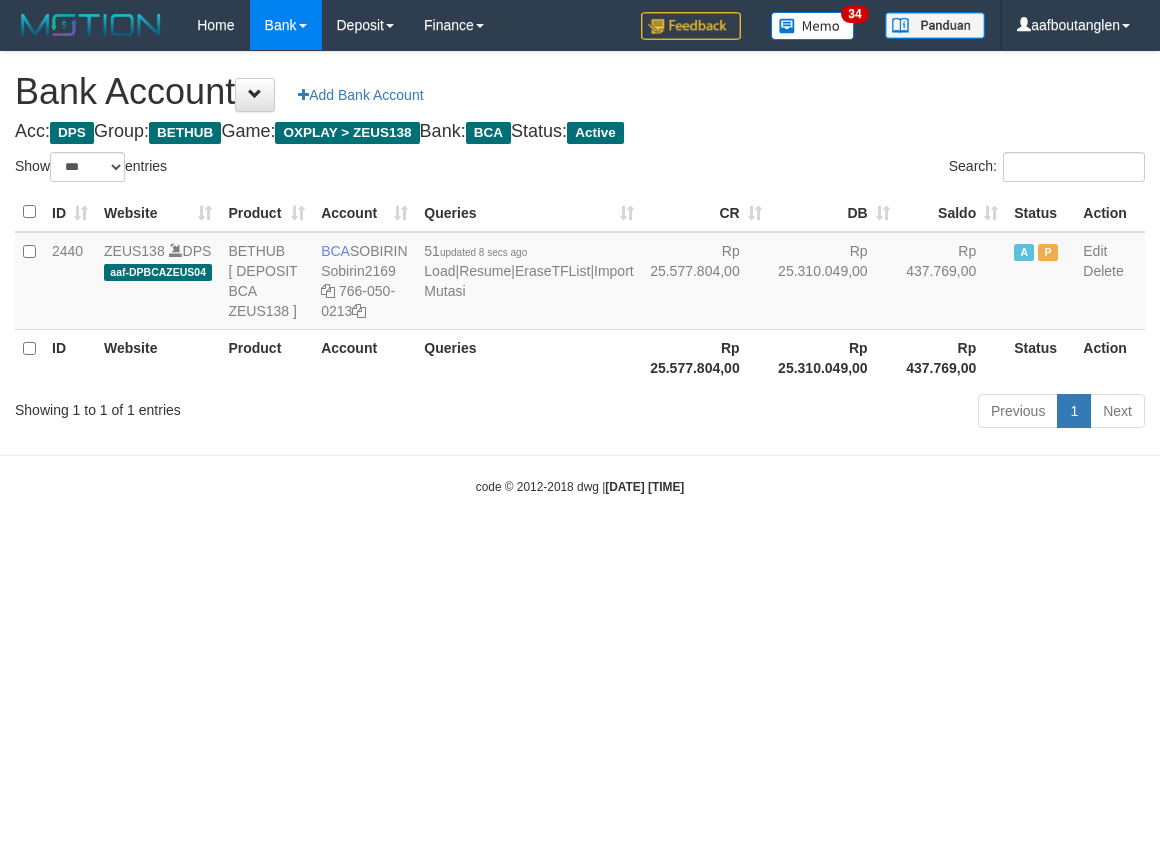 select on "***" 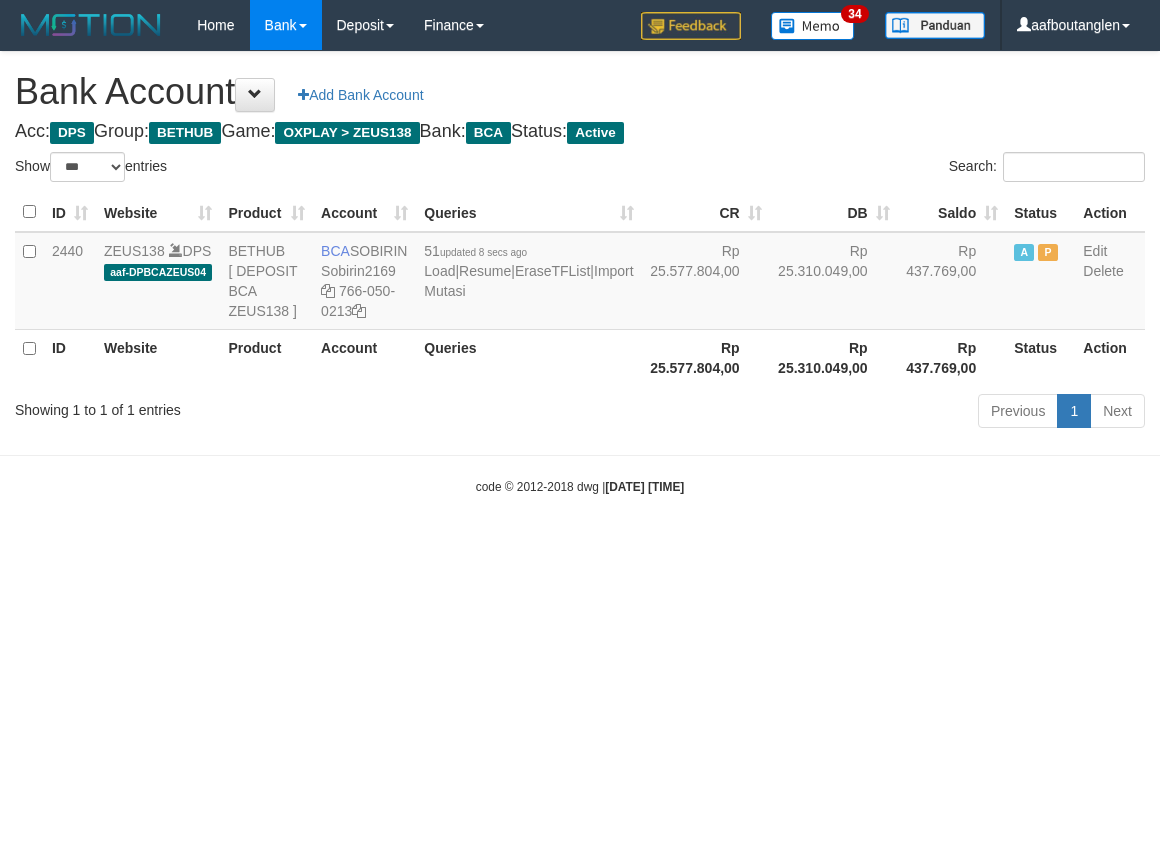 scroll, scrollTop: 0, scrollLeft: 0, axis: both 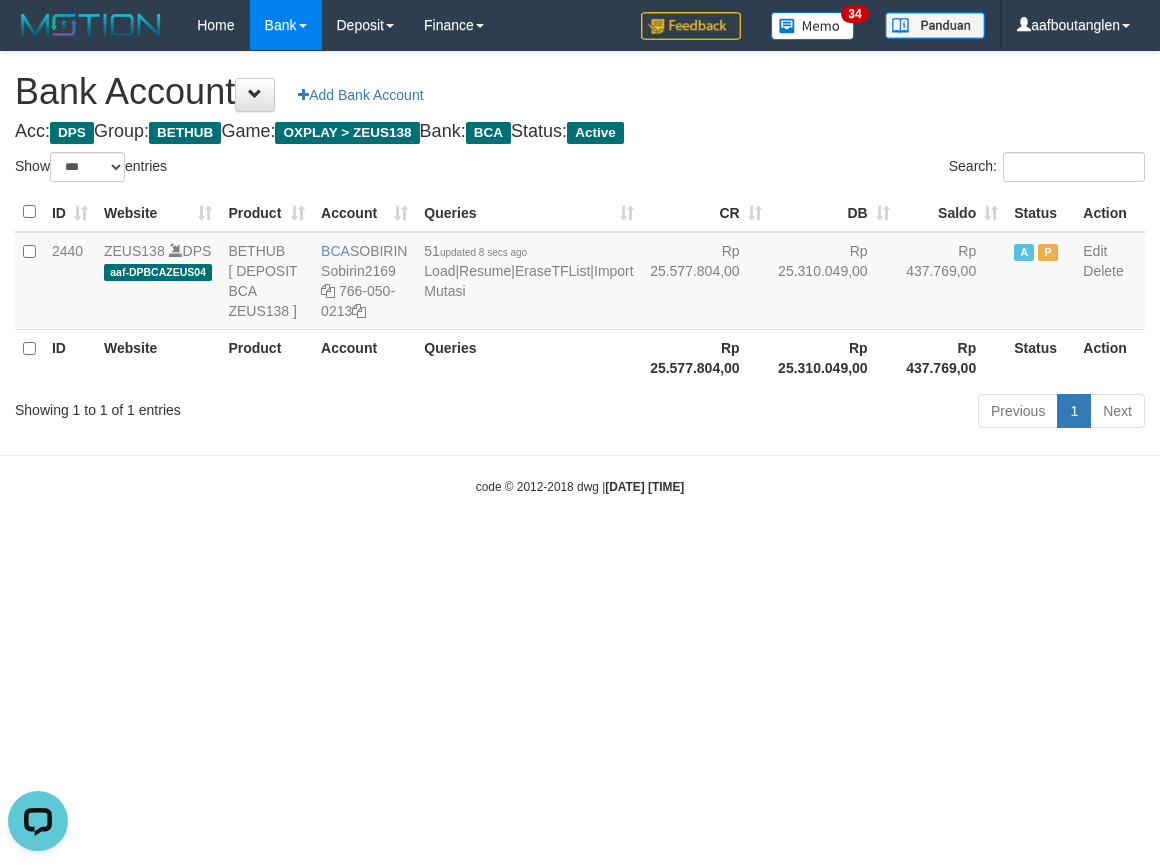 click on "Toggle navigation
Home
Bank
Account List
Deposit
DPS List
History
Note DPS
Finance
Financial Data
aafboutanglen
My Profile
Log Out
34" at bounding box center [580, 273] 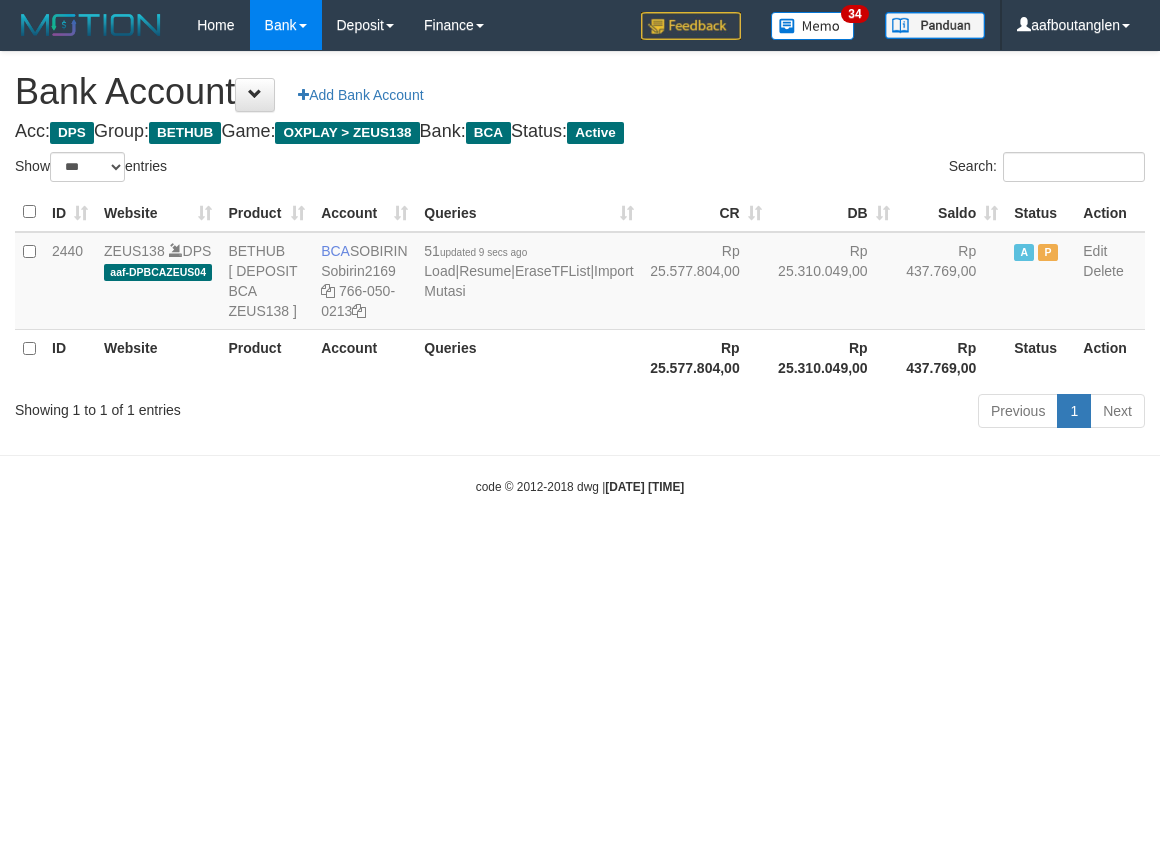 select on "***" 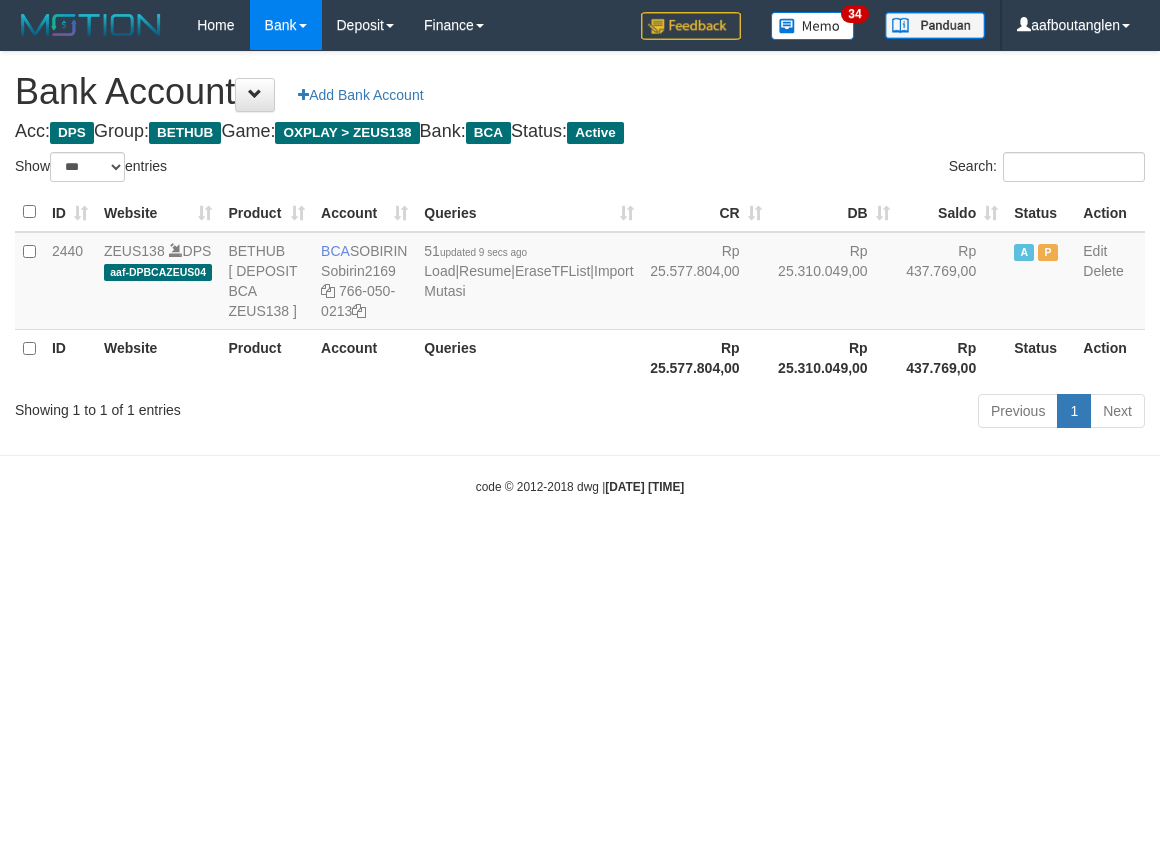 scroll, scrollTop: 0, scrollLeft: 0, axis: both 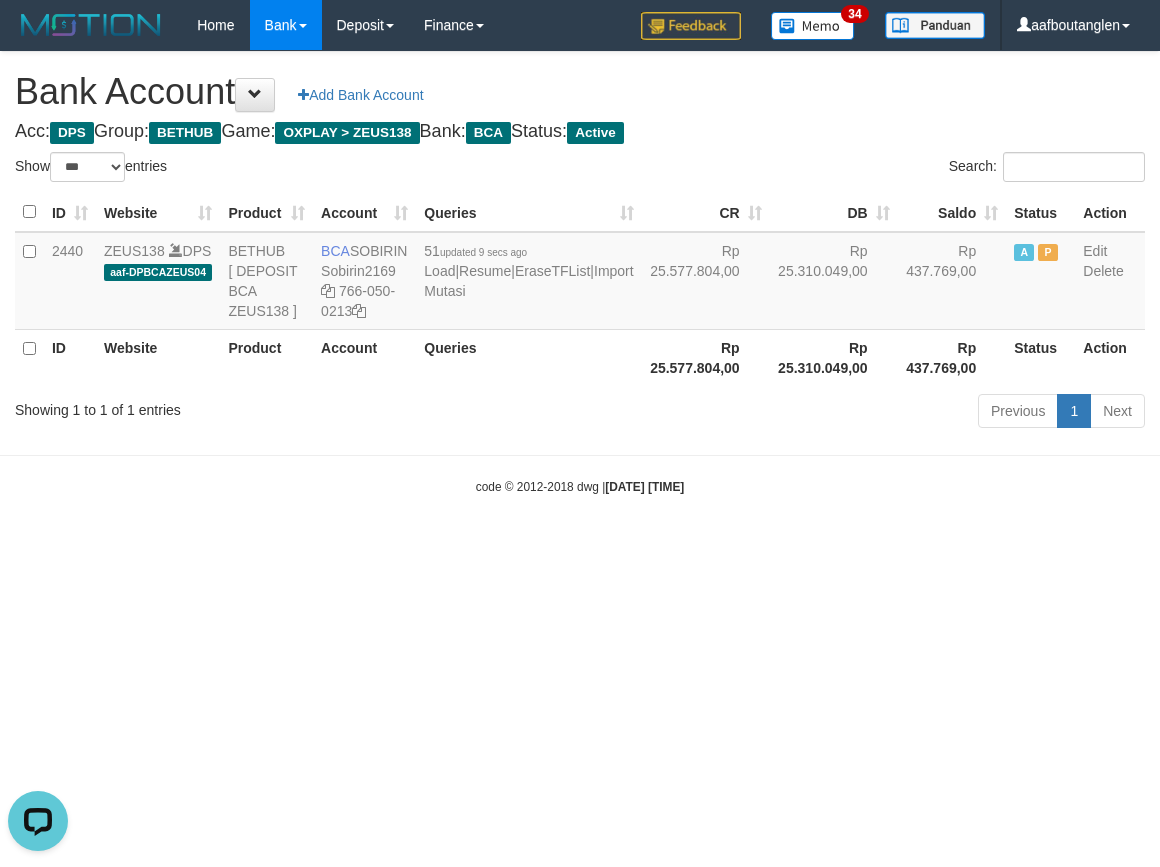 drag, startPoint x: 850, startPoint y: 565, endPoint x: 833, endPoint y: 553, distance: 20.808653 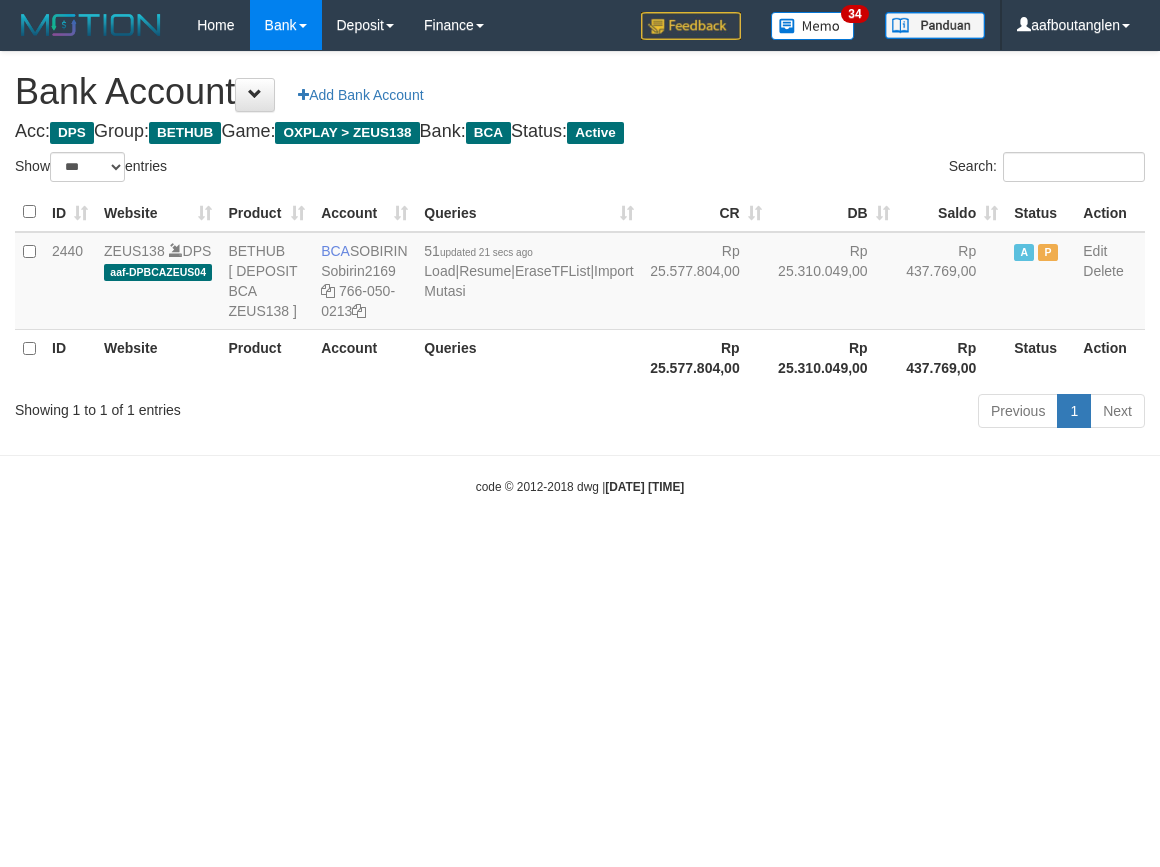 select on "***" 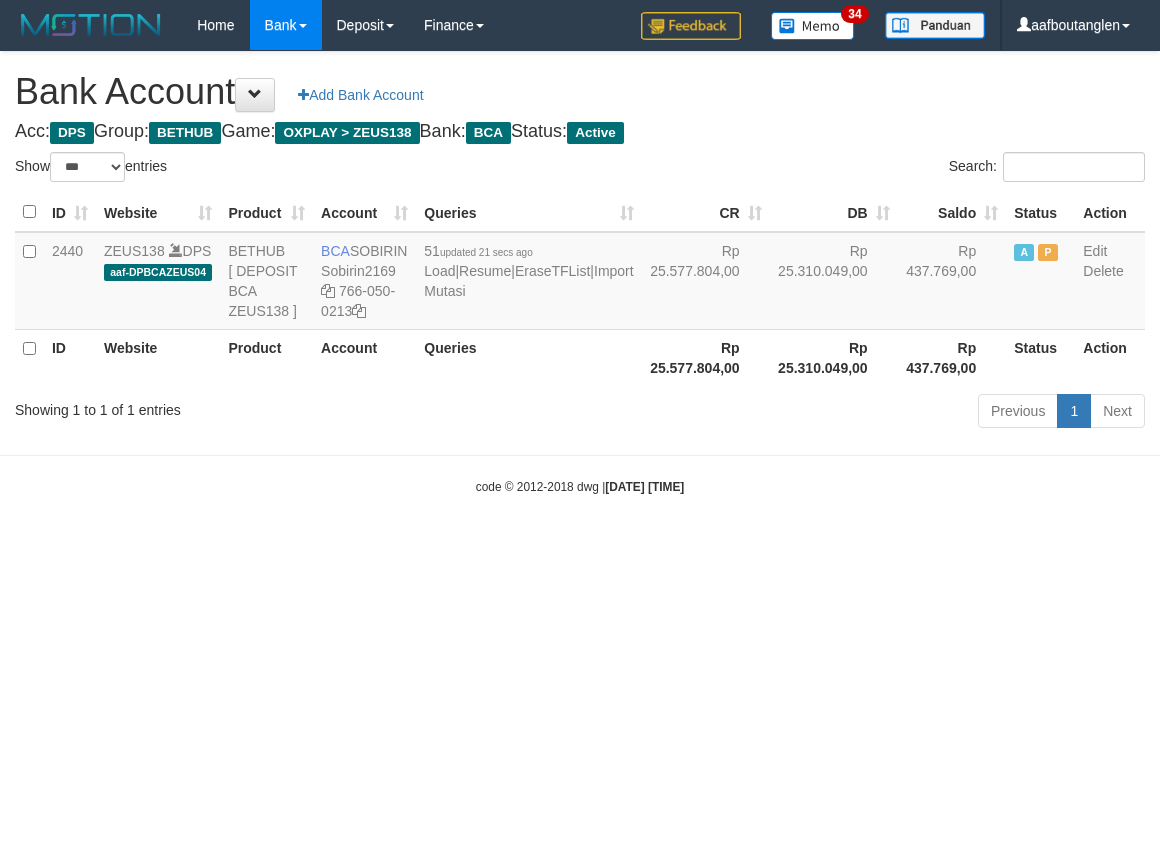 scroll, scrollTop: 0, scrollLeft: 0, axis: both 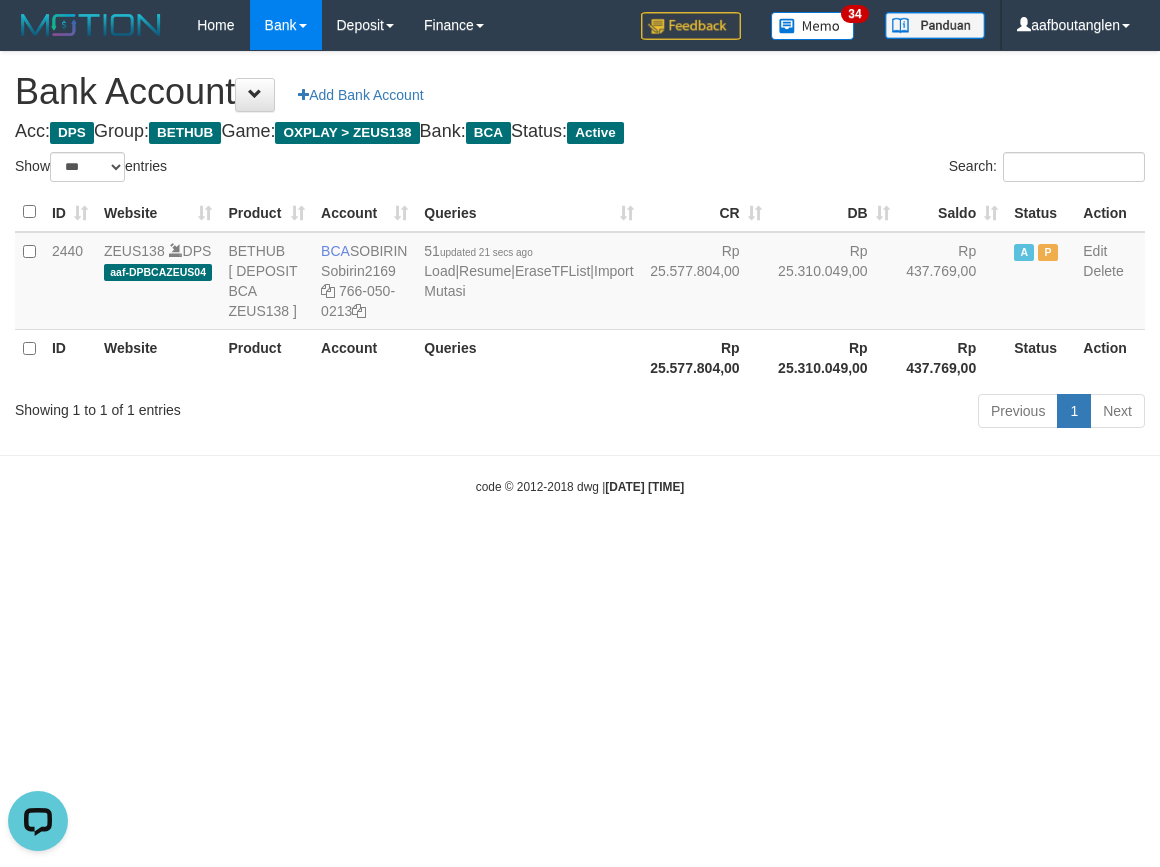click on "Toggle navigation
Home
Bank
Account List
Deposit
DPS List
History
Note DPS
Finance
Financial Data
aafboutanglen
My Profile
Log Out
34" at bounding box center (580, 273) 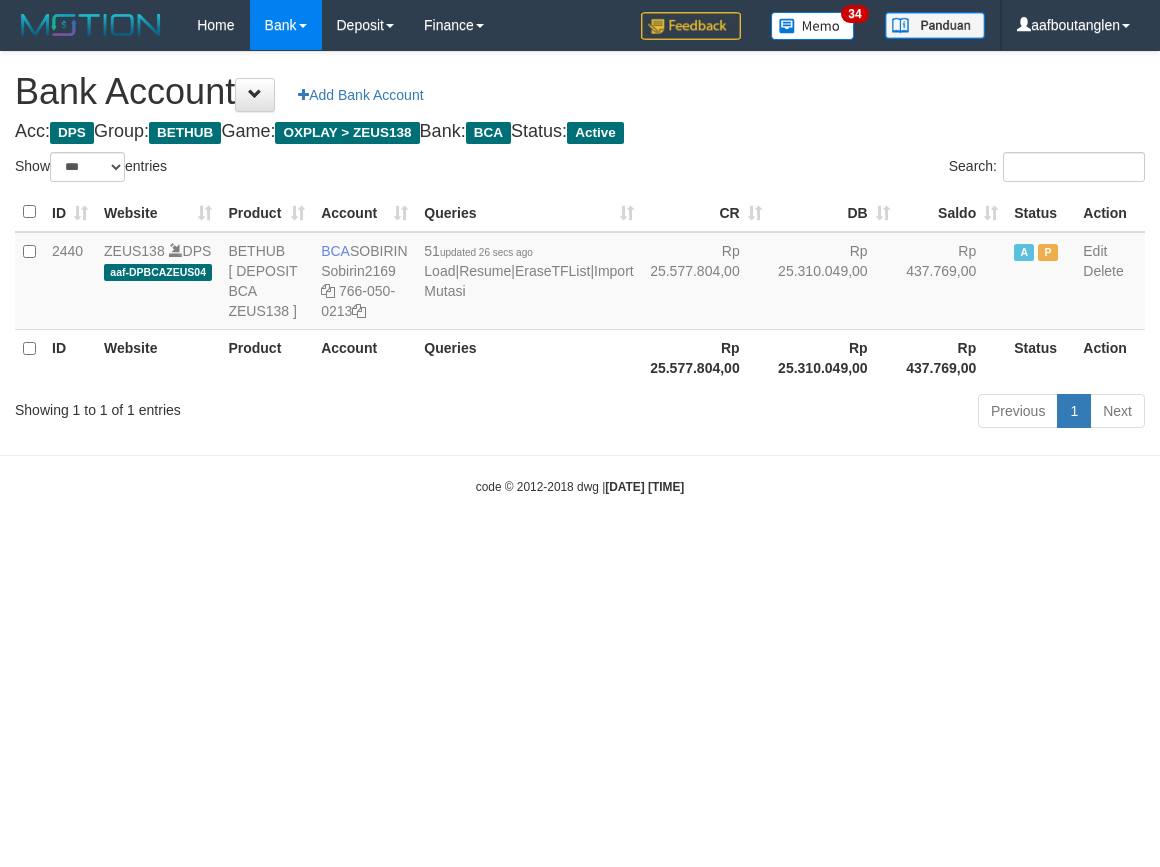 select on "***" 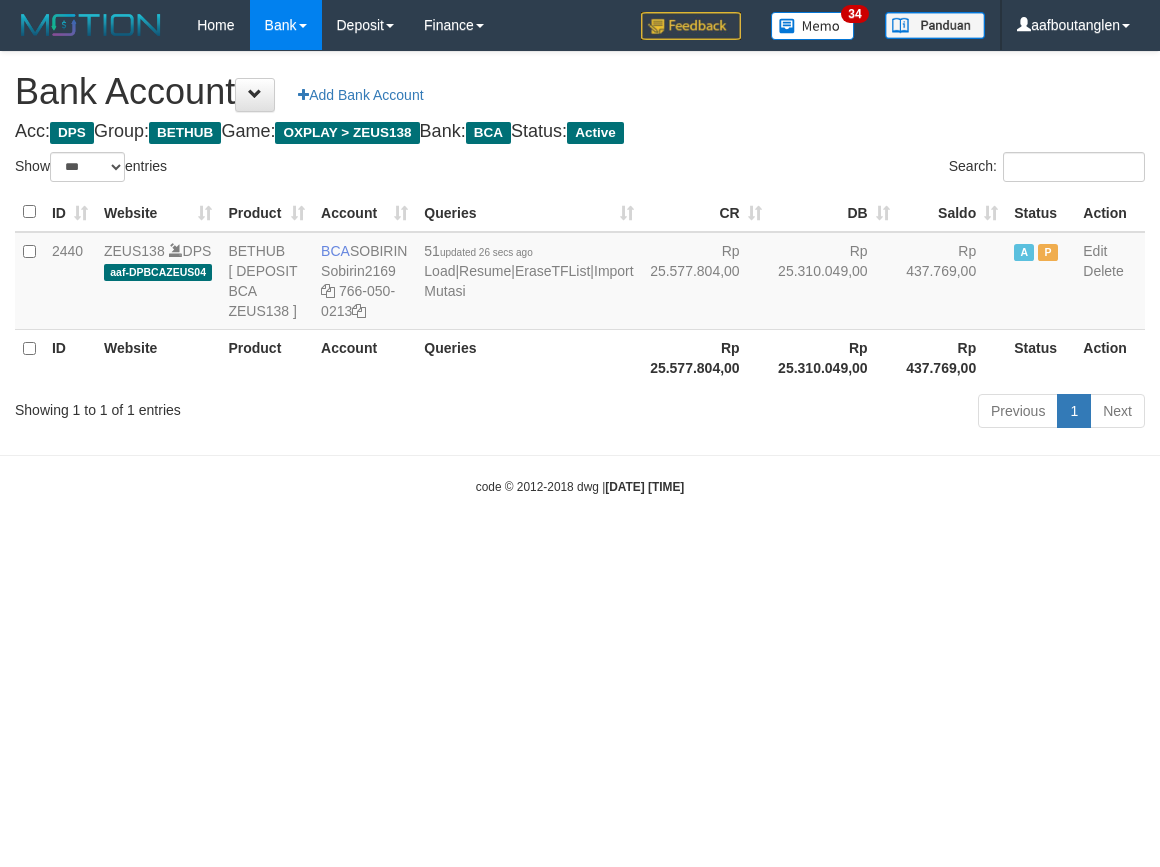 scroll, scrollTop: 0, scrollLeft: 0, axis: both 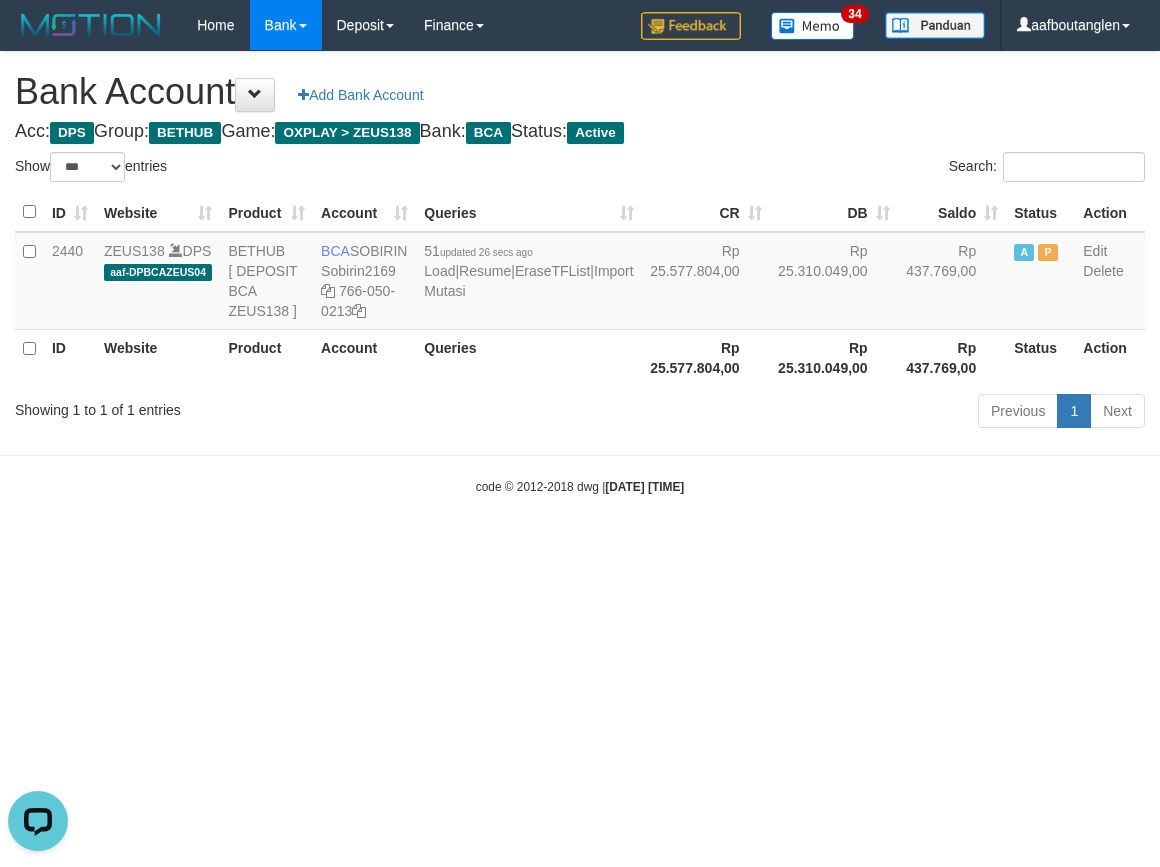 click on "Toggle navigation
Home
Bank
Account List
Deposit
DPS List
History
Note DPS
Finance
Financial Data
aafboutanglen
My Profile
Log Out
34" at bounding box center (580, 273) 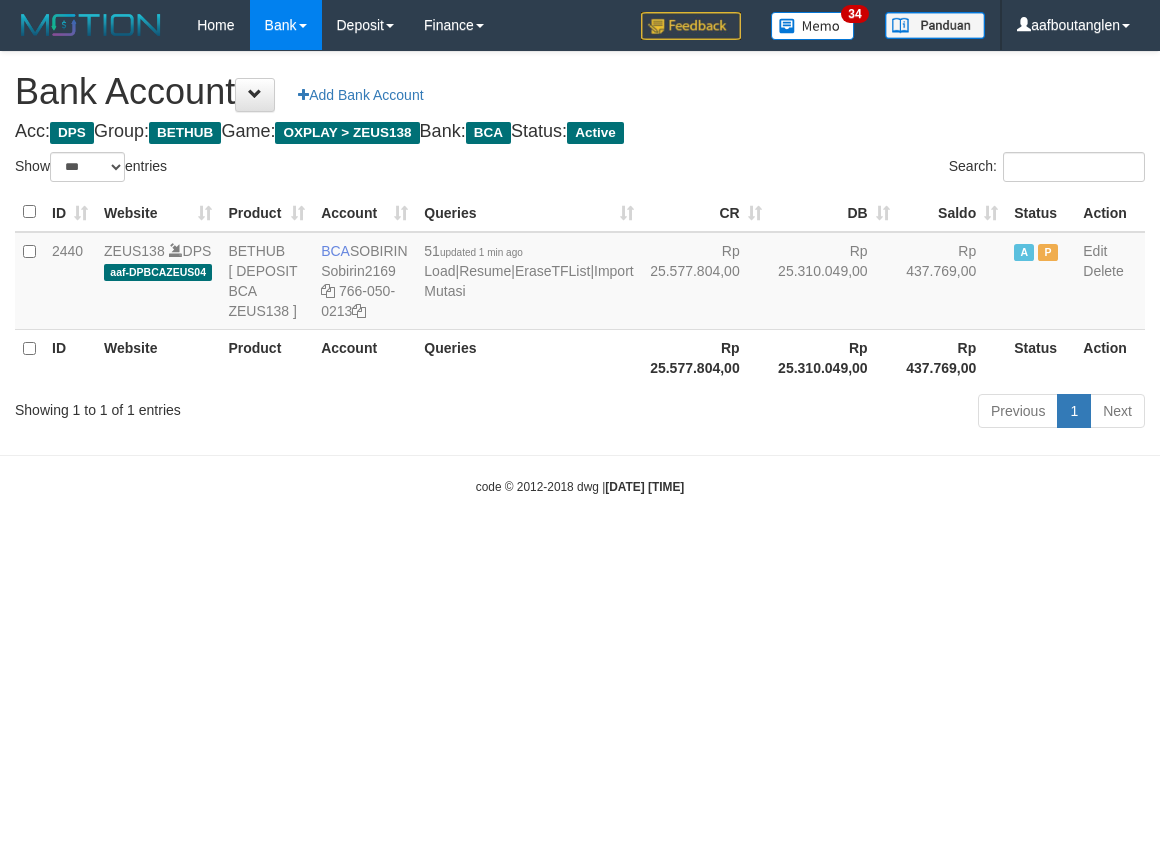select on "***" 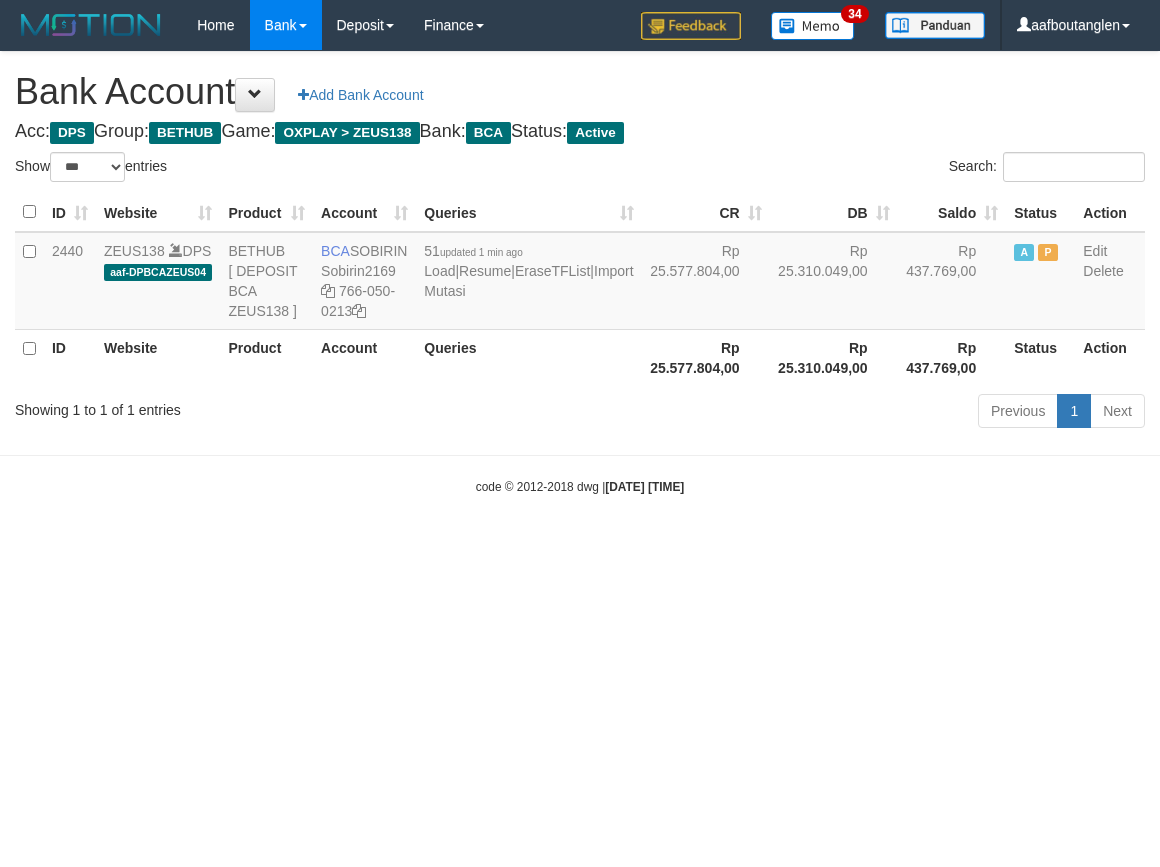 scroll, scrollTop: 0, scrollLeft: 0, axis: both 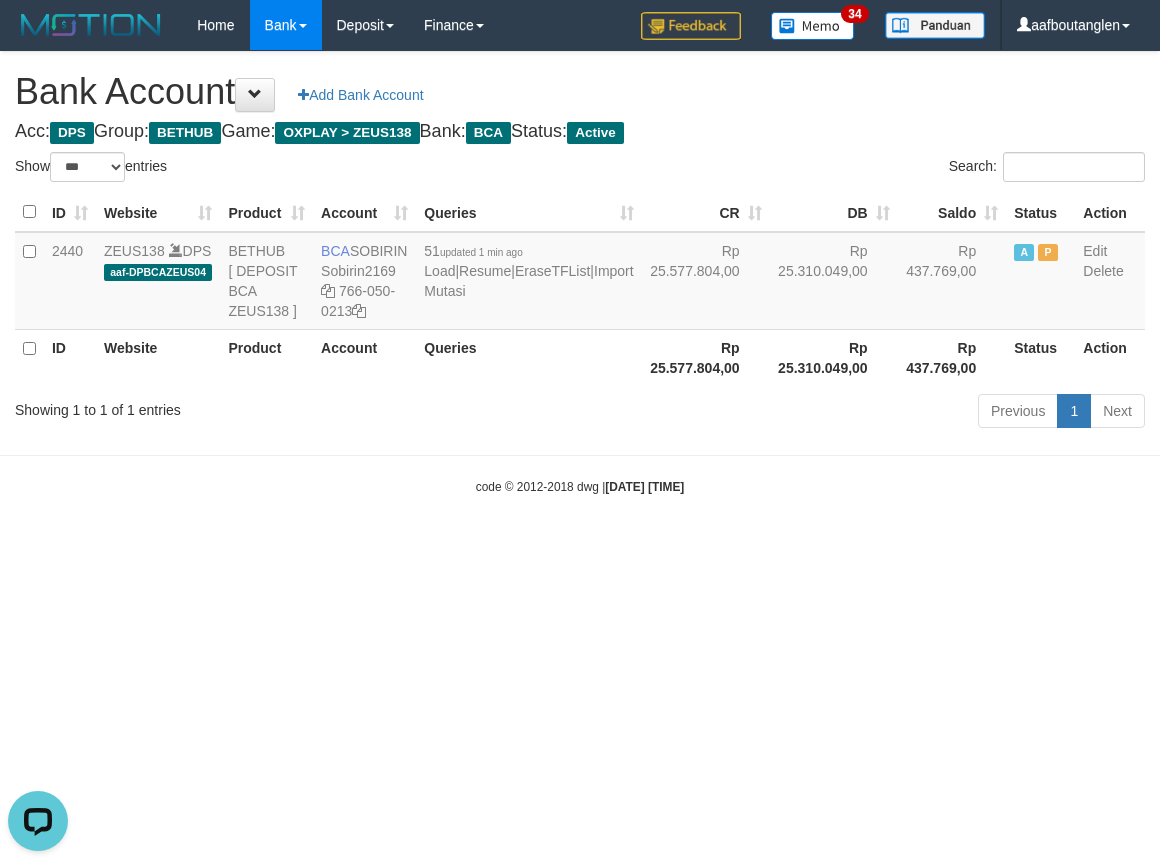 drag, startPoint x: 146, startPoint y: 476, endPoint x: 156, endPoint y: 482, distance: 11.661903 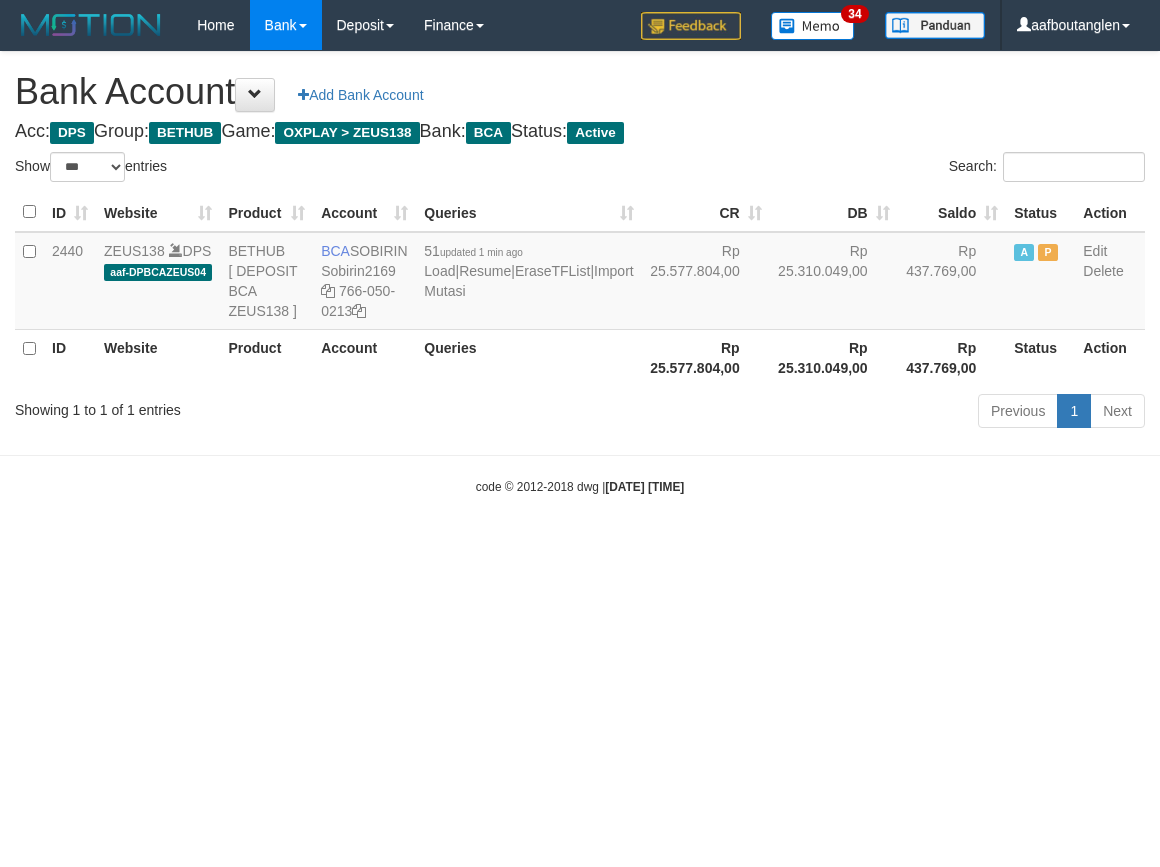 select on "***" 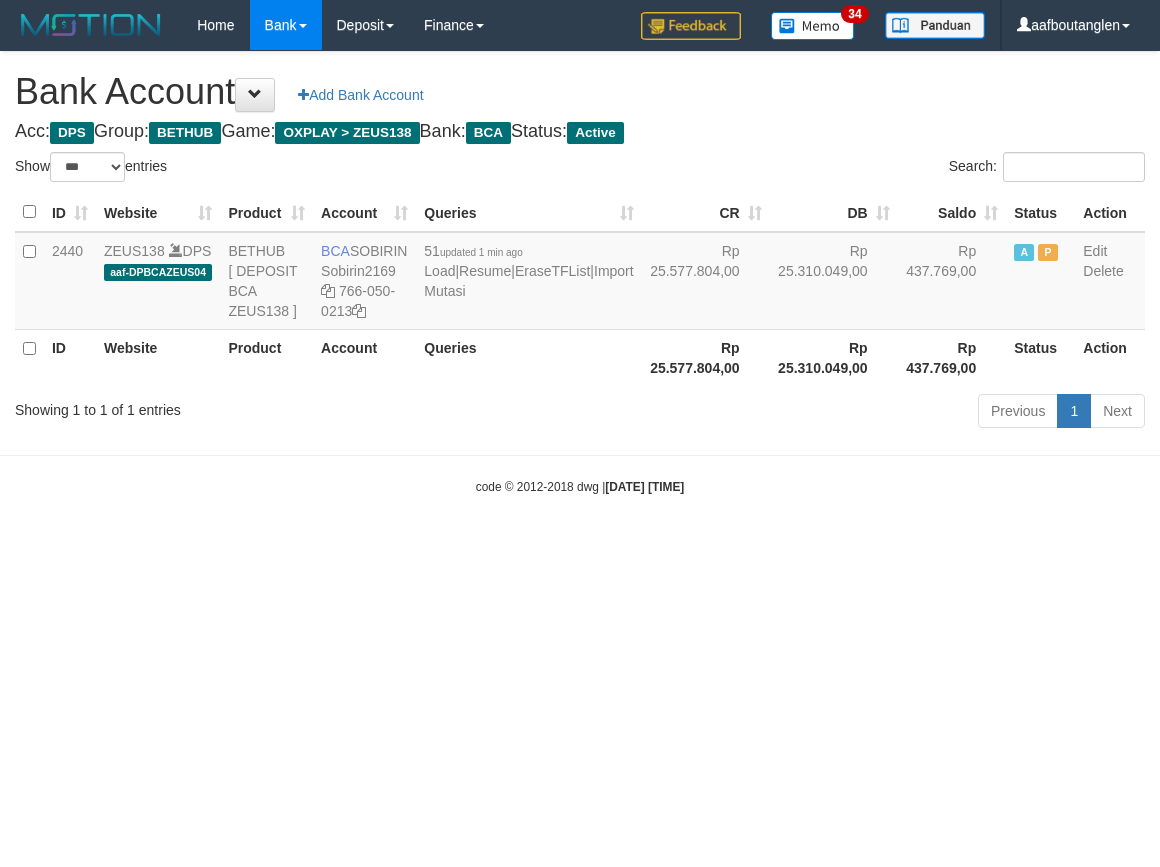 scroll, scrollTop: 0, scrollLeft: 0, axis: both 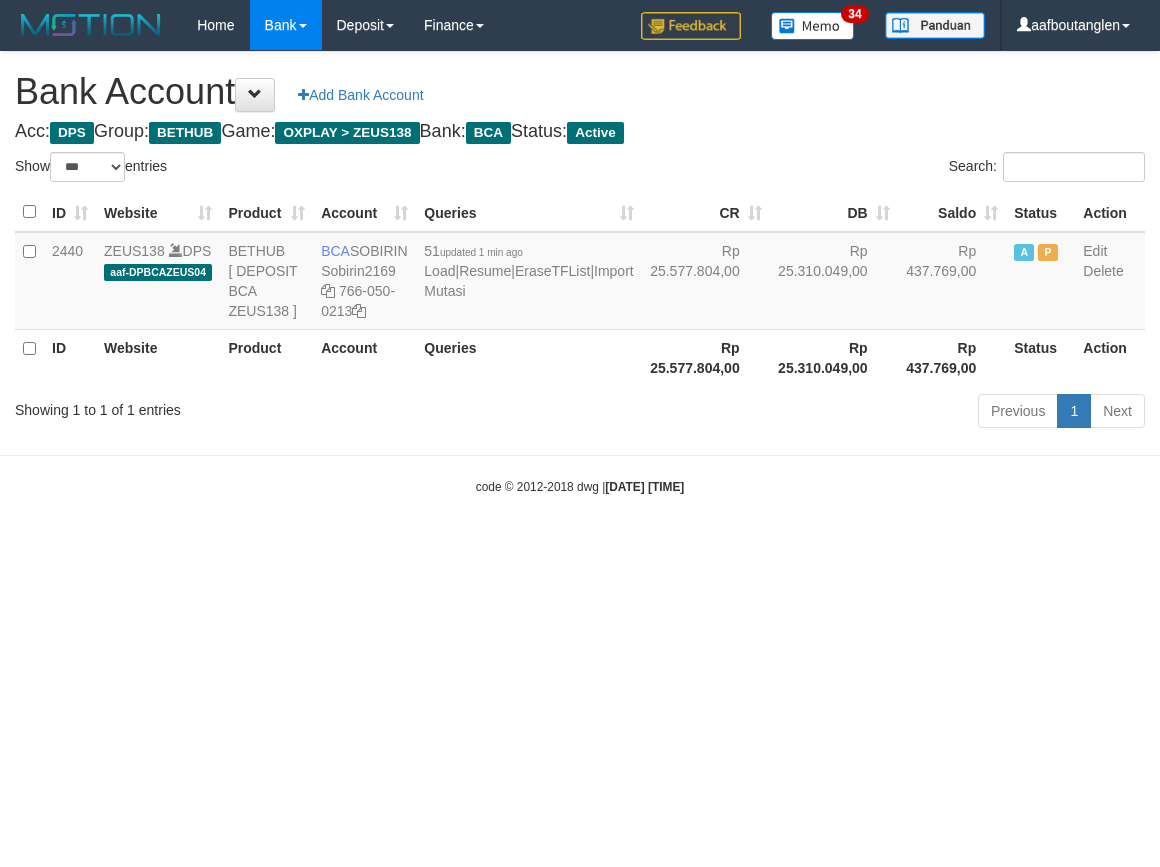 select on "***" 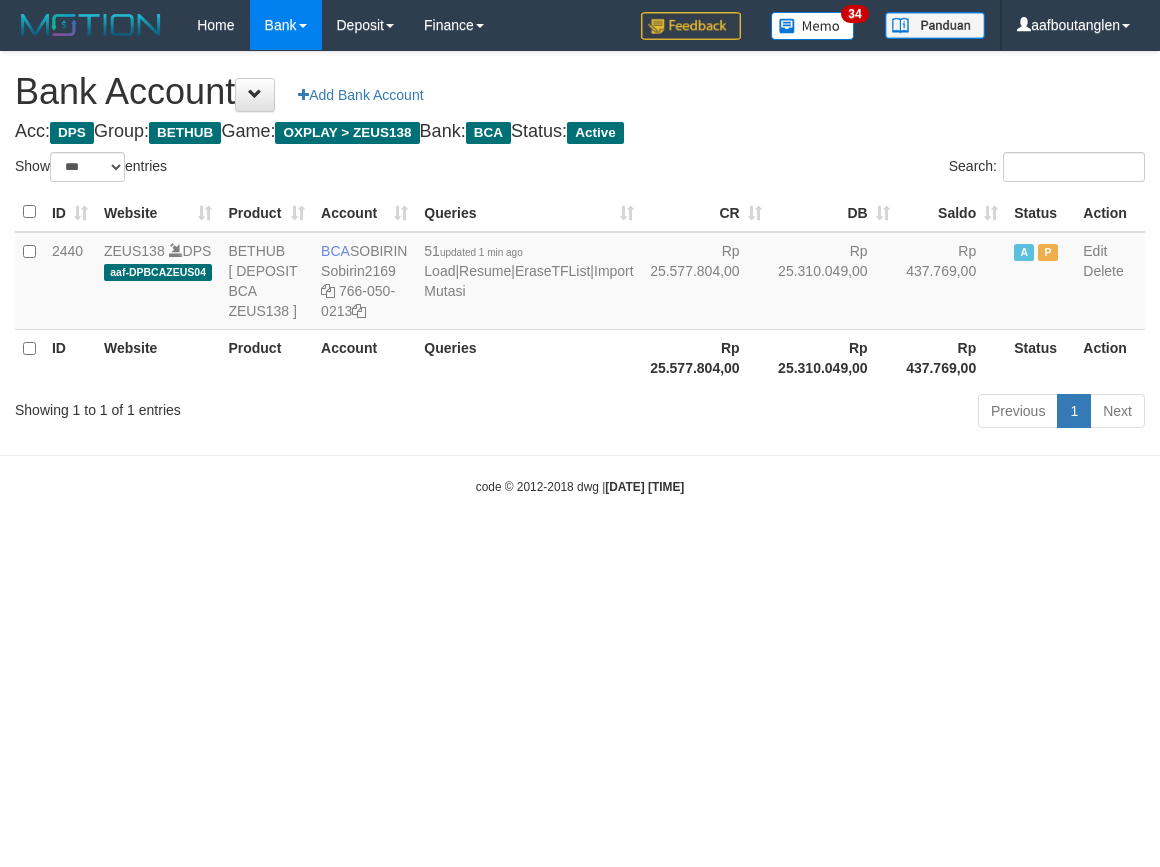 scroll, scrollTop: 0, scrollLeft: 0, axis: both 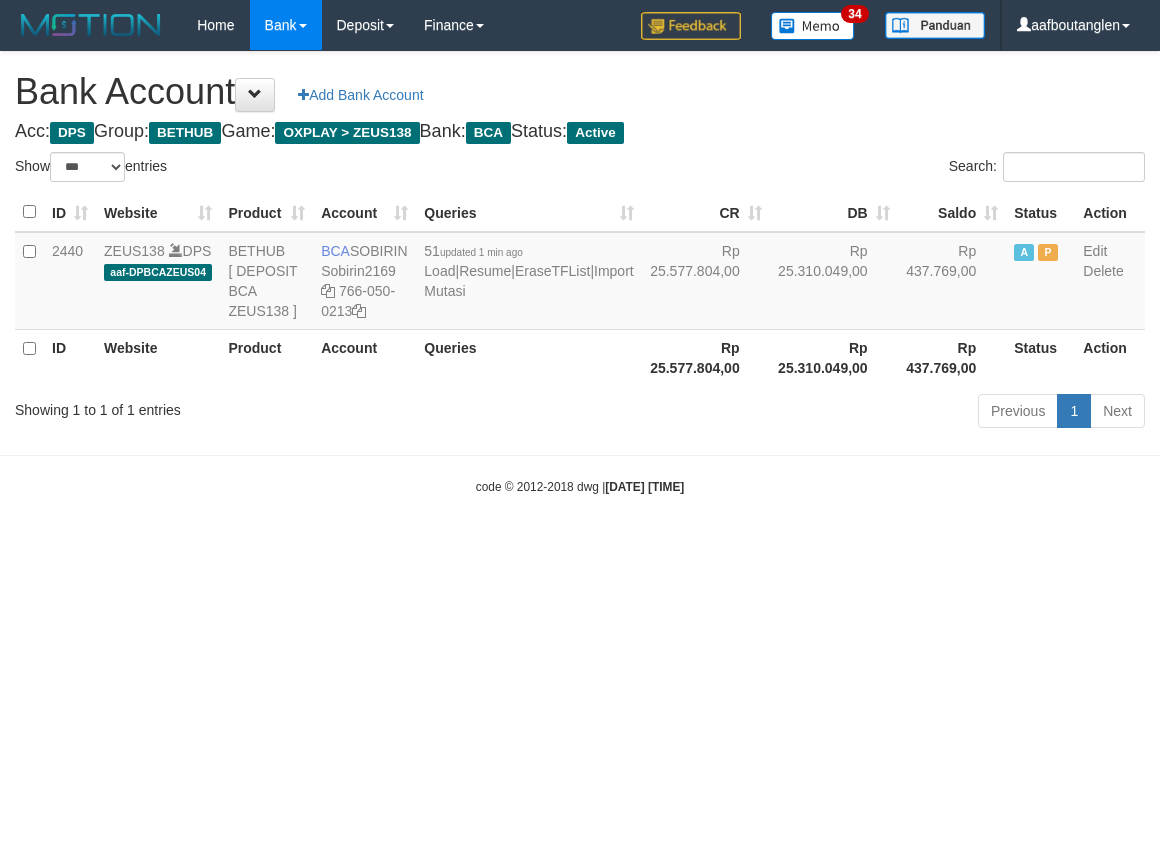 select on "***" 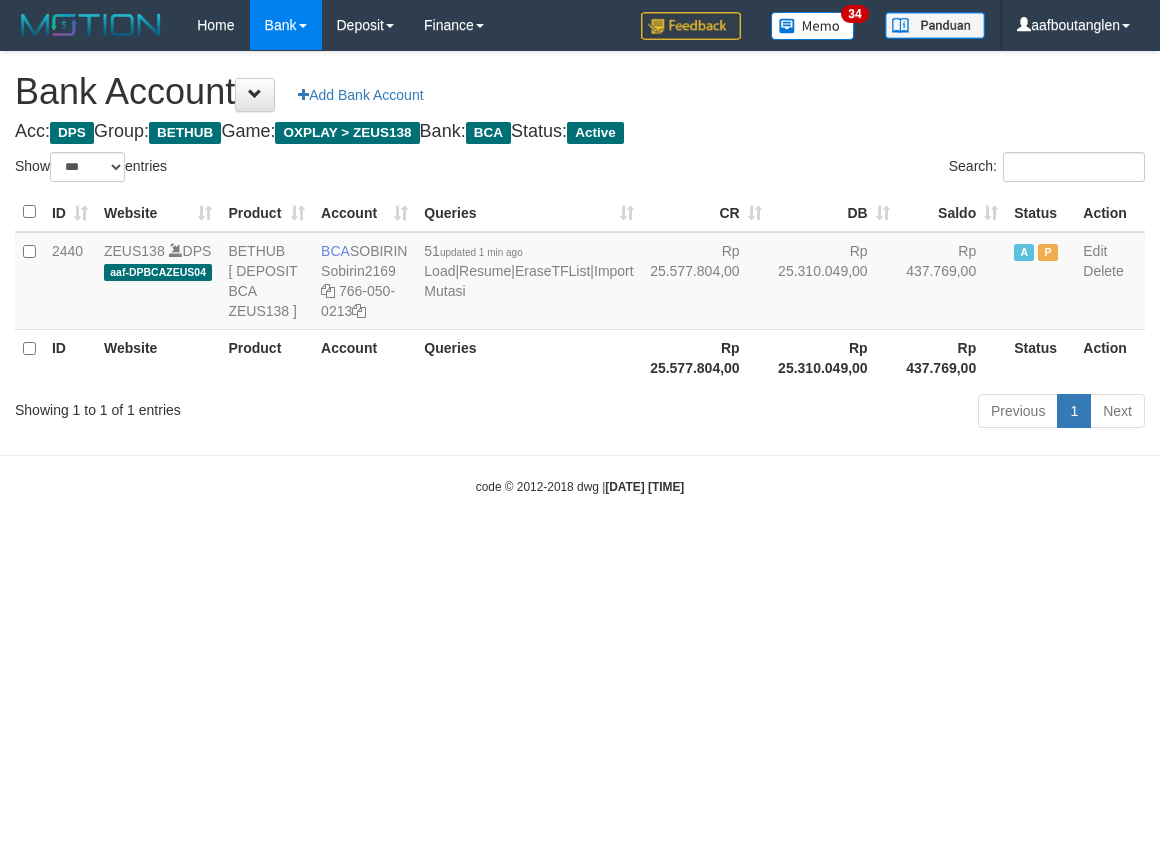 scroll, scrollTop: 0, scrollLeft: 0, axis: both 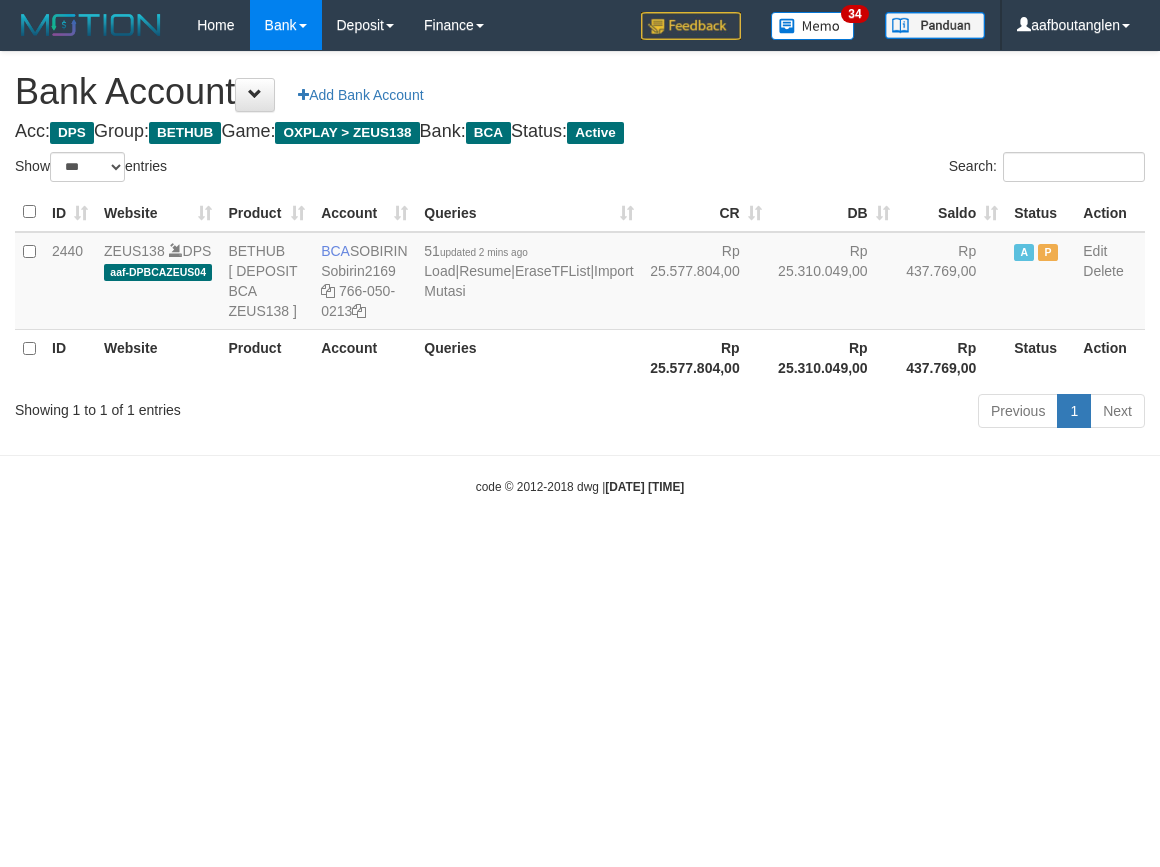 select on "***" 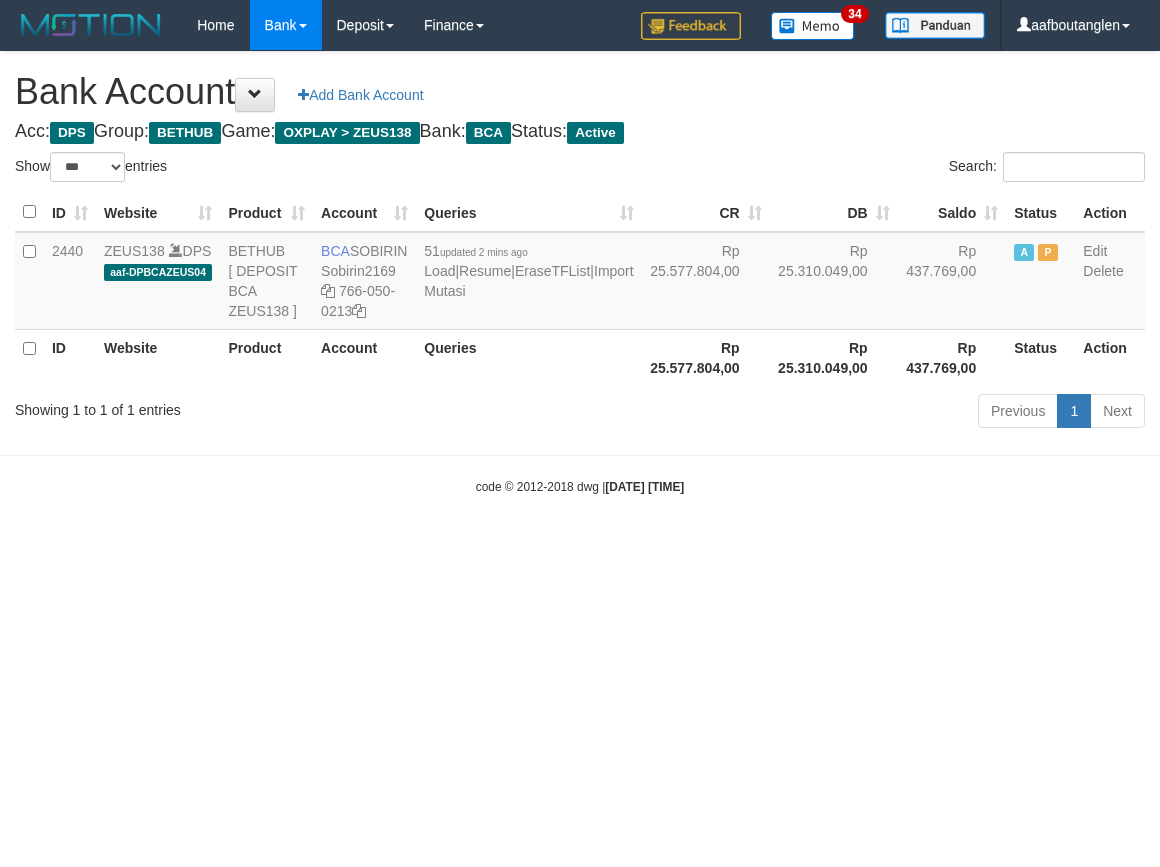 scroll, scrollTop: 0, scrollLeft: 0, axis: both 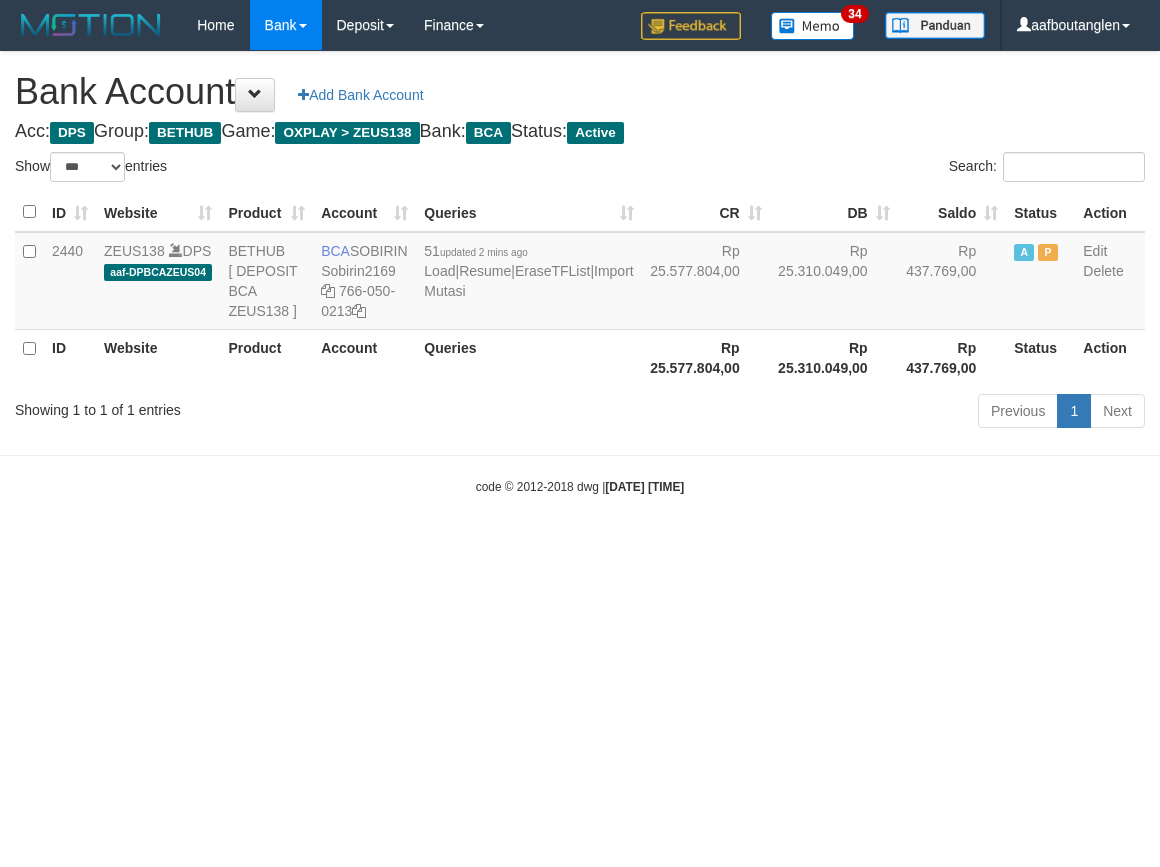 select on "***" 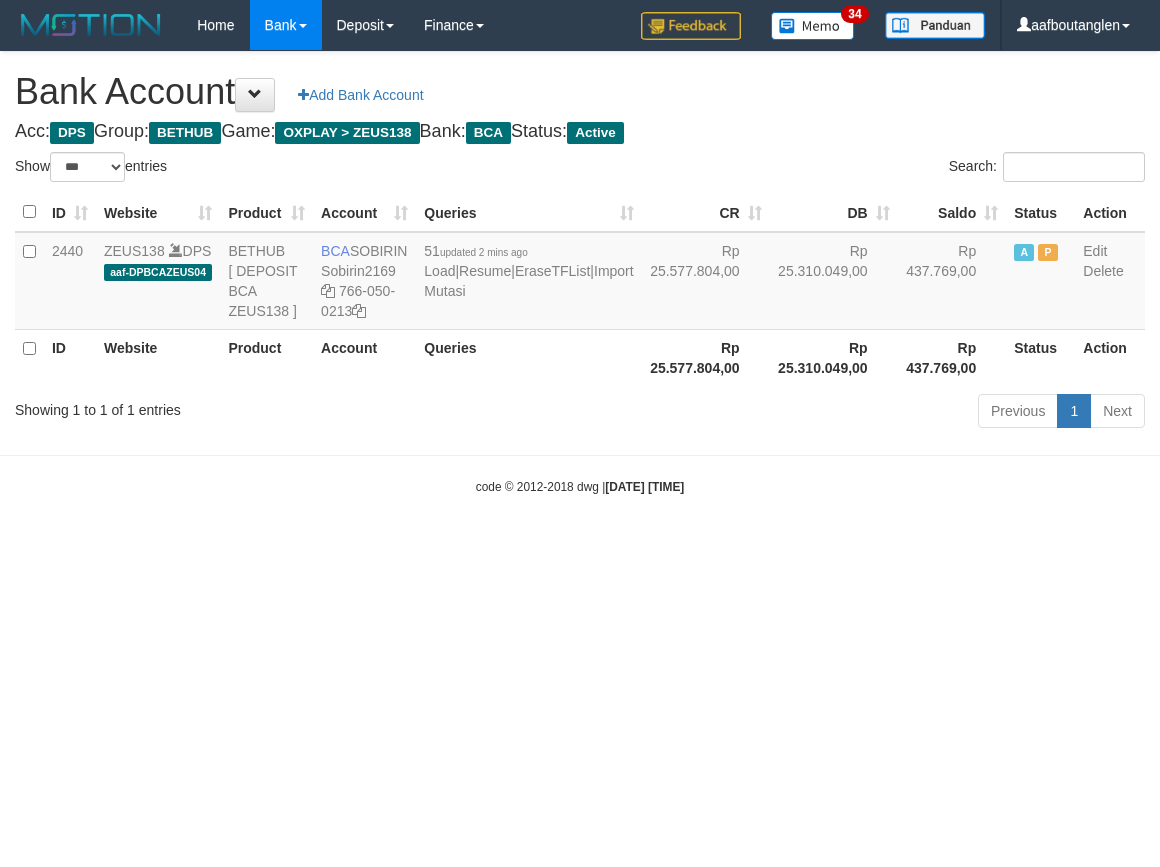 scroll, scrollTop: 0, scrollLeft: 0, axis: both 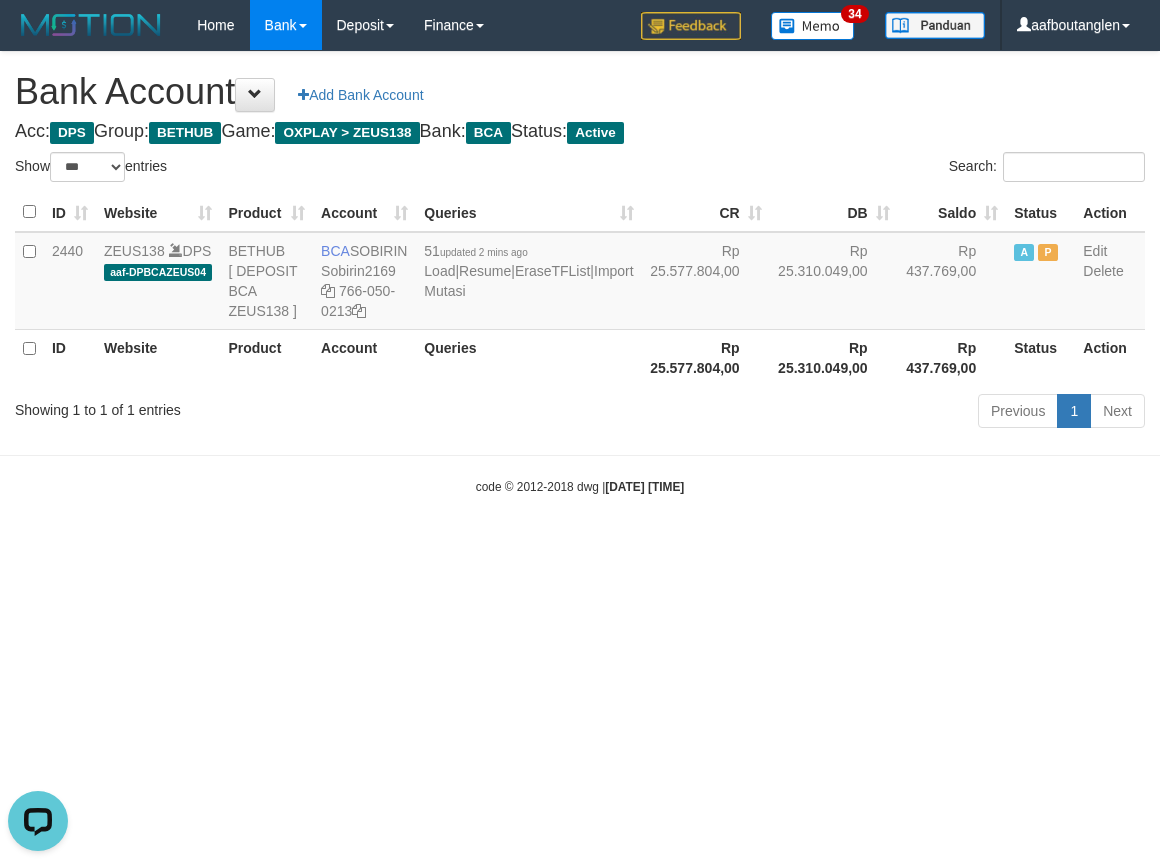 click on "Previous 1 Next" at bounding box center [821, 413] 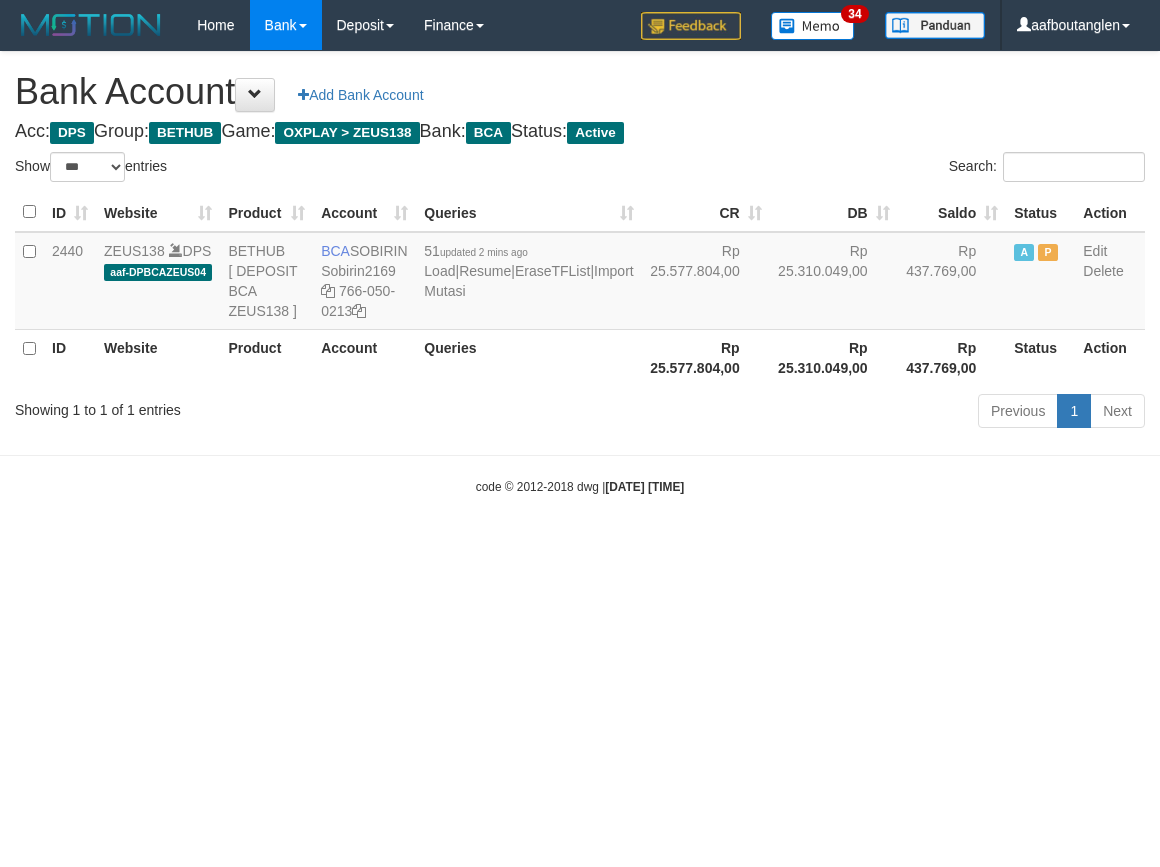 select on "***" 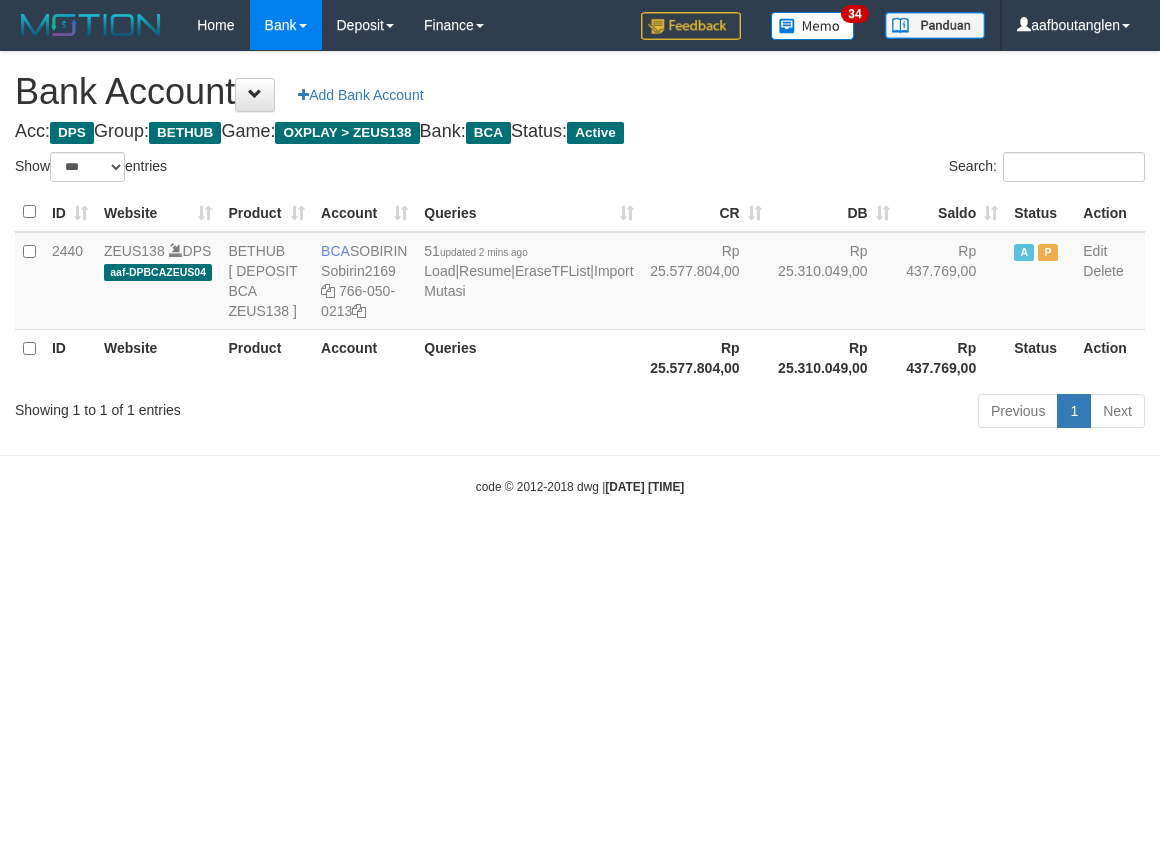 scroll, scrollTop: 0, scrollLeft: 0, axis: both 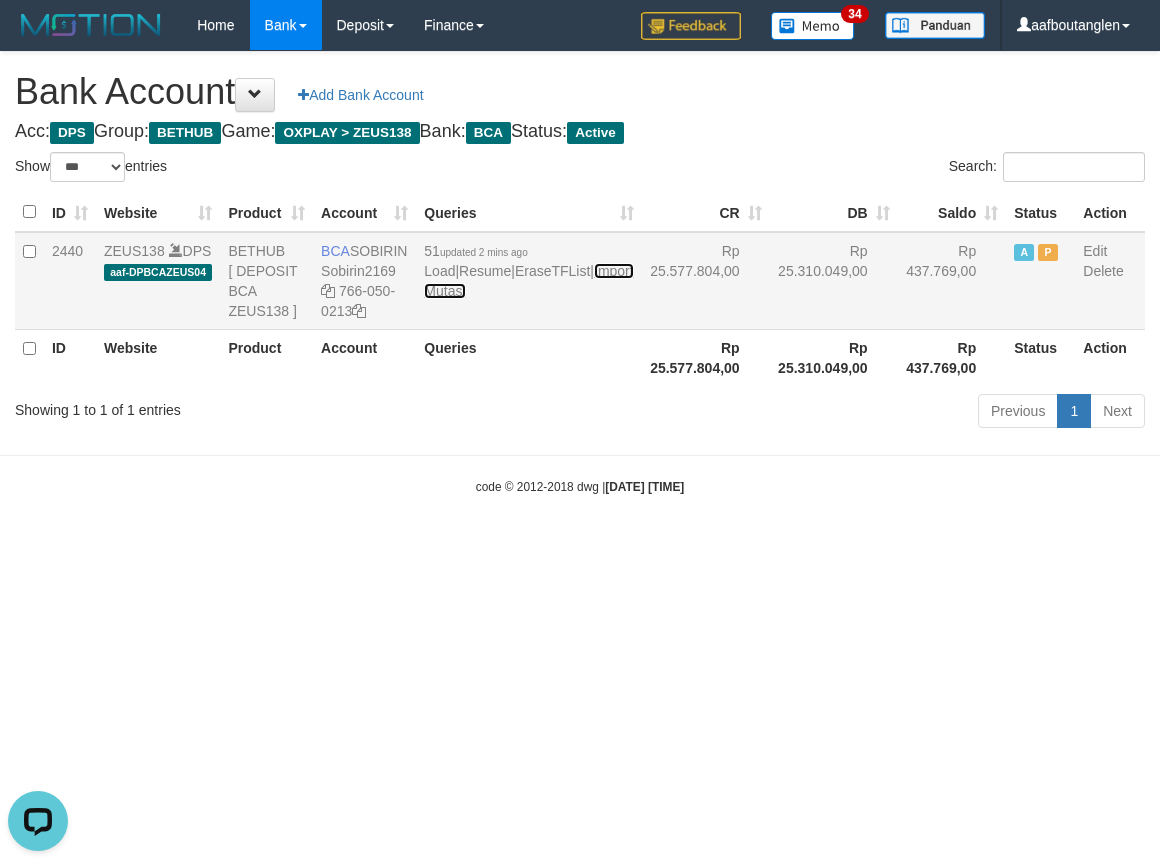 click on "Import Mutasi" at bounding box center [528, 281] 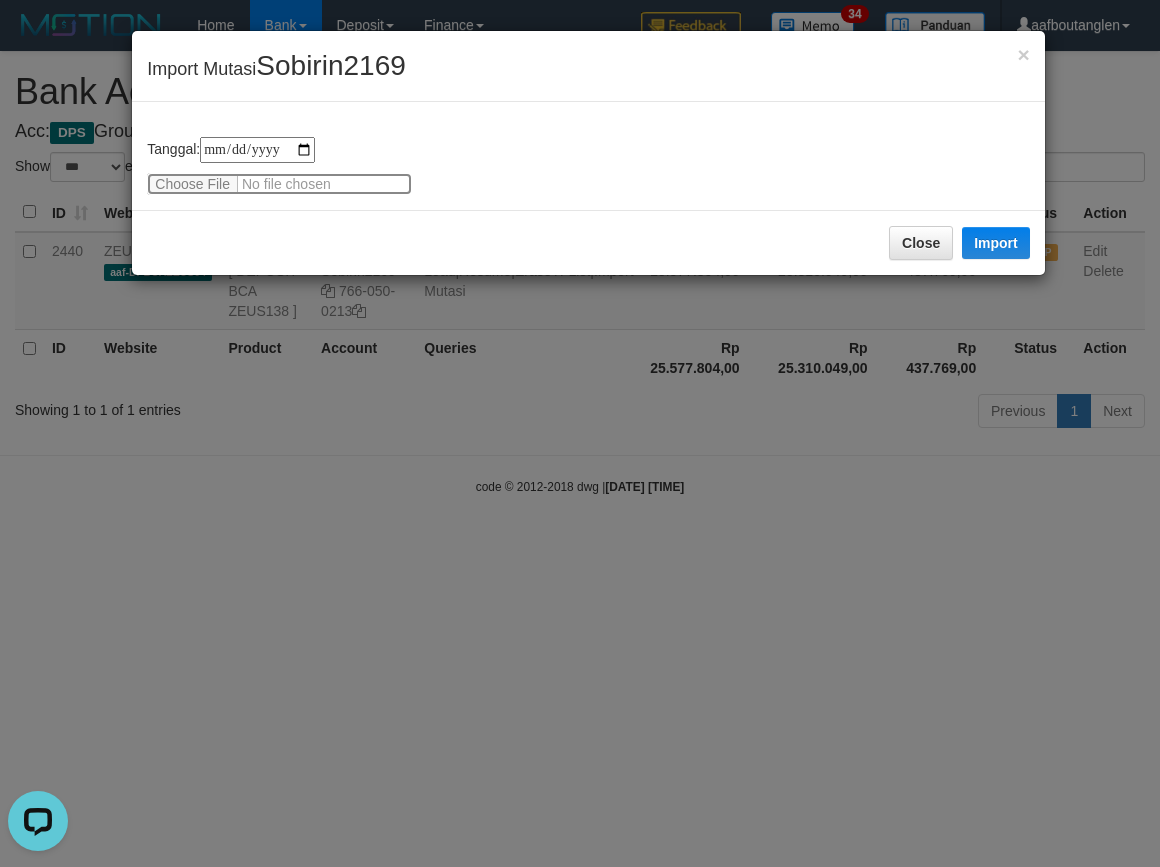 click at bounding box center [279, 184] 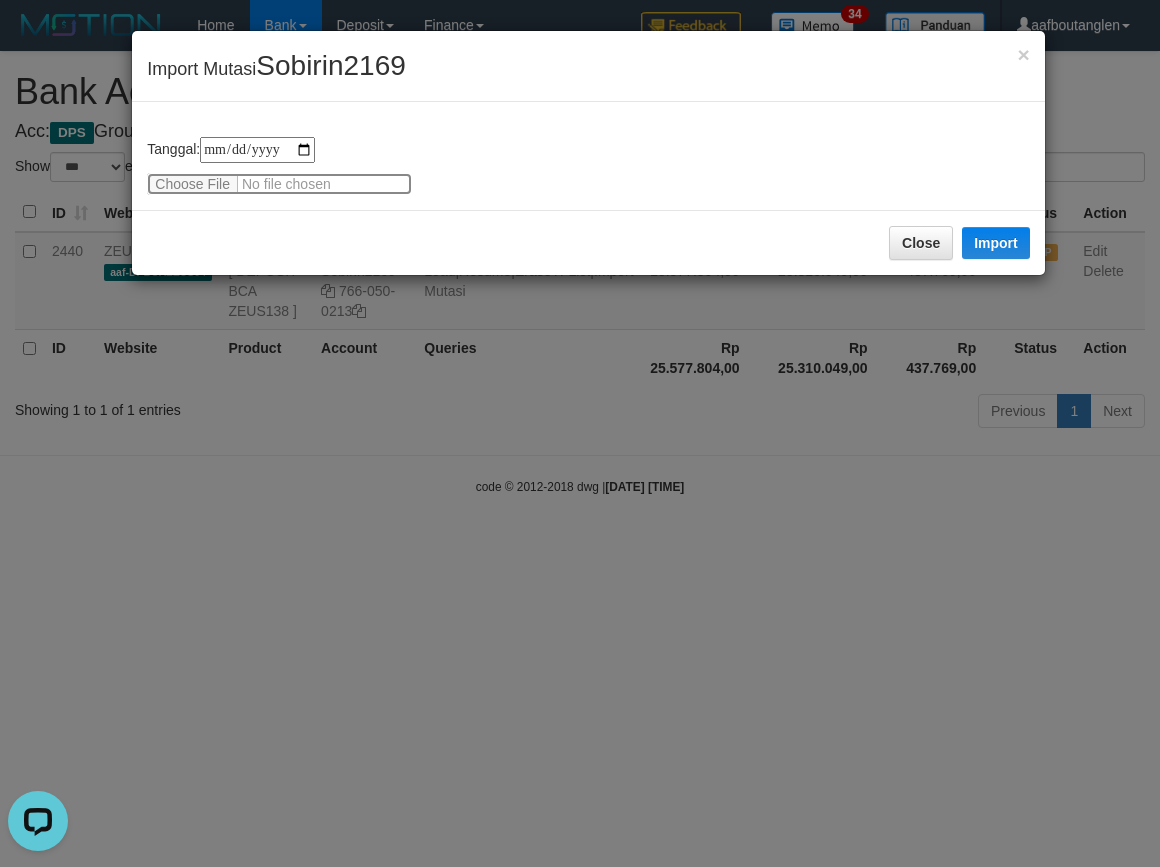 type on "**********" 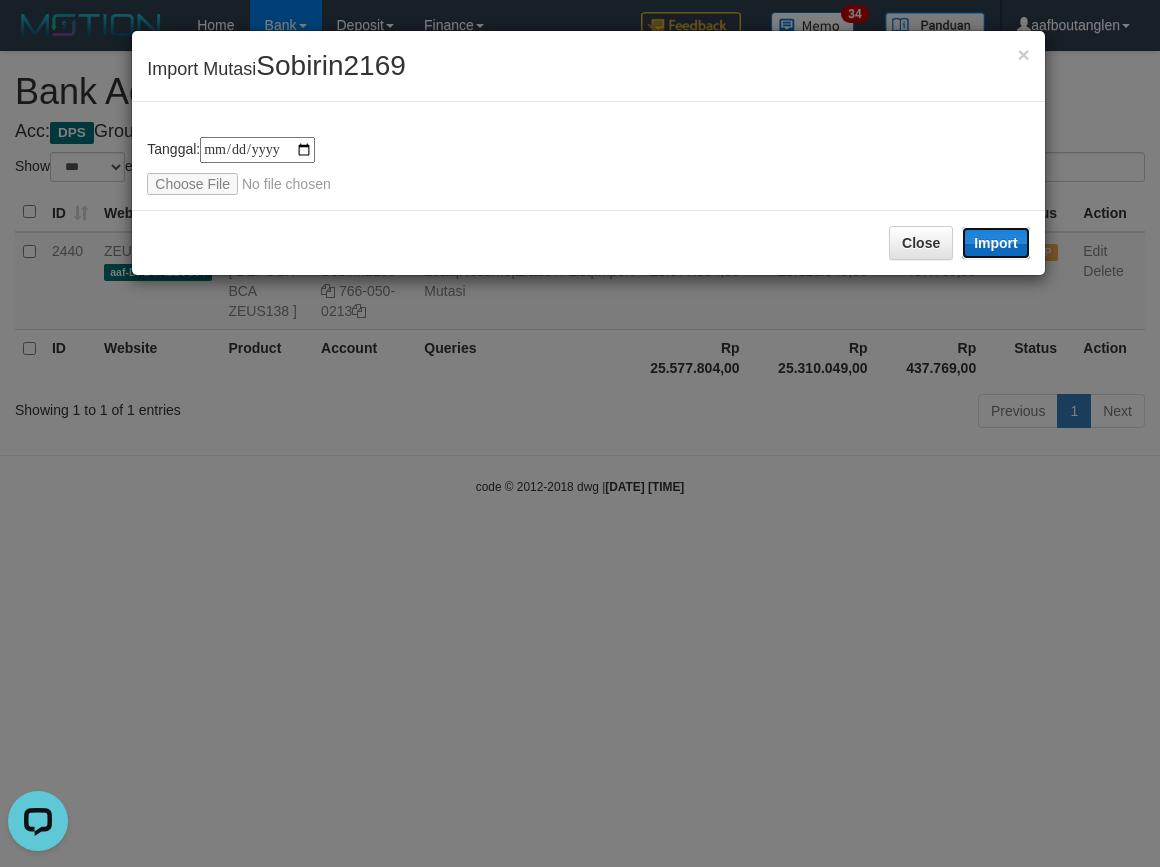 click on "Import" at bounding box center [996, 243] 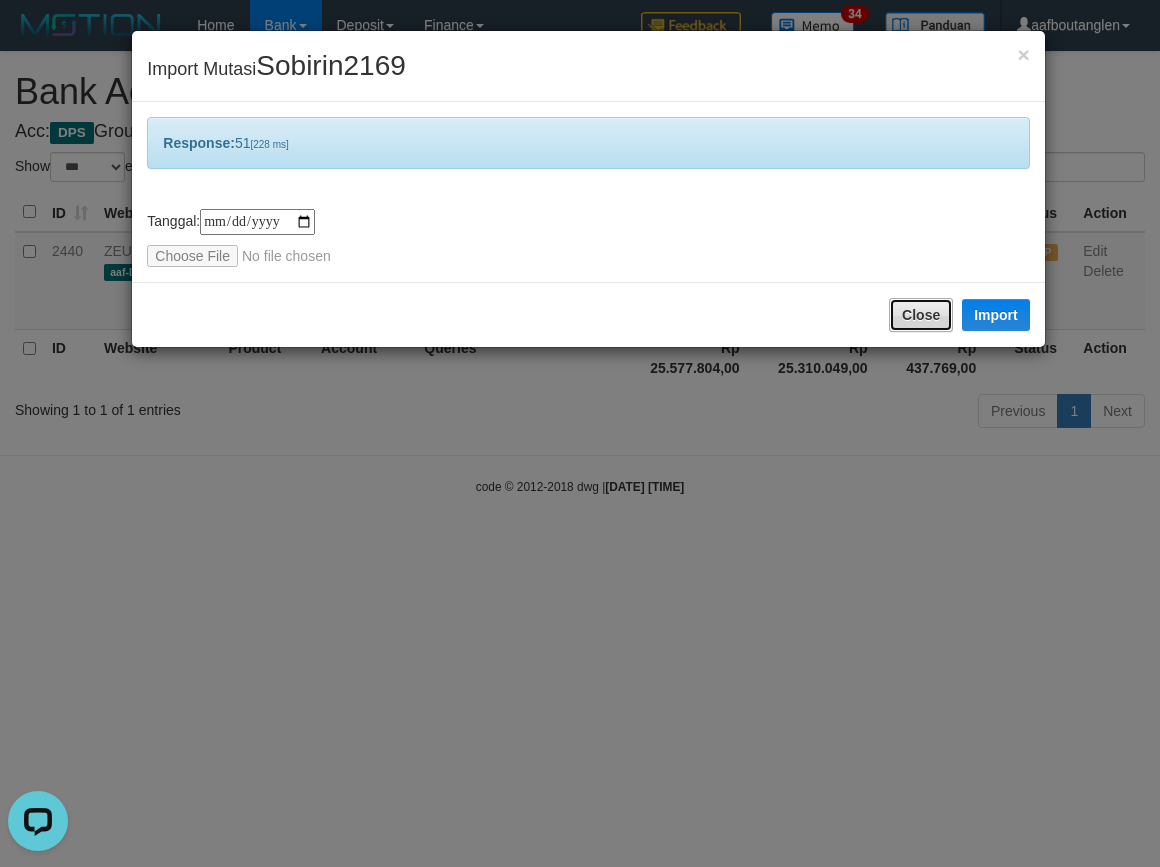 click on "Close" at bounding box center [921, 315] 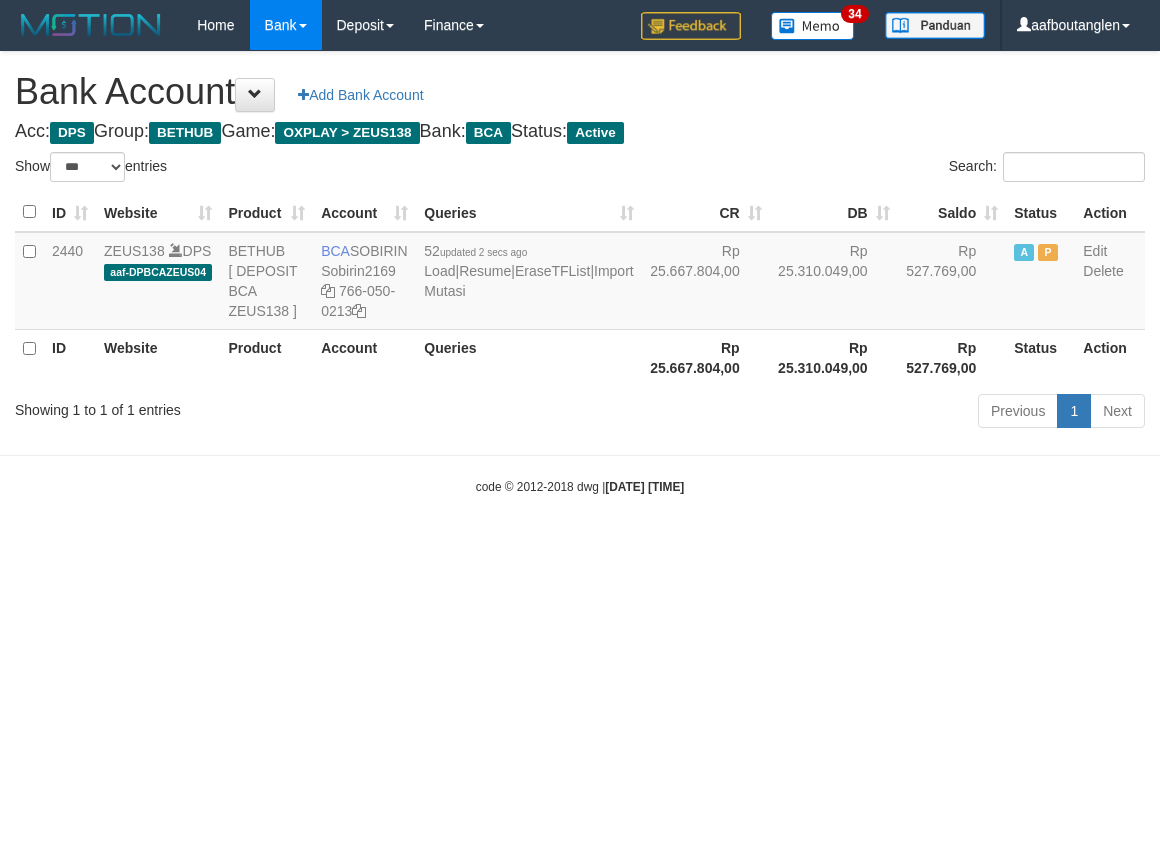 select on "***" 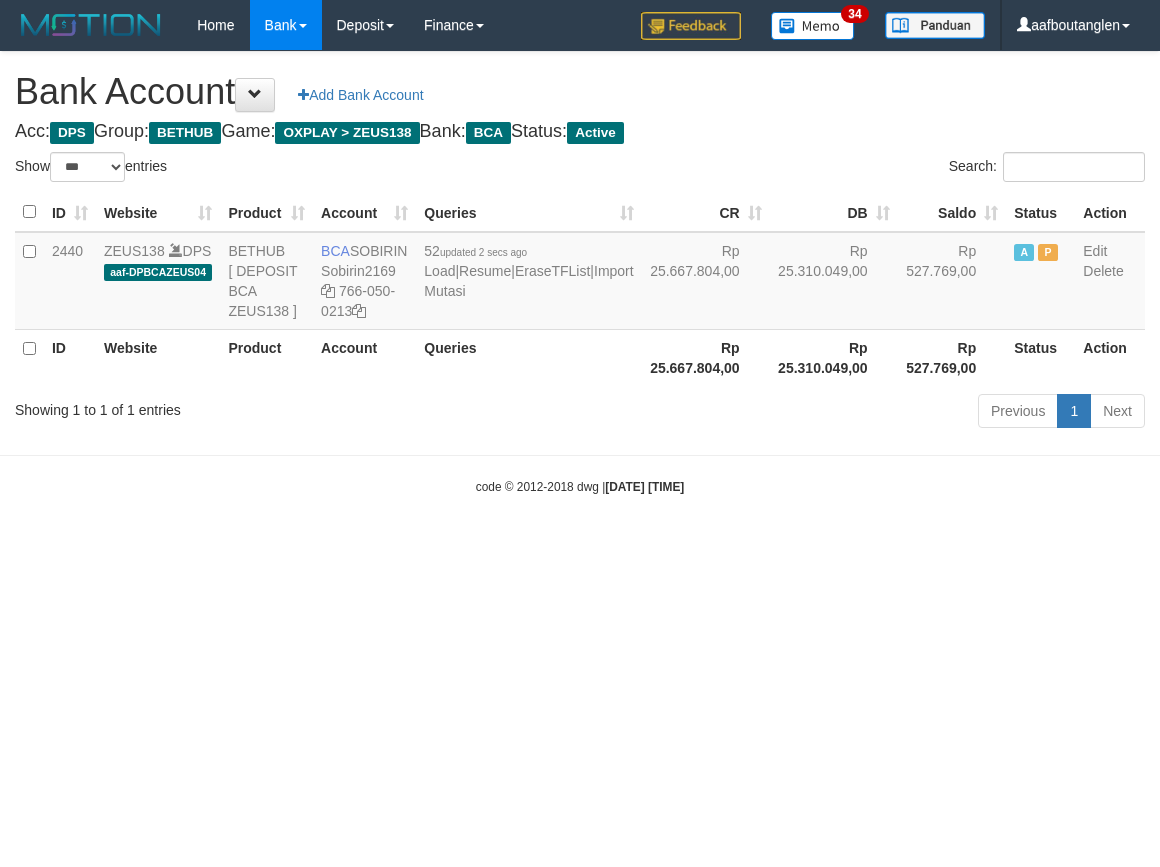 scroll, scrollTop: 0, scrollLeft: 0, axis: both 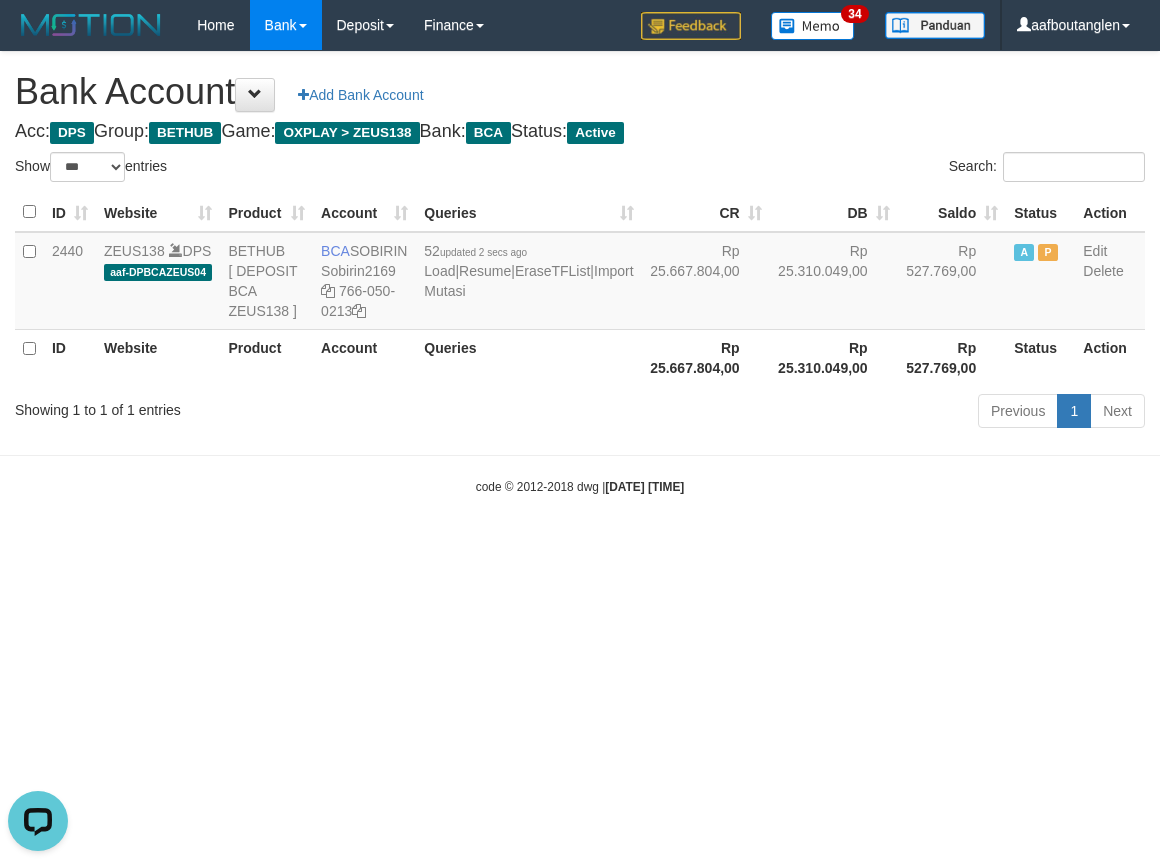 drag, startPoint x: 128, startPoint y: 540, endPoint x: 148, endPoint y: 514, distance: 32.80244 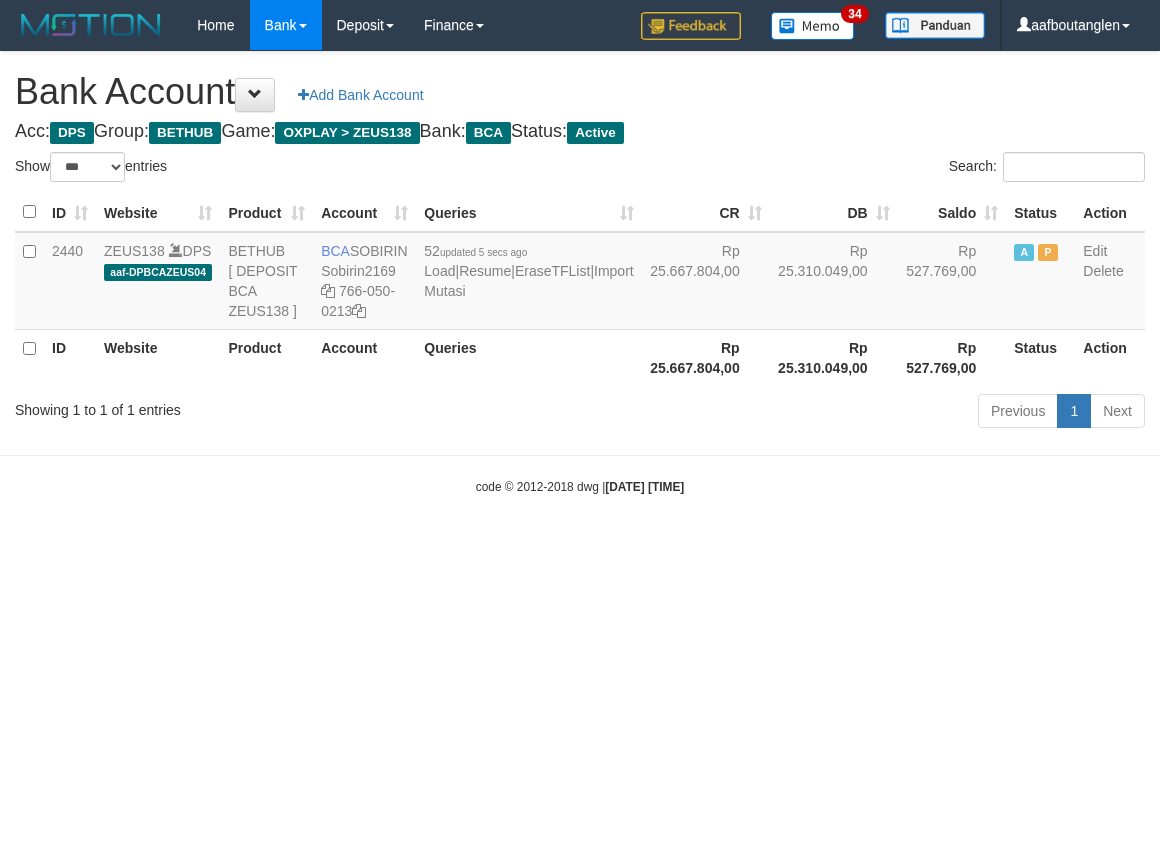 select on "***" 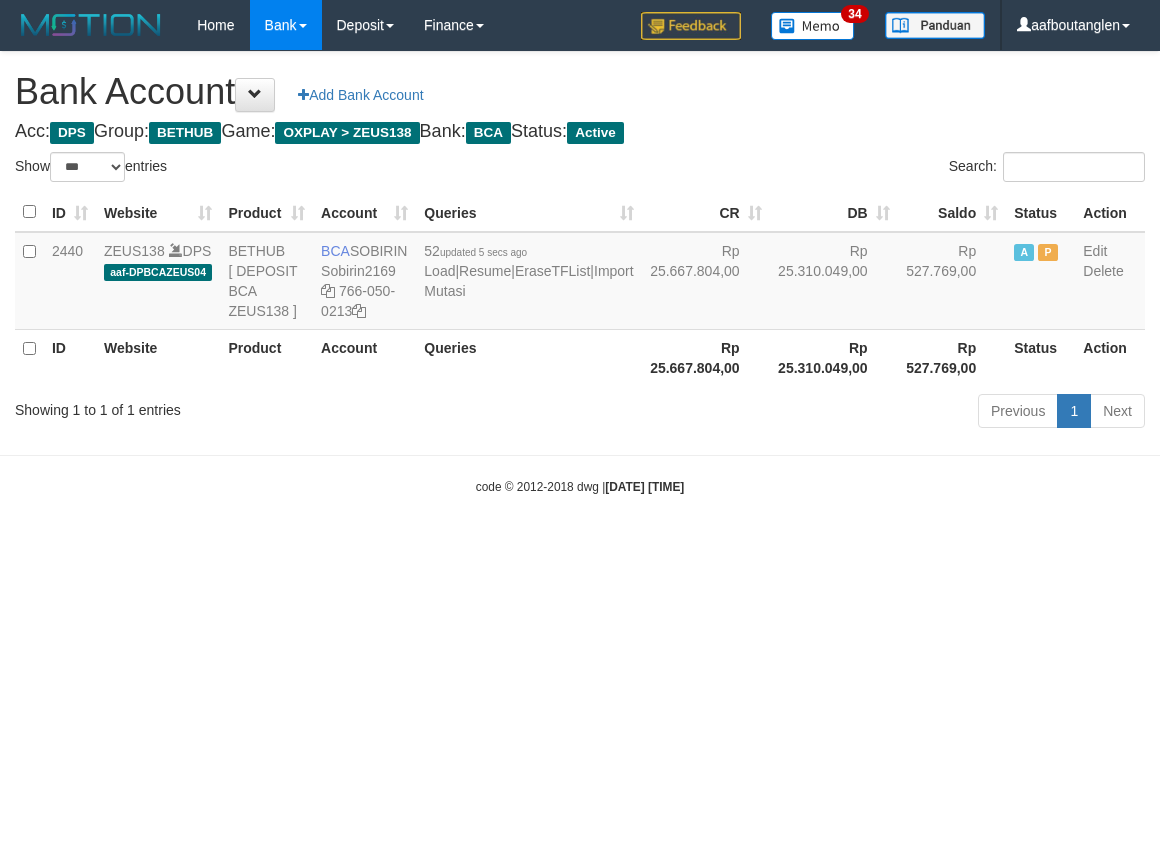scroll, scrollTop: 0, scrollLeft: 0, axis: both 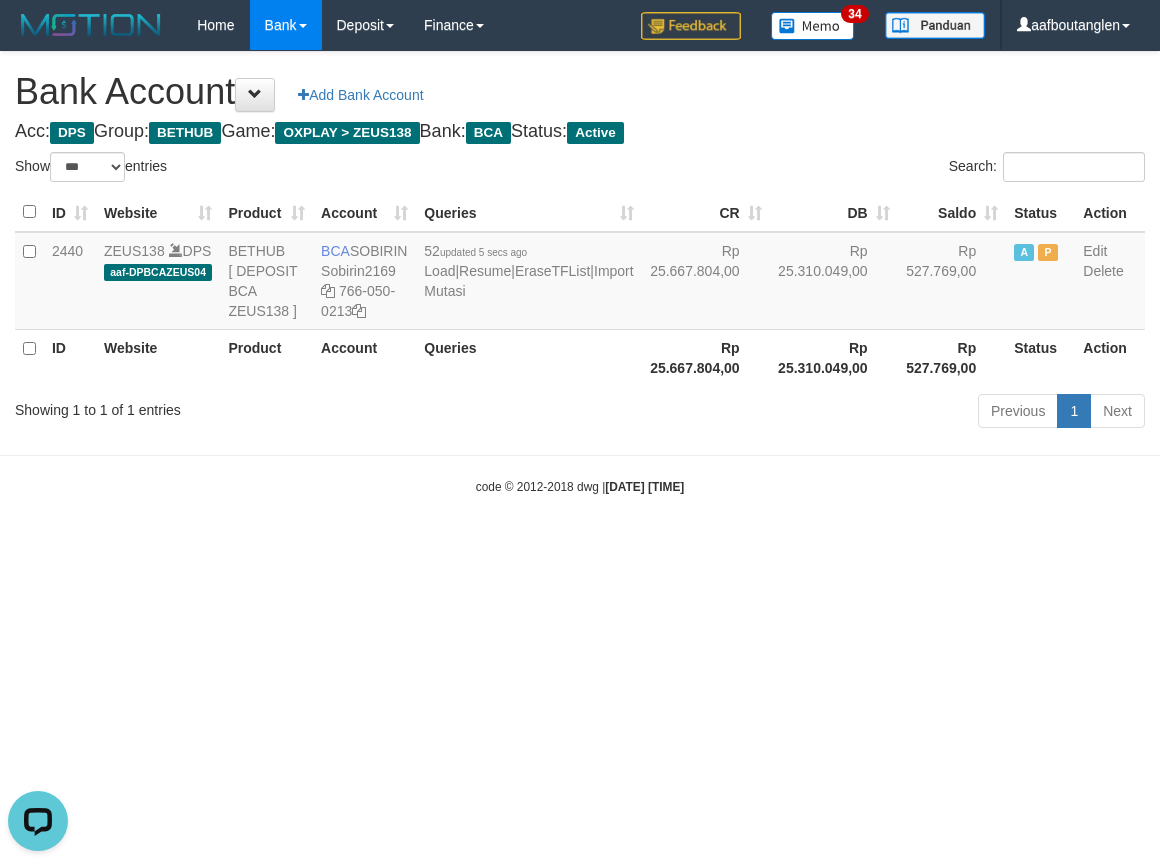 click on "Toggle navigation
Home
Bank
Account List
Deposit
DPS List
History
Note DPS
Finance
Financial Data
aafboutanglen
My Profile
Log Out
34" at bounding box center [580, 273] 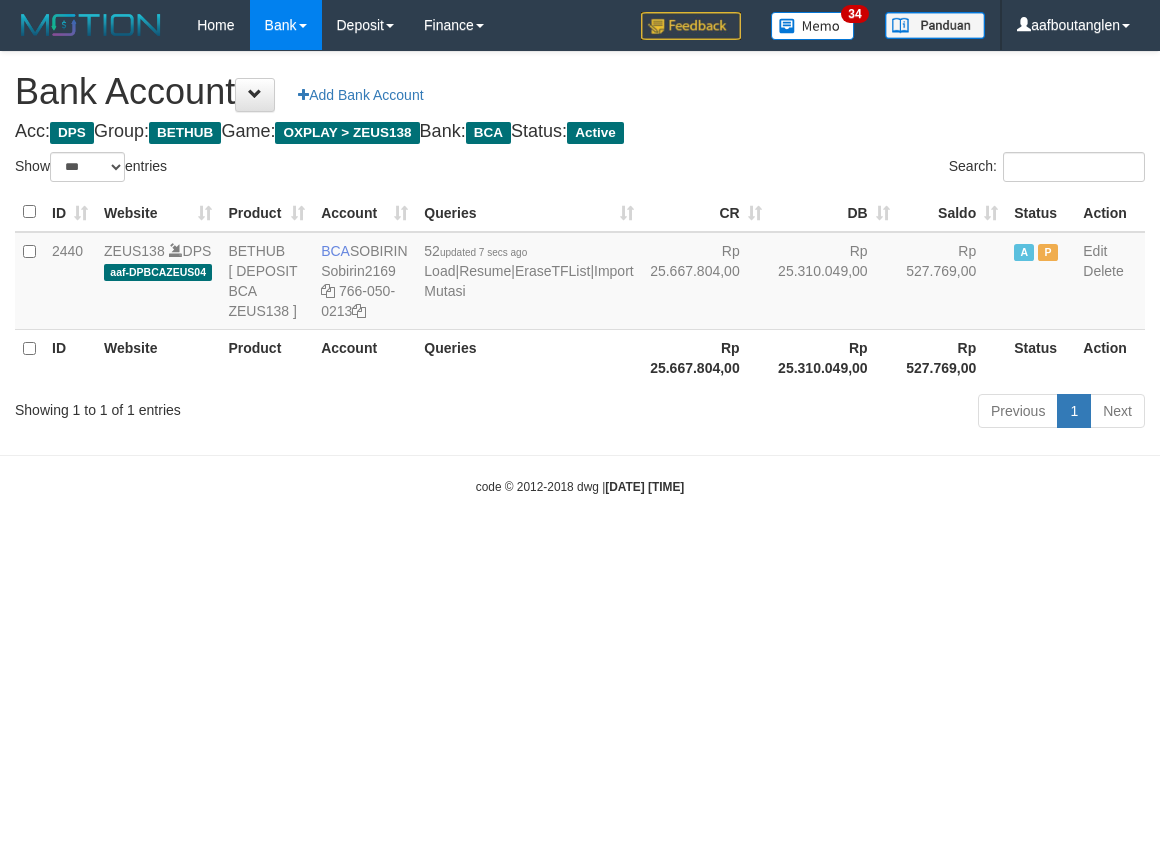select on "***" 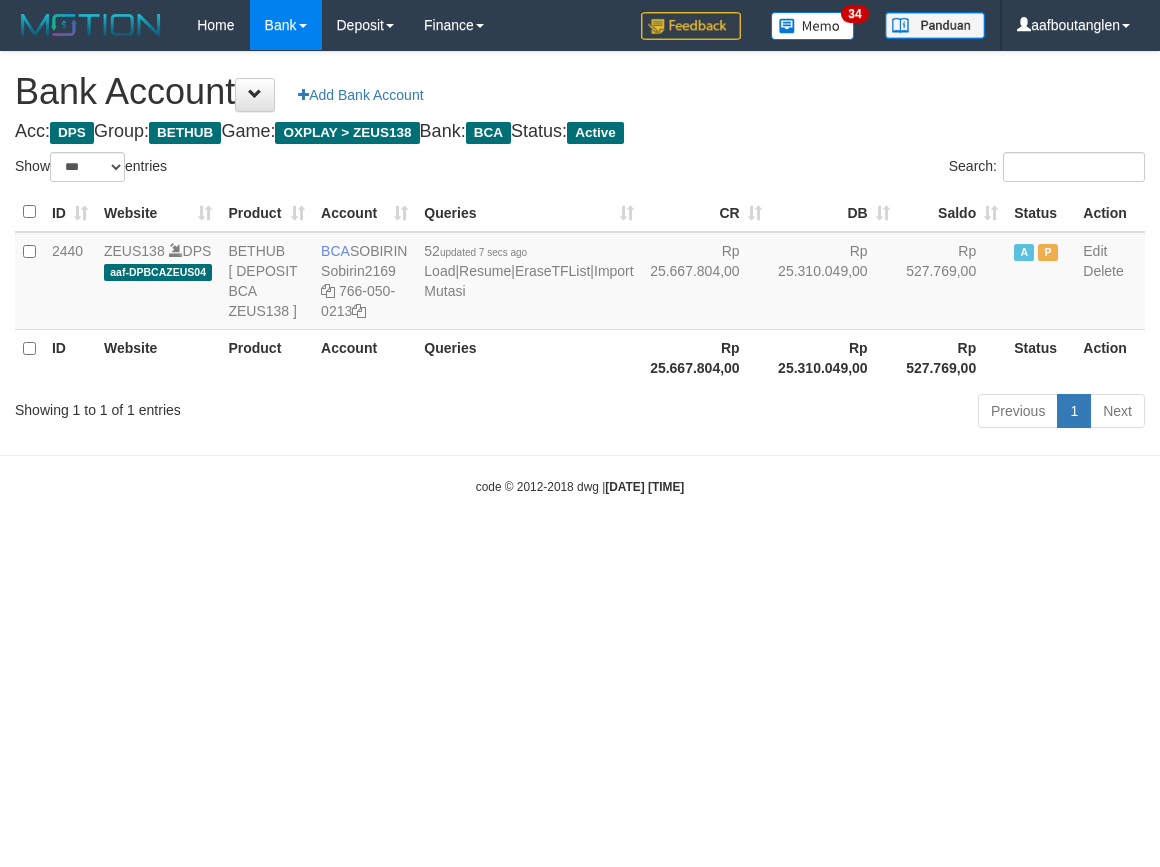 scroll, scrollTop: 0, scrollLeft: 0, axis: both 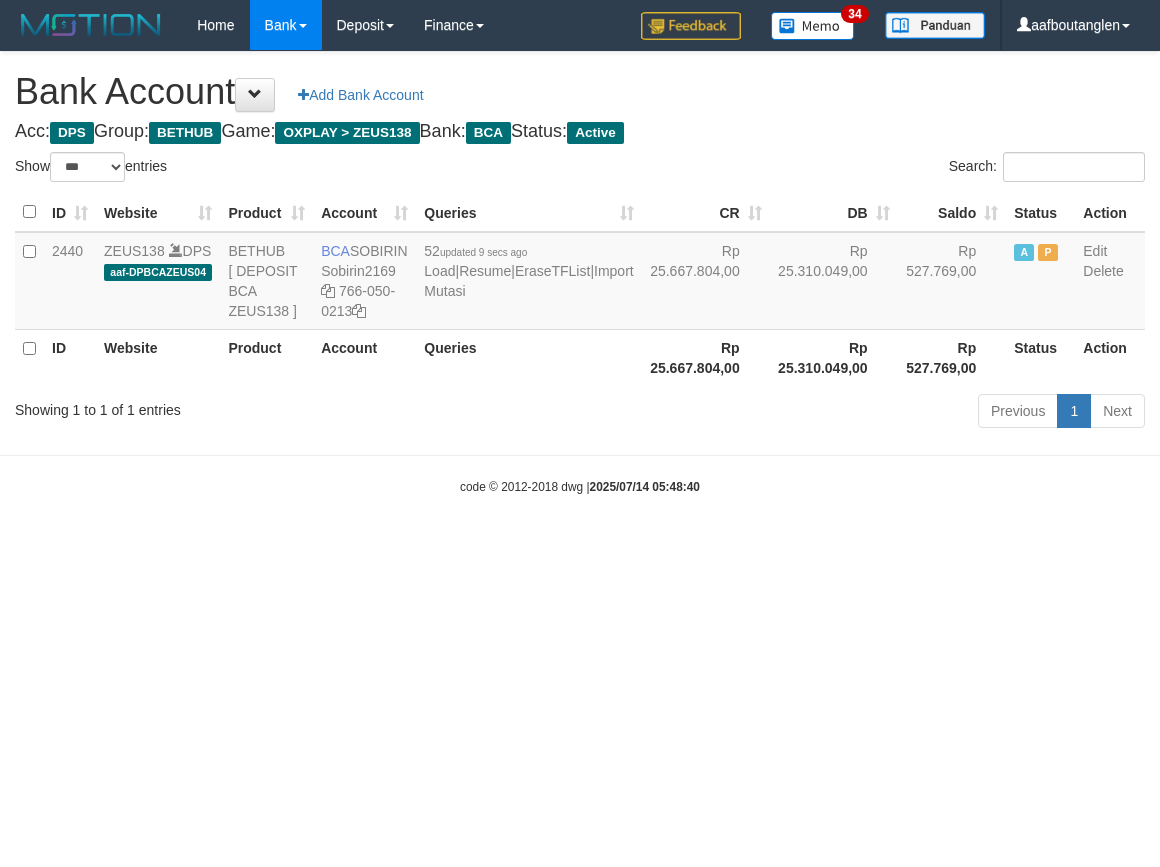 select on "***" 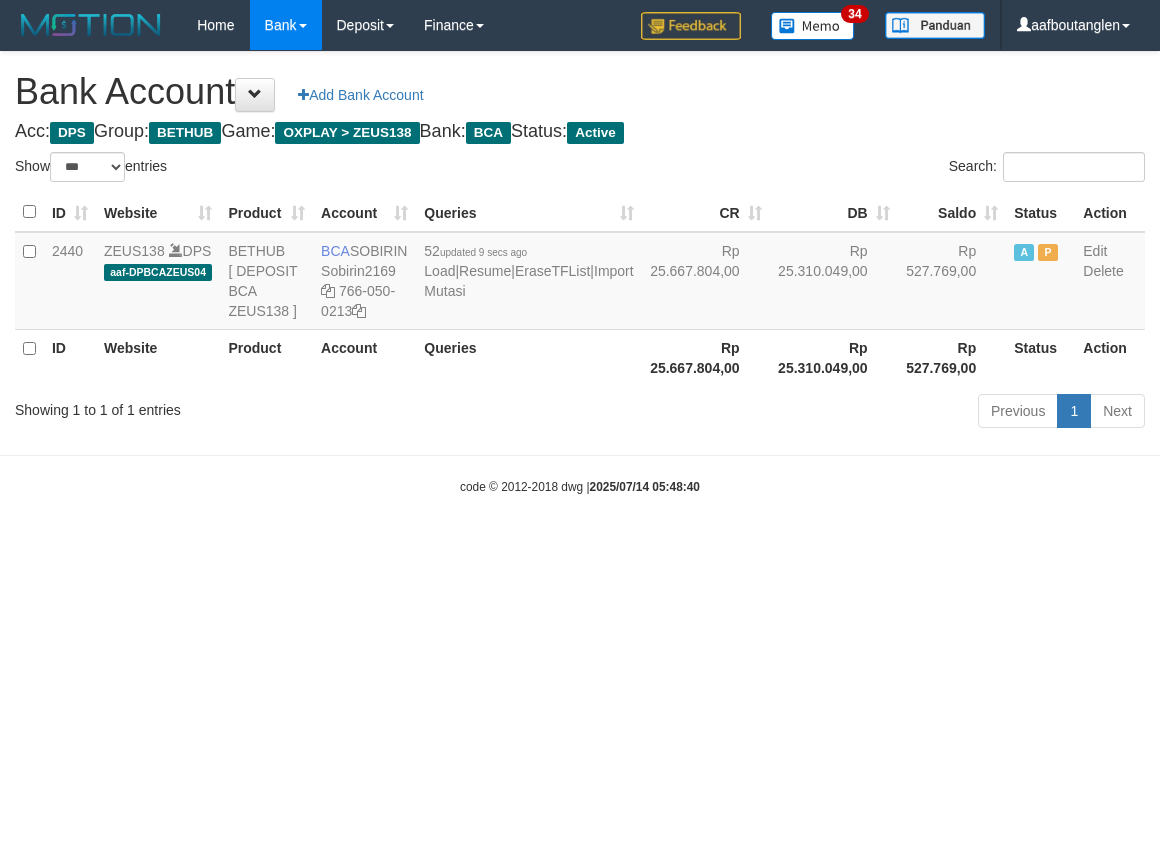 scroll, scrollTop: 0, scrollLeft: 0, axis: both 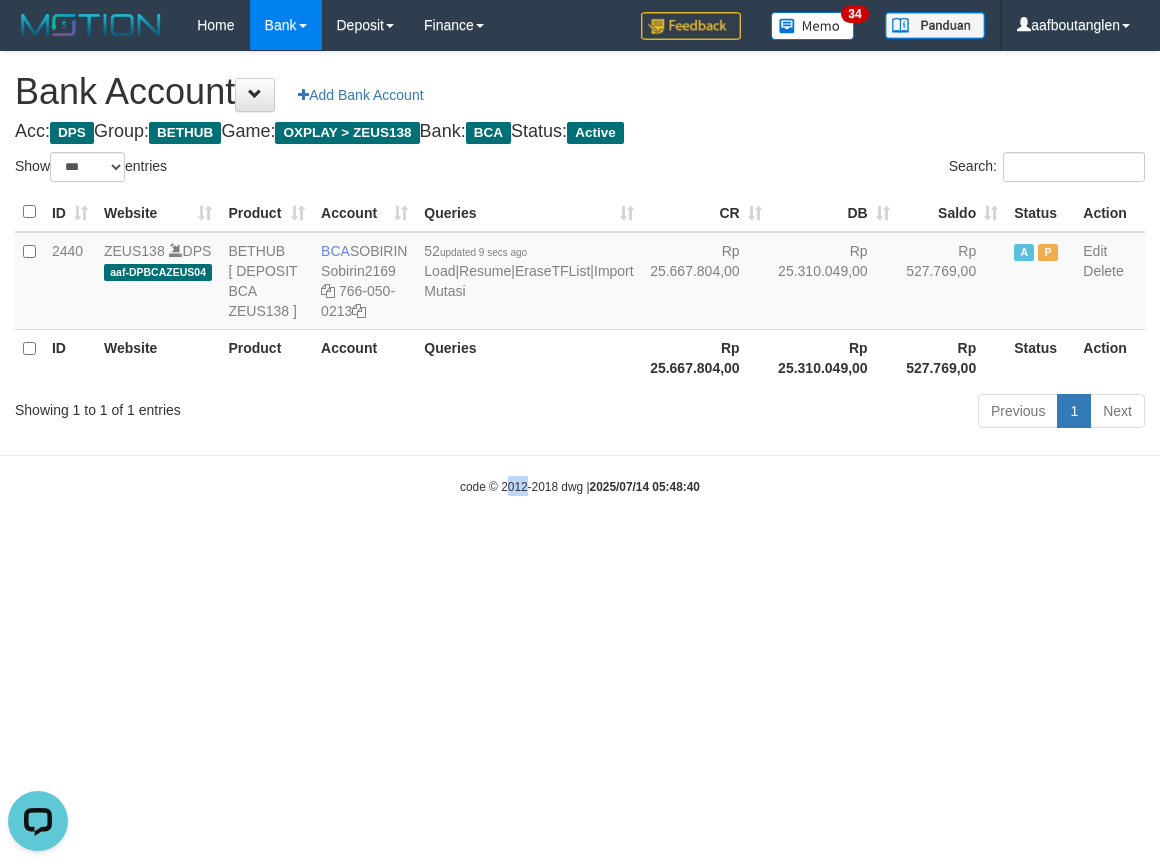 click on "Toggle navigation
Home
Bank
Account List
Deposit
DPS List
History
Note DPS
Finance
Financial Data
aafboutanglen
My Profile
Log Out
34" at bounding box center [580, 273] 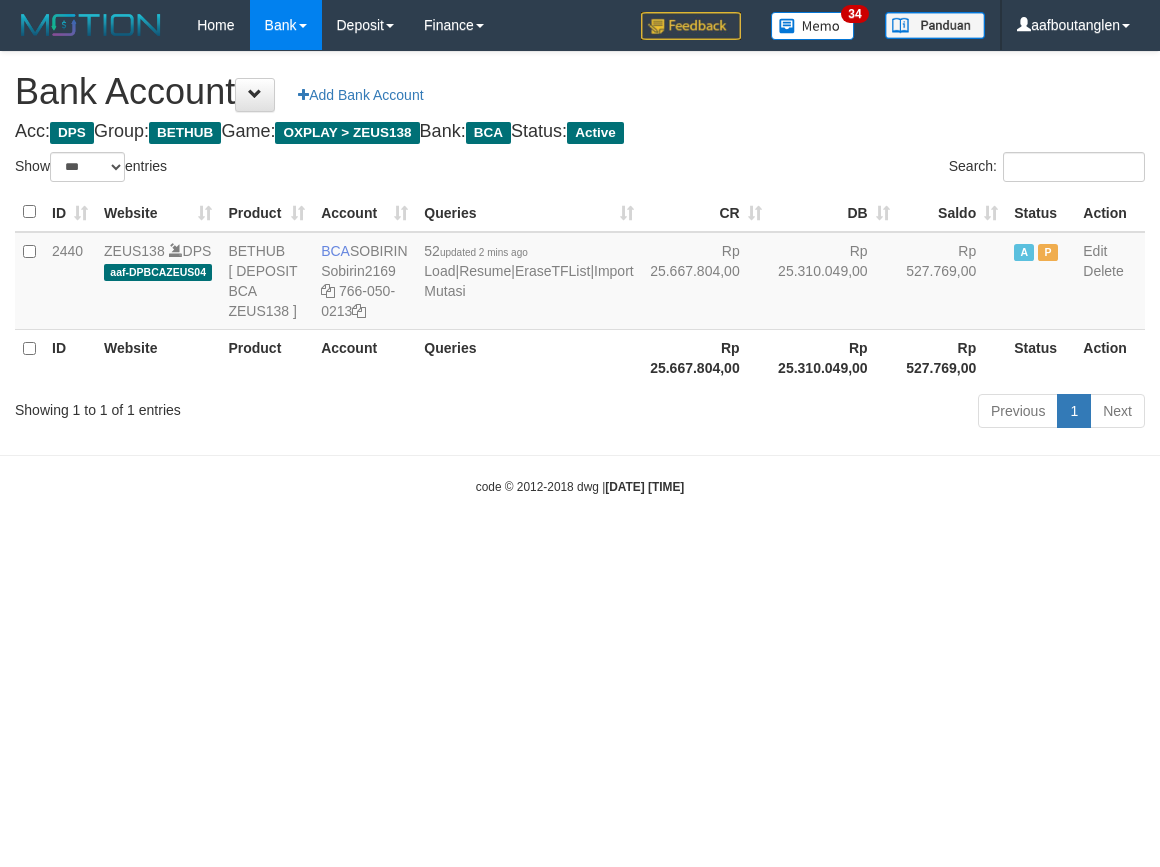 select on "***" 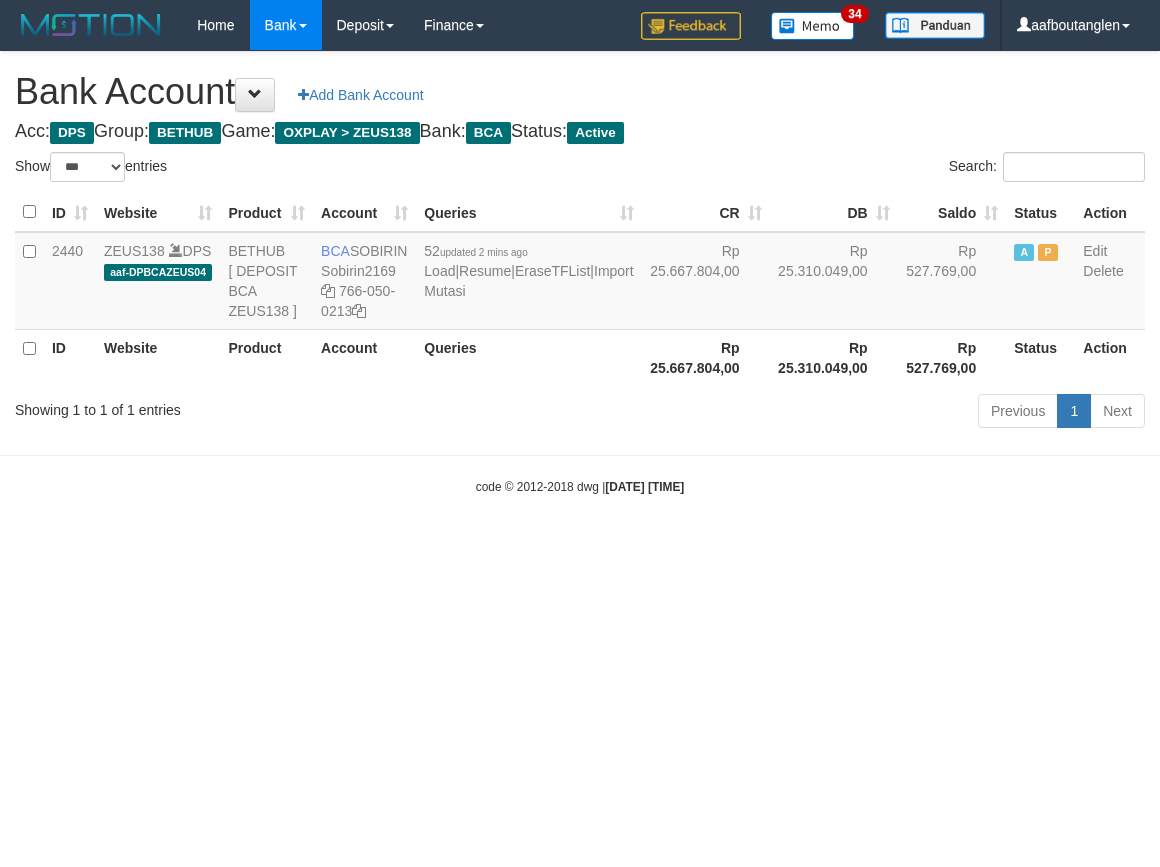 scroll, scrollTop: 0, scrollLeft: 0, axis: both 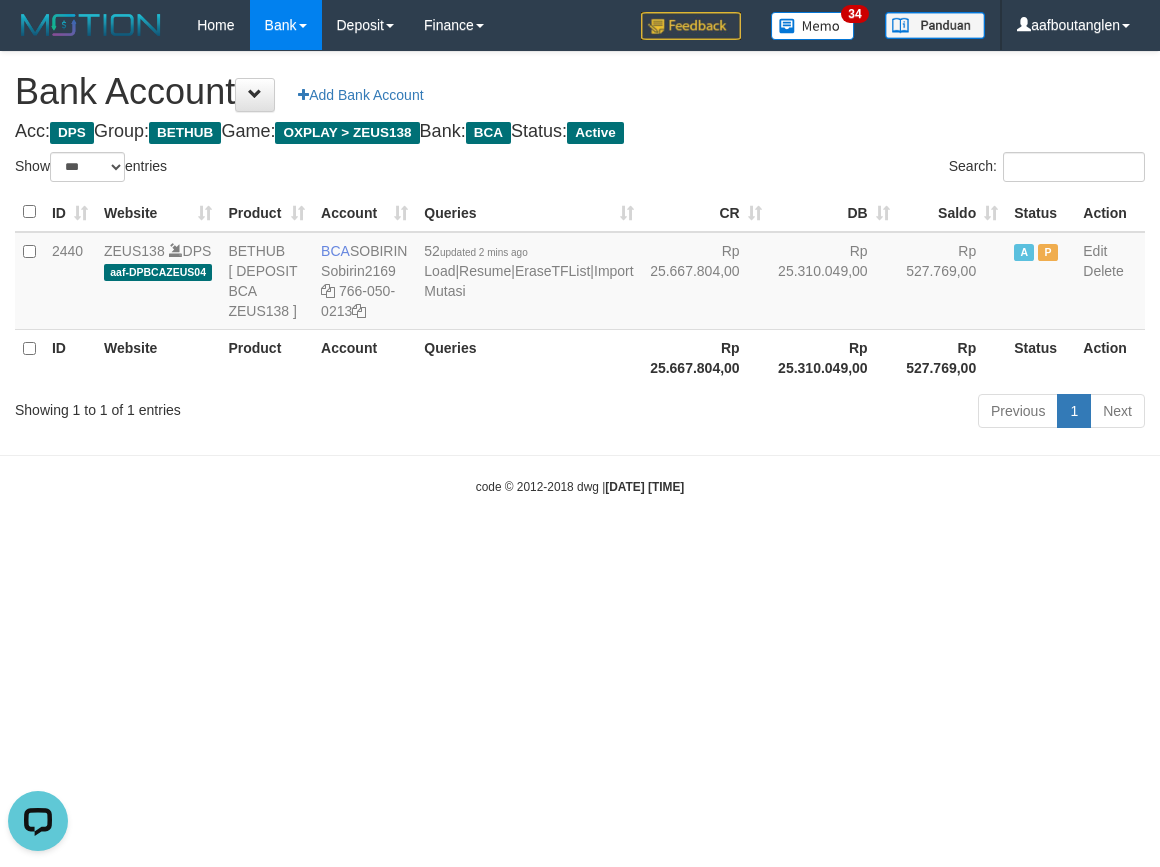 click on "Toggle navigation
Home
Bank
Account List
Deposit
DPS List
History
Note DPS
Finance
Financial Data
aafboutanglen
My Profile
Log Out
34" at bounding box center [580, 273] 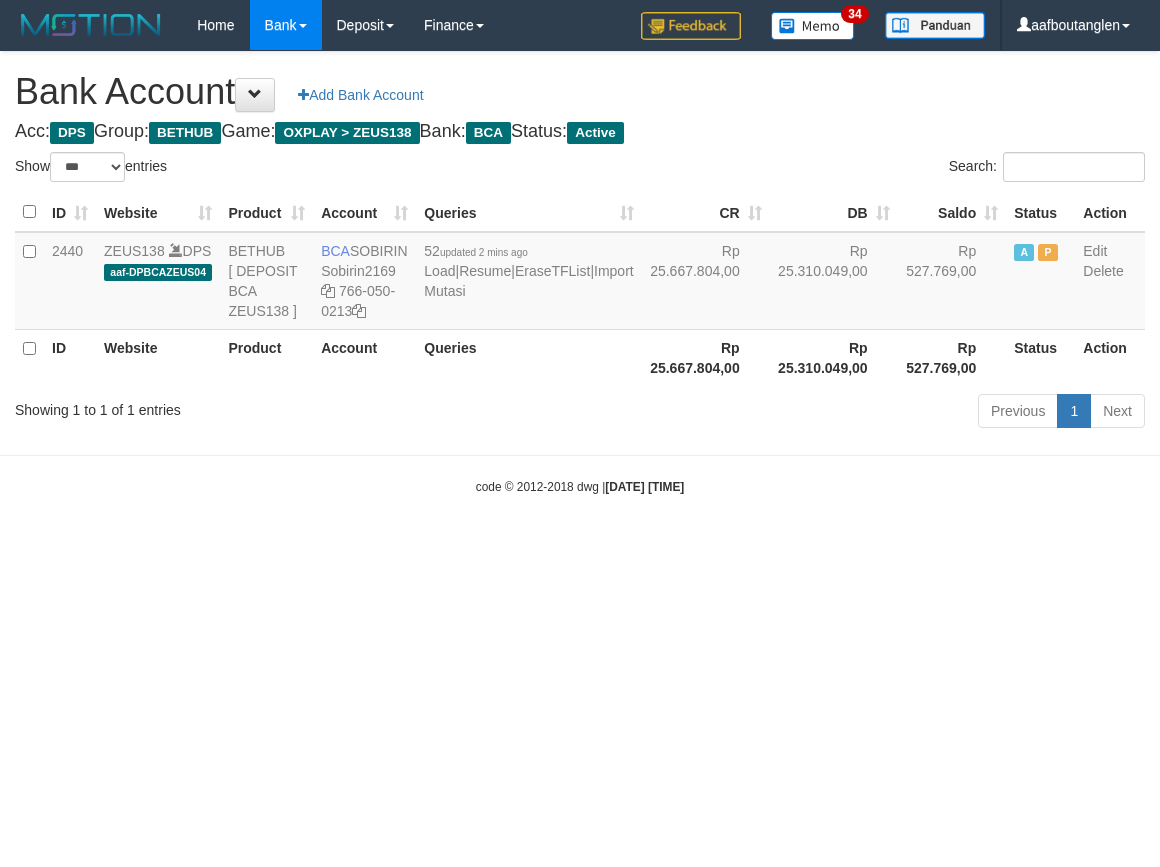 select on "***" 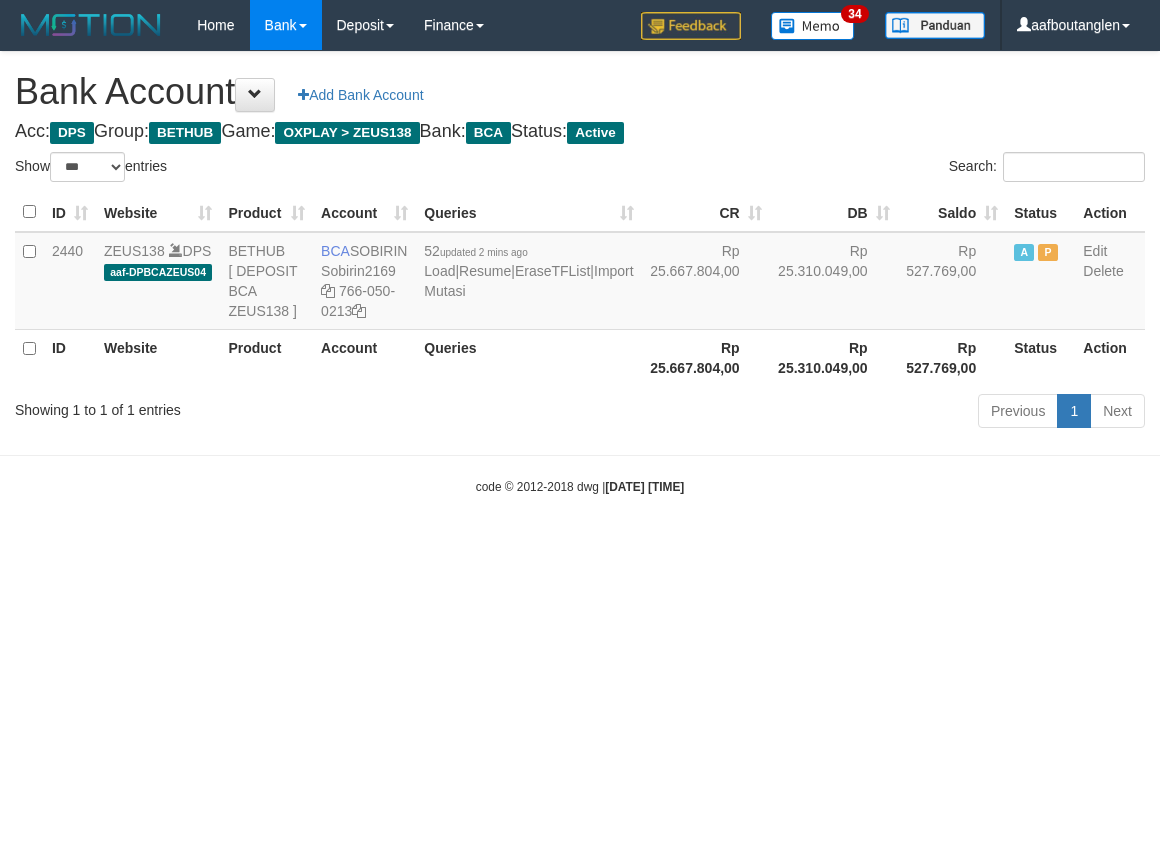 scroll, scrollTop: 0, scrollLeft: 0, axis: both 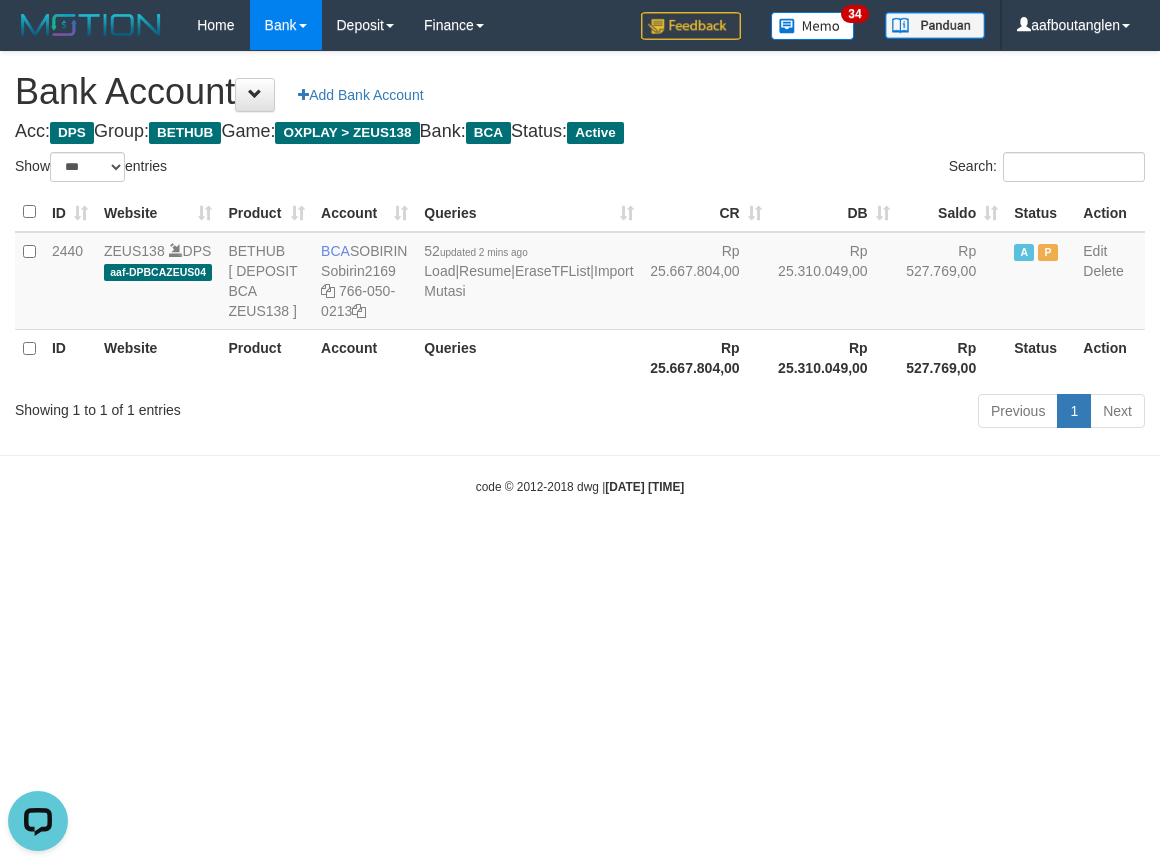 click on "Toggle navigation
Home
Bank
Account List
Deposit
DPS List
History
Note DPS
Finance
Financial Data
aafboutanglen
My Profile
Log Out
34" at bounding box center (580, 273) 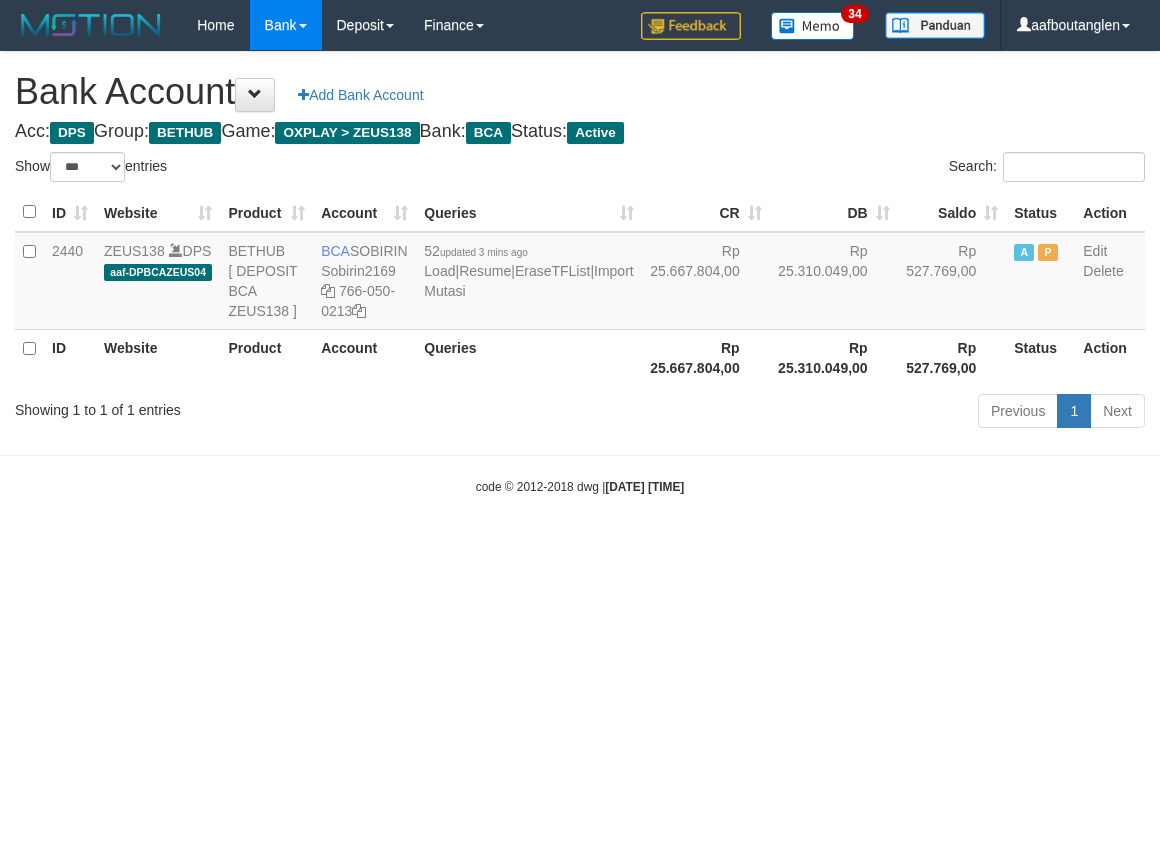 select on "***" 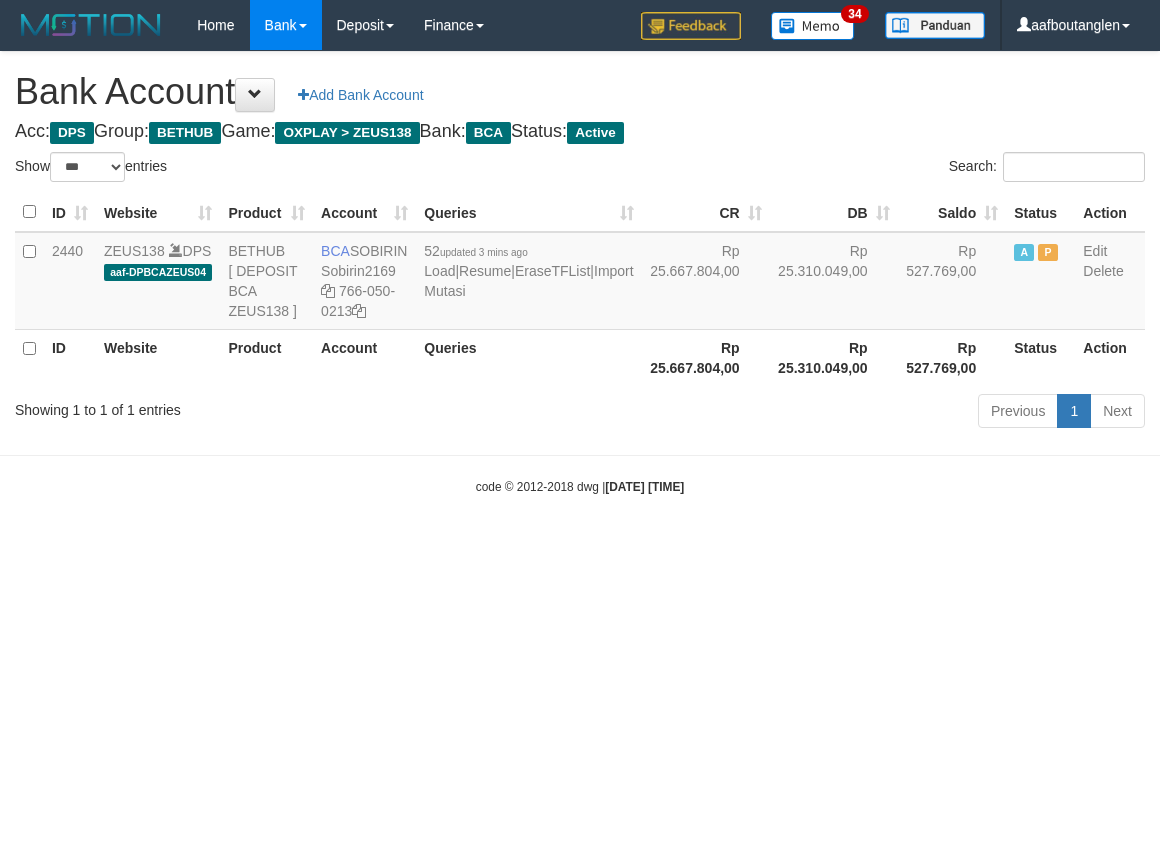 scroll, scrollTop: 0, scrollLeft: 0, axis: both 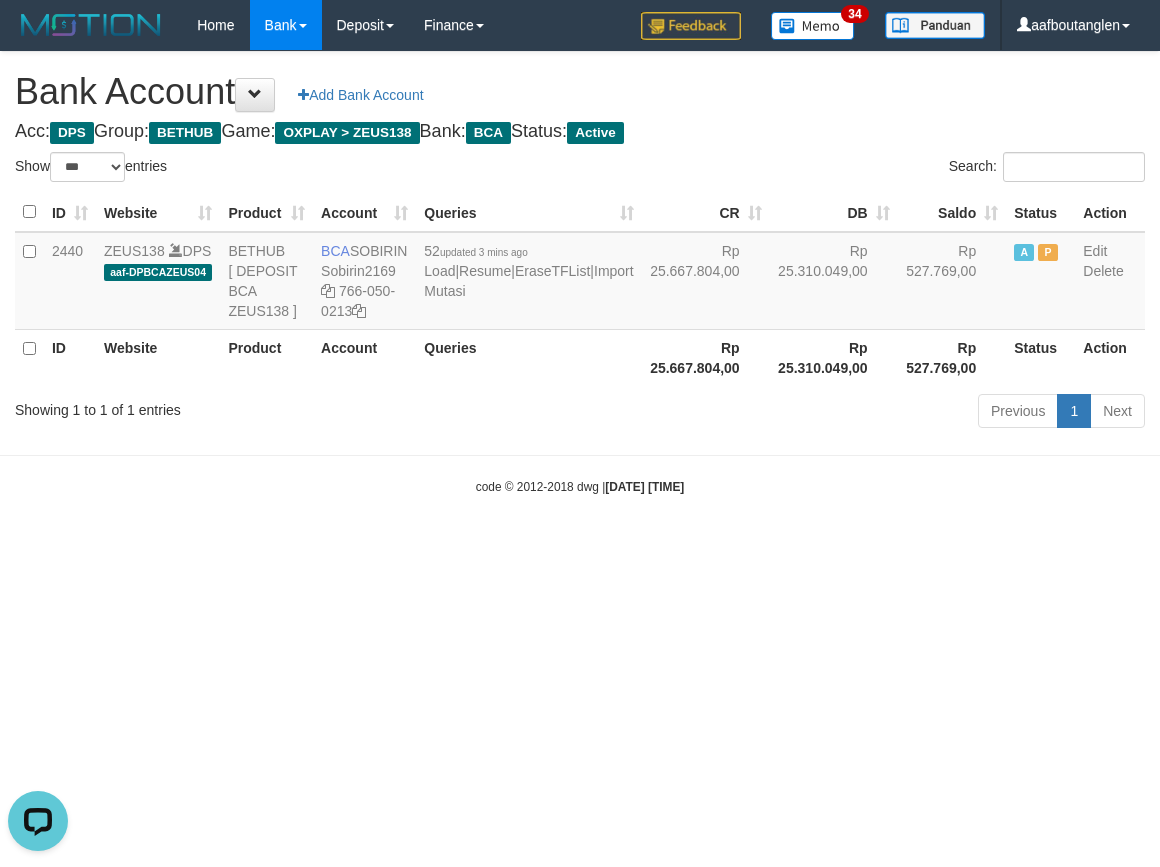 drag, startPoint x: 991, startPoint y: 530, endPoint x: 985, endPoint y: 513, distance: 18.027756 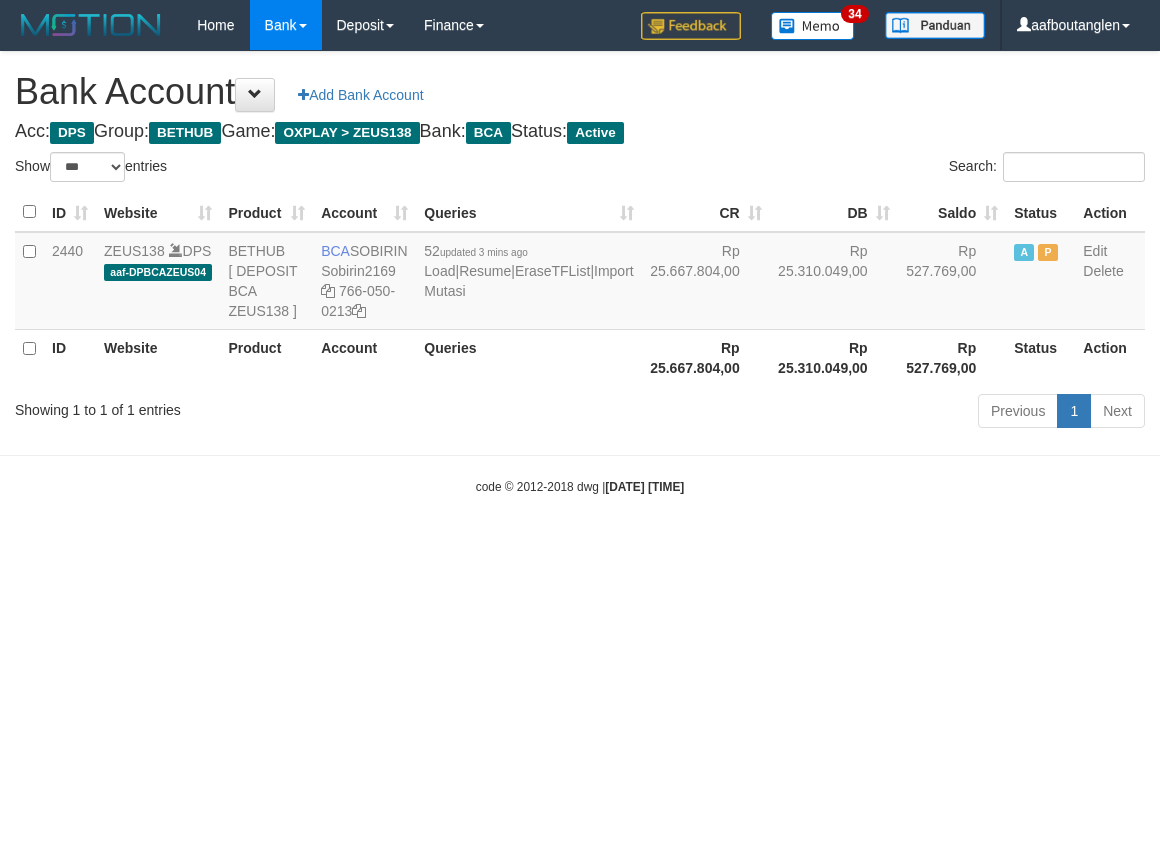 select on "***" 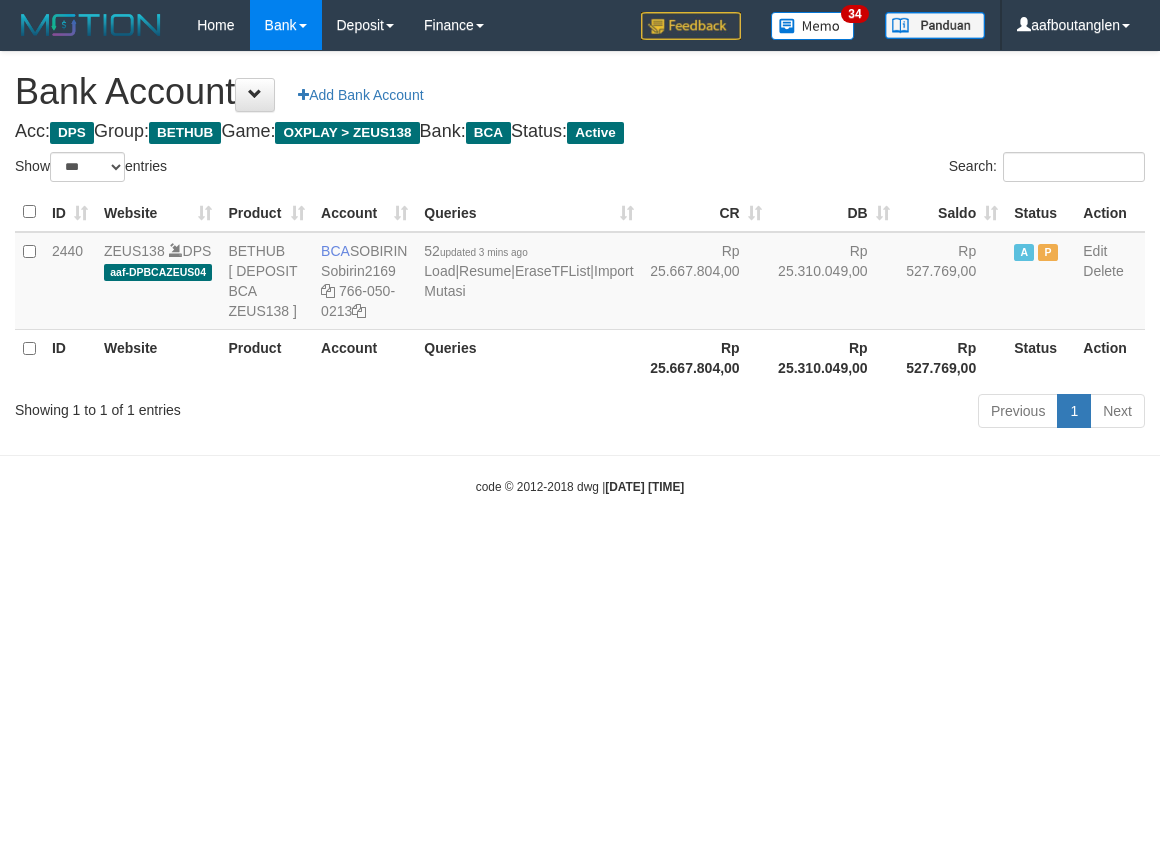 scroll, scrollTop: 0, scrollLeft: 0, axis: both 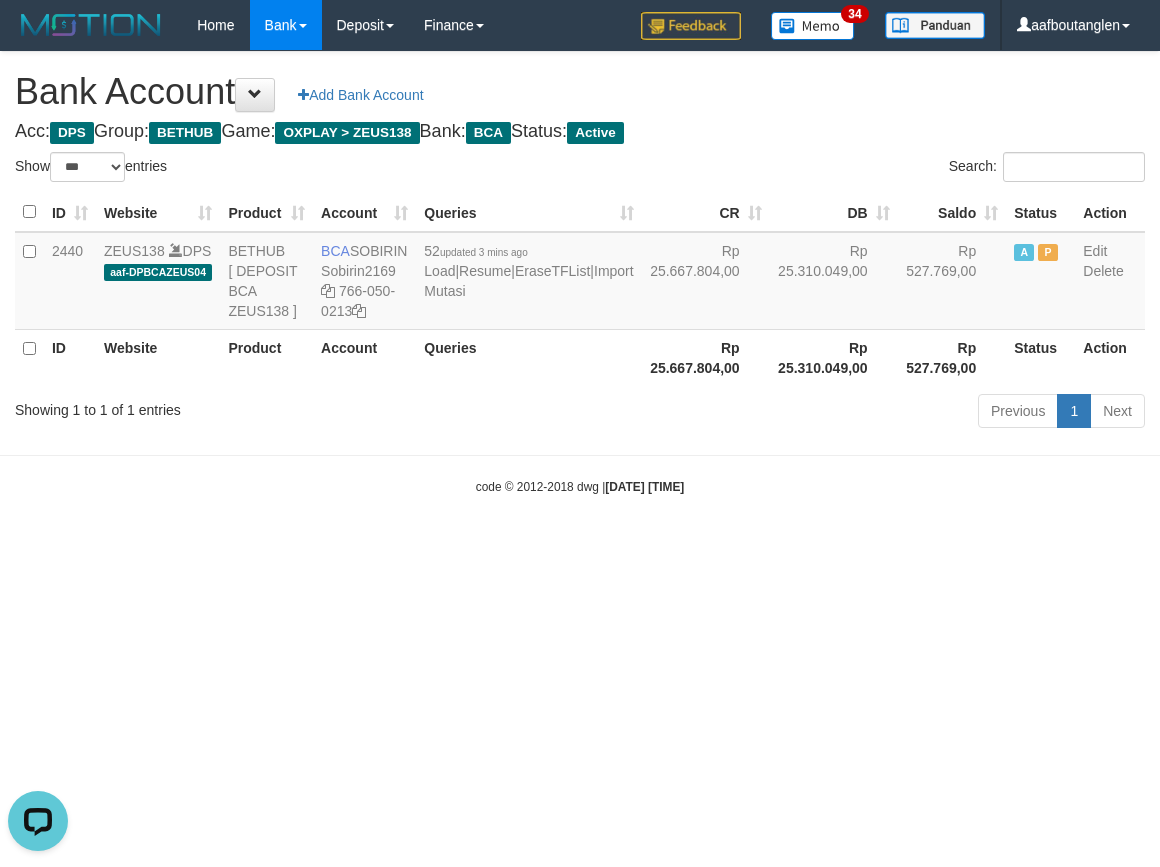 click on "Toggle navigation
Home
Bank
Account List
Deposit
DPS List
History
Note DPS
Finance
Financial Data
aafboutanglen
My Profile
Log Out
34" at bounding box center (580, 273) 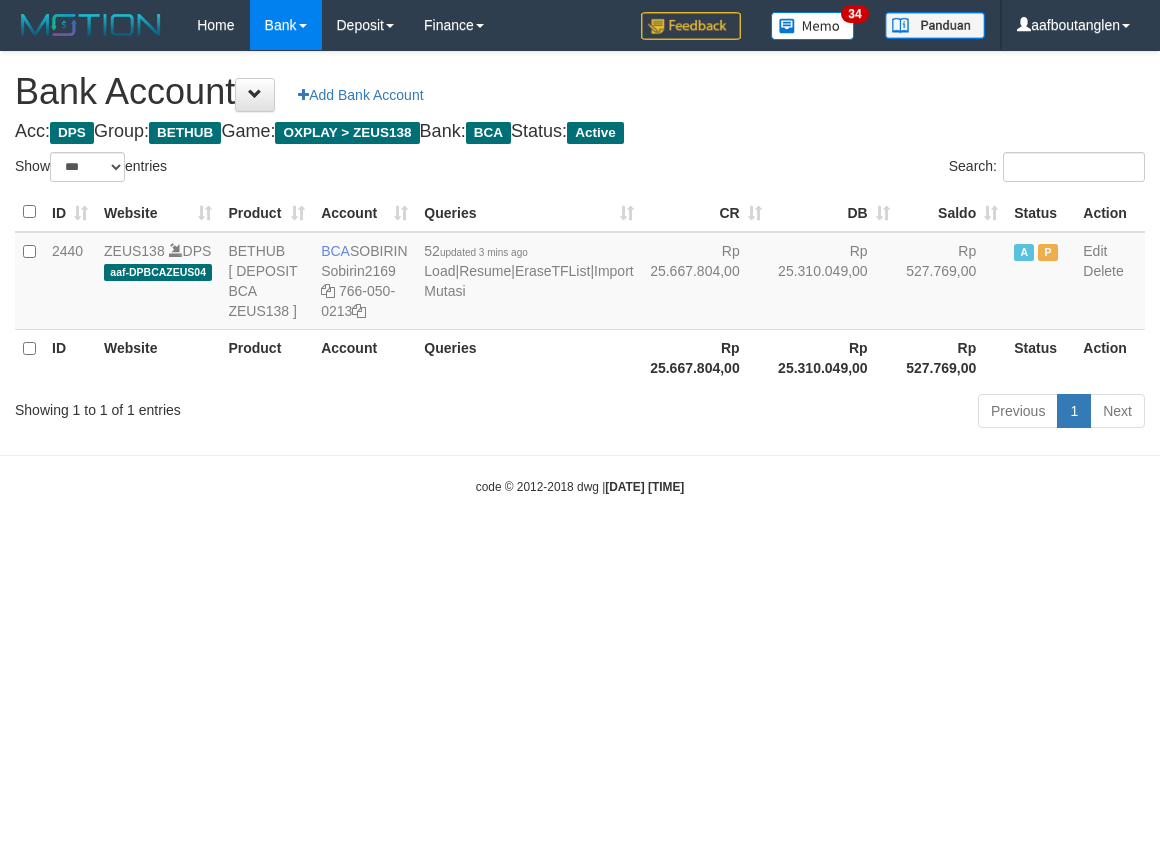 select on "***" 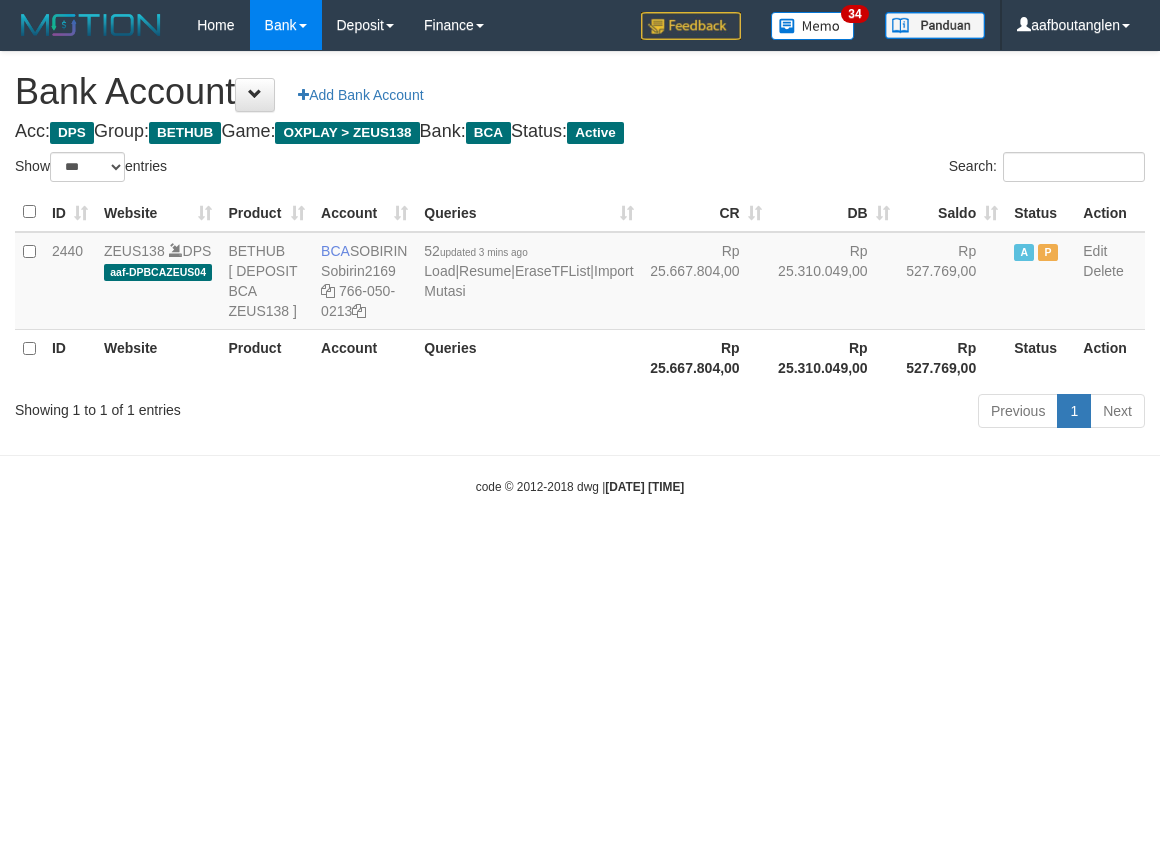 scroll, scrollTop: 0, scrollLeft: 0, axis: both 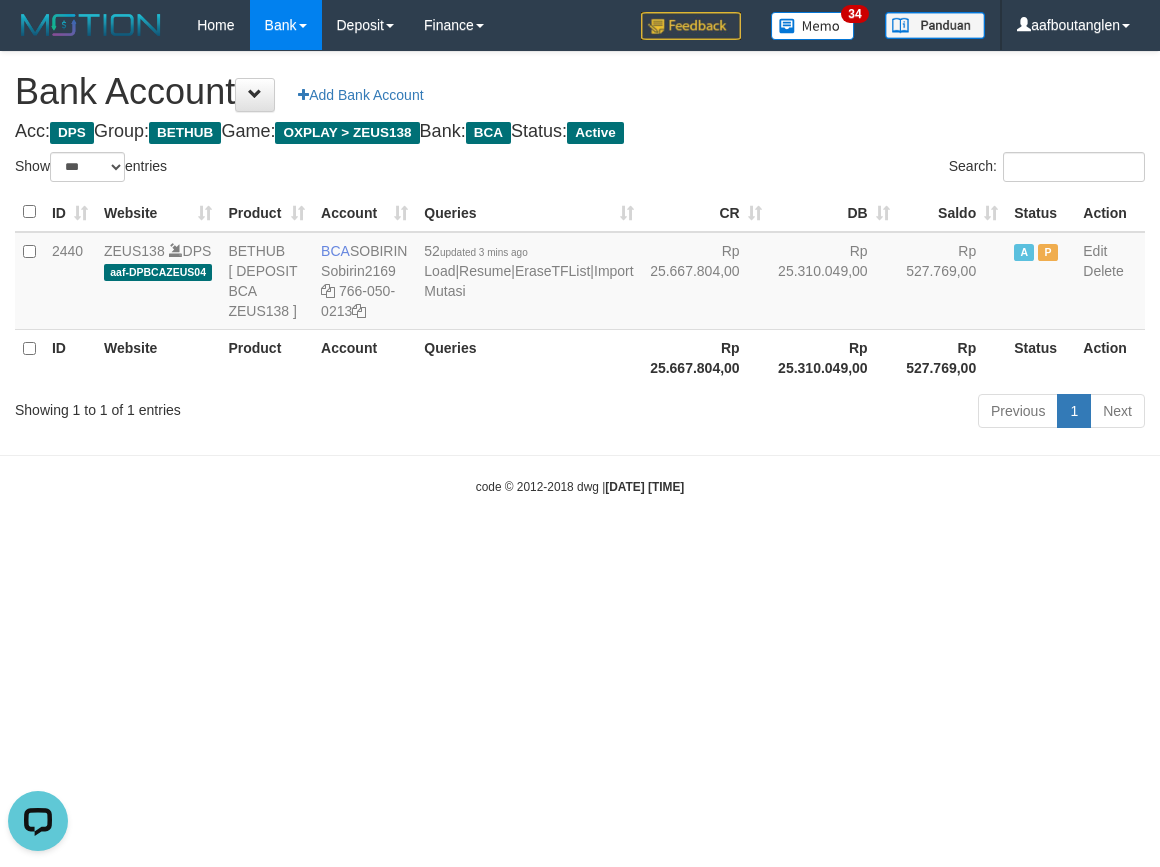 click on "code © 2012-2018 dwg |  2025/07/14 05:51:21" at bounding box center [580, 486] 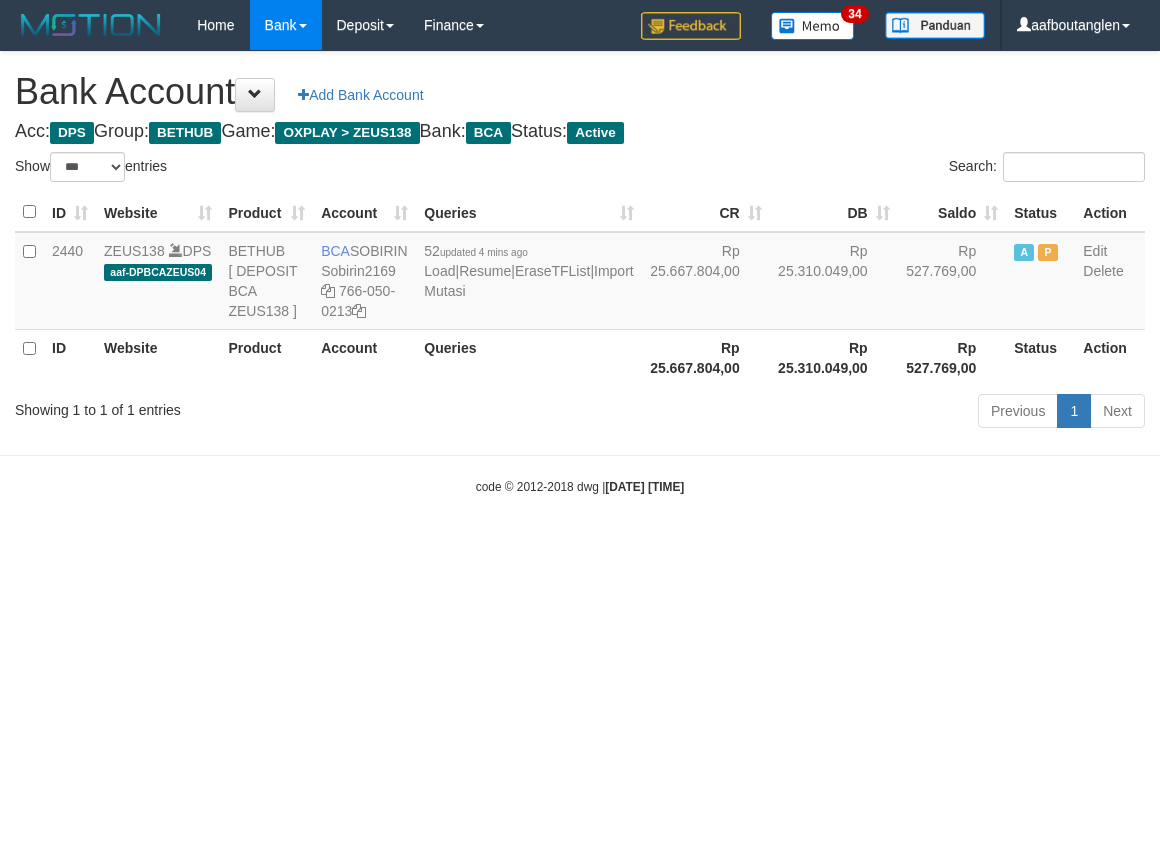 select on "***" 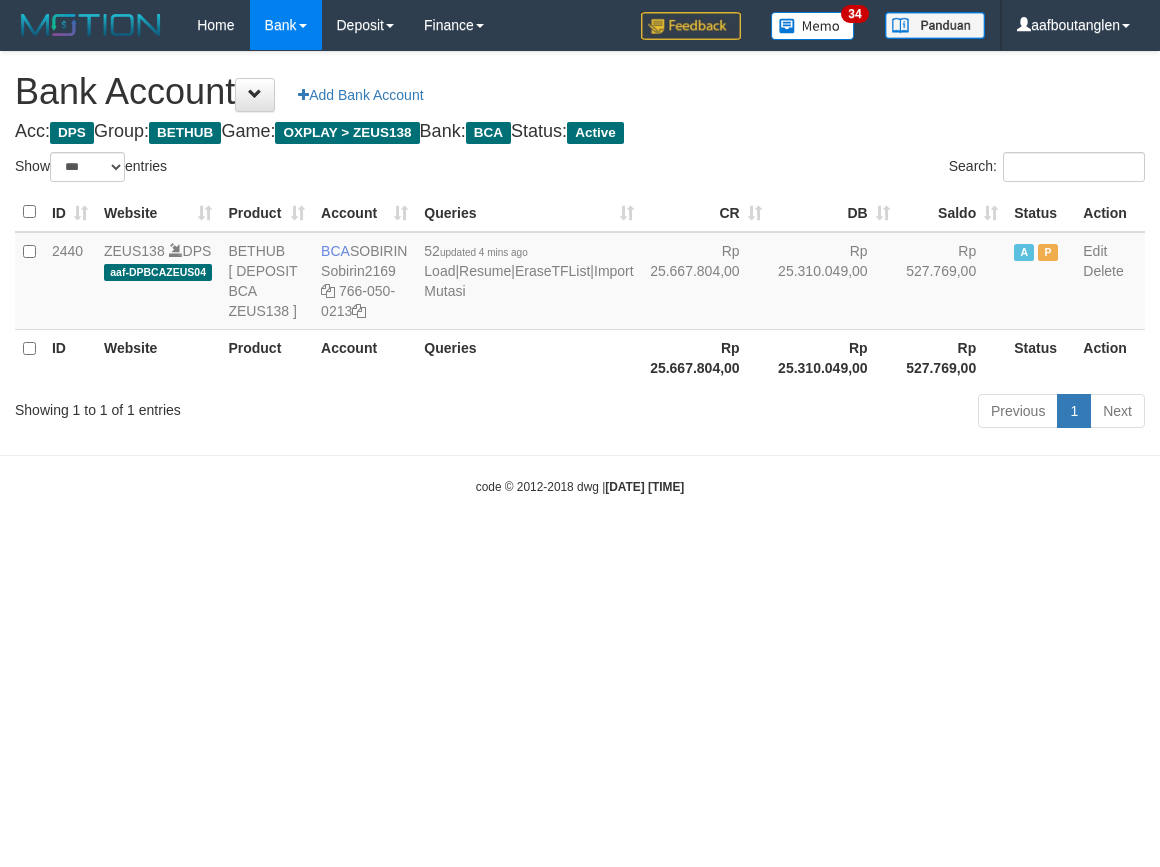 scroll, scrollTop: 0, scrollLeft: 0, axis: both 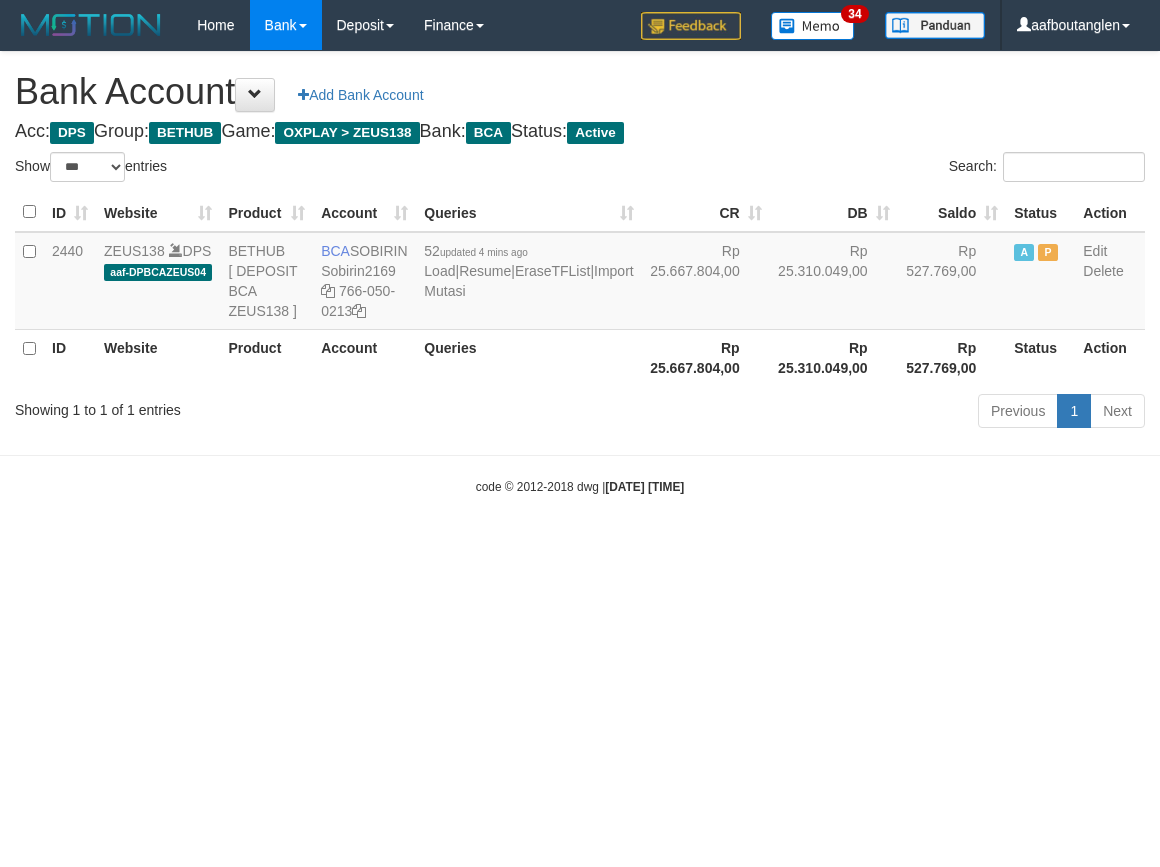 select on "***" 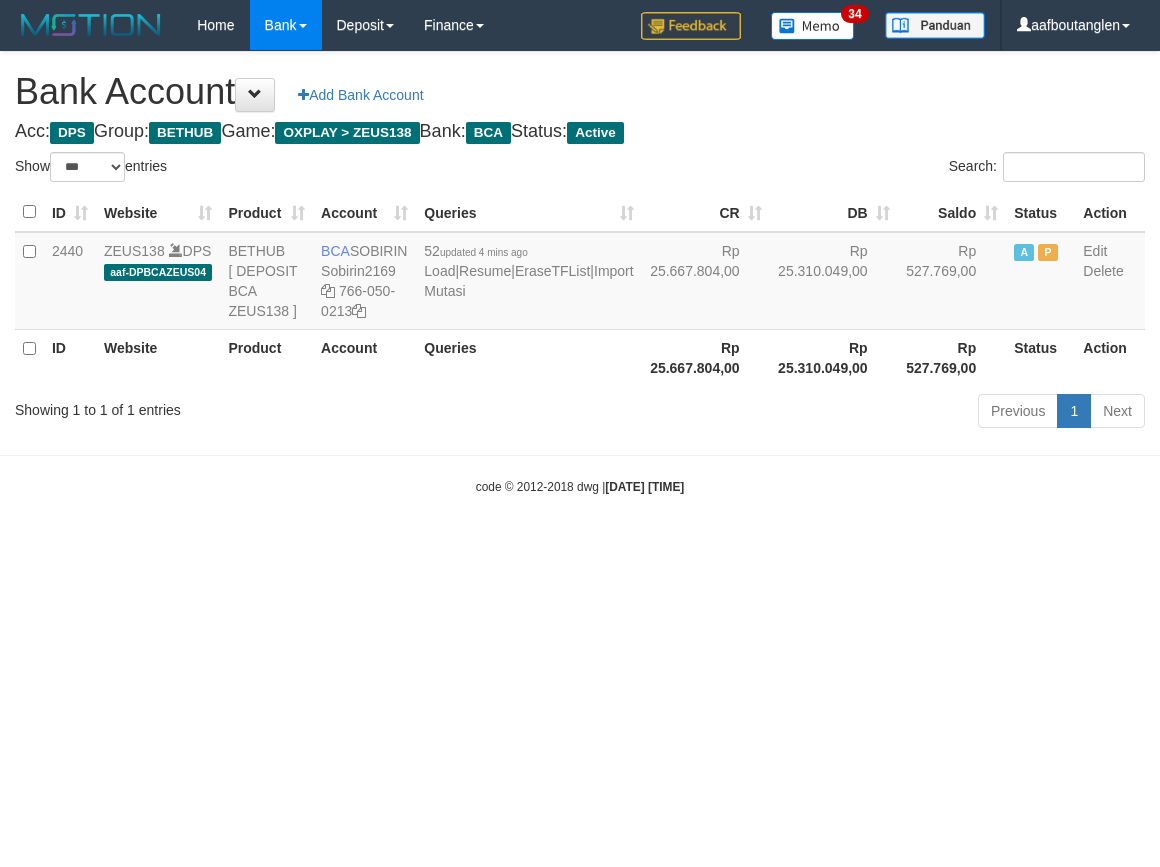 scroll, scrollTop: 0, scrollLeft: 0, axis: both 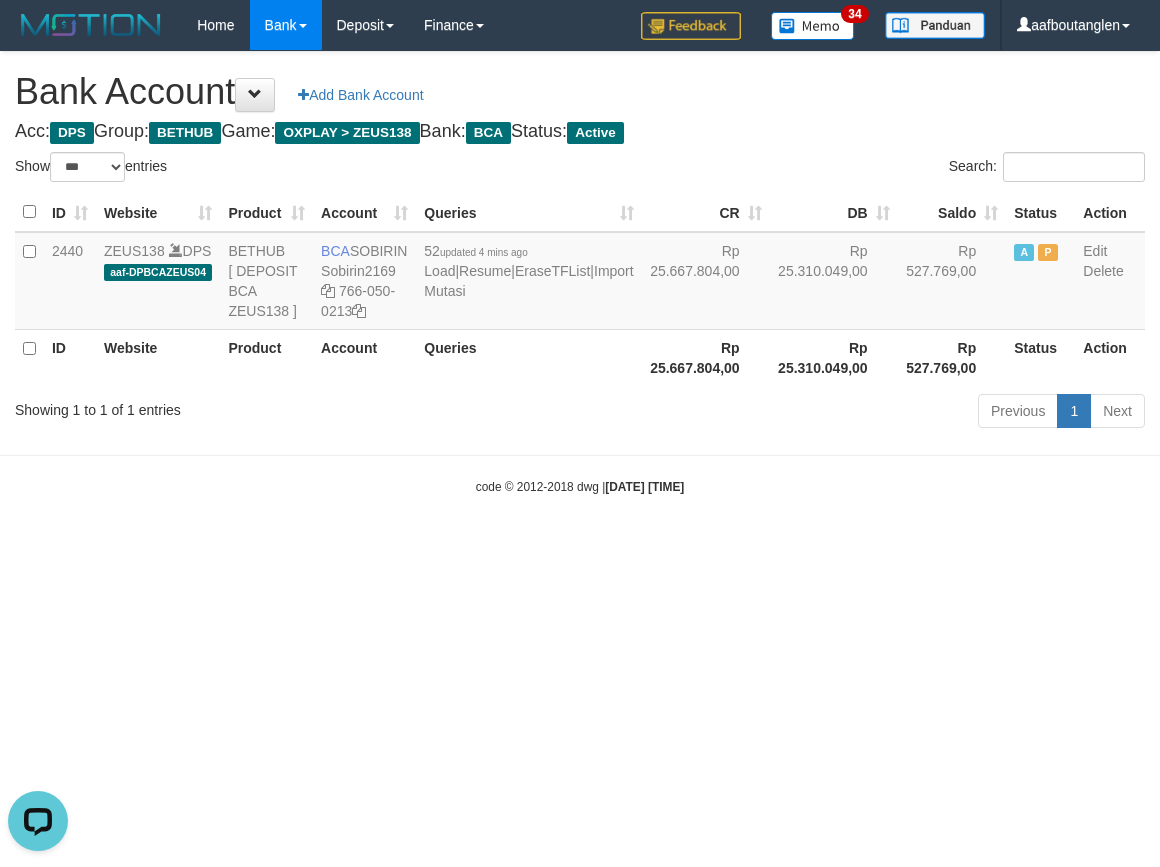 click on "Toggle navigation
Home
Bank
Account List
Deposit
DPS List
History
Note DPS
Finance
Financial Data
aafboutanglen
My Profile
Log Out
34" at bounding box center (580, 273) 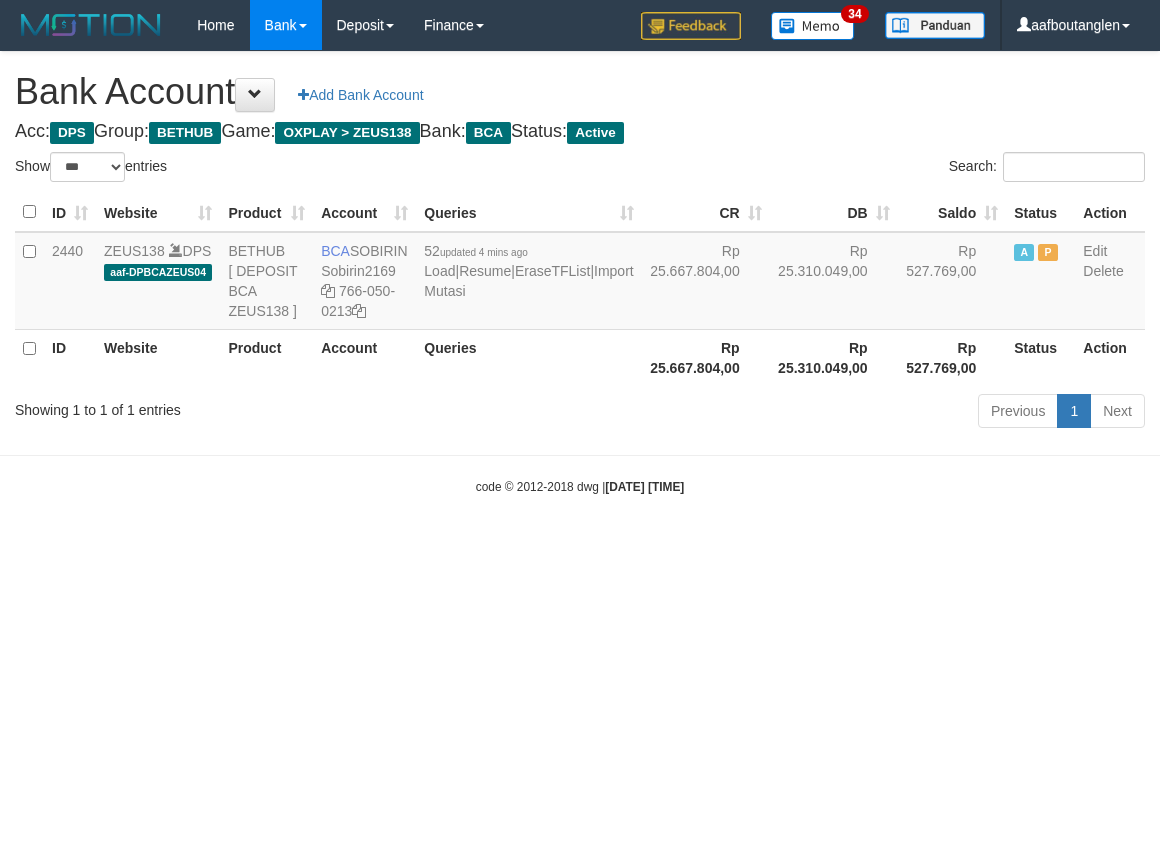 select on "***" 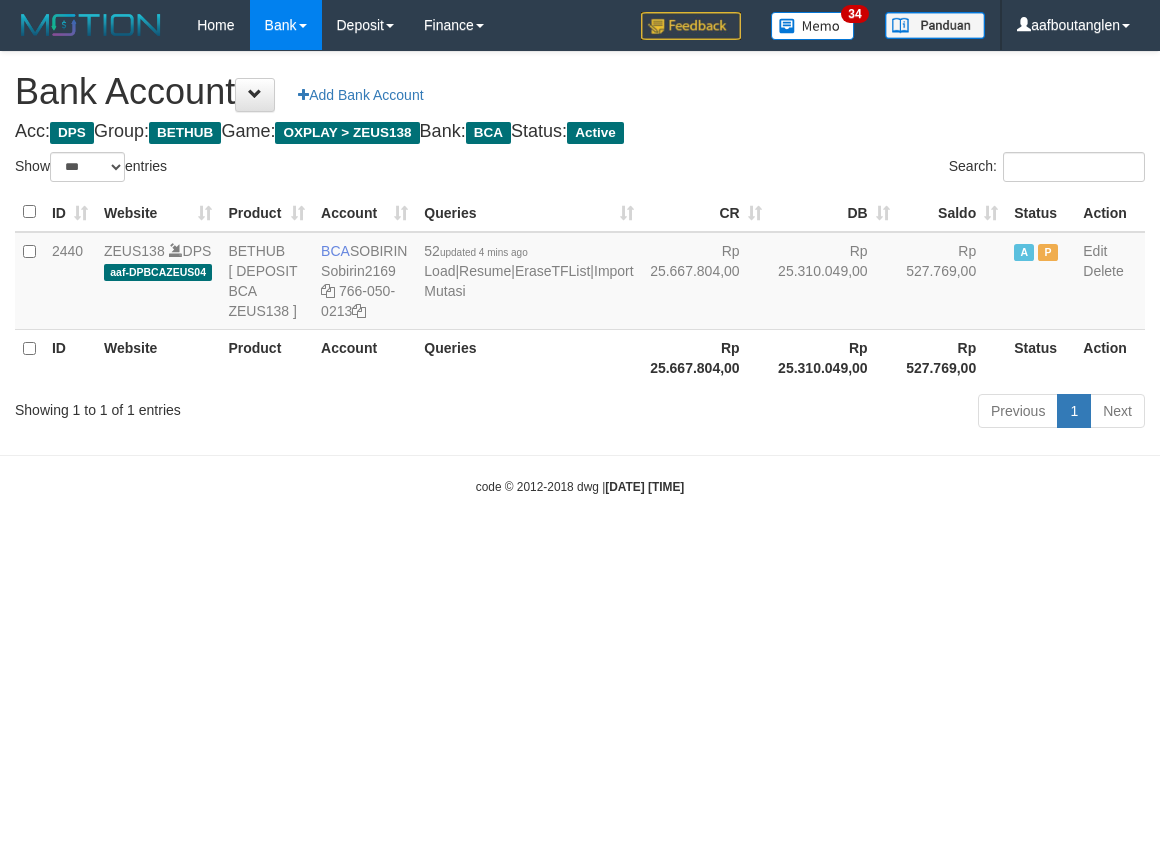 scroll, scrollTop: 0, scrollLeft: 0, axis: both 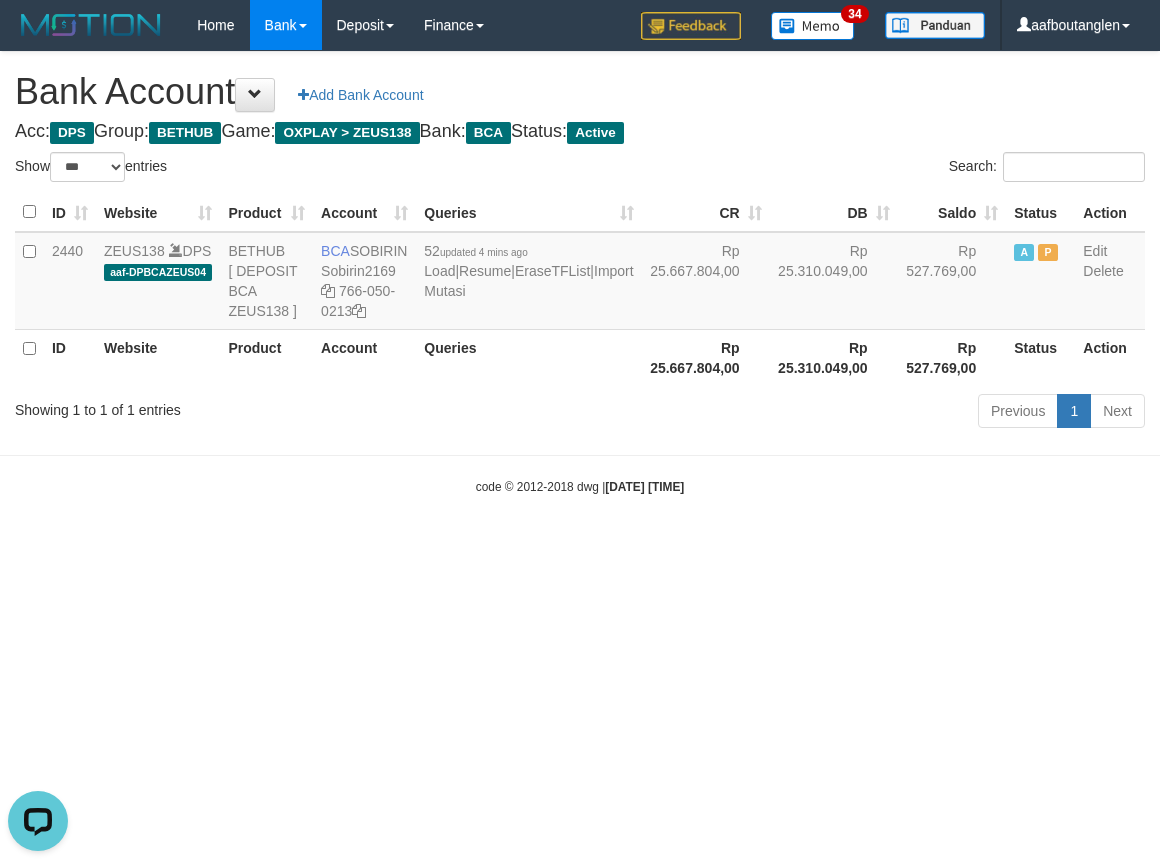 click on "Toggle navigation
Home
Bank
Account List
Deposit
DPS List
History
Note DPS
Finance
Financial Data
aafboutanglen
My Profile
Log Out
34" at bounding box center (580, 273) 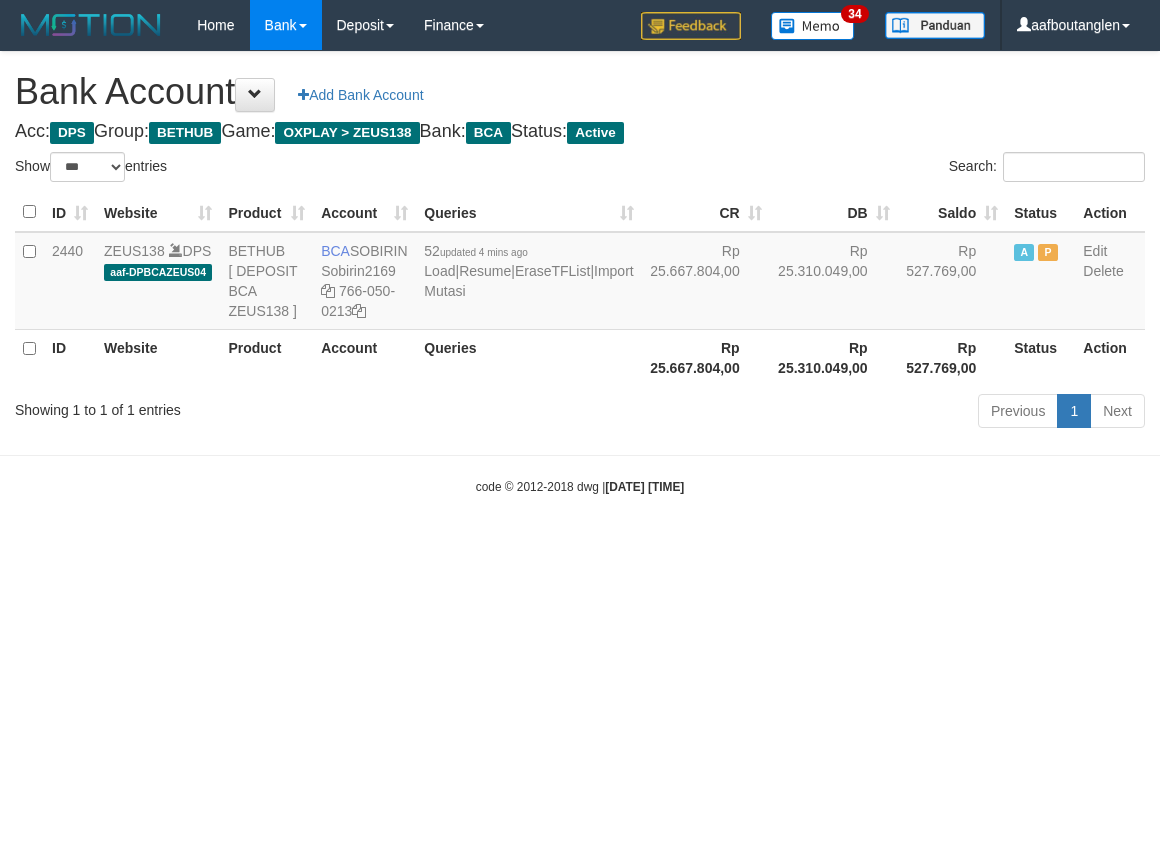 select on "***" 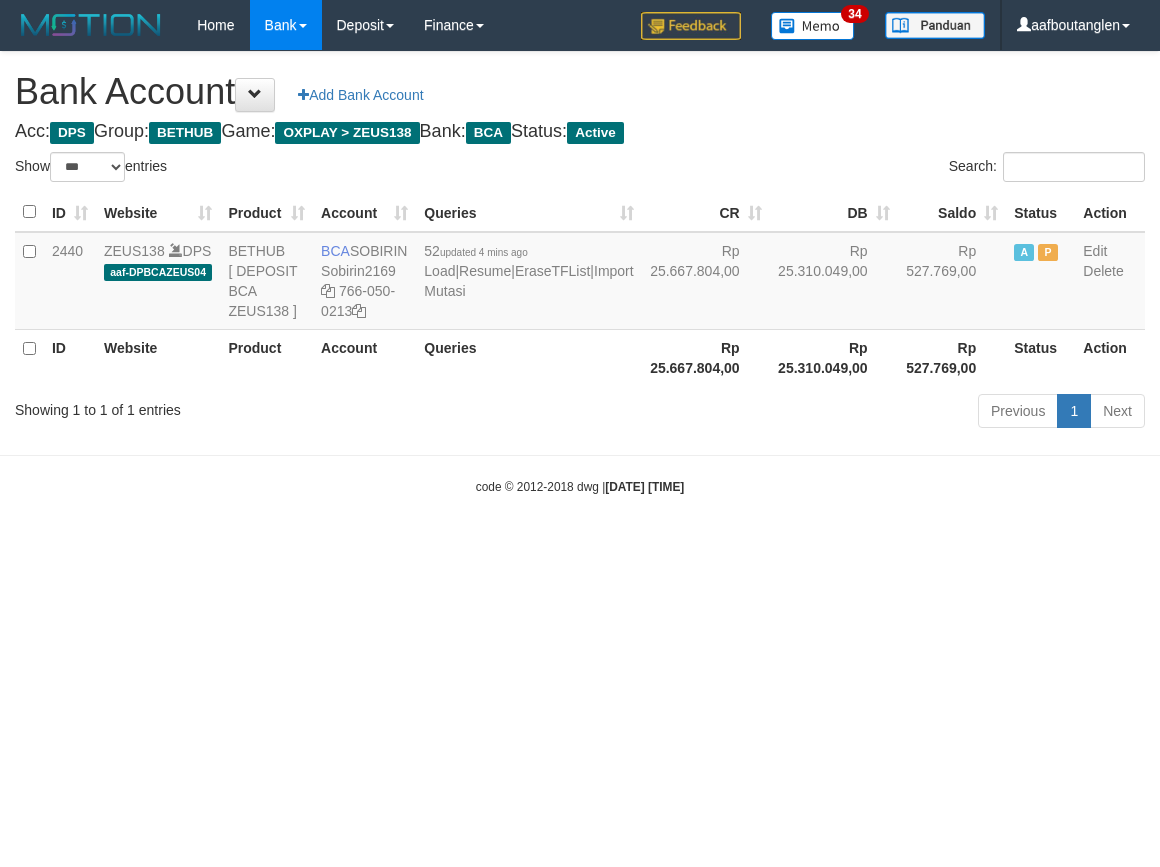 scroll, scrollTop: 0, scrollLeft: 0, axis: both 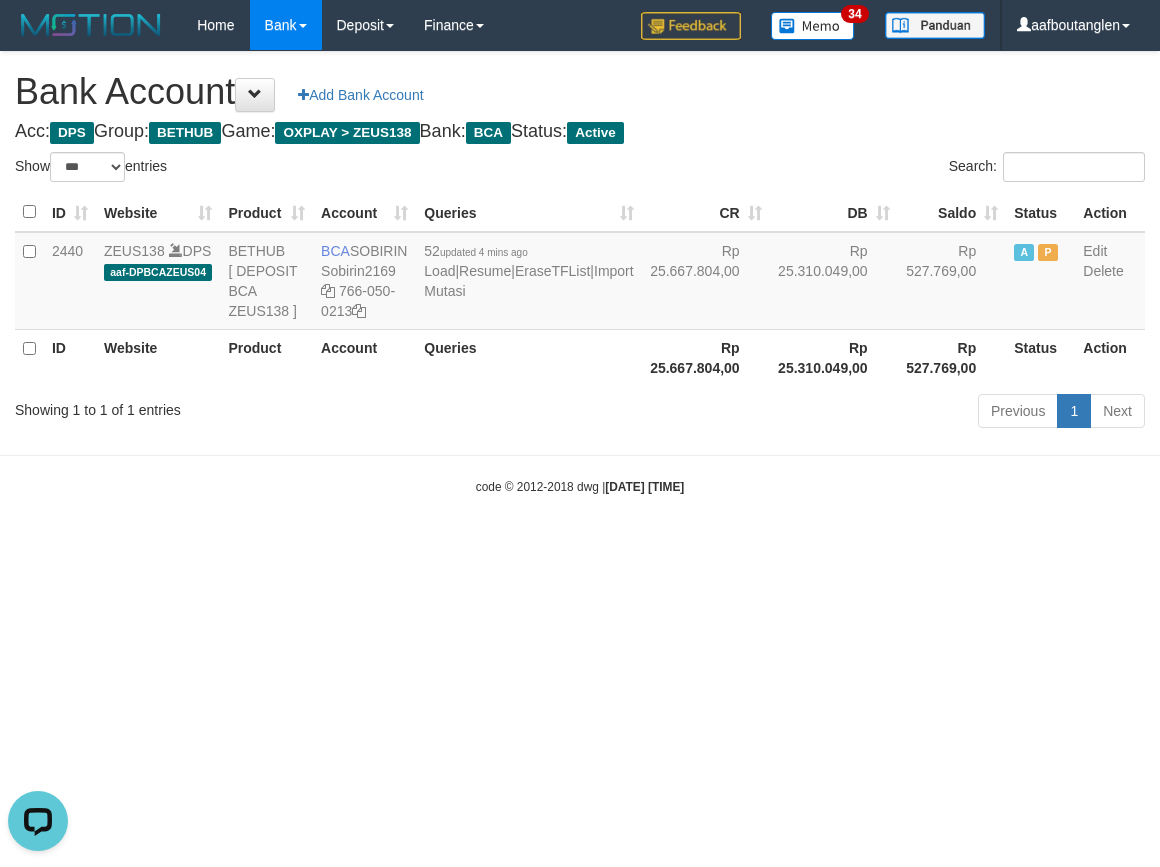 click on "Toggle navigation
Home
Bank
Account List
Deposit
DPS List
History
Note DPS
Finance
Financial Data
aafboutanglen
My Profile
Log Out
34" at bounding box center [580, 273] 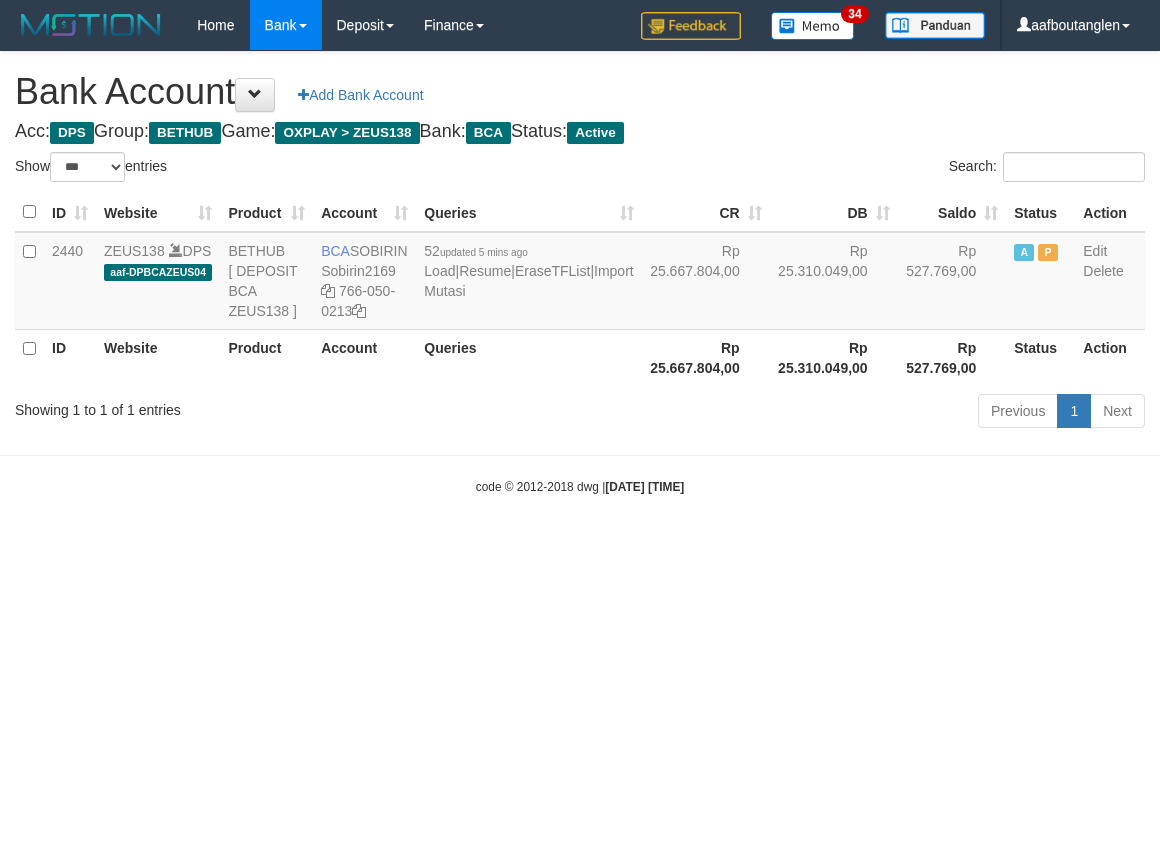 select on "***" 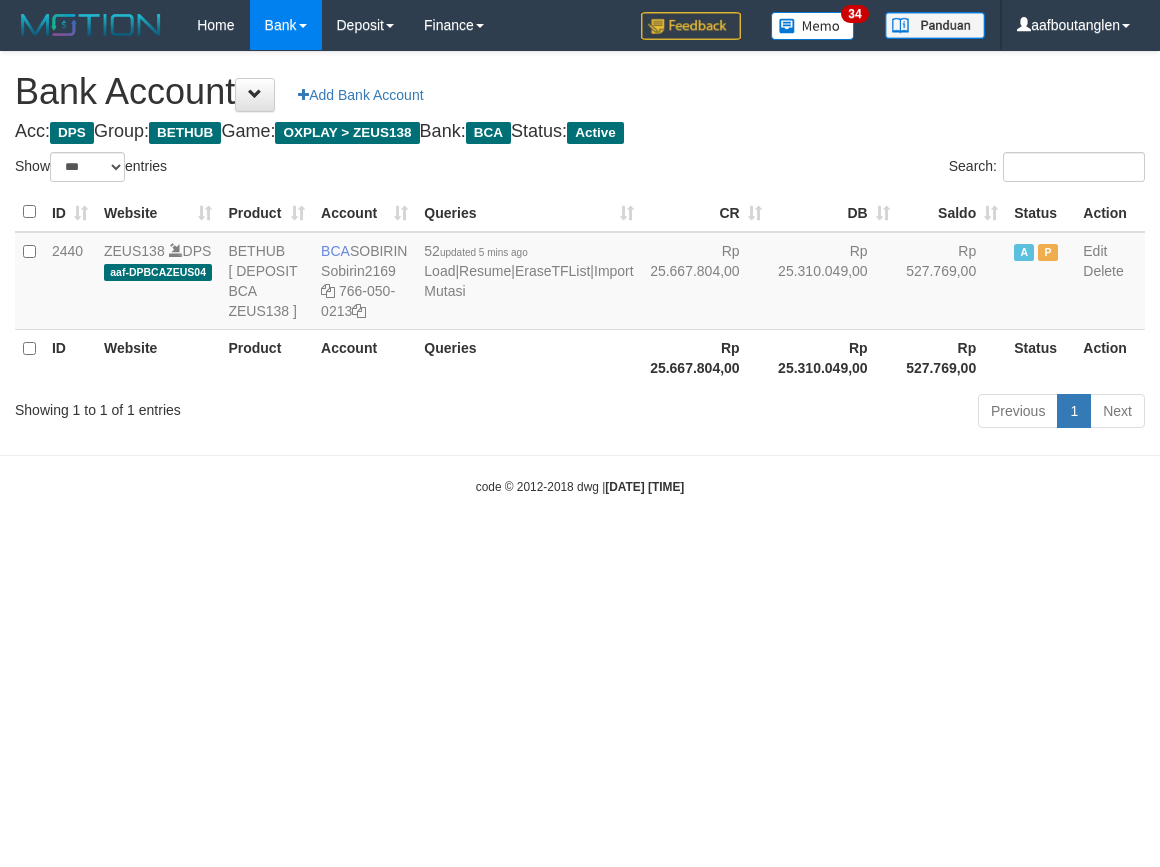 scroll, scrollTop: 0, scrollLeft: 0, axis: both 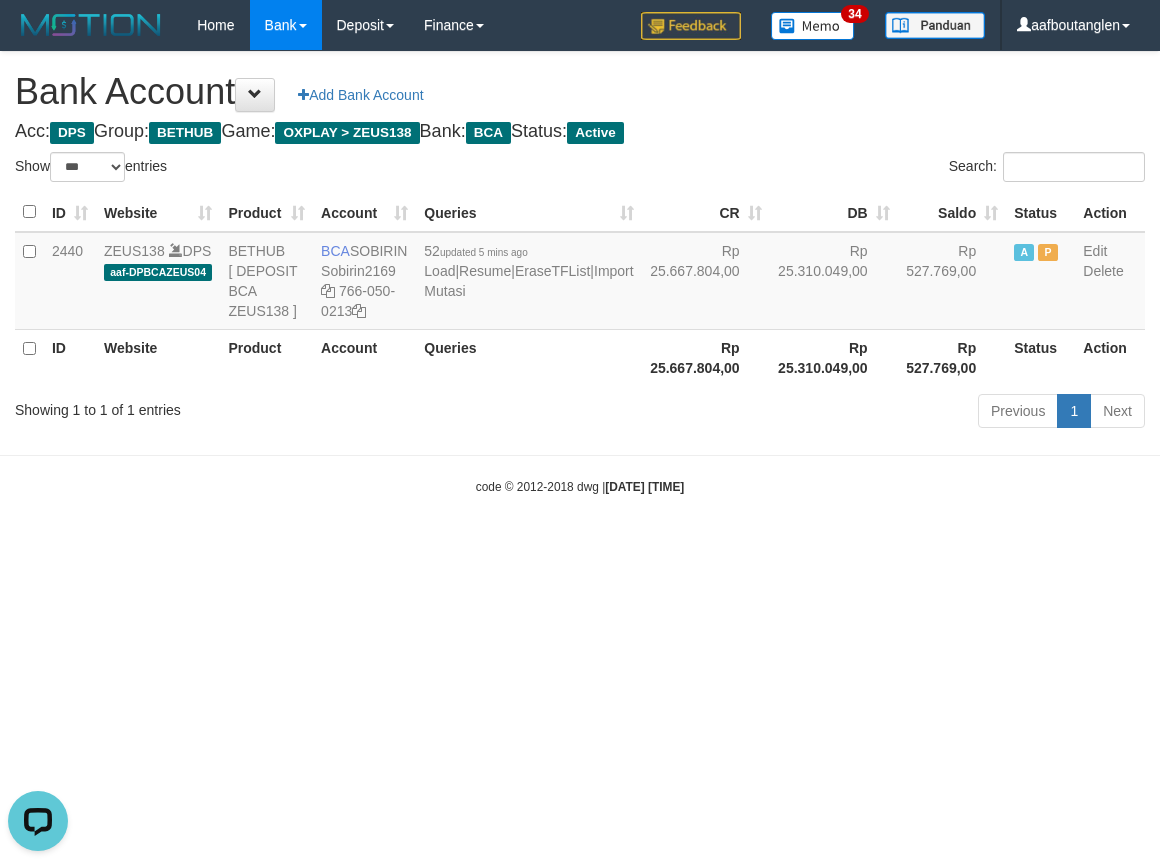 drag, startPoint x: 936, startPoint y: 667, endPoint x: 967, endPoint y: 663, distance: 31.257 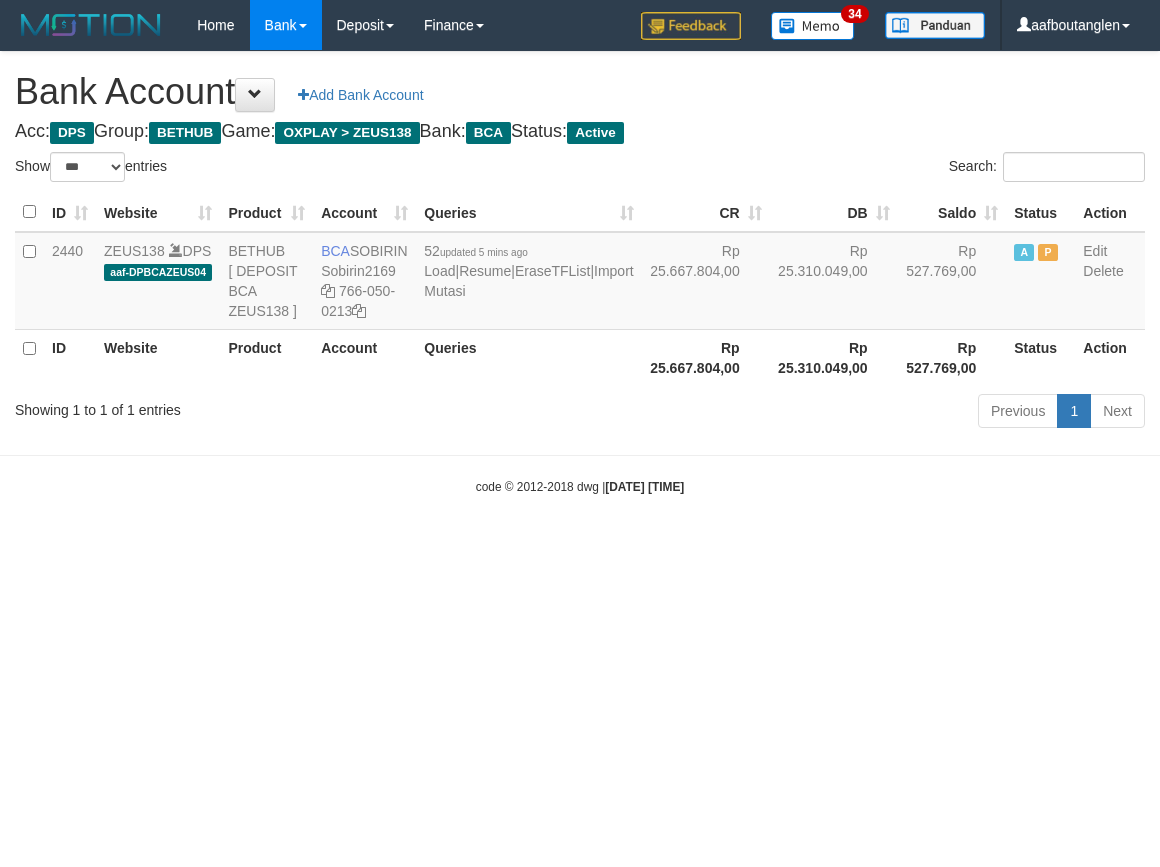 select on "***" 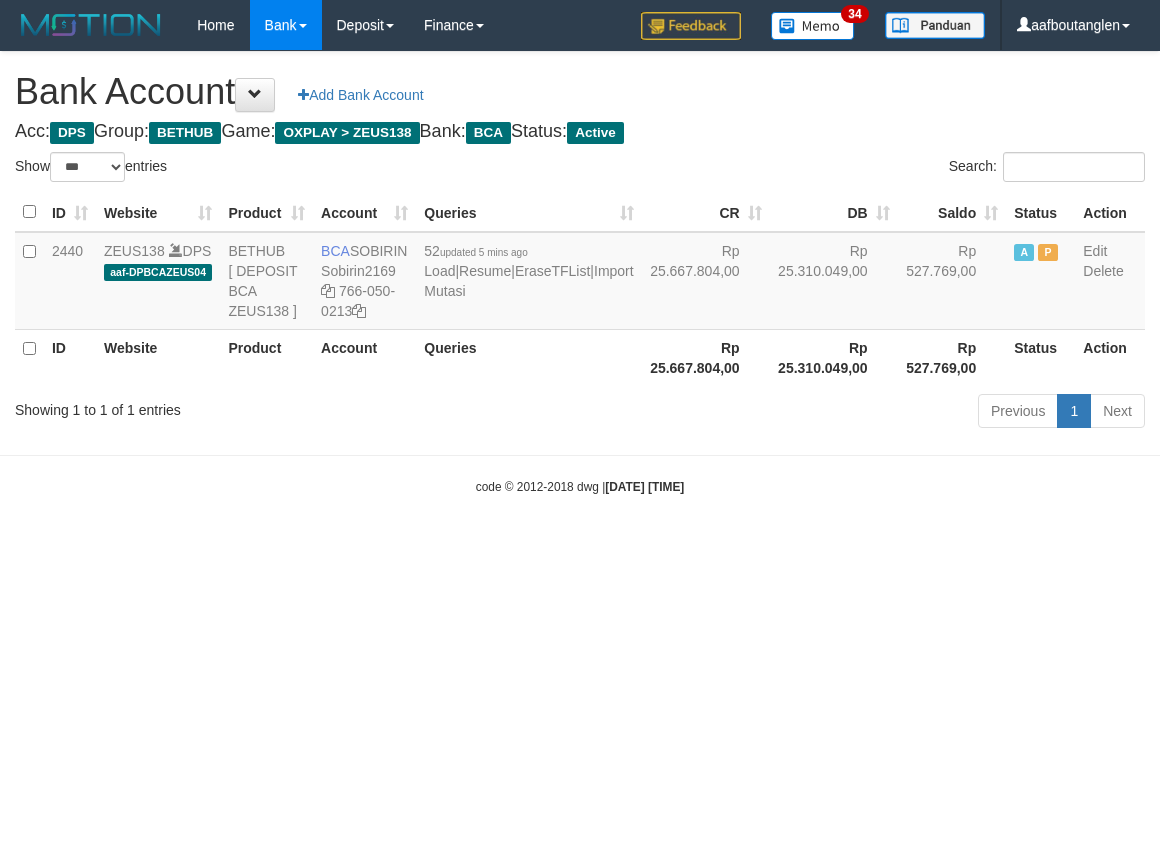 scroll, scrollTop: 0, scrollLeft: 0, axis: both 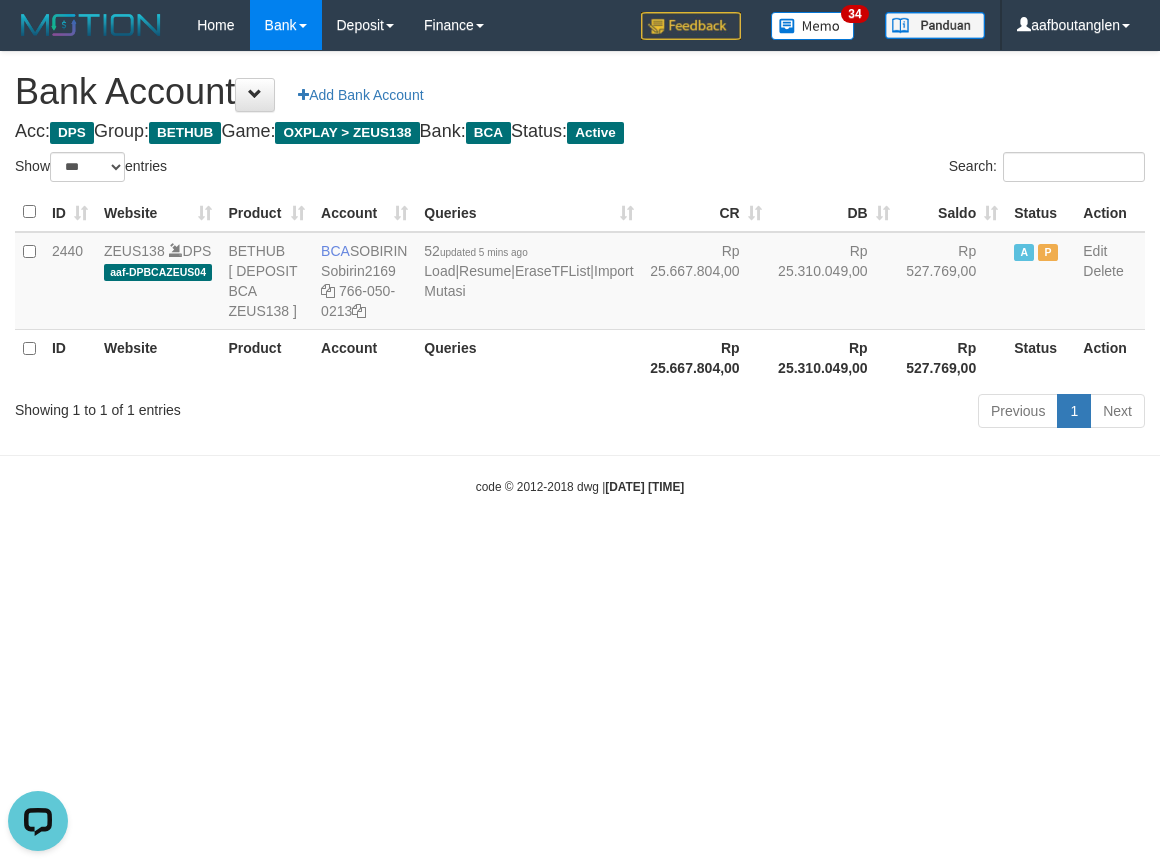 click on "Toggle navigation
Home
Bank
Account List
Deposit
DPS List
History
Note DPS
Finance
Financial Data
aafboutanglen
My Profile
Log Out
34" at bounding box center [580, 273] 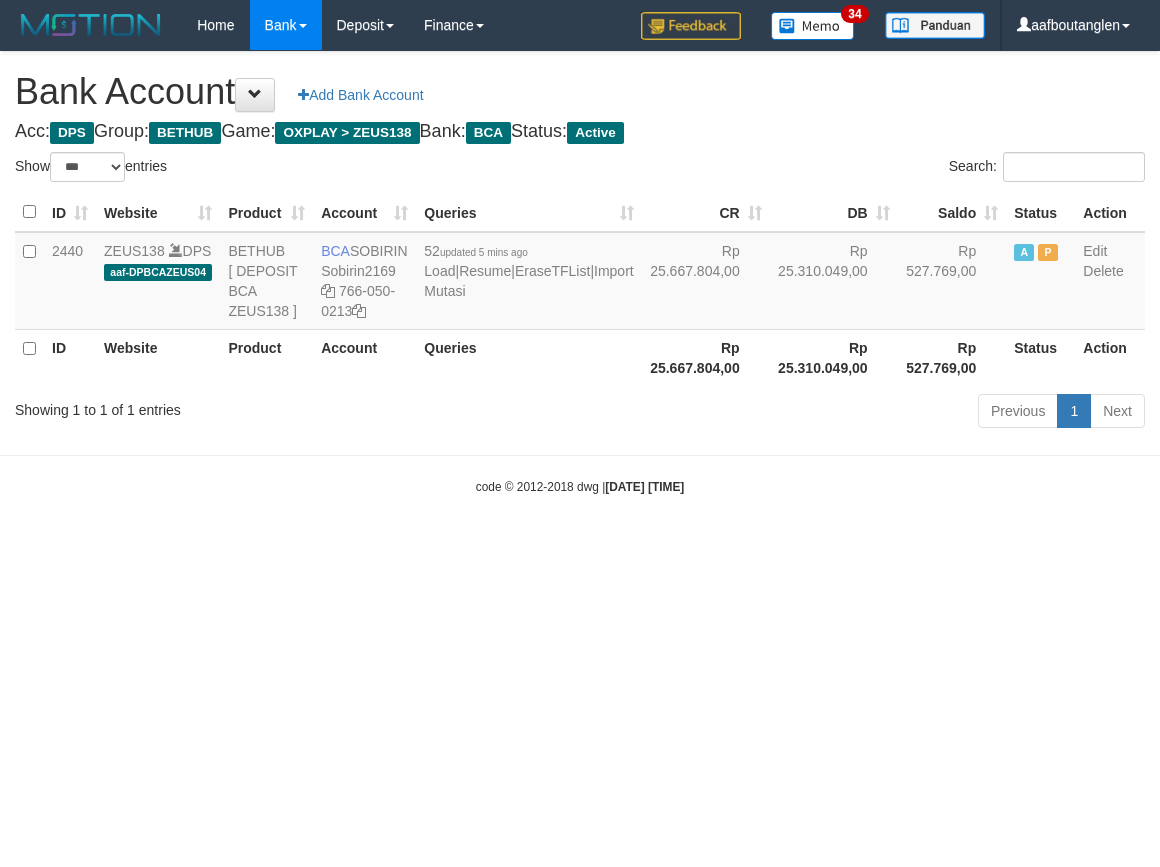 select on "***" 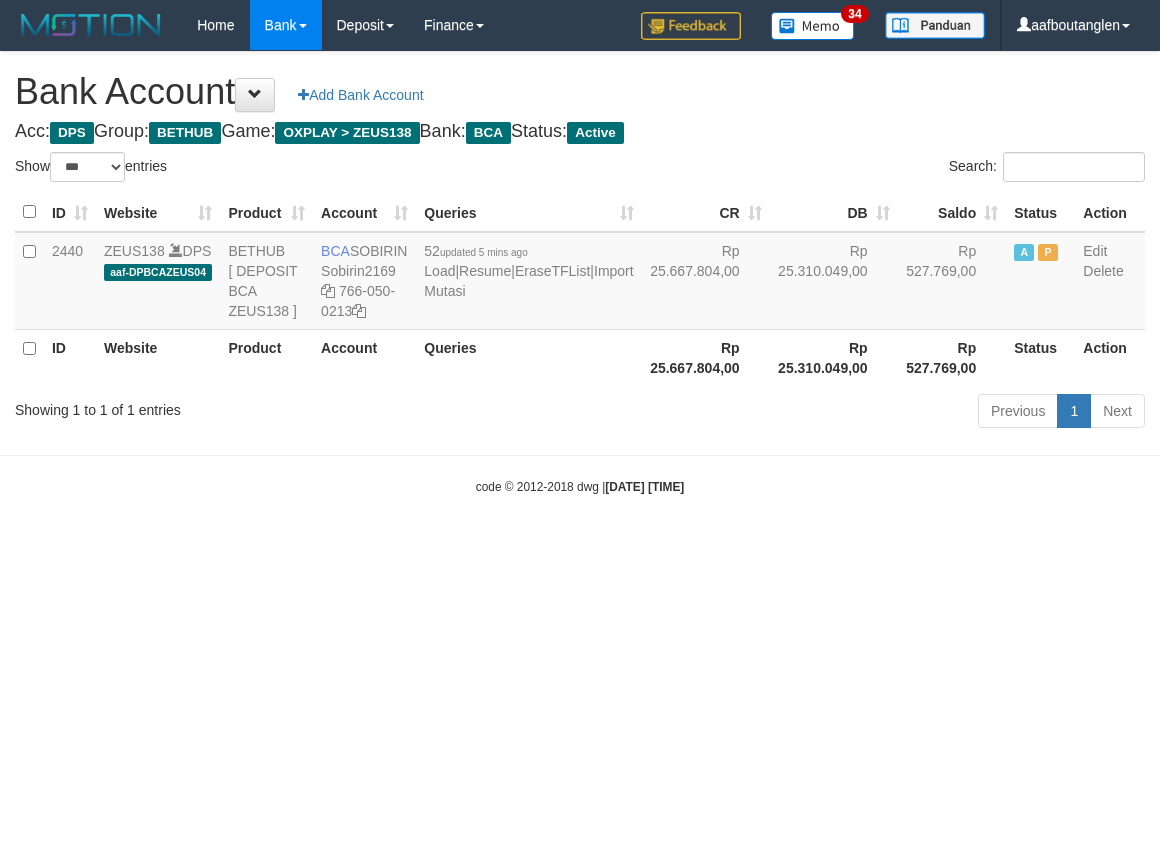 scroll, scrollTop: 0, scrollLeft: 0, axis: both 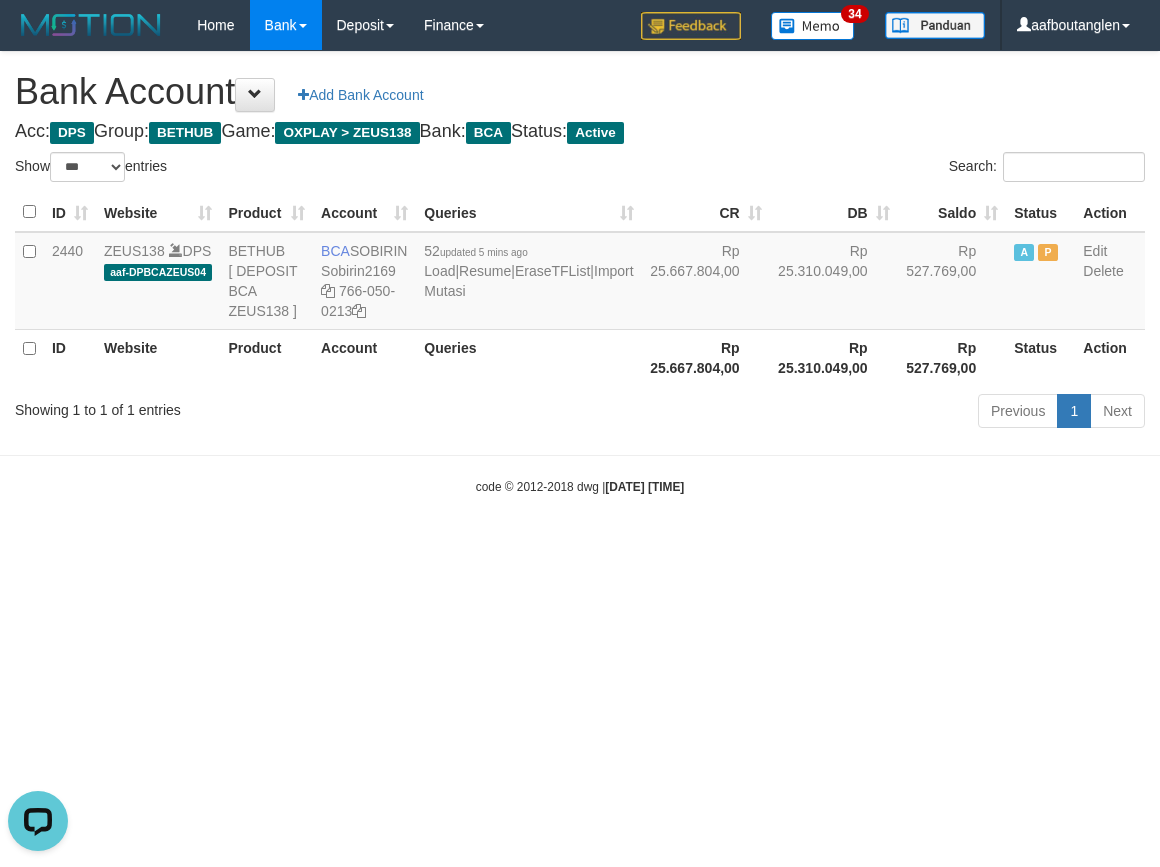 click on "Toggle navigation
Home
Bank
Account List
Deposit
DPS List
History
Note DPS
Finance
Financial Data
aafboutanglen
My Profile
Log Out
34" at bounding box center (580, 273) 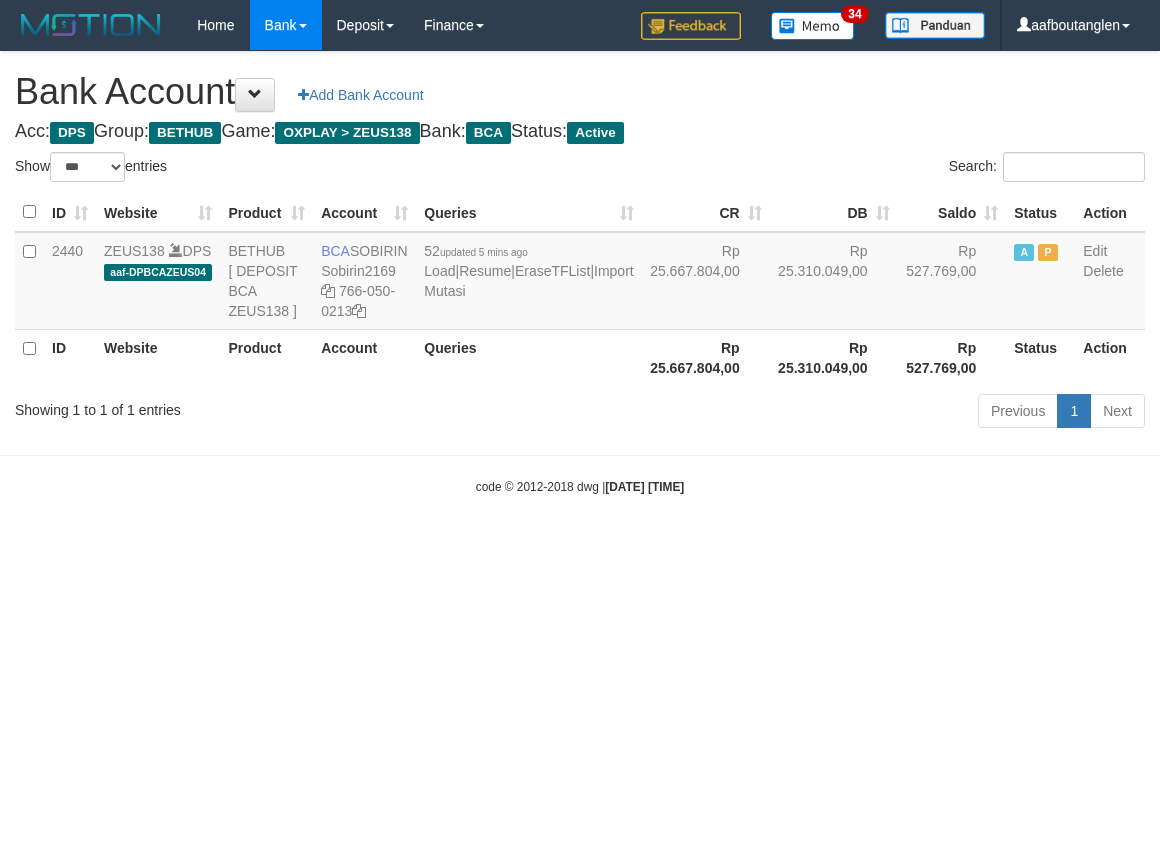 select on "***" 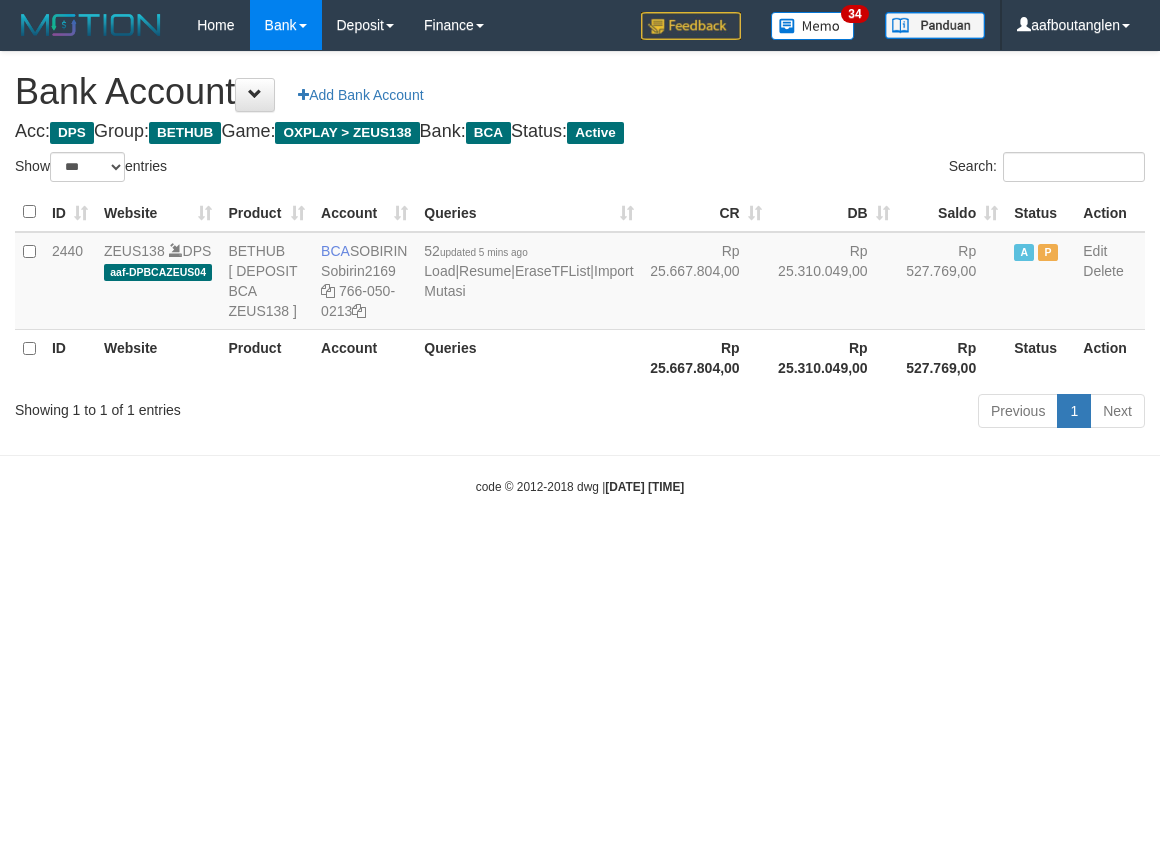 scroll, scrollTop: 0, scrollLeft: 0, axis: both 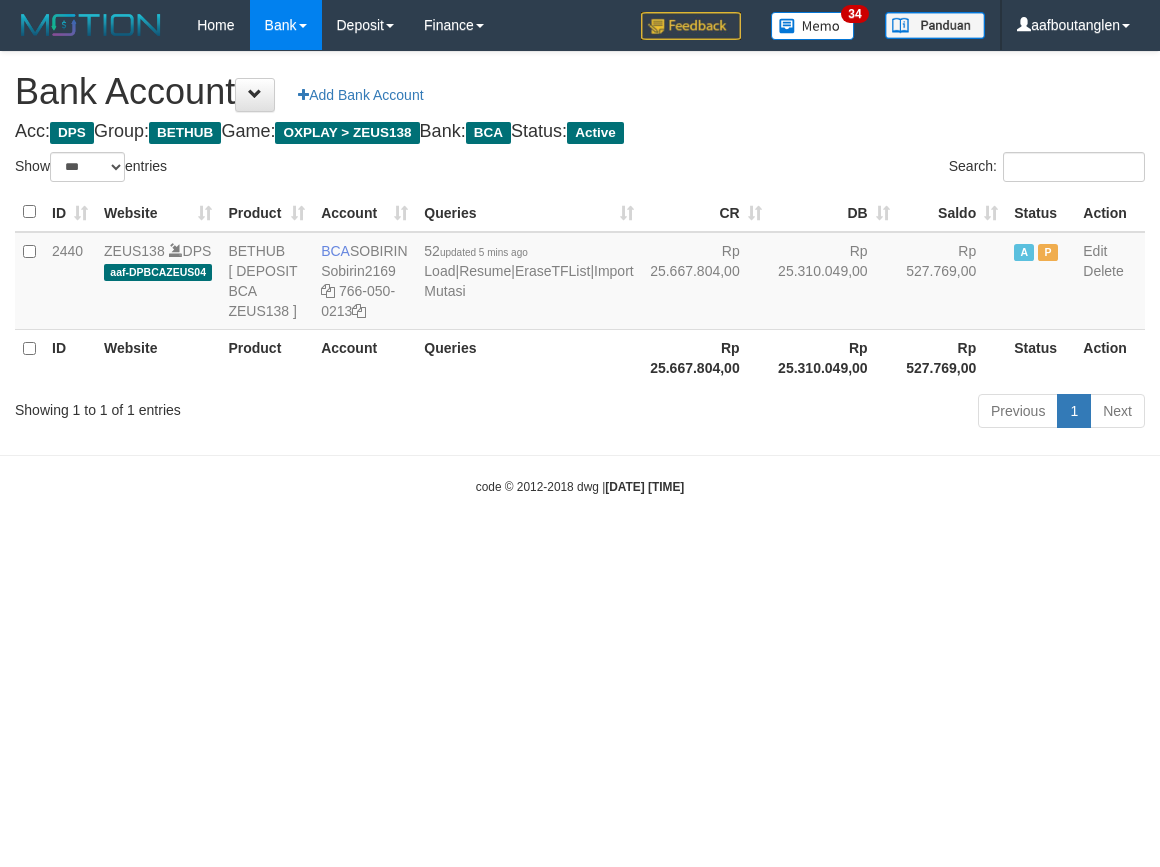 select on "***" 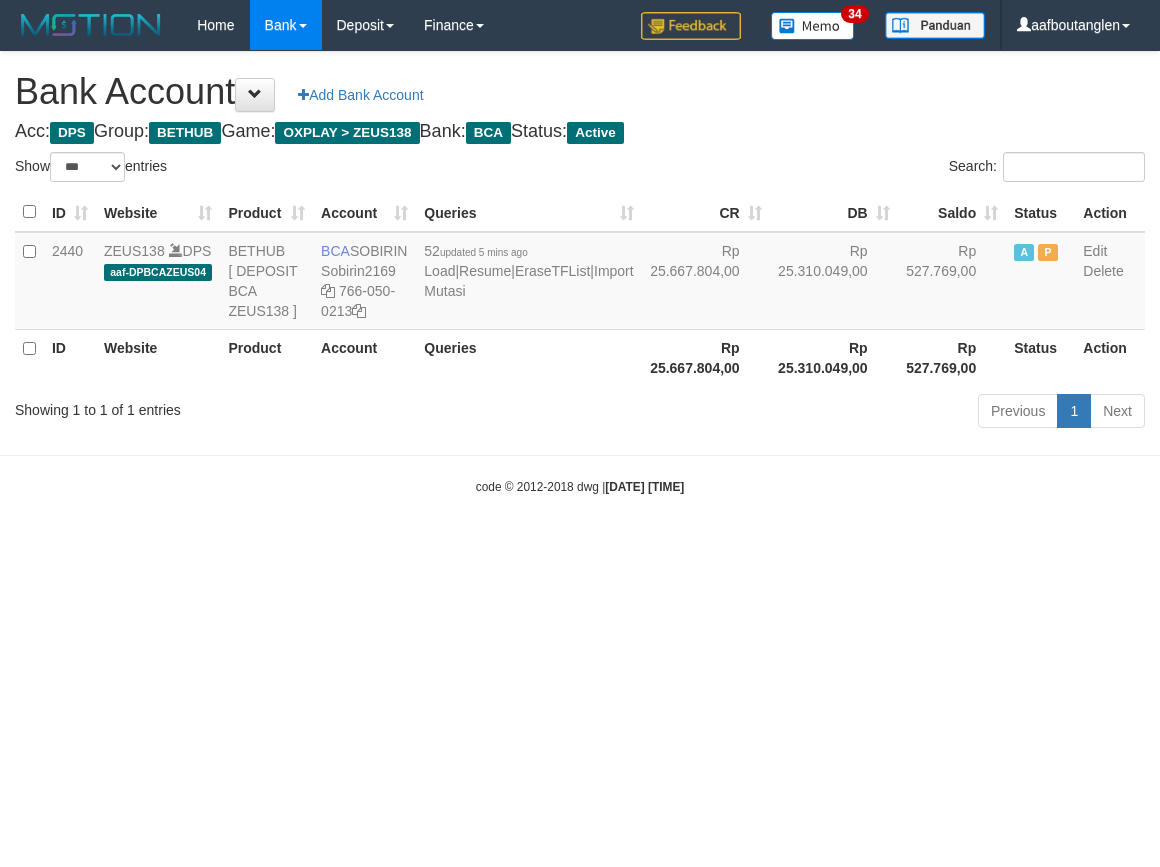 scroll, scrollTop: 0, scrollLeft: 0, axis: both 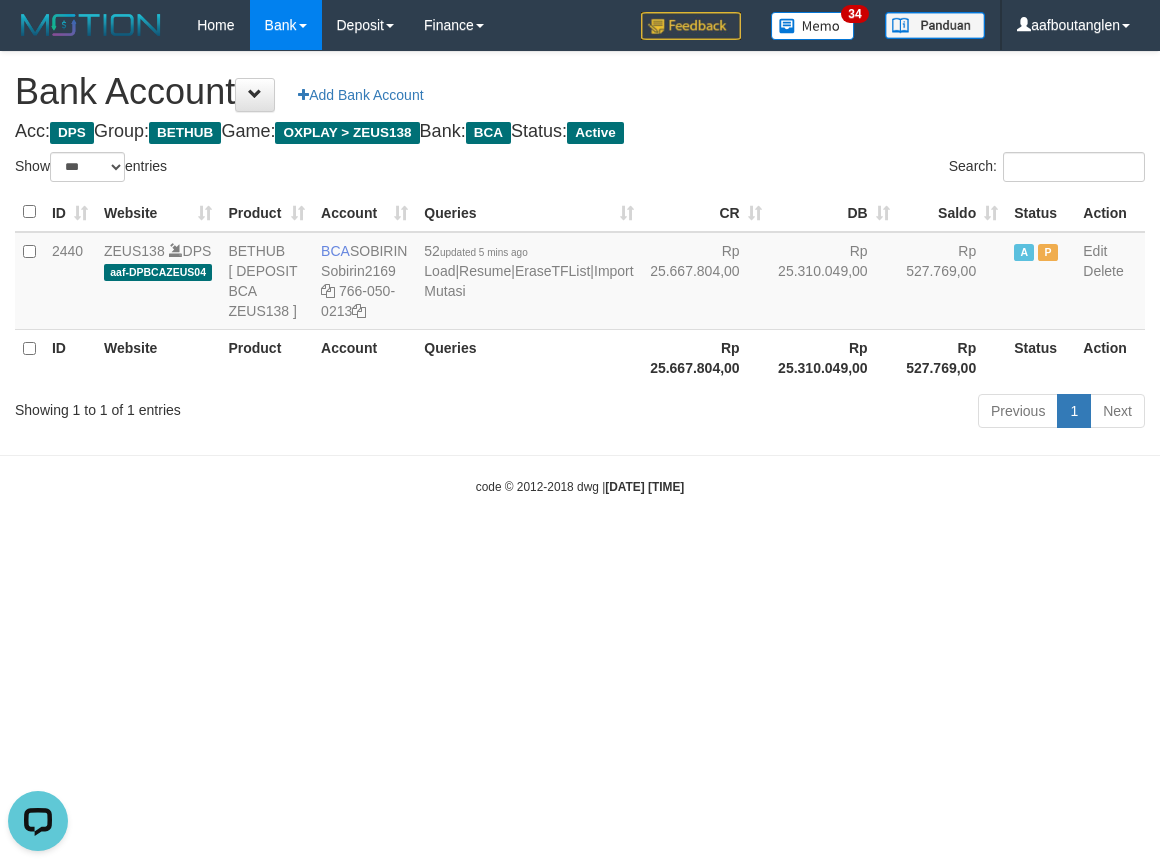 click on "Toggle navigation
Home
Bank
Account List
Deposit
DPS List
History
Note DPS
Finance
Financial Data
aafboutanglen
My Profile
Log Out
34" at bounding box center [580, 273] 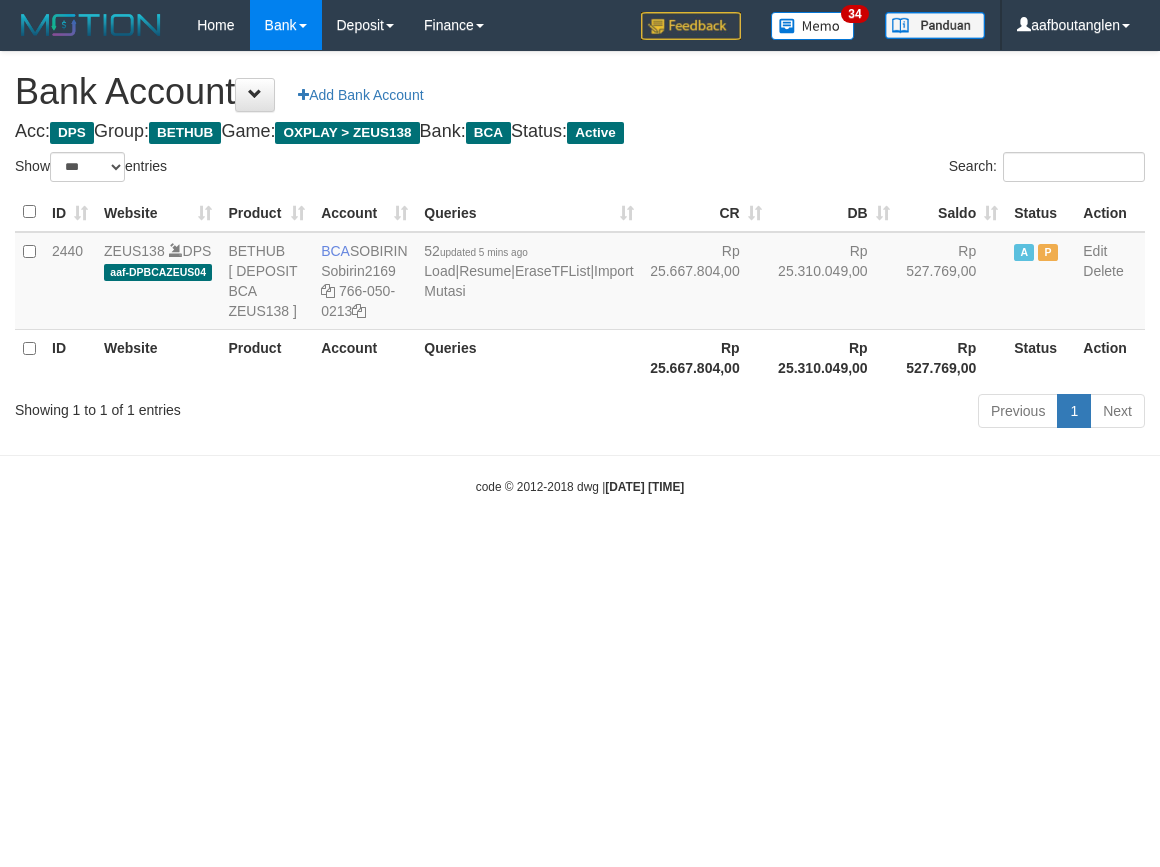 select on "***" 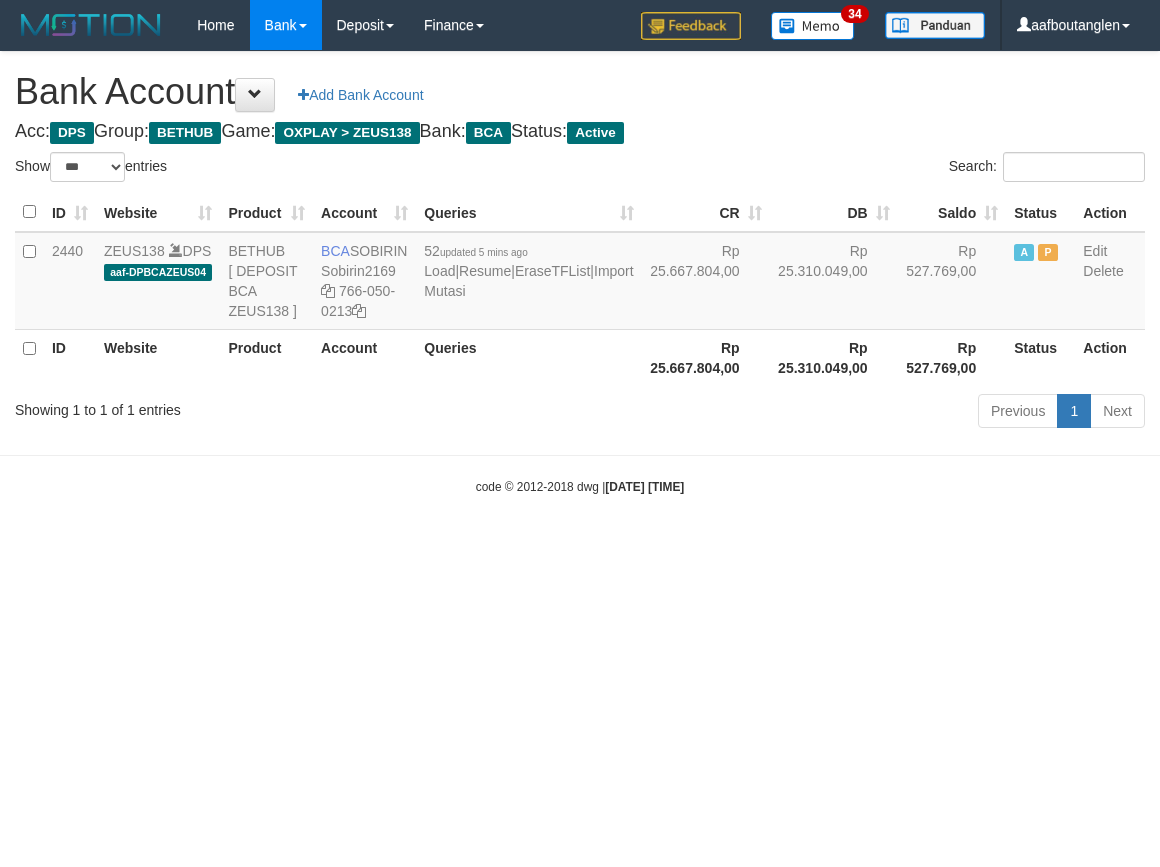 scroll, scrollTop: 0, scrollLeft: 0, axis: both 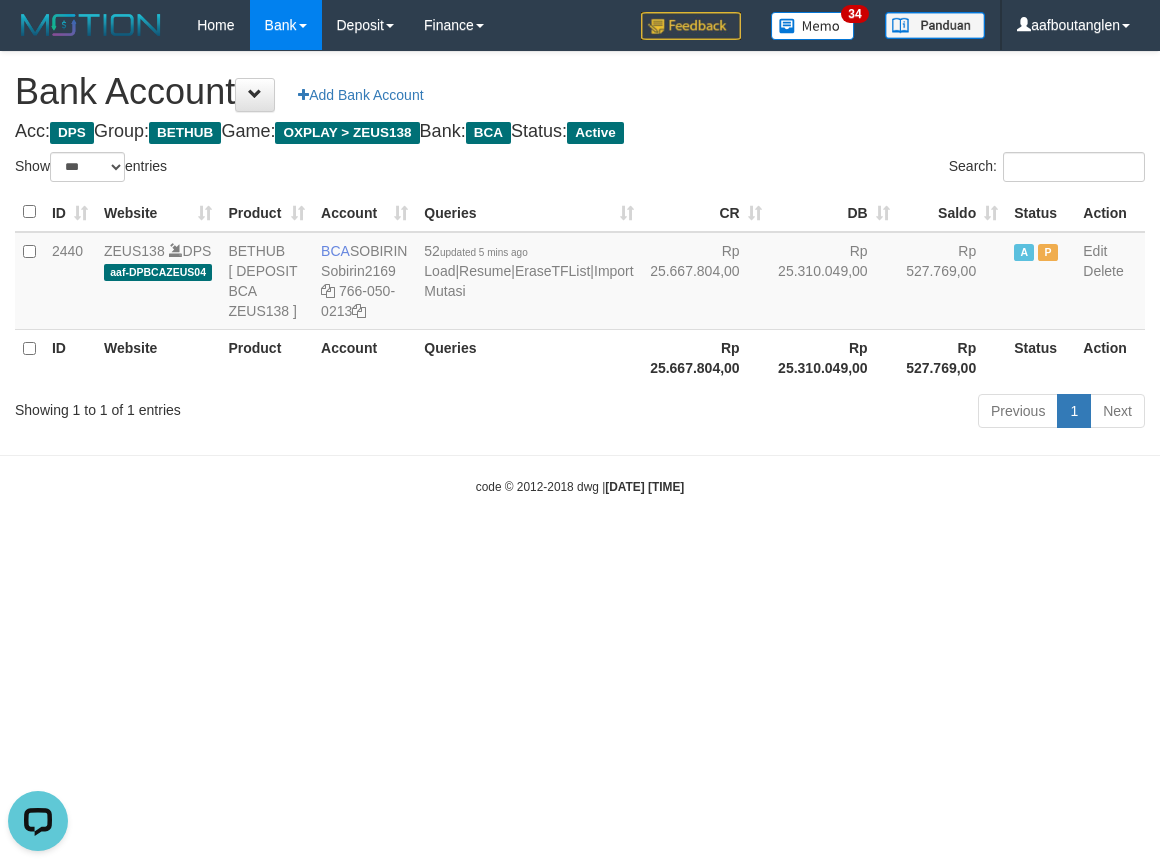 click on "Toggle navigation
Home
Bank
Account List
Deposit
DPS List
History
Note DPS
Finance
Financial Data
aafboutanglen
My Profile
Log Out
34" at bounding box center (580, 273) 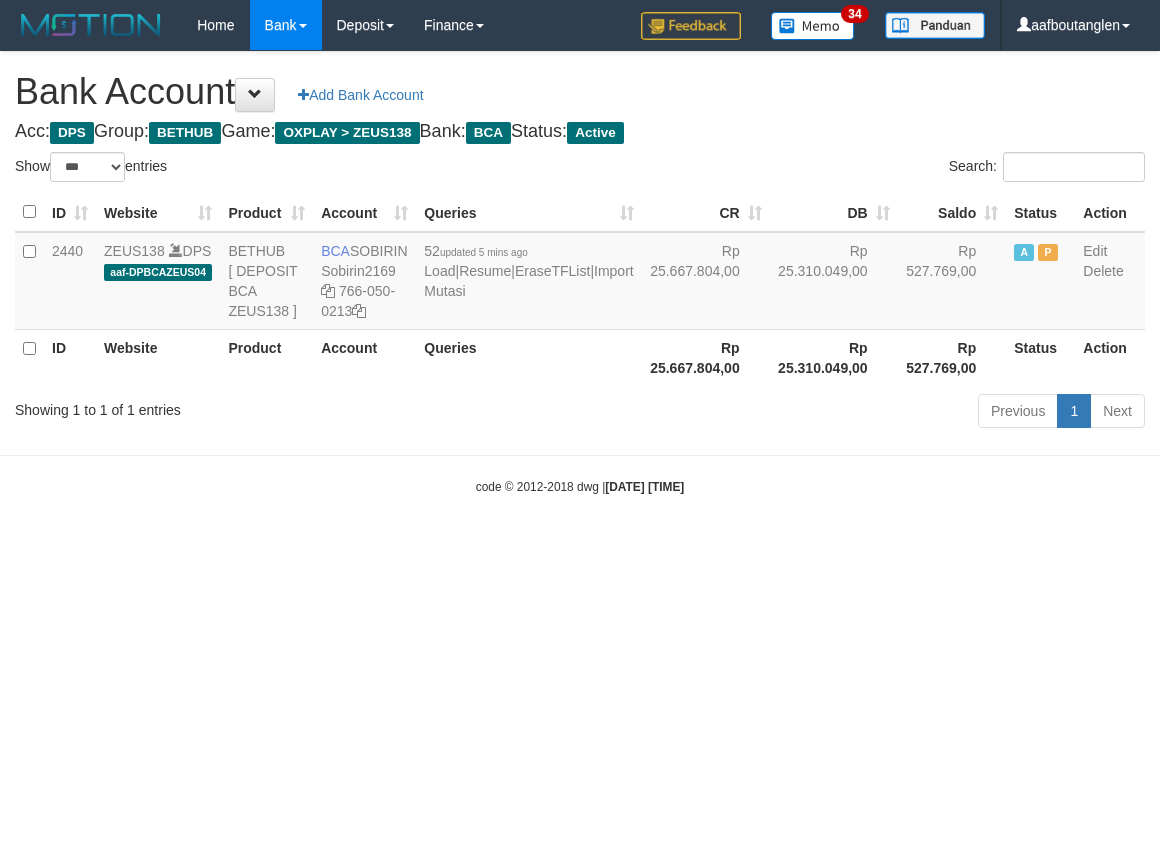 select on "***" 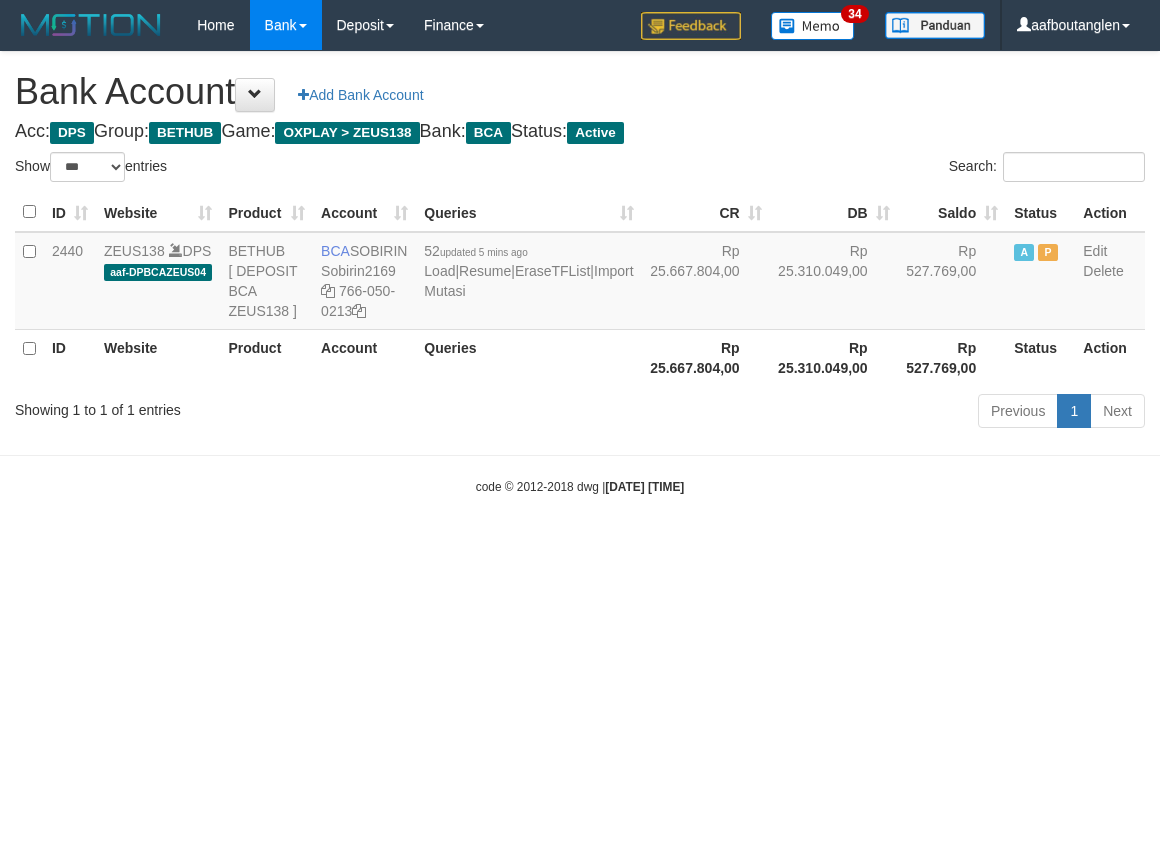 scroll, scrollTop: 0, scrollLeft: 0, axis: both 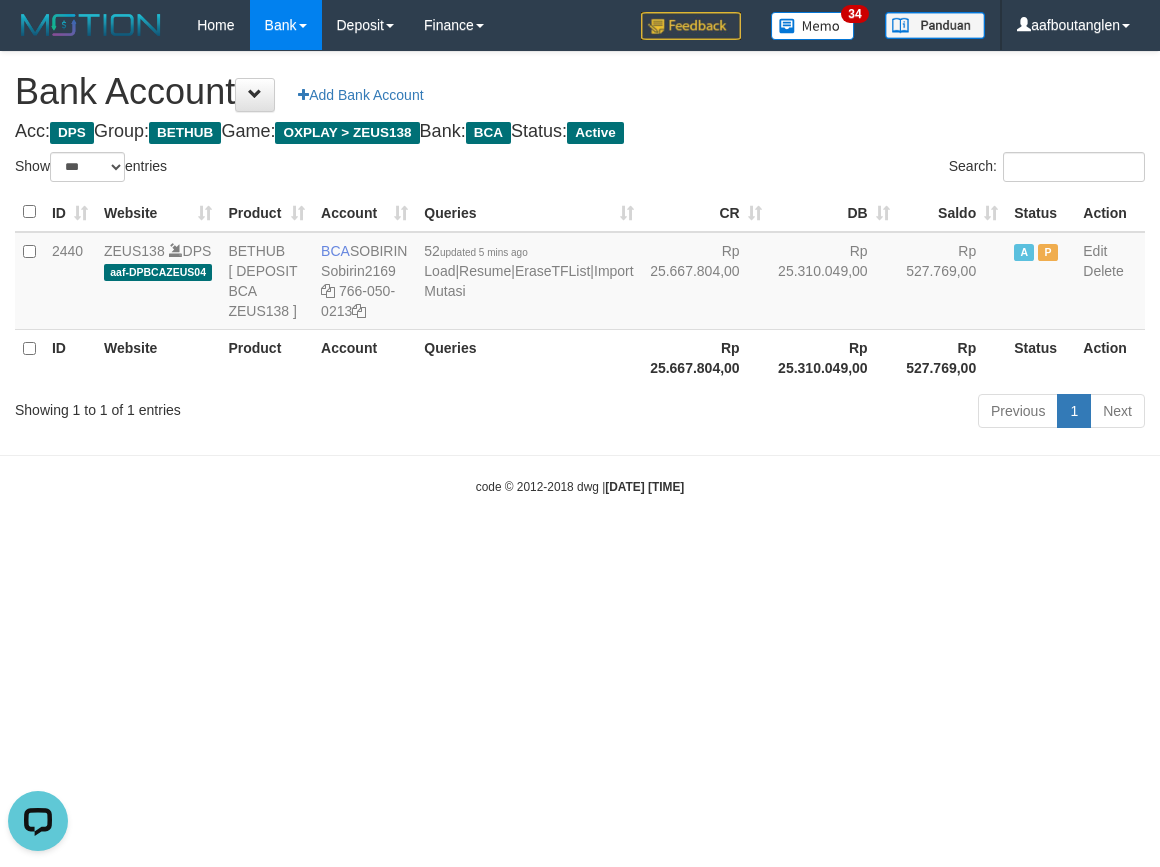 click on "Toggle navigation
Home
Bank
Account List
Deposit
DPS List
History
Note DPS
Finance
Financial Data
aafboutanglen
My Profile
Log Out
34" at bounding box center (580, 273) 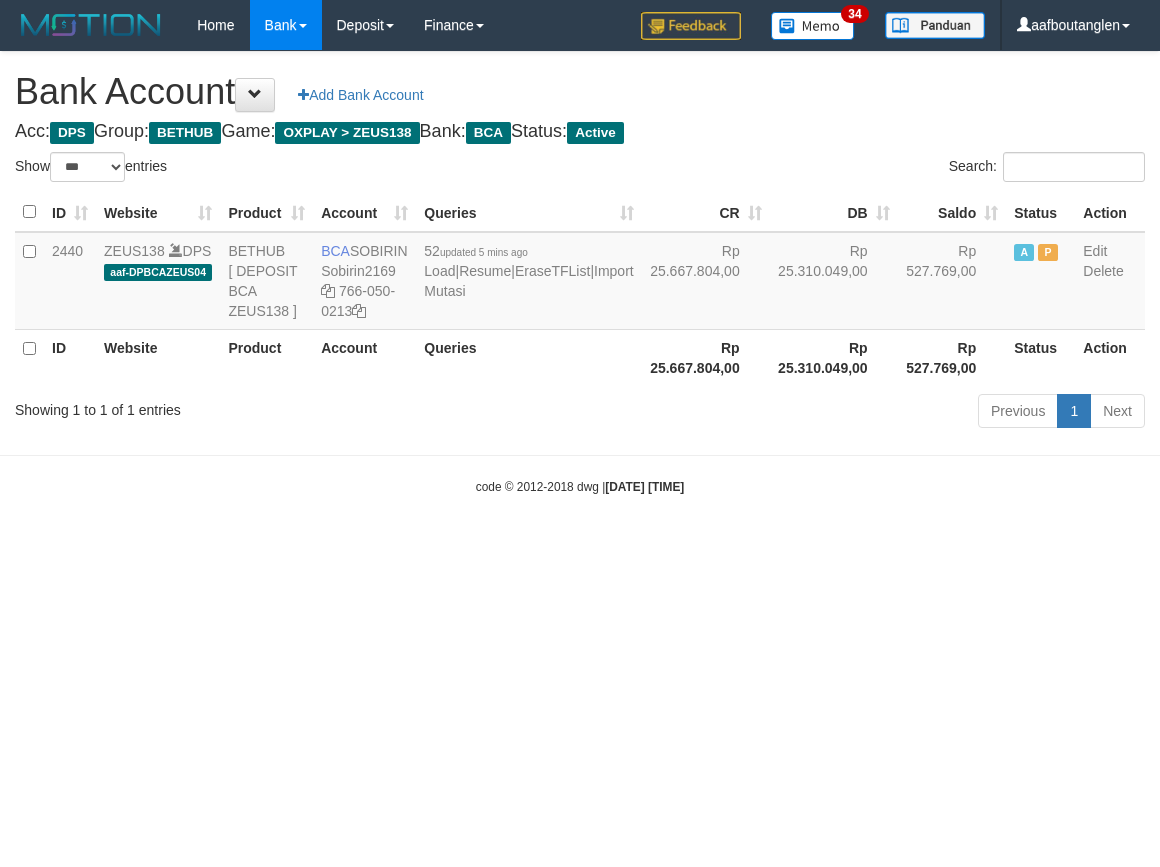select on "***" 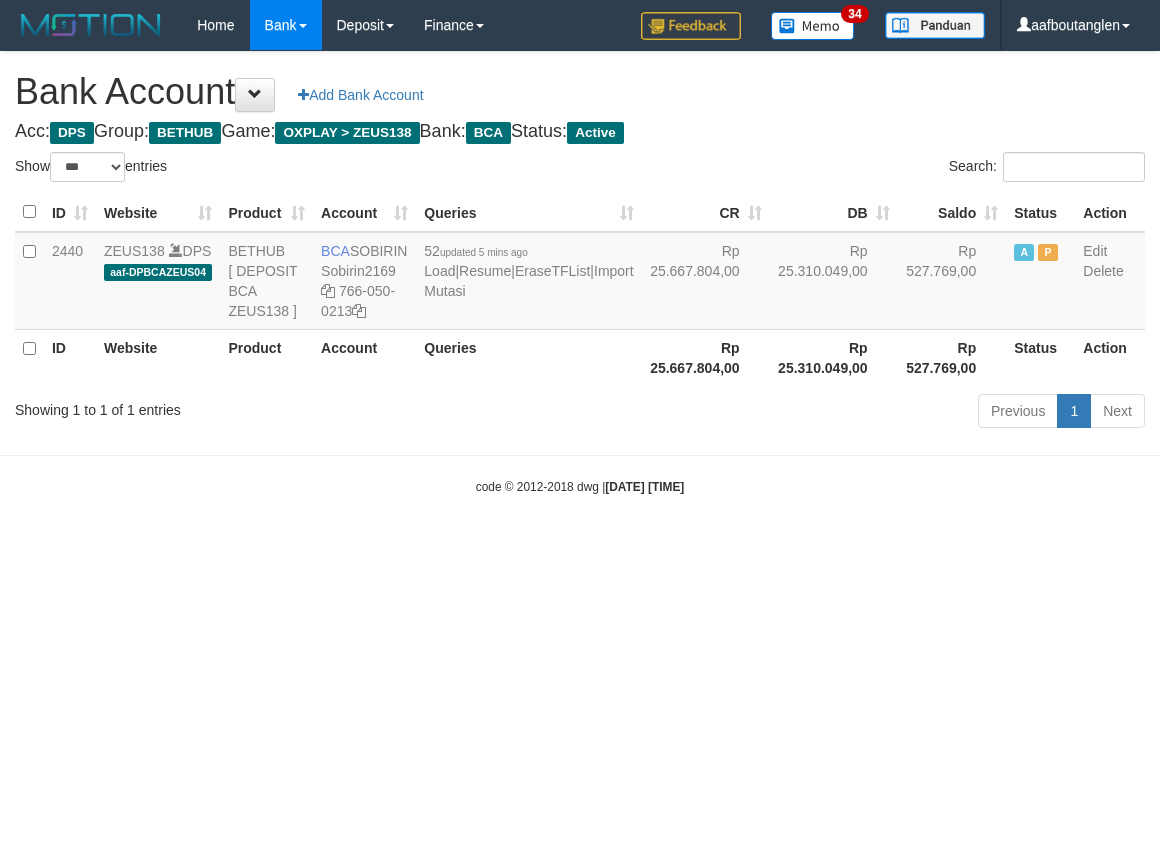 scroll, scrollTop: 0, scrollLeft: 0, axis: both 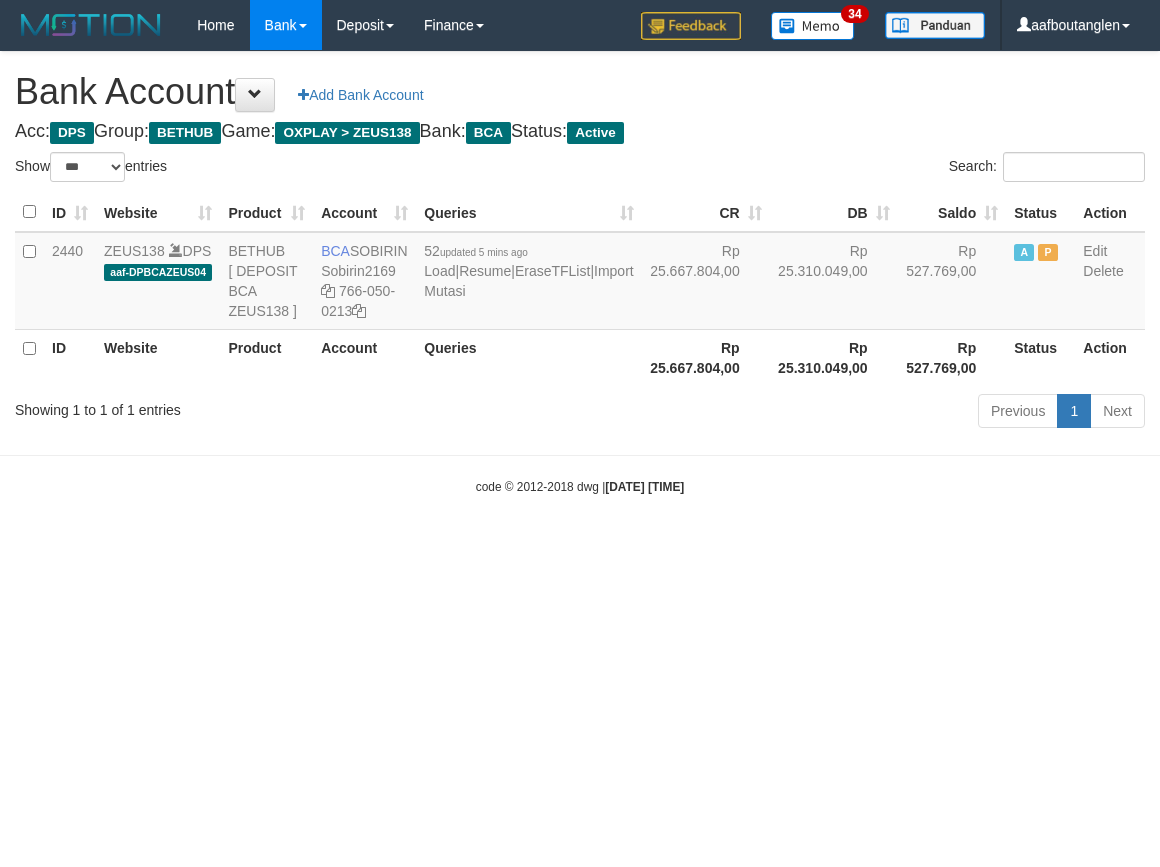 select on "***" 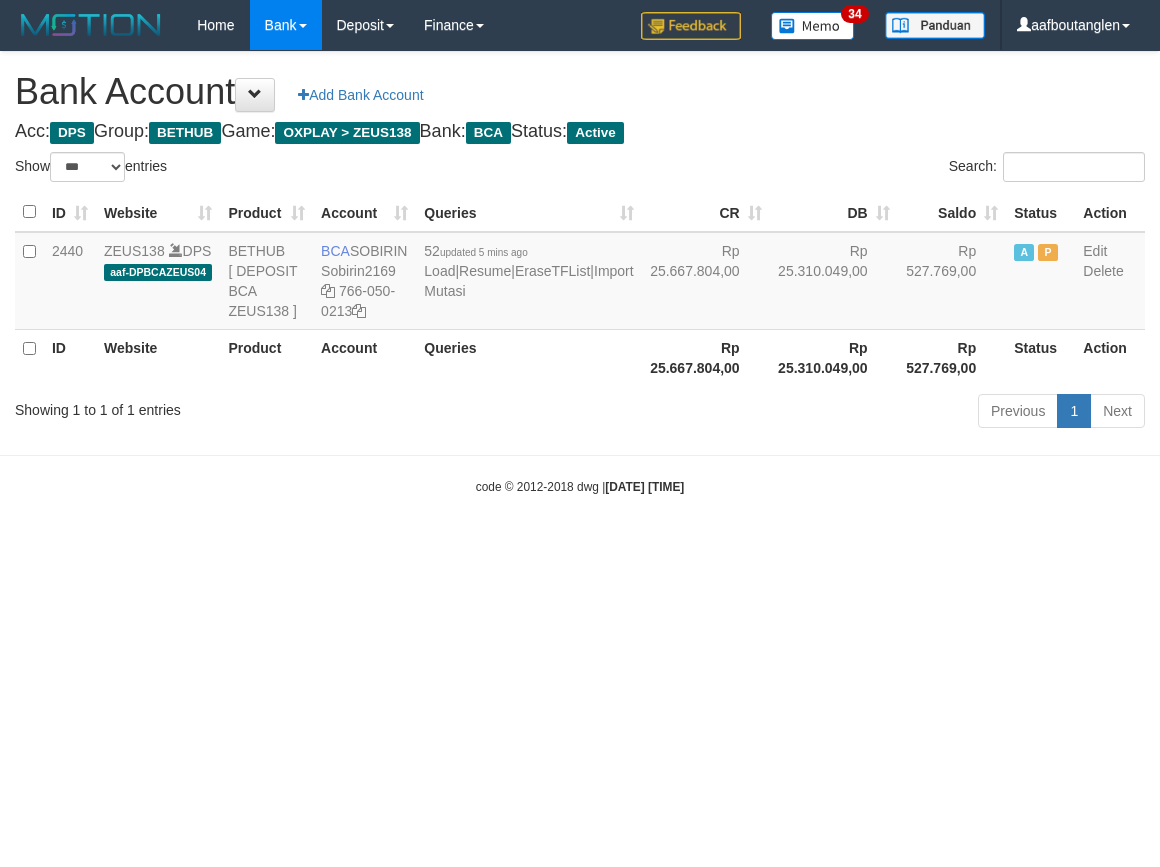 scroll, scrollTop: 0, scrollLeft: 0, axis: both 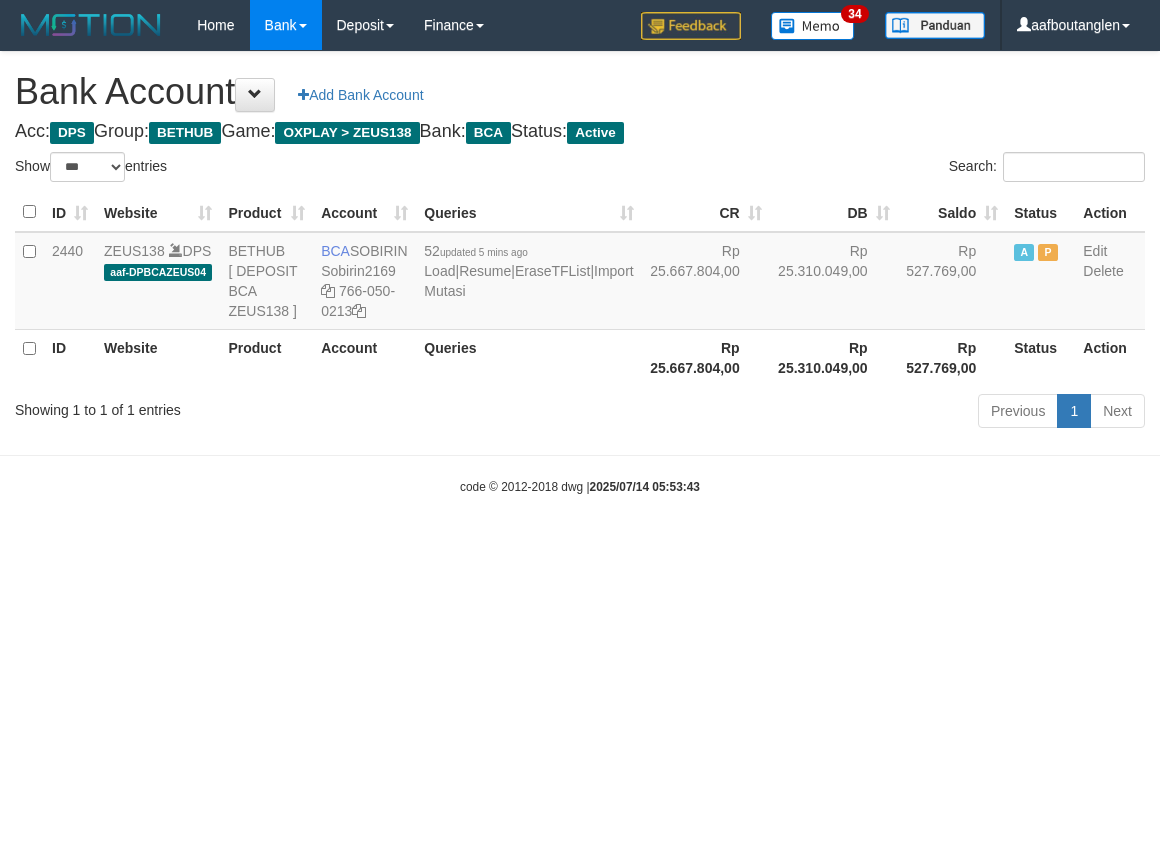 select on "***" 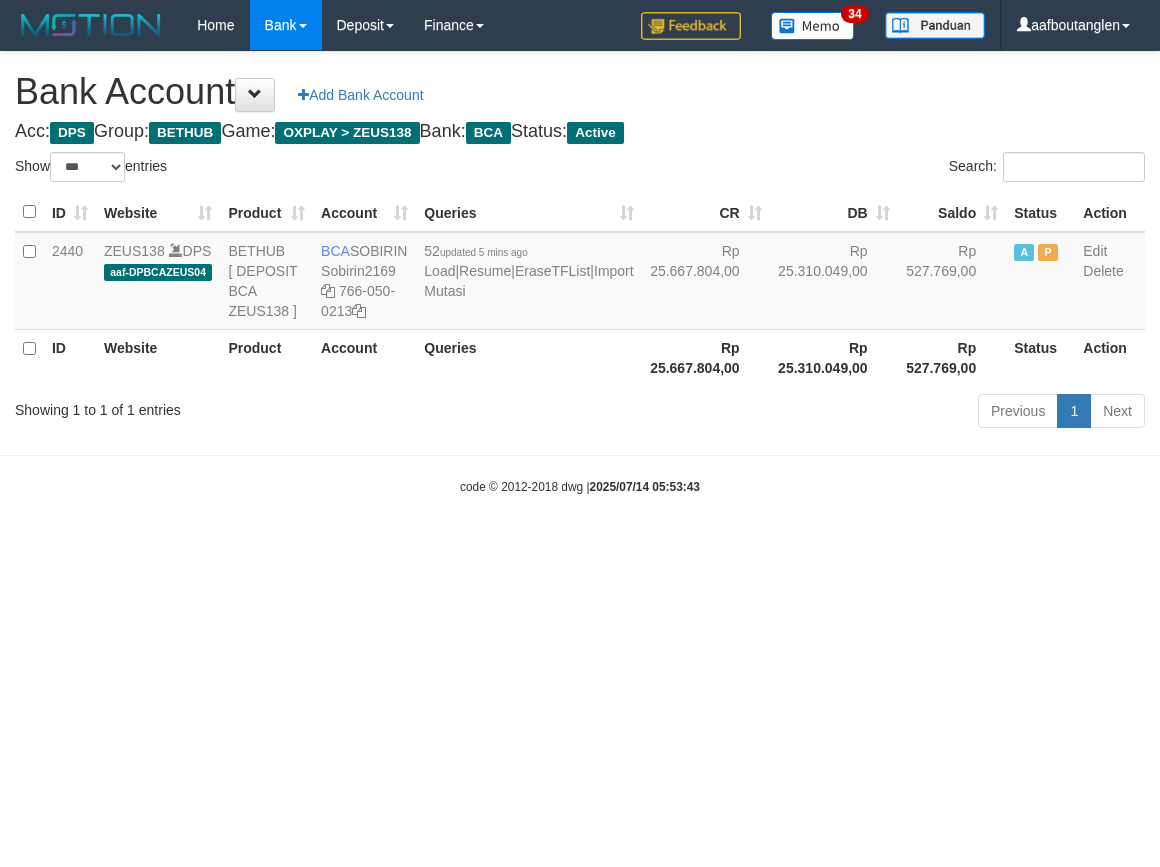 scroll, scrollTop: 0, scrollLeft: 0, axis: both 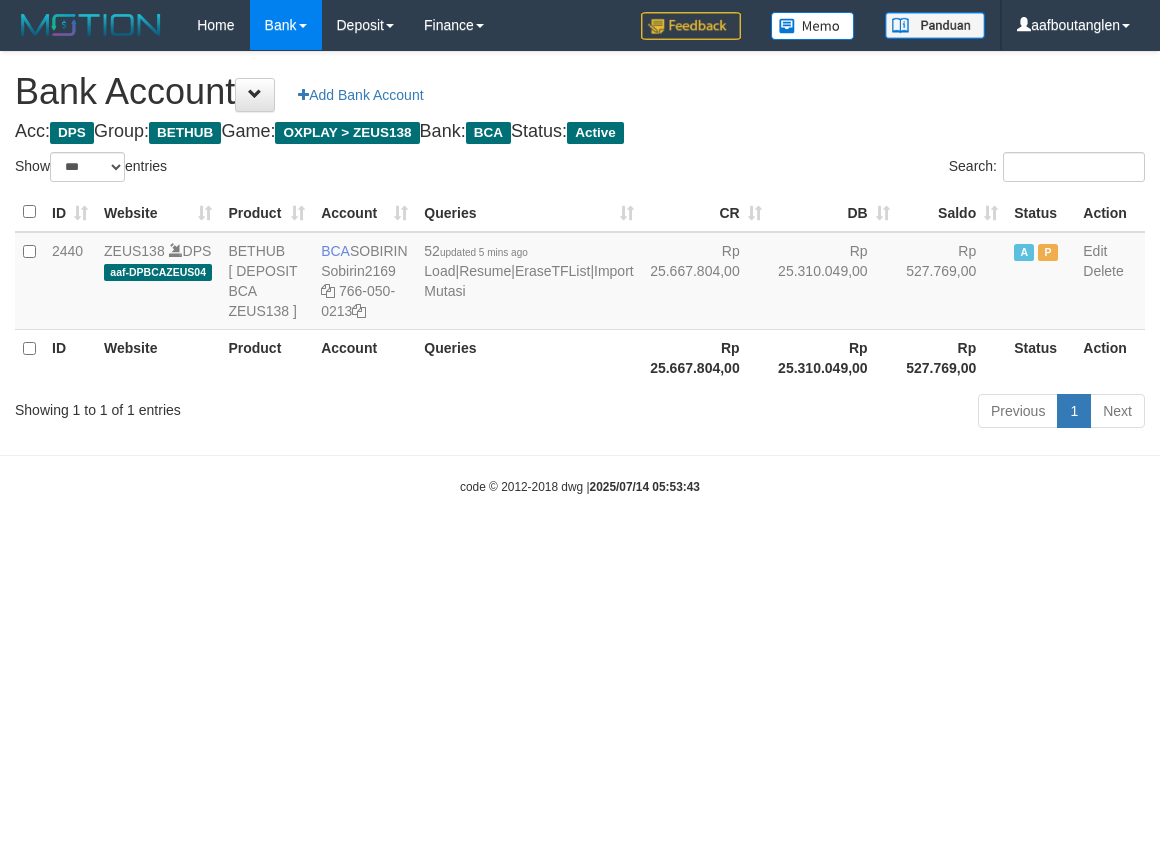 select on "***" 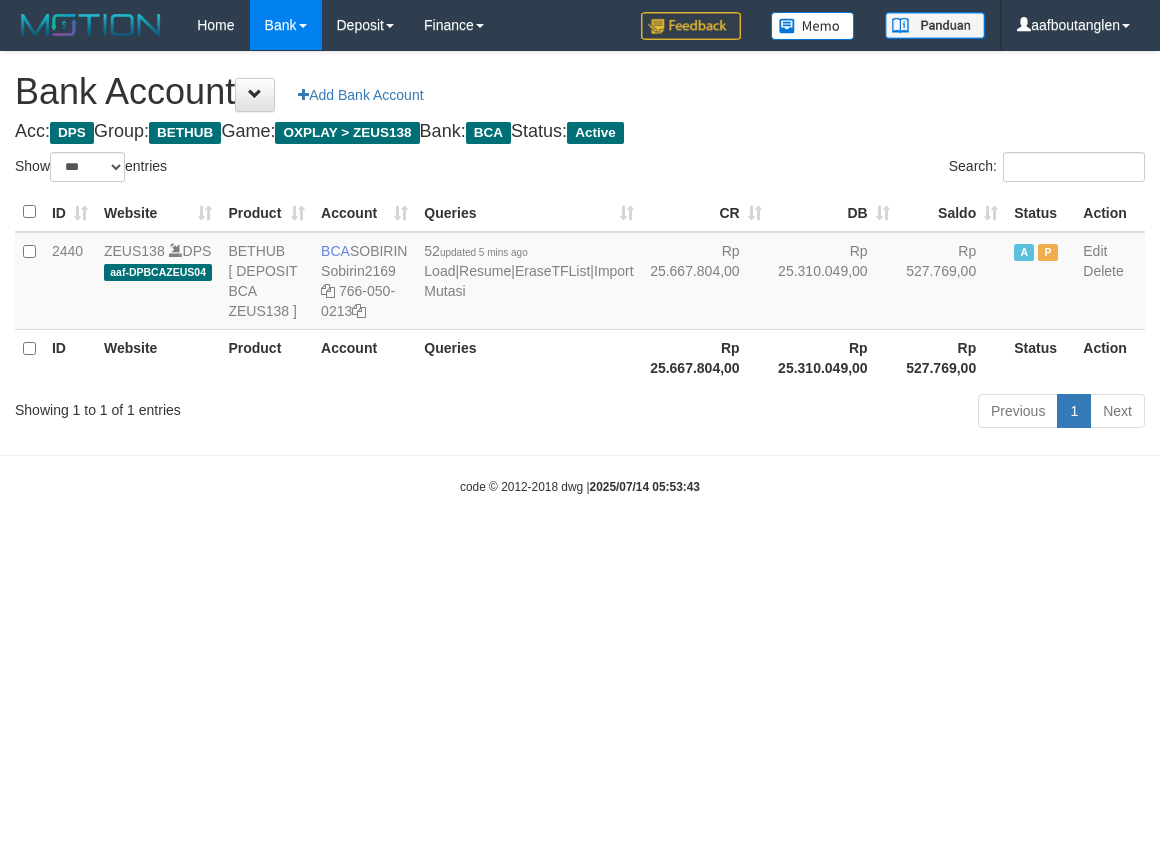 scroll, scrollTop: 0, scrollLeft: 0, axis: both 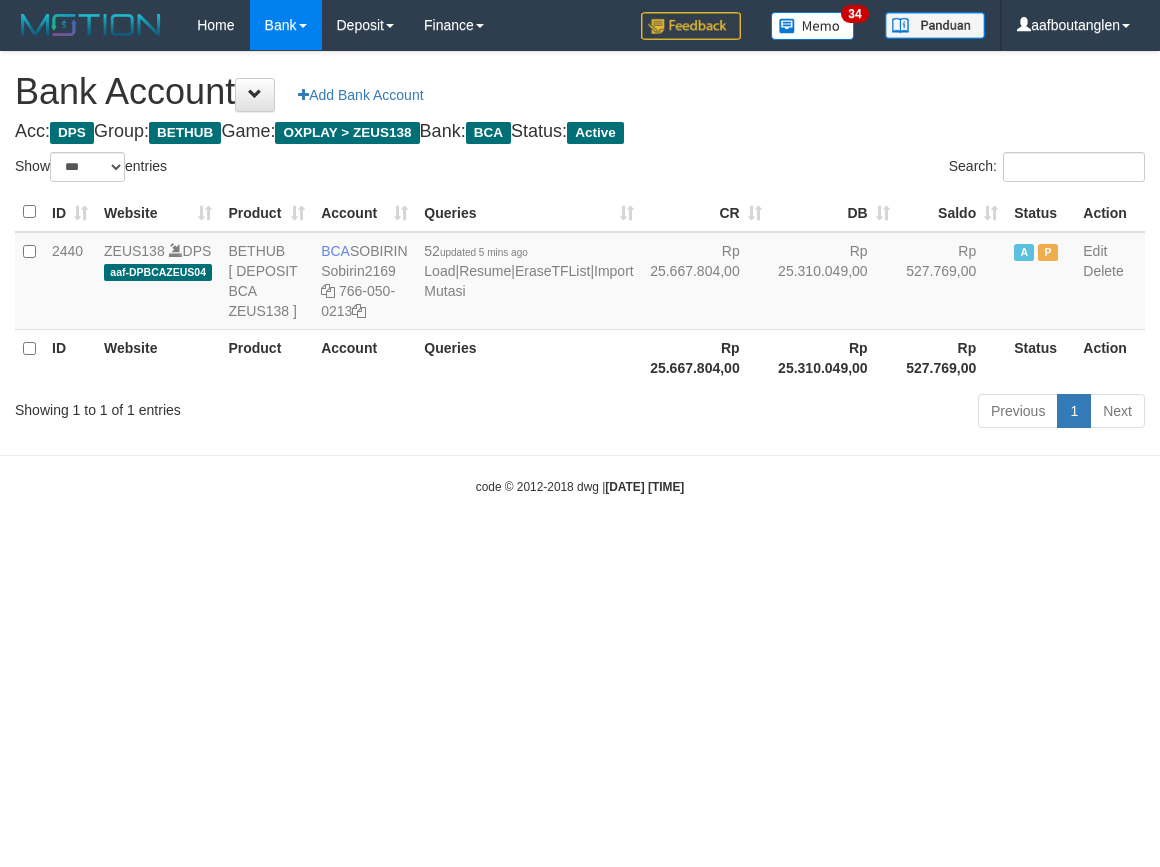 select on "***" 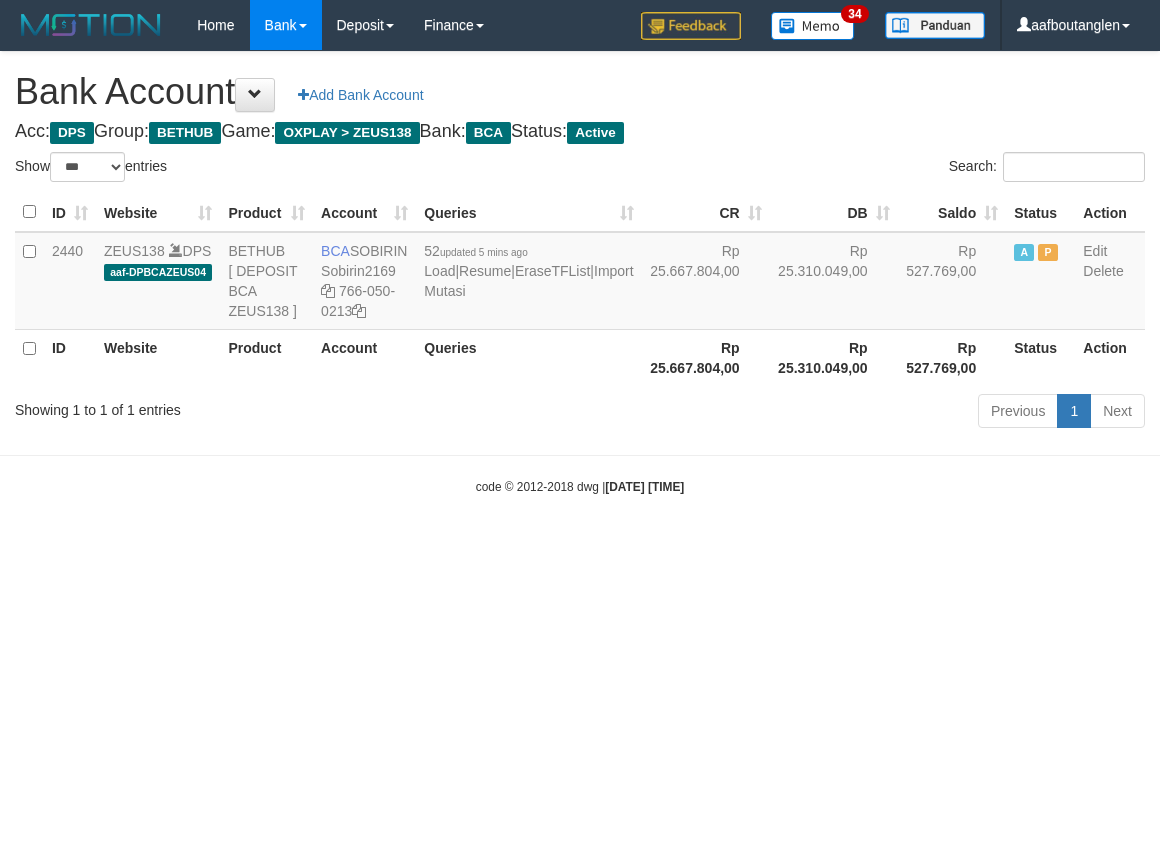 scroll, scrollTop: 0, scrollLeft: 0, axis: both 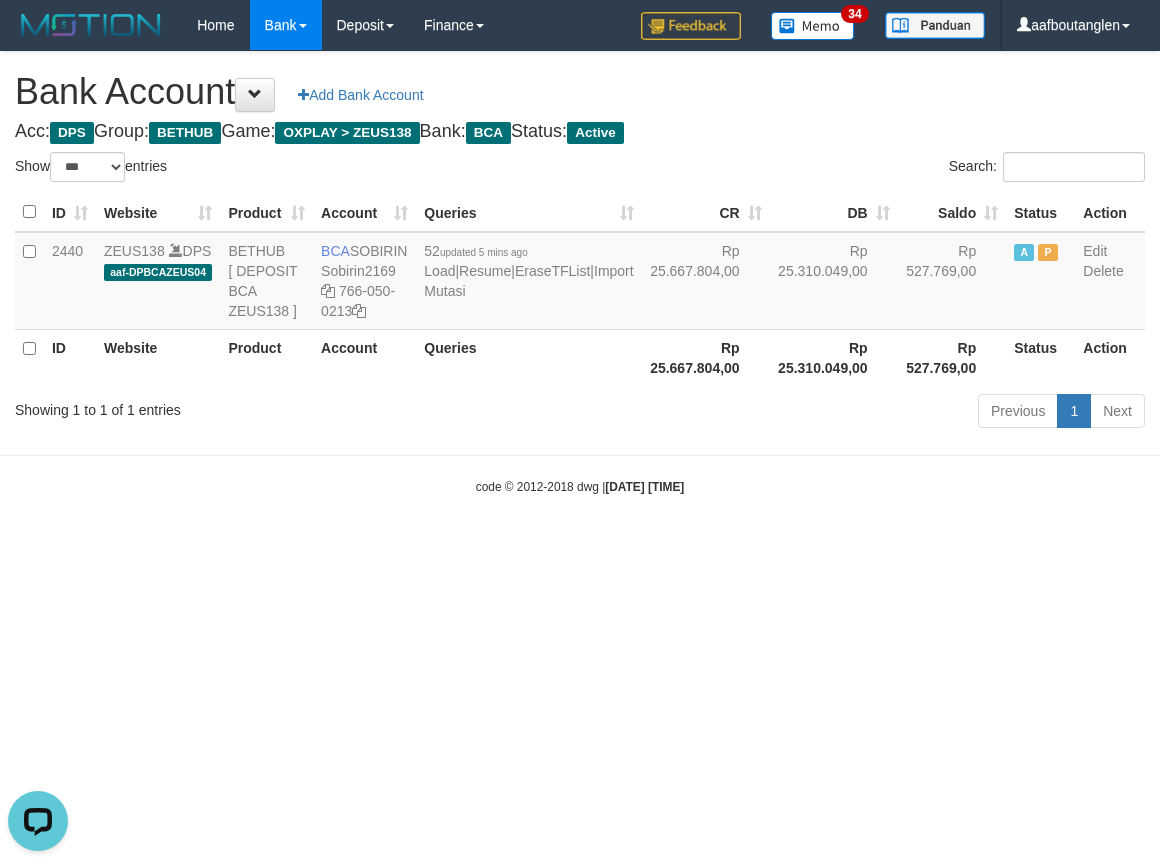 click on "Toggle navigation
Home
Bank
Account List
Deposit
DPS List
History
Note DPS
Finance
Financial Data
aafboutanglen
My Profile
Log Out
34" at bounding box center (580, 273) 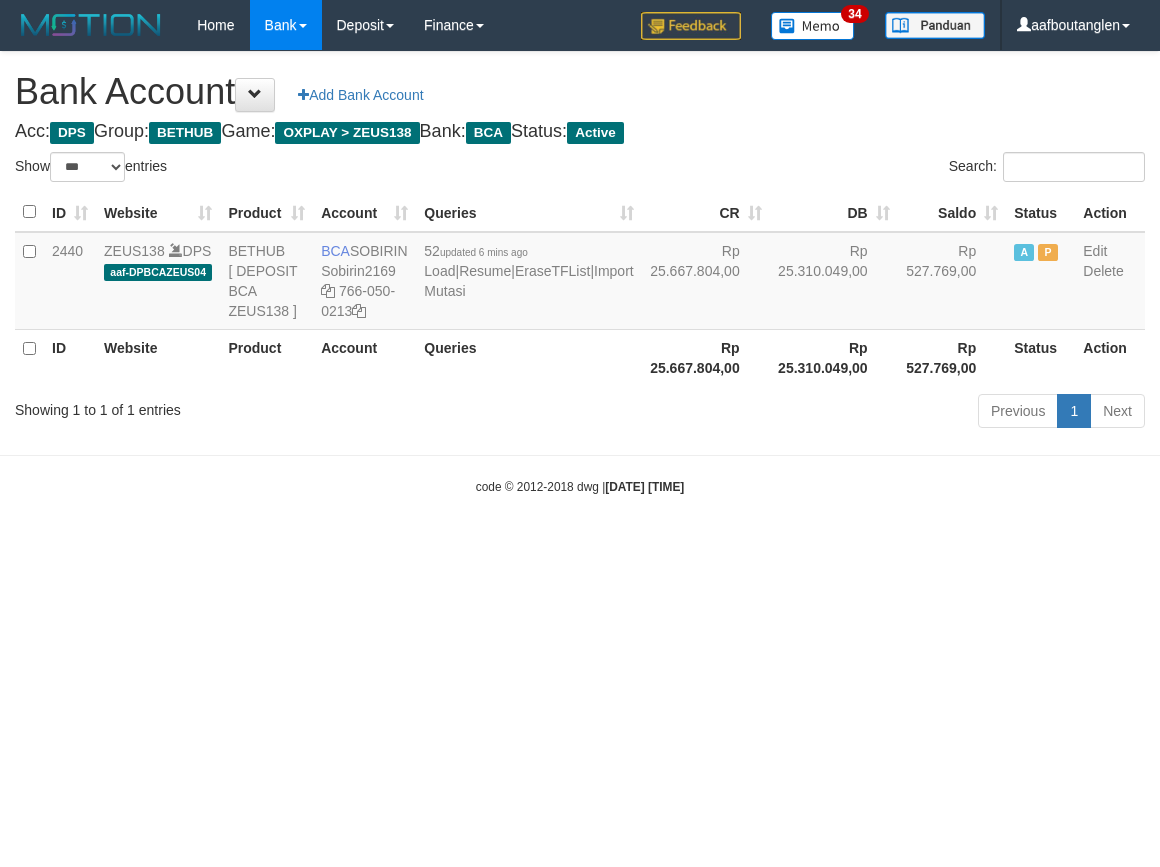 select on "***" 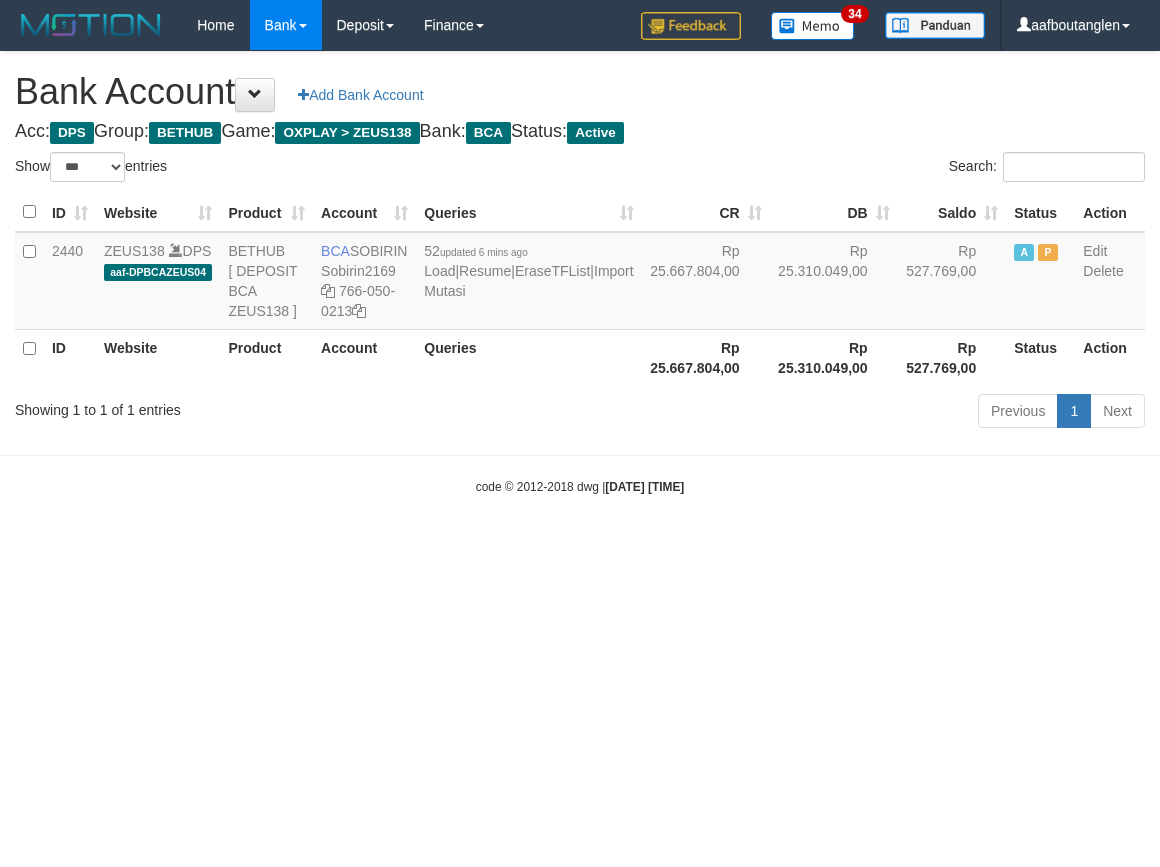 scroll, scrollTop: 0, scrollLeft: 0, axis: both 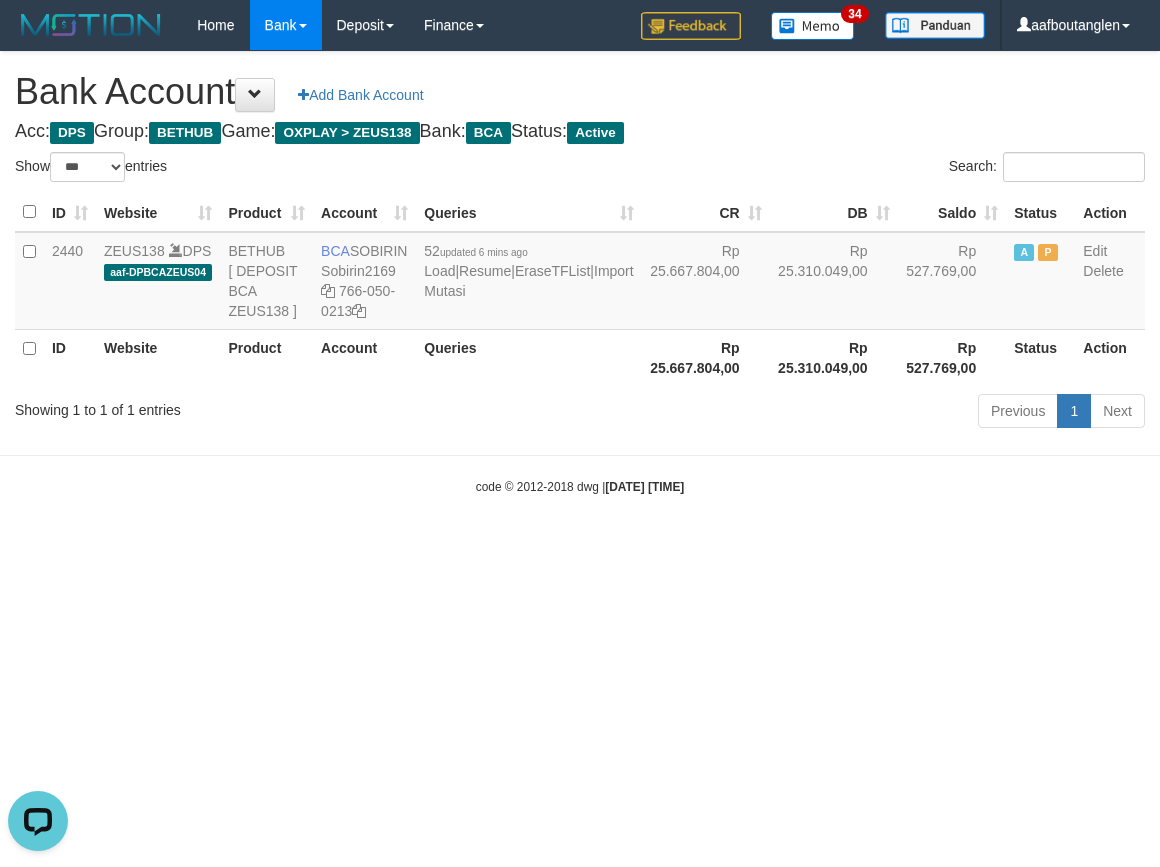 click on "Showing 1 to 1 of 1 entries Previous 1 Next" at bounding box center (580, 413) 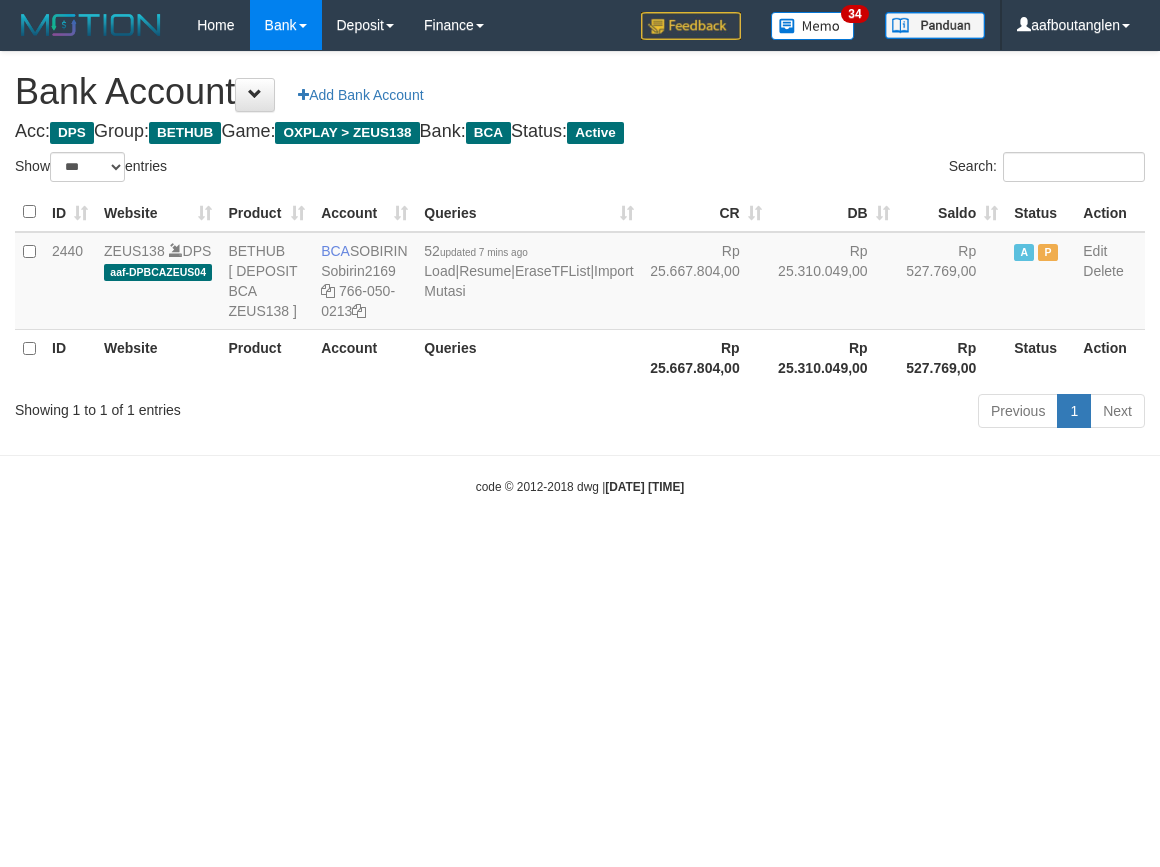 select on "***" 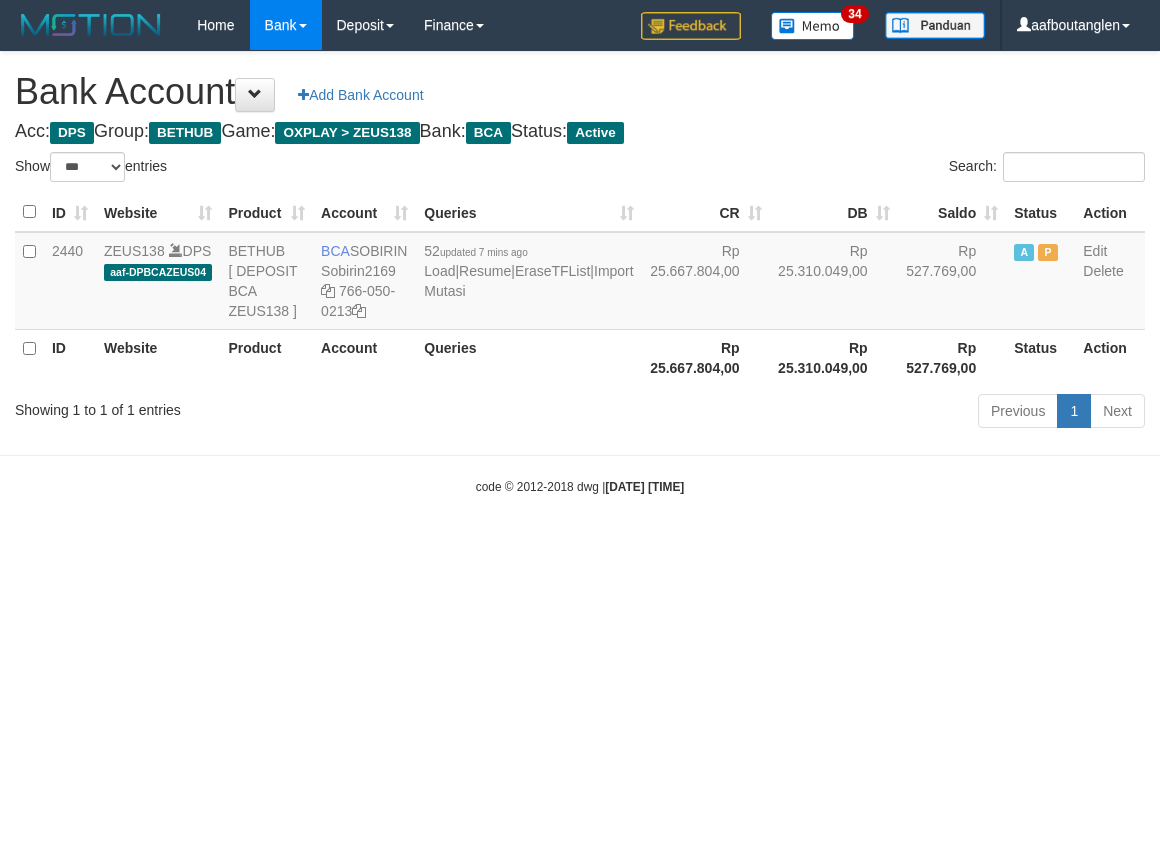 scroll, scrollTop: 0, scrollLeft: 0, axis: both 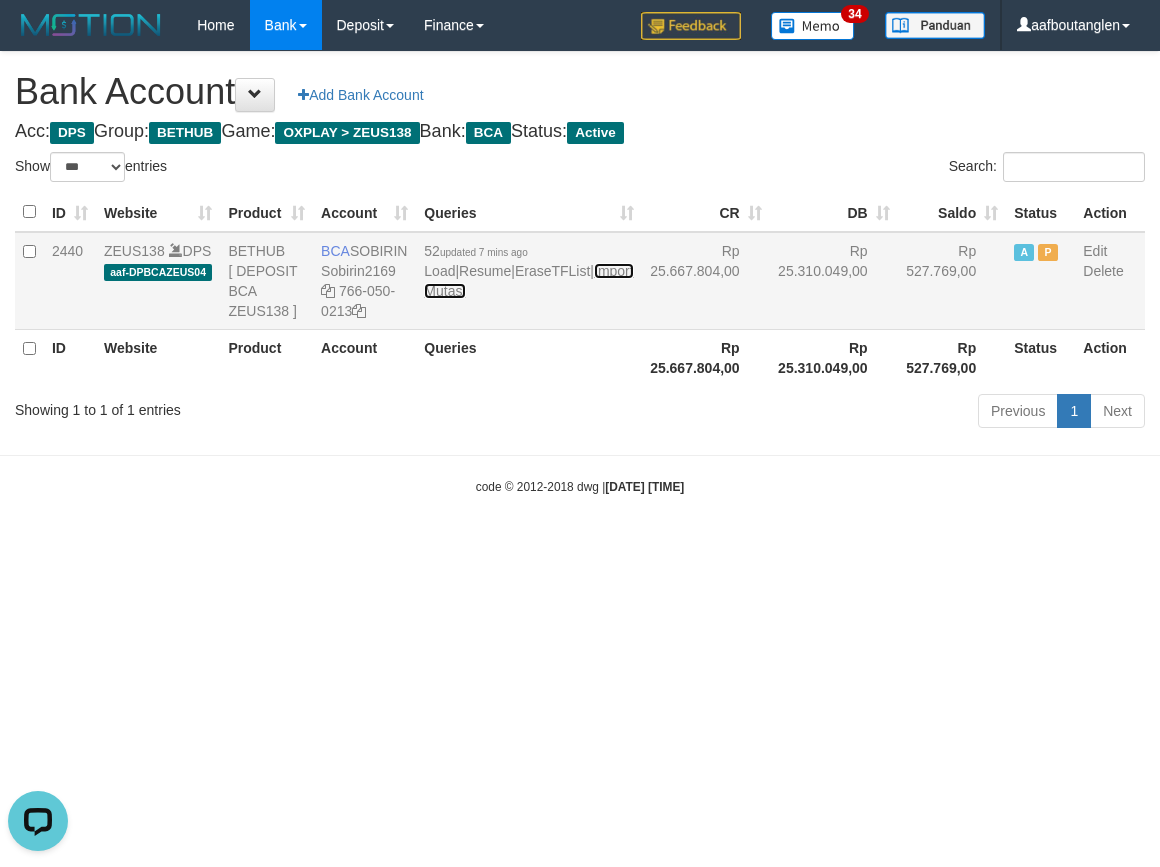 click on "Import Mutasi" at bounding box center [528, 281] 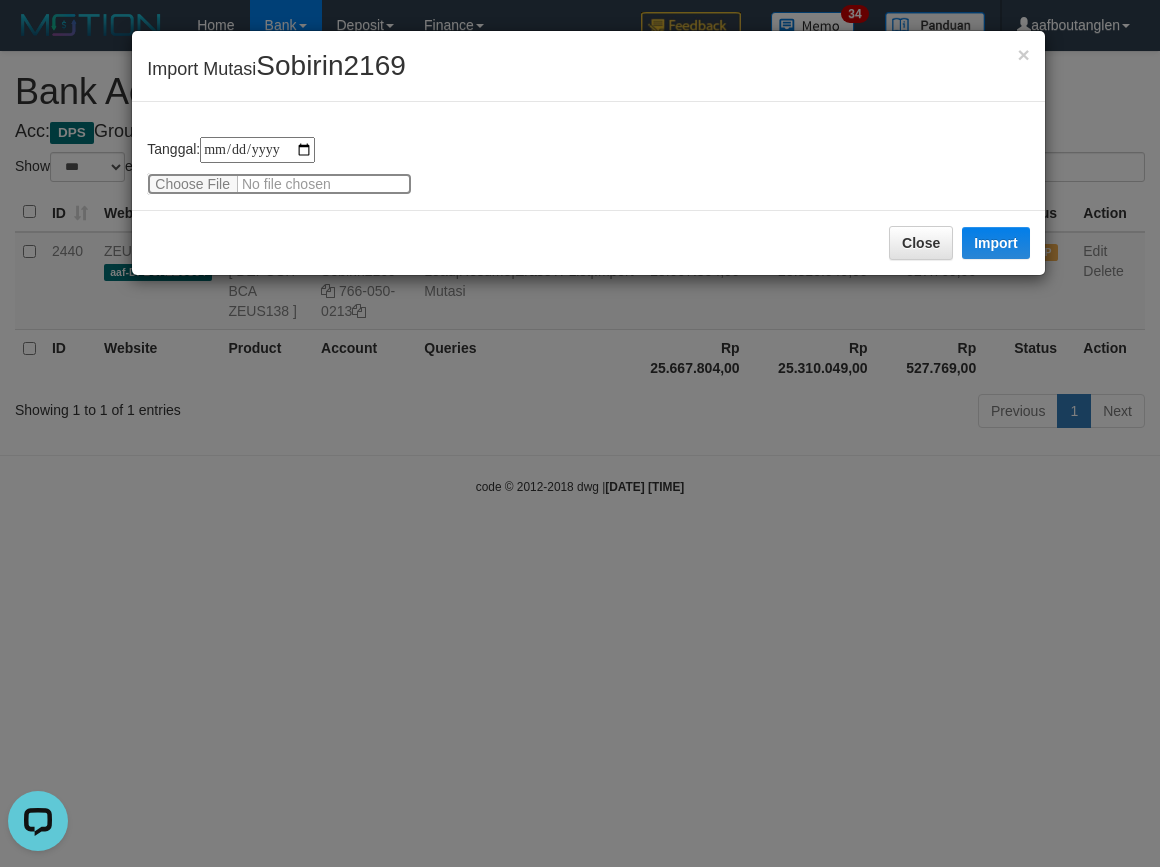 click at bounding box center [279, 184] 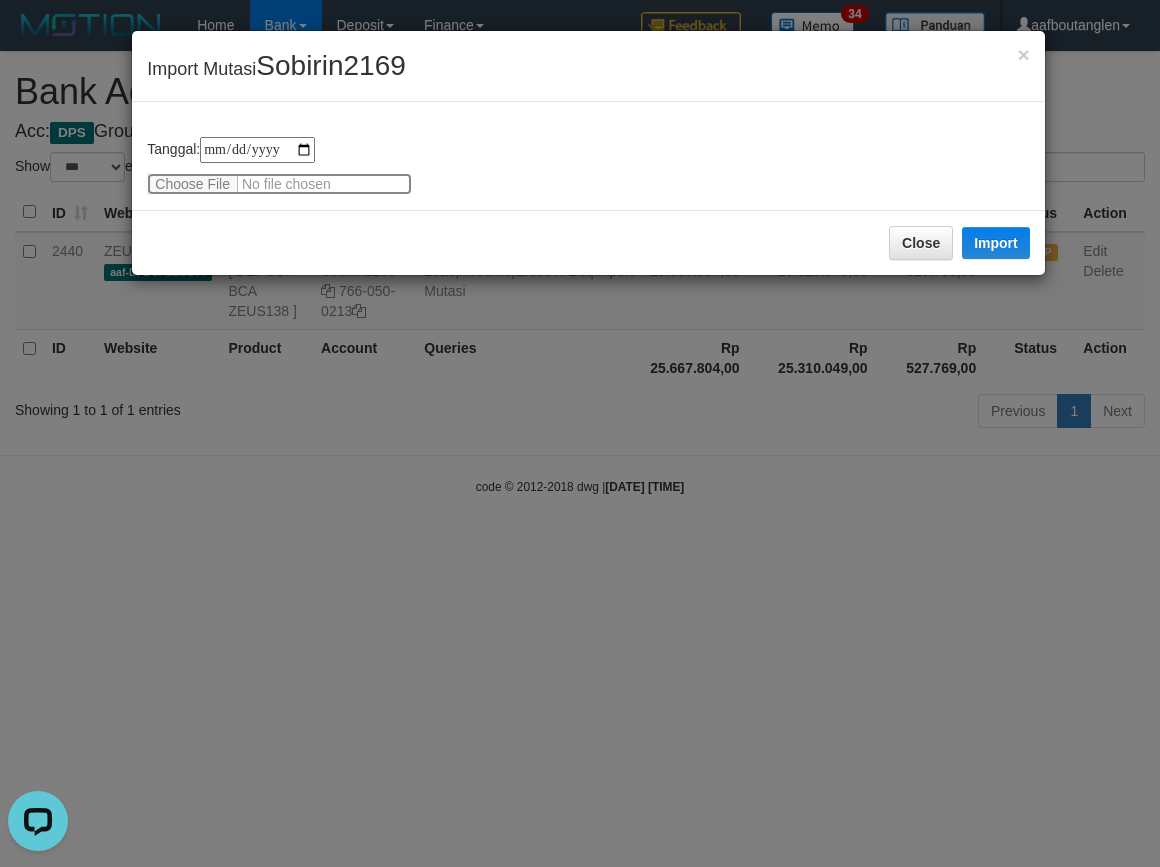 type on "**********" 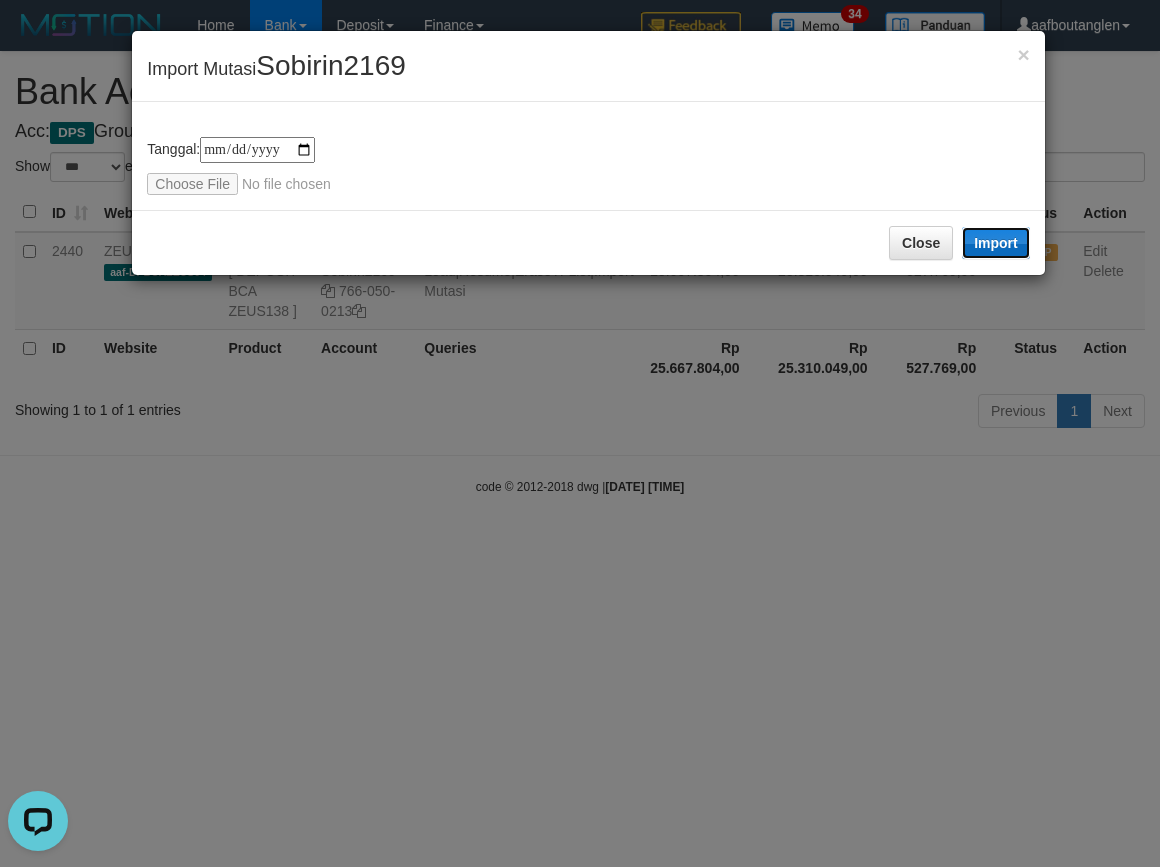 click on "Import" at bounding box center [996, 243] 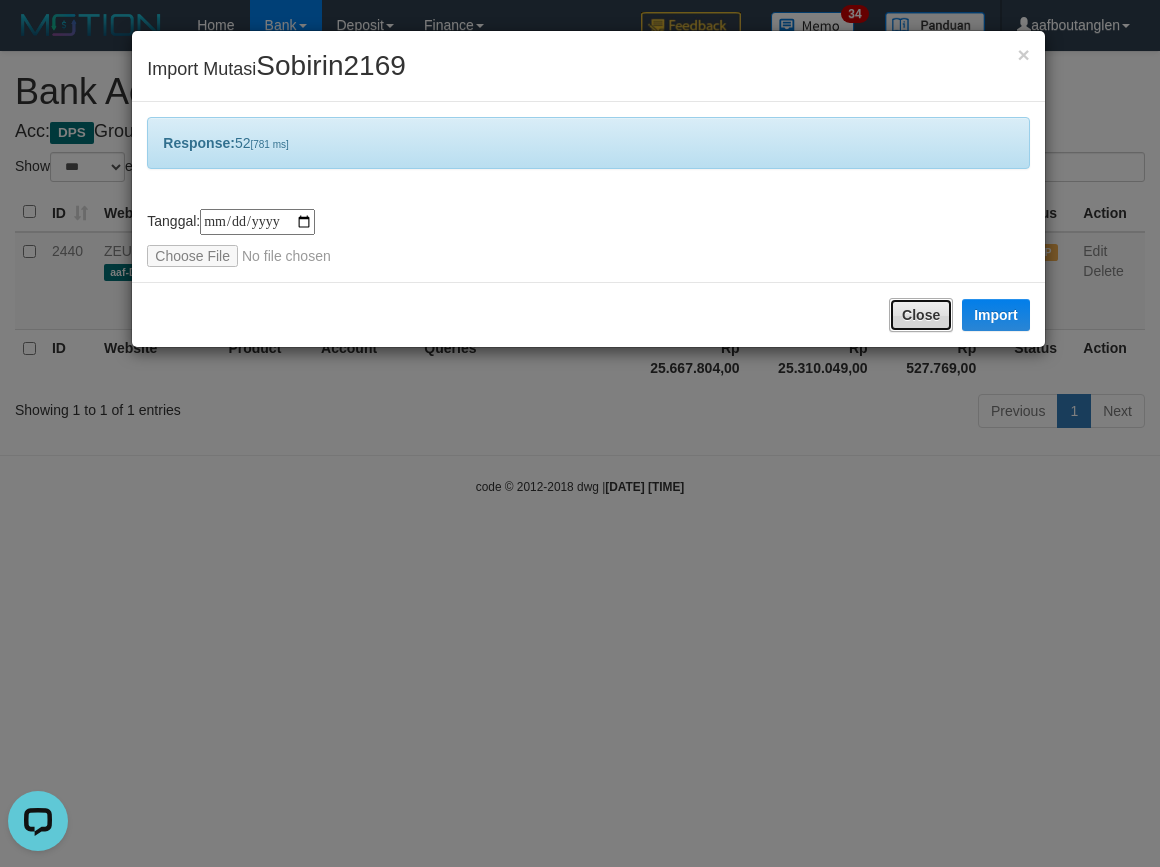 click on "Close" at bounding box center (921, 315) 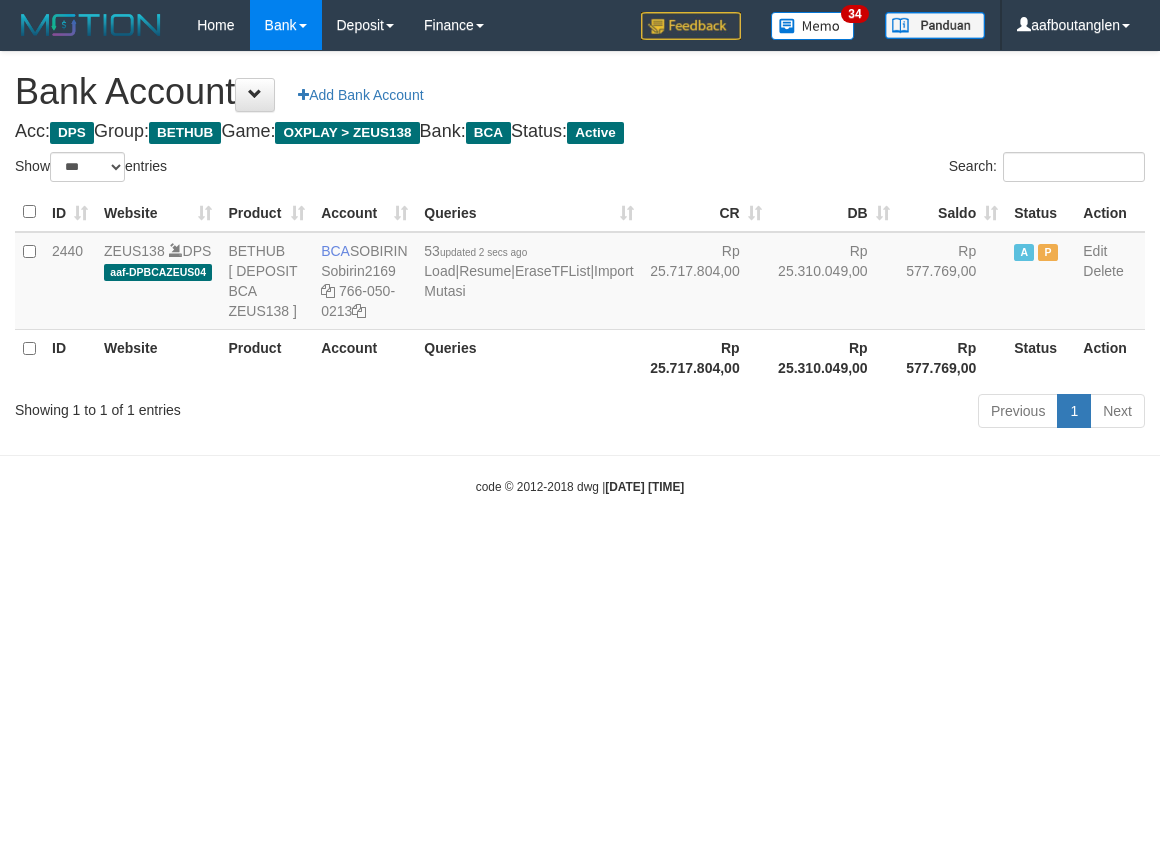 select on "***" 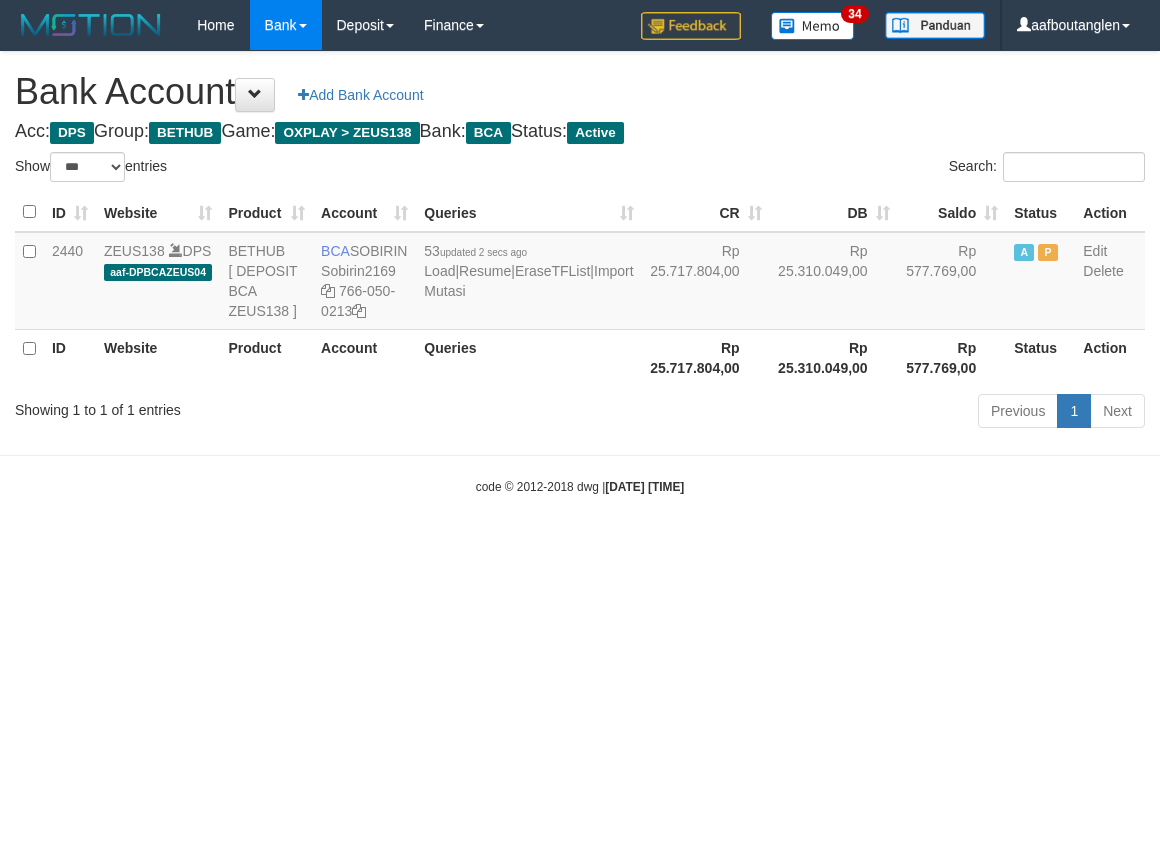 scroll, scrollTop: 0, scrollLeft: 0, axis: both 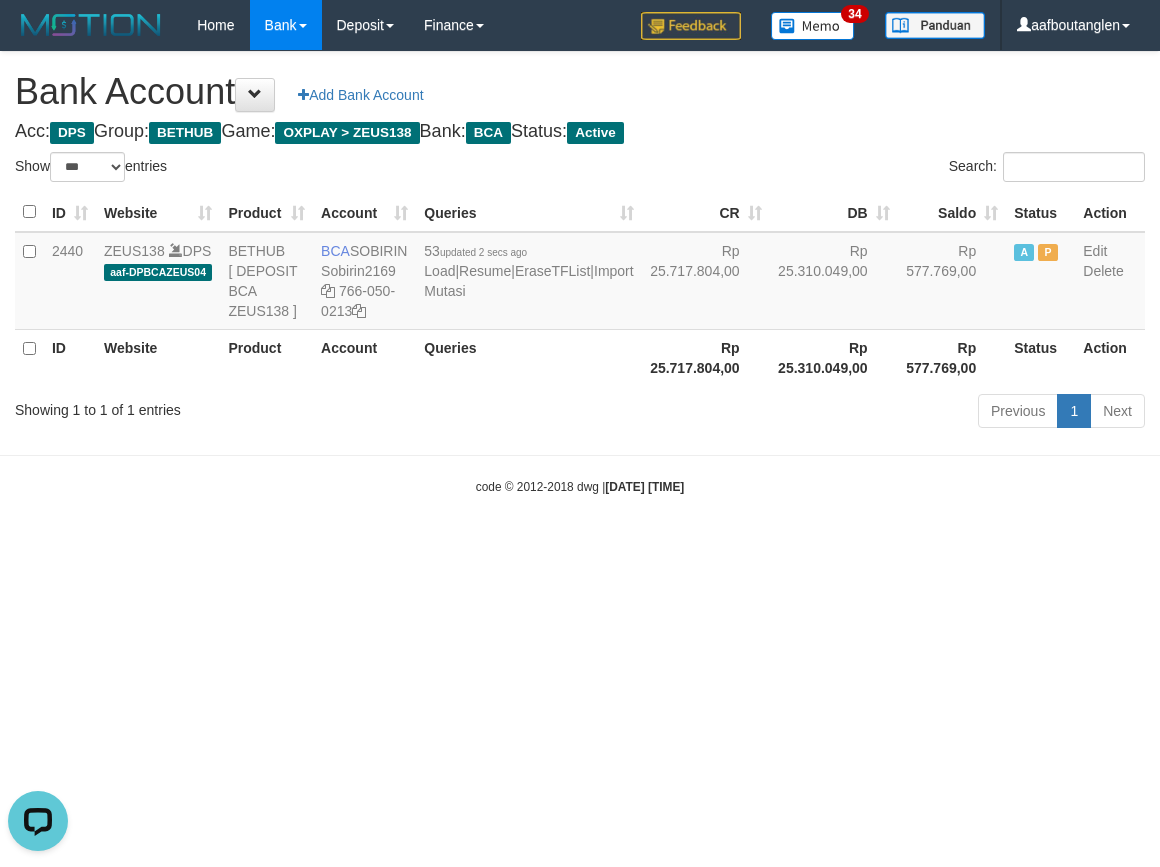 click on "Toggle navigation
Home
Bank
Account List
Deposit
DPS List
History
Note DPS
Finance
Financial Data
aafboutanglen
My Profile
Log Out
34" at bounding box center (580, 273) 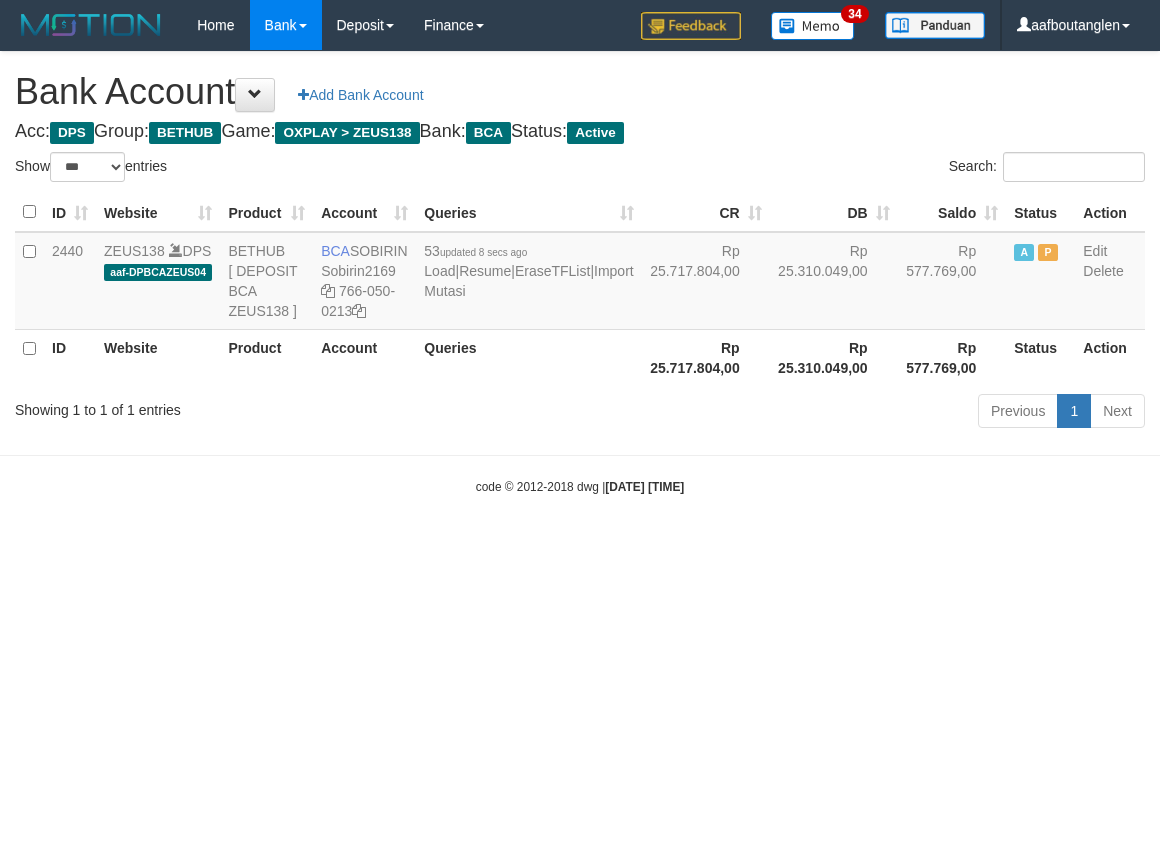 select on "***" 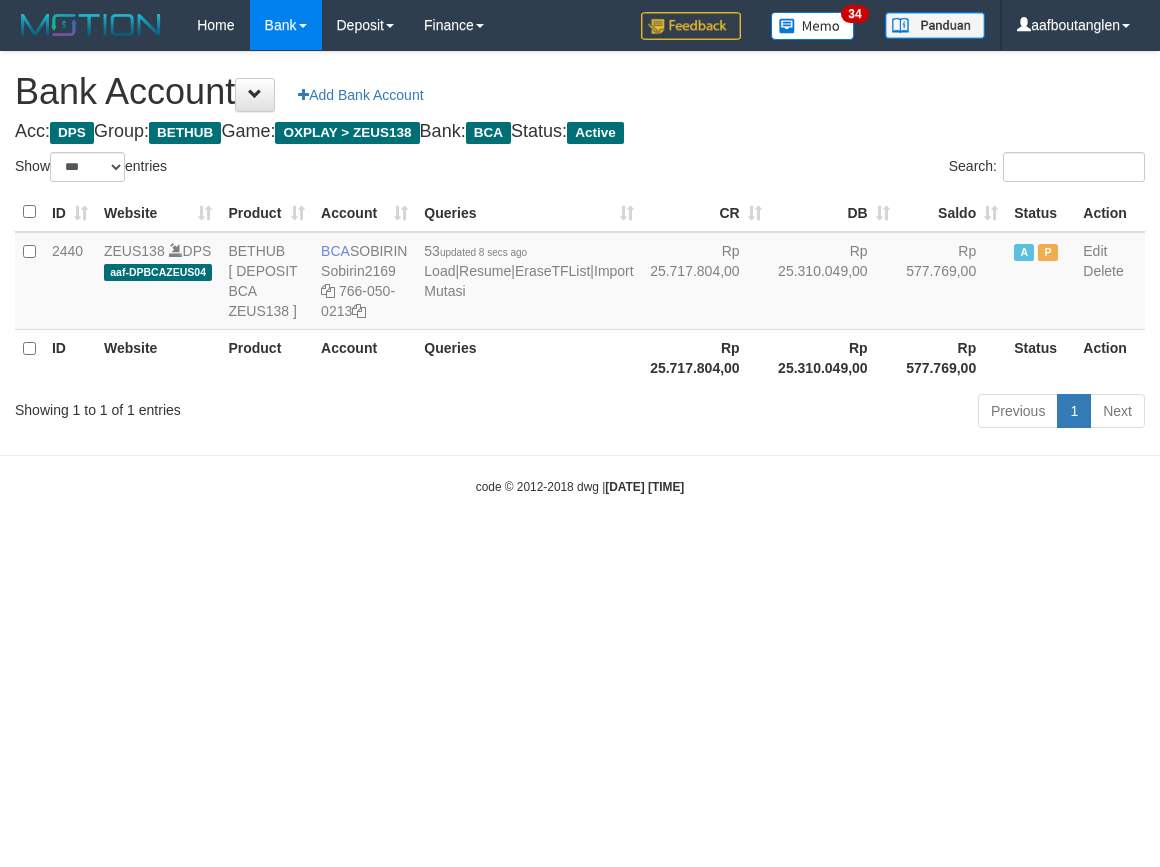 scroll, scrollTop: 0, scrollLeft: 0, axis: both 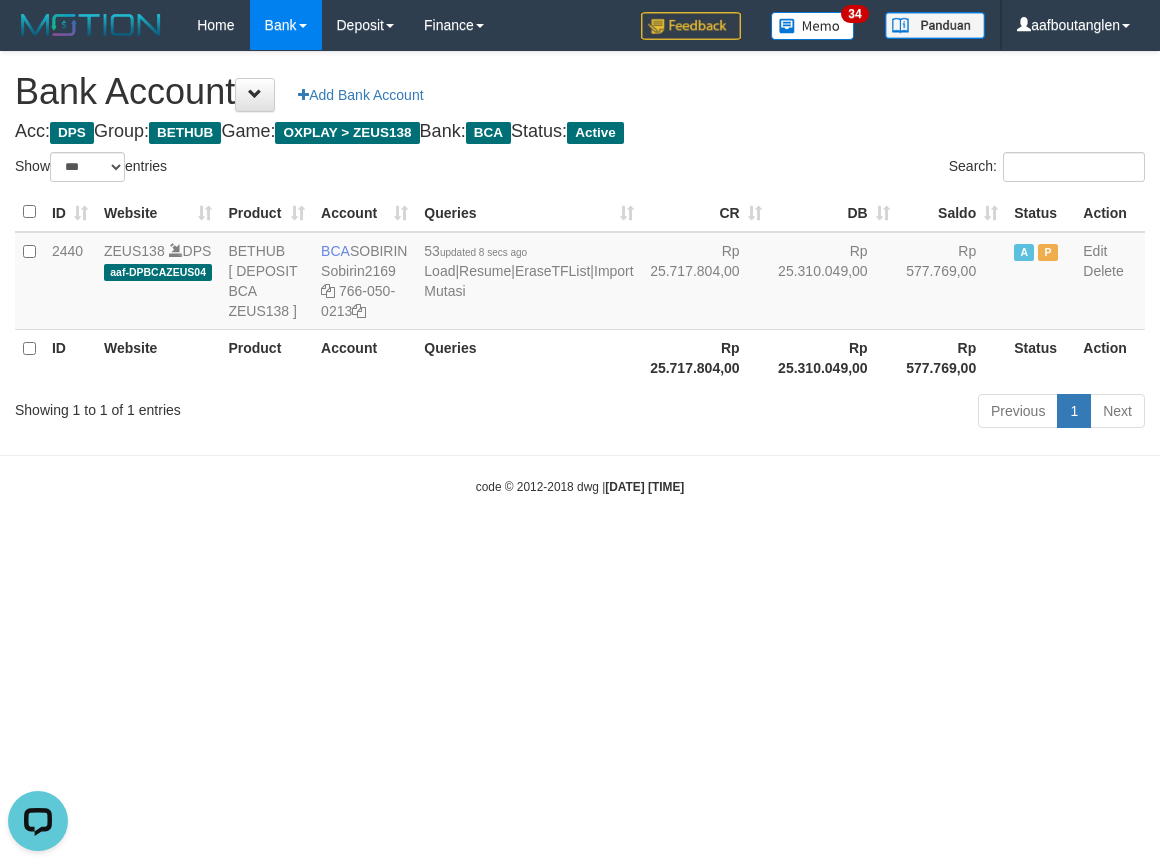 drag, startPoint x: 951, startPoint y: 717, endPoint x: 941, endPoint y: 716, distance: 10.049875 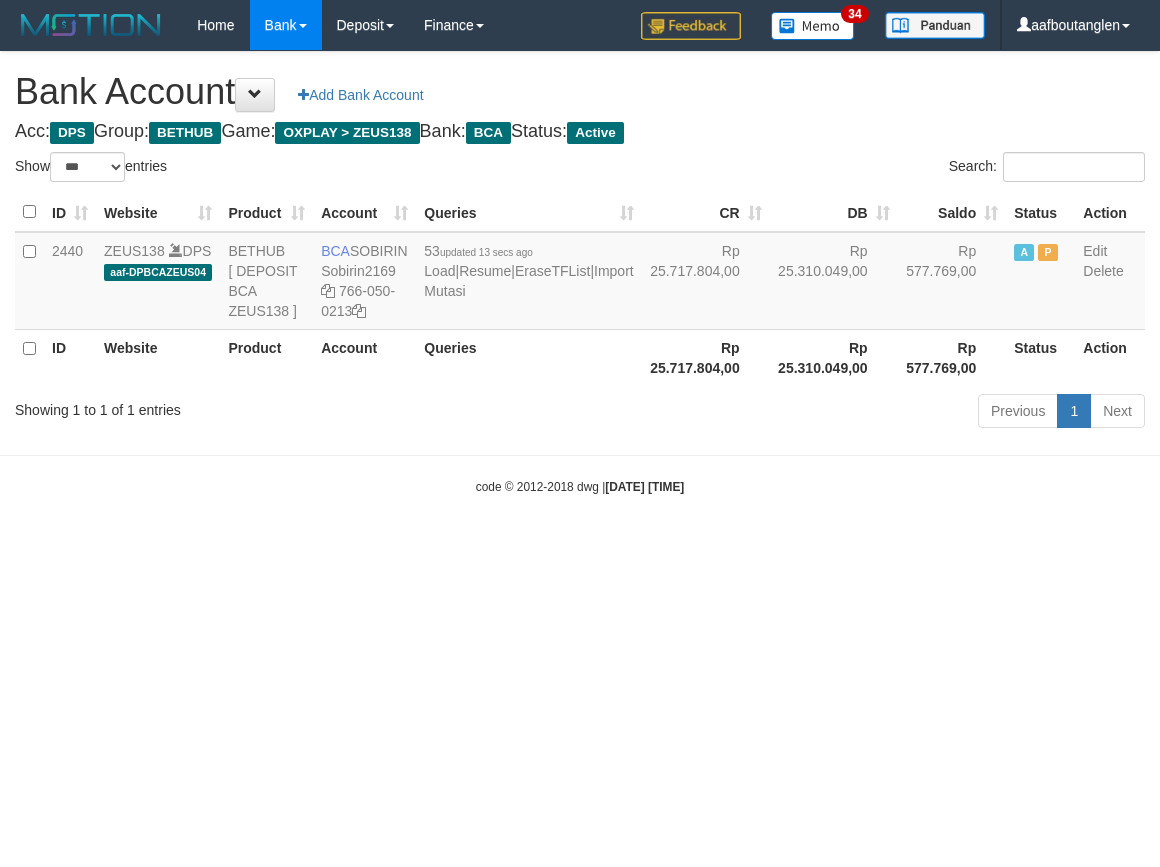 select on "***" 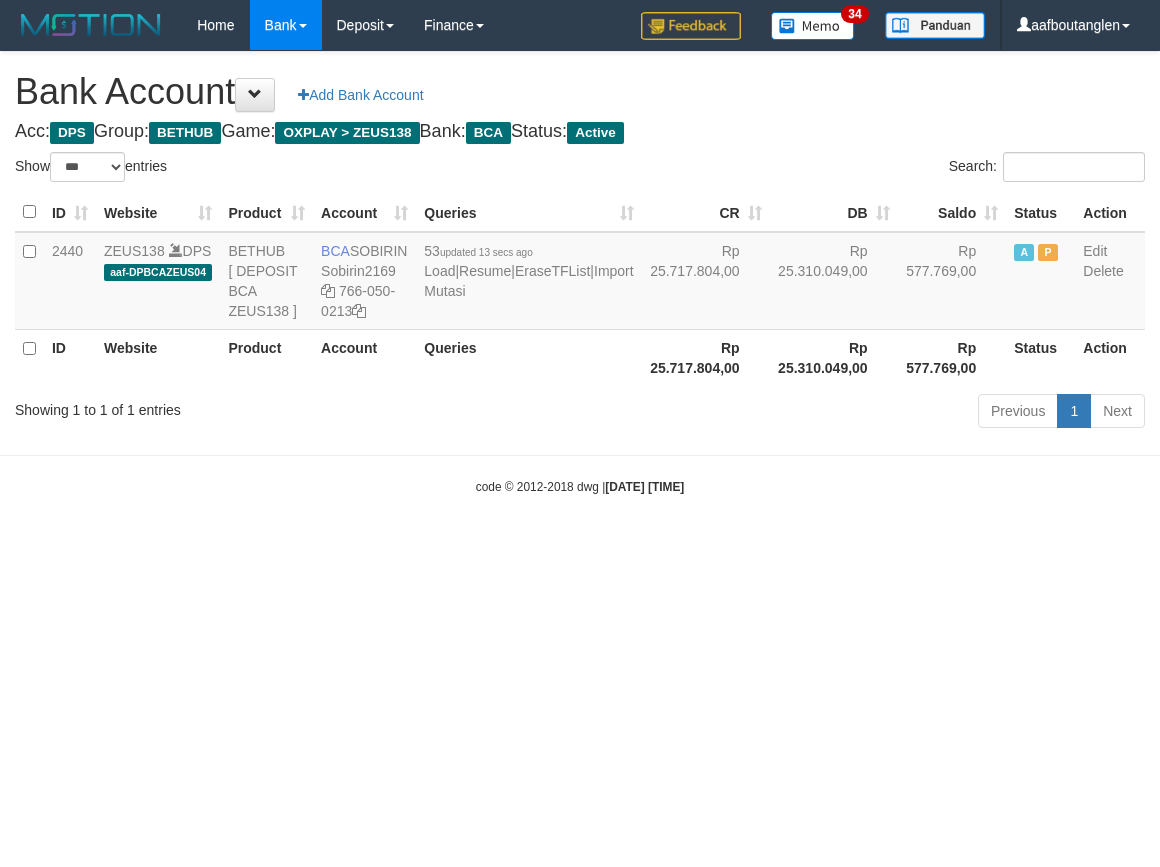 scroll, scrollTop: 0, scrollLeft: 0, axis: both 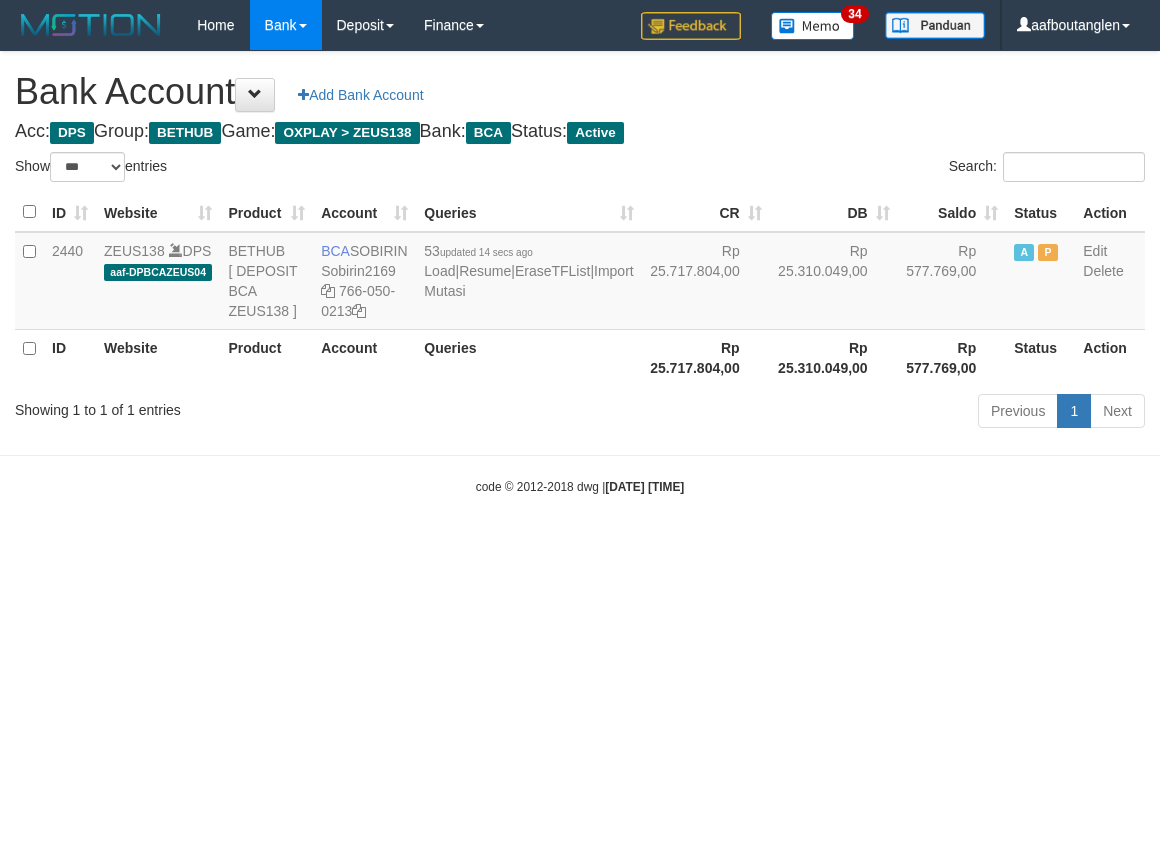 select on "***" 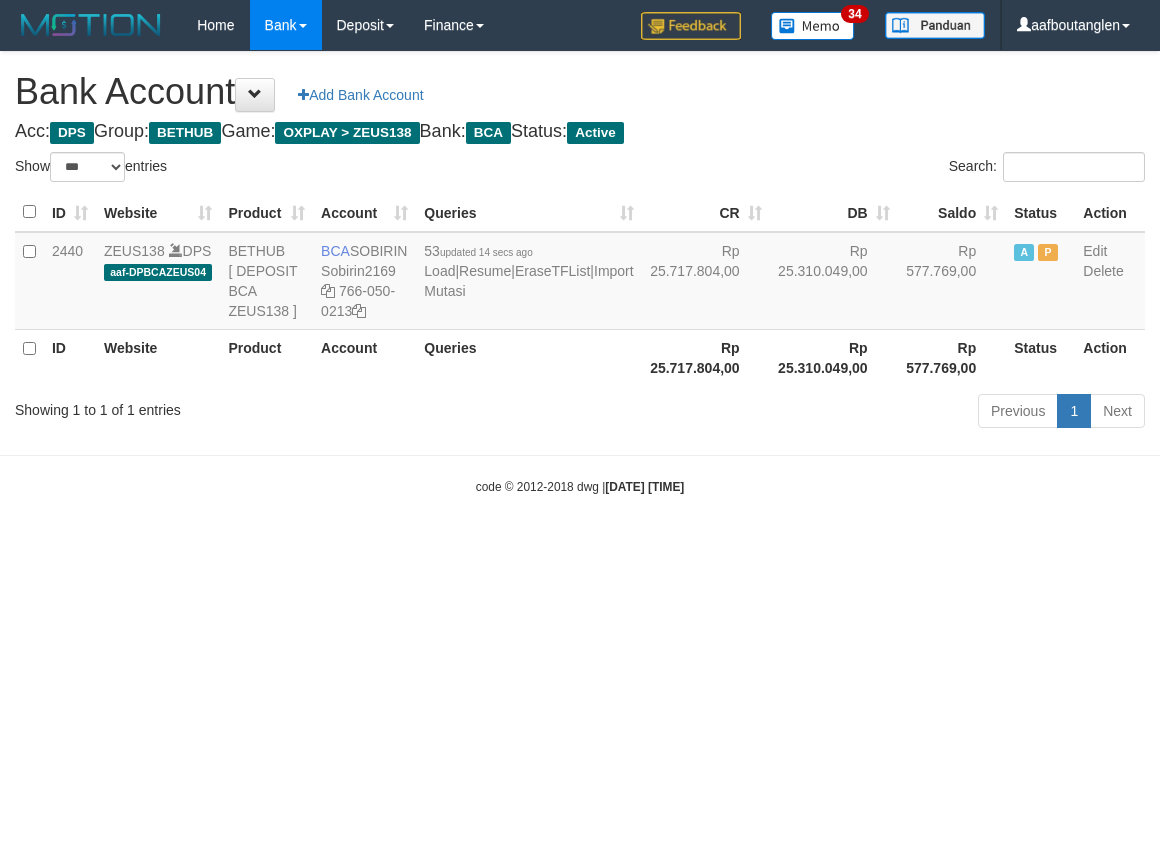 scroll, scrollTop: 0, scrollLeft: 0, axis: both 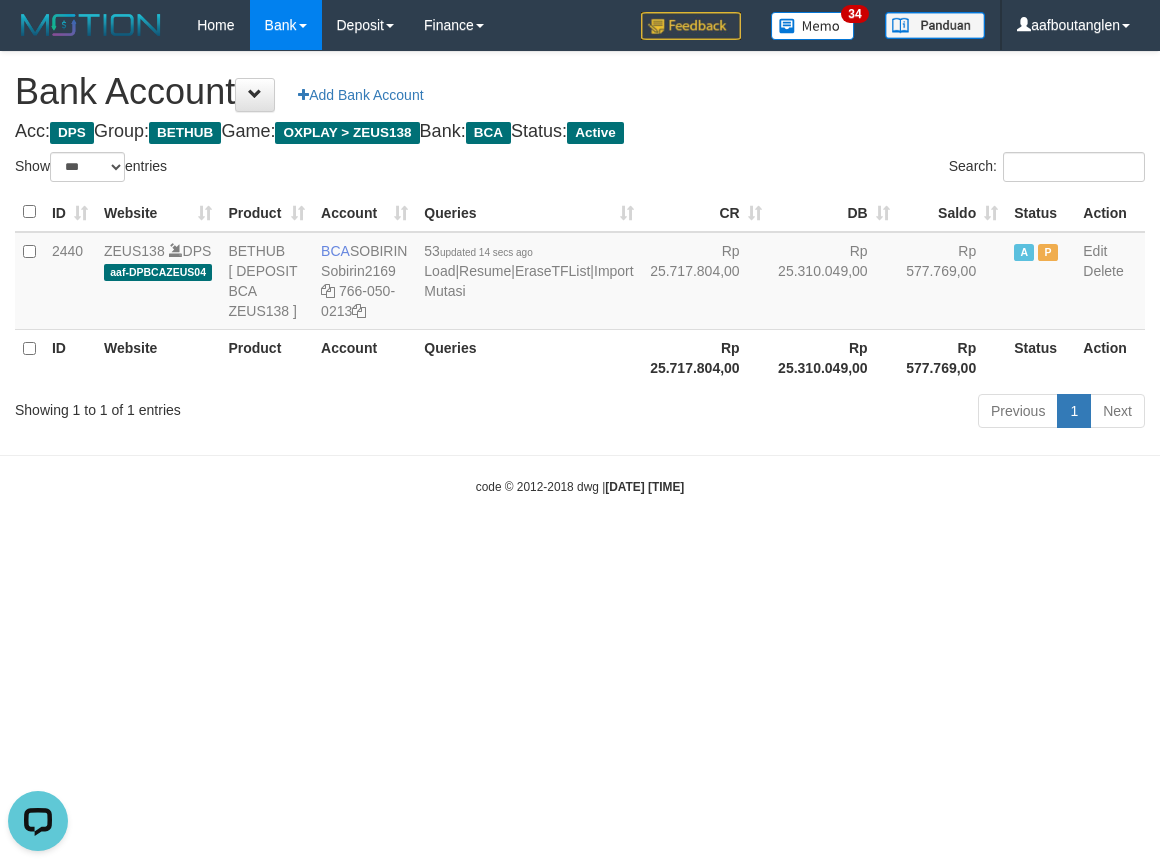 drag, startPoint x: 922, startPoint y: 576, endPoint x: 947, endPoint y: 584, distance: 26.24881 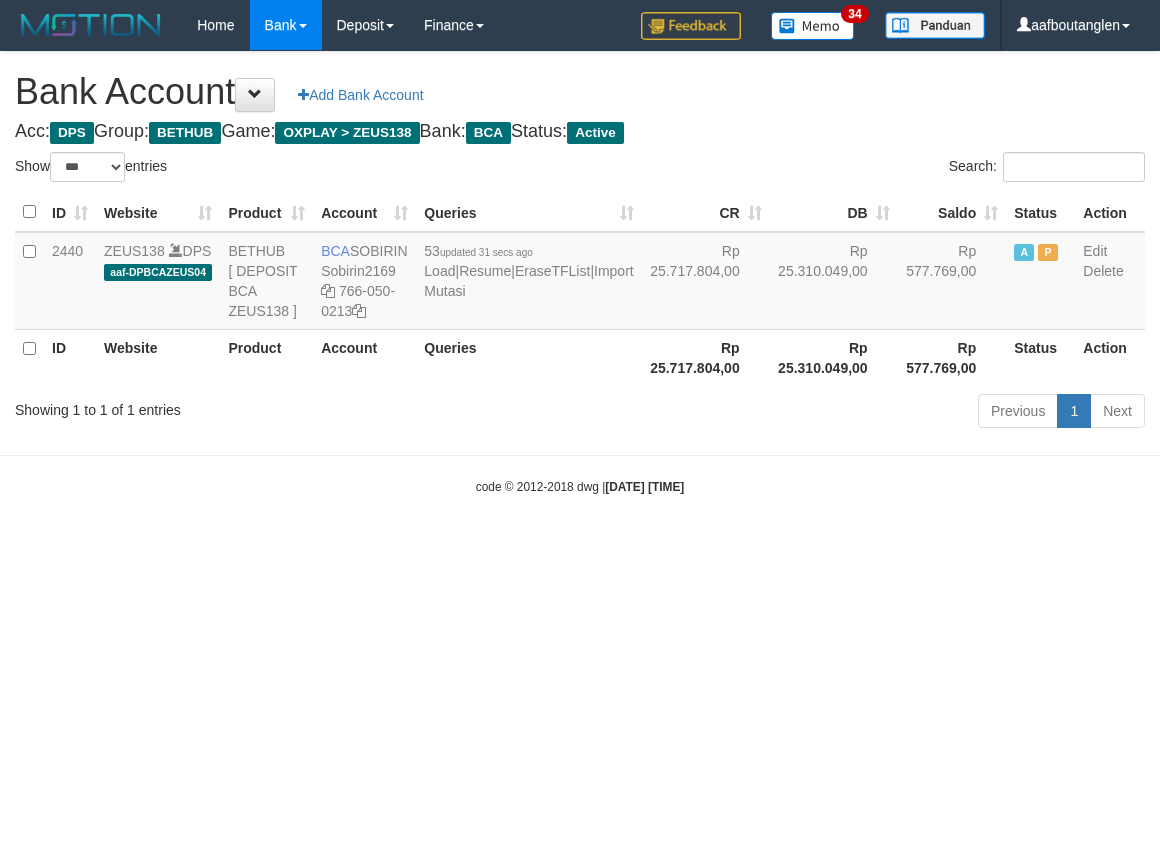 select on "***" 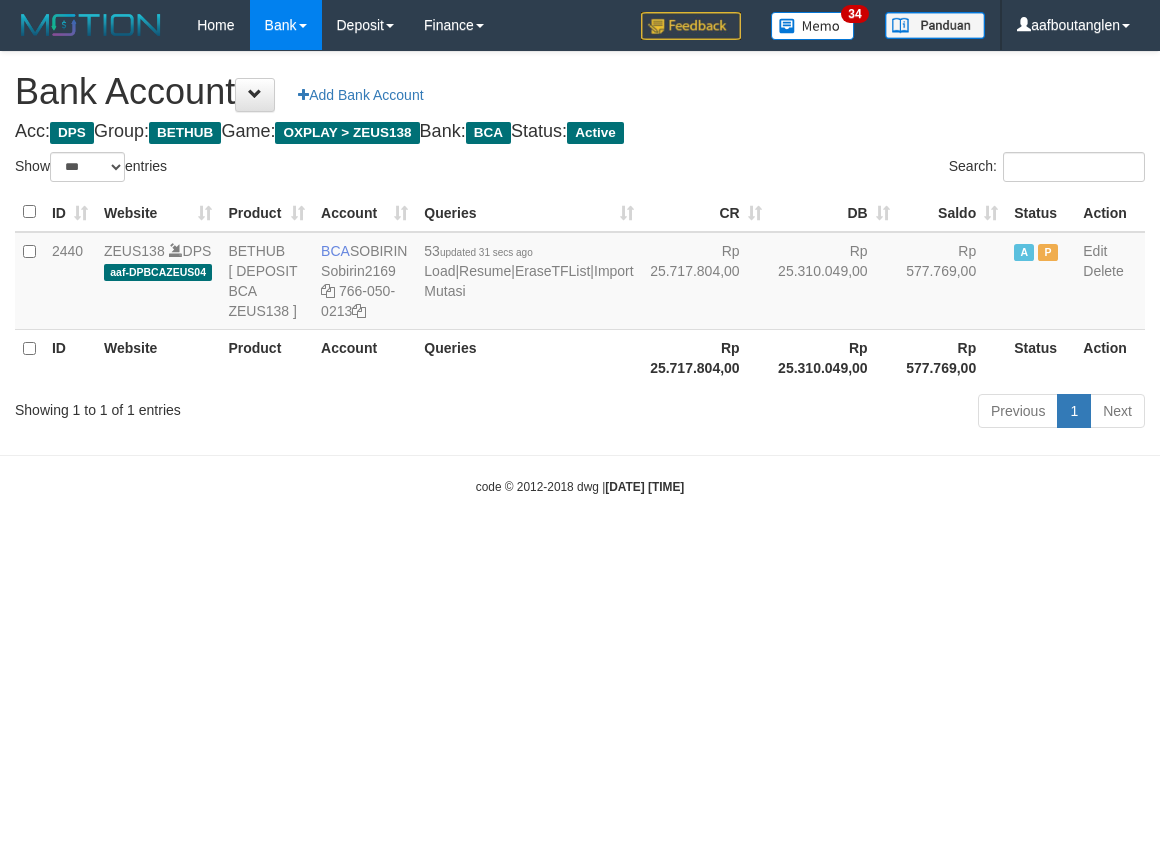 scroll, scrollTop: 0, scrollLeft: 0, axis: both 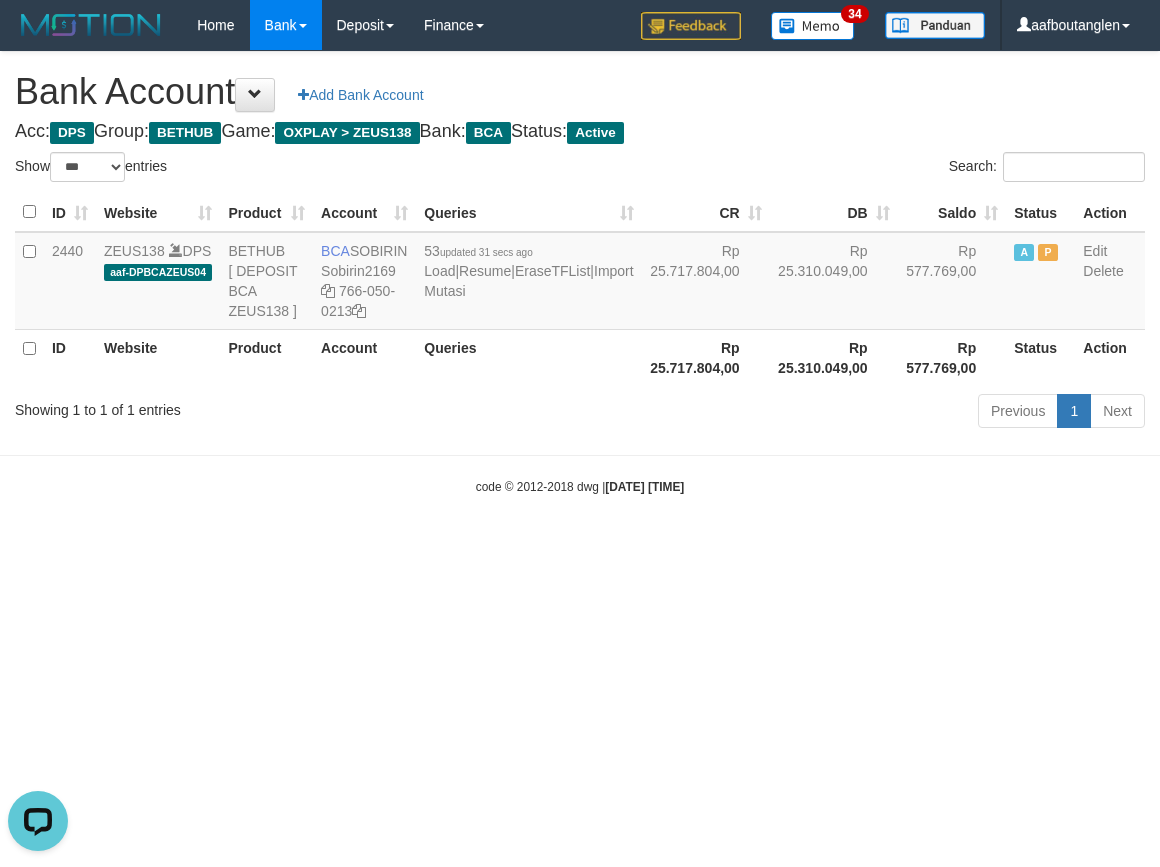 drag, startPoint x: 7, startPoint y: 577, endPoint x: 34, endPoint y: 565, distance: 29.546574 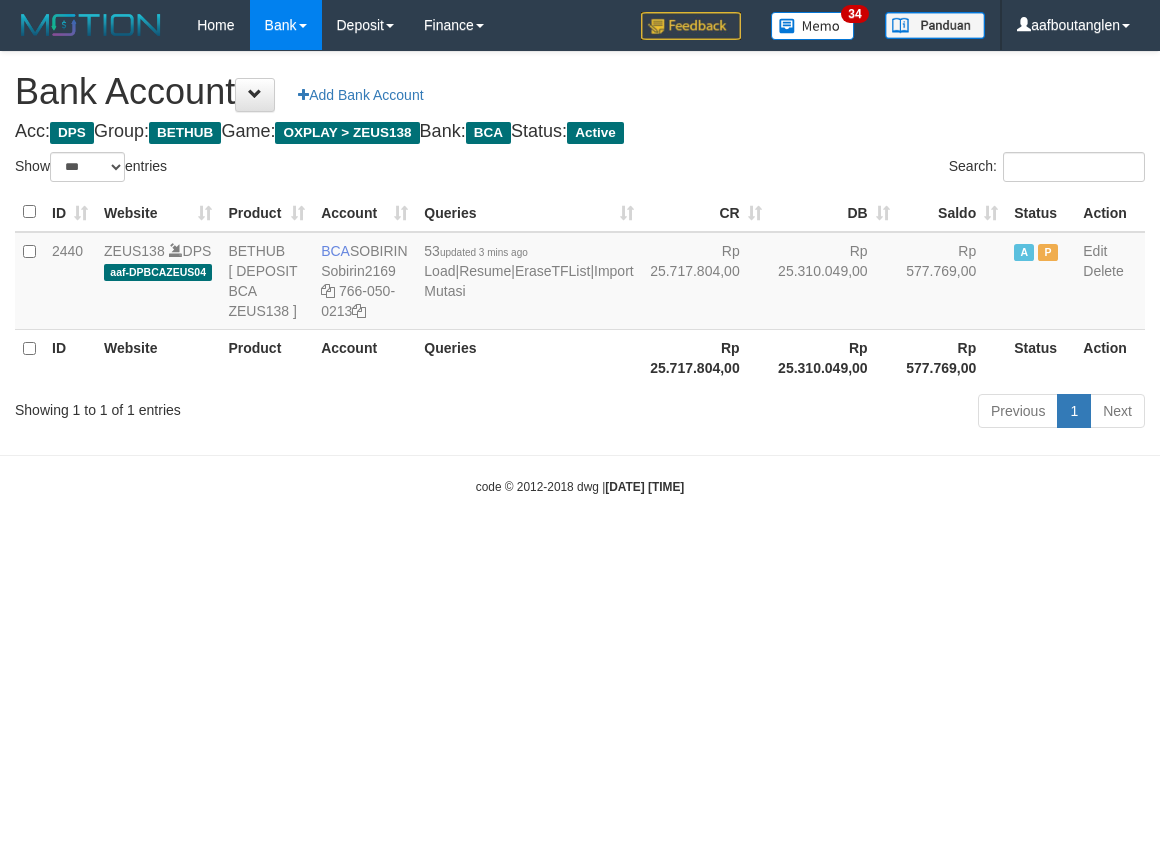 select on "***" 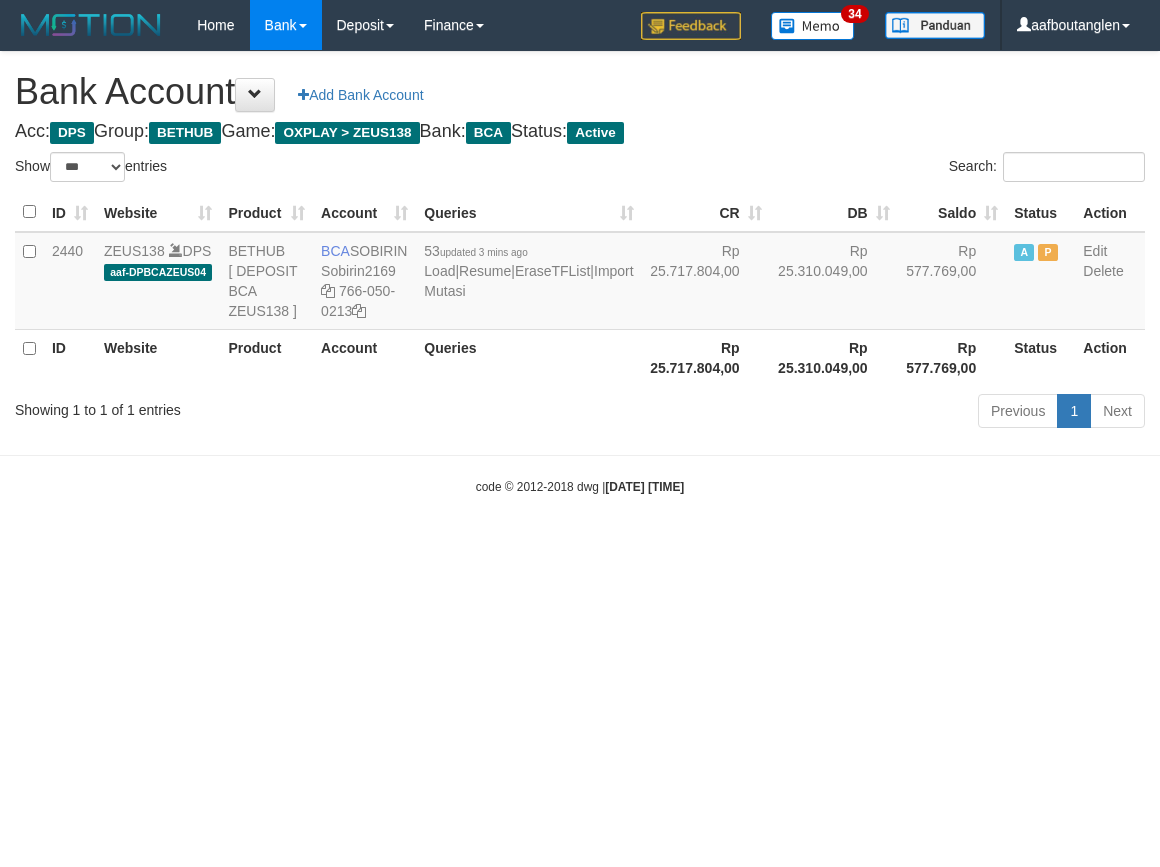 scroll, scrollTop: 0, scrollLeft: 0, axis: both 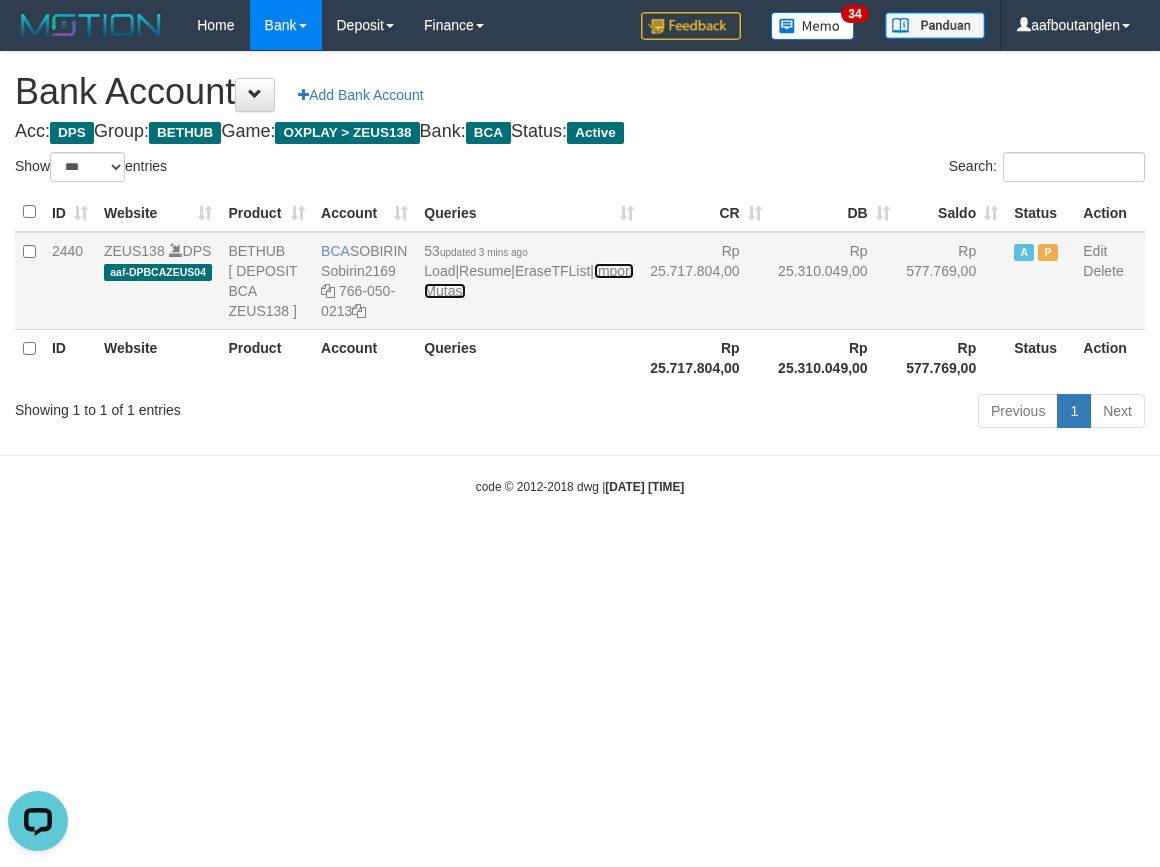 click on "Import Mutasi" at bounding box center (528, 281) 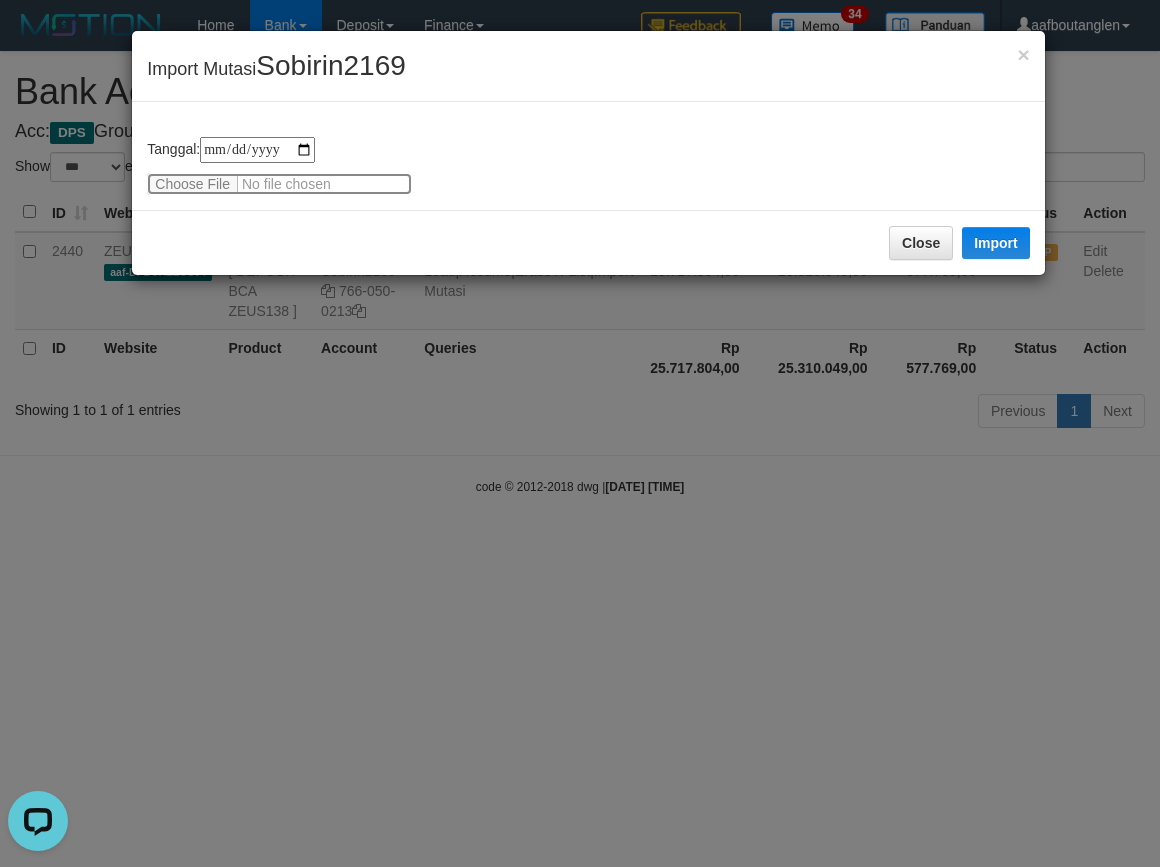 click at bounding box center [279, 184] 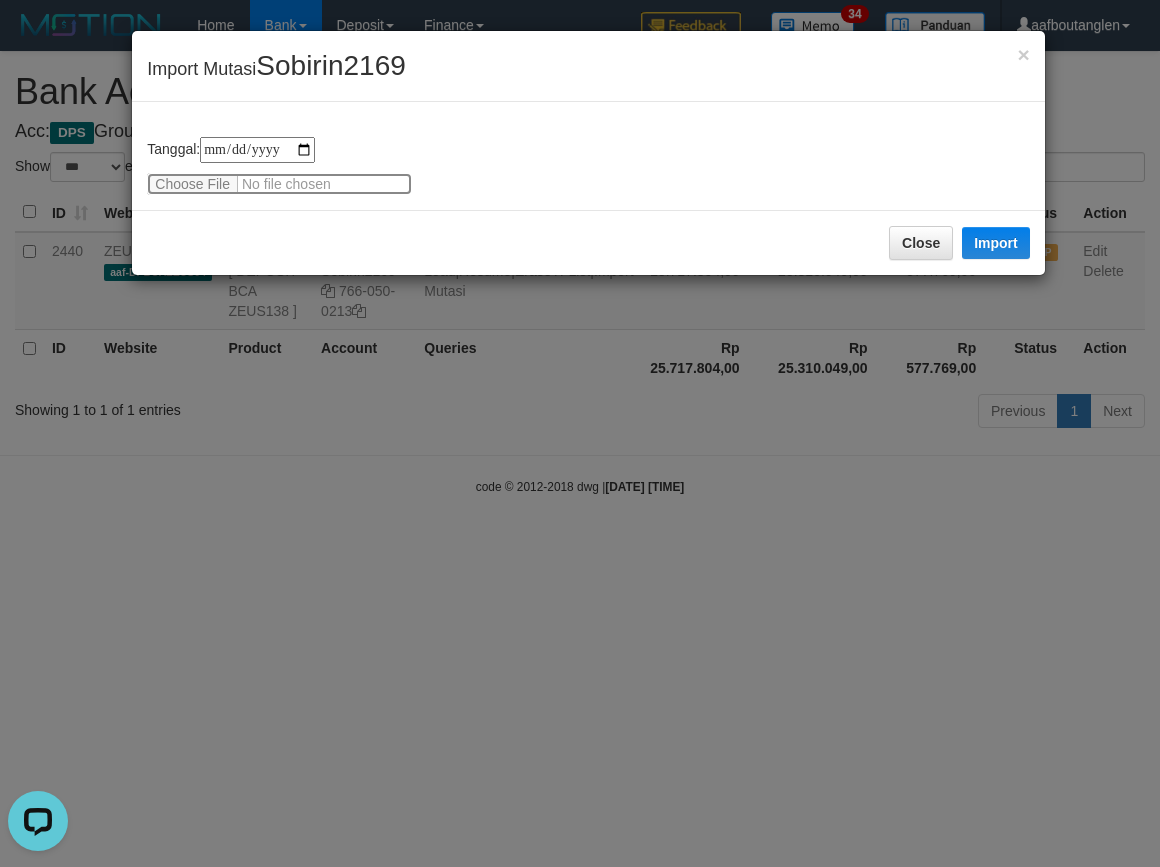 type on "**********" 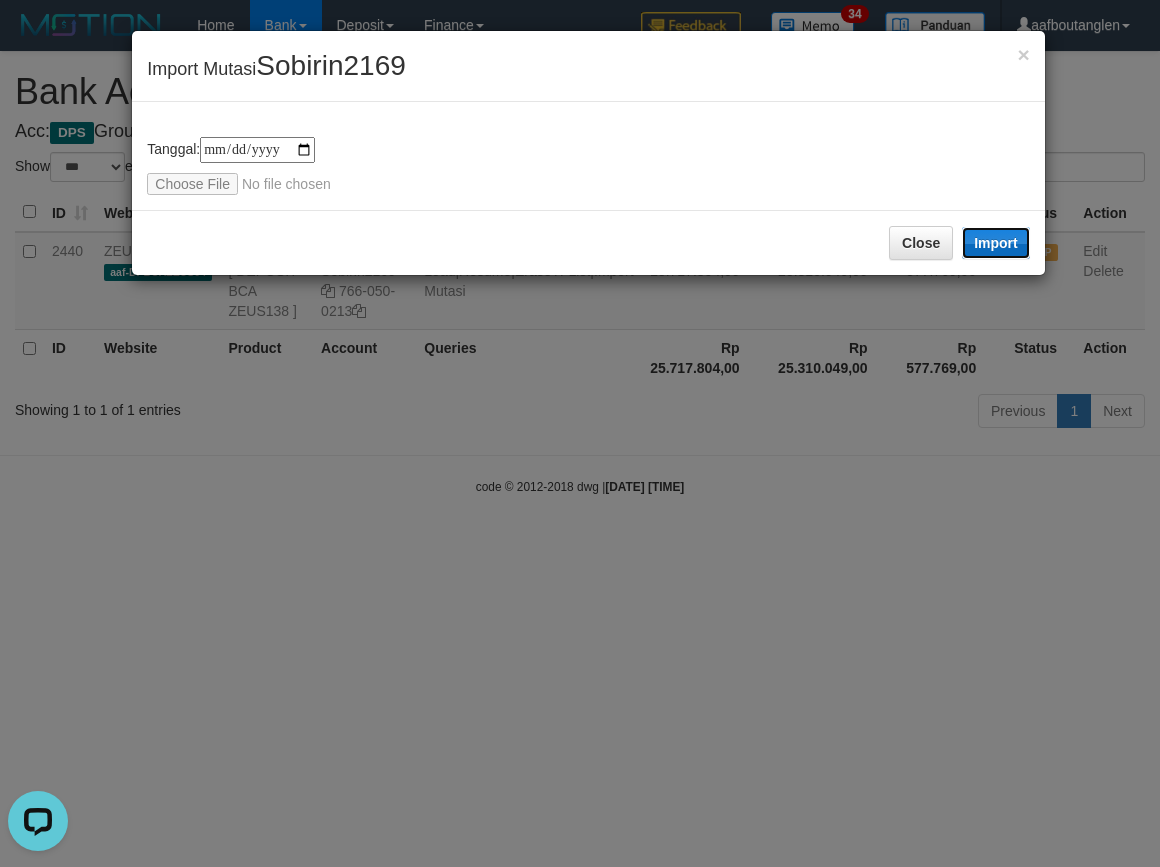 click on "Import" at bounding box center (996, 243) 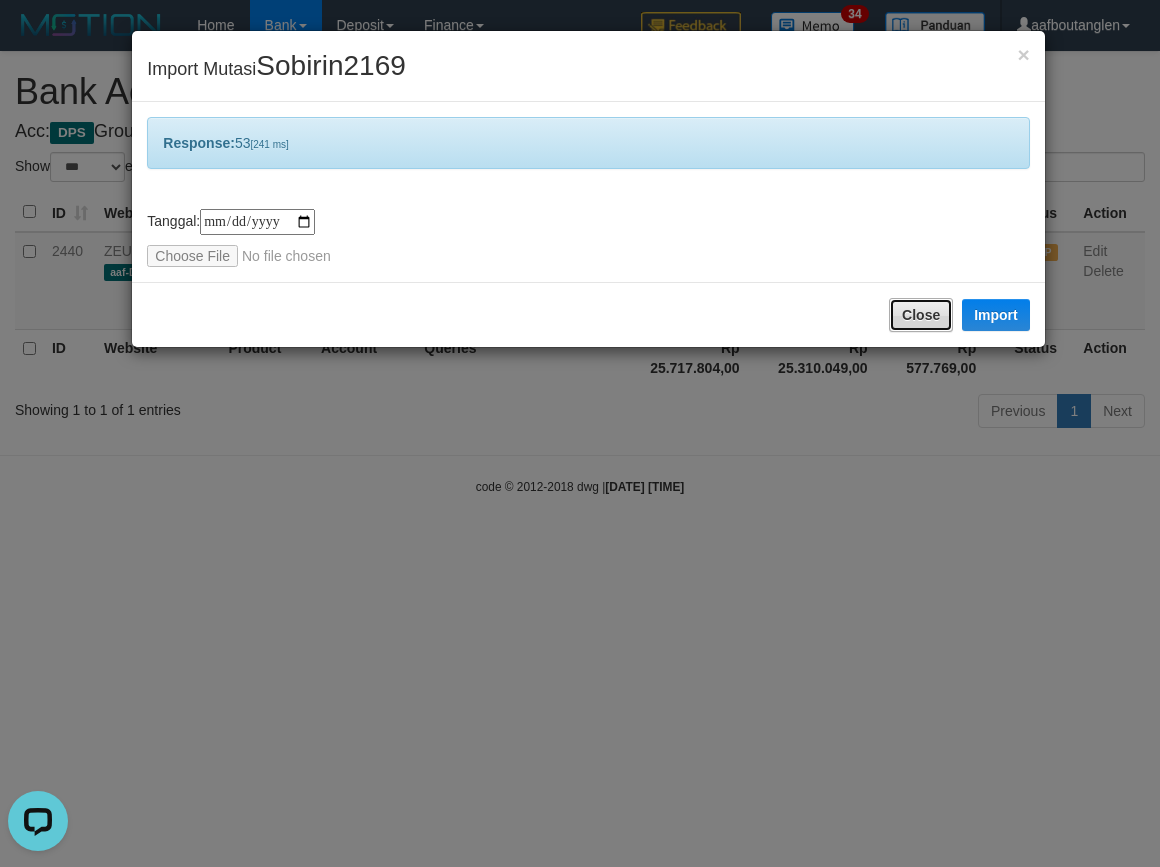 click on "Close" at bounding box center (921, 315) 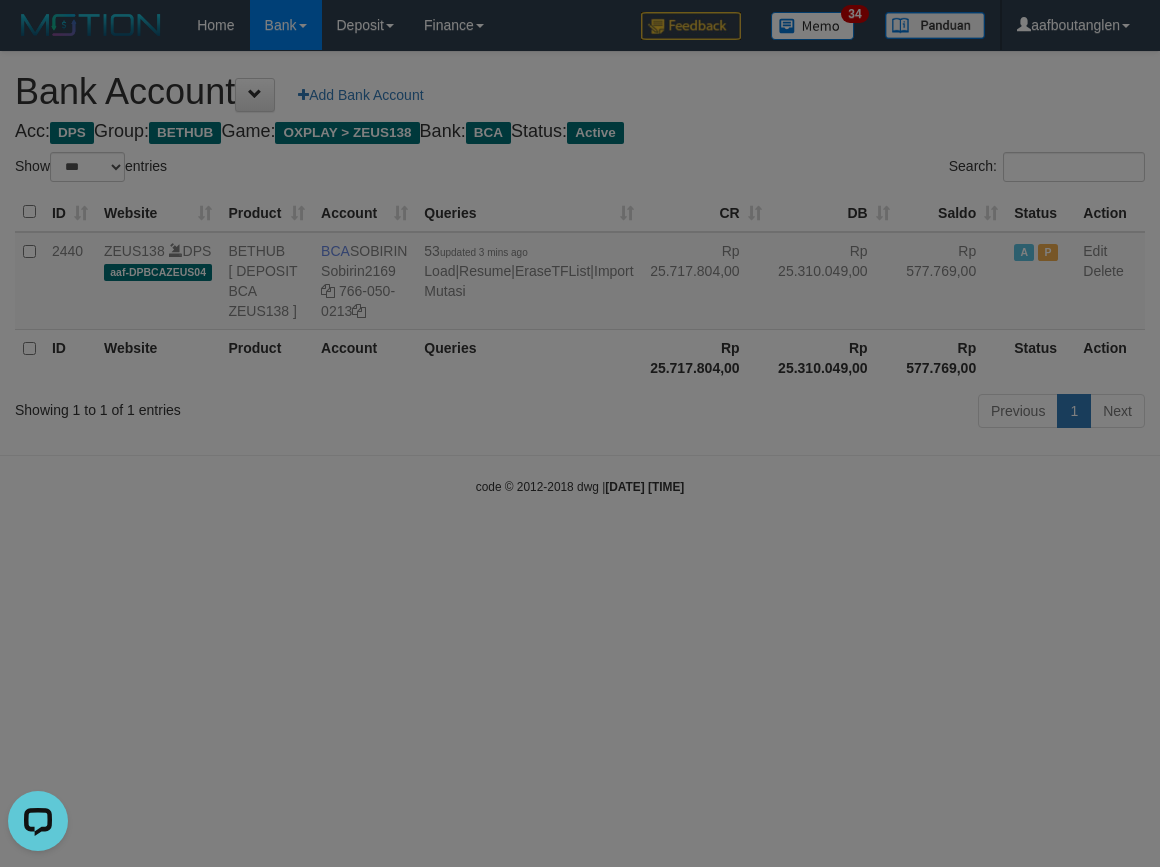 click at bounding box center [580, 433] 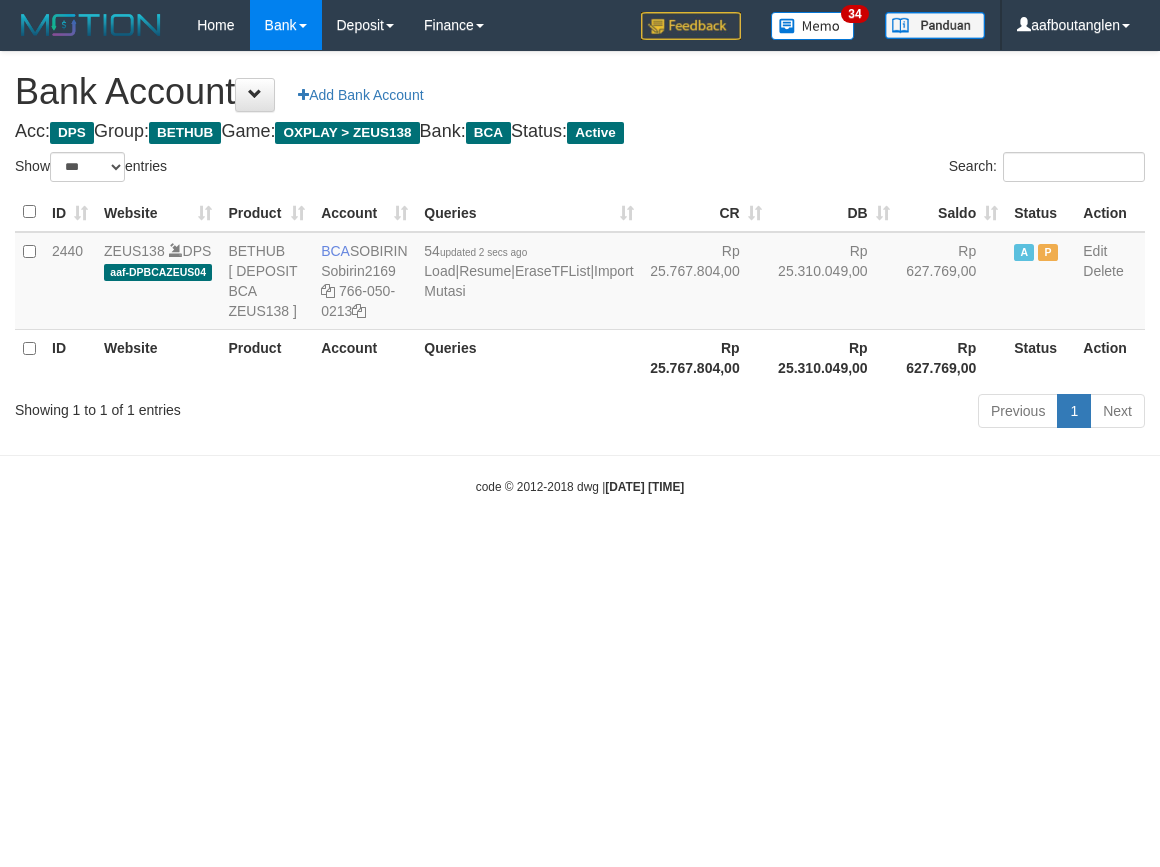 select on "***" 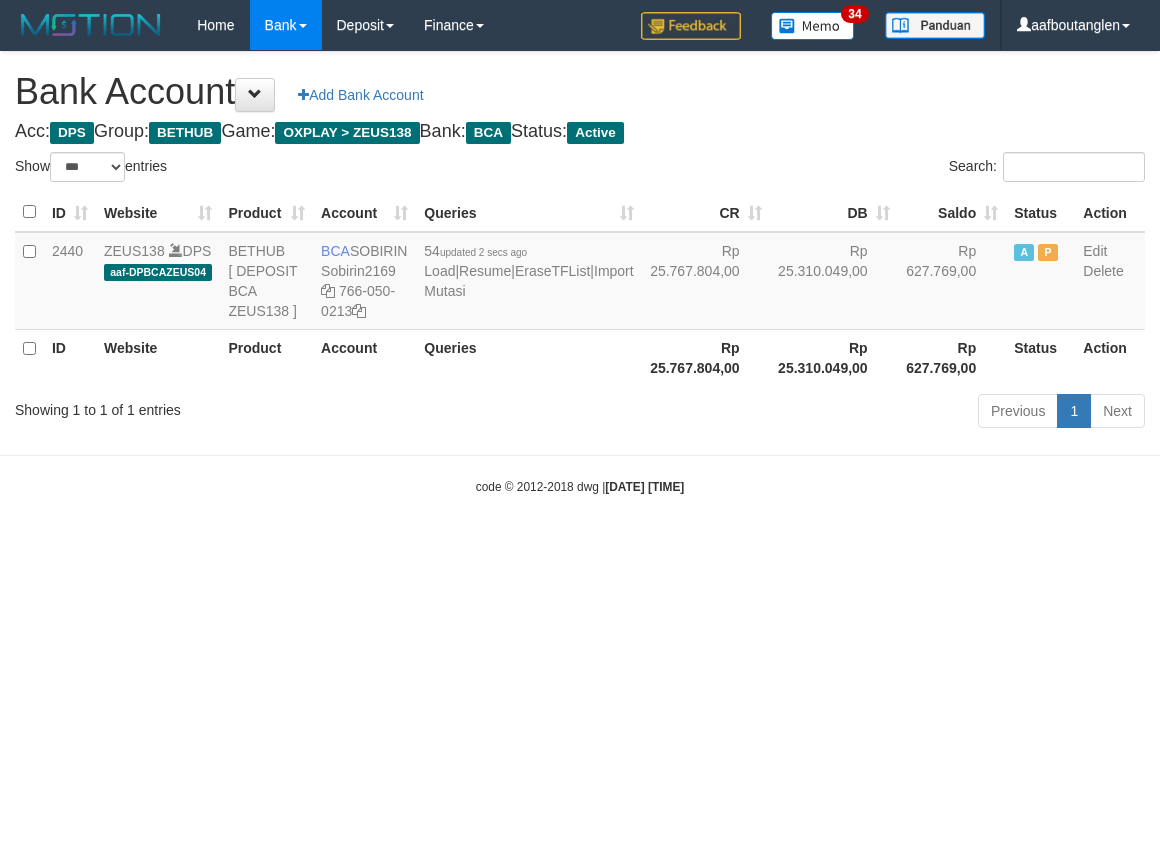 scroll, scrollTop: 0, scrollLeft: 0, axis: both 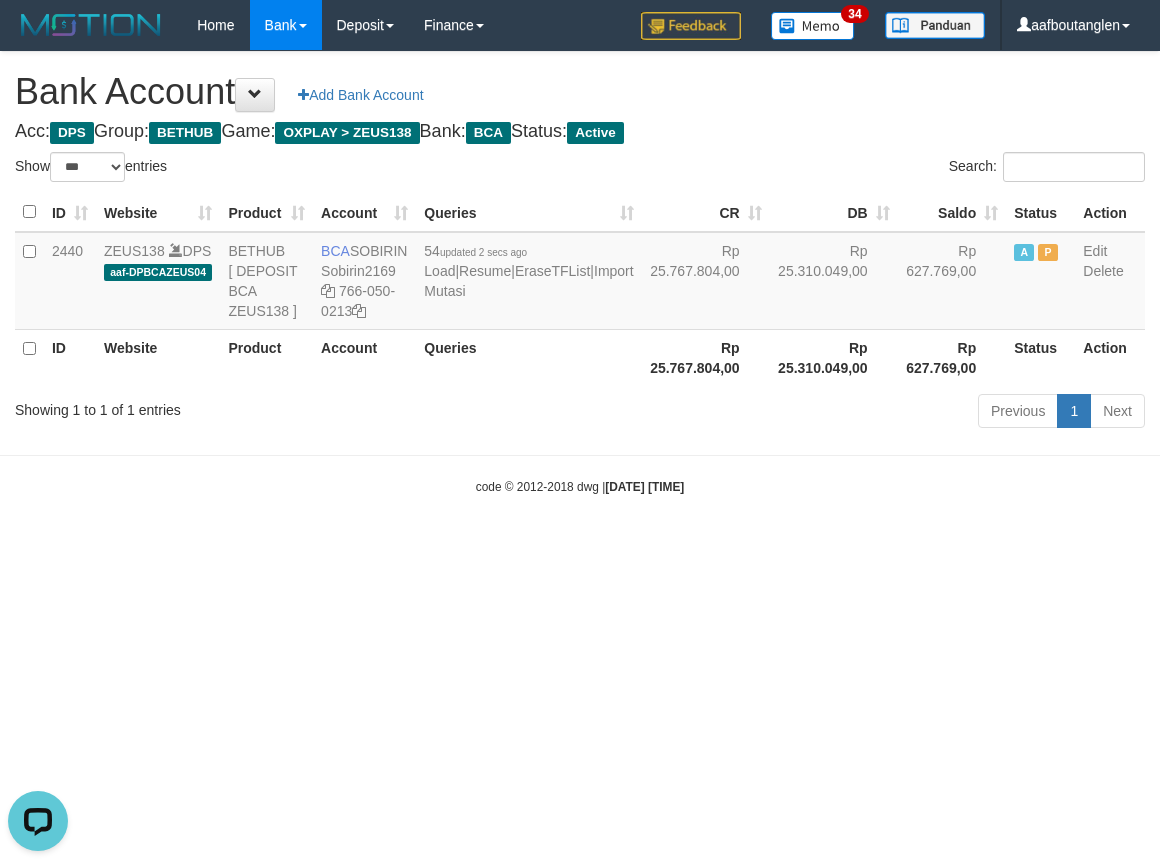 drag, startPoint x: 827, startPoint y: 607, endPoint x: 835, endPoint y: 598, distance: 12.0415945 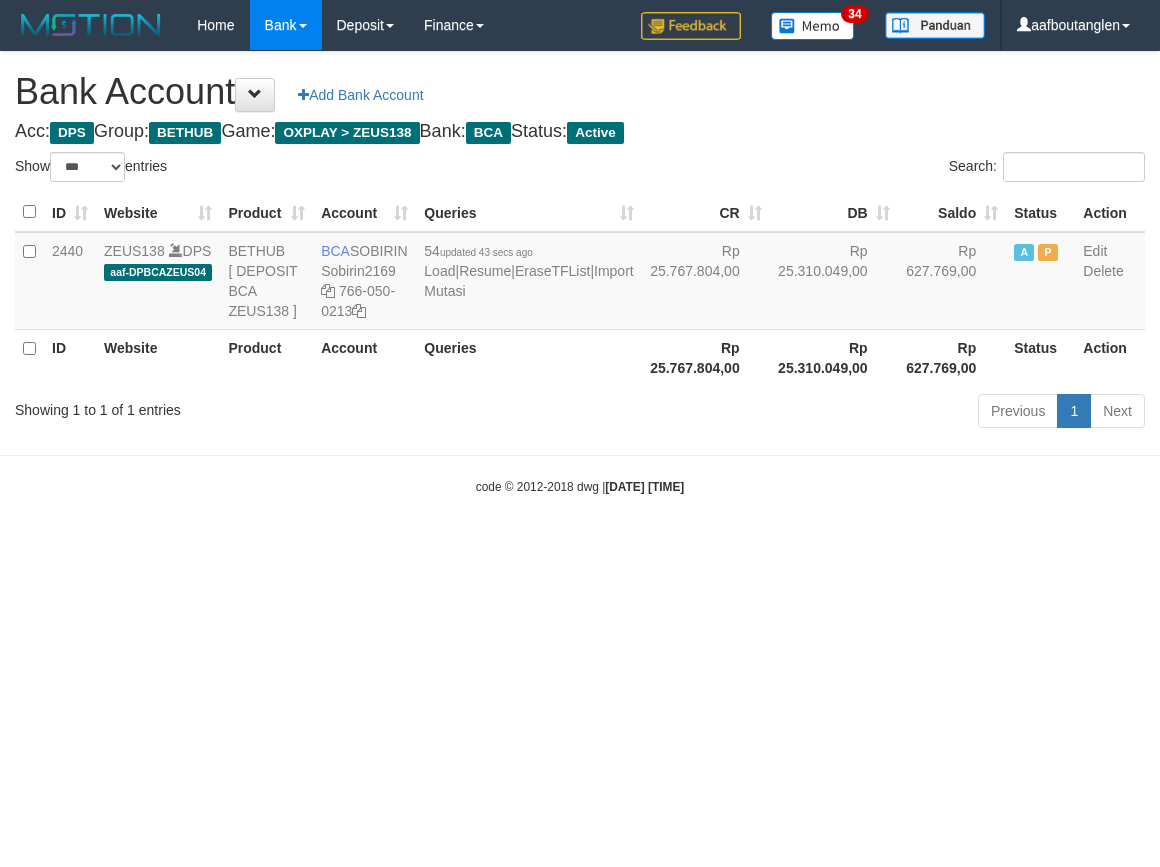 select on "***" 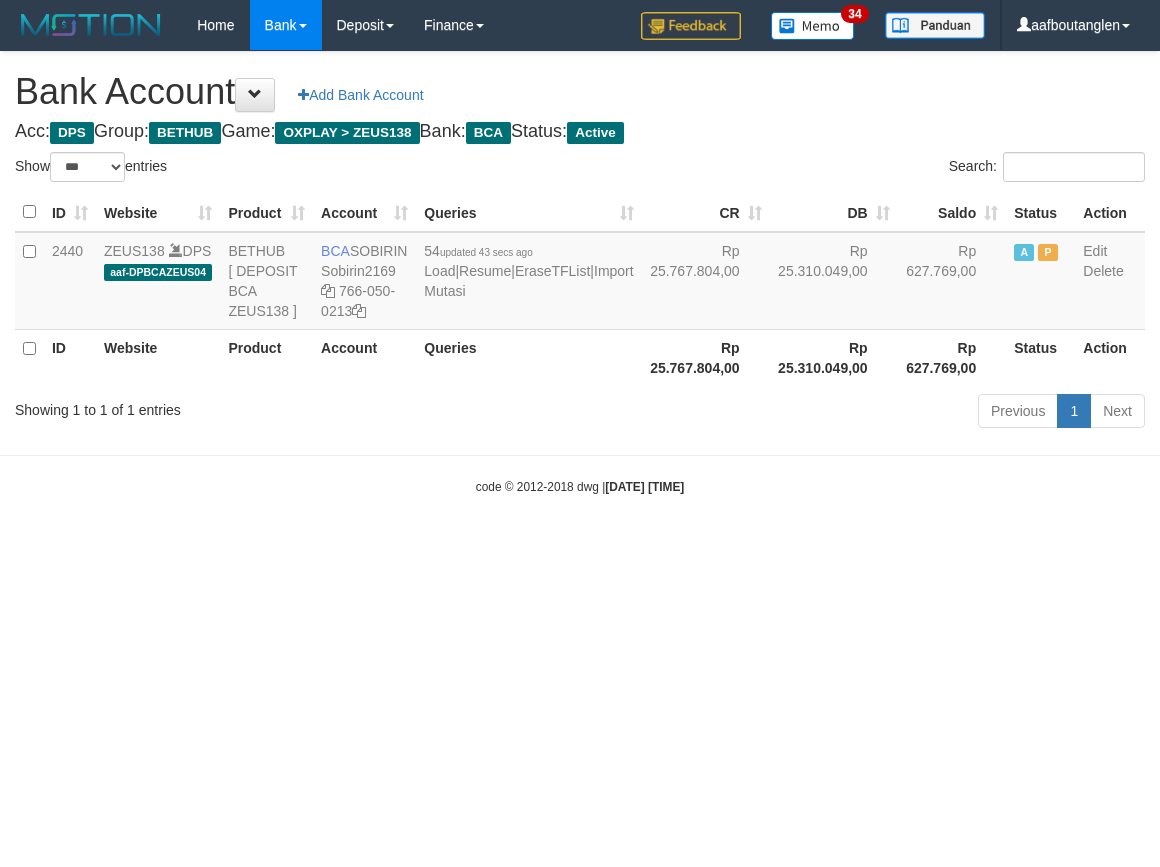scroll, scrollTop: 0, scrollLeft: 0, axis: both 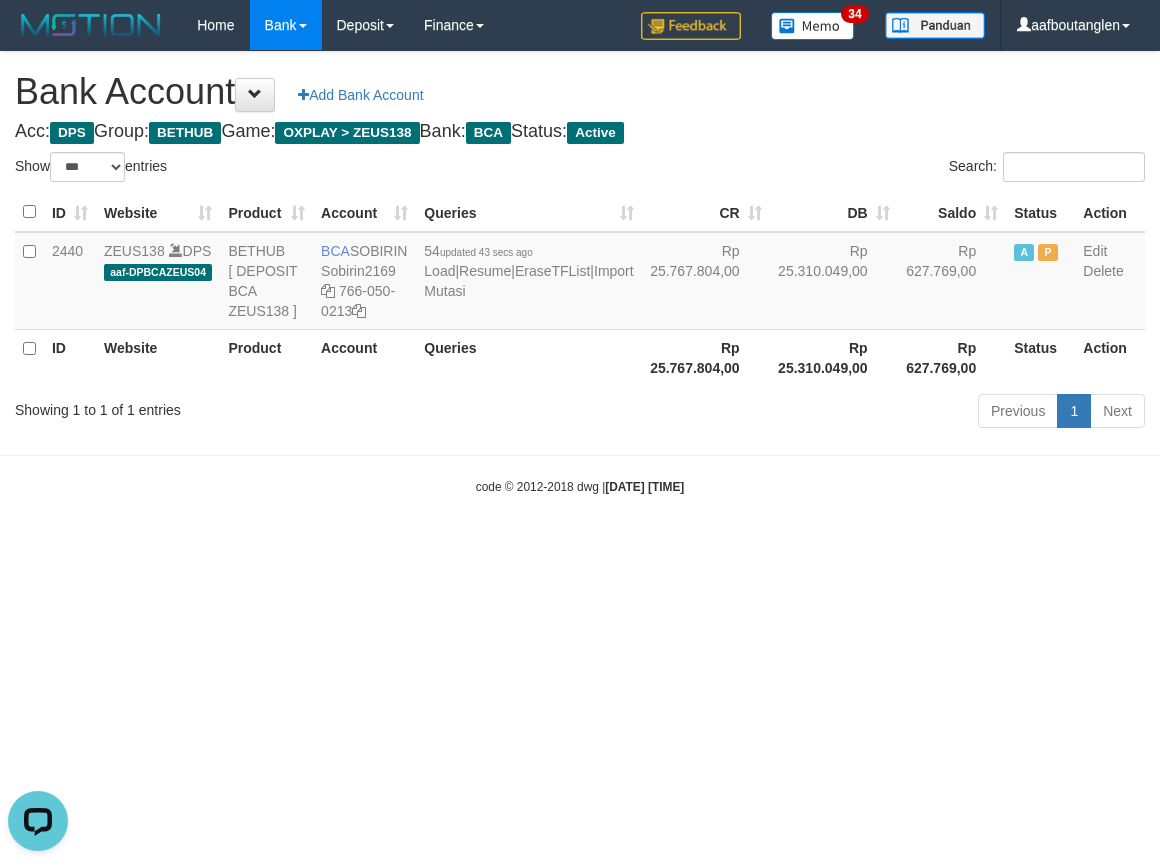 drag, startPoint x: 912, startPoint y: 551, endPoint x: 890, endPoint y: 545, distance: 22.803509 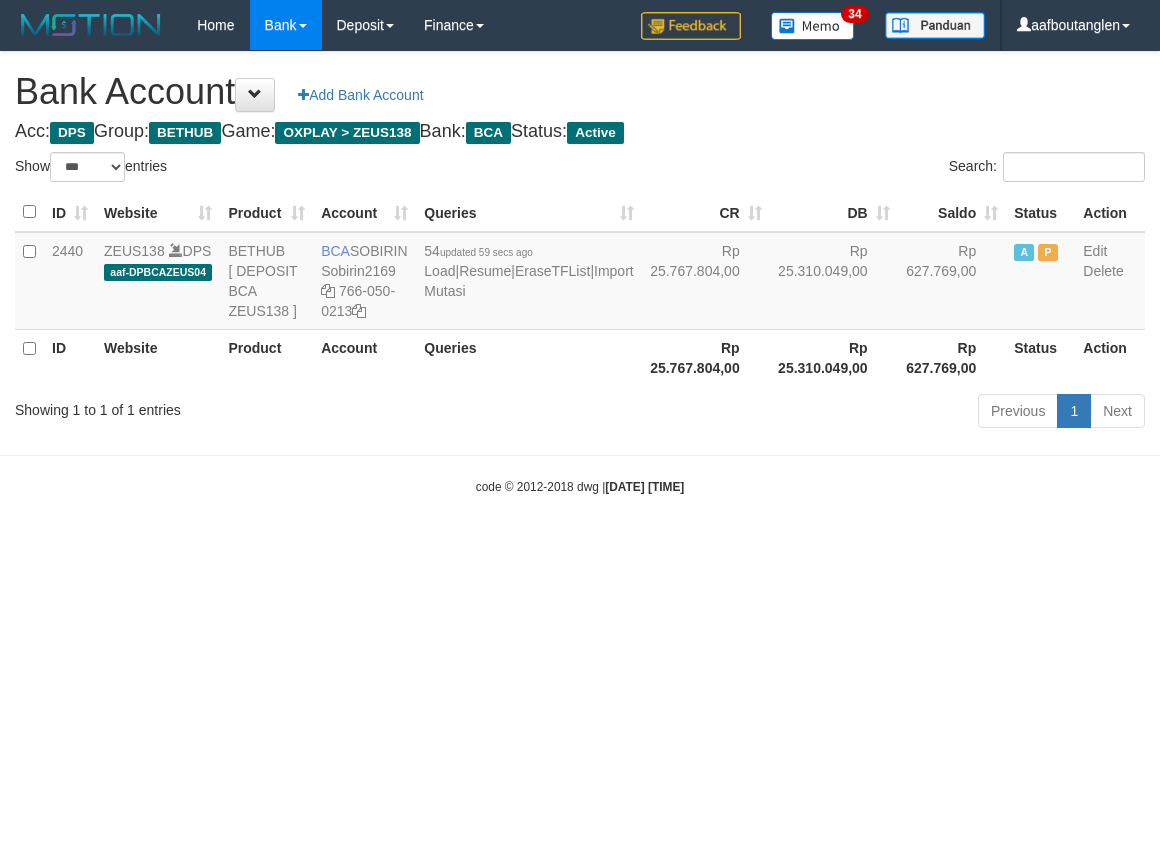 select on "***" 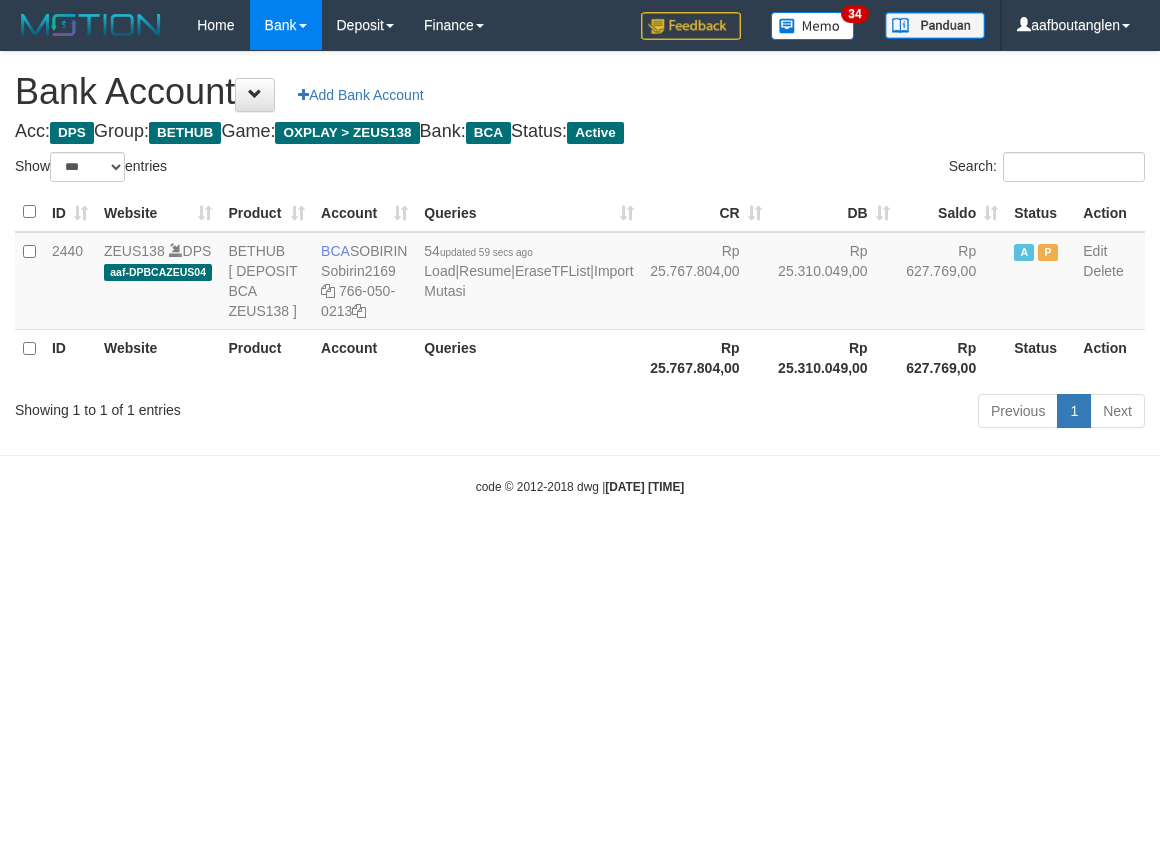 scroll, scrollTop: 0, scrollLeft: 0, axis: both 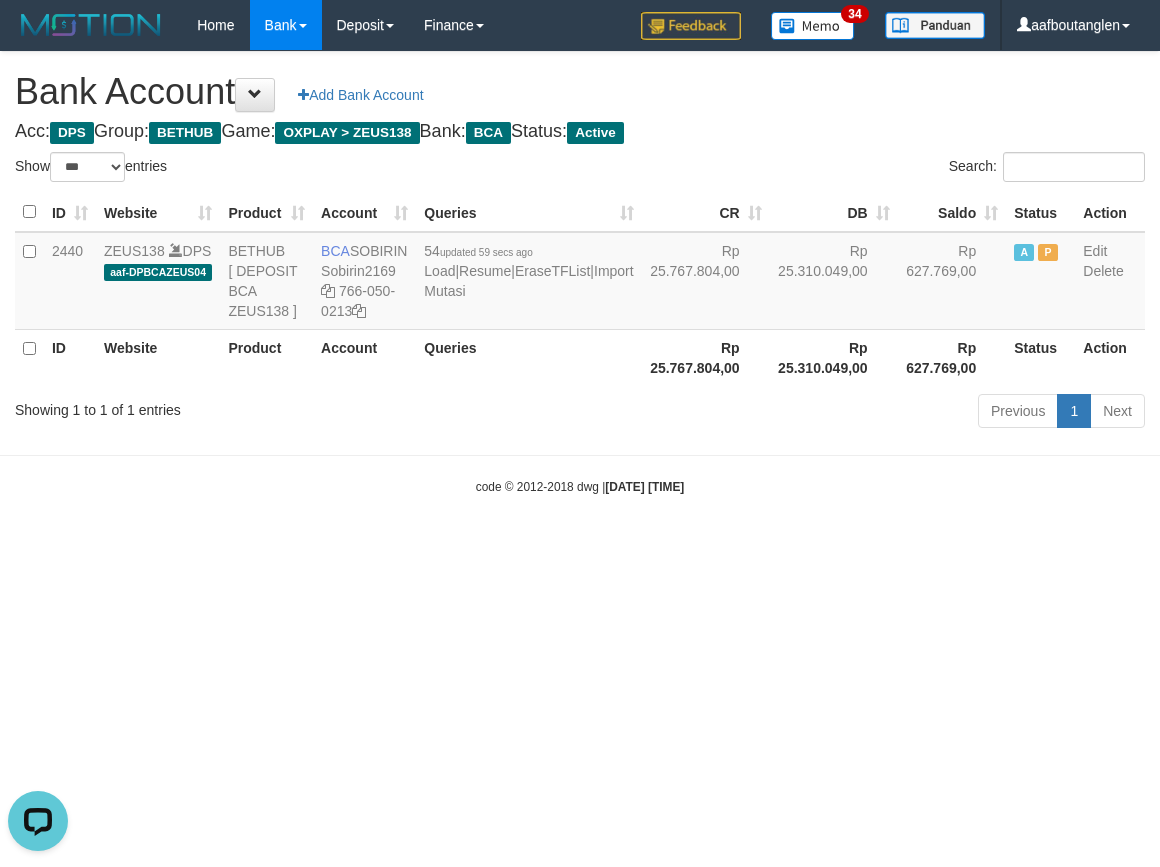 click on "Toggle navigation
Home
Bank
Account List
Deposit
DPS List
History
Note DPS
Finance
Financial Data
aafboutanglen
My Profile
Log Out
34" at bounding box center (580, 273) 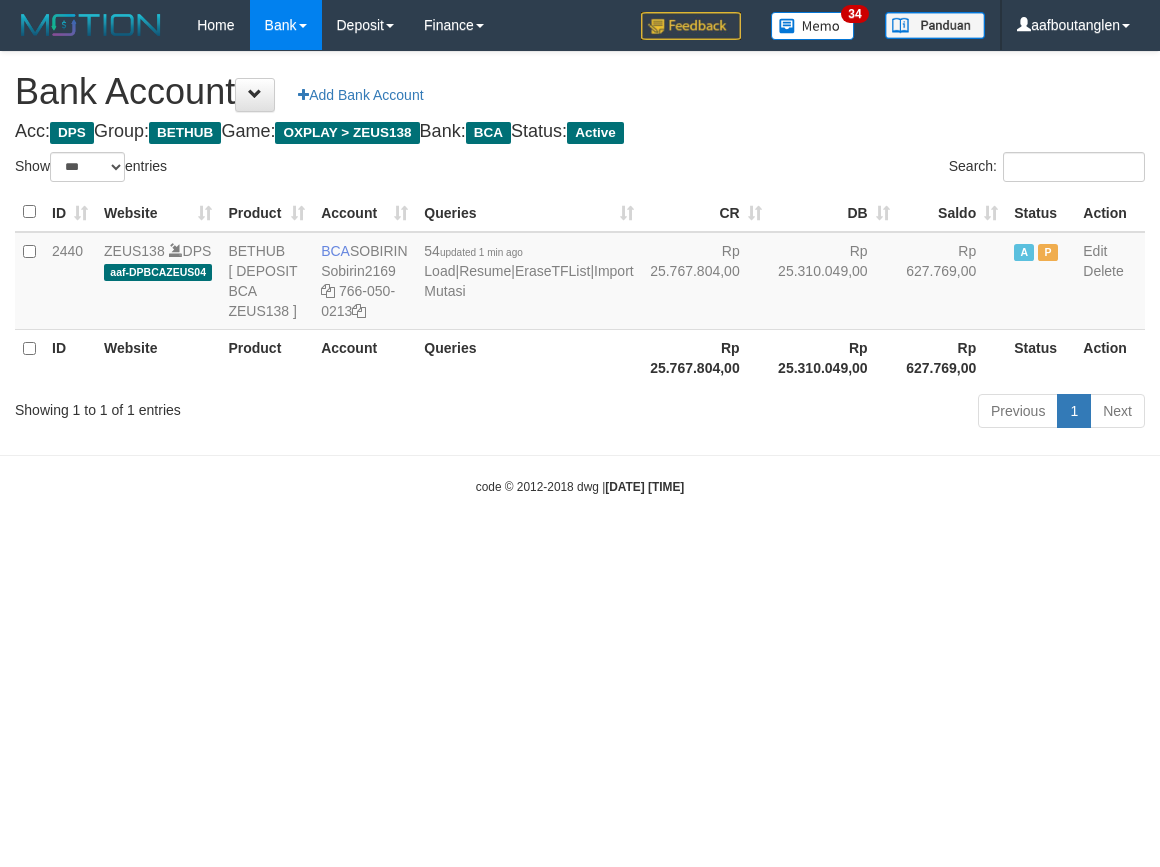 select on "***" 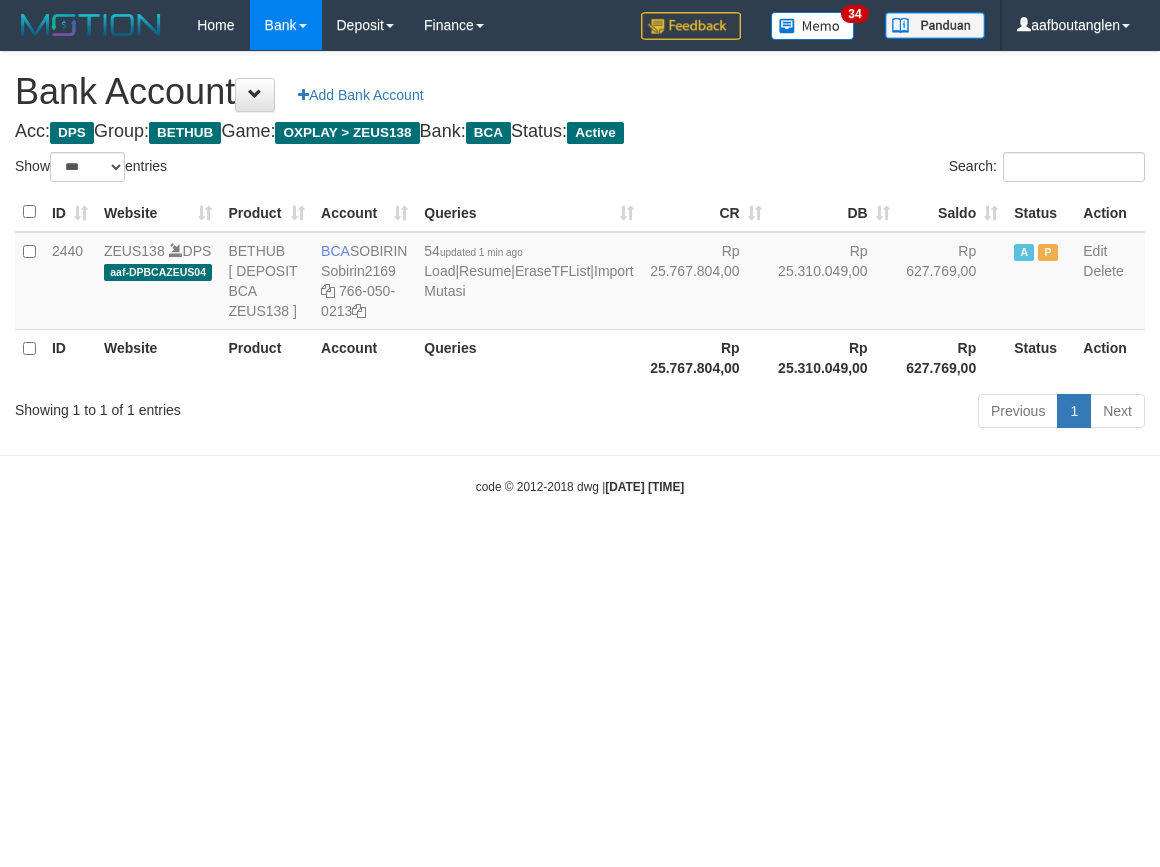 scroll, scrollTop: 0, scrollLeft: 0, axis: both 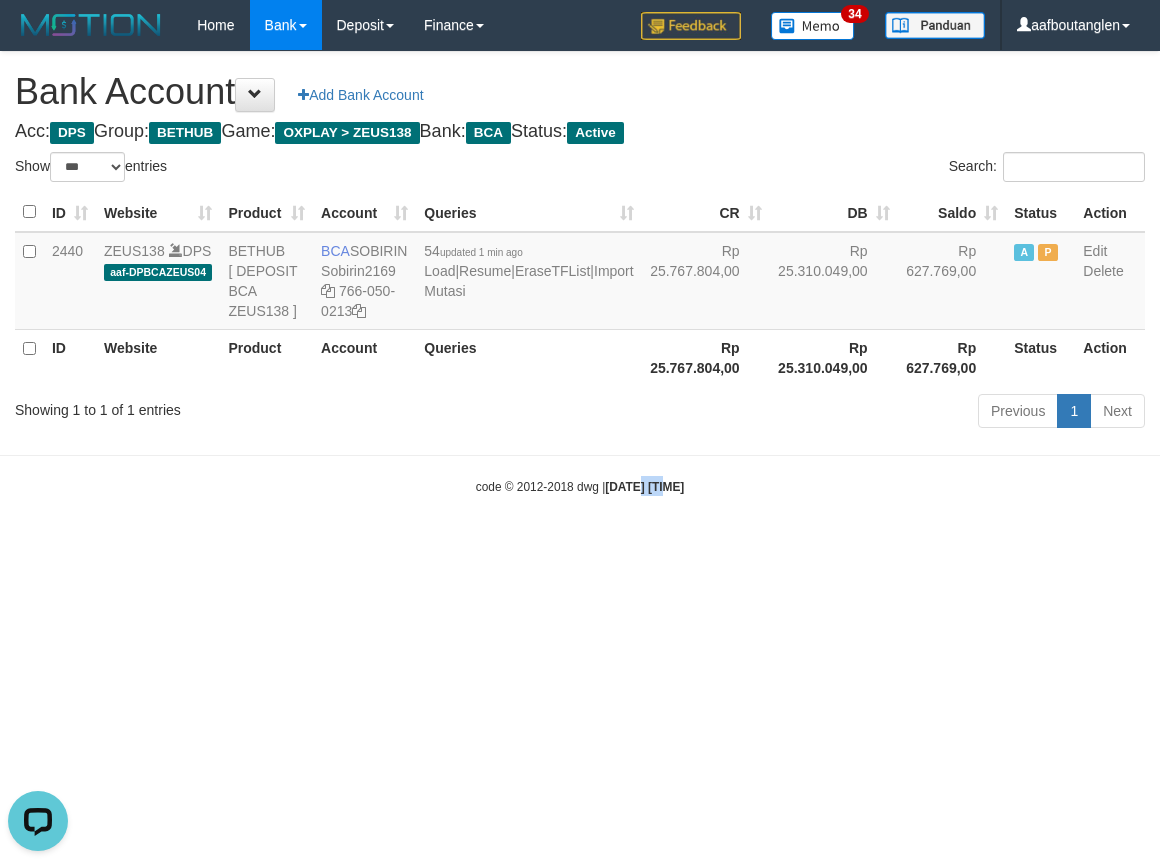 drag, startPoint x: 620, startPoint y: 494, endPoint x: 736, endPoint y: 568, distance: 137.5936 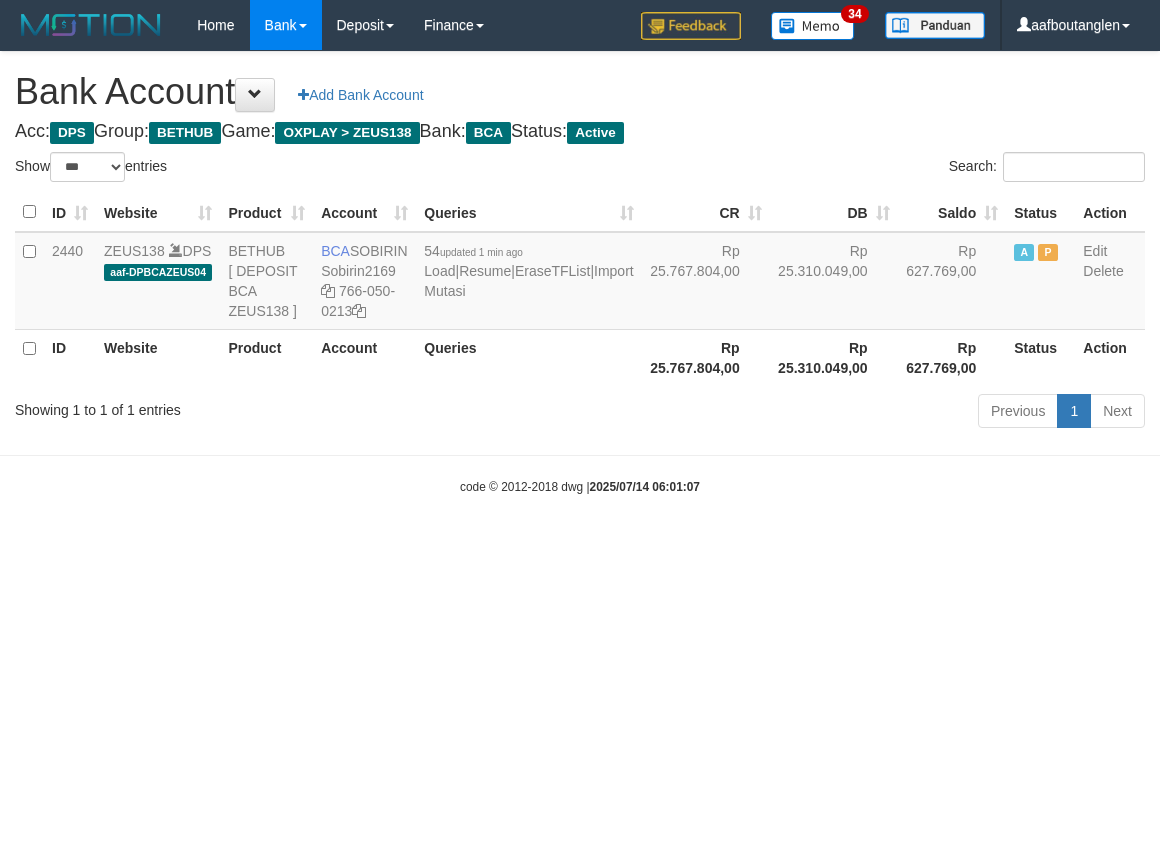 select on "***" 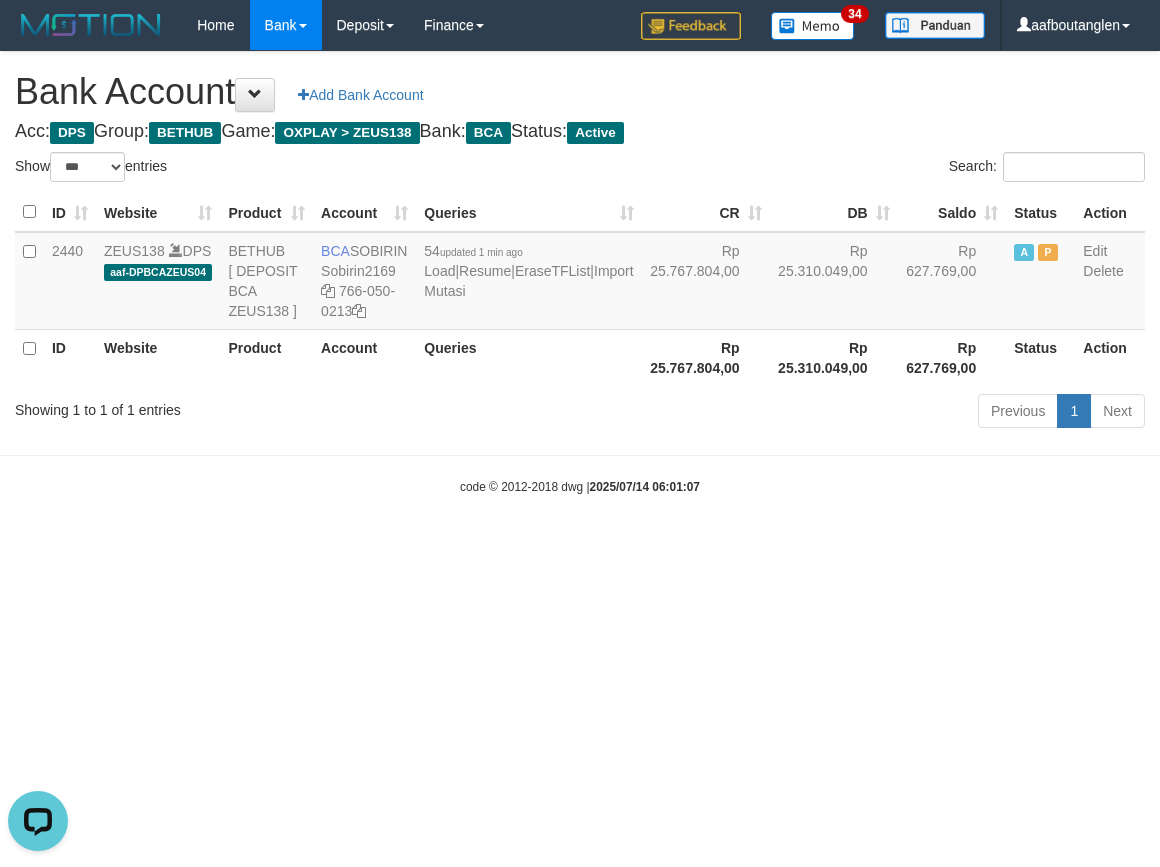 scroll, scrollTop: 0, scrollLeft: 0, axis: both 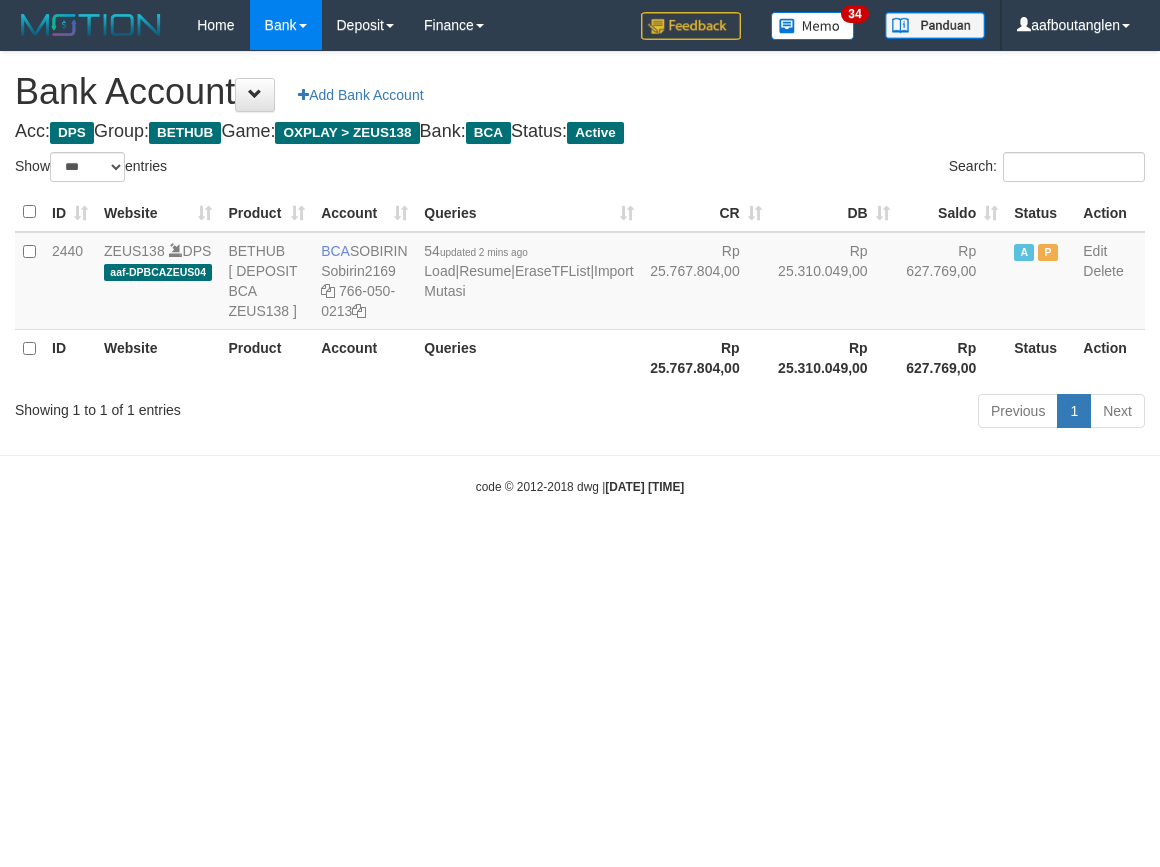 select on "***" 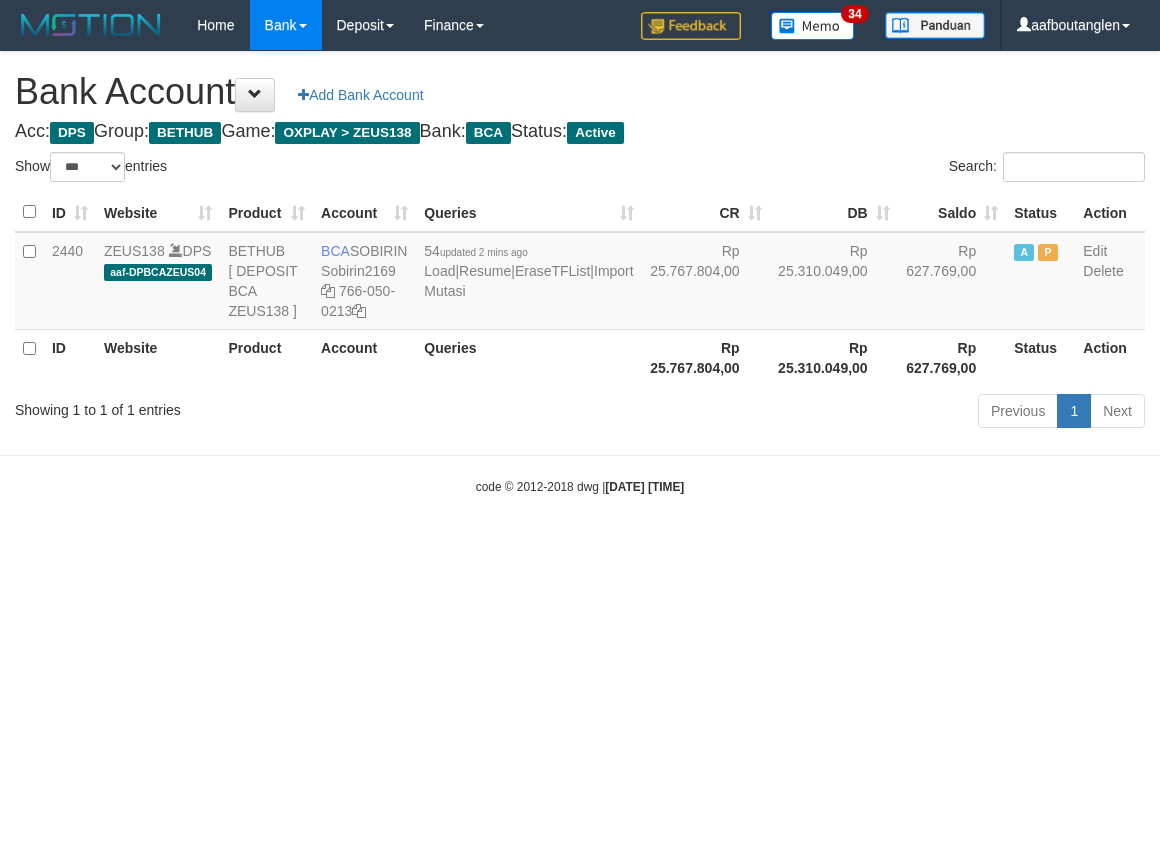 scroll, scrollTop: 0, scrollLeft: 0, axis: both 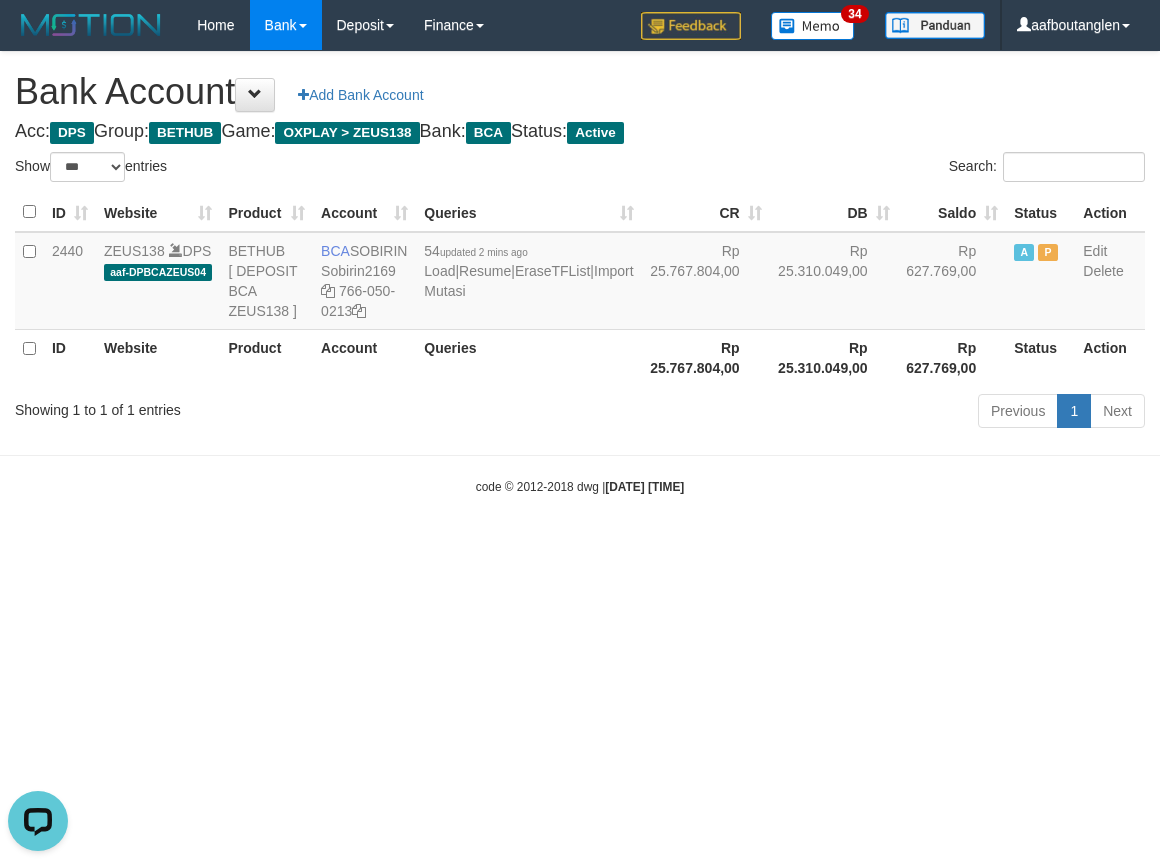 click on "Toggle navigation
Home
Bank
Account List
Deposit
DPS List
History
Note DPS
Finance
Financial Data
aafboutanglen
My Profile
Log Out
34" at bounding box center [580, 273] 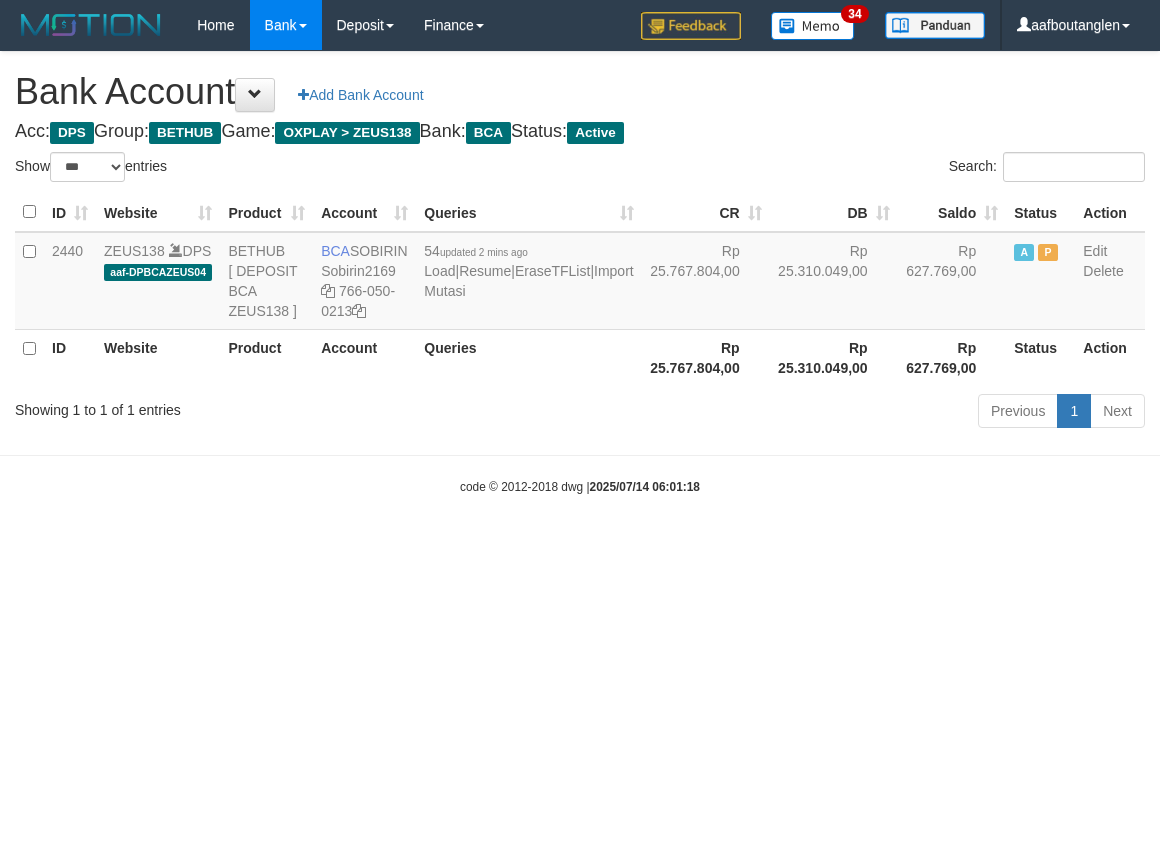 select on "***" 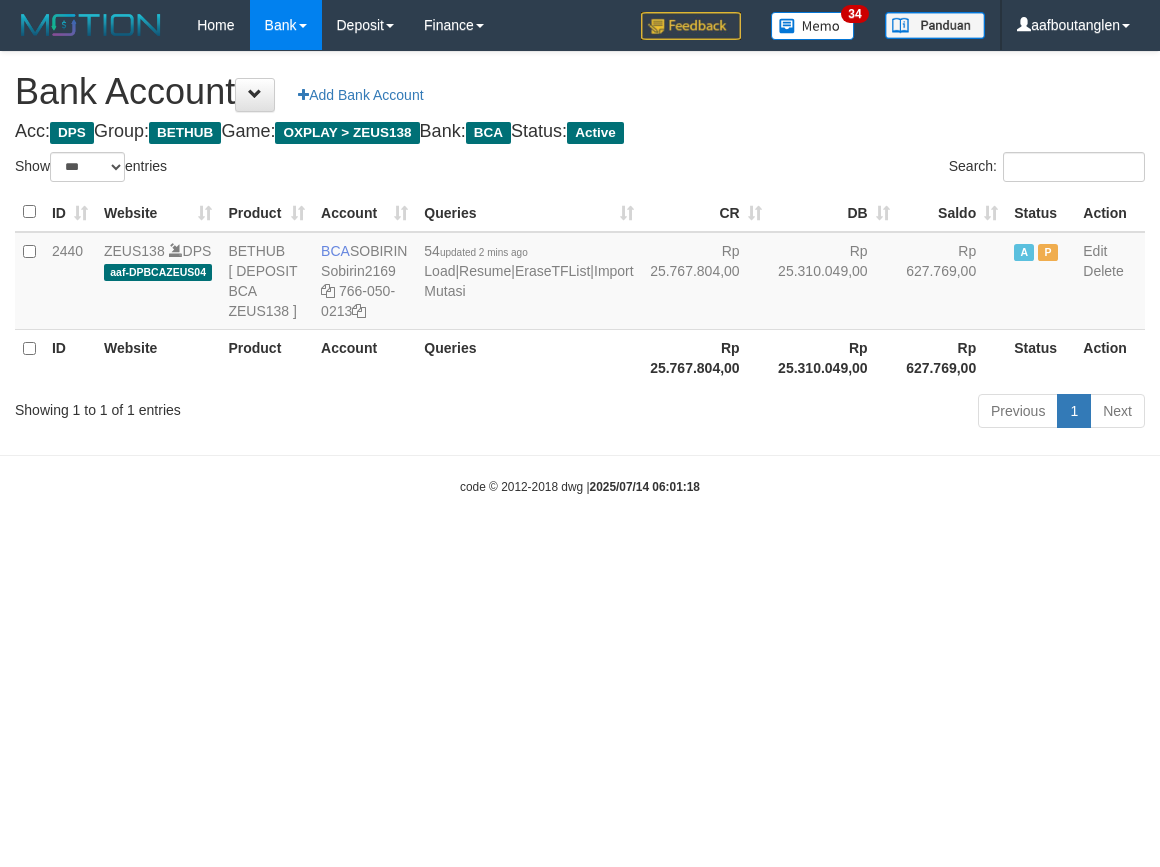 scroll, scrollTop: 0, scrollLeft: 0, axis: both 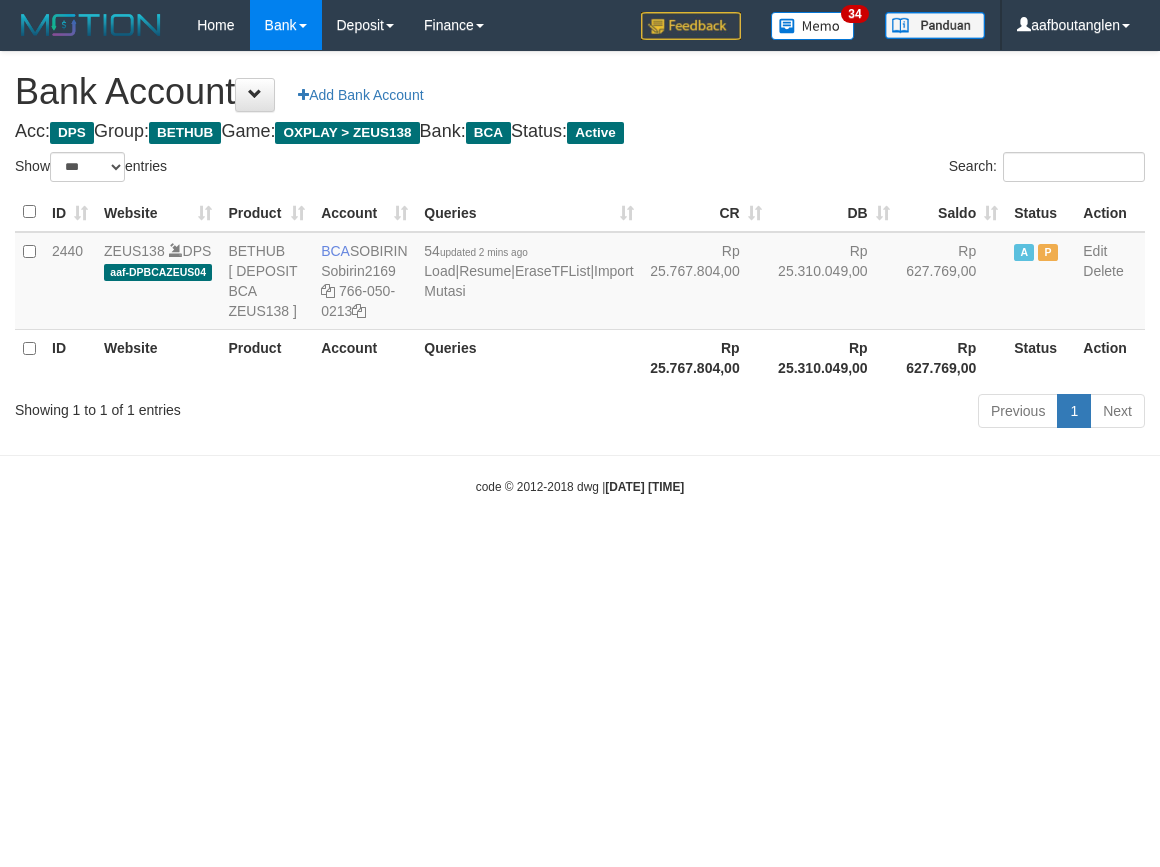 select on "***" 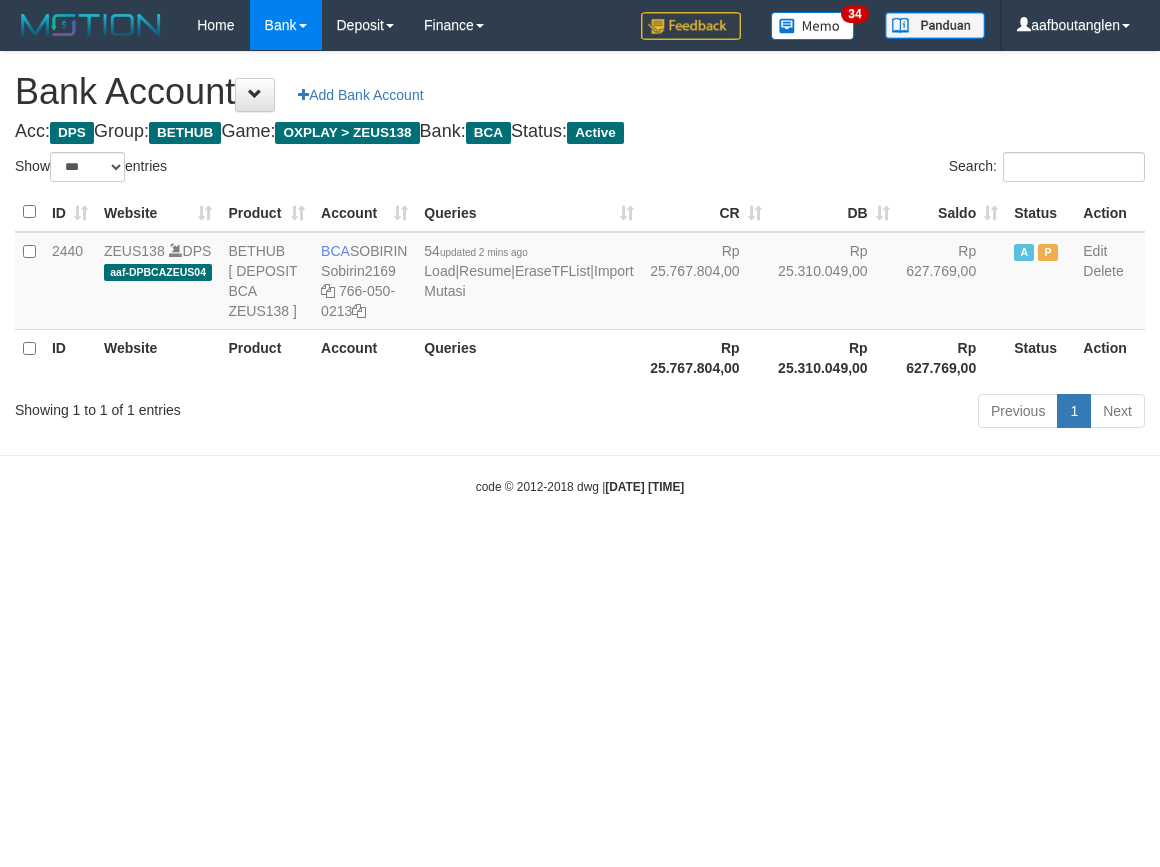scroll, scrollTop: 0, scrollLeft: 0, axis: both 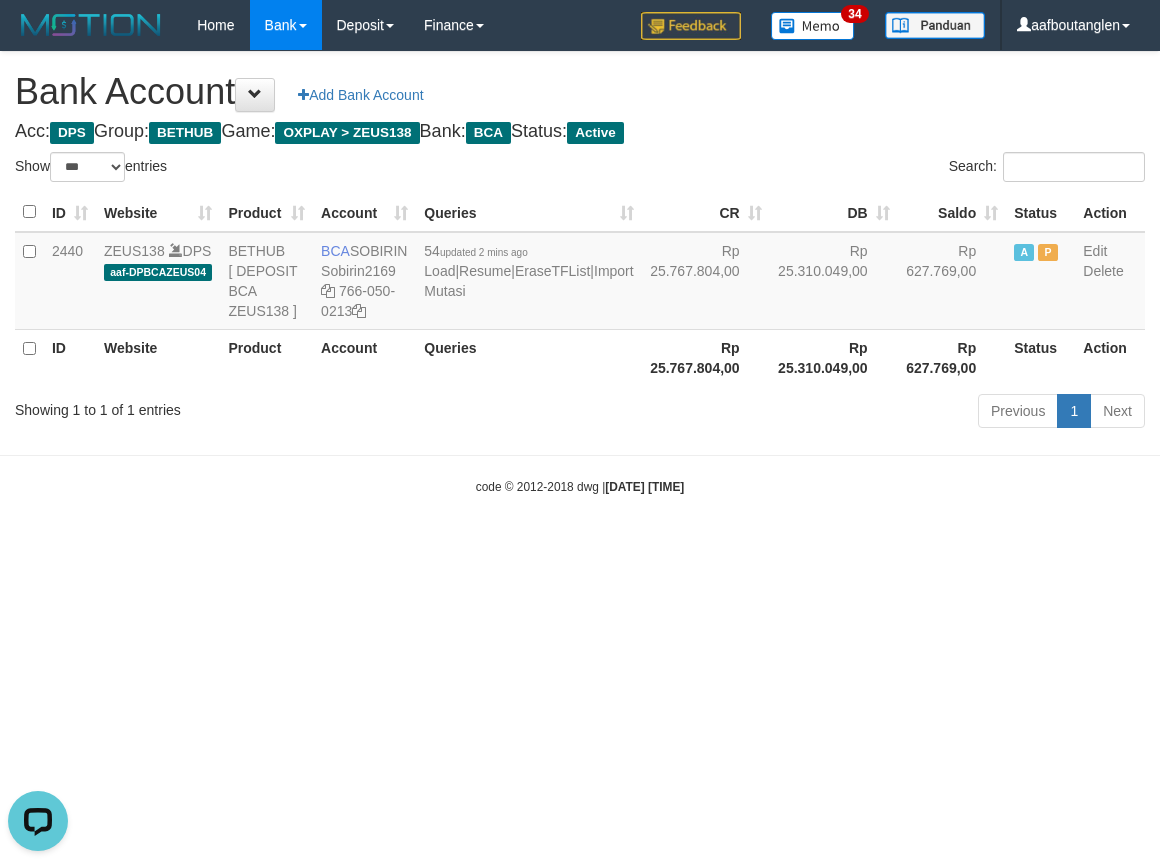 drag, startPoint x: 924, startPoint y: 586, endPoint x: 935, endPoint y: 567, distance: 21.954498 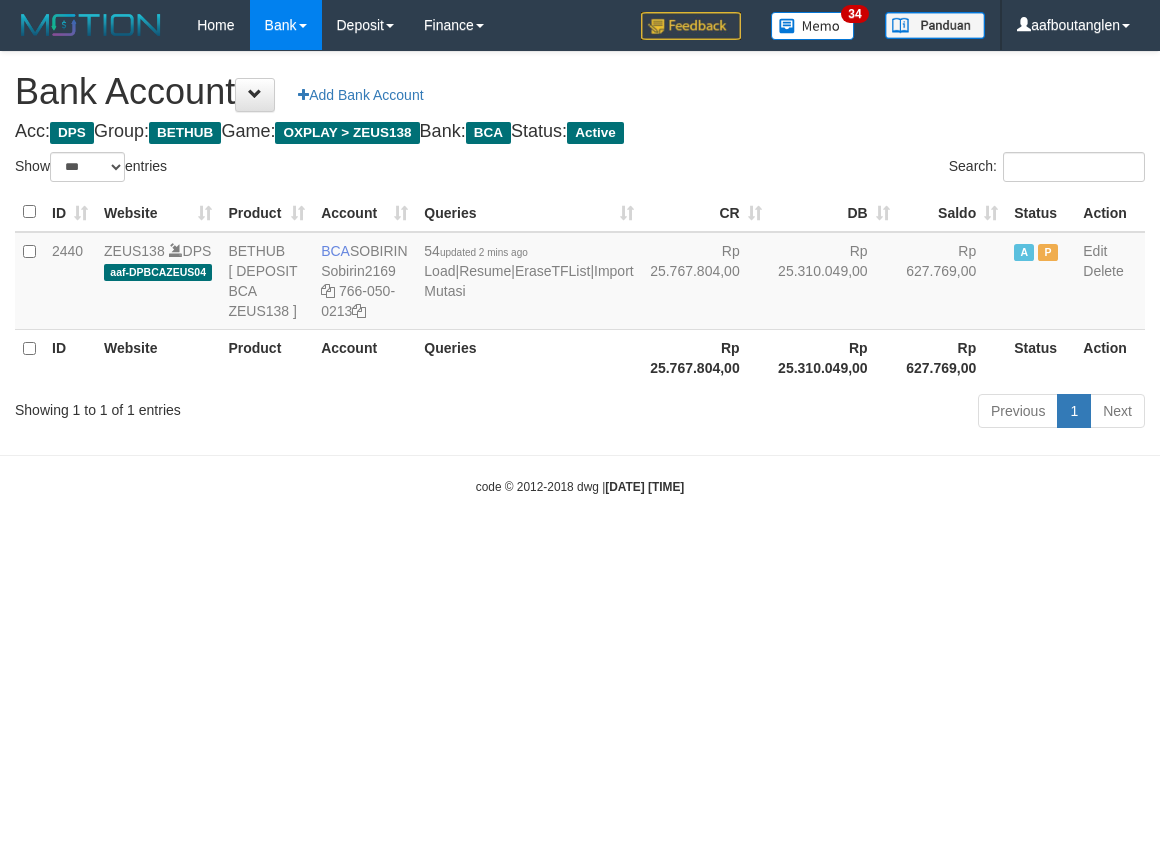 select on "***" 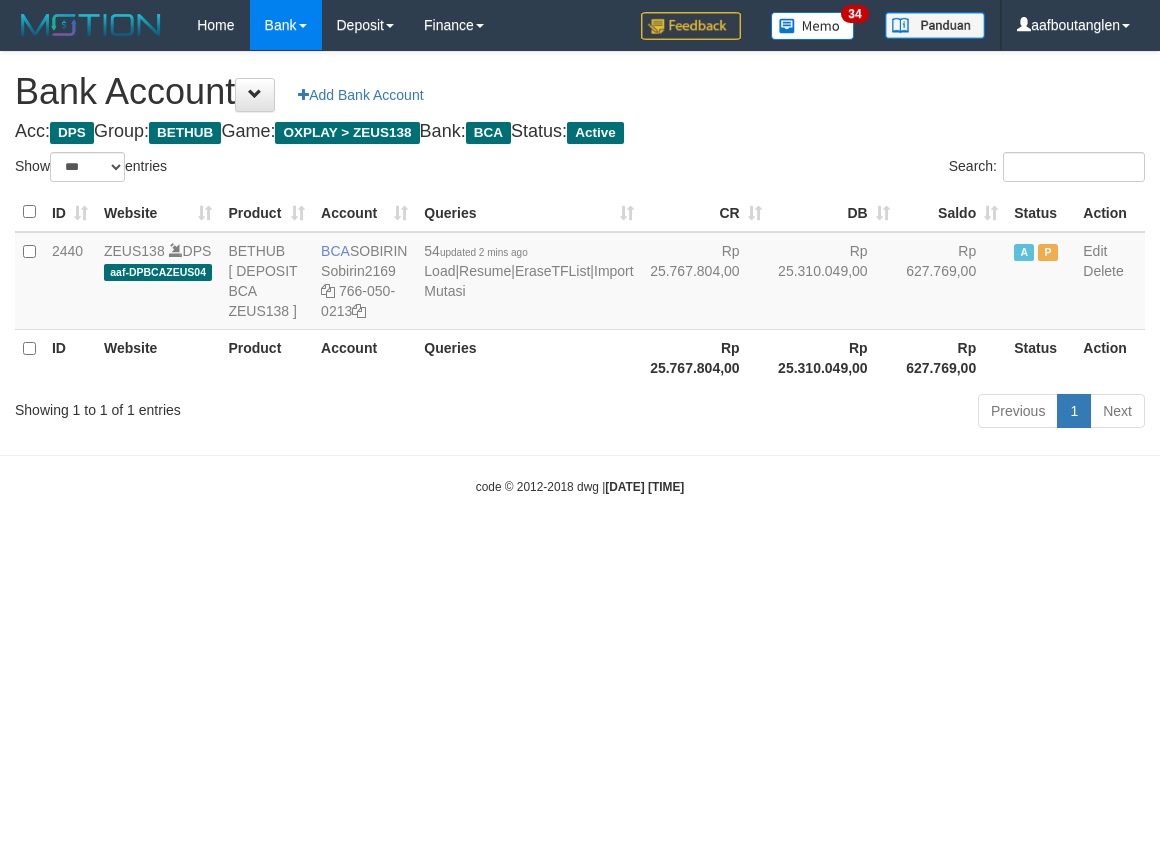 scroll, scrollTop: 0, scrollLeft: 0, axis: both 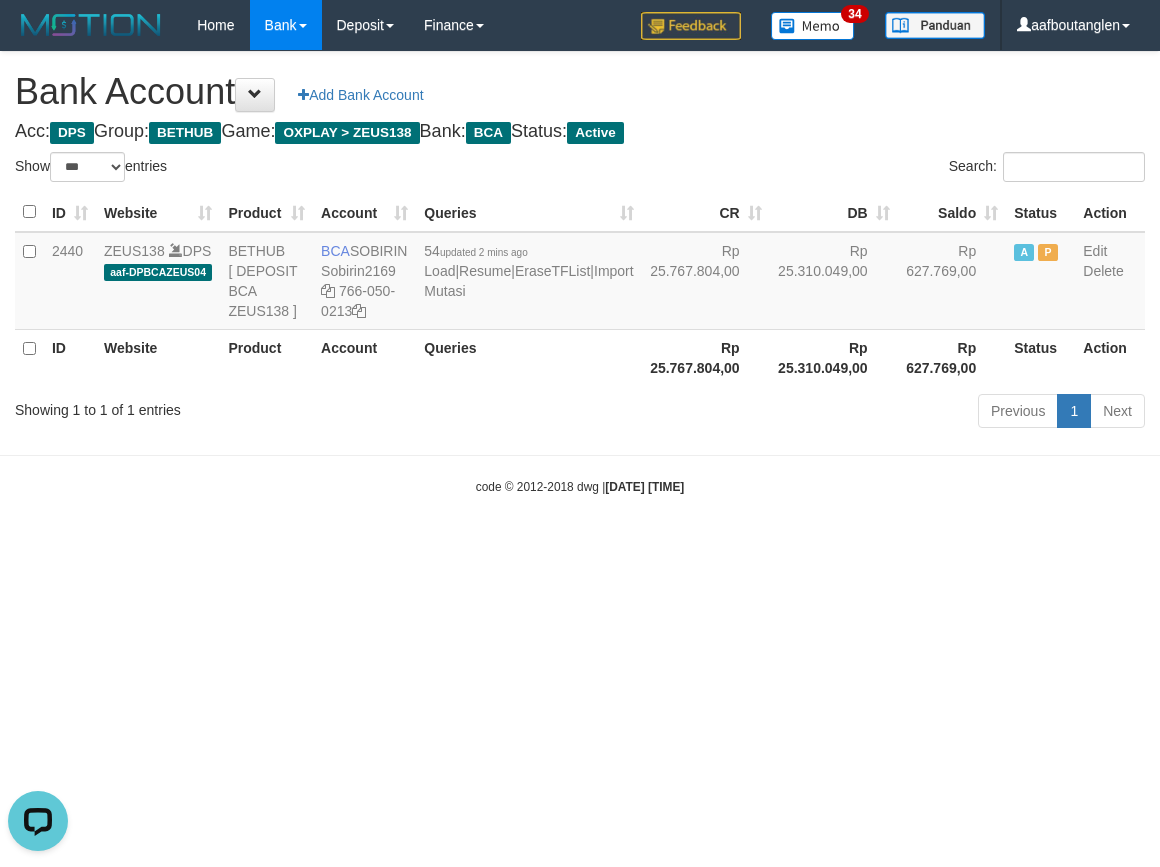 drag, startPoint x: 1003, startPoint y: 576, endPoint x: 991, endPoint y: 577, distance: 12.0415945 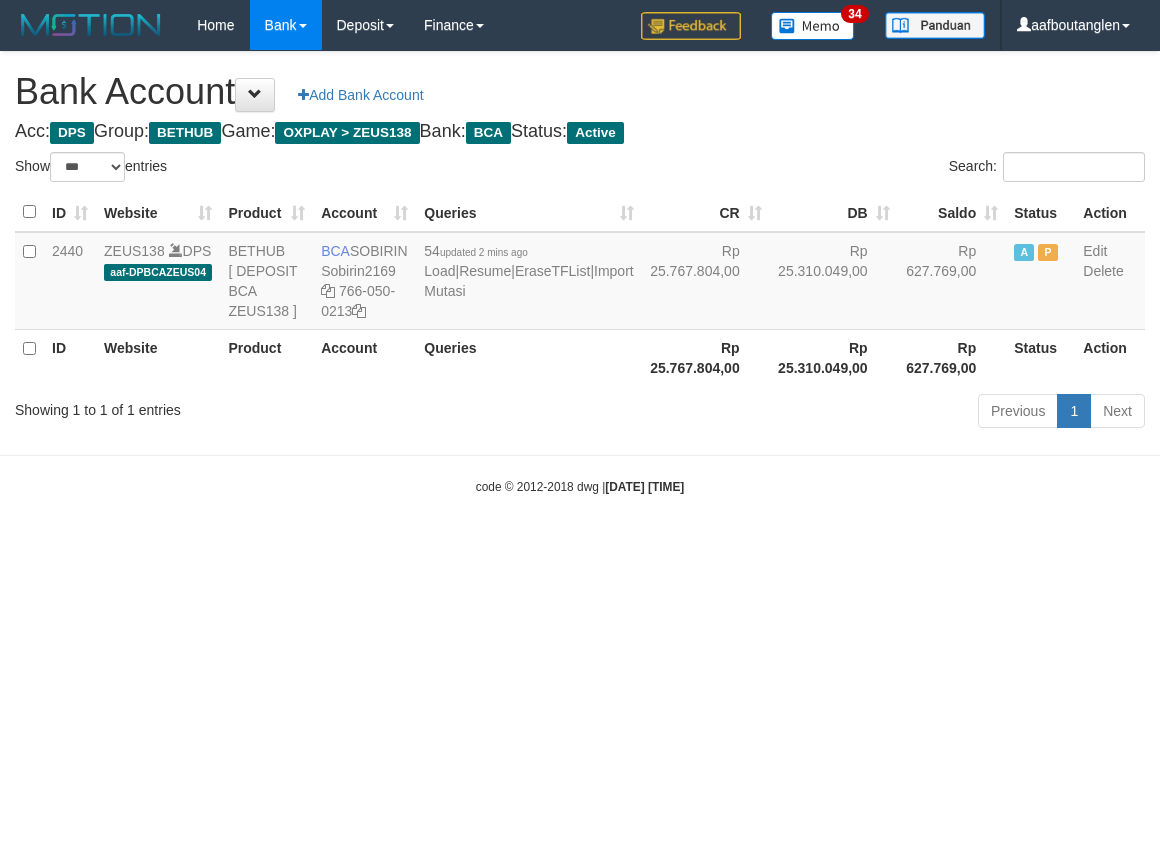 select on "***" 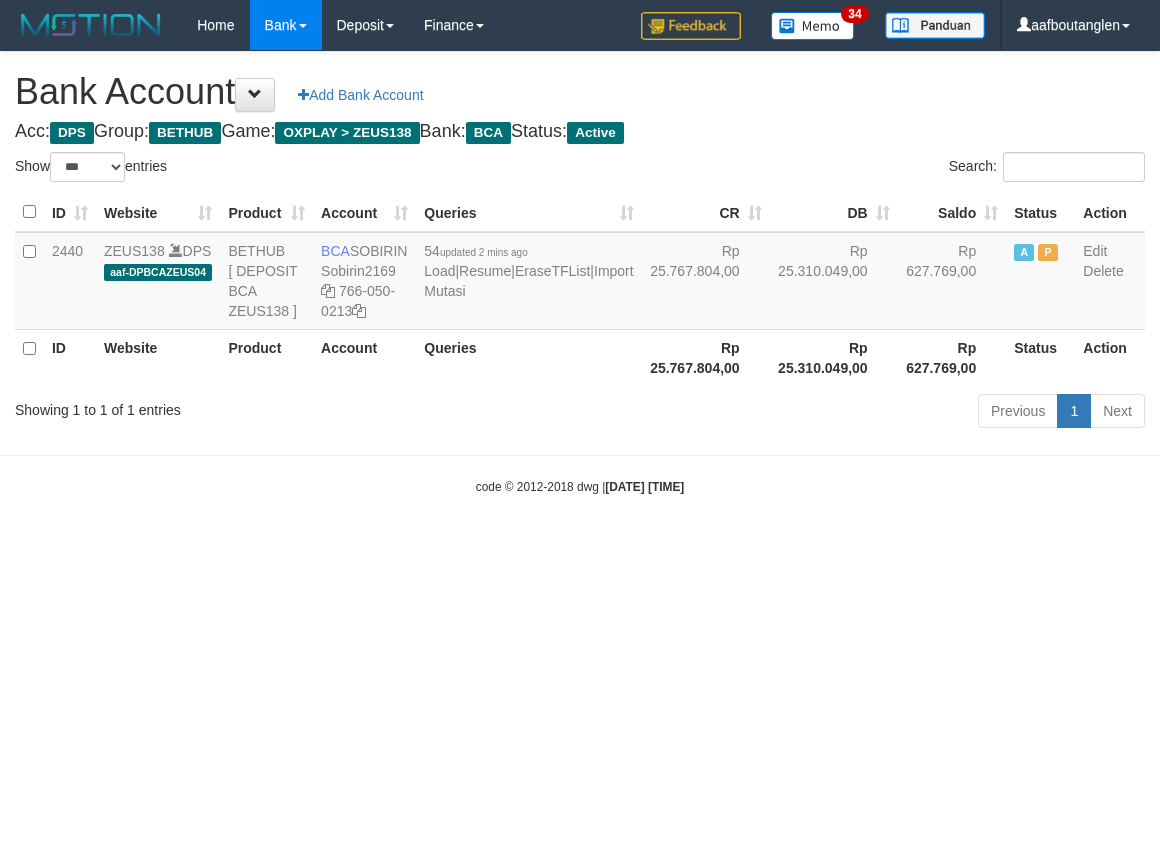scroll, scrollTop: 0, scrollLeft: 0, axis: both 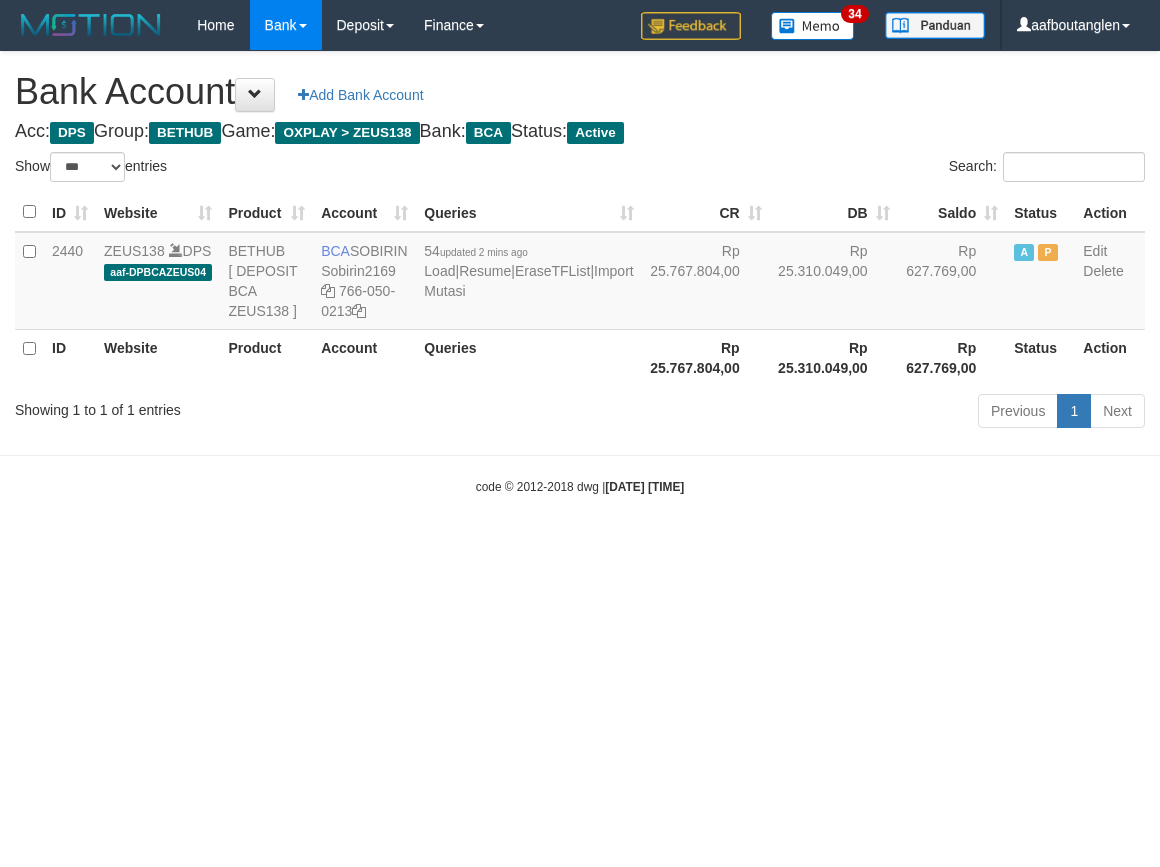 select on "***" 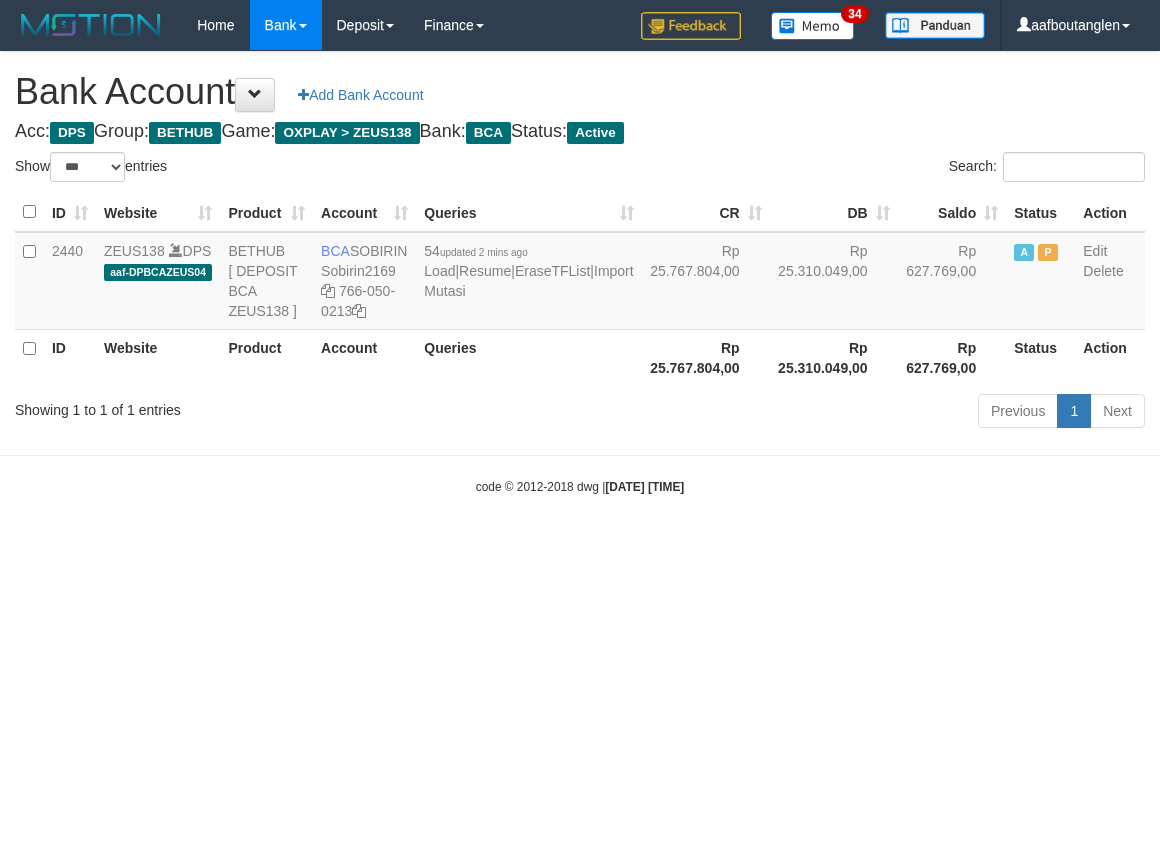 scroll, scrollTop: 0, scrollLeft: 0, axis: both 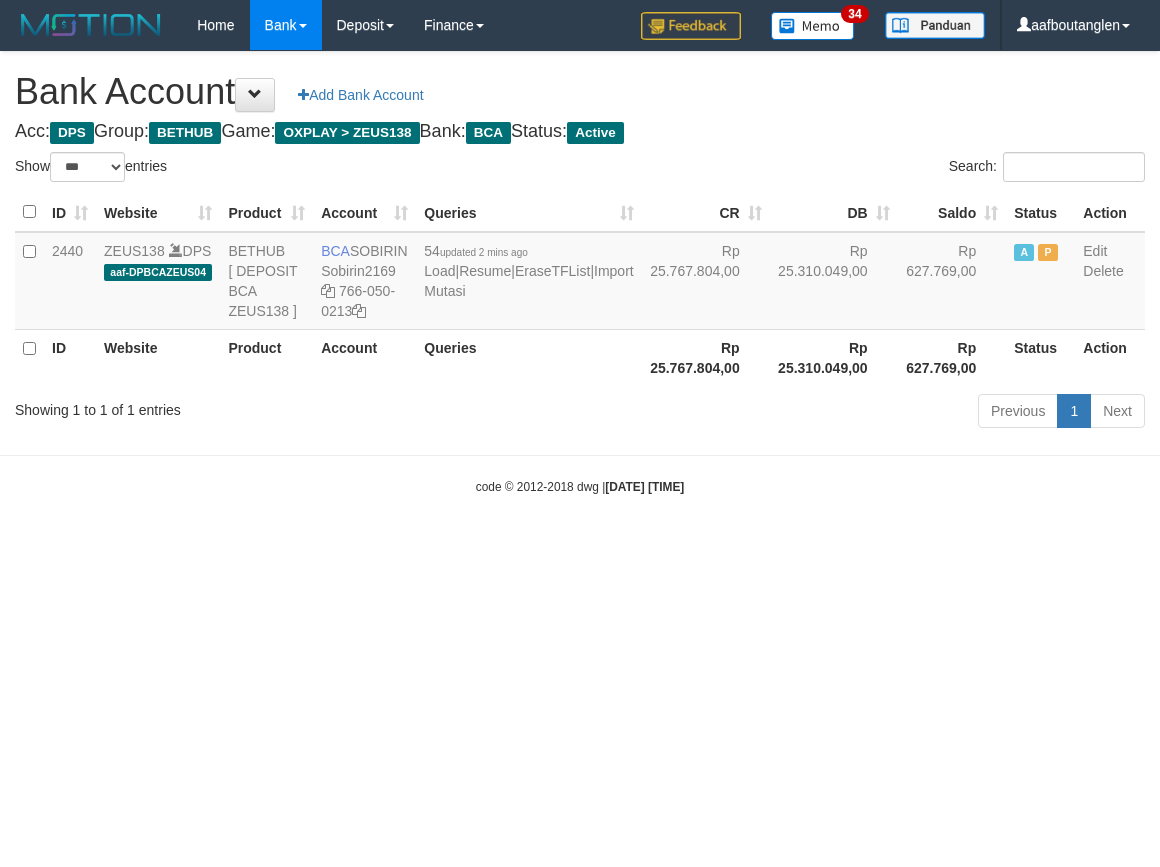 select on "***" 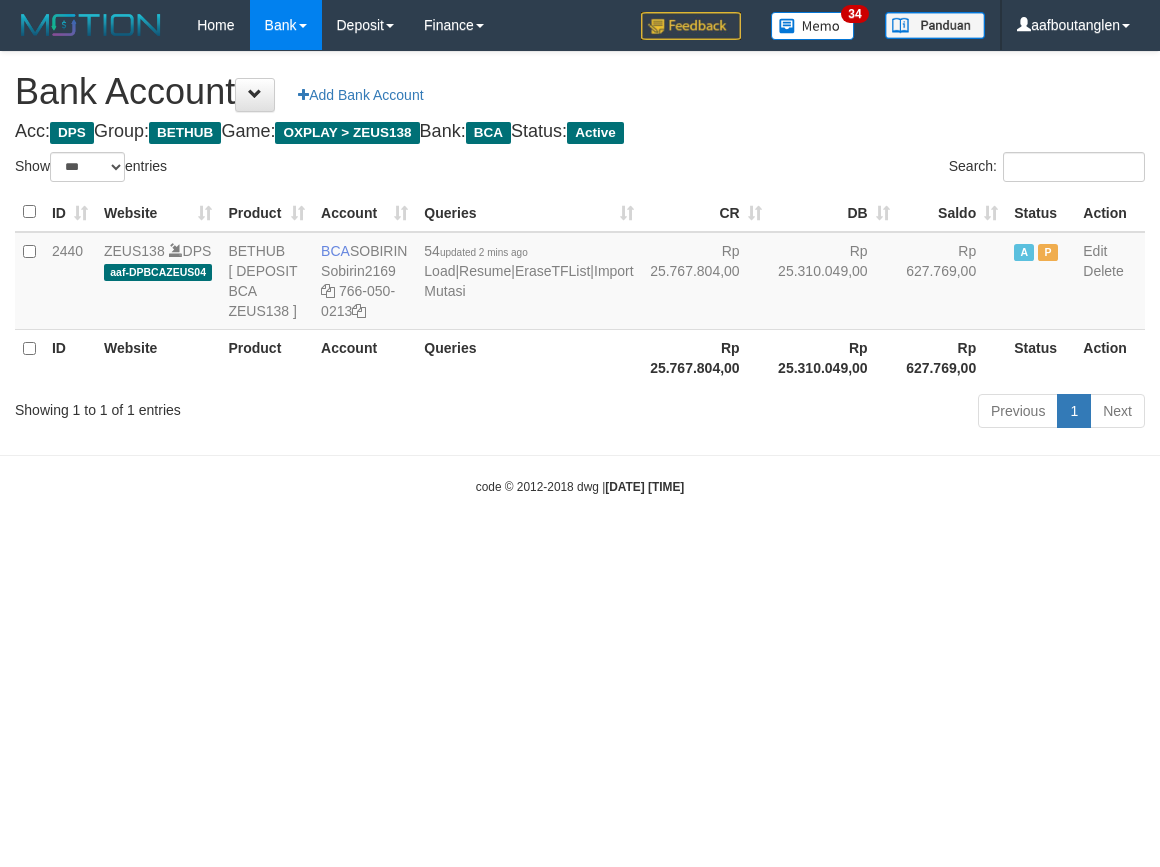scroll, scrollTop: 0, scrollLeft: 0, axis: both 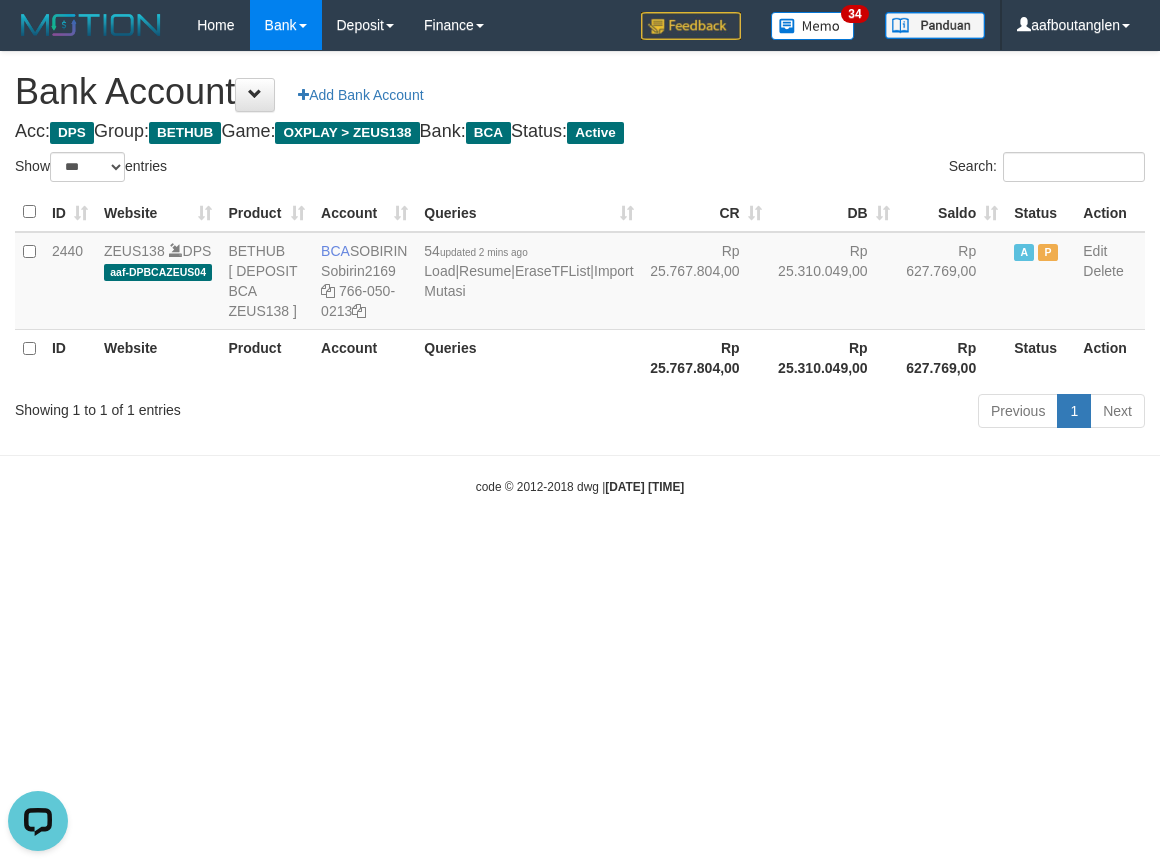drag, startPoint x: 841, startPoint y: 592, endPoint x: 824, endPoint y: 578, distance: 22.022715 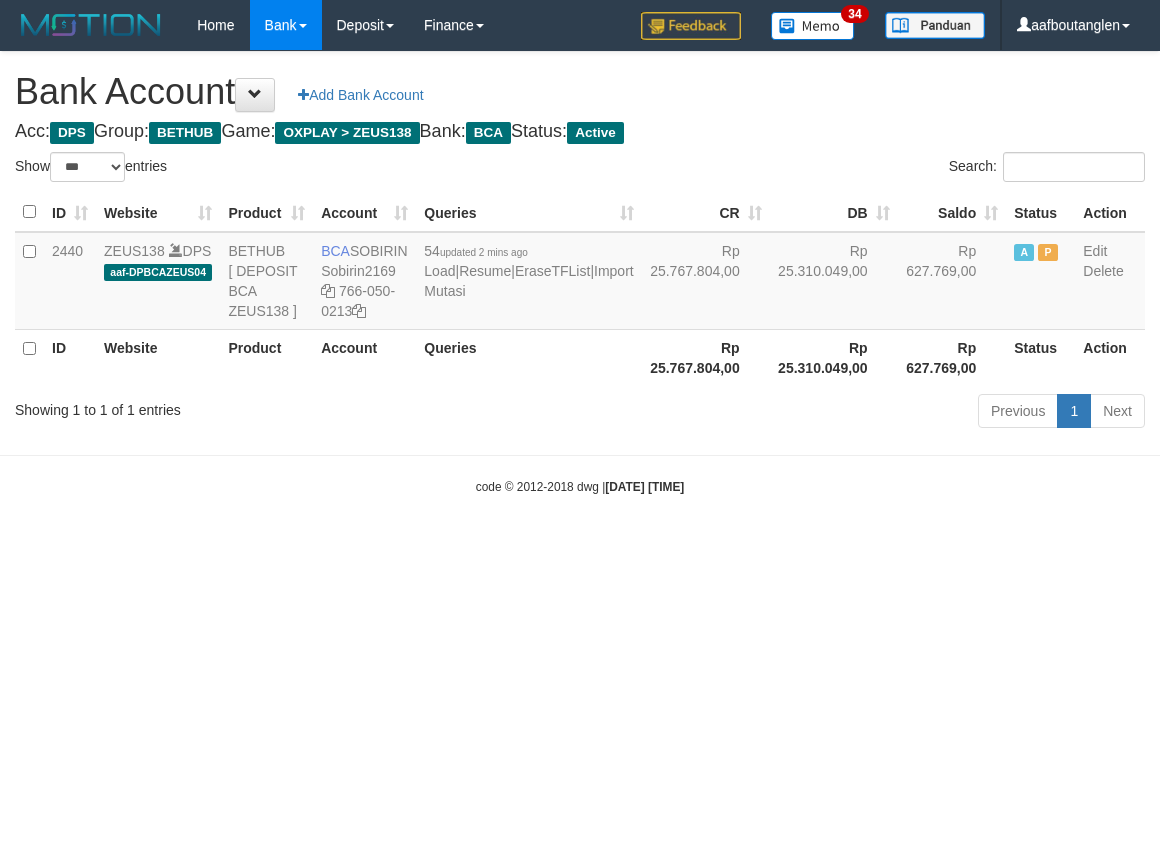 select on "***" 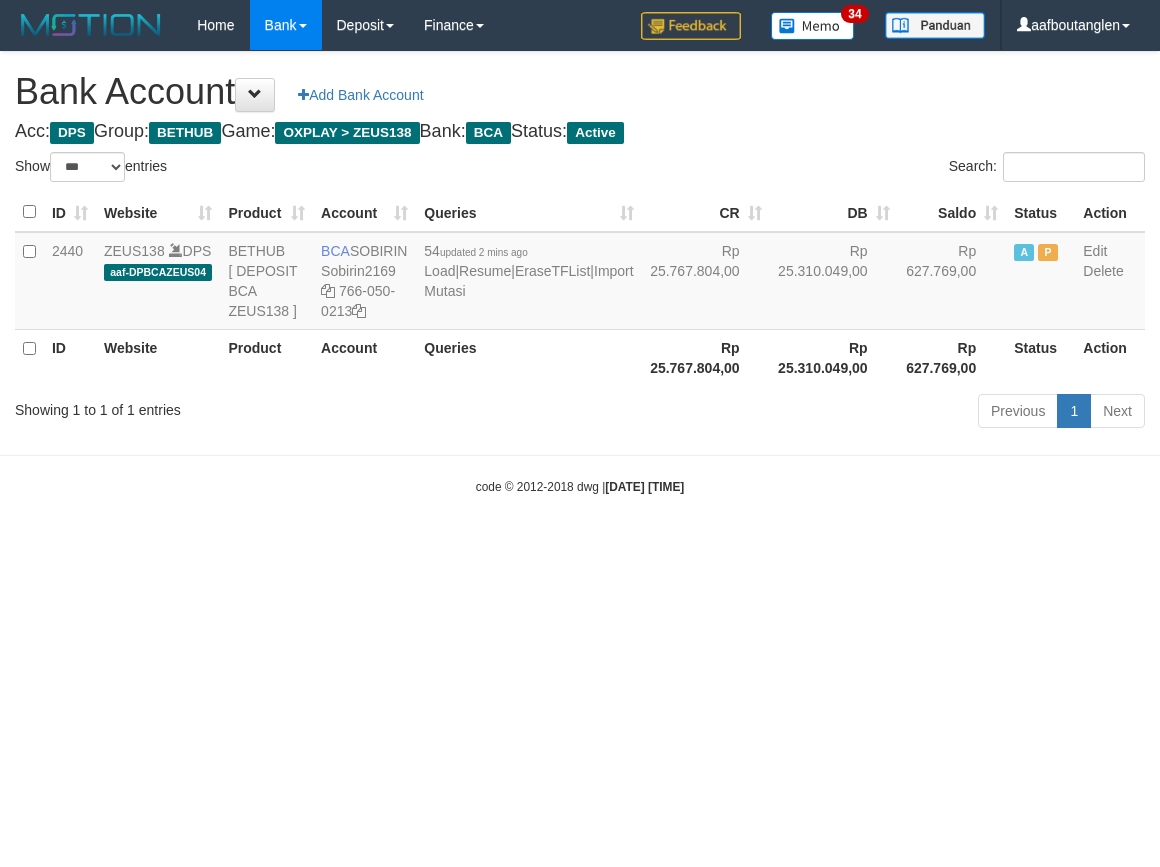 scroll, scrollTop: 0, scrollLeft: 0, axis: both 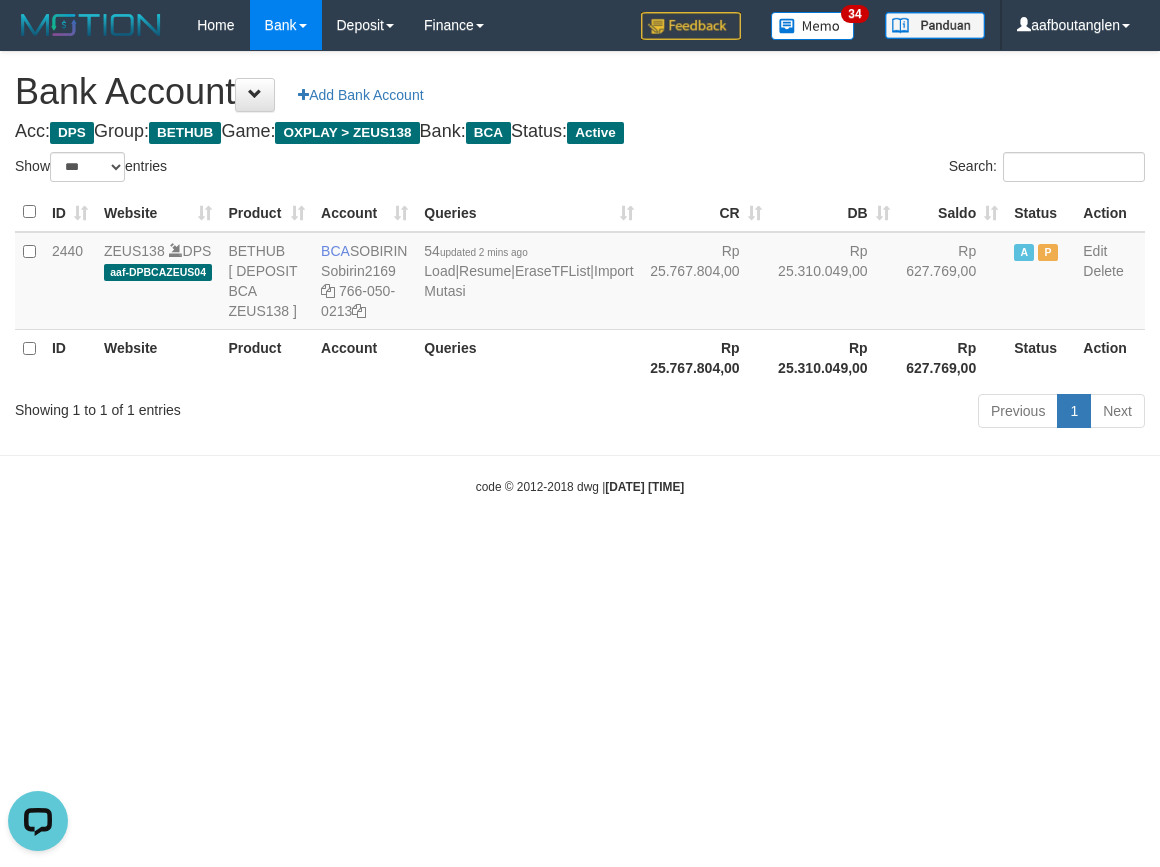 click on "Toggle navigation
Home
Bank
Account List
Deposit
DPS List
History
Note DPS
Finance
Financial Data
aafboutanglen
My Profile
Log Out
34" at bounding box center (580, 273) 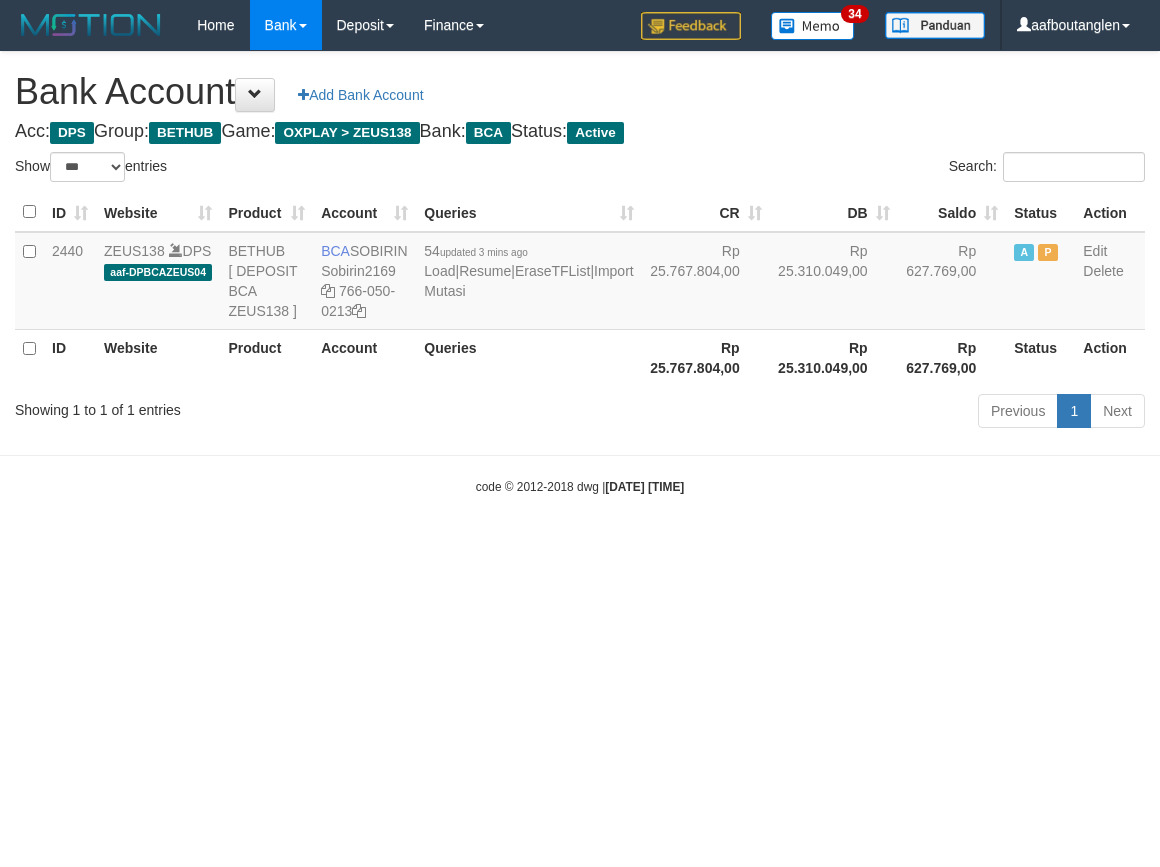 select on "***" 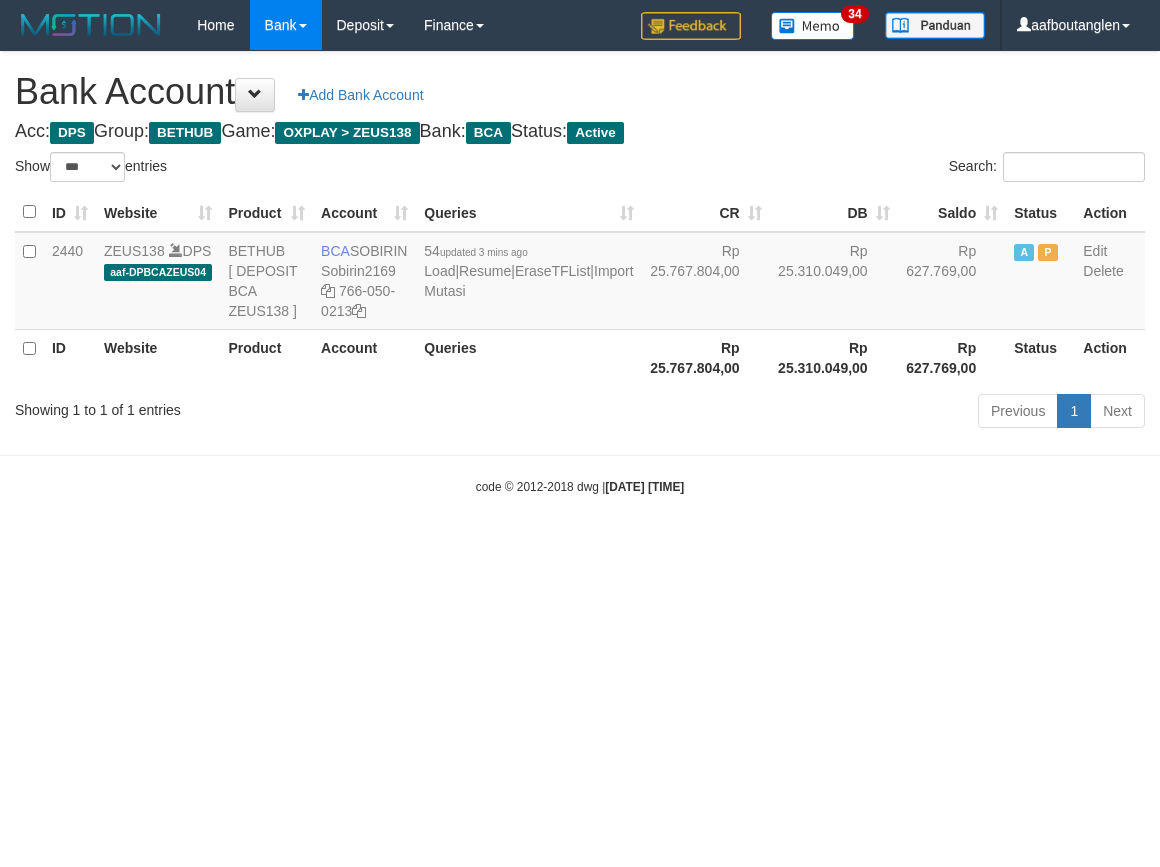 scroll, scrollTop: 0, scrollLeft: 0, axis: both 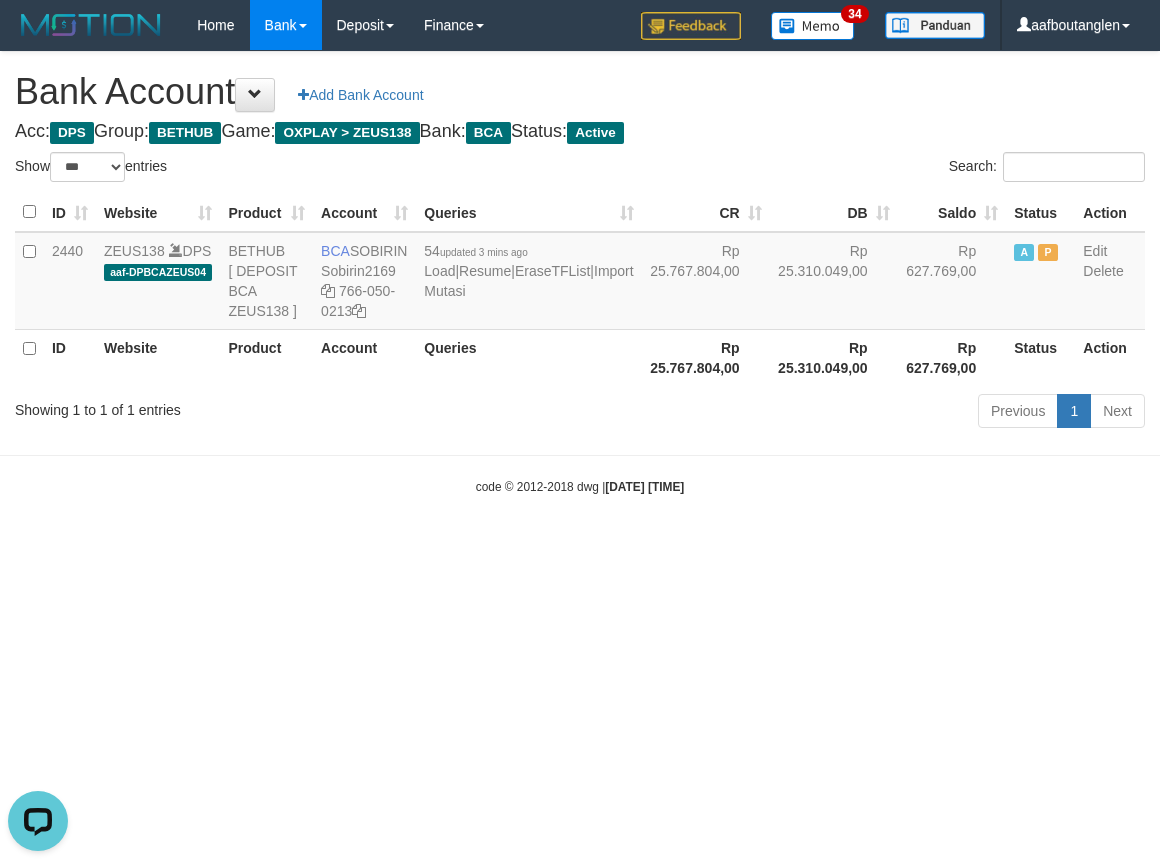 drag, startPoint x: 863, startPoint y: 605, endPoint x: 840, endPoint y: 581, distance: 33.24154 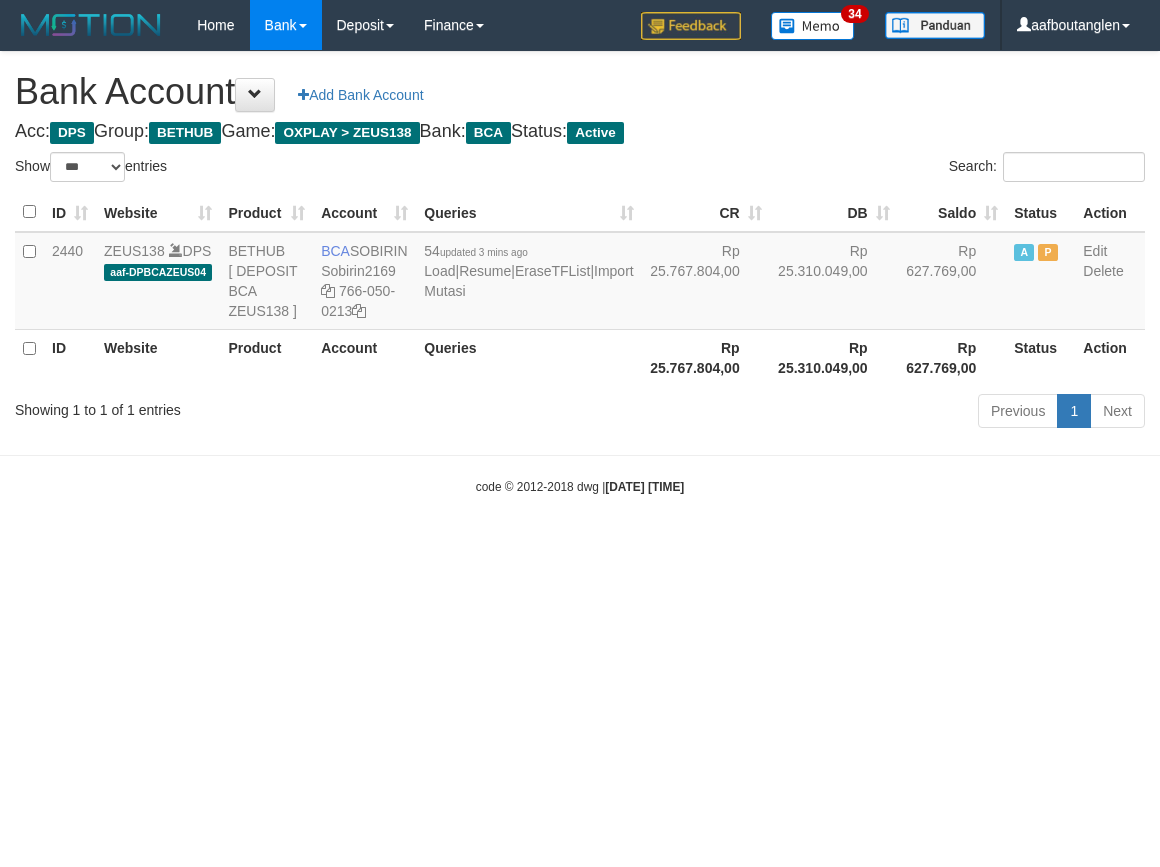 select on "***" 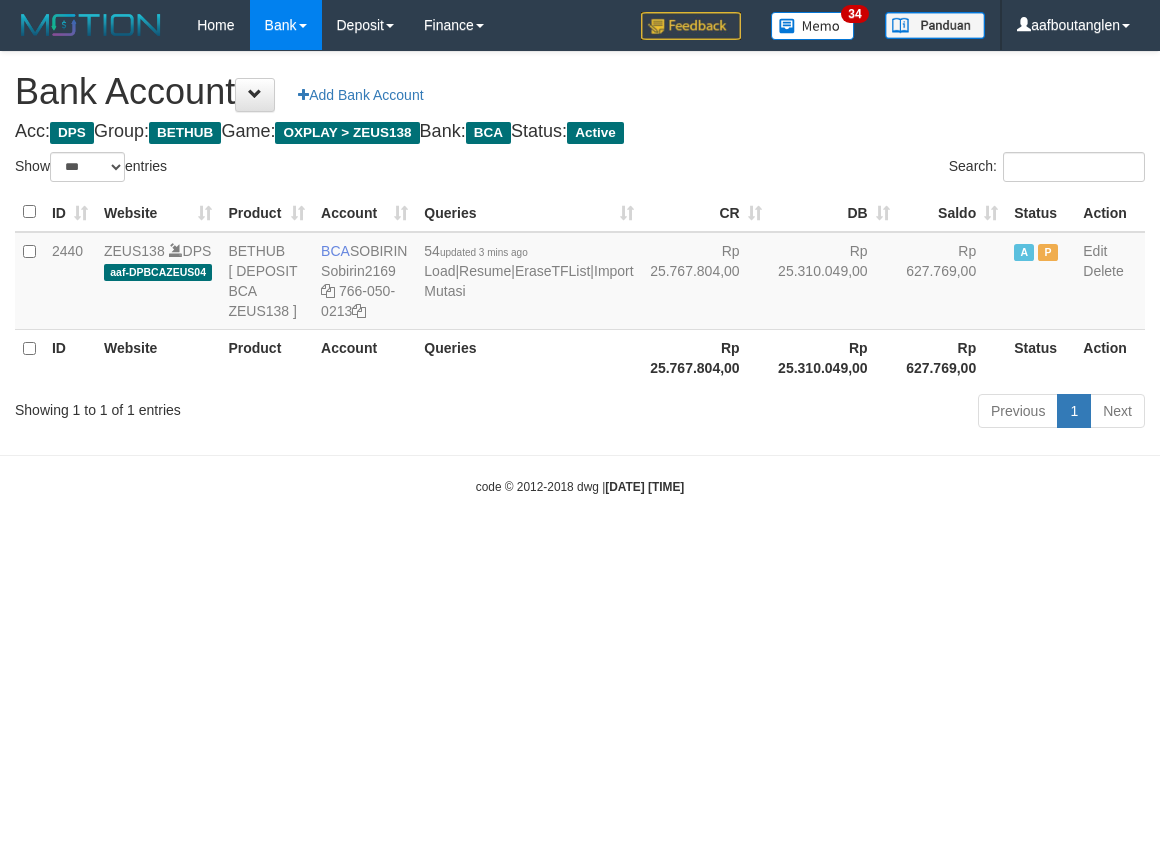 scroll, scrollTop: 0, scrollLeft: 0, axis: both 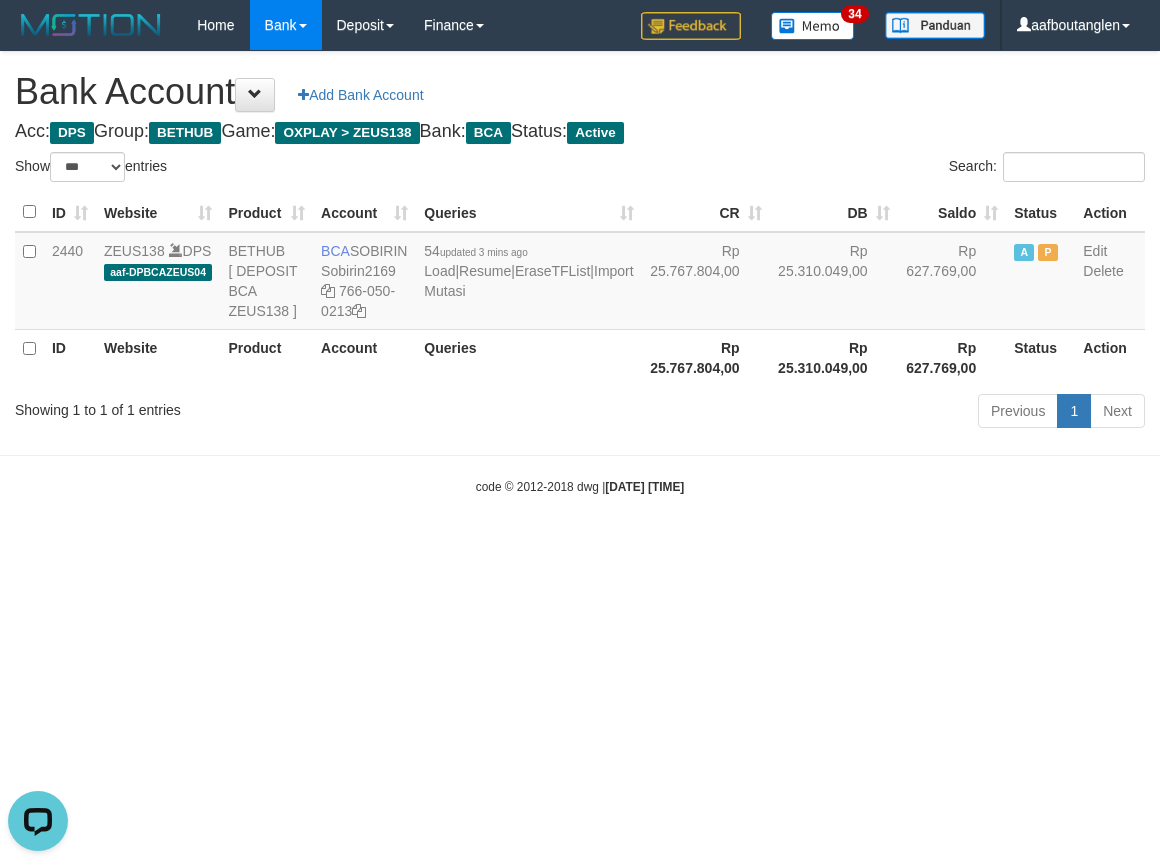 drag, startPoint x: 720, startPoint y: 604, endPoint x: 776, endPoint y: 672, distance: 88.09086 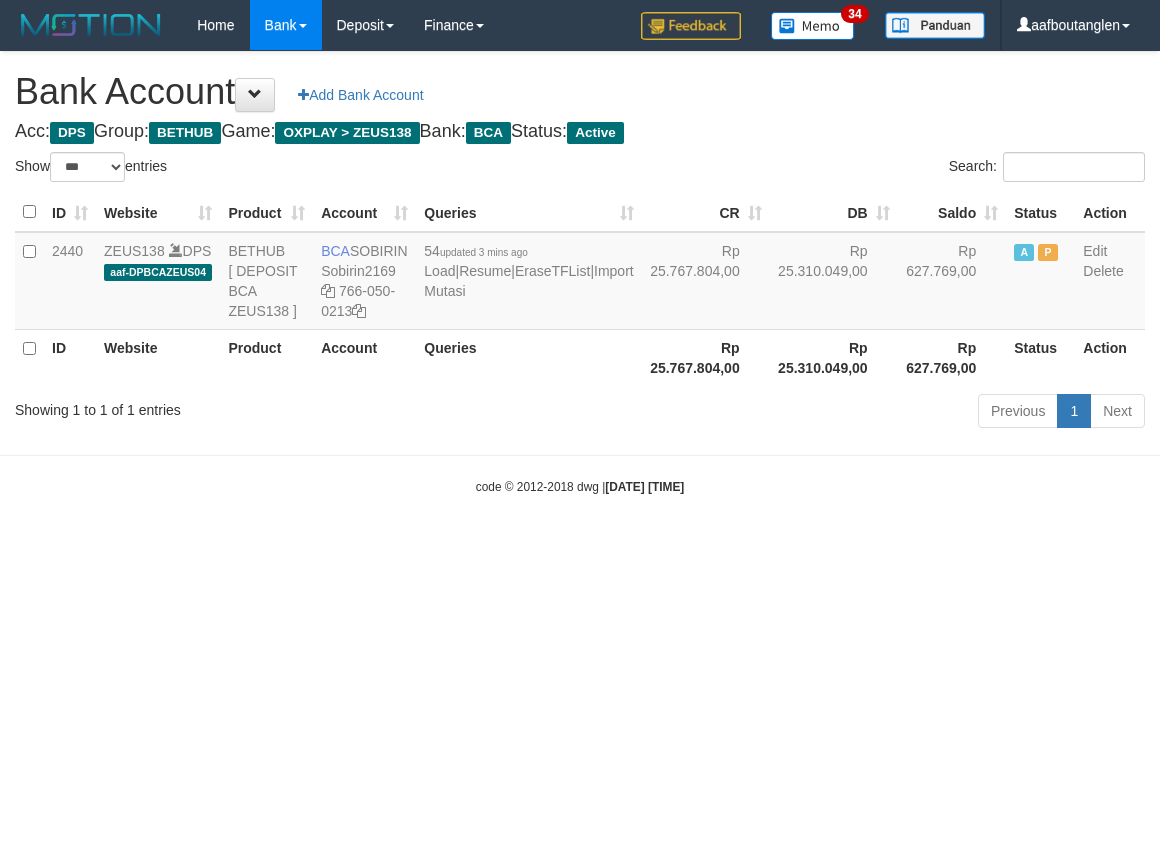 select on "***" 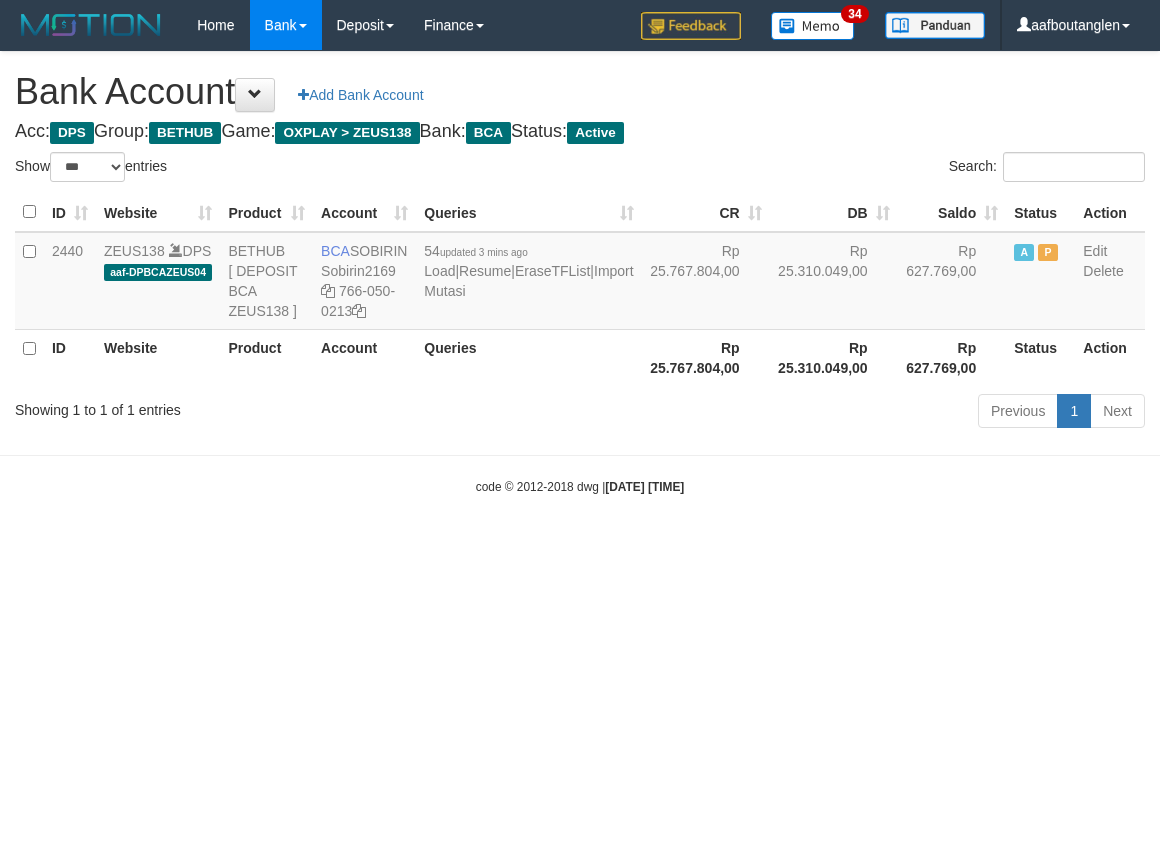 scroll, scrollTop: 0, scrollLeft: 0, axis: both 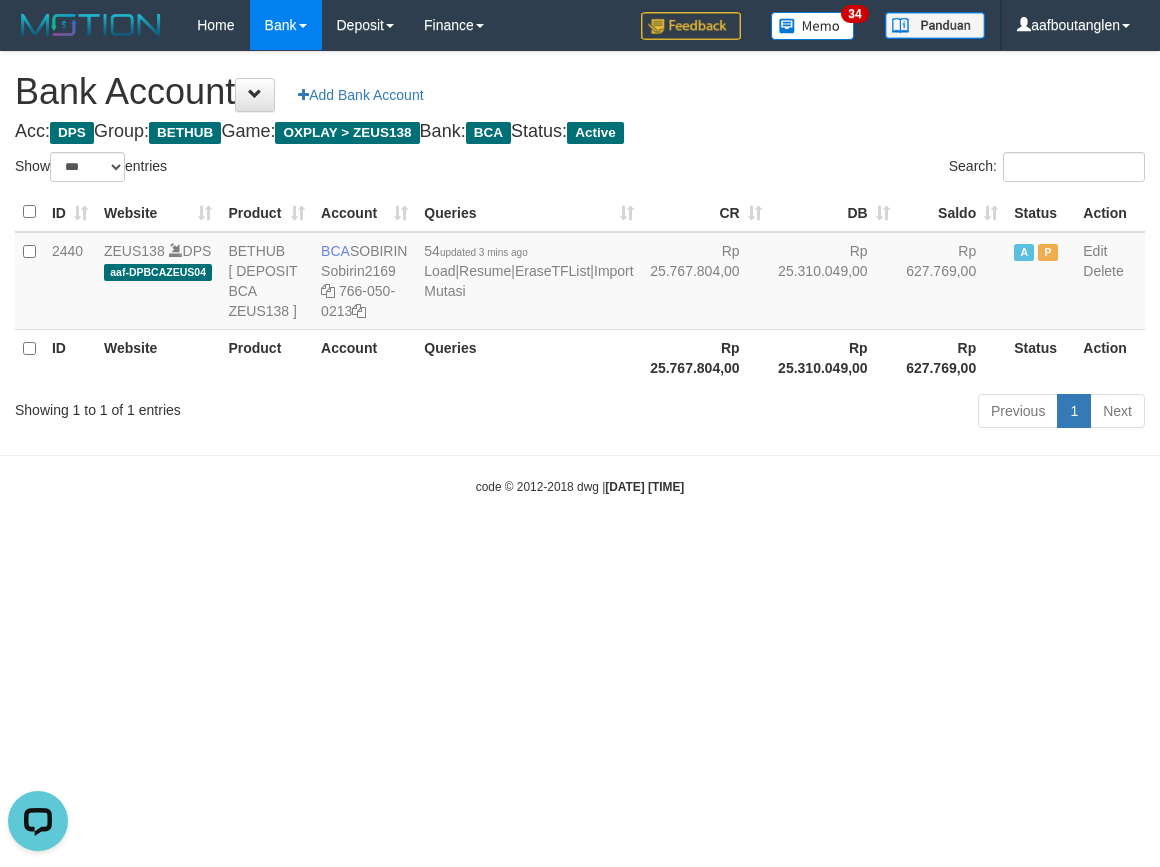 click on "Showing 1 to 1 of 1 entries" at bounding box center [241, 406] 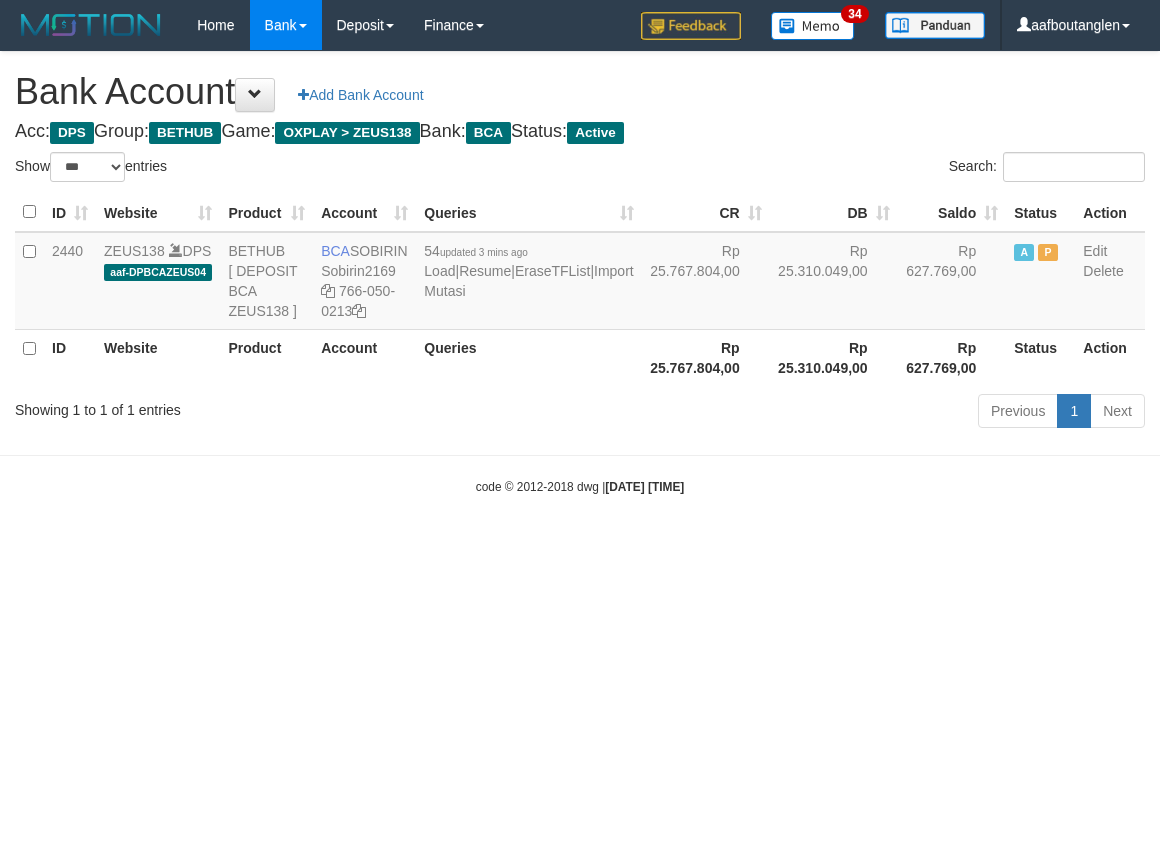 select on "***" 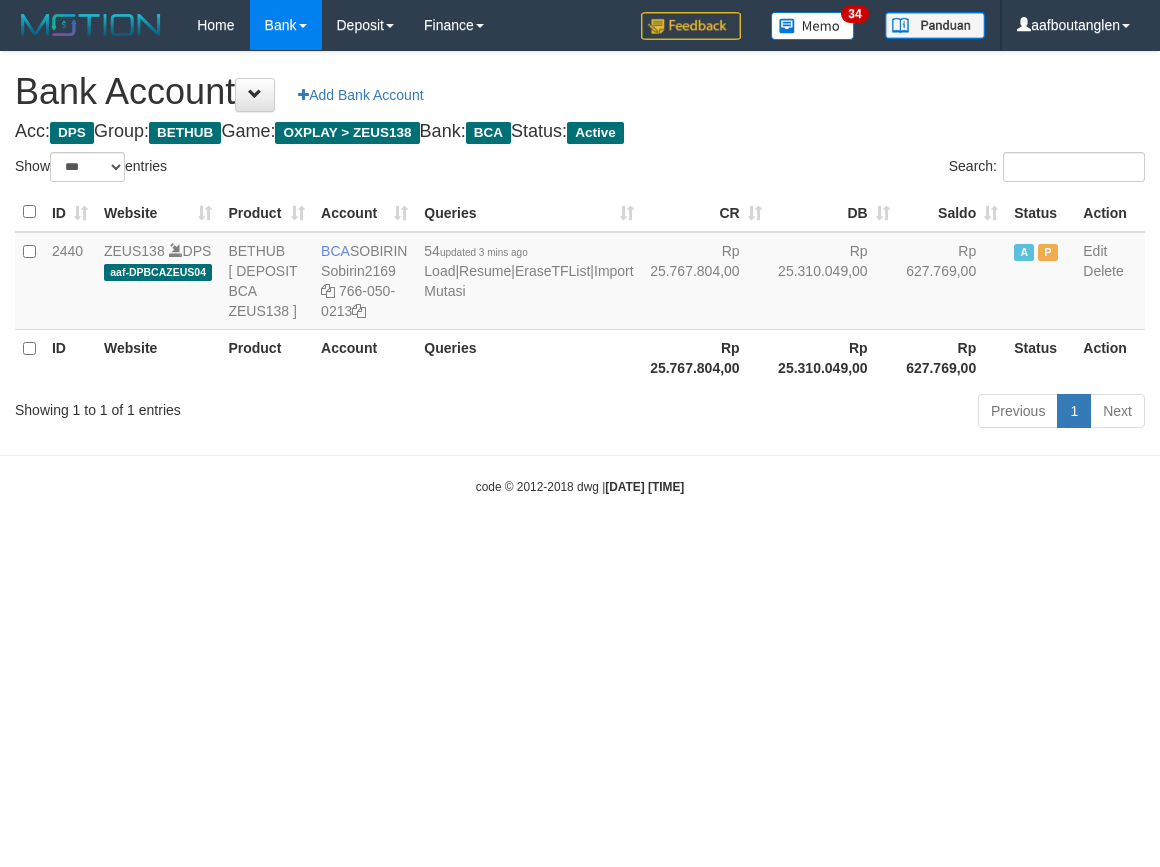 scroll, scrollTop: 0, scrollLeft: 0, axis: both 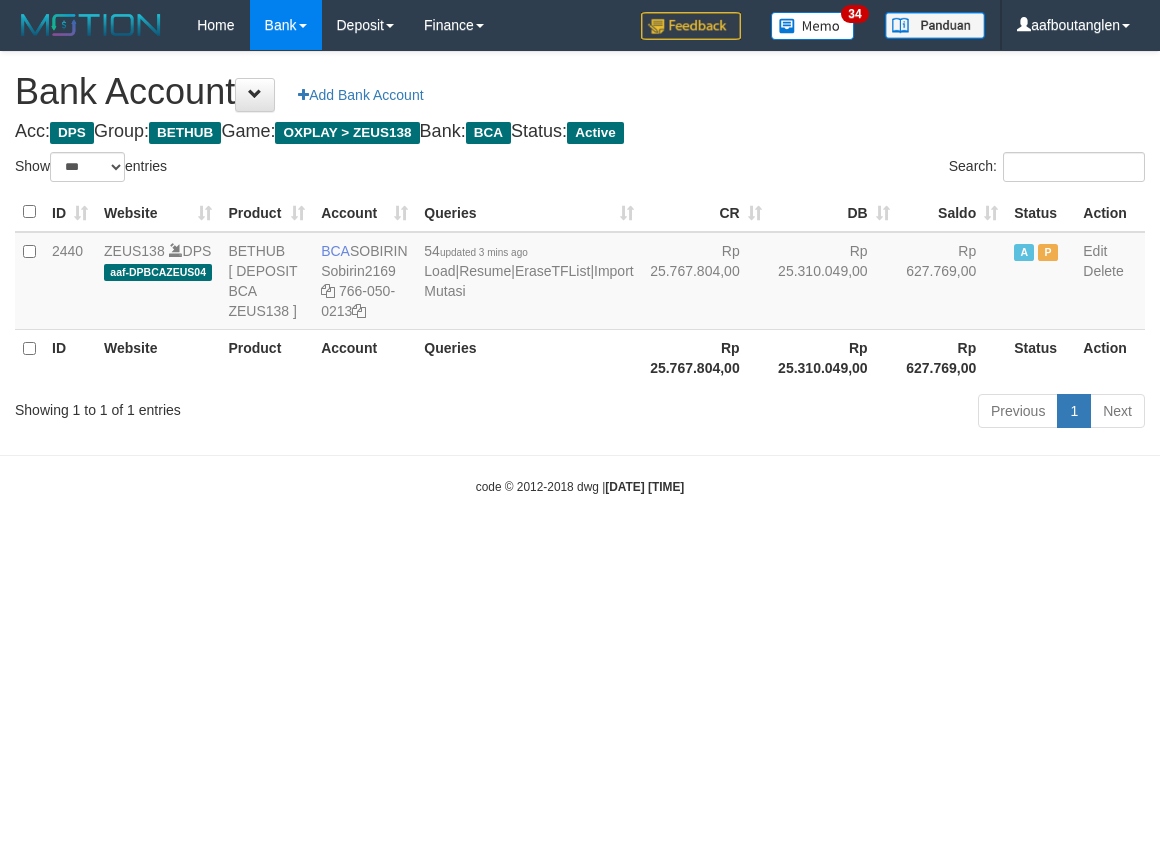 select on "***" 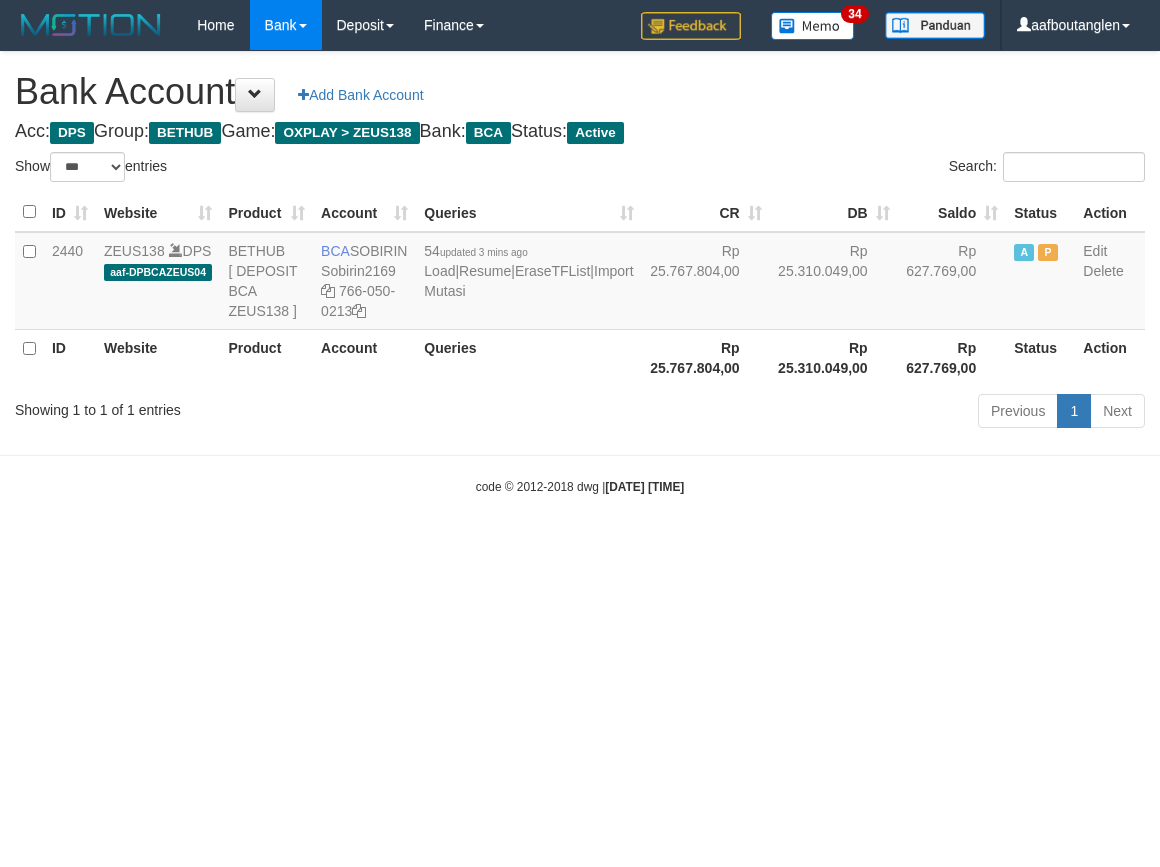 scroll, scrollTop: 0, scrollLeft: 0, axis: both 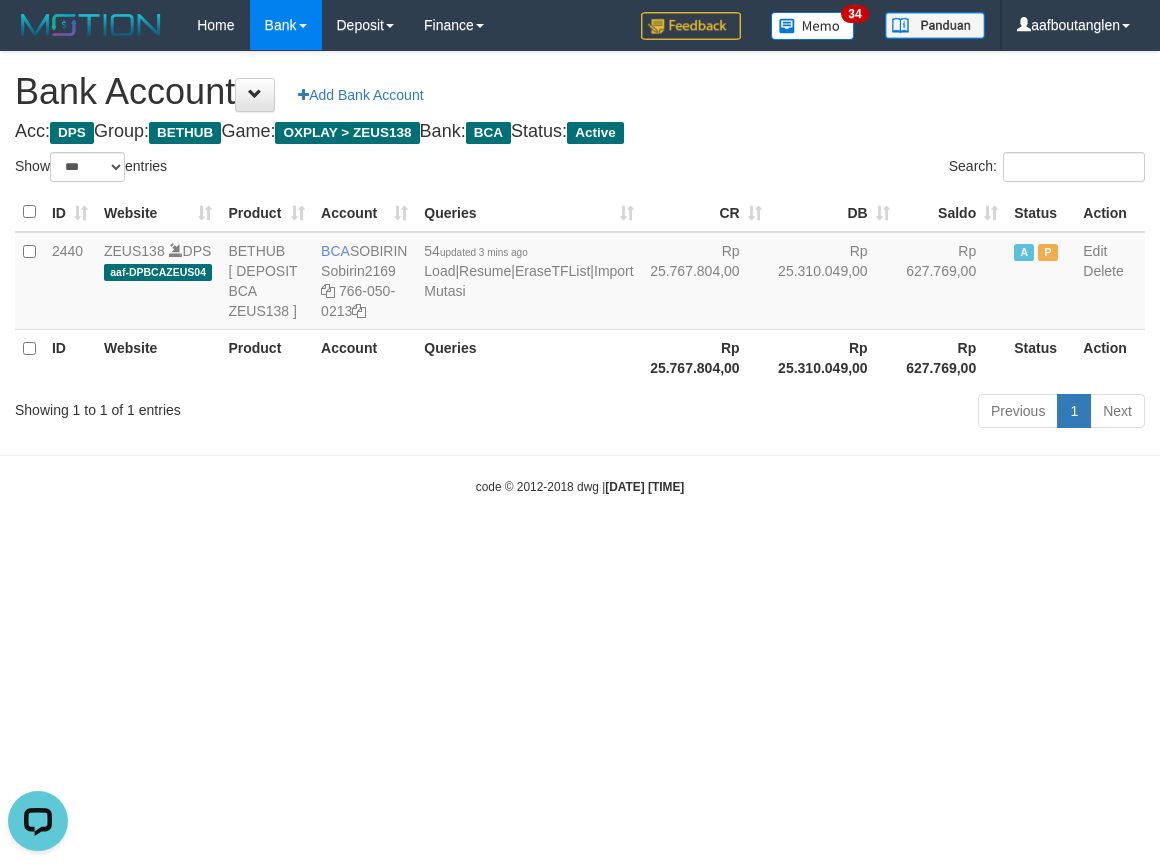 drag, startPoint x: 711, startPoint y: 560, endPoint x: 662, endPoint y: 541, distance: 52.554733 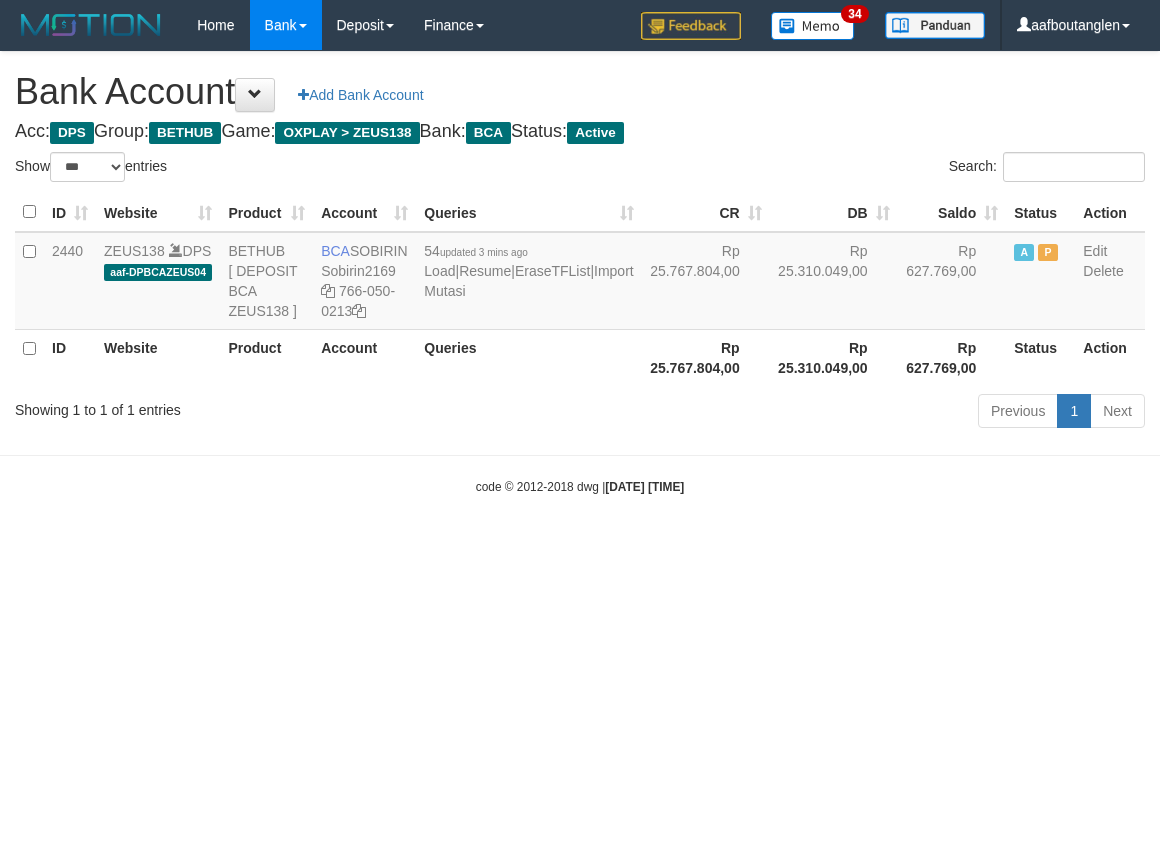 select on "***" 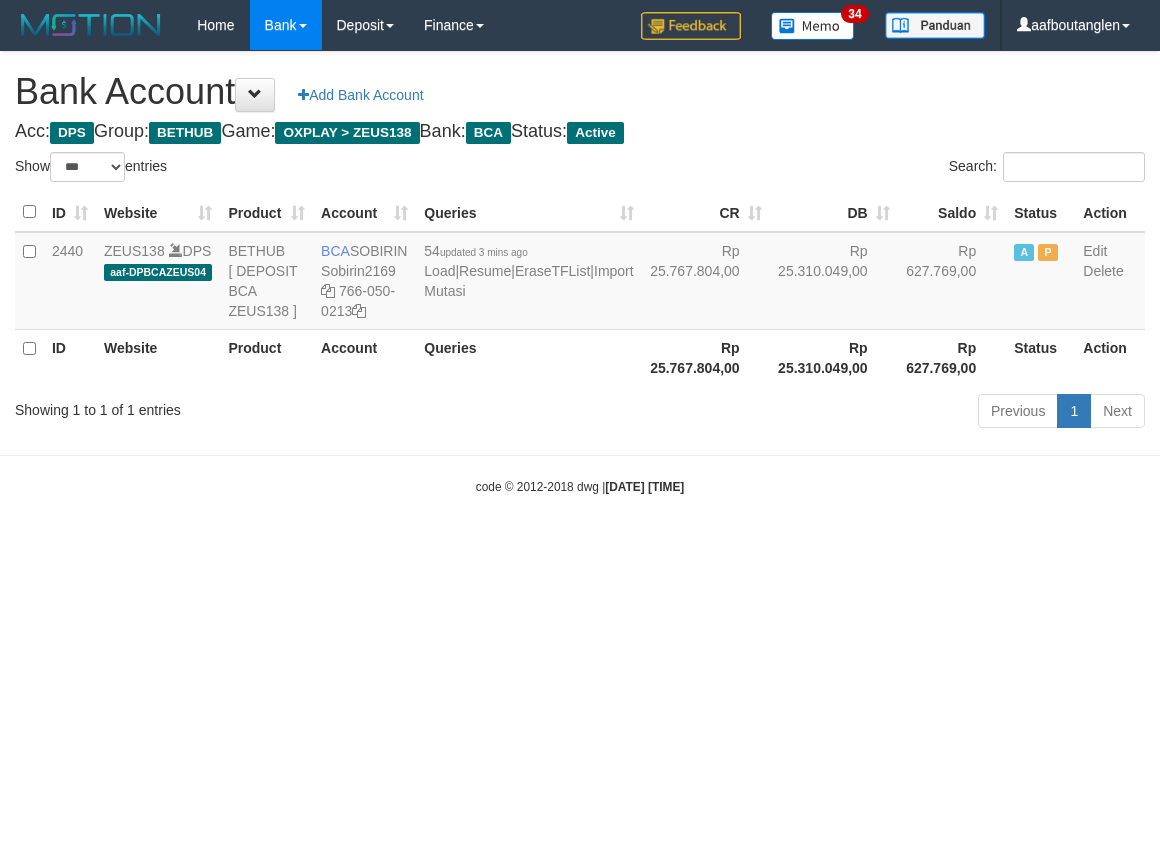 scroll, scrollTop: 0, scrollLeft: 0, axis: both 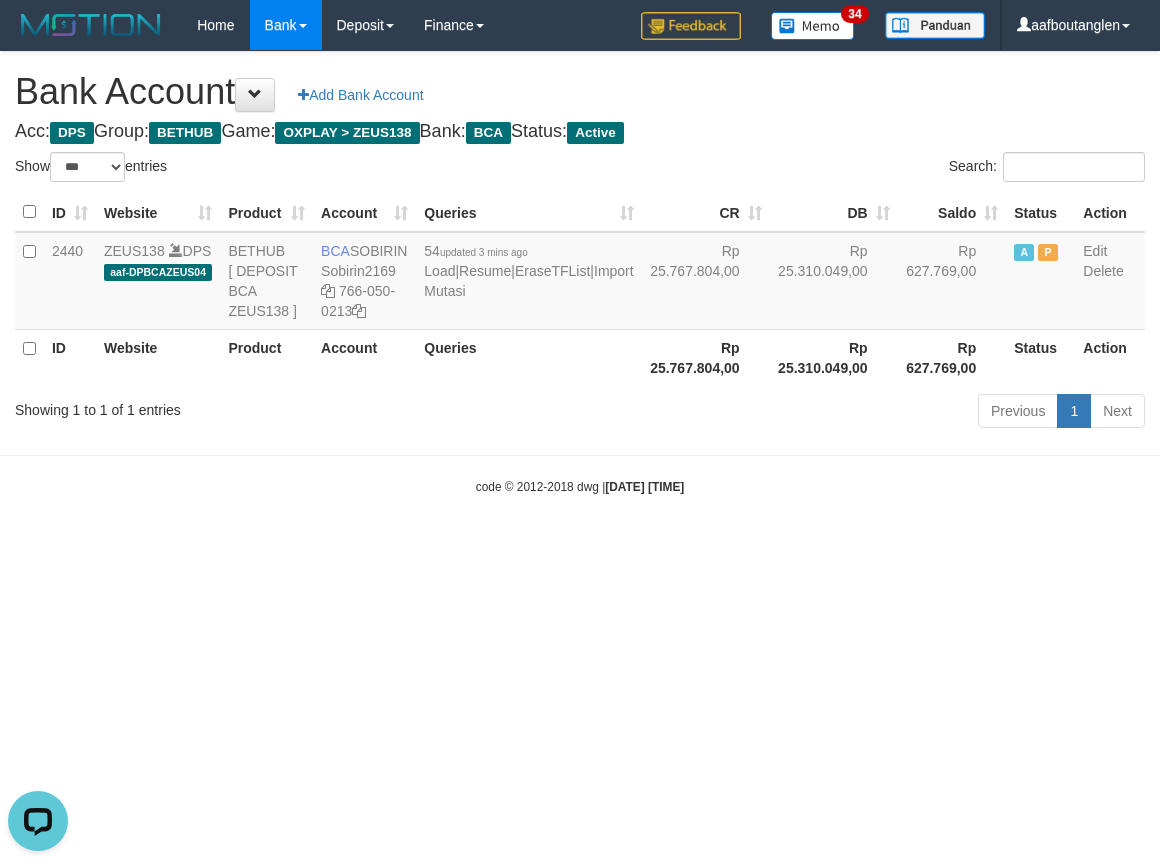 drag, startPoint x: 0, startPoint y: 0, endPoint x: 668, endPoint y: 542, distance: 860.2255 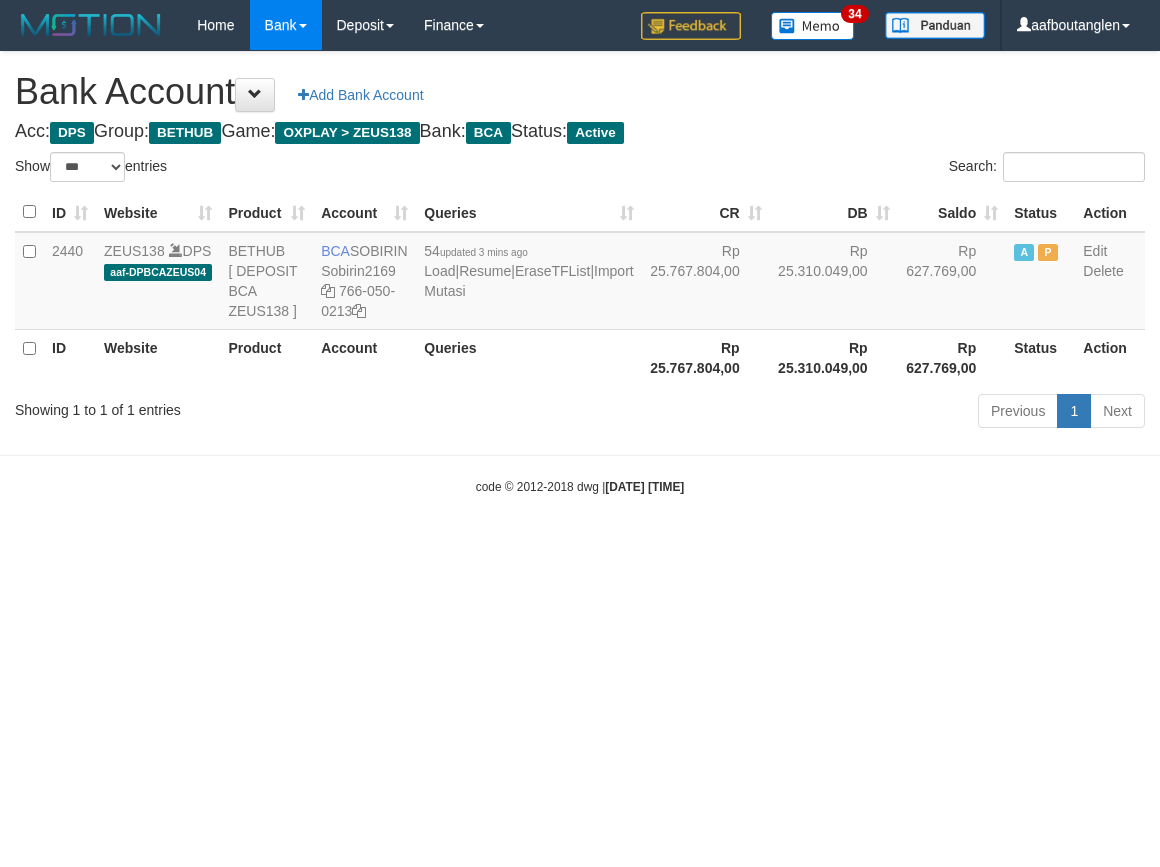select on "***" 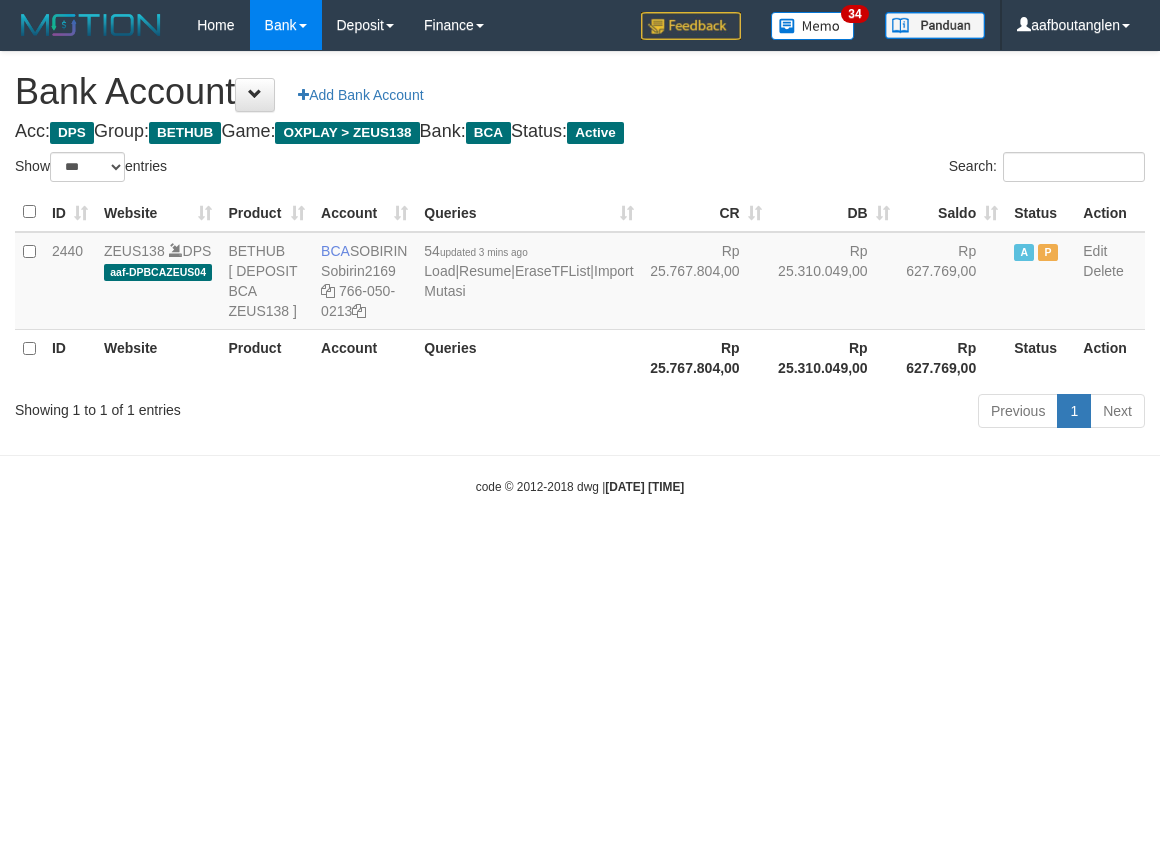 scroll, scrollTop: 0, scrollLeft: 0, axis: both 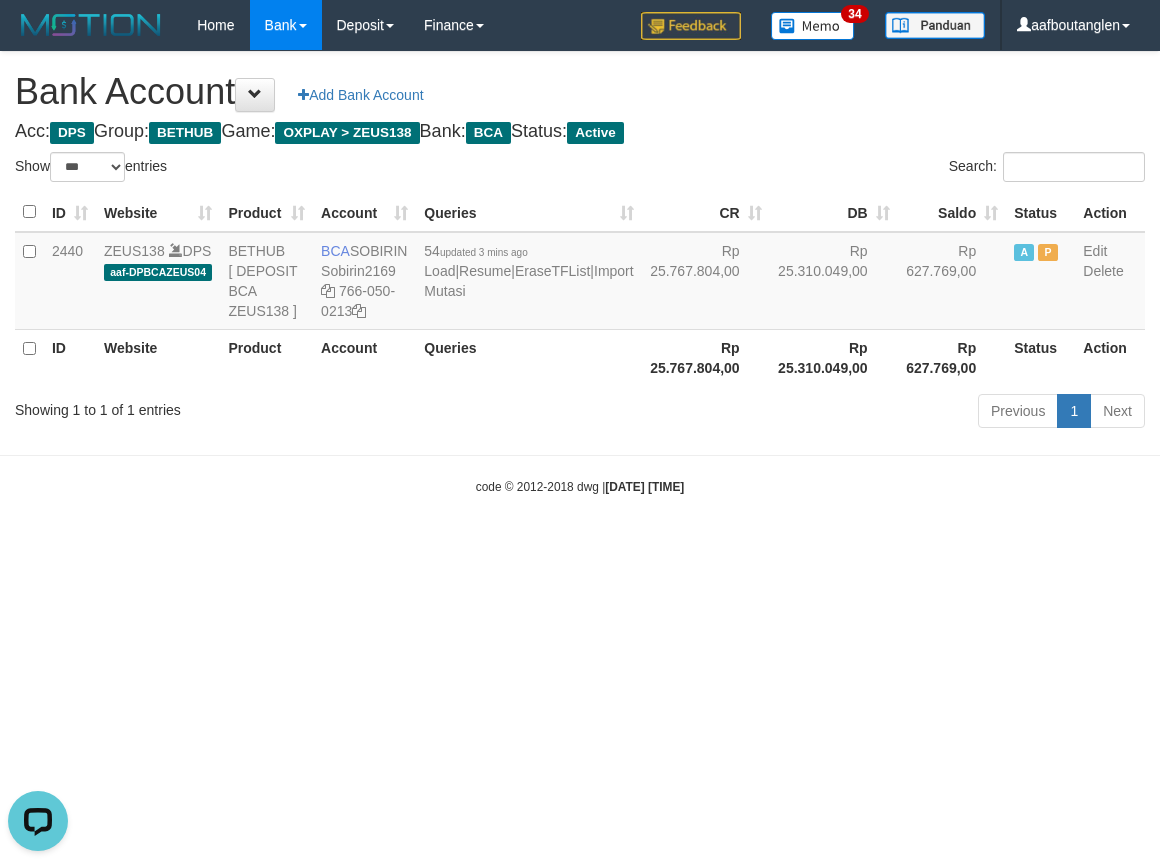 drag, startPoint x: 961, startPoint y: 681, endPoint x: 960, endPoint y: 667, distance: 14.035668 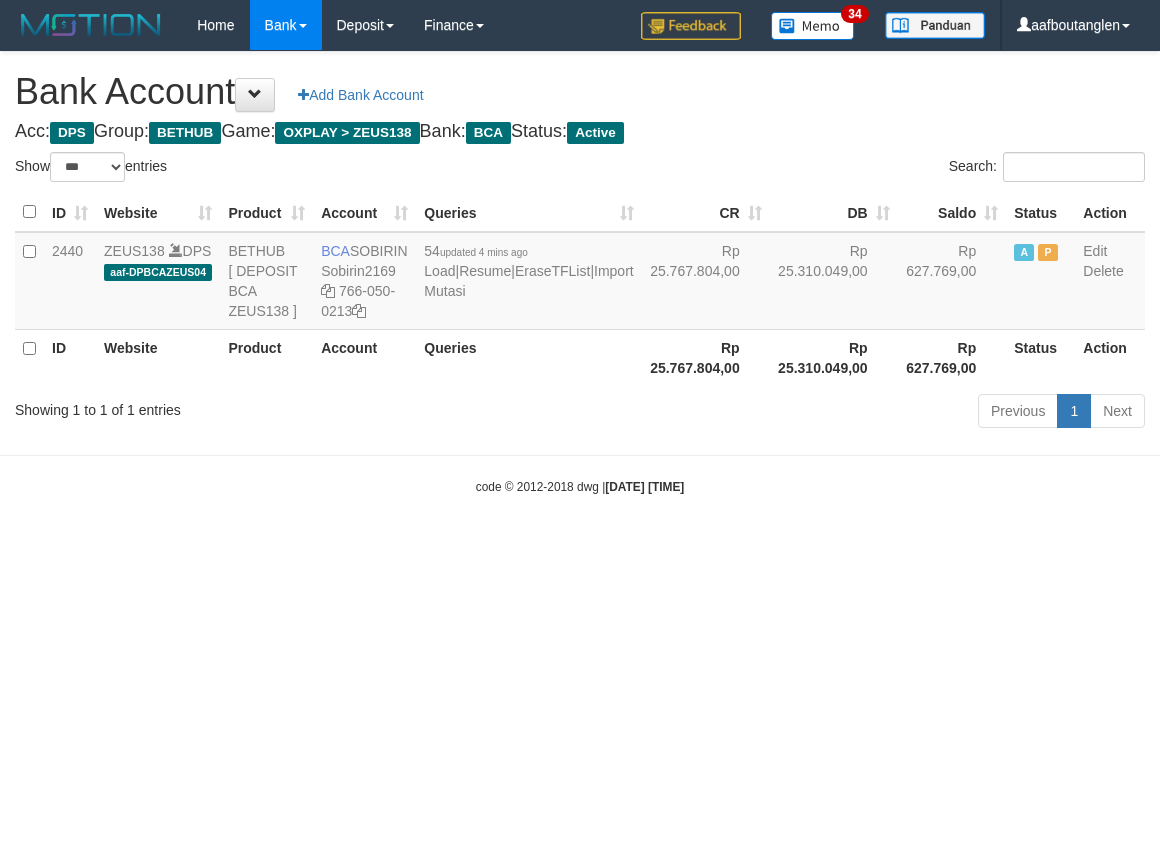 select on "***" 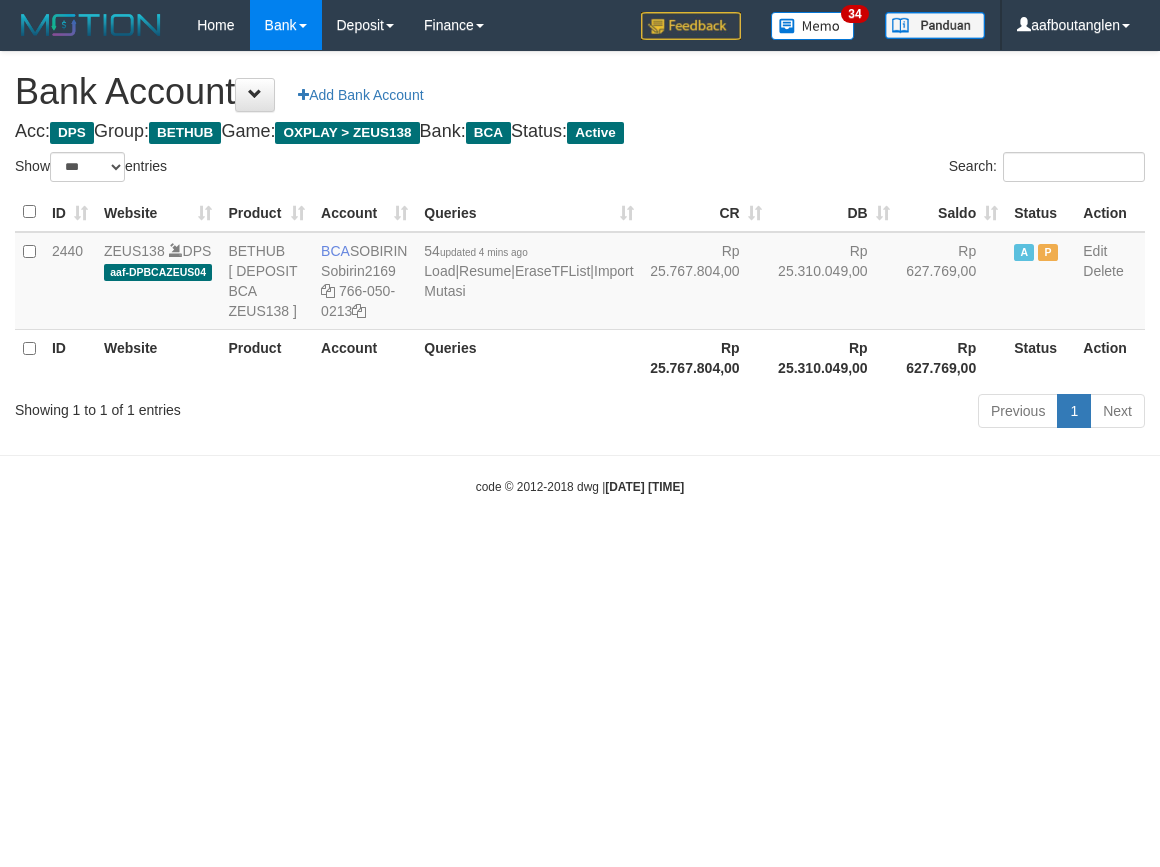 scroll, scrollTop: 0, scrollLeft: 0, axis: both 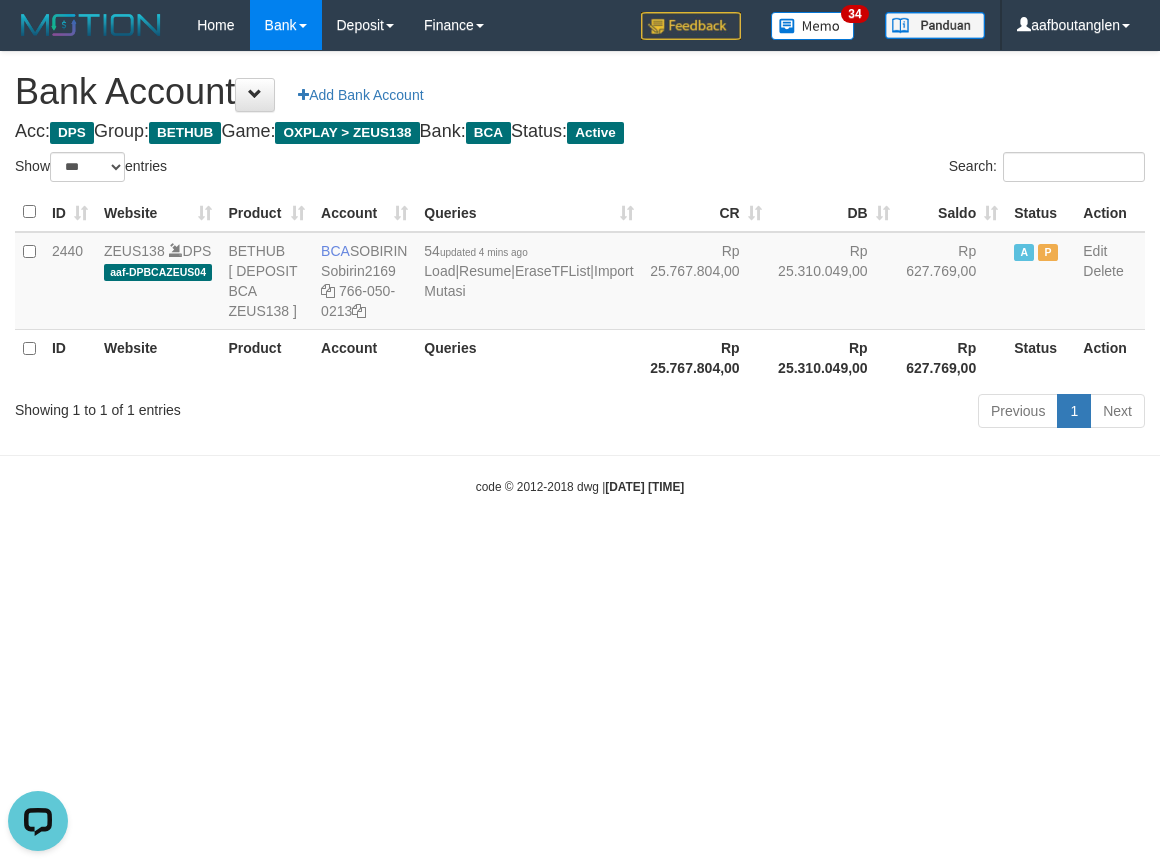 drag, startPoint x: 907, startPoint y: 612, endPoint x: 892, endPoint y: 582, distance: 33.54102 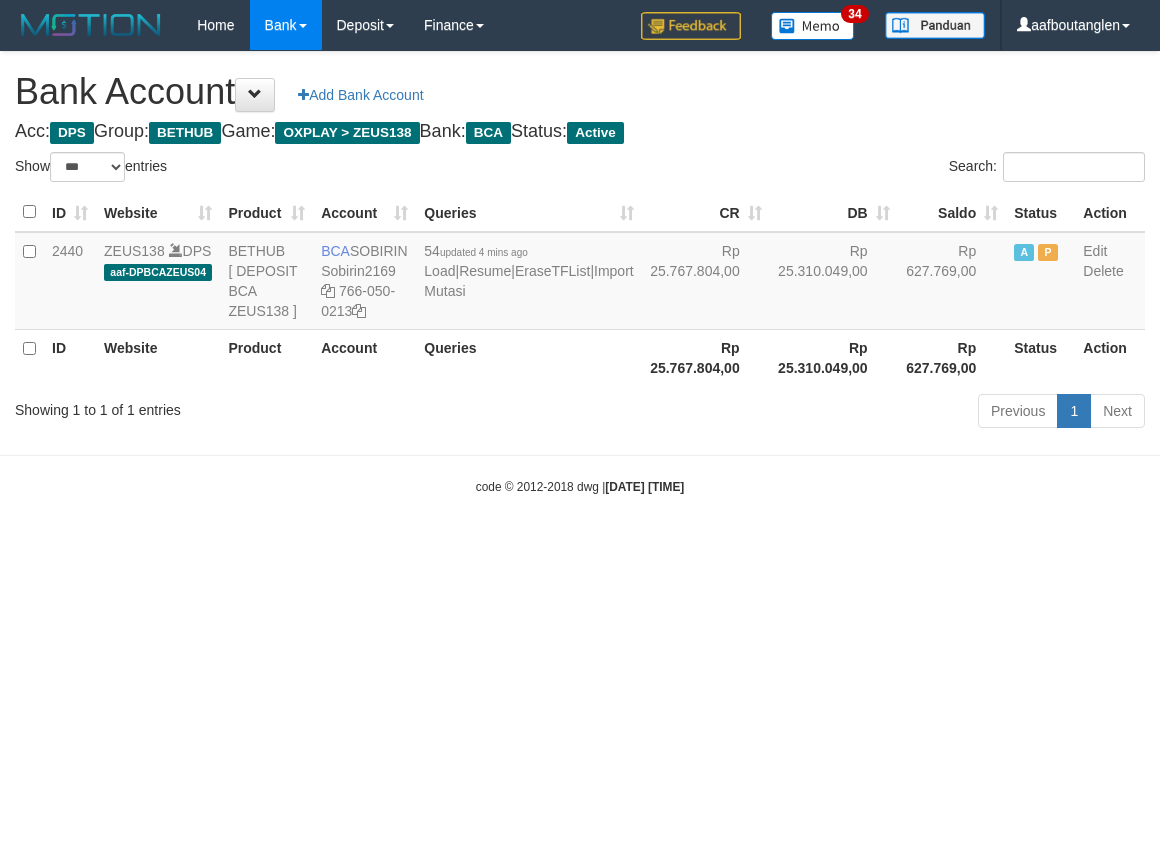select on "***" 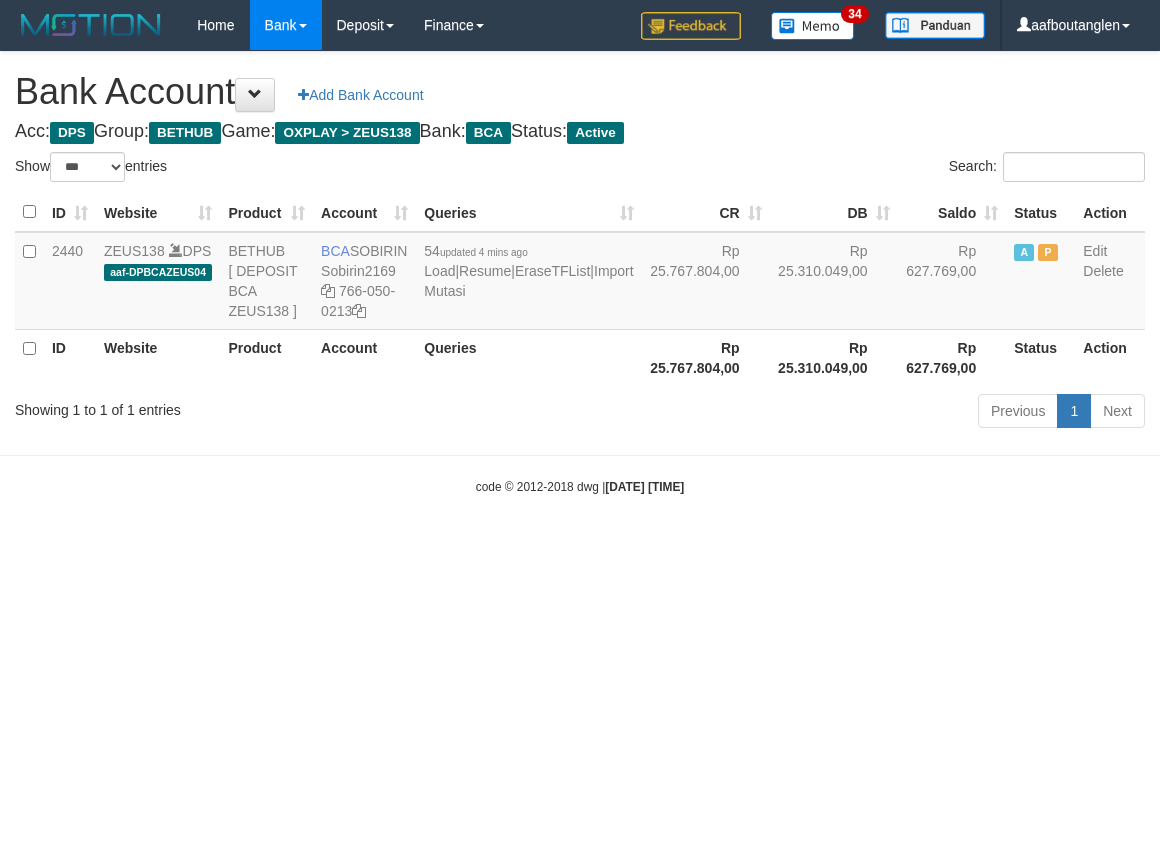 scroll, scrollTop: 0, scrollLeft: 0, axis: both 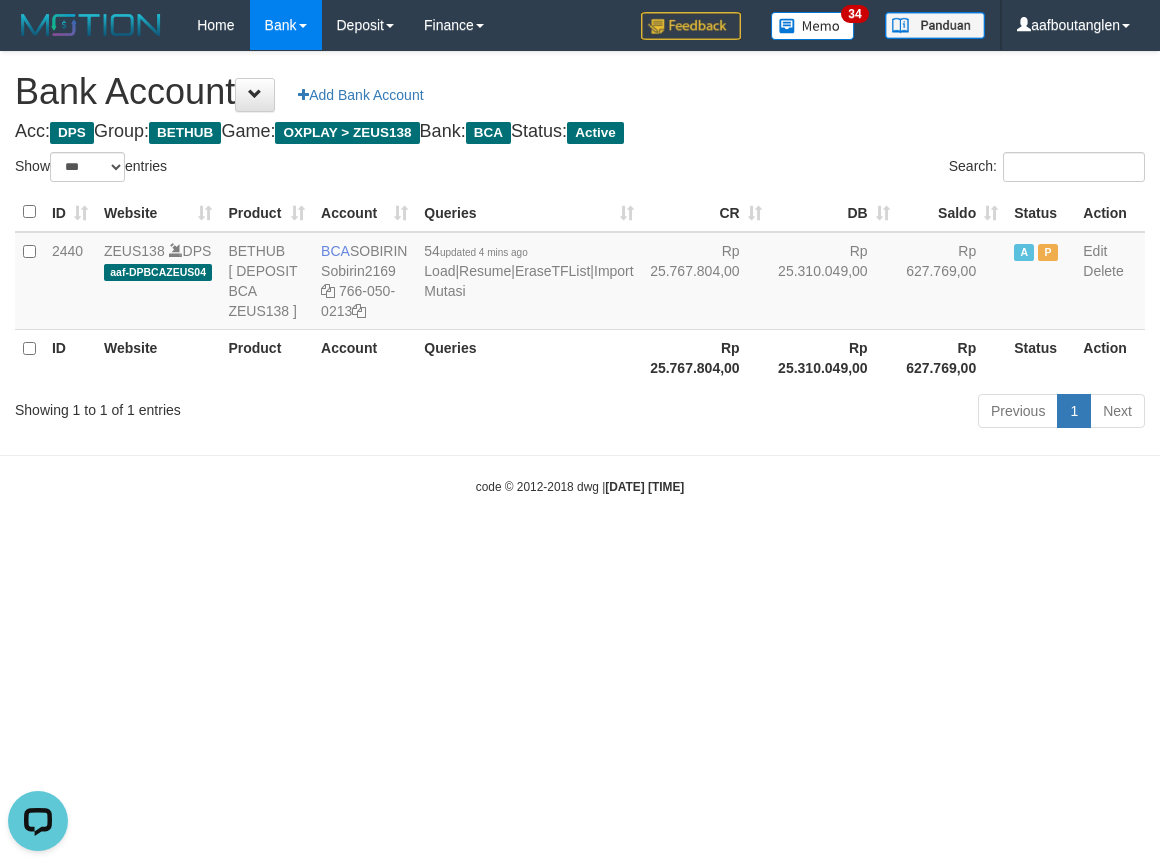 drag, startPoint x: 944, startPoint y: 527, endPoint x: 917, endPoint y: 511, distance: 31.38471 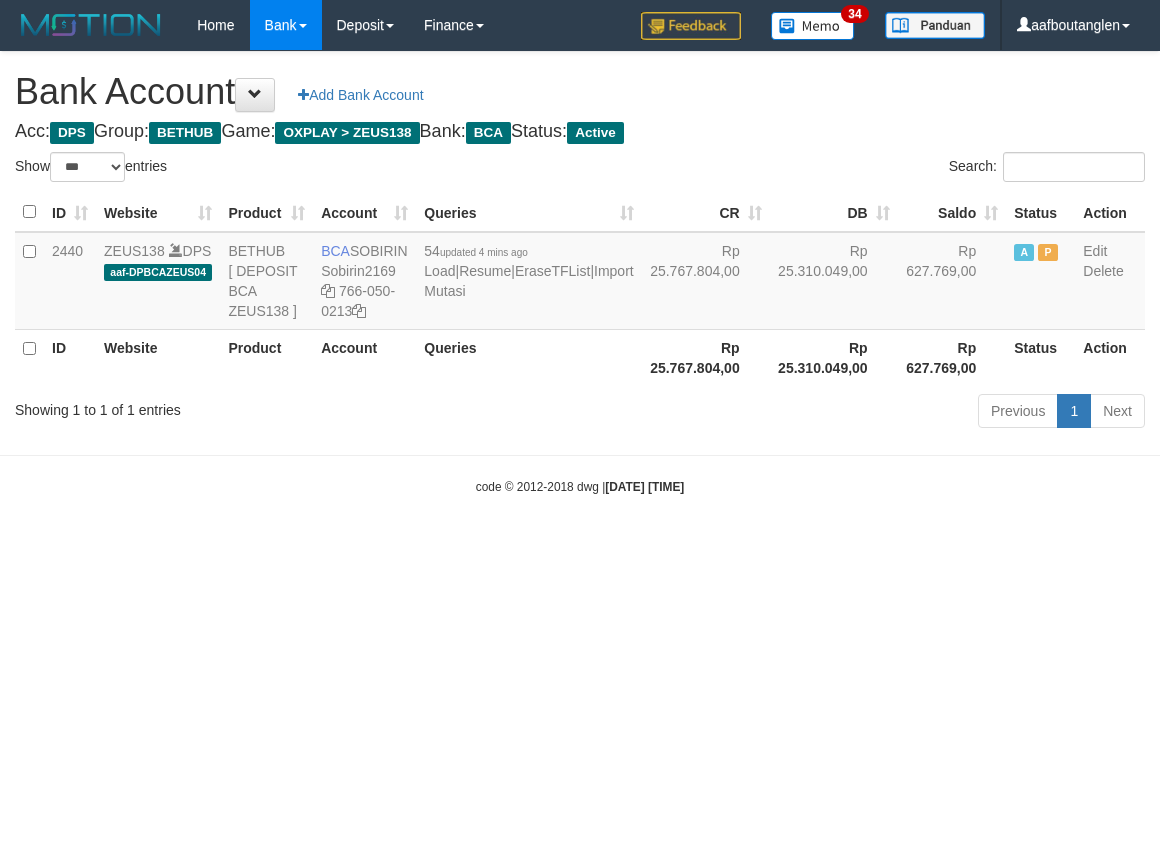 select on "***" 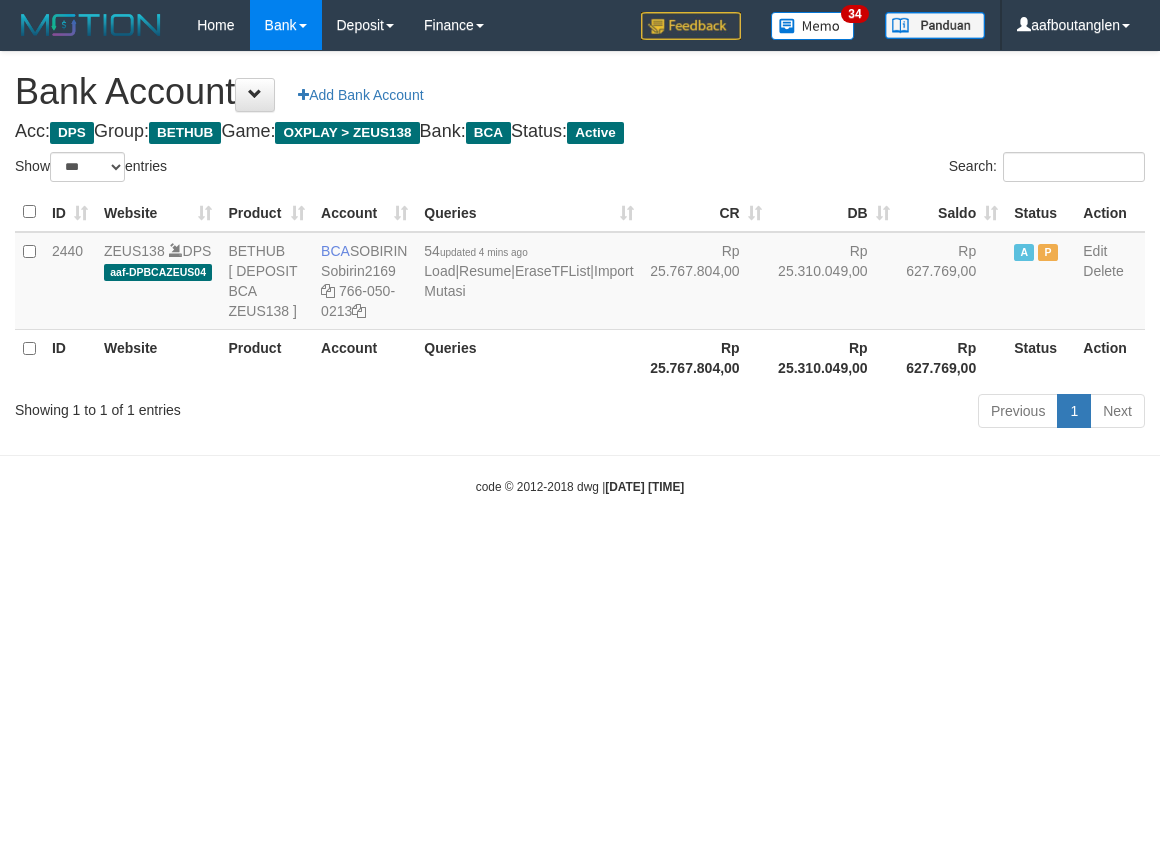 scroll, scrollTop: 0, scrollLeft: 0, axis: both 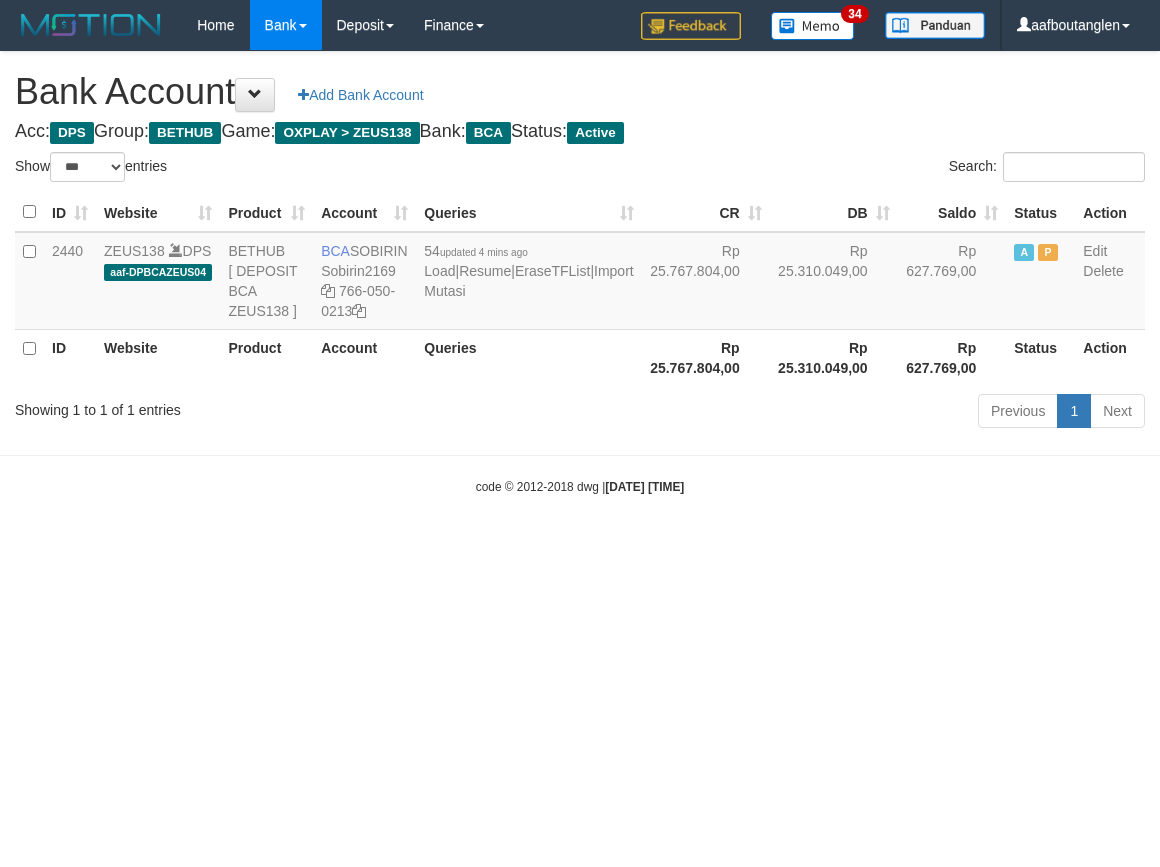 select on "***" 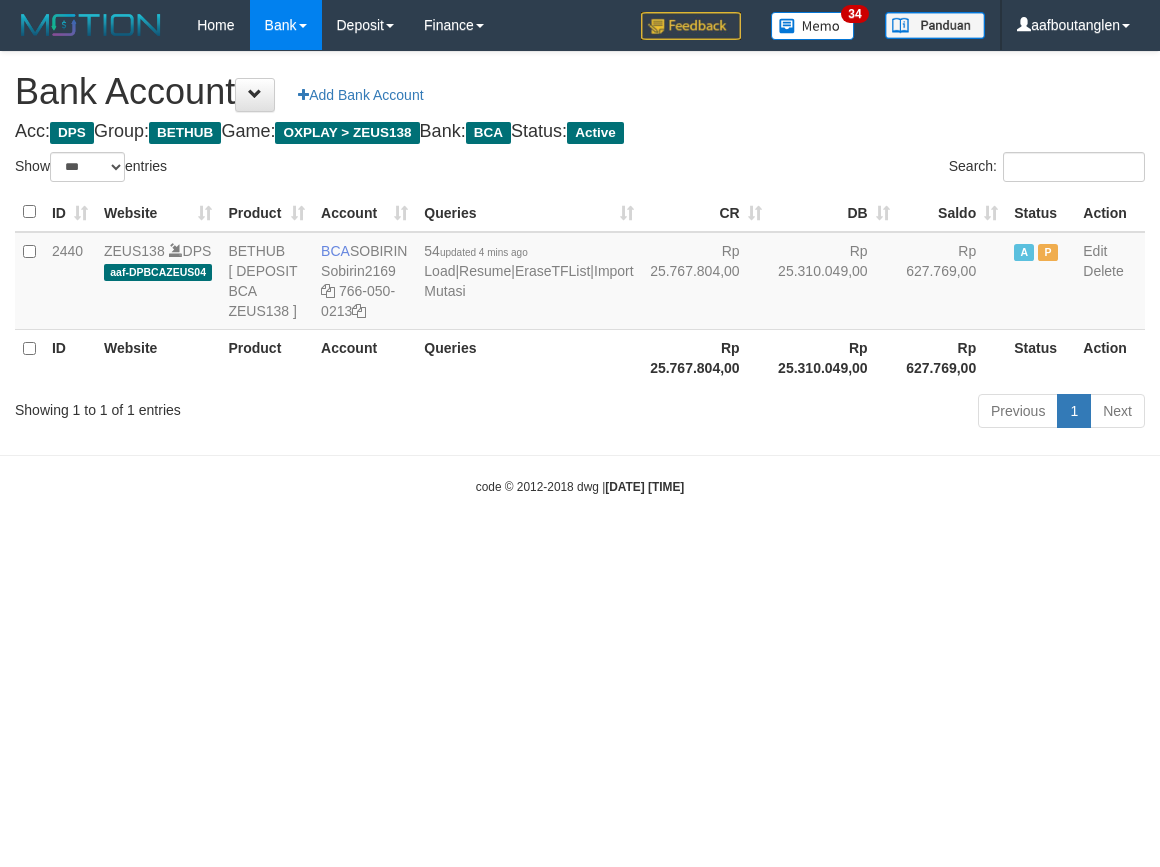 scroll, scrollTop: 0, scrollLeft: 0, axis: both 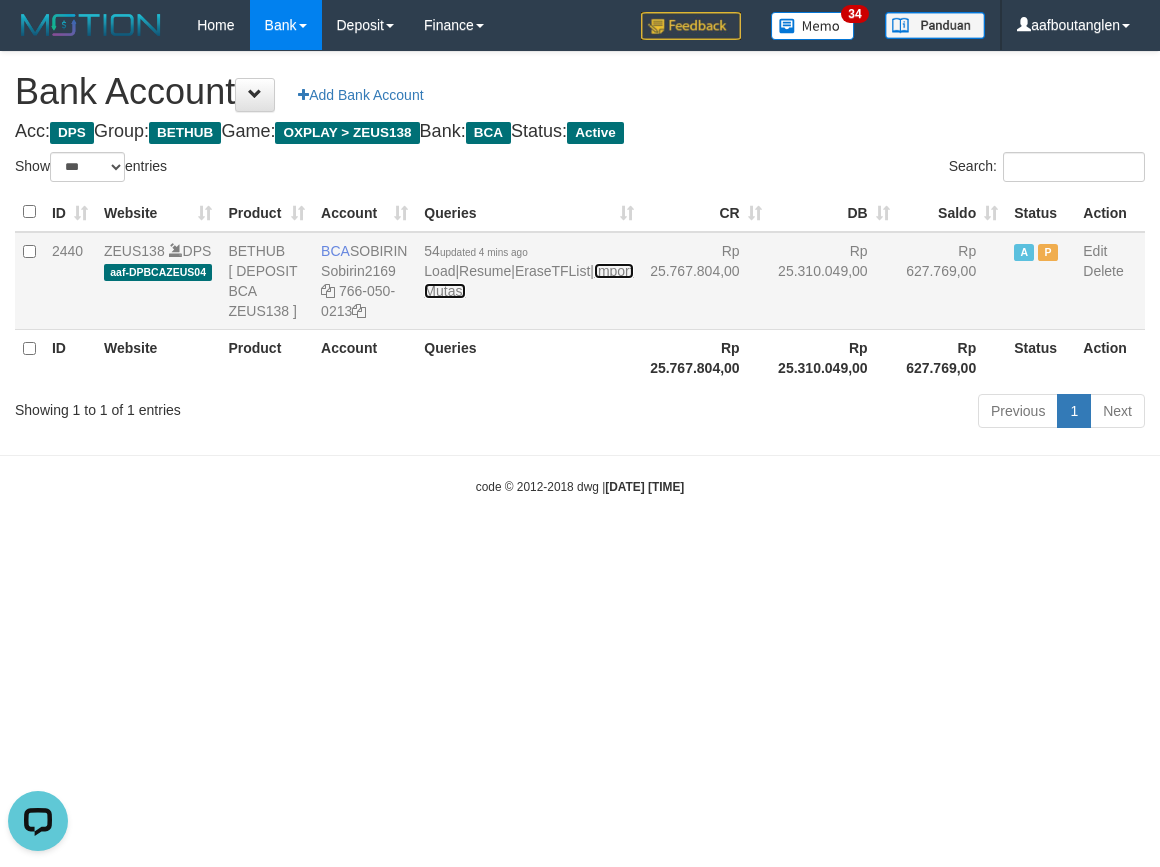 click on "Import Mutasi" at bounding box center [528, 281] 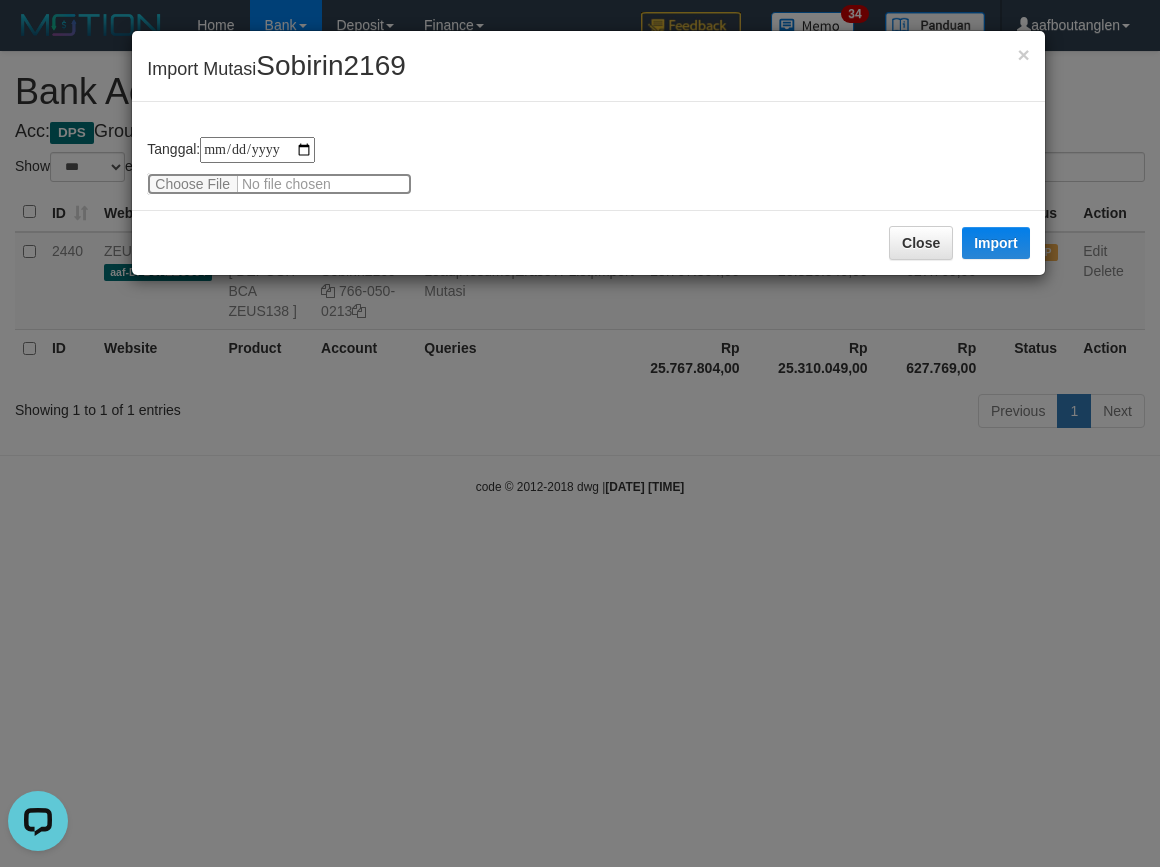 click at bounding box center [279, 184] 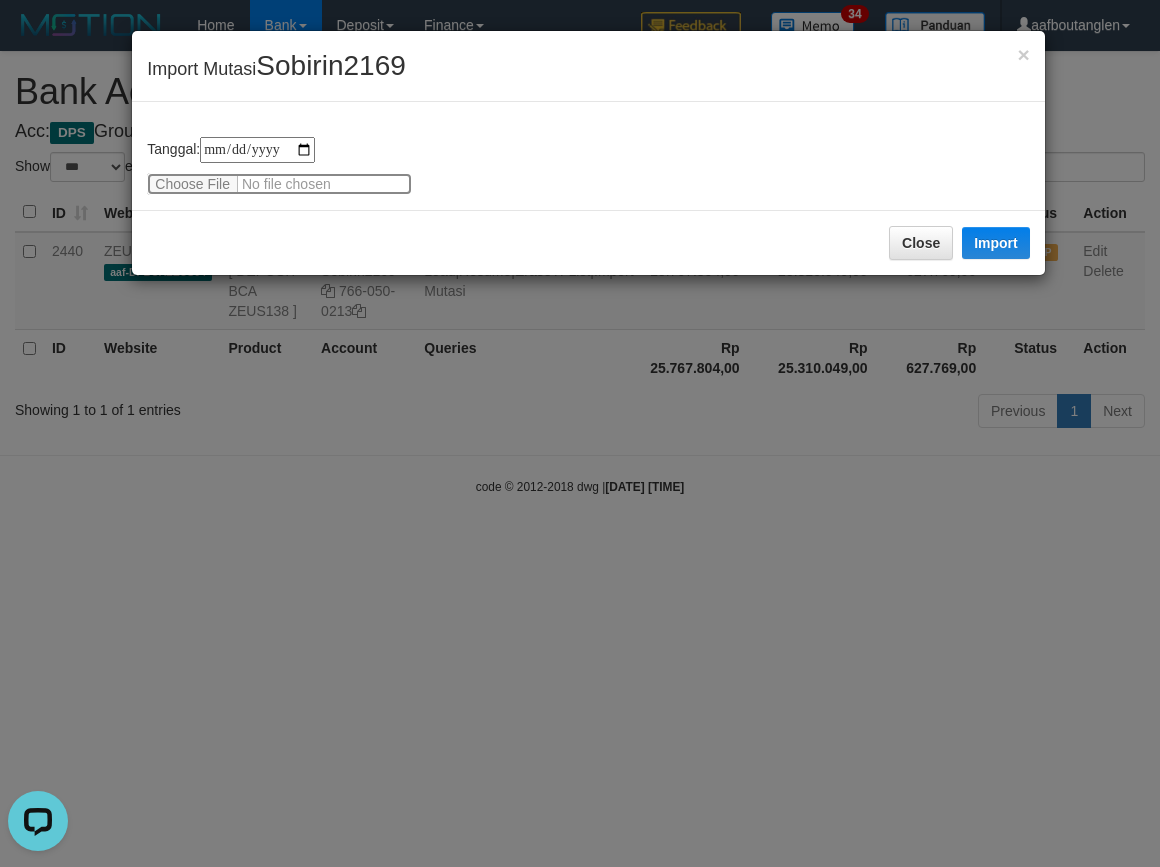 type on "**********" 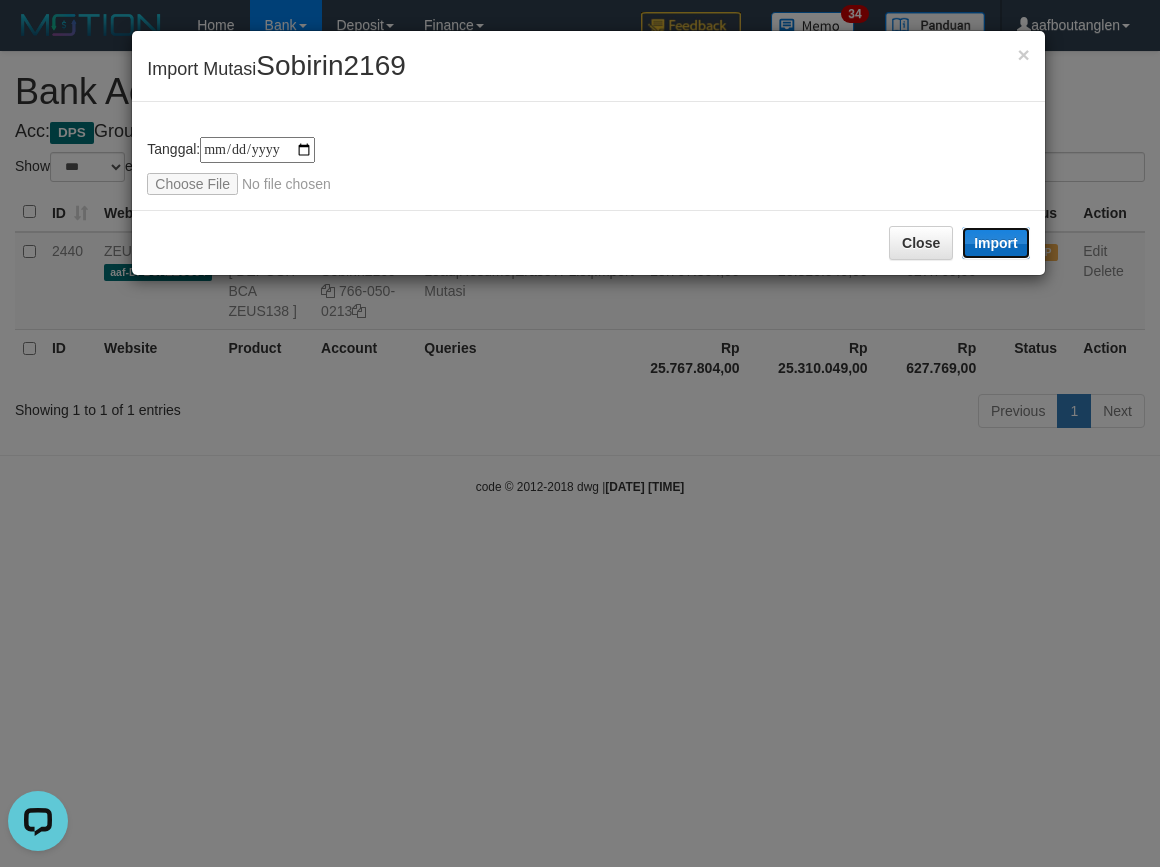 click on "Import" at bounding box center [996, 243] 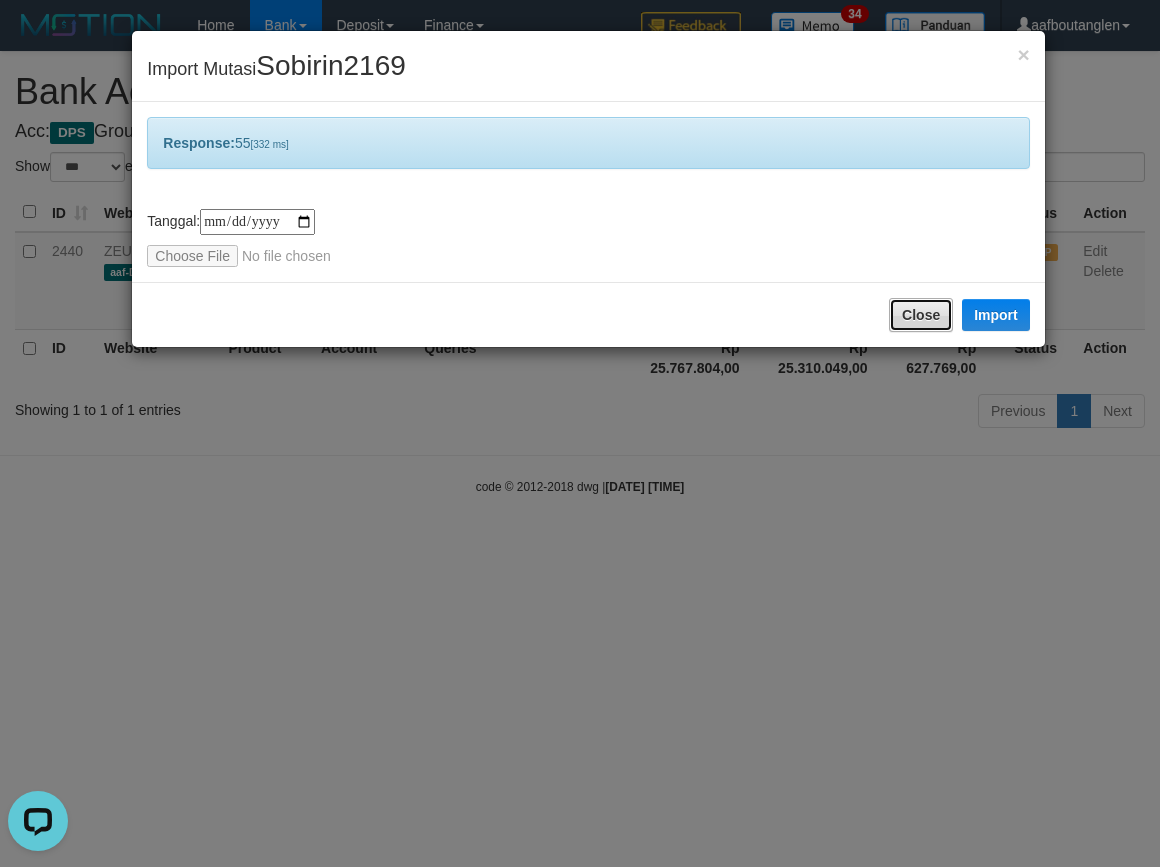 click on "Close" at bounding box center (921, 315) 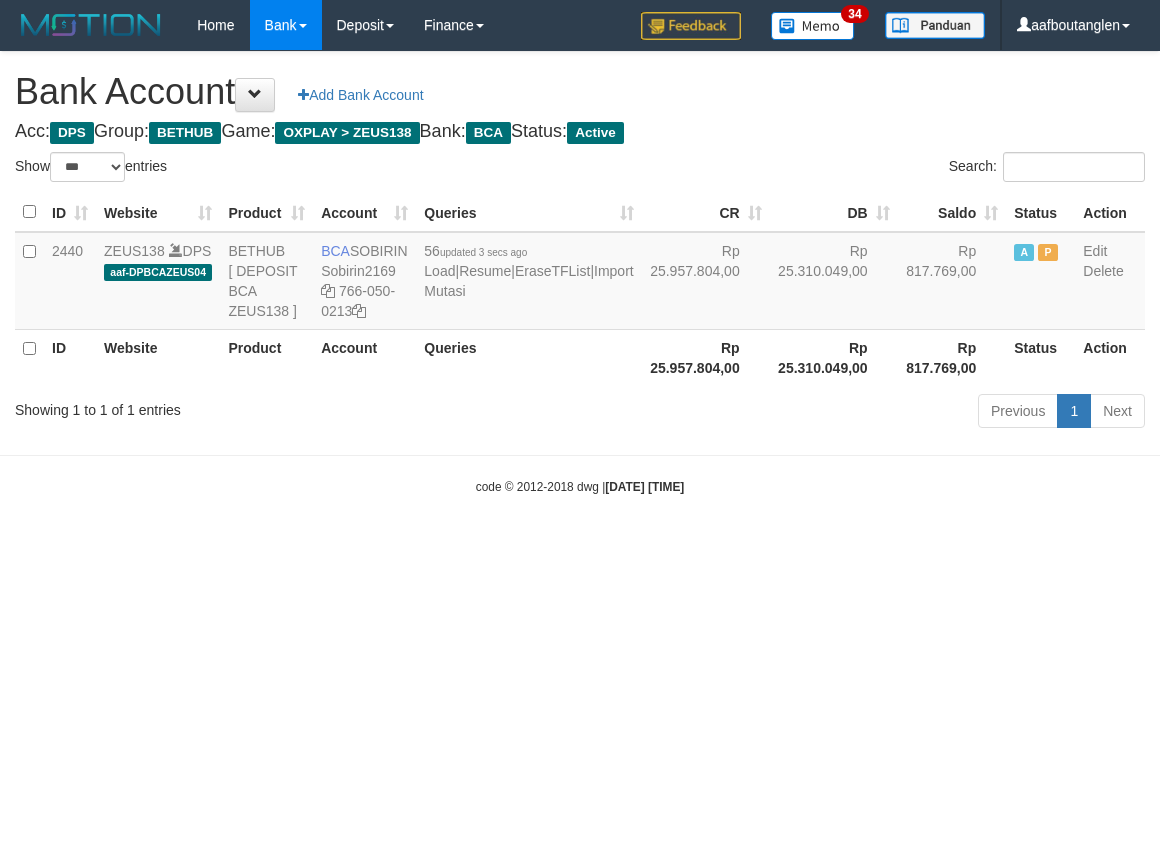 select on "***" 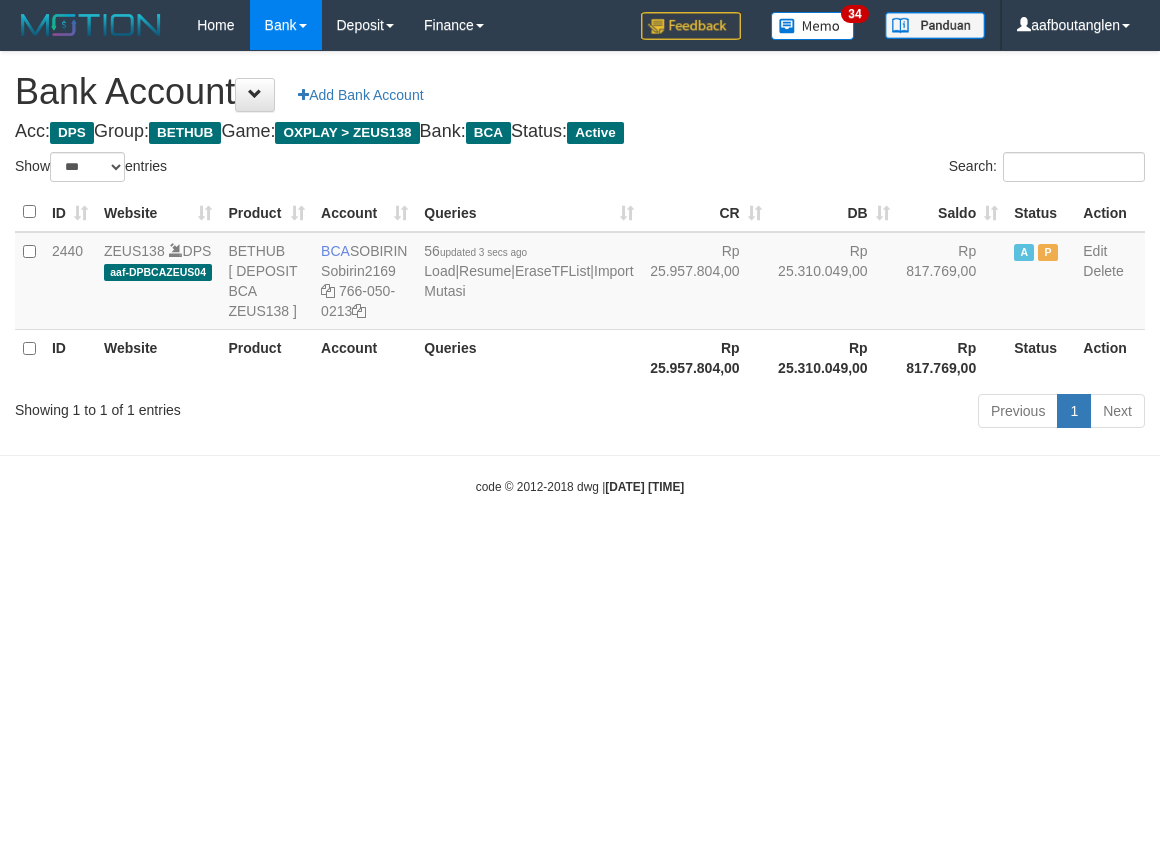 scroll, scrollTop: 0, scrollLeft: 0, axis: both 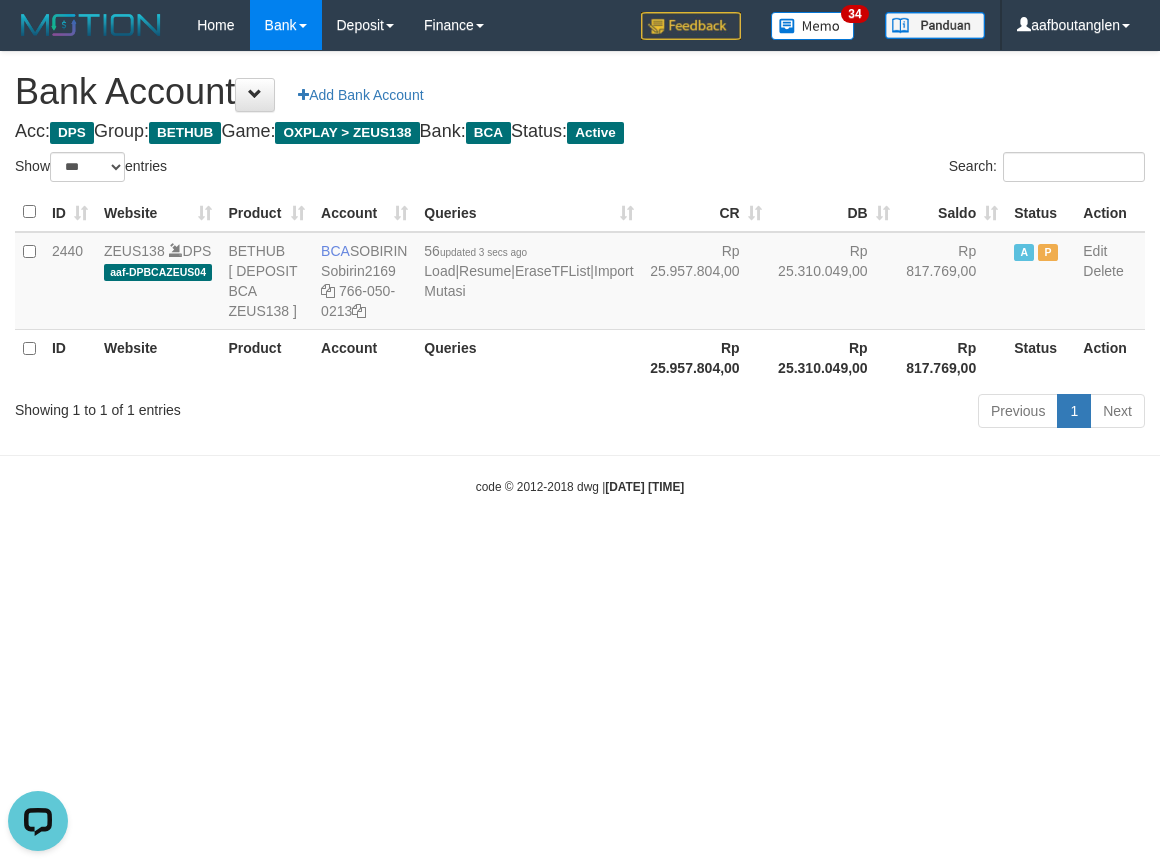 click on "Toggle navigation
Home
Bank
Account List
Deposit
DPS List
History
Note DPS
Finance
Financial Data
aafboutanglen
My Profile
Log Out
34" at bounding box center [580, 273] 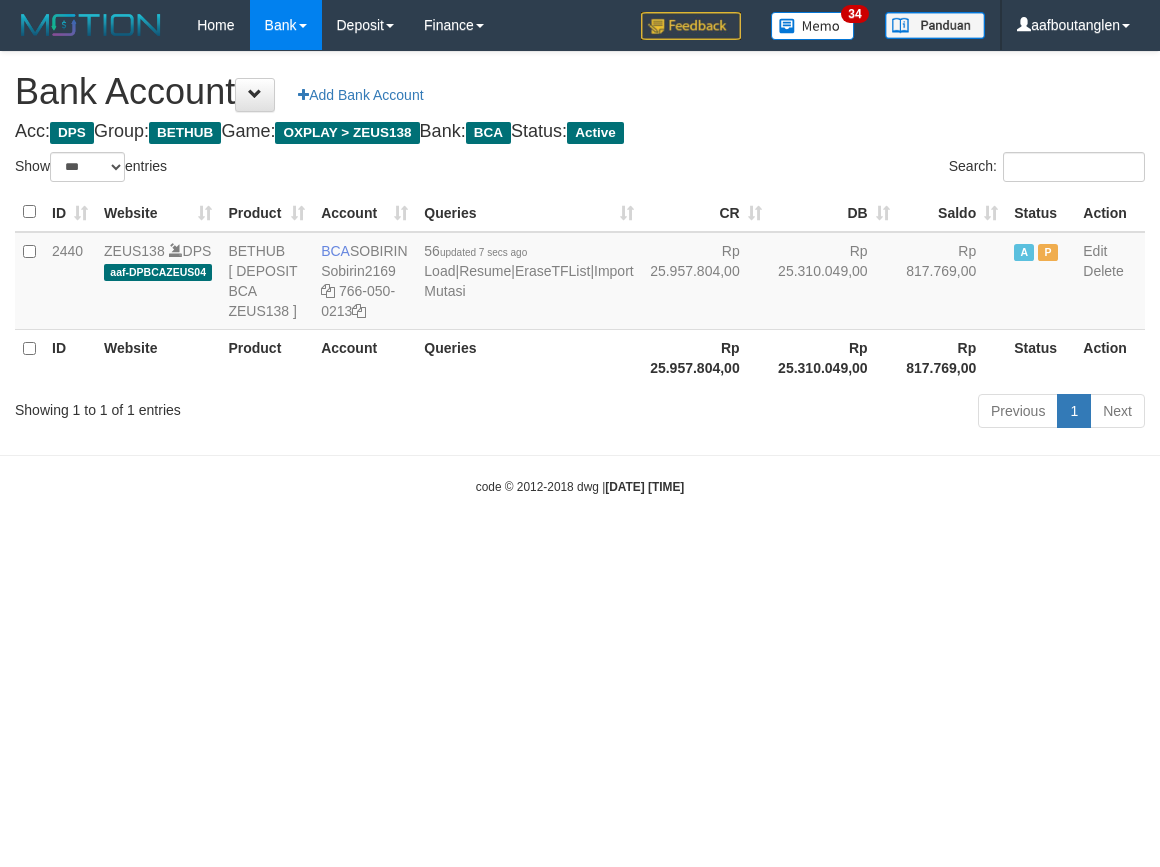 select on "***" 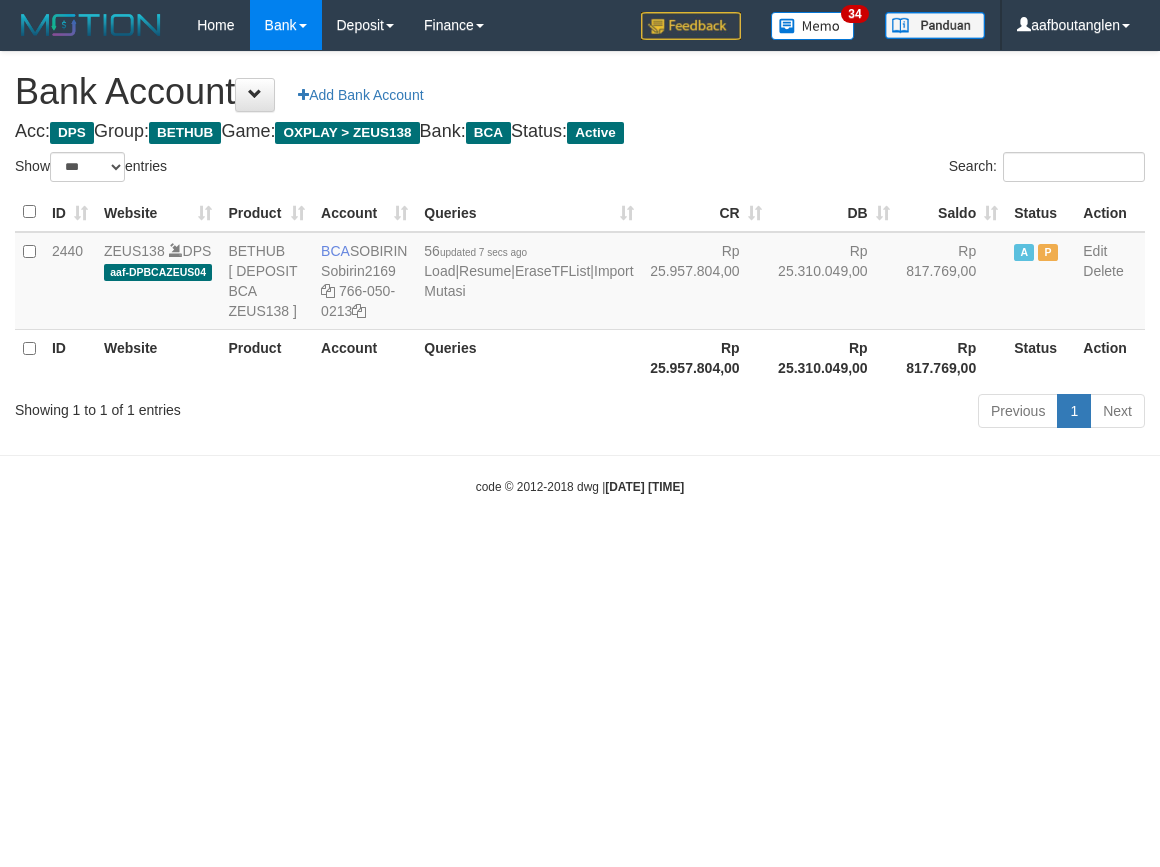 scroll, scrollTop: 0, scrollLeft: 0, axis: both 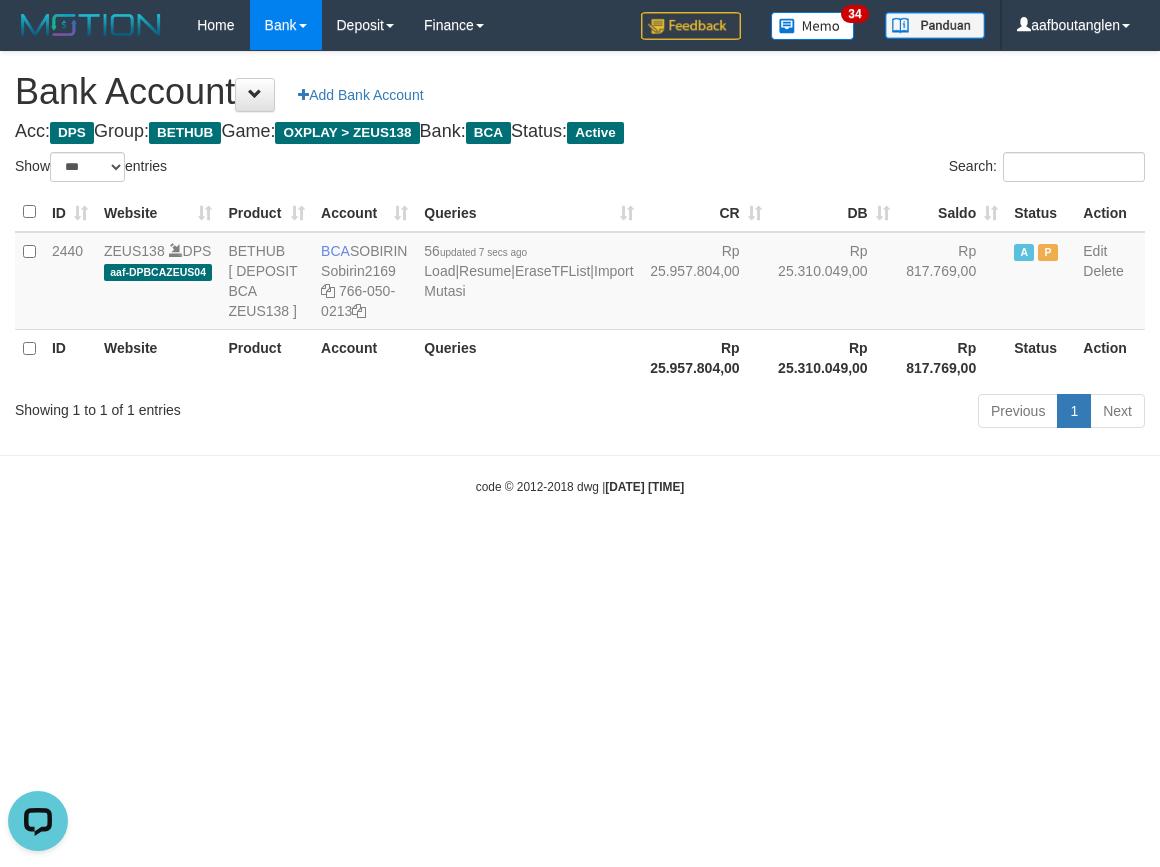 click on "Toggle navigation
Home
Bank
Account List
Deposit
DPS List
History
Note DPS
Finance
Financial Data
aafboutanglen
My Profile
Log Out
34" at bounding box center (580, 273) 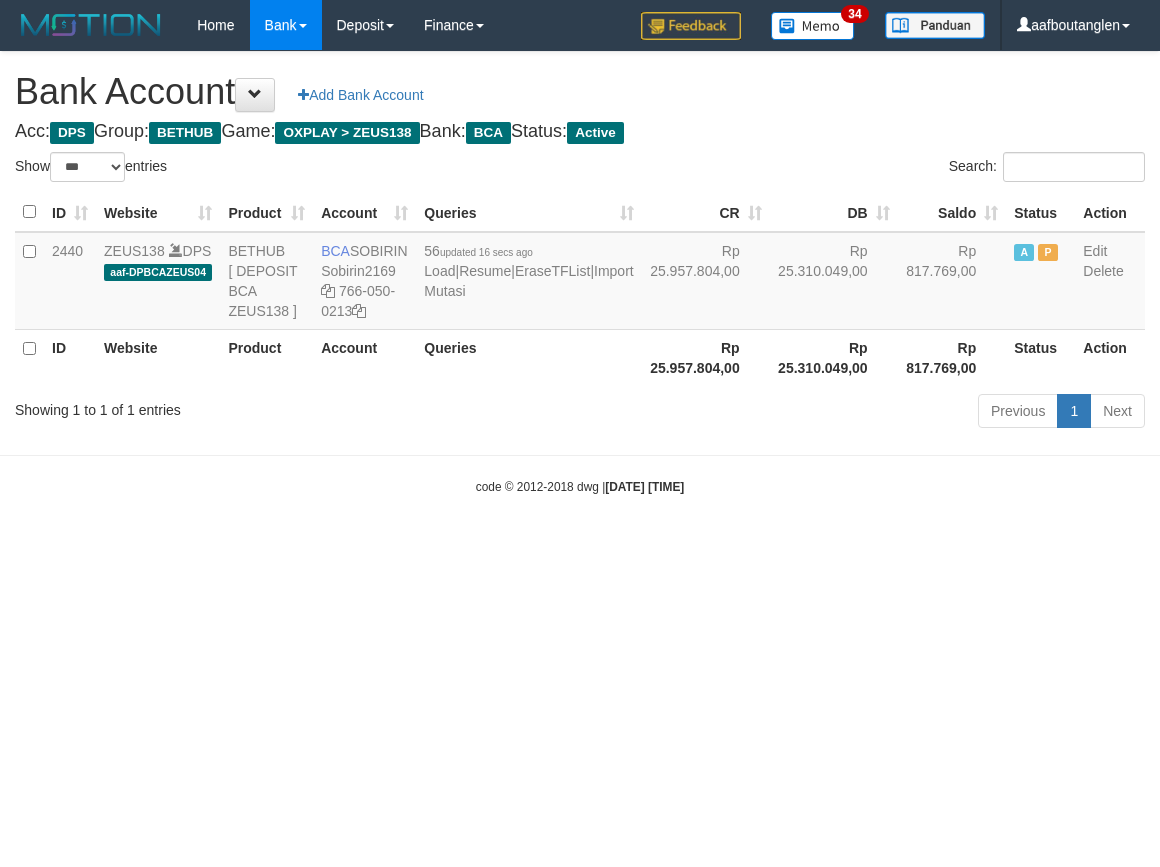 select on "***" 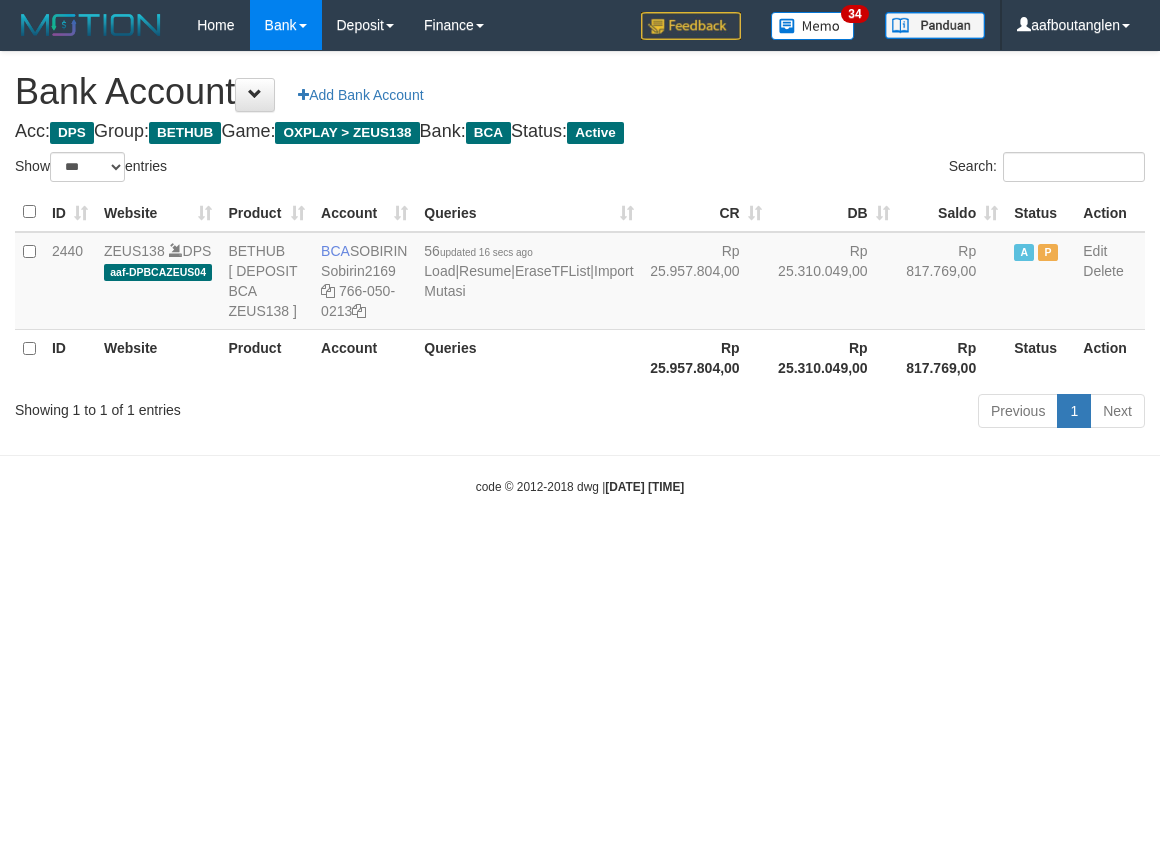 scroll, scrollTop: 0, scrollLeft: 0, axis: both 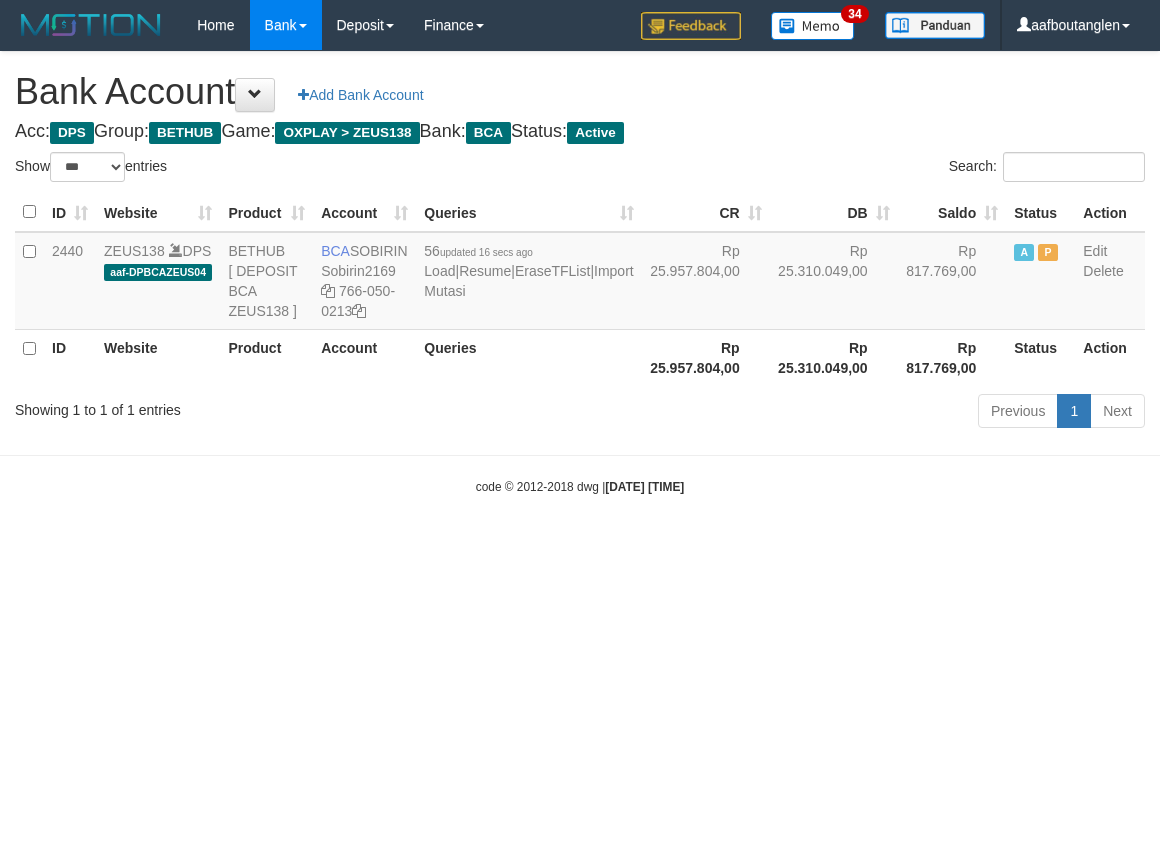 select on "***" 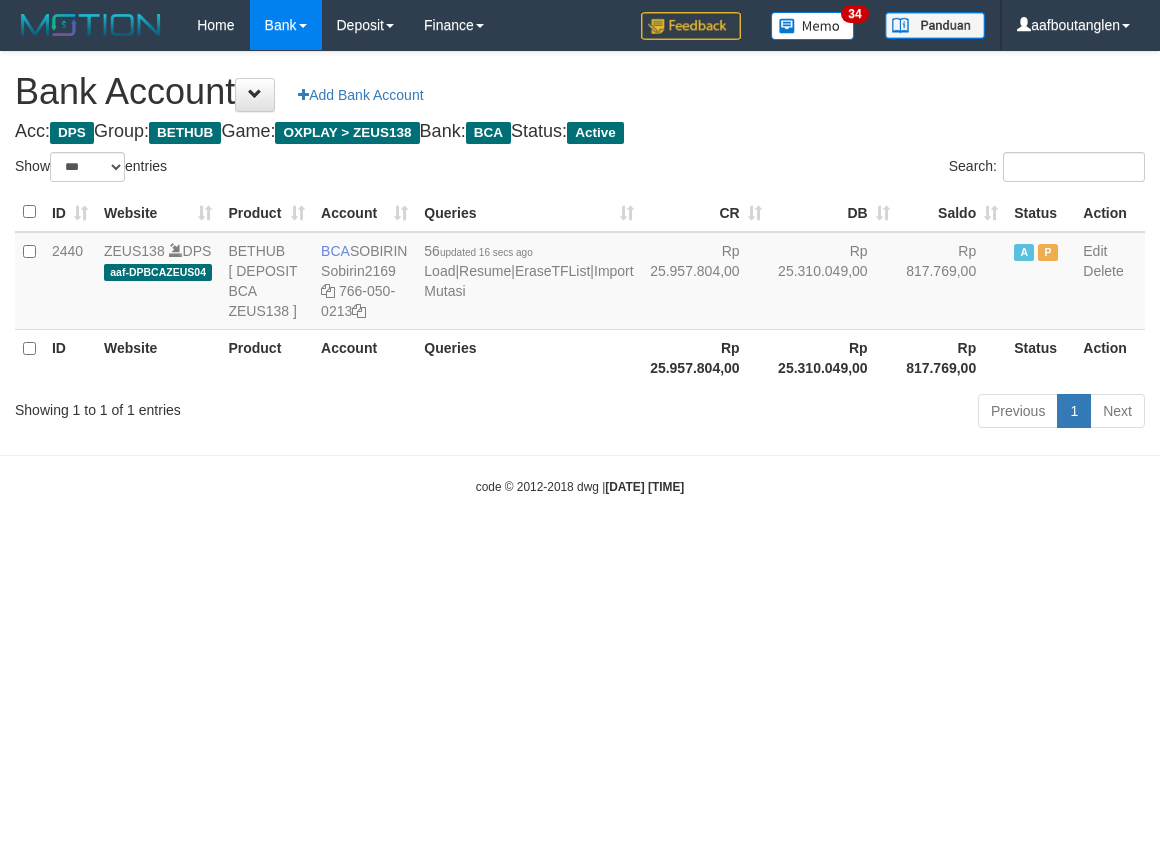 scroll, scrollTop: 0, scrollLeft: 0, axis: both 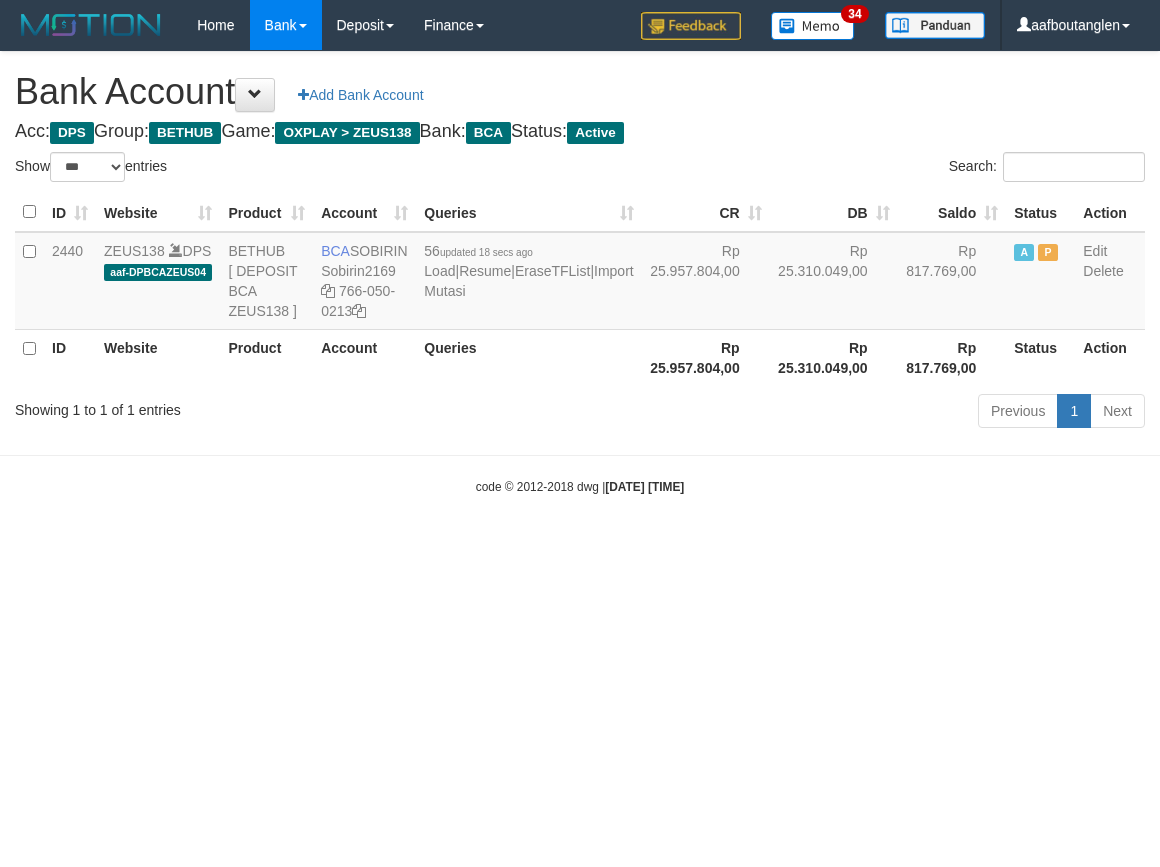 select on "***" 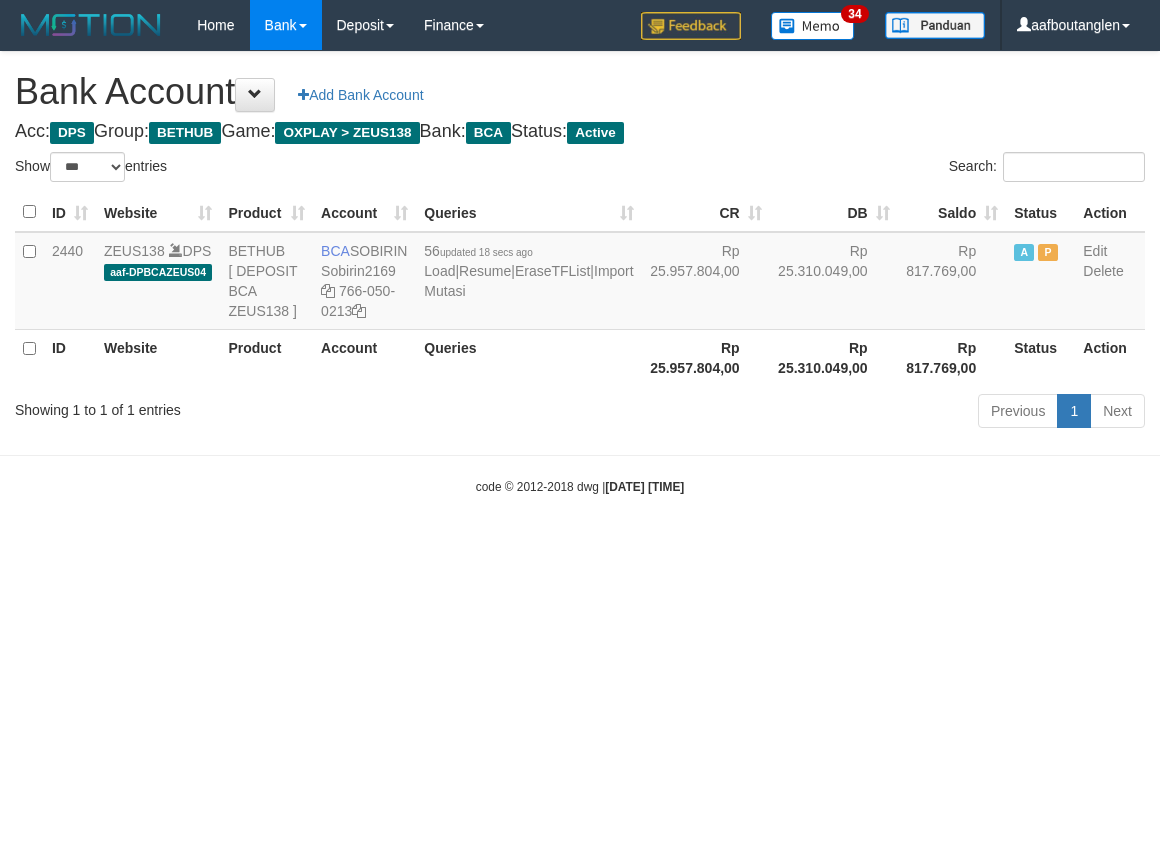 scroll, scrollTop: 0, scrollLeft: 0, axis: both 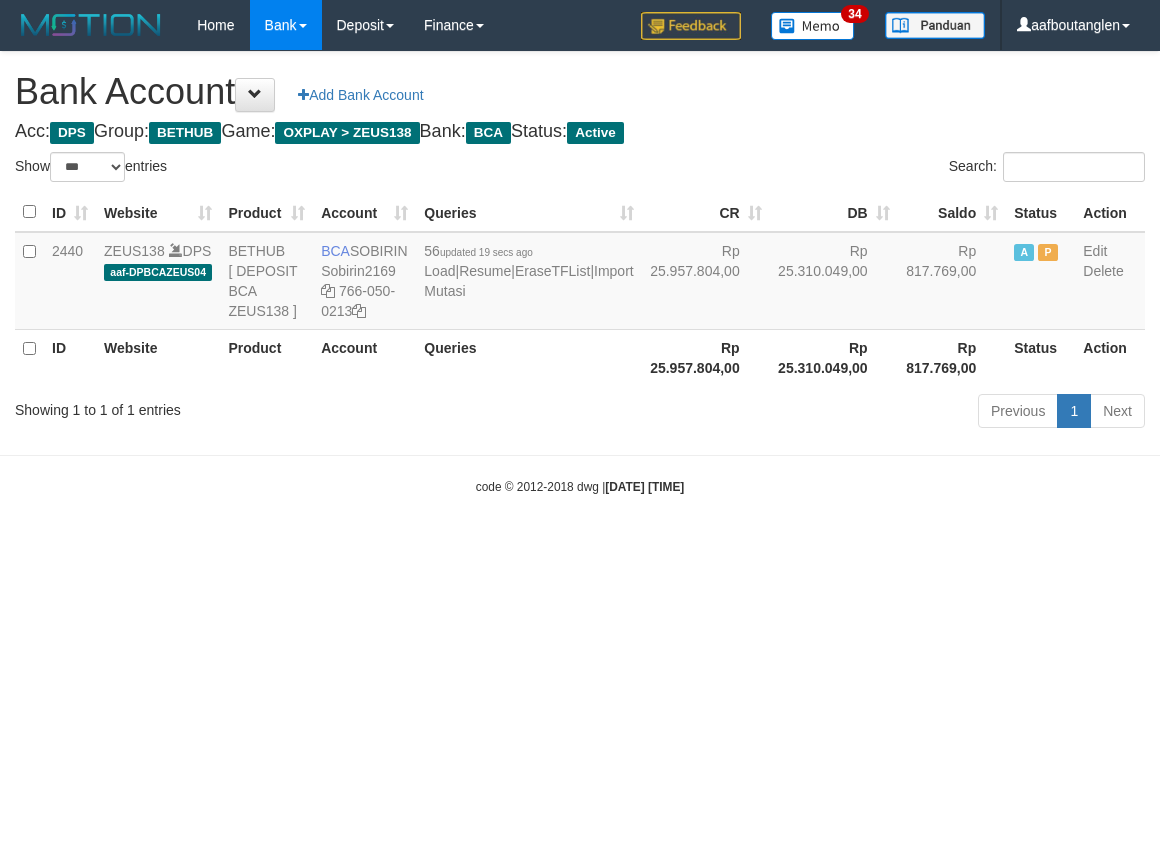select on "***" 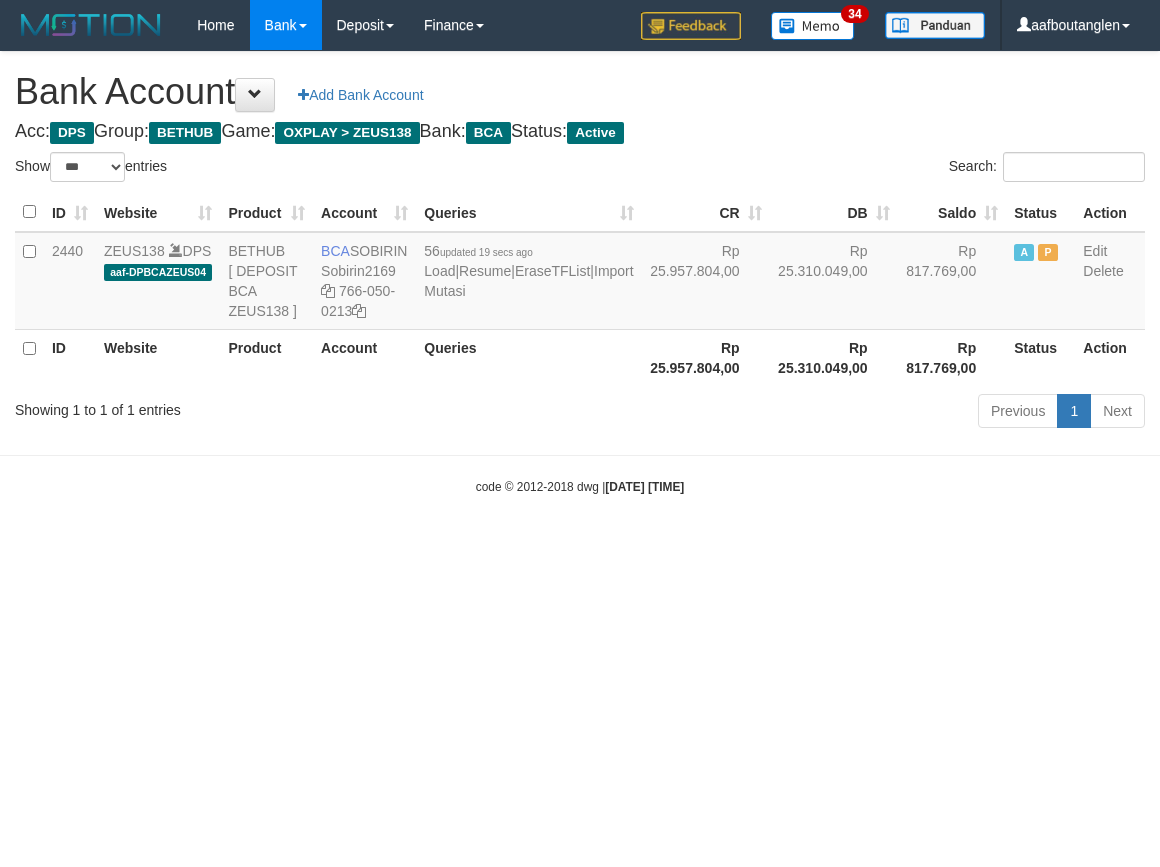 scroll, scrollTop: 0, scrollLeft: 0, axis: both 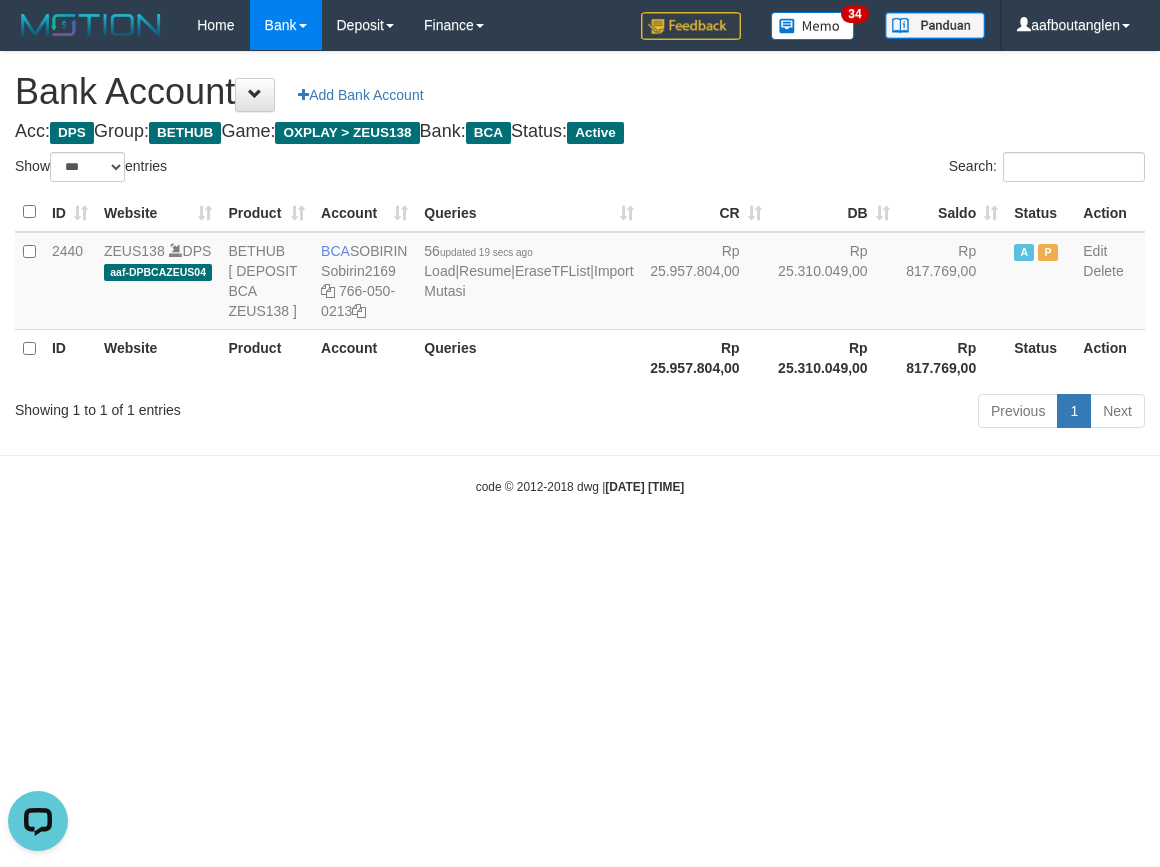 drag, startPoint x: 173, startPoint y: 605, endPoint x: 260, endPoint y: 642, distance: 94.54099 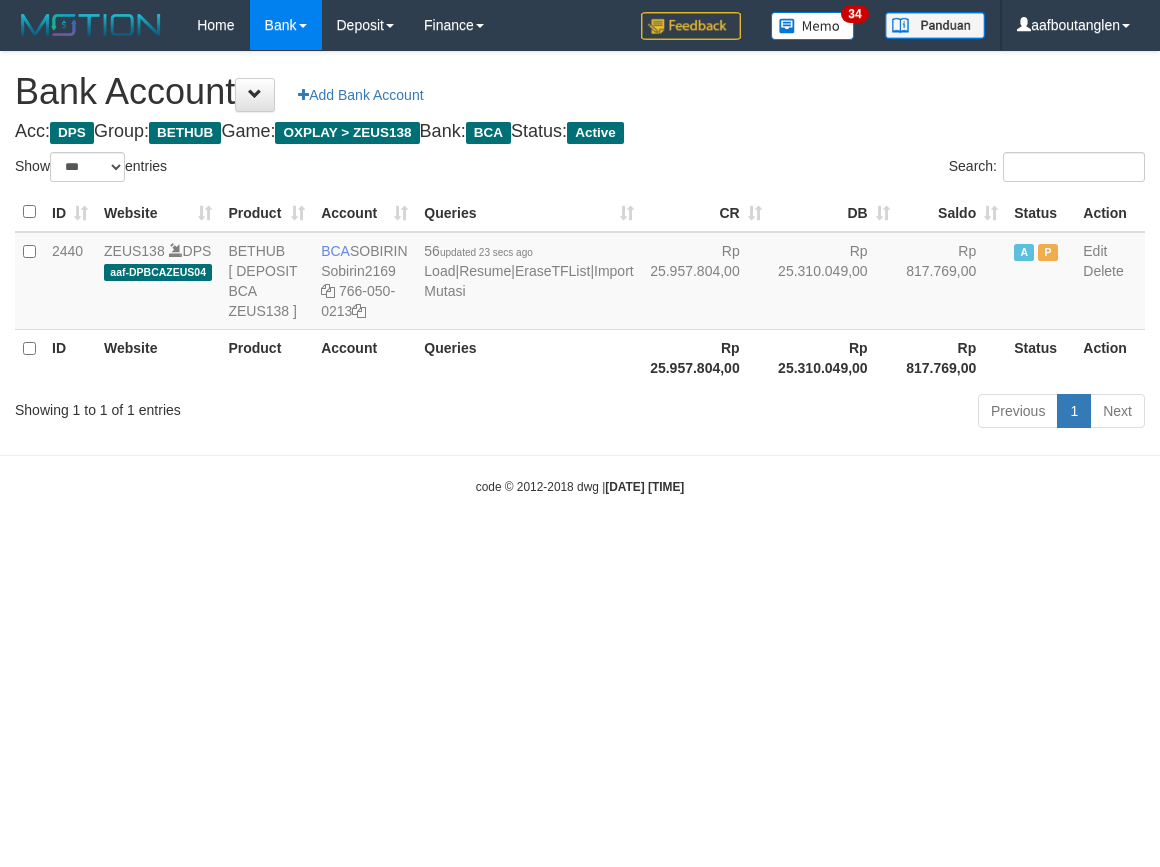 select on "***" 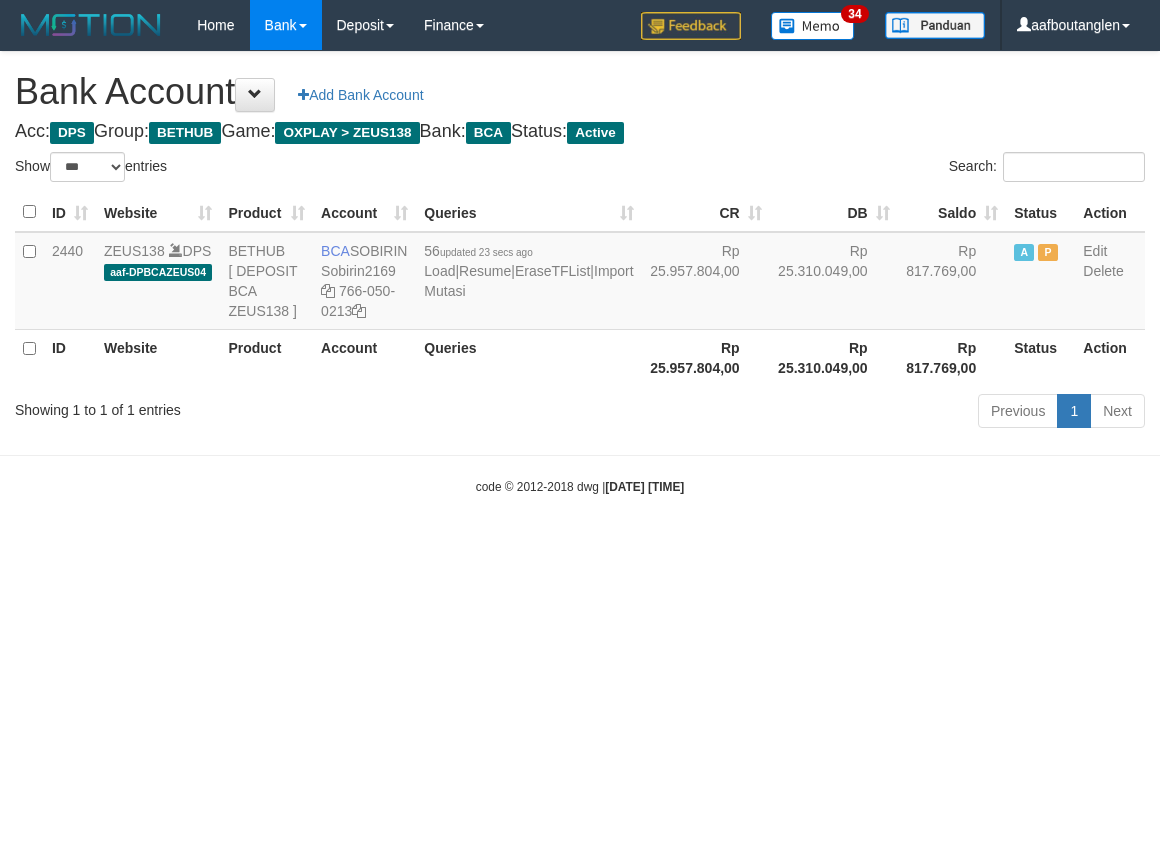 scroll, scrollTop: 0, scrollLeft: 0, axis: both 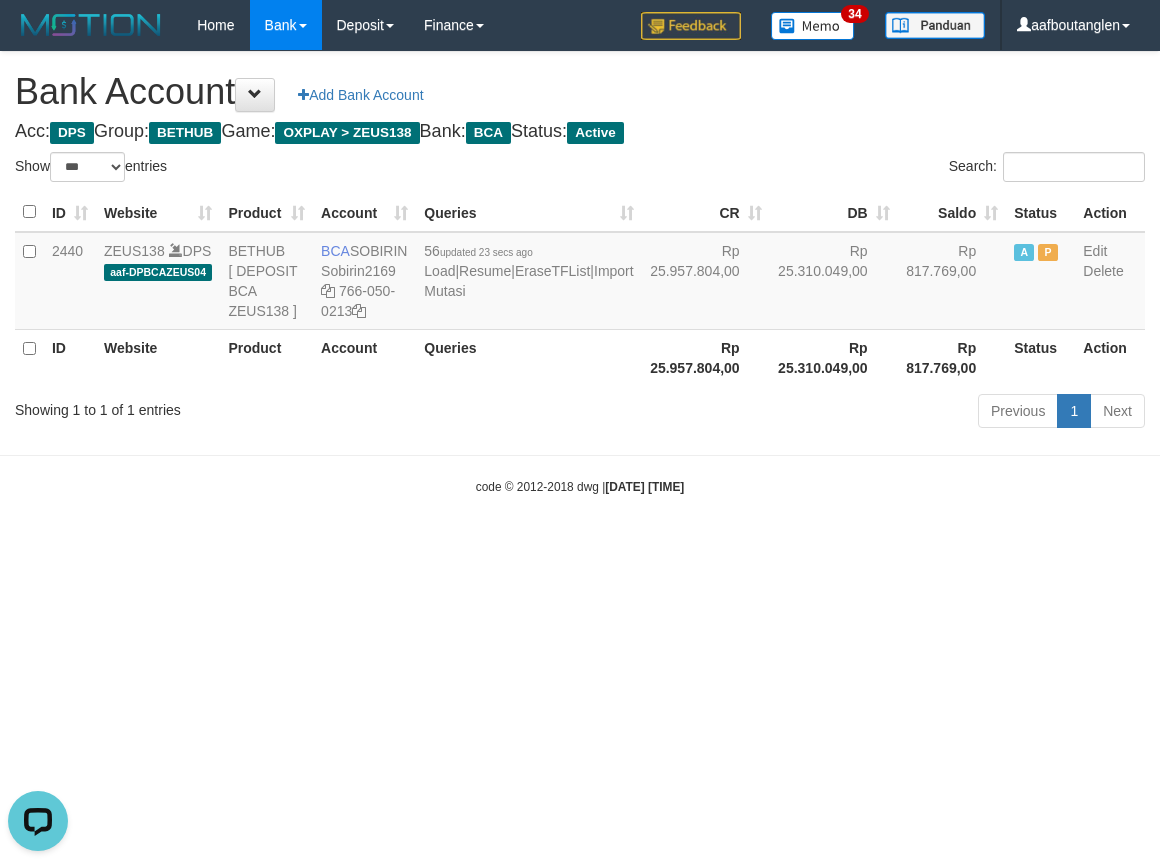 click on "Toggle navigation
Home
Bank
Account List
Deposit
DPS List
History
Note DPS
Finance
Financial Data
aafboutanglen
My Profile
Log Out
34" at bounding box center [580, 273] 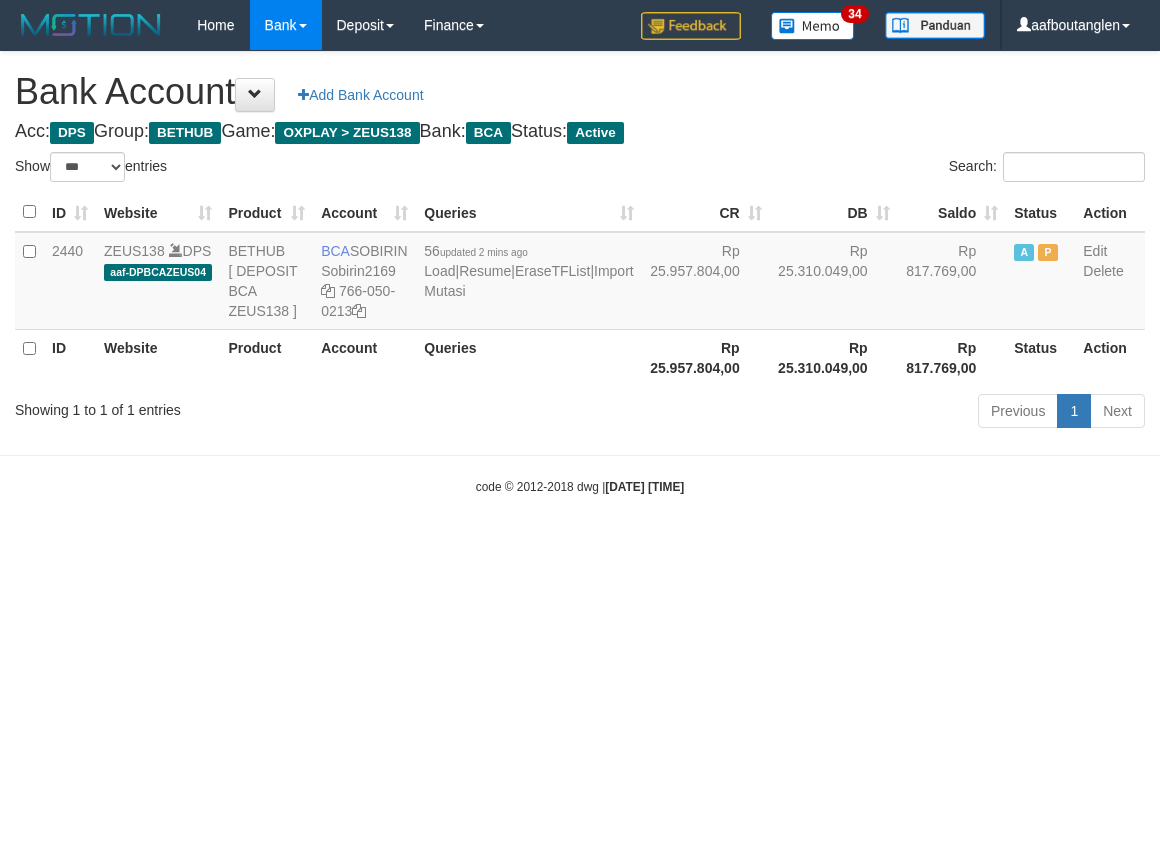 select on "***" 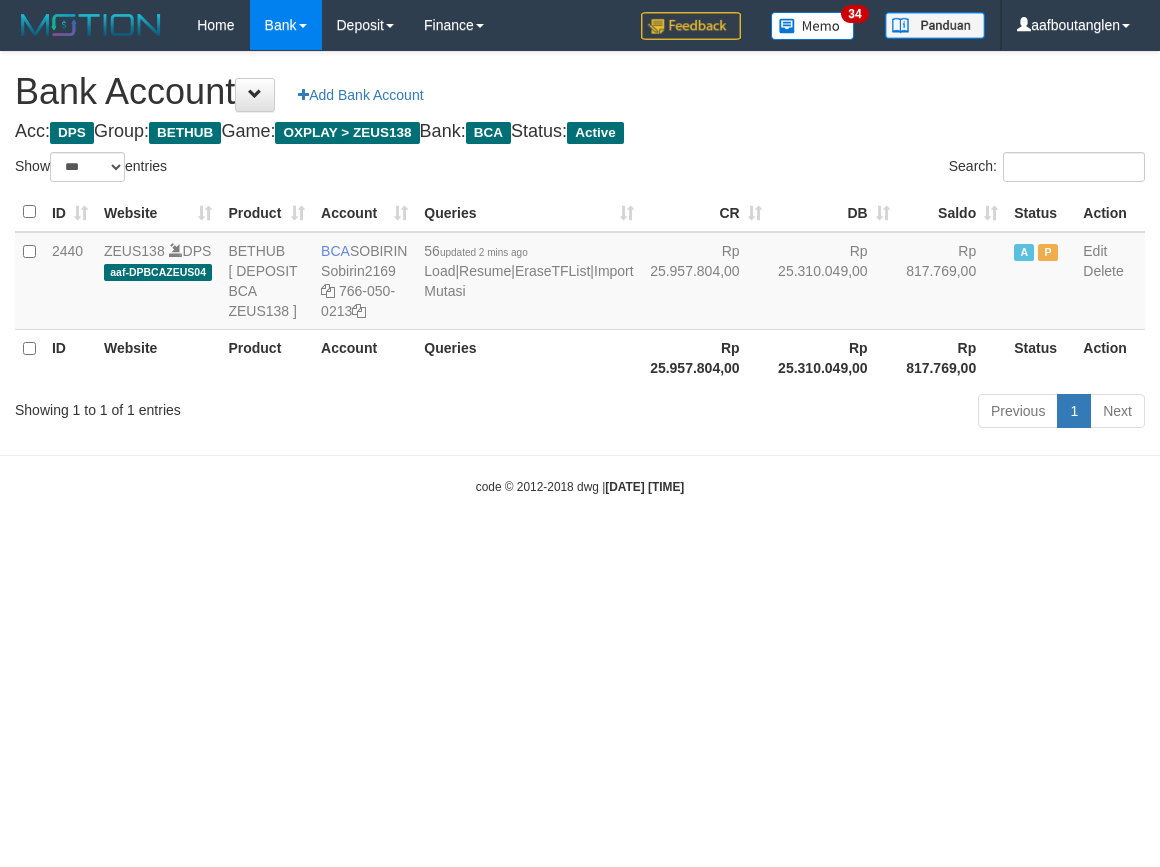 scroll, scrollTop: 0, scrollLeft: 0, axis: both 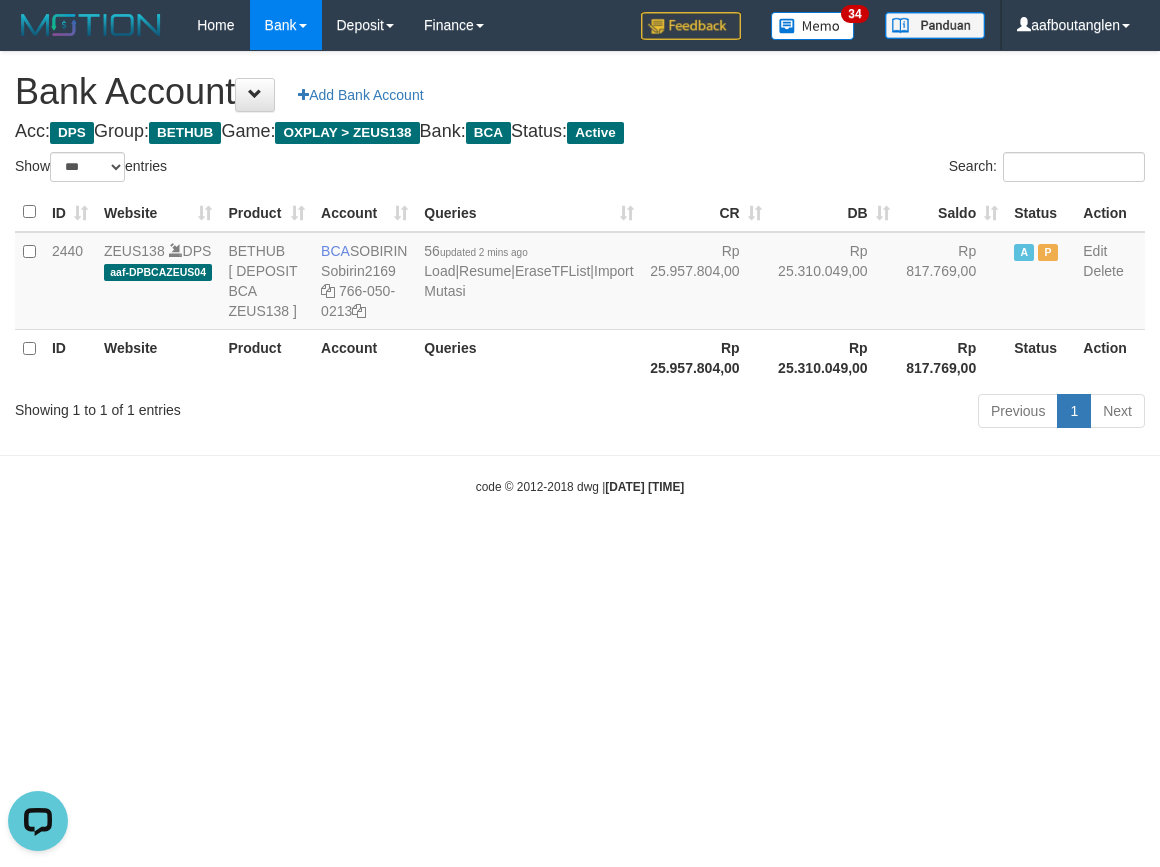 drag, startPoint x: 90, startPoint y: 652, endPoint x: 145, endPoint y: 626, distance: 60.835846 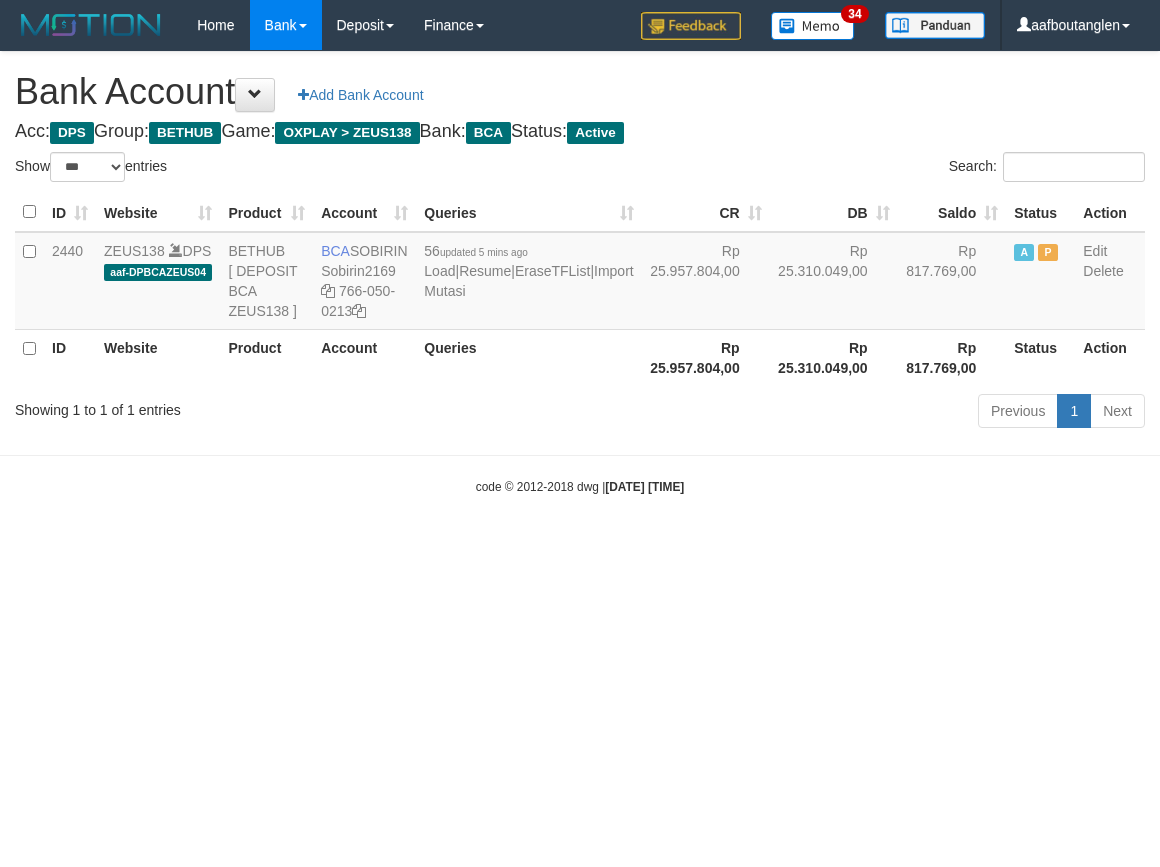 select on "***" 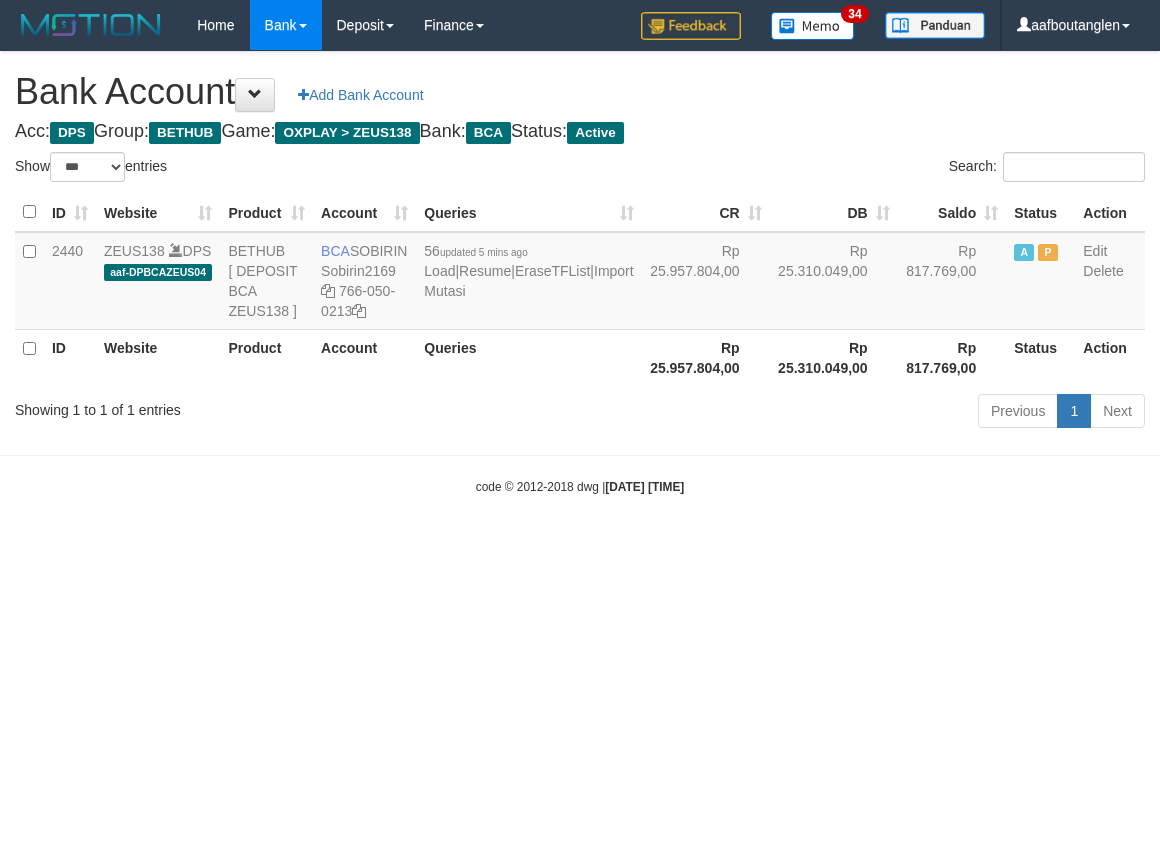 scroll, scrollTop: 0, scrollLeft: 0, axis: both 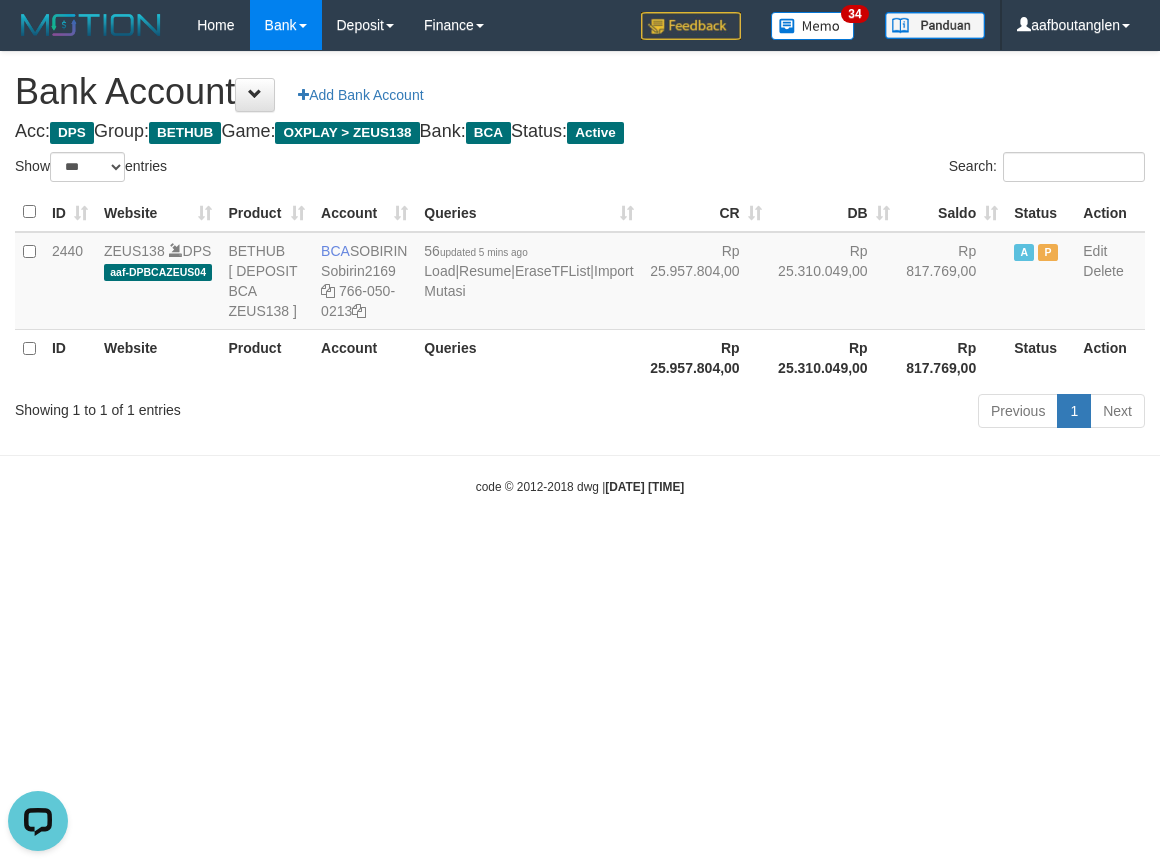 drag, startPoint x: 150, startPoint y: 505, endPoint x: 163, endPoint y: 477, distance: 30.870699 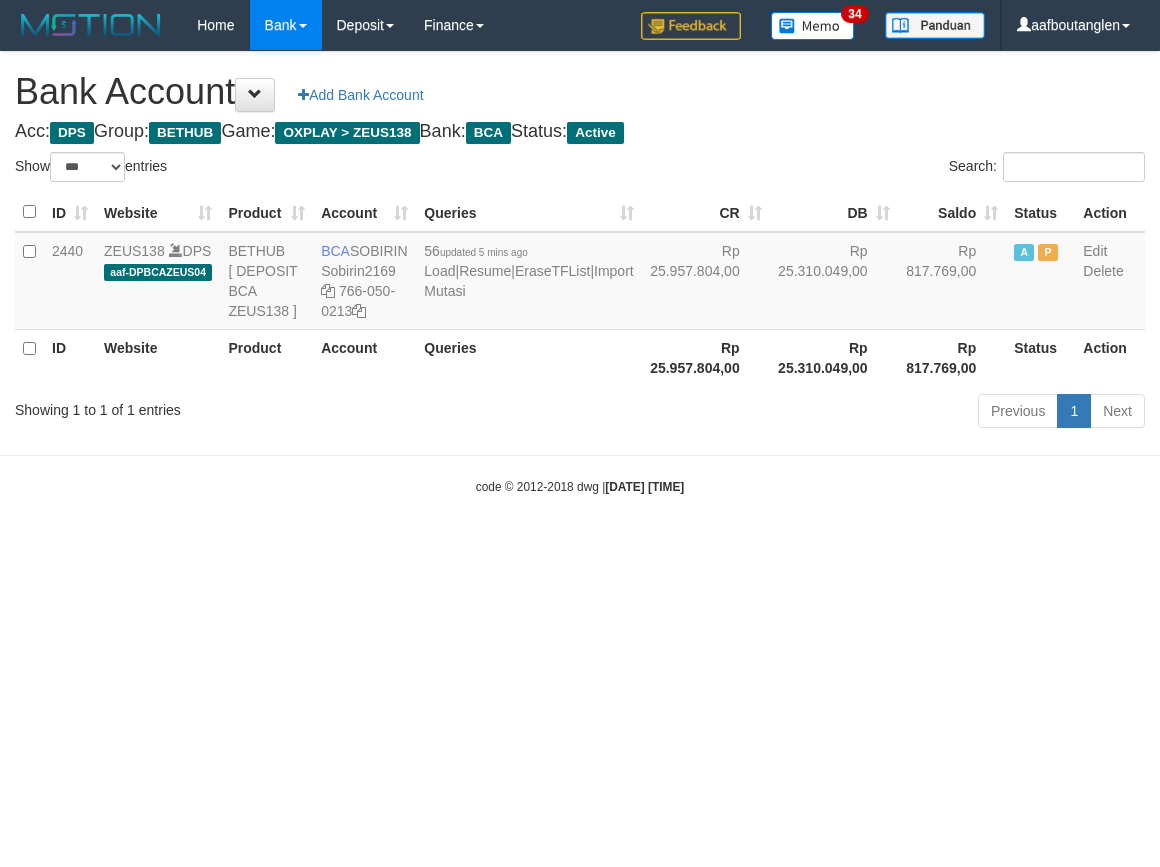 select on "***" 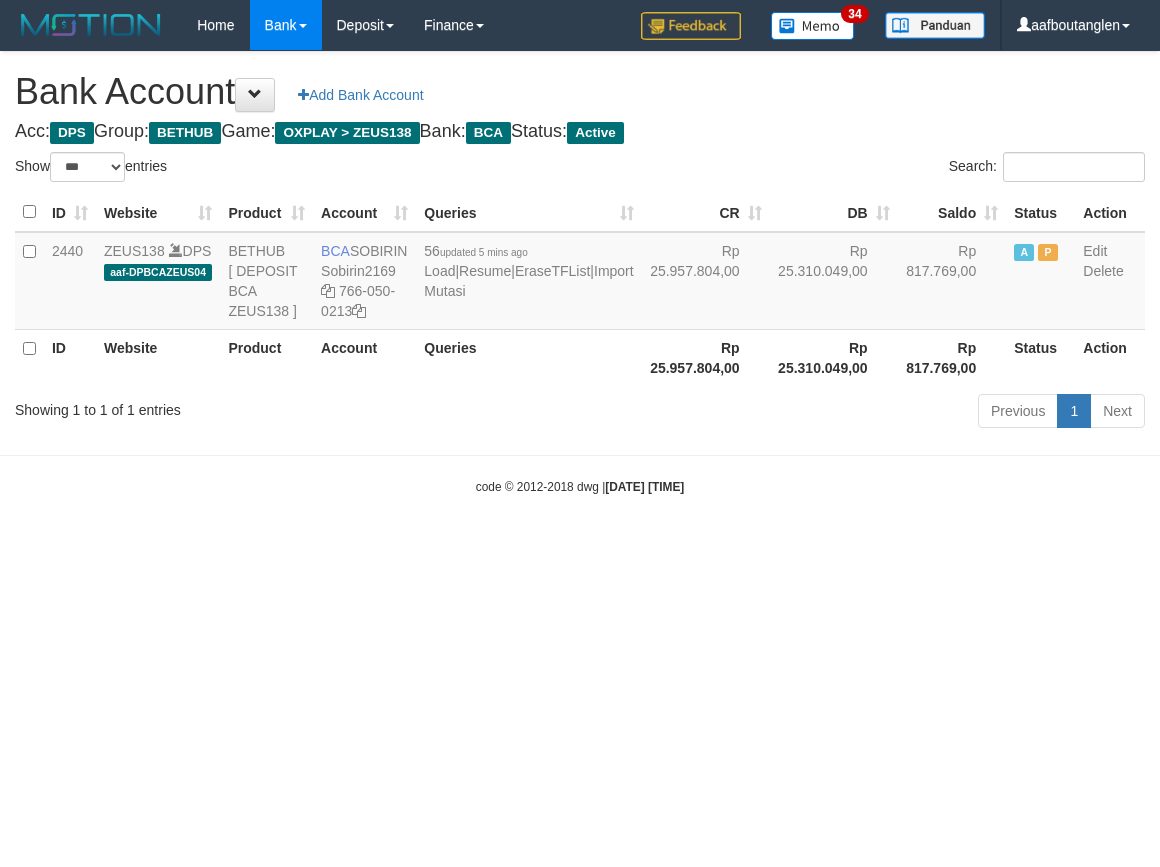 scroll, scrollTop: 0, scrollLeft: 0, axis: both 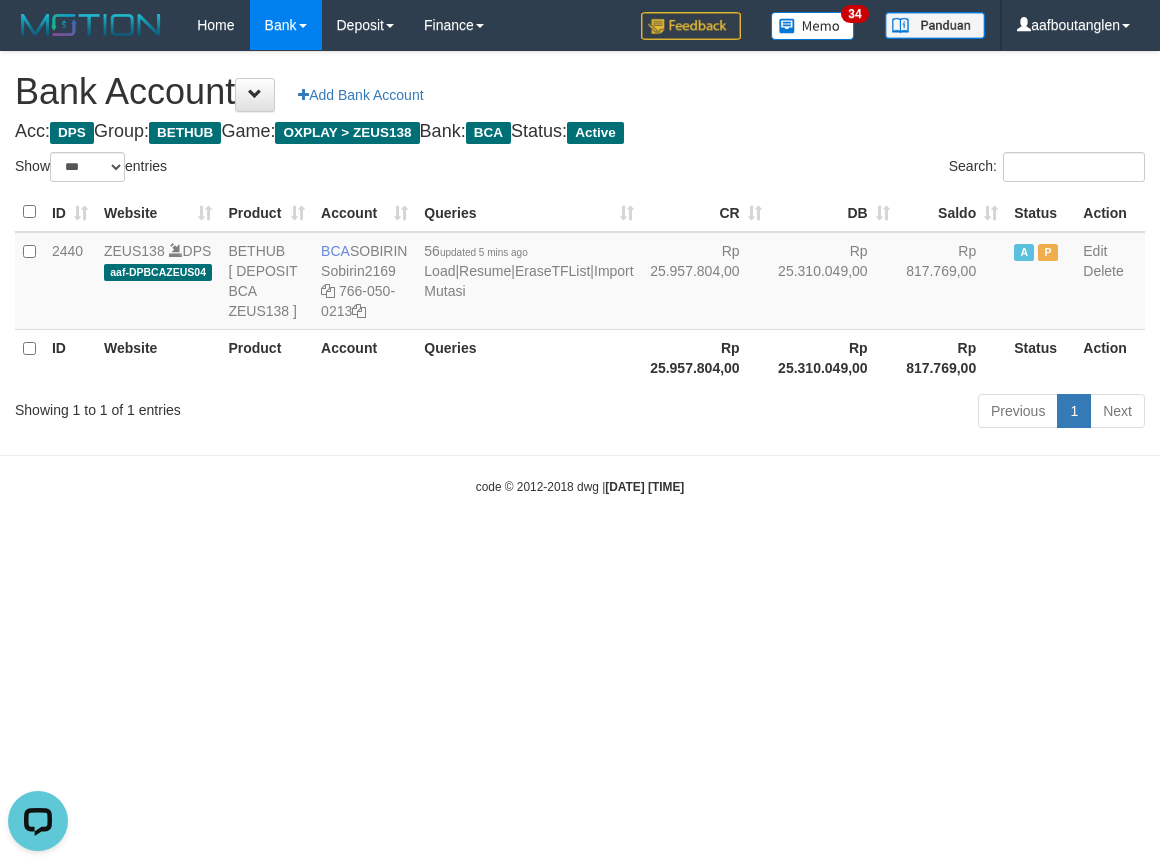 click on "Toggle navigation
Home
Bank
Account List
Deposit
DPS List
History
Note DPS
Finance
Financial Data
aafboutanglen
My Profile
Log Out
34" at bounding box center [580, 273] 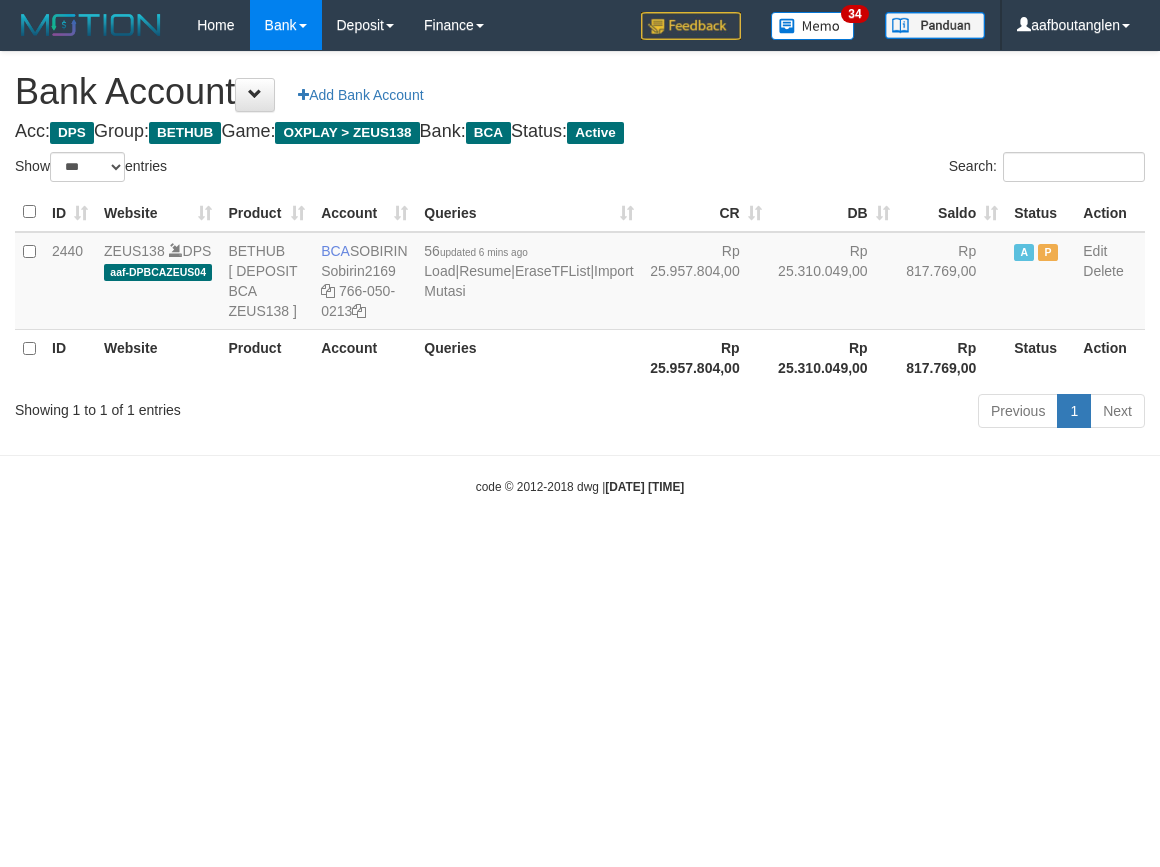 select on "***" 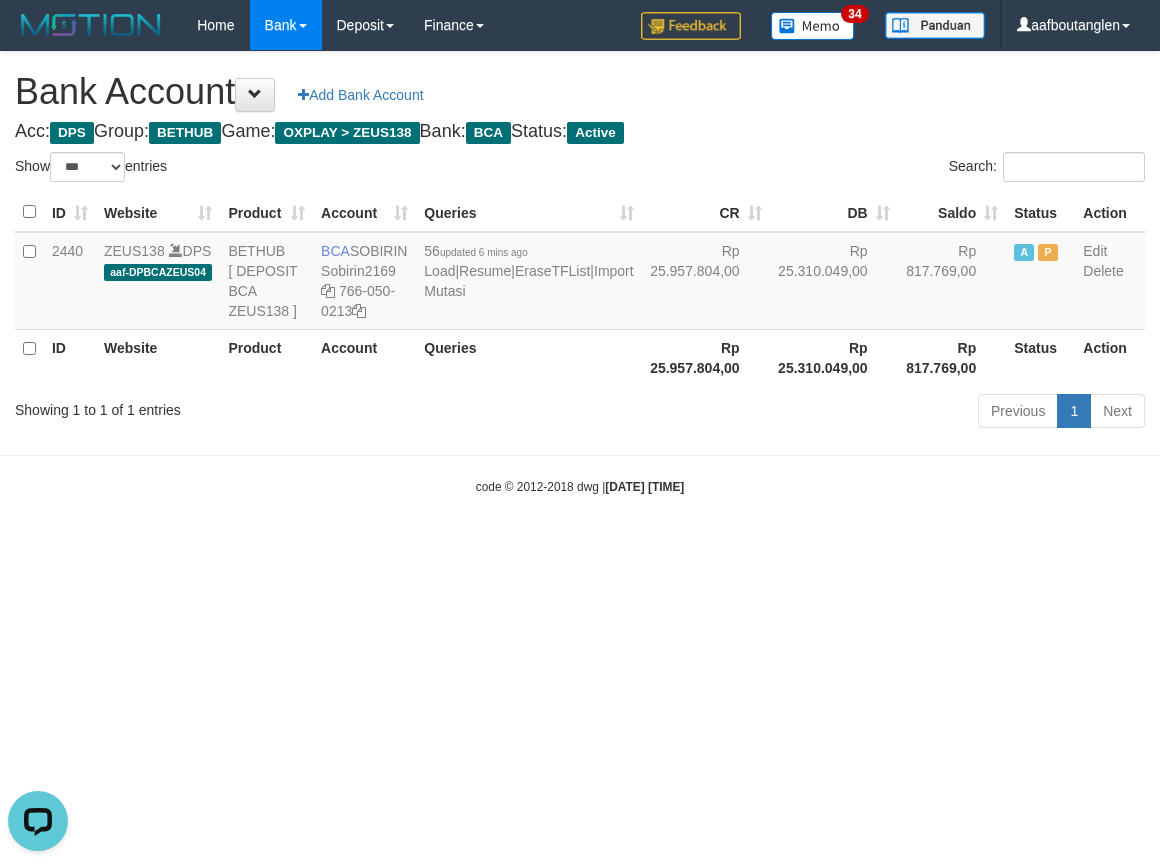 scroll, scrollTop: 0, scrollLeft: 0, axis: both 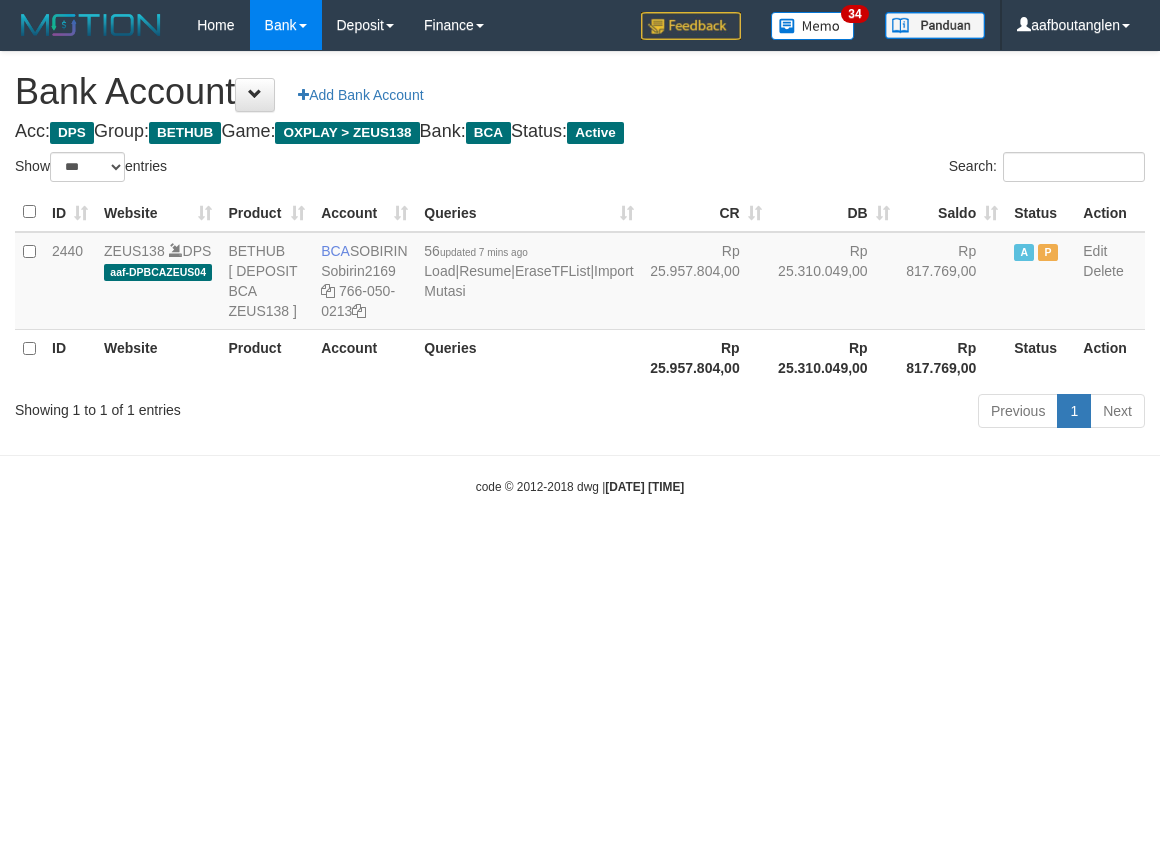 select on "***" 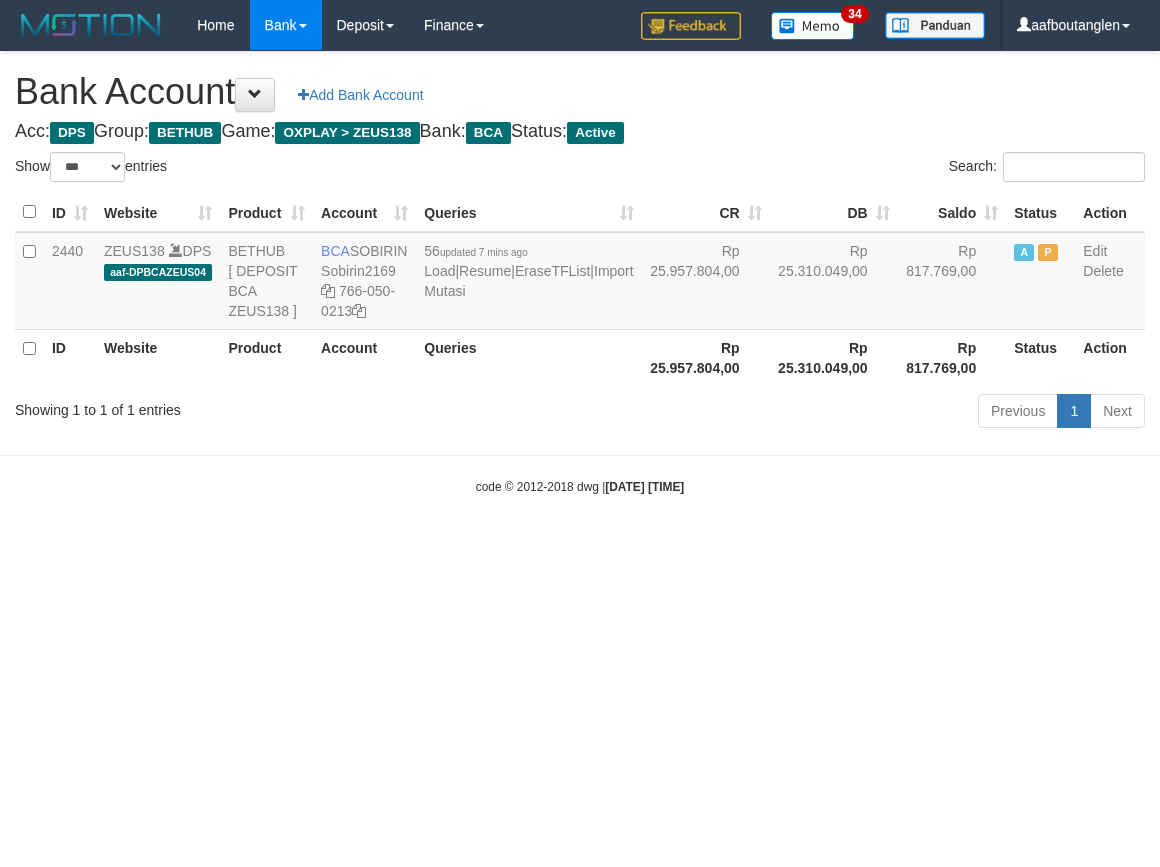 scroll, scrollTop: 0, scrollLeft: 0, axis: both 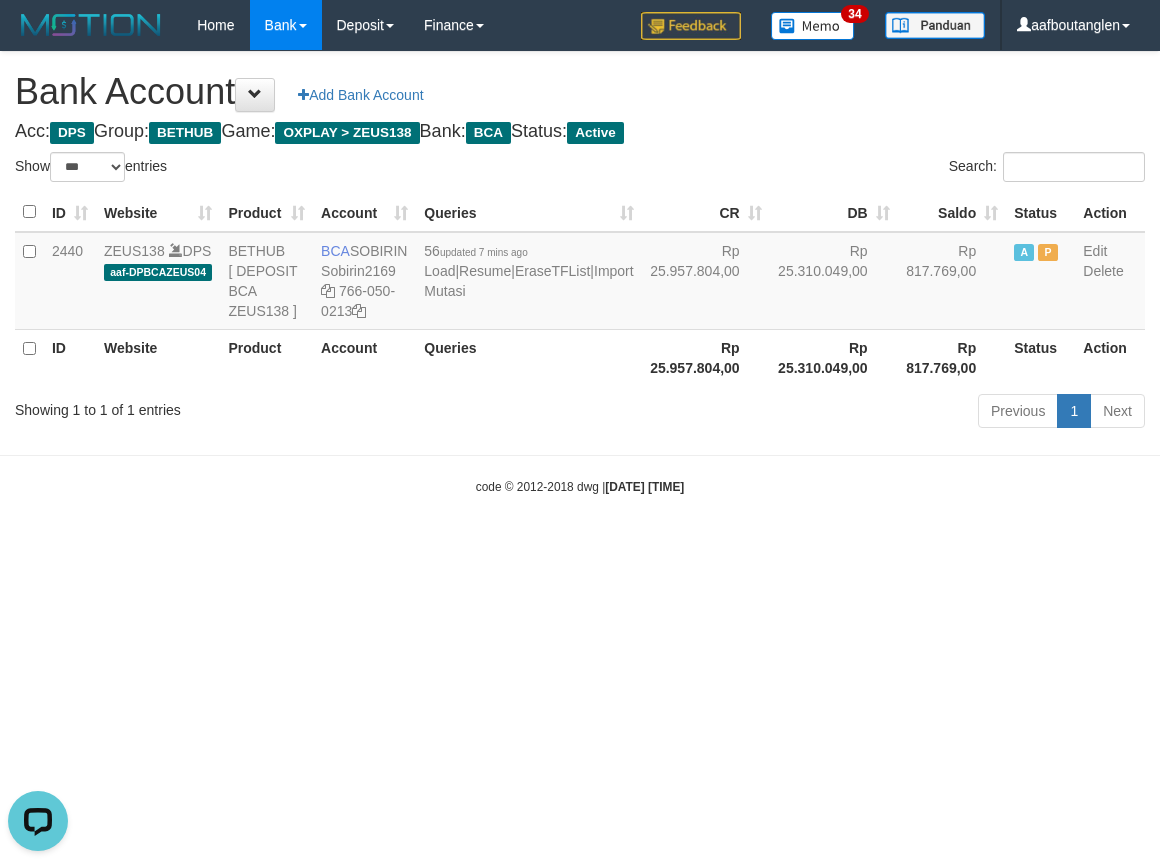 drag, startPoint x: 916, startPoint y: 606, endPoint x: 836, endPoint y: 588, distance: 82 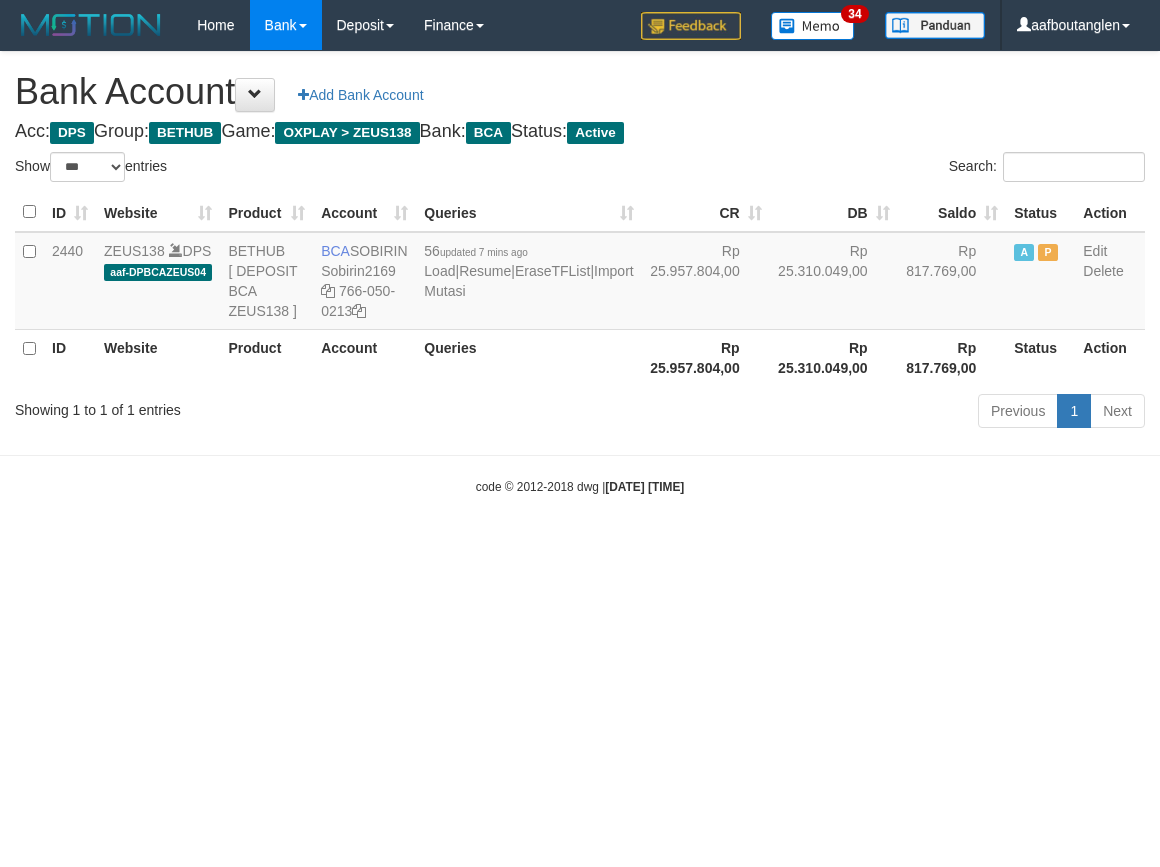select on "***" 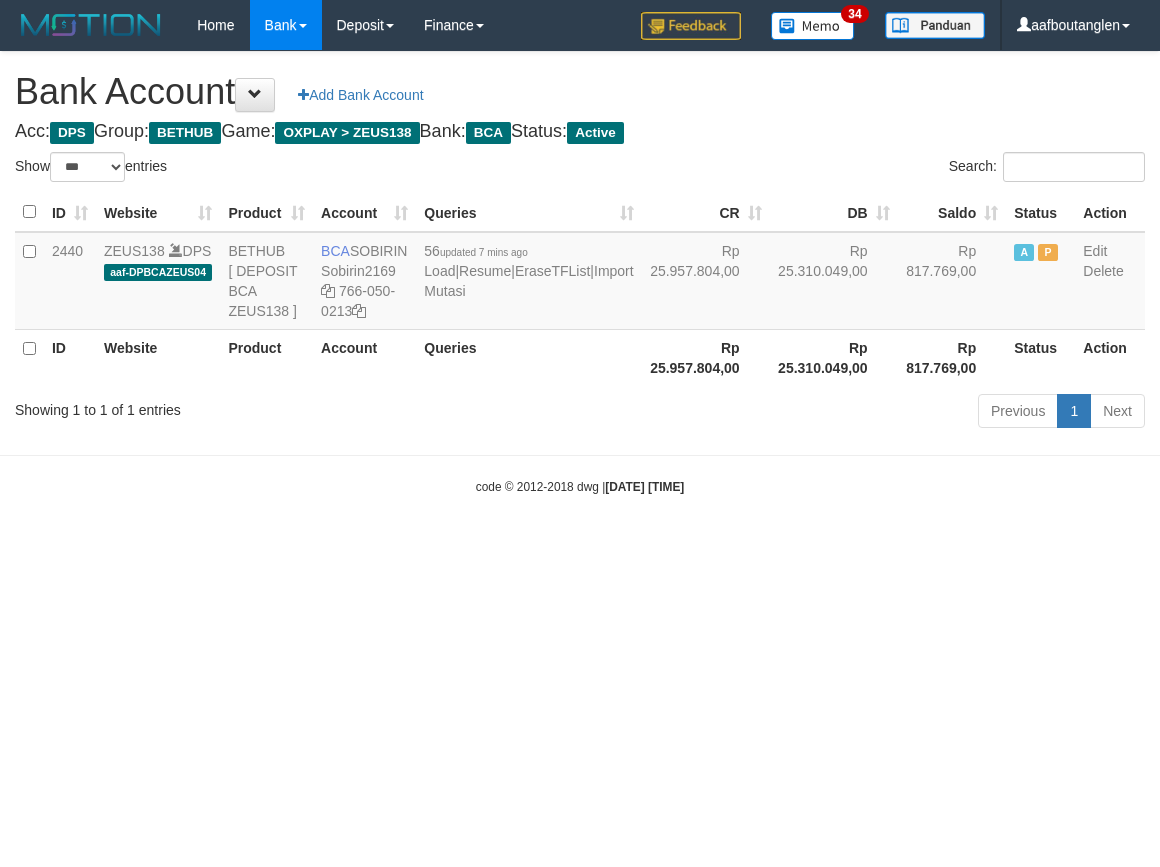 scroll, scrollTop: 0, scrollLeft: 0, axis: both 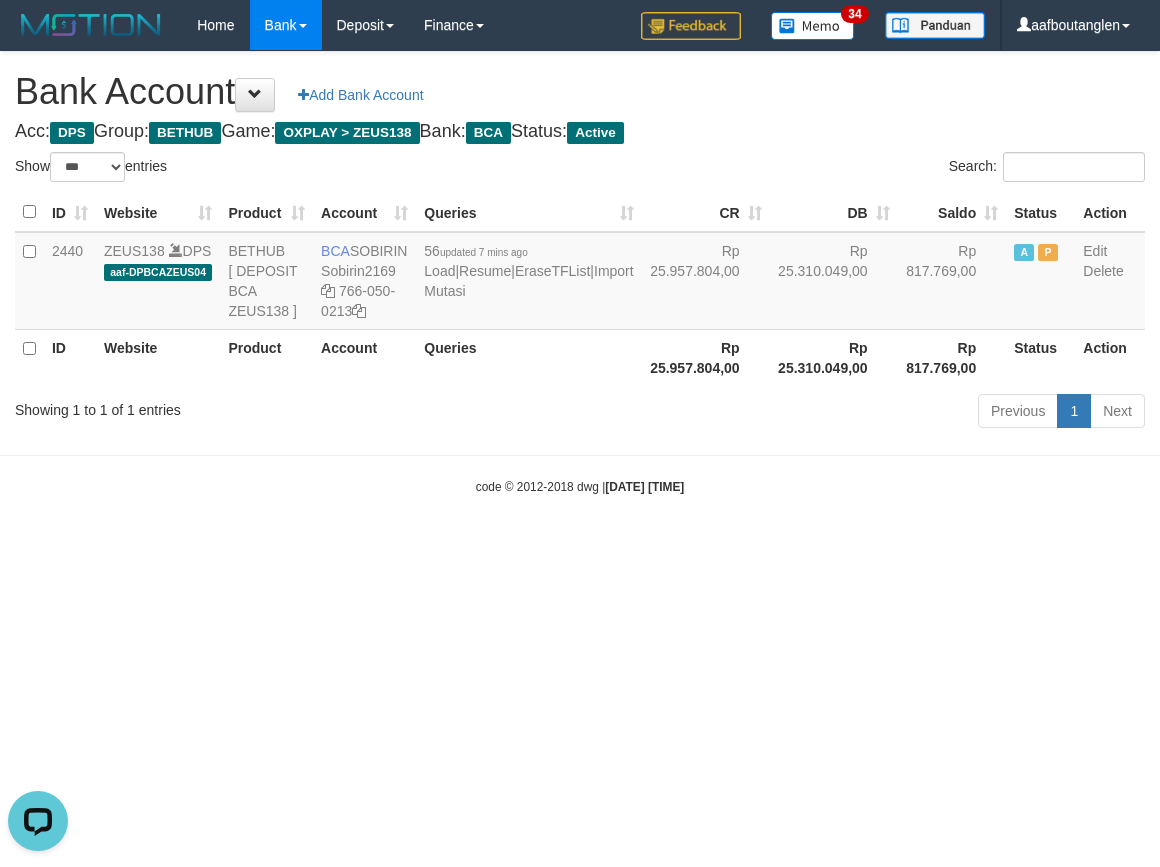 drag, startPoint x: 158, startPoint y: 540, endPoint x: 215, endPoint y: 543, distance: 57.07889 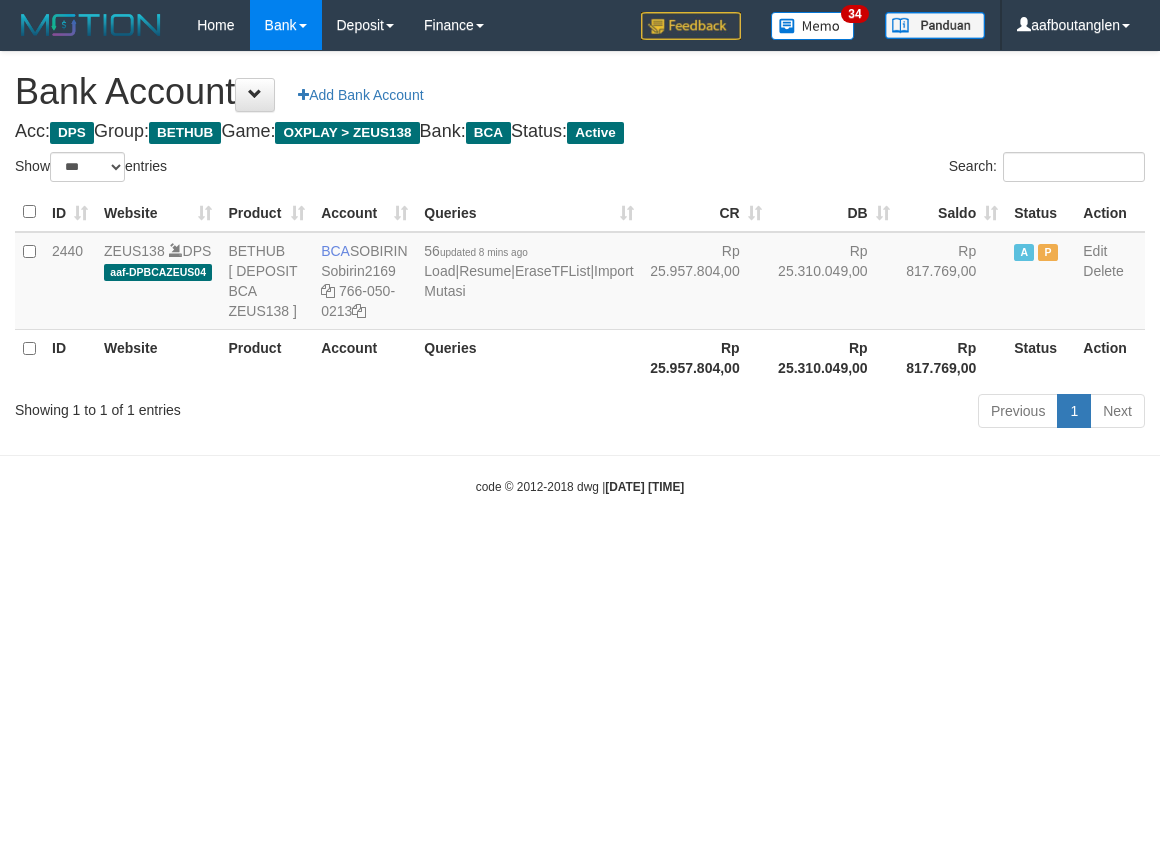 select on "***" 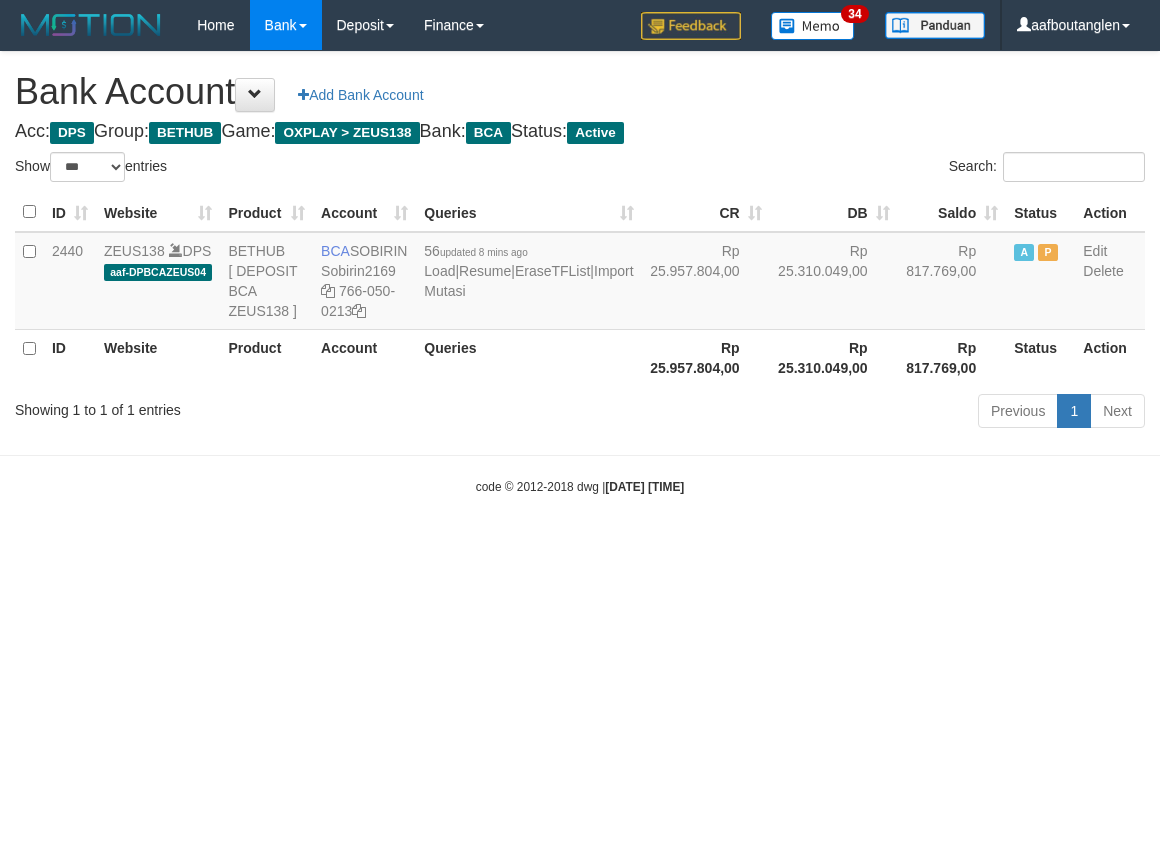 scroll, scrollTop: 0, scrollLeft: 0, axis: both 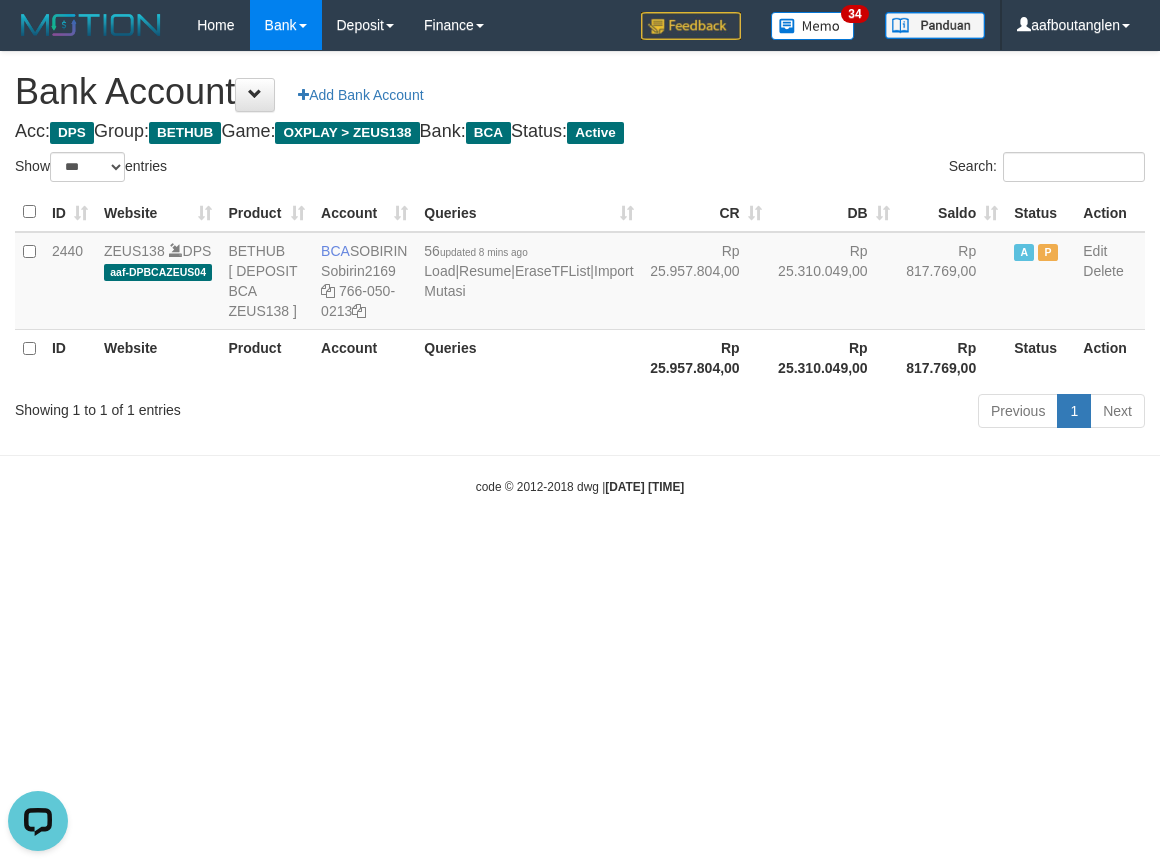 click on "Toggle navigation
Home
Bank
Account List
Deposit
DPS List
History
Note DPS
Finance
Financial Data
aafboutanglen
My Profile
Log Out
34" at bounding box center [580, 273] 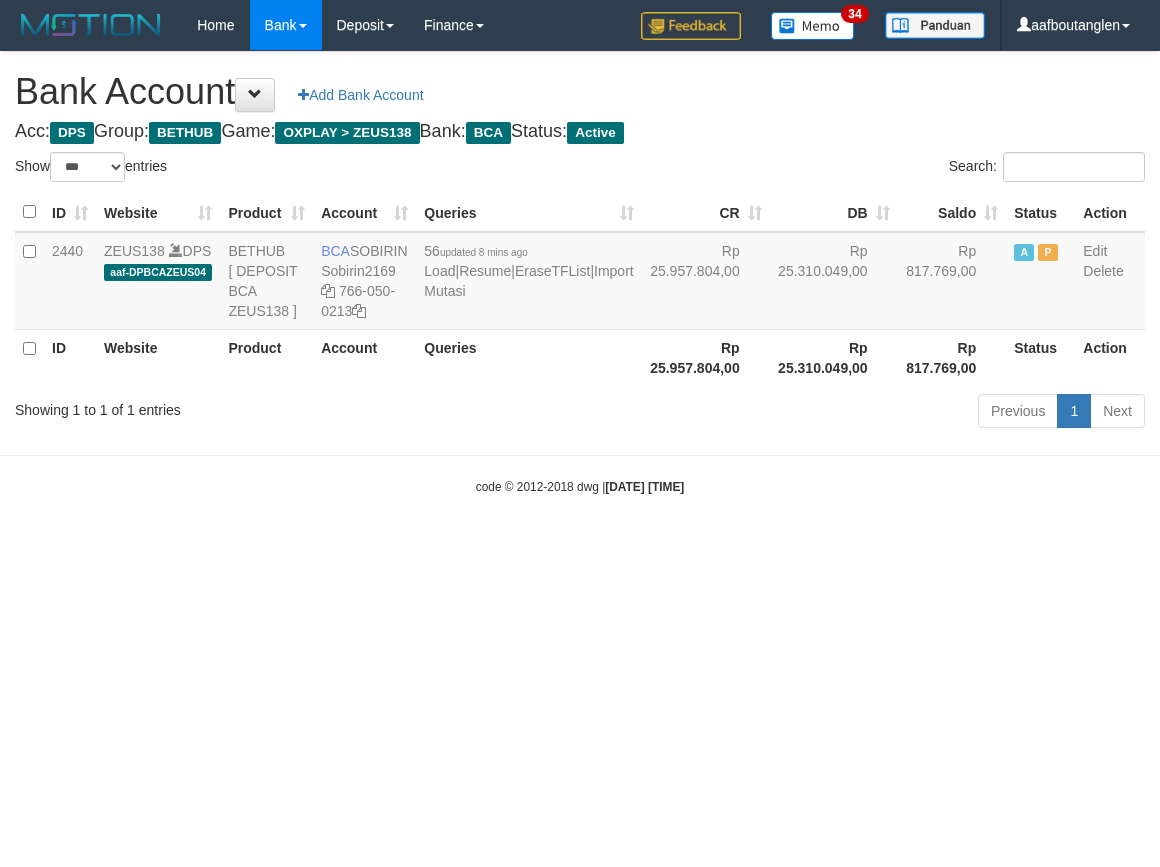select on "***" 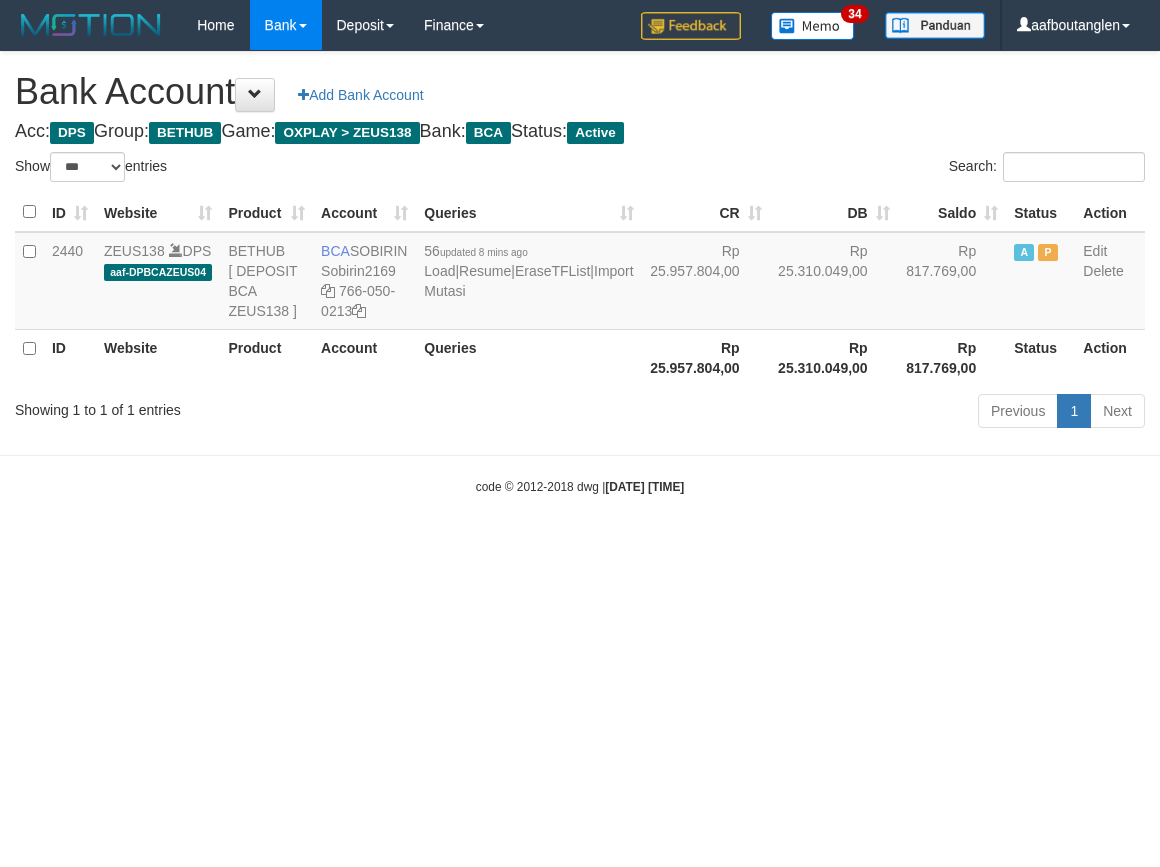 scroll, scrollTop: 0, scrollLeft: 0, axis: both 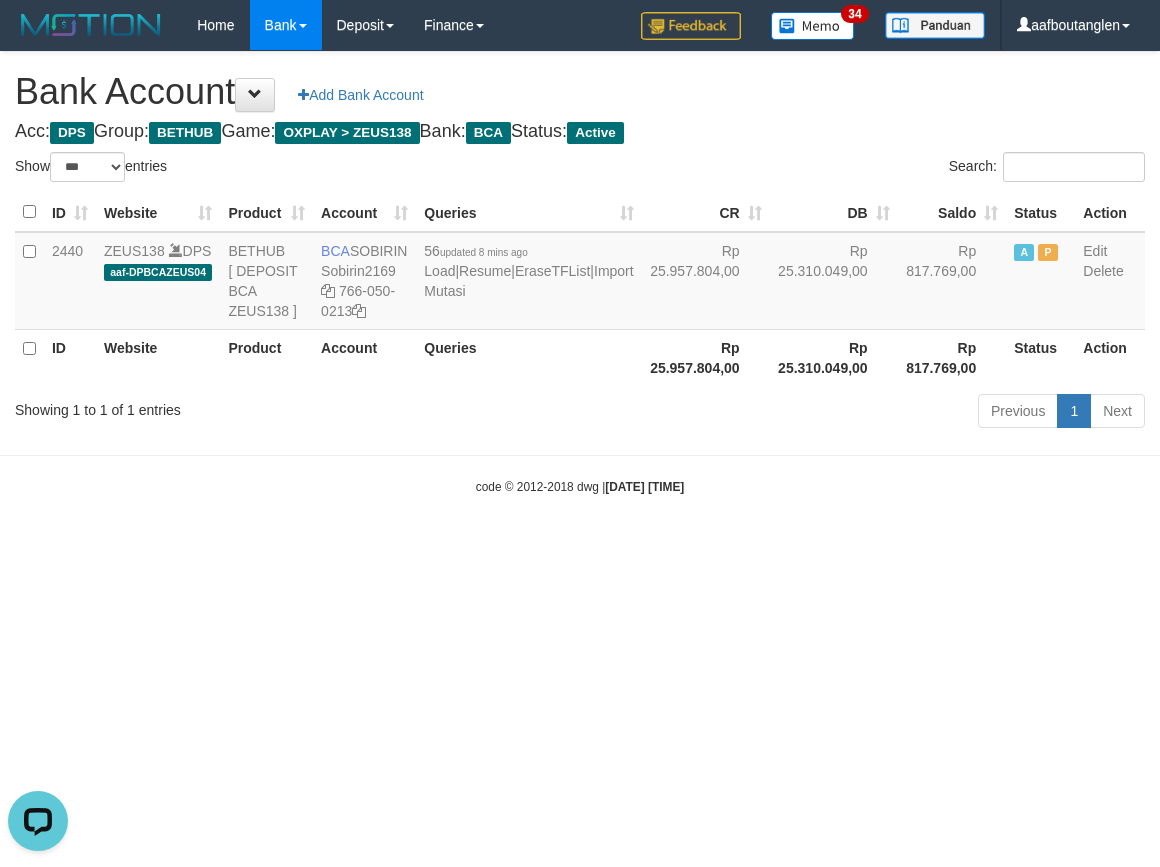 drag, startPoint x: 944, startPoint y: 572, endPoint x: 934, endPoint y: 565, distance: 12.206555 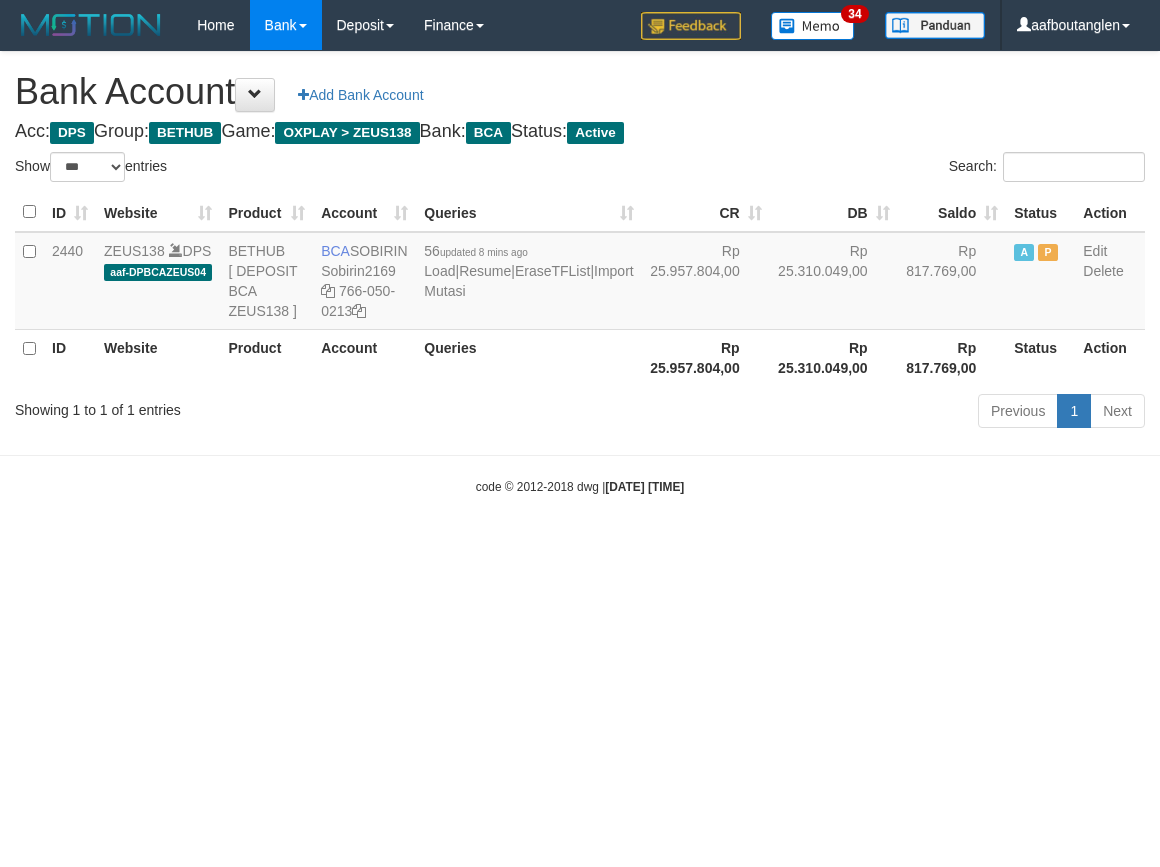 select on "***" 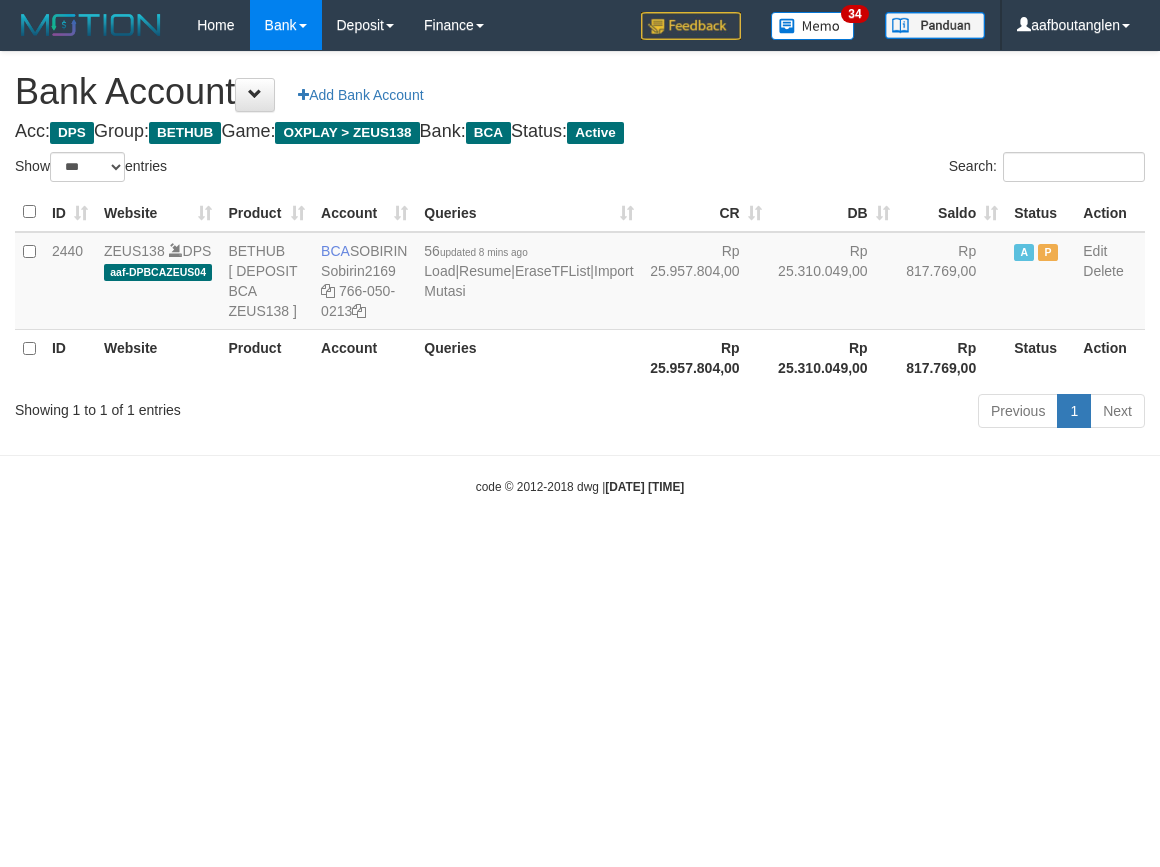 scroll, scrollTop: 0, scrollLeft: 0, axis: both 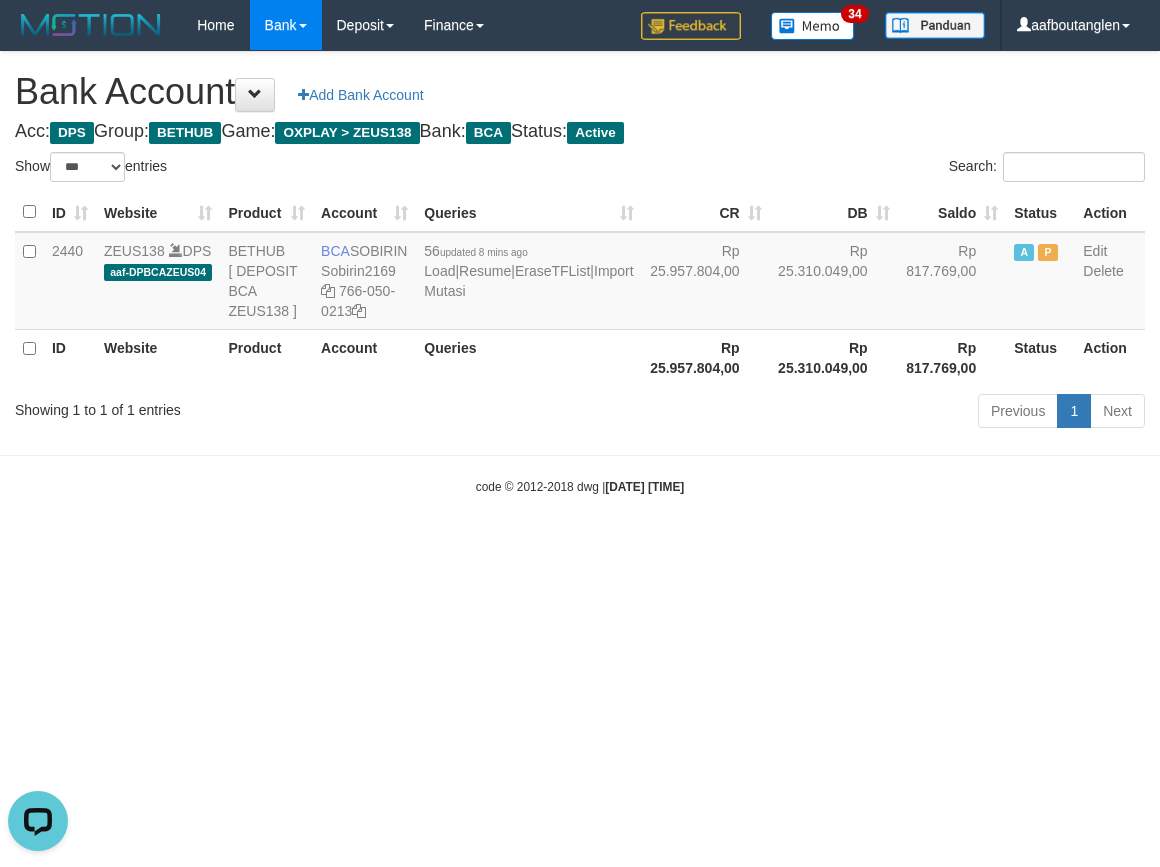 drag, startPoint x: 870, startPoint y: 606, endPoint x: 857, endPoint y: 611, distance: 13.928389 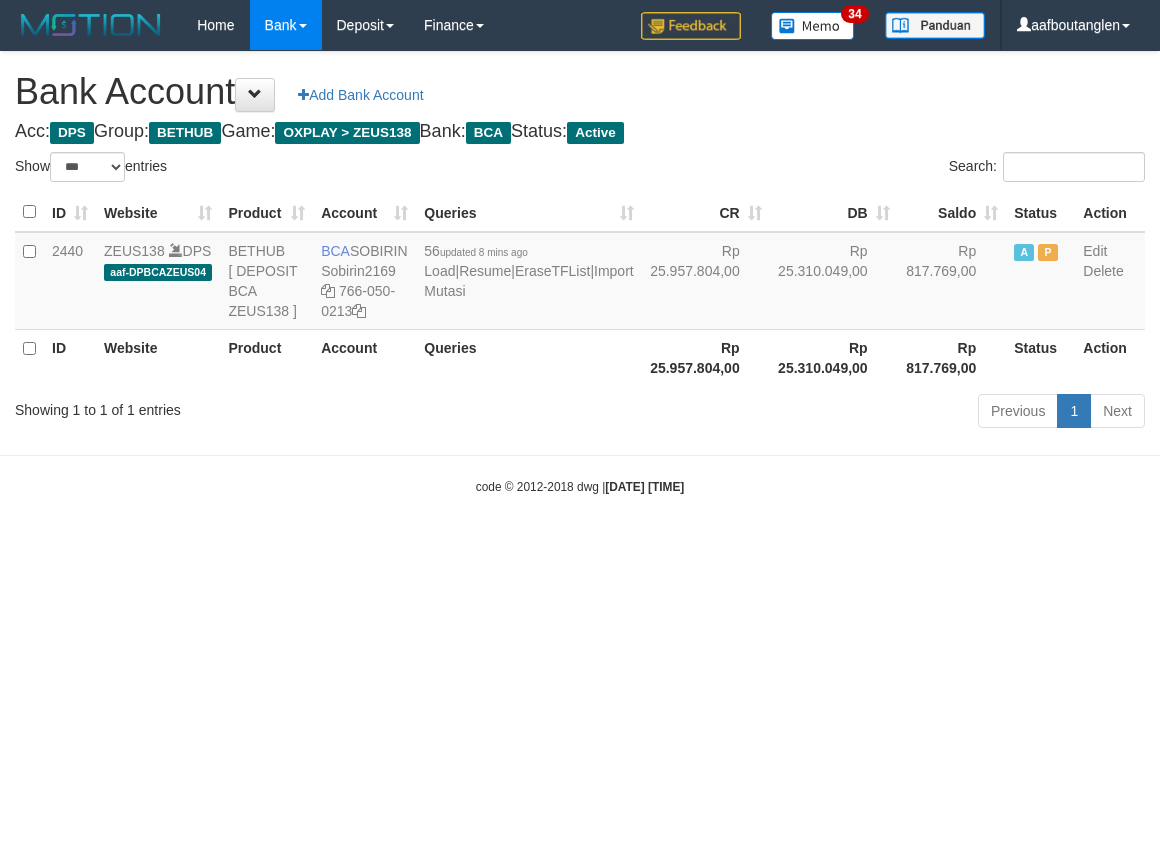 select on "***" 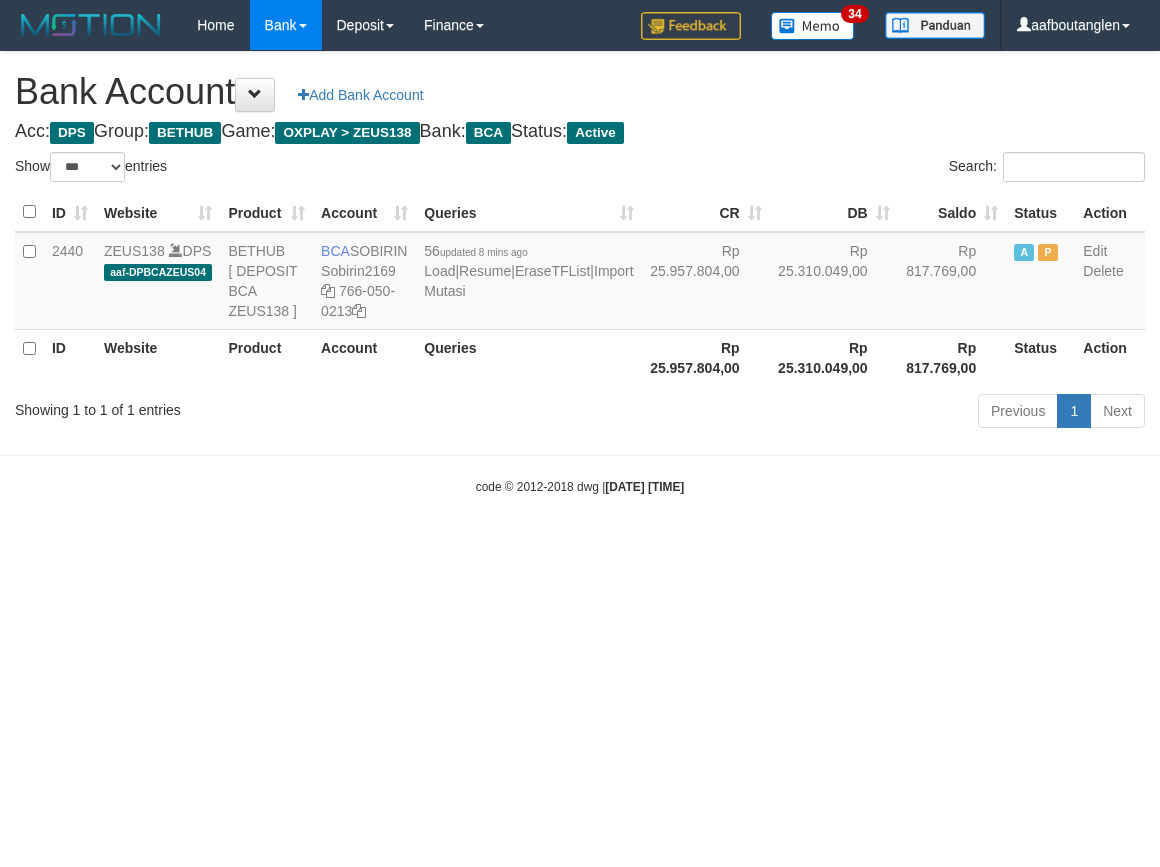 scroll, scrollTop: 0, scrollLeft: 0, axis: both 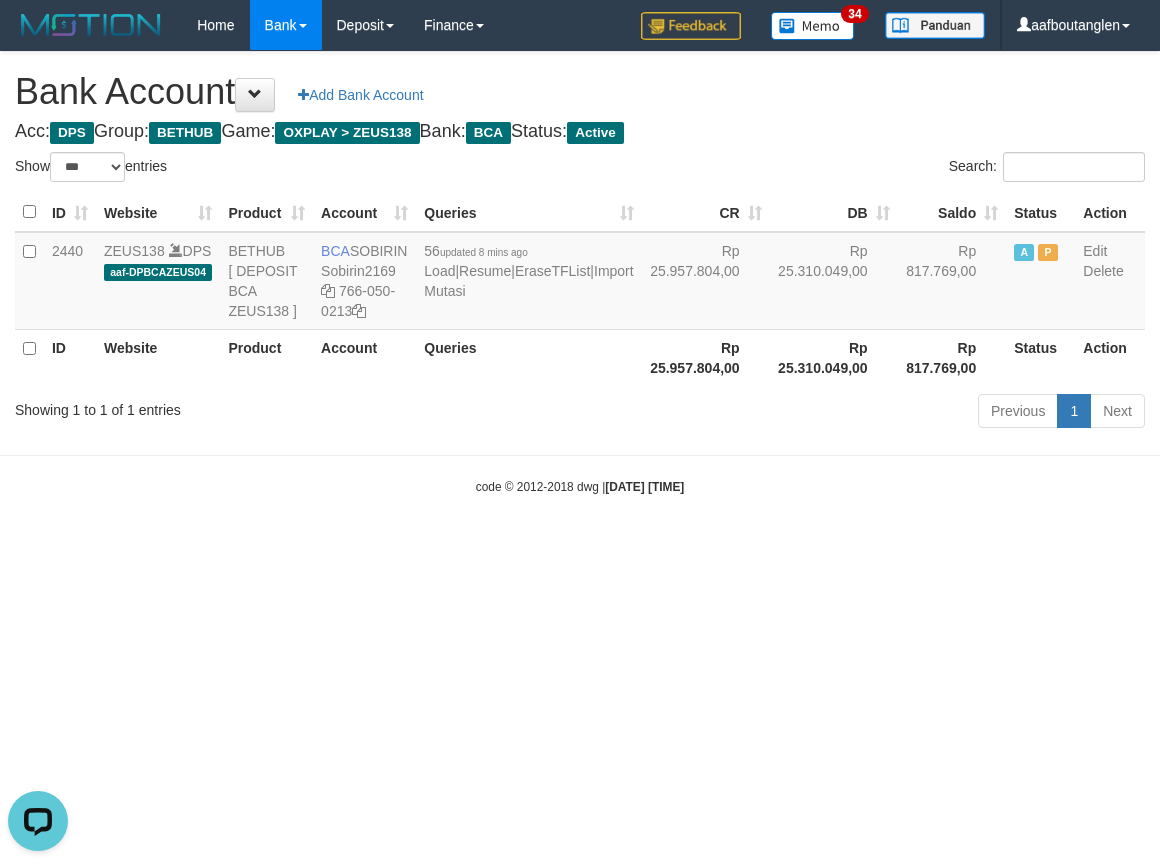 drag, startPoint x: 63, startPoint y: 623, endPoint x: 70, endPoint y: 613, distance: 12.206555 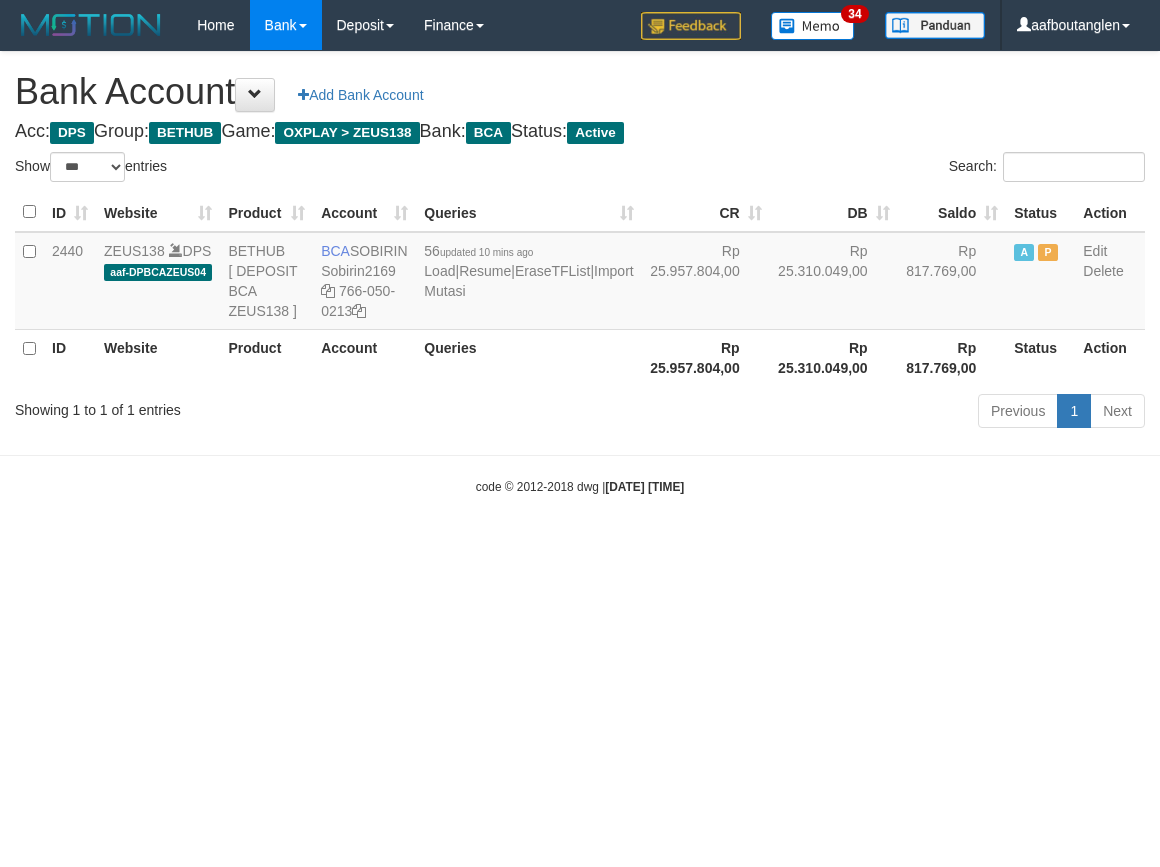 select on "***" 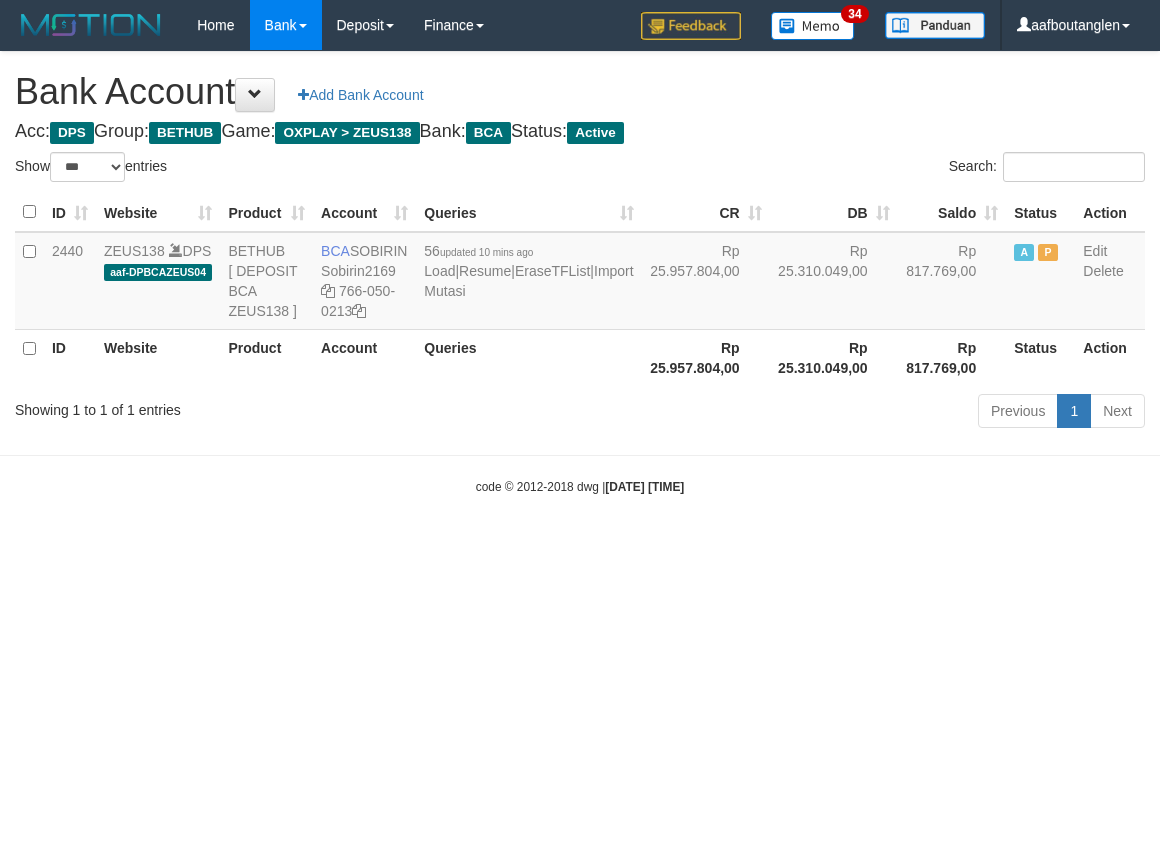 scroll, scrollTop: 0, scrollLeft: 0, axis: both 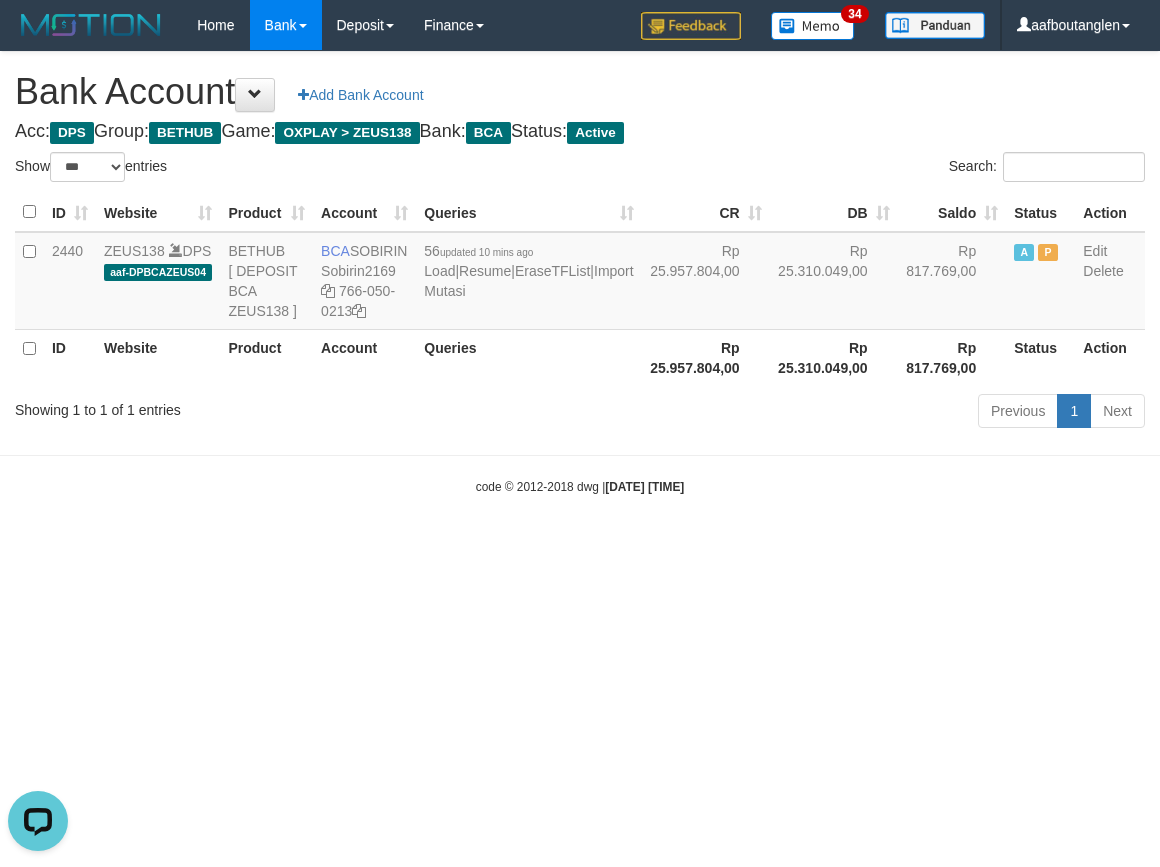 drag, startPoint x: 905, startPoint y: 618, endPoint x: 842, endPoint y: 590, distance: 68.942 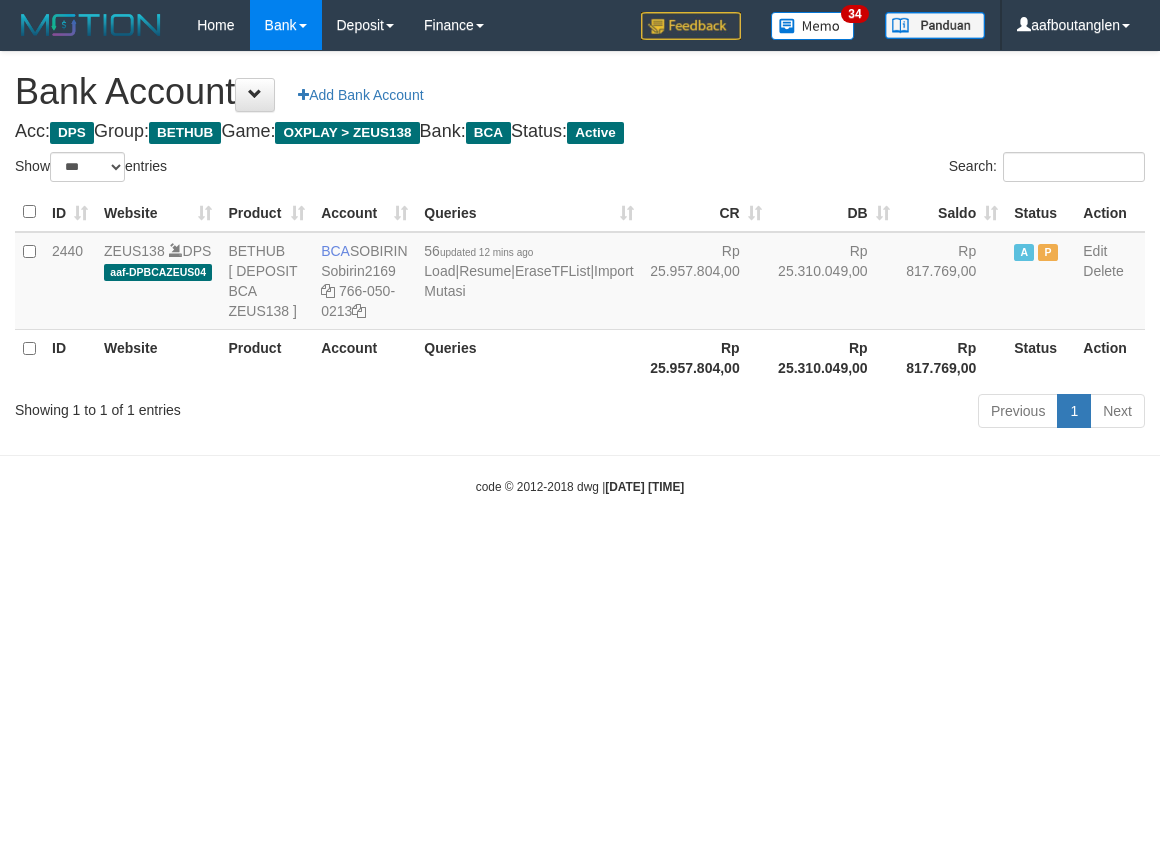 select on "***" 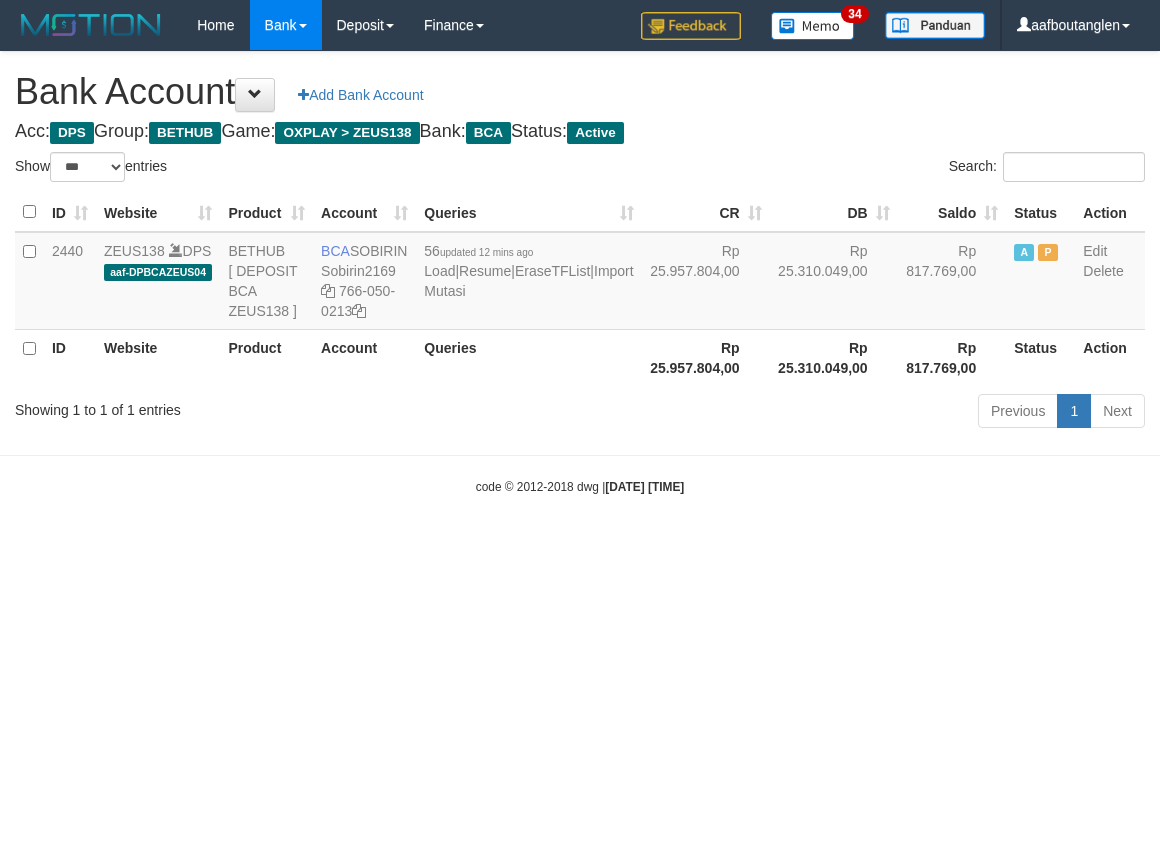 scroll, scrollTop: 0, scrollLeft: 0, axis: both 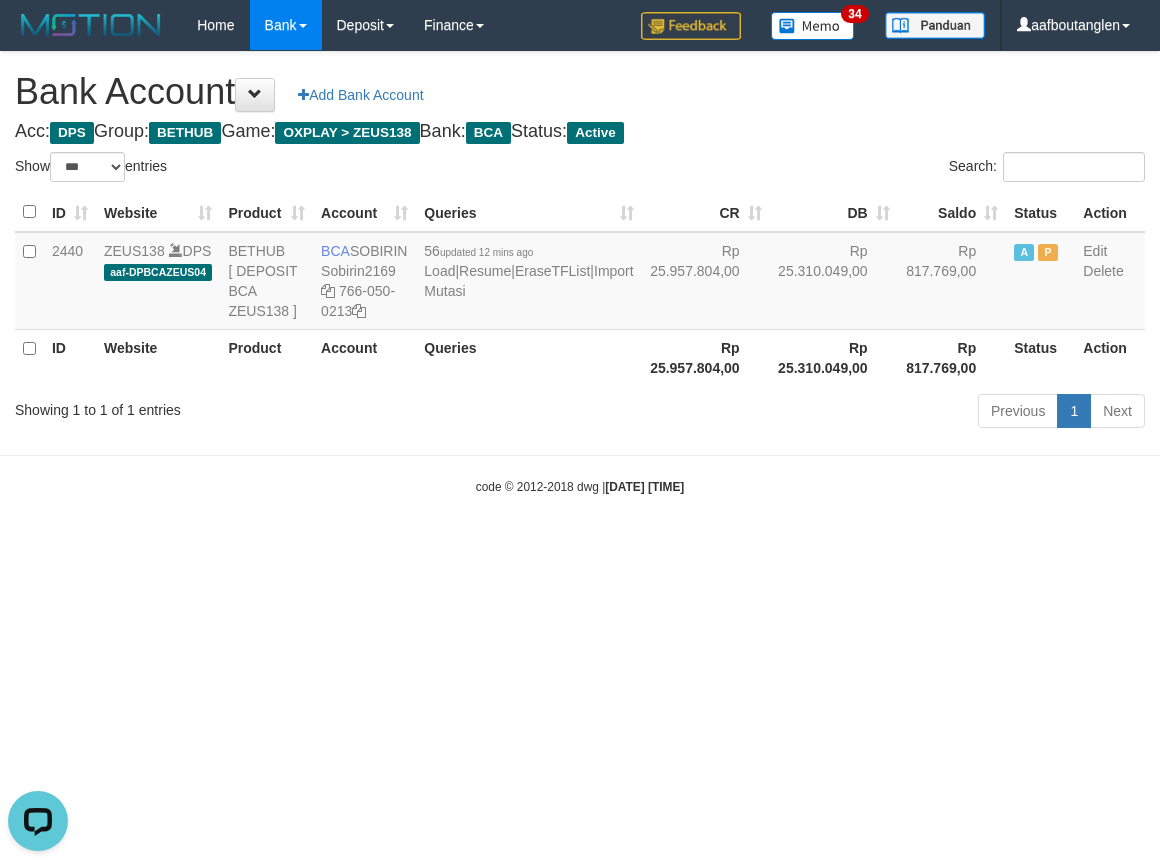 drag, startPoint x: 800, startPoint y: 632, endPoint x: 780, endPoint y: 624, distance: 21.540659 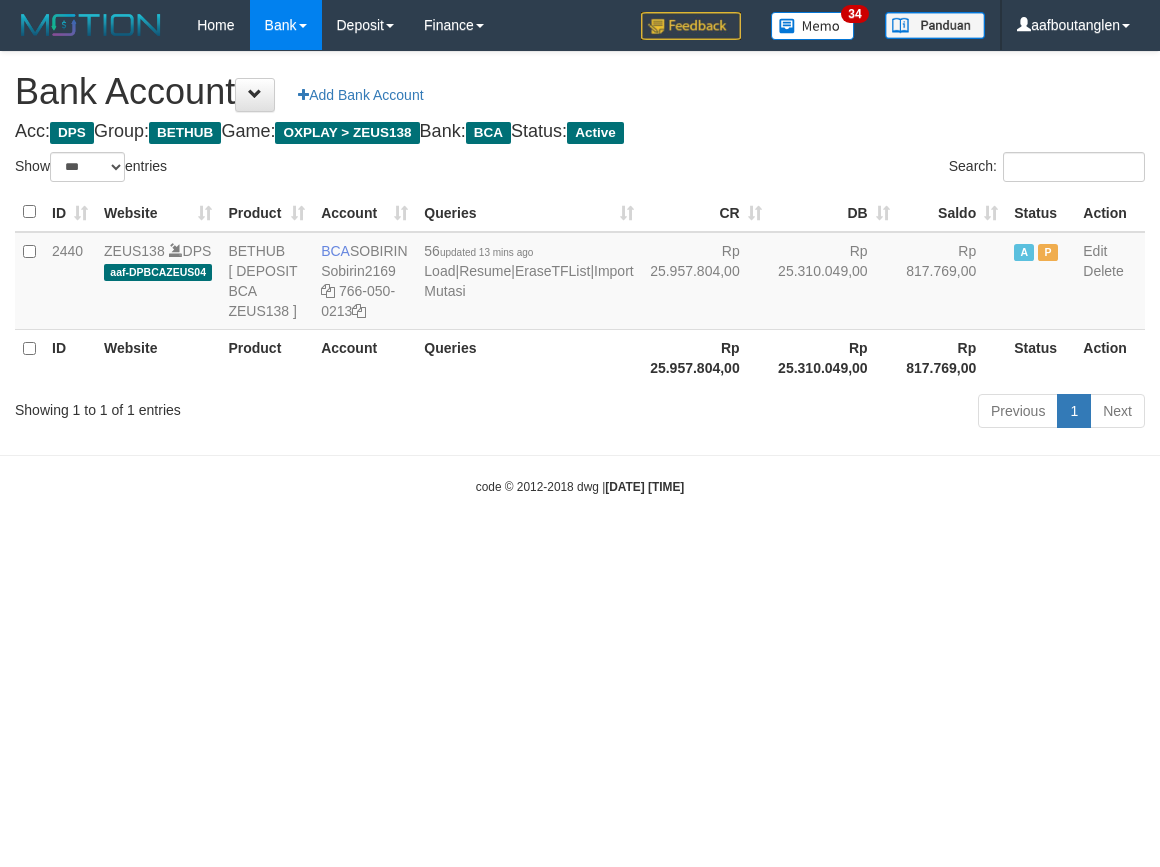 select on "***" 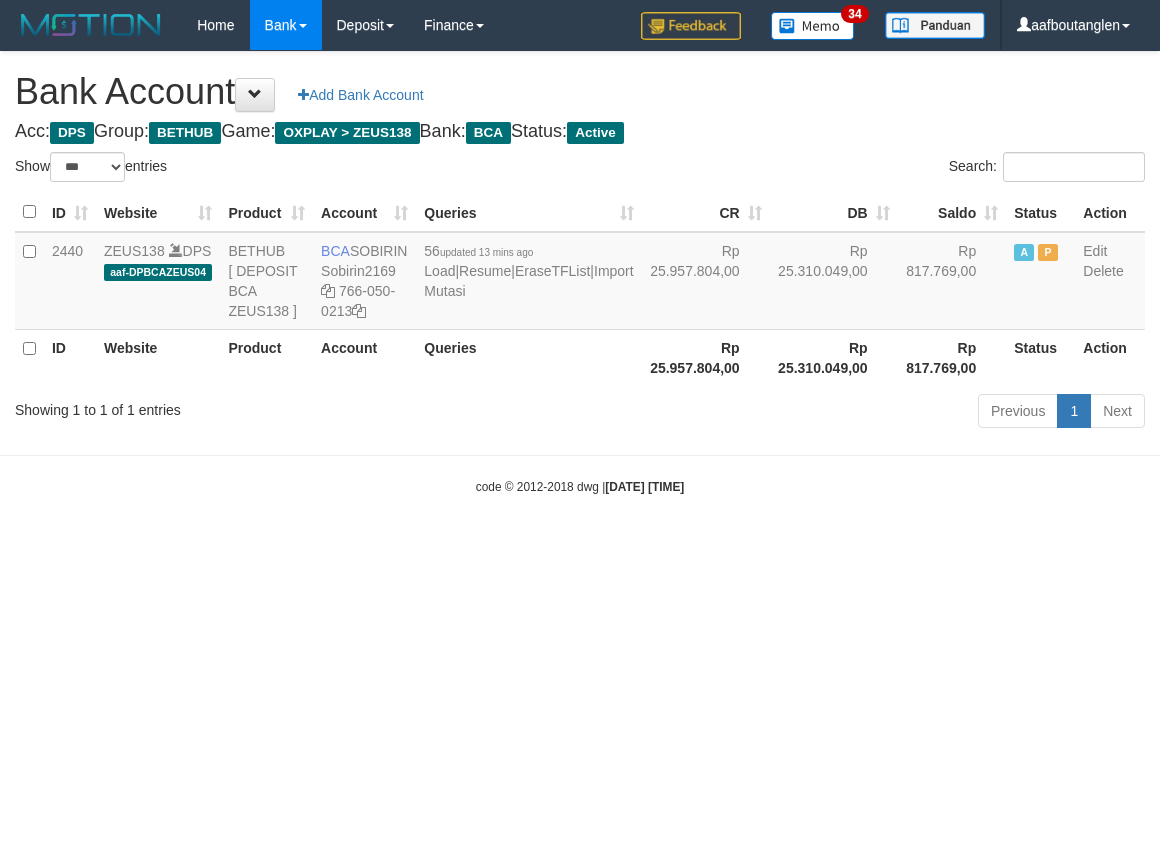 scroll, scrollTop: 0, scrollLeft: 0, axis: both 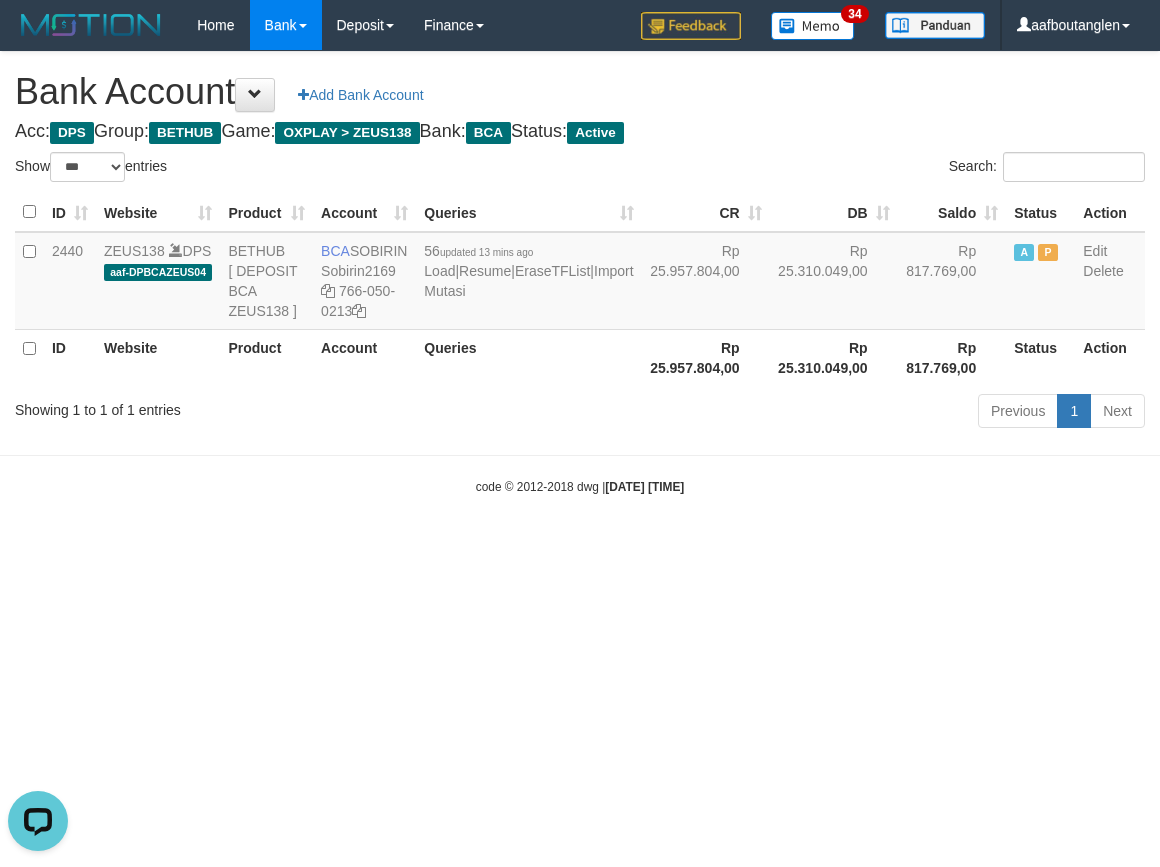 click on "Toggle navigation
Home
Bank
Account List
Deposit
DPS List
History
Note DPS
Finance
Financial Data
aafboutanglen
My Profile
Log Out
34" at bounding box center (580, 273) 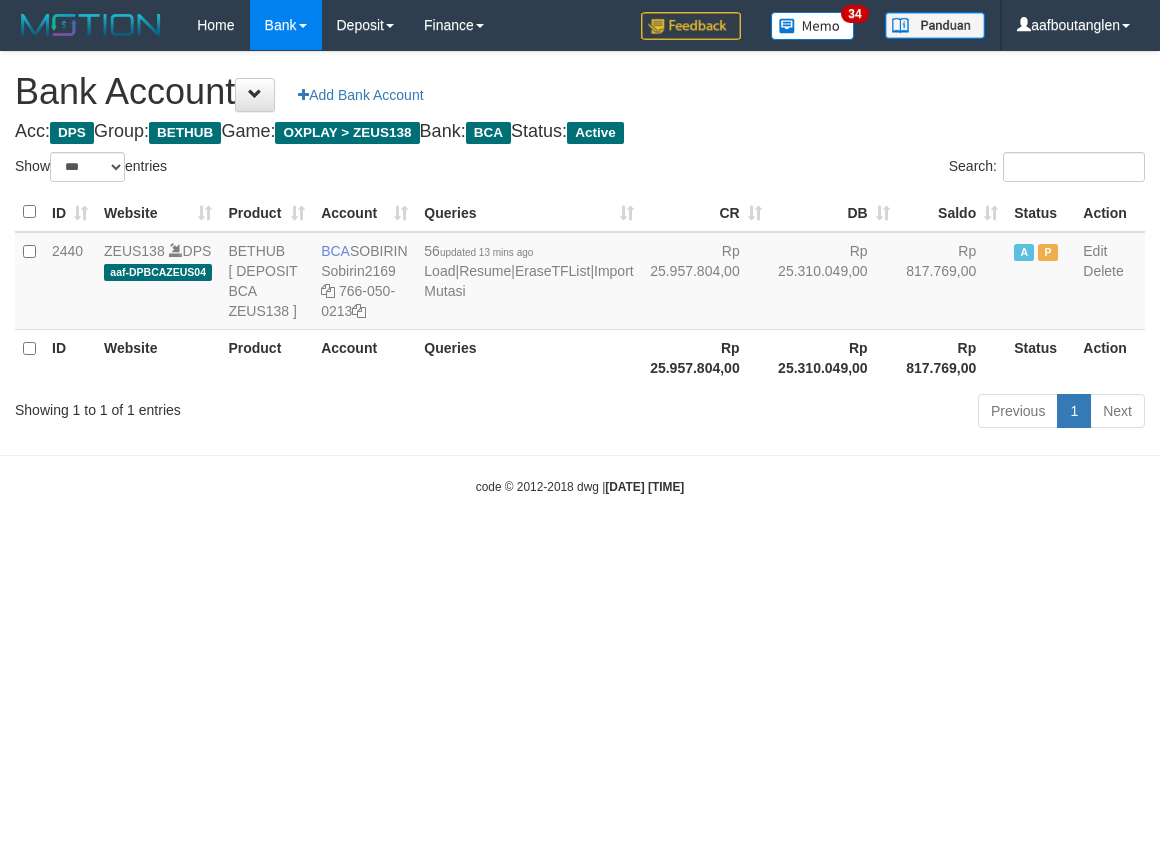 select on "***" 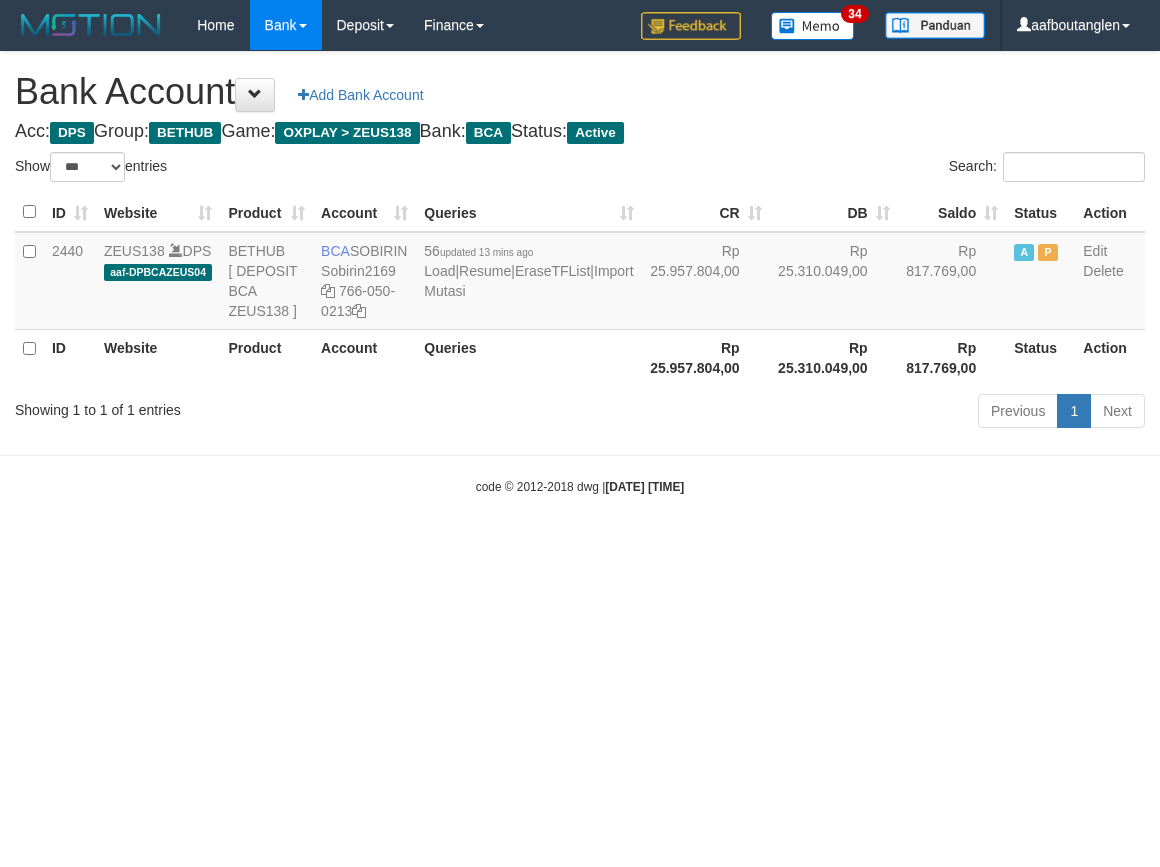 scroll, scrollTop: 0, scrollLeft: 0, axis: both 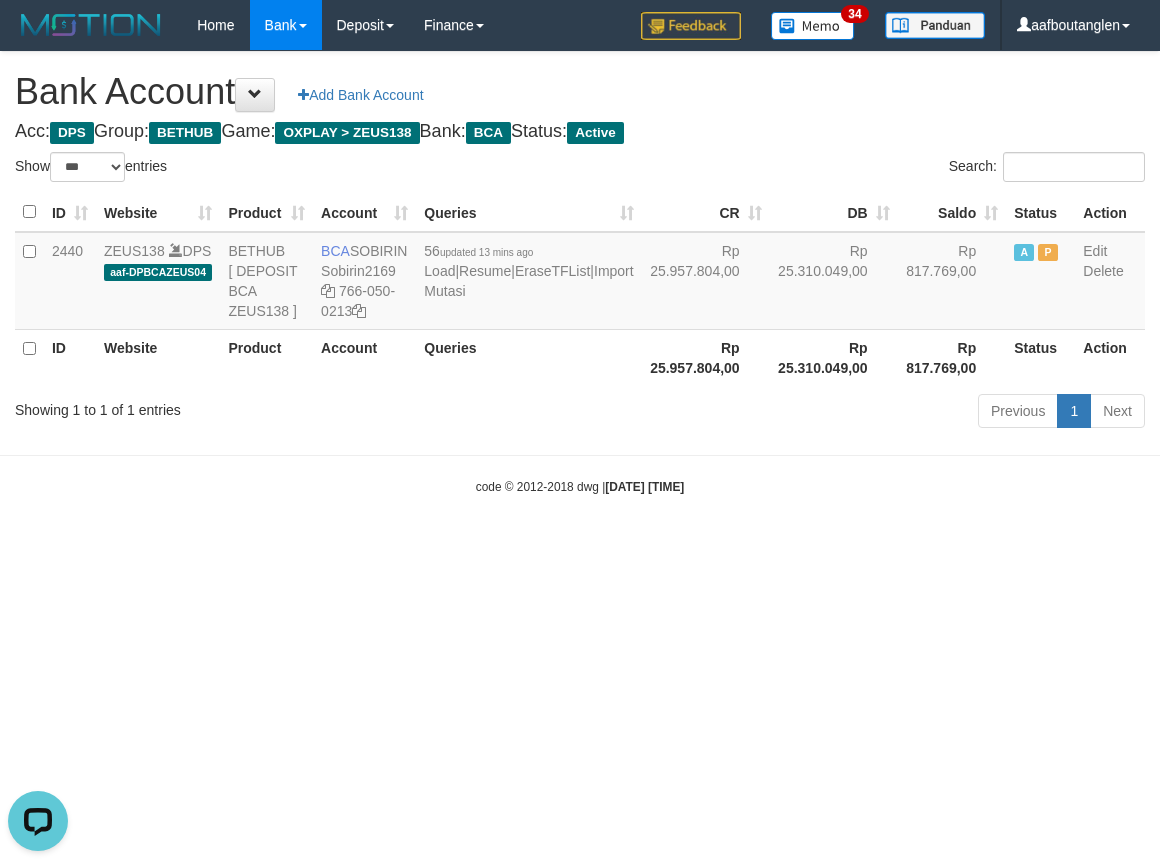 click on "Toggle navigation
Home
Bank
Account List
Deposit
DPS List
History
Note DPS
Finance
Financial Data
aafboutanglen
My Profile
Log Out
34" at bounding box center [580, 273] 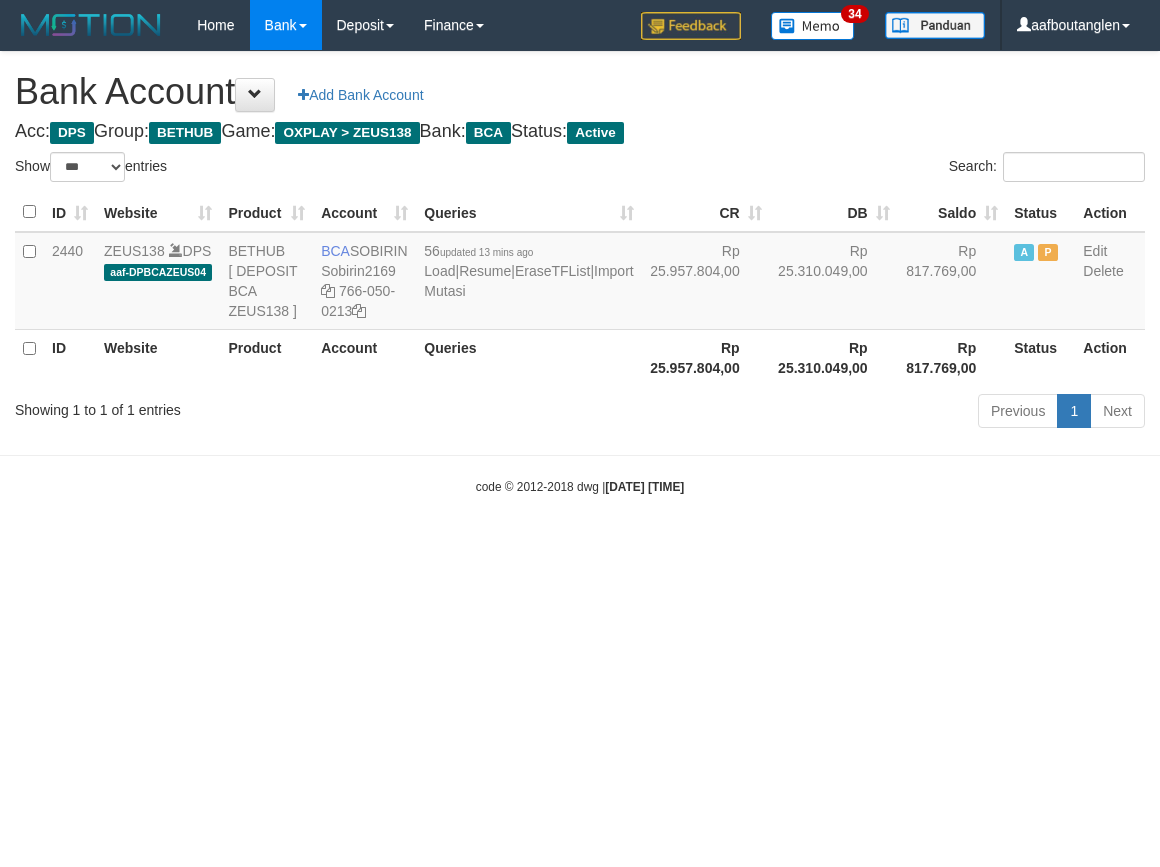 select on "***" 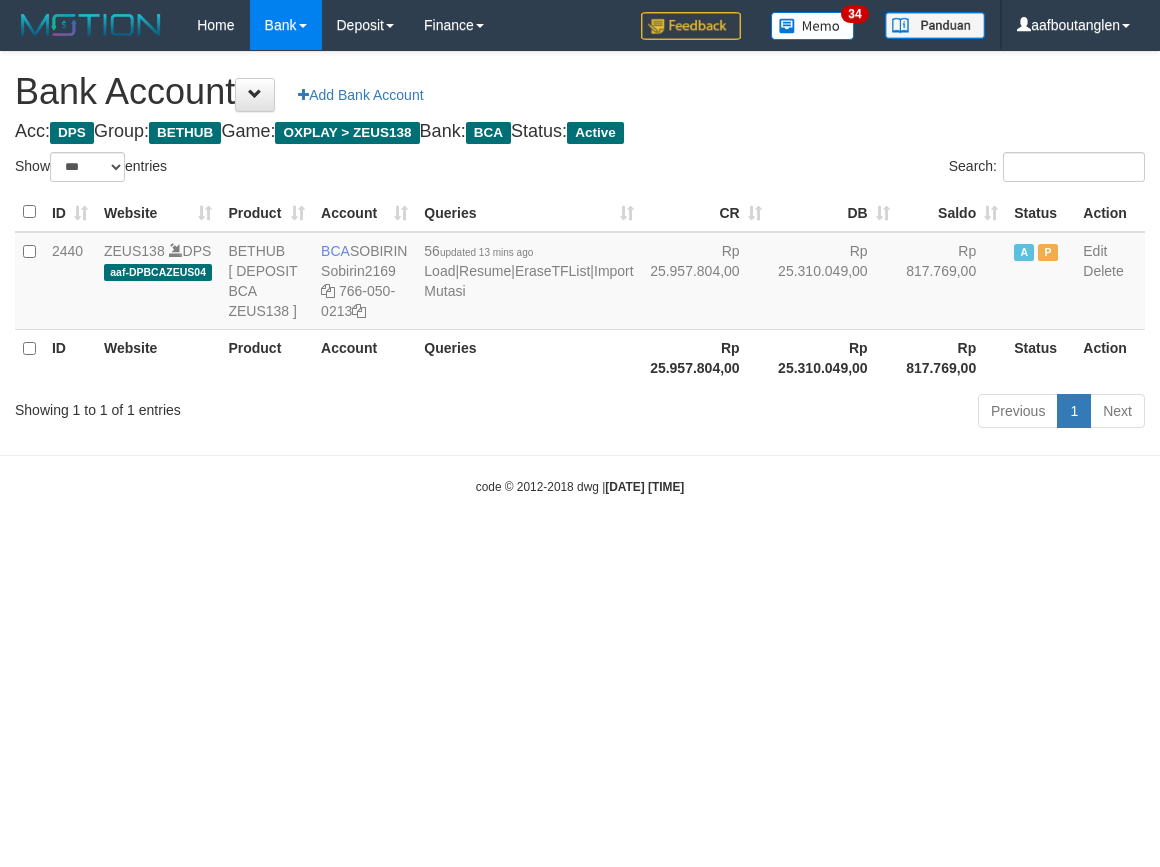 scroll, scrollTop: 0, scrollLeft: 0, axis: both 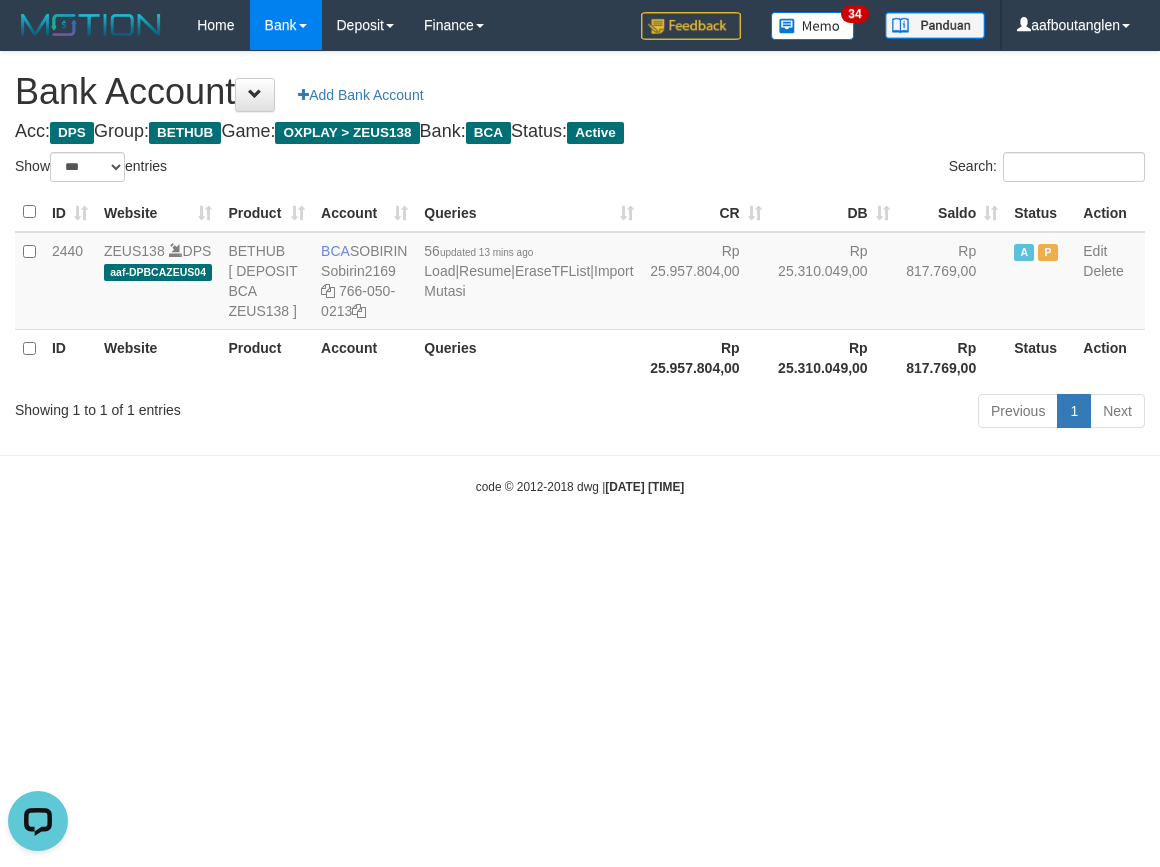 drag, startPoint x: 74, startPoint y: 503, endPoint x: 84, endPoint y: 493, distance: 14.142136 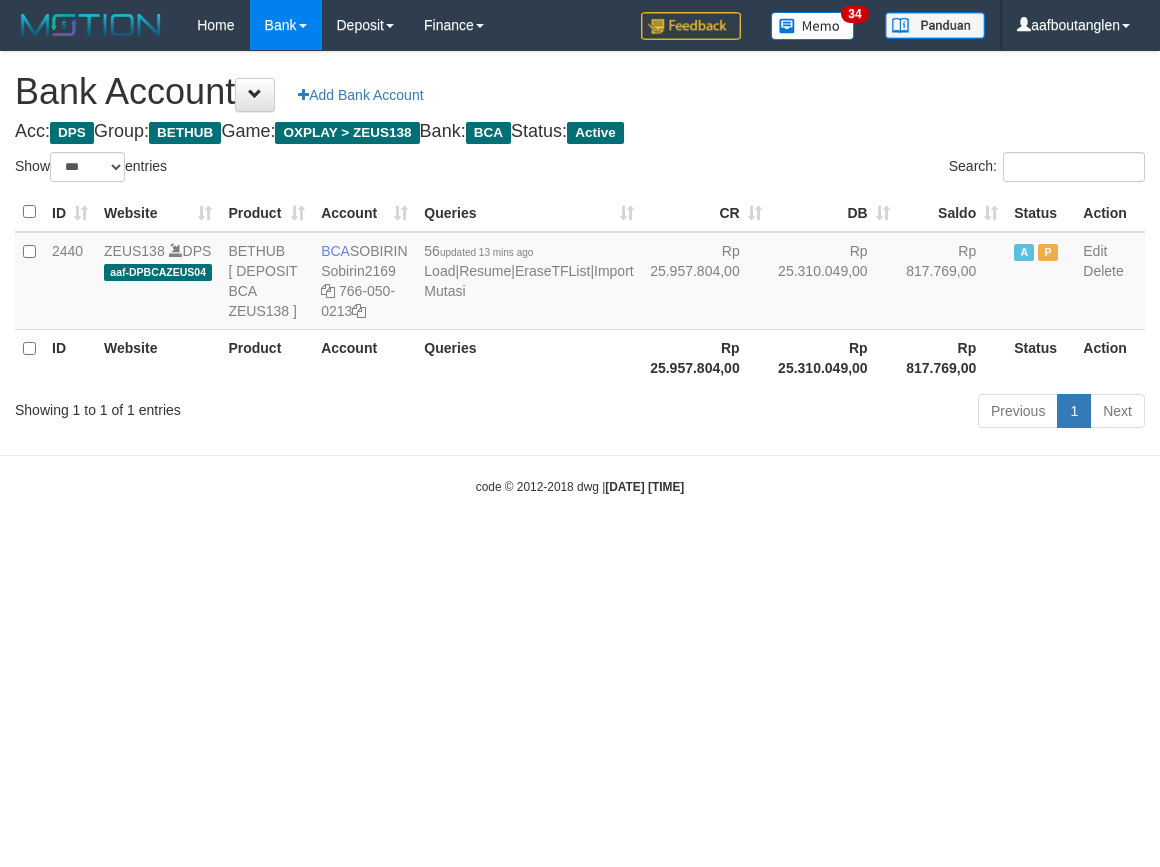 select on "***" 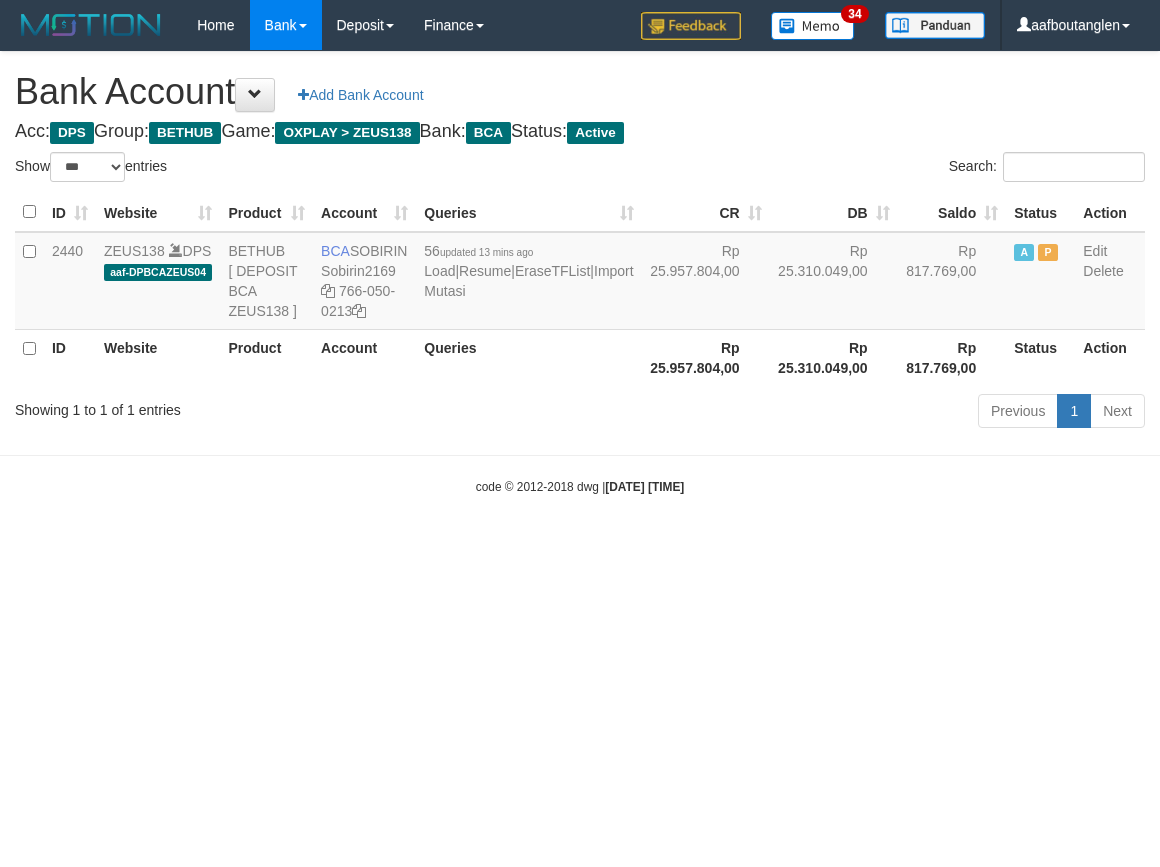 scroll, scrollTop: 0, scrollLeft: 0, axis: both 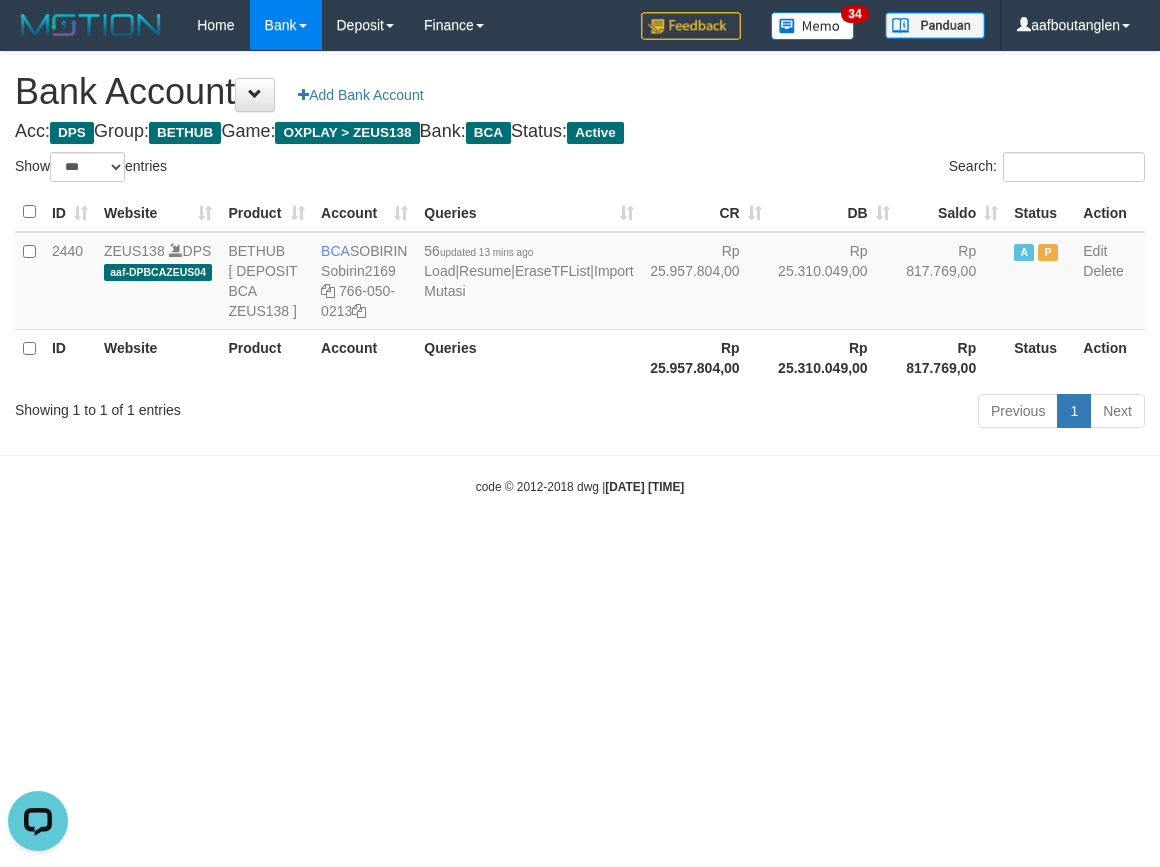 click on "Toggle navigation
Home
Bank
Account List
Deposit
DPS List
History
Note DPS
Finance
Financial Data
aafboutanglen
My Profile
Log Out
34" at bounding box center [580, 273] 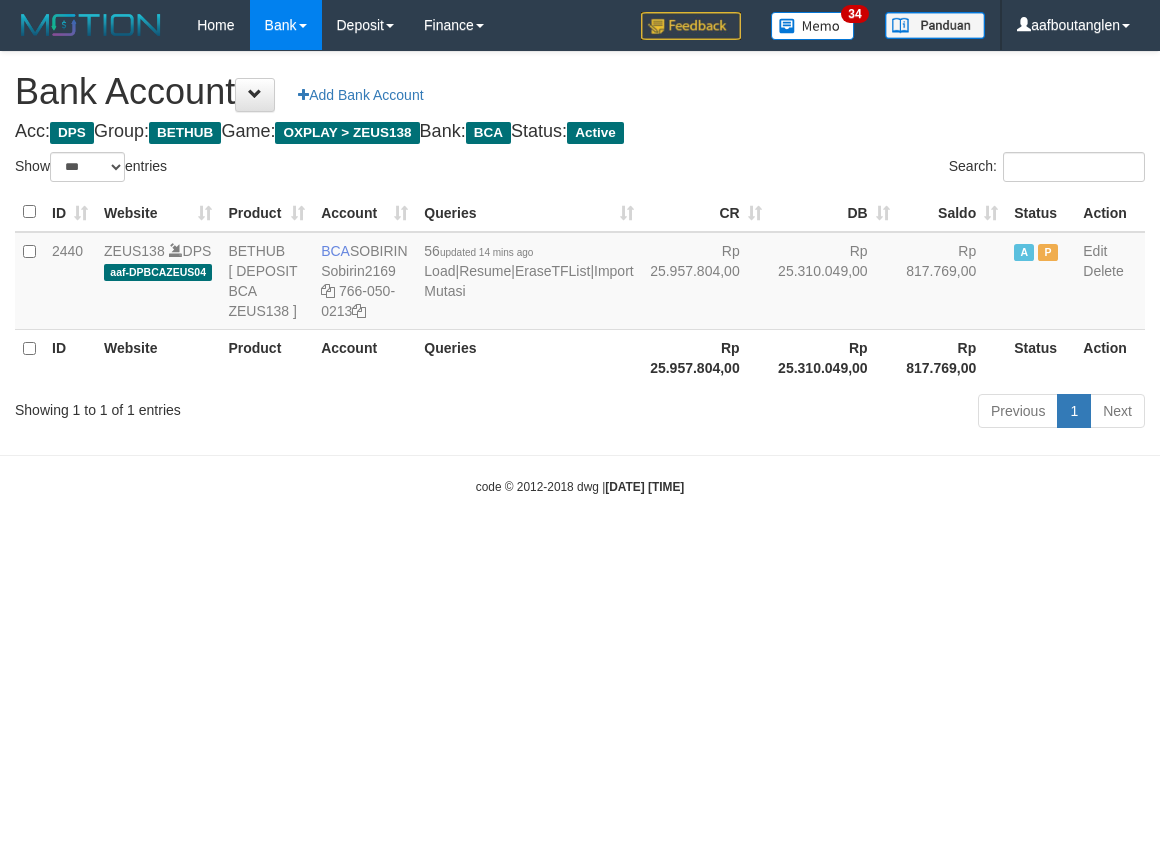select on "***" 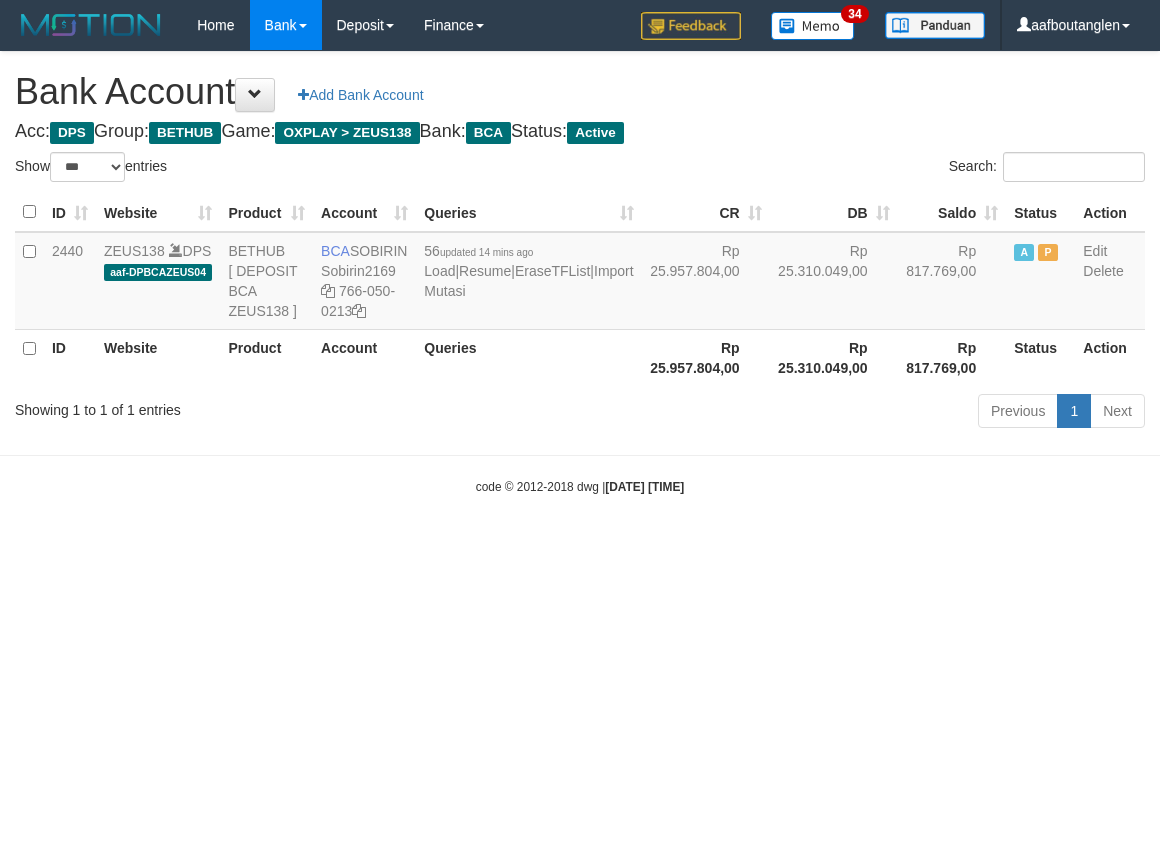 scroll, scrollTop: 0, scrollLeft: 0, axis: both 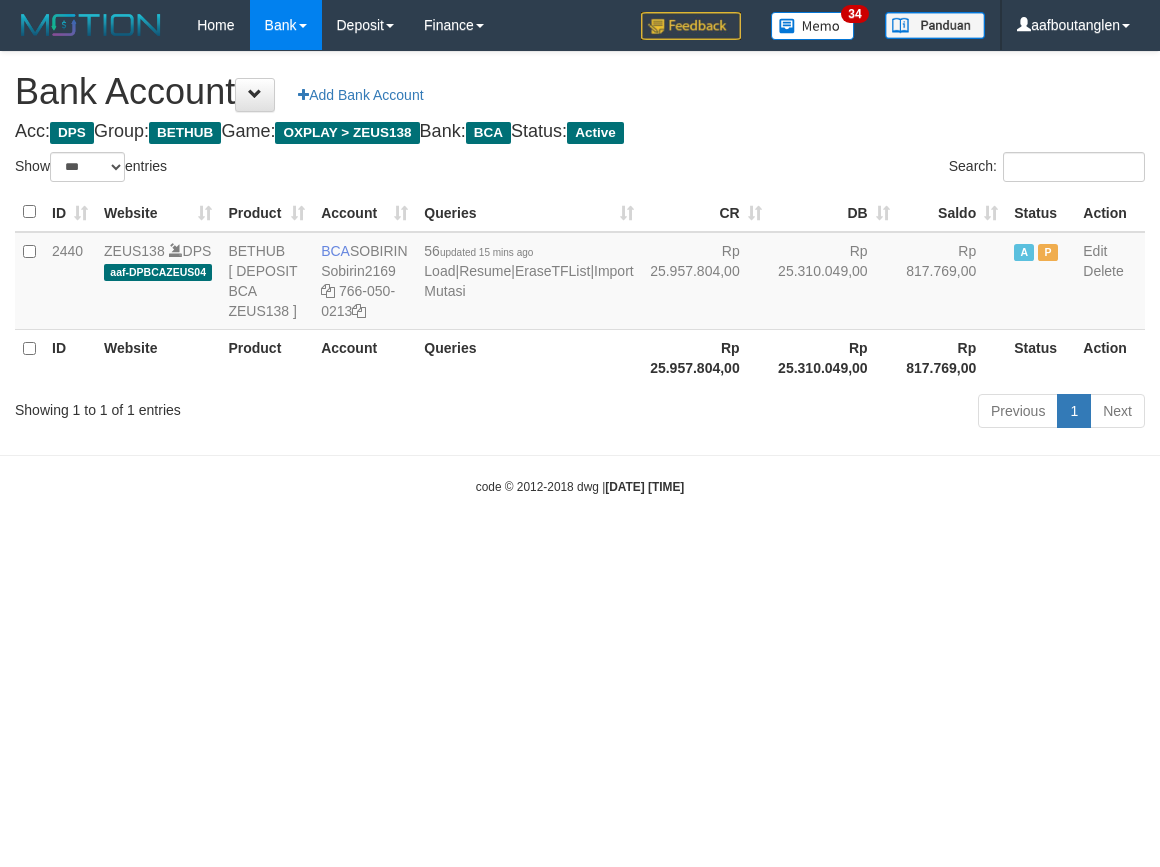 select on "***" 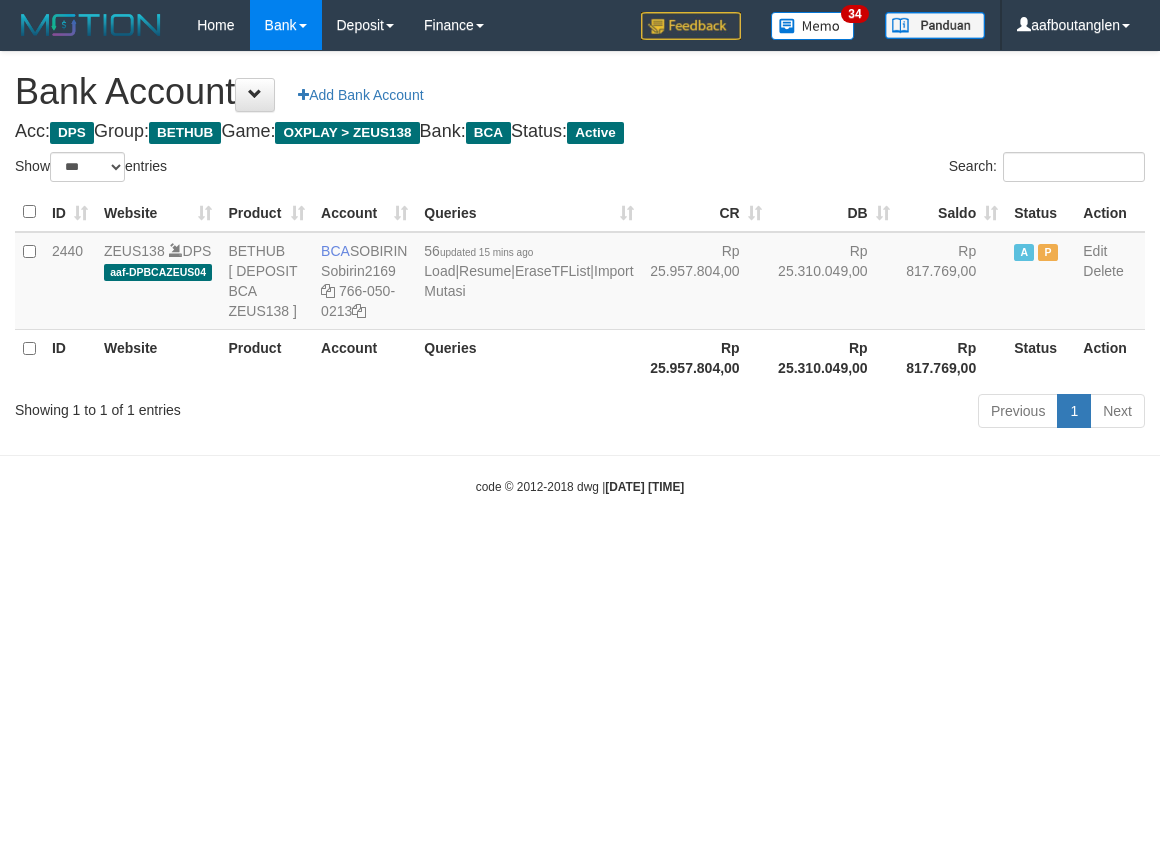 scroll, scrollTop: 0, scrollLeft: 0, axis: both 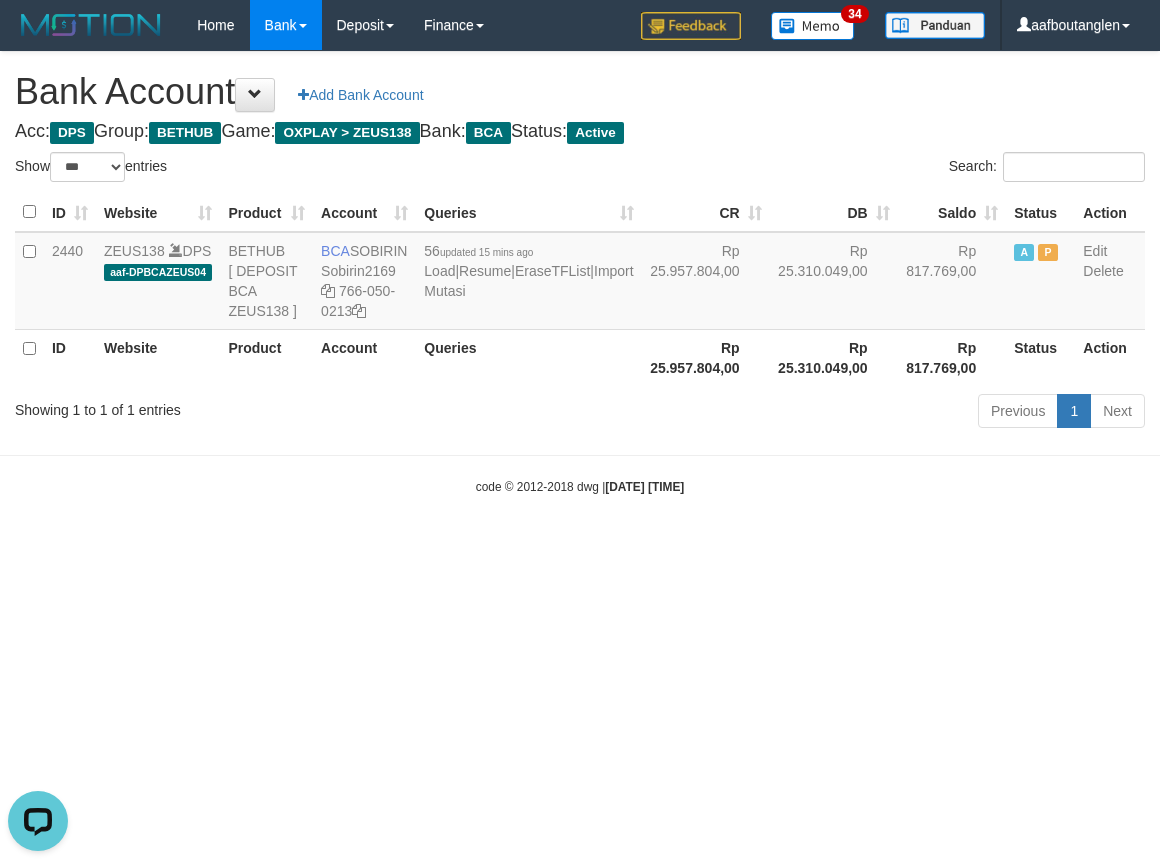 click on "Toggle navigation
Home
Bank
Account List
Deposit
DPS List
History
Note DPS
Finance
Financial Data
aafboutanglen
My Profile
Log Out
34" at bounding box center (580, 273) 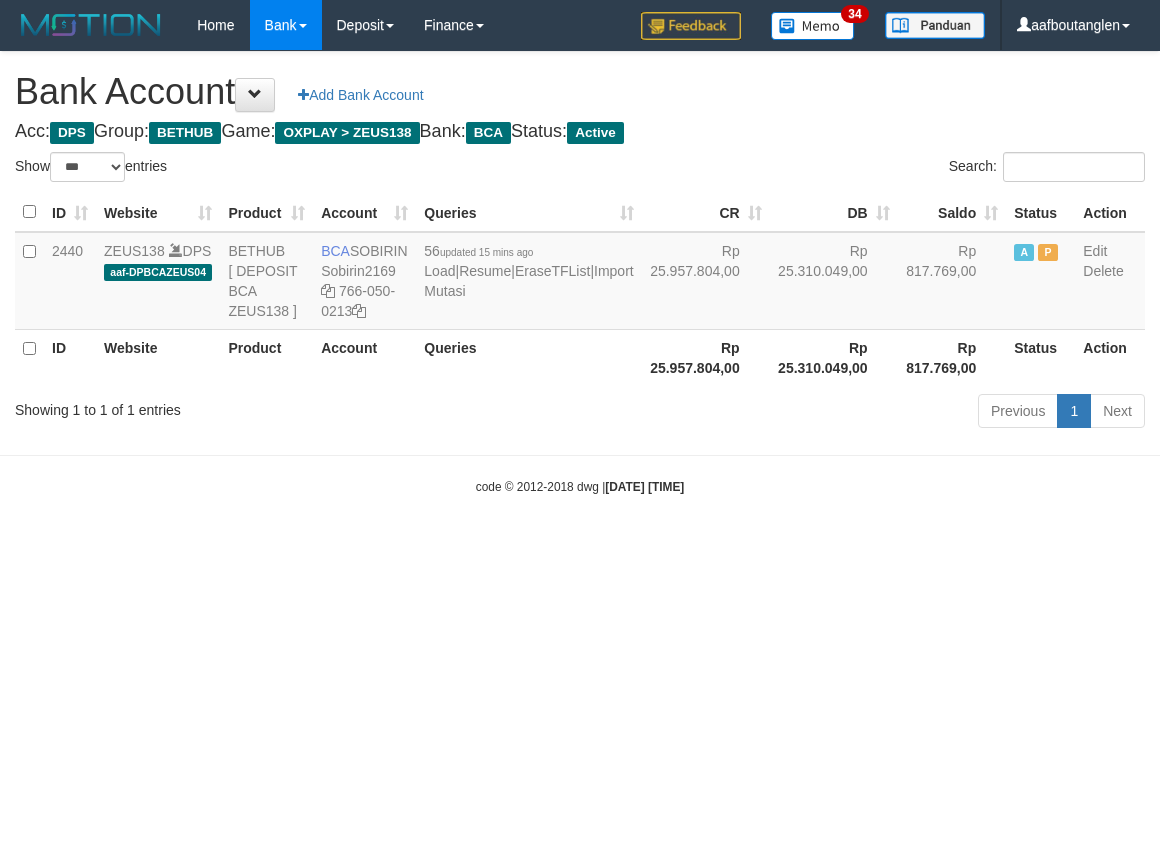 select on "***" 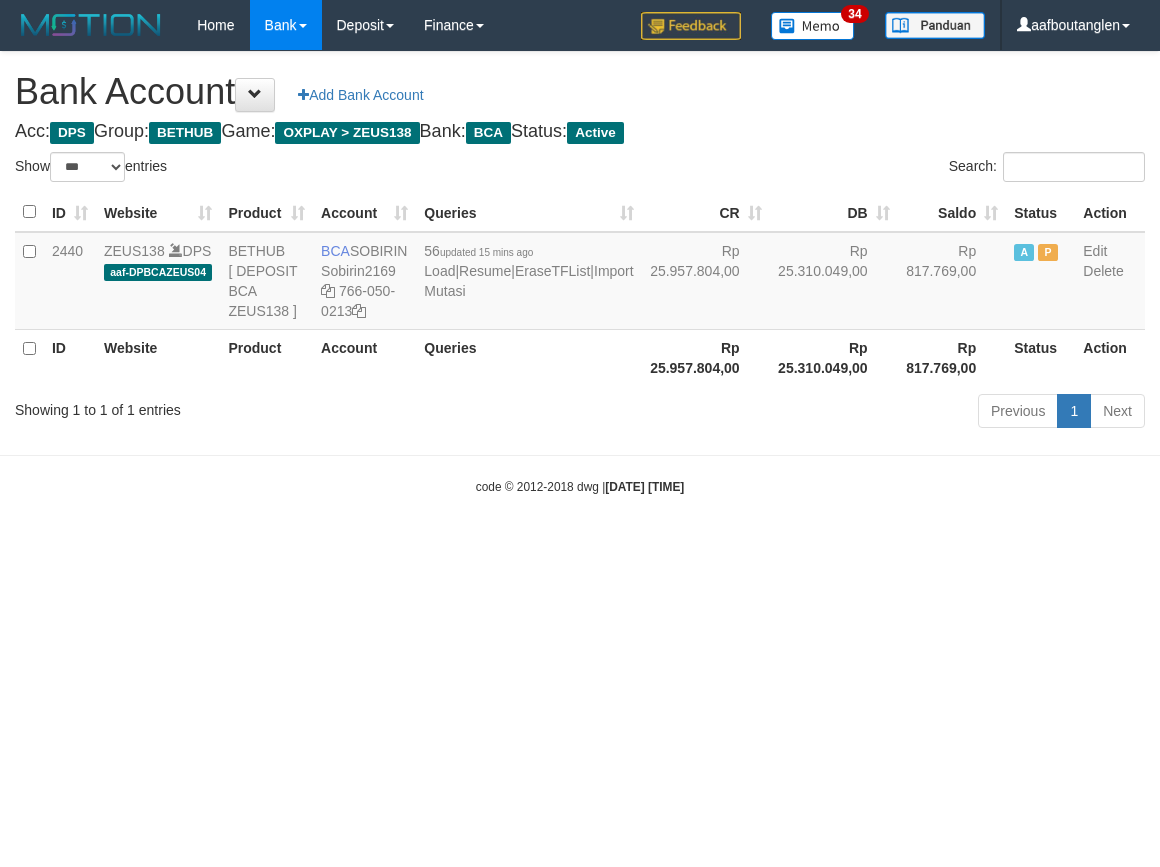scroll, scrollTop: 0, scrollLeft: 0, axis: both 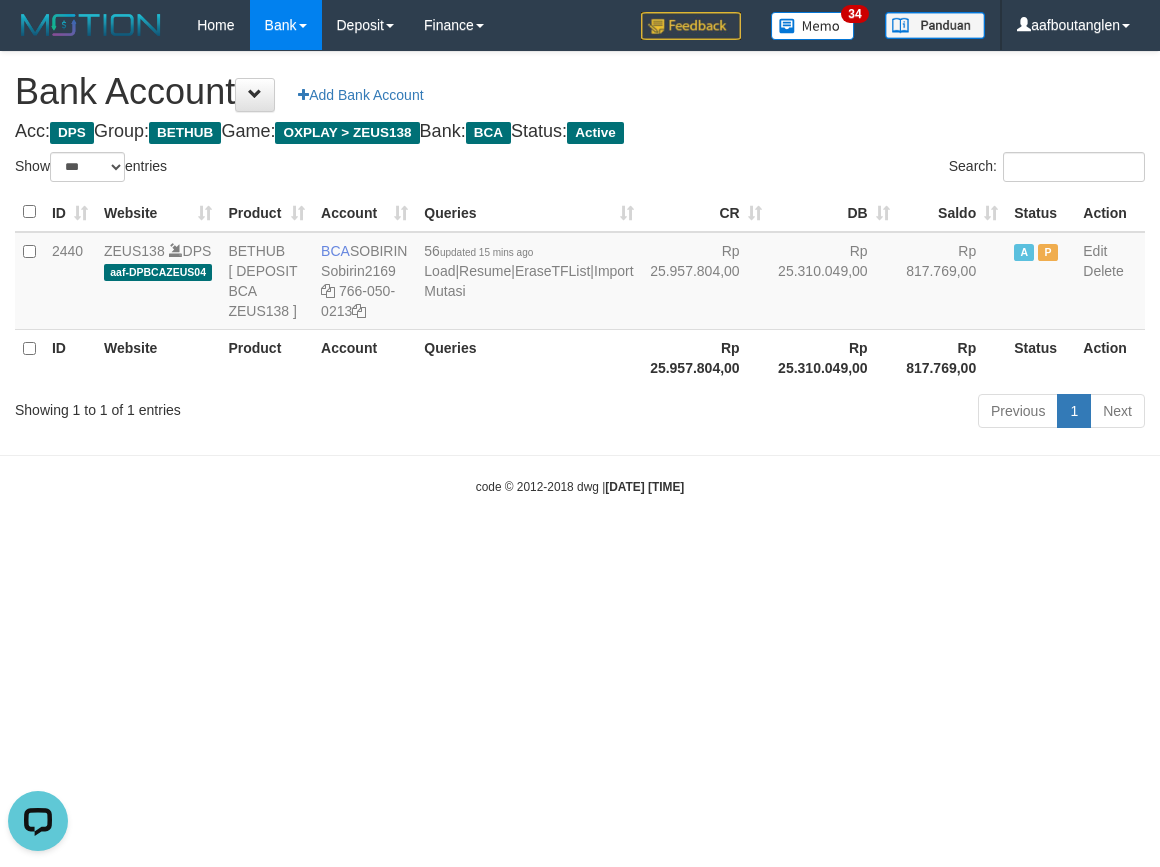 click on "Toggle navigation
Home
Bank
Account List
Deposit
DPS List
History
Note DPS
Finance
Financial Data
aafboutanglen
My Profile
Log Out
34" at bounding box center [580, 273] 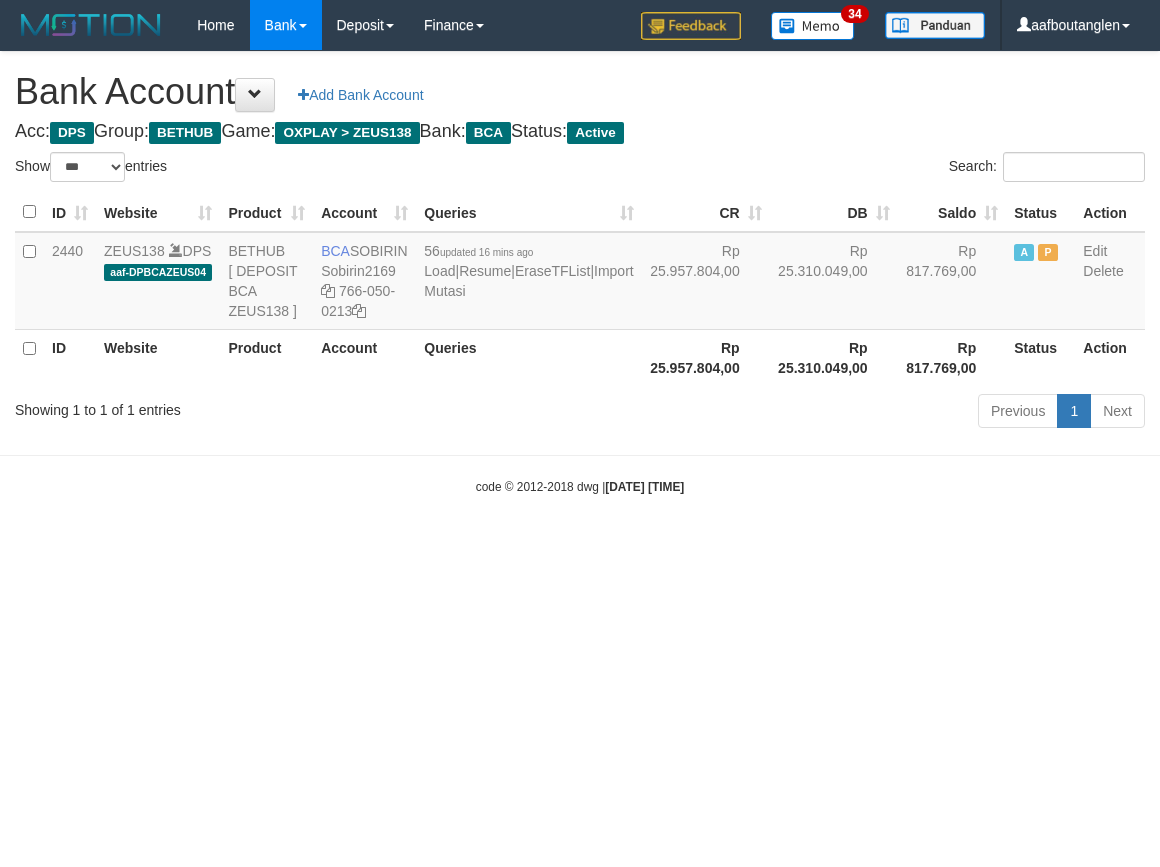 select on "***" 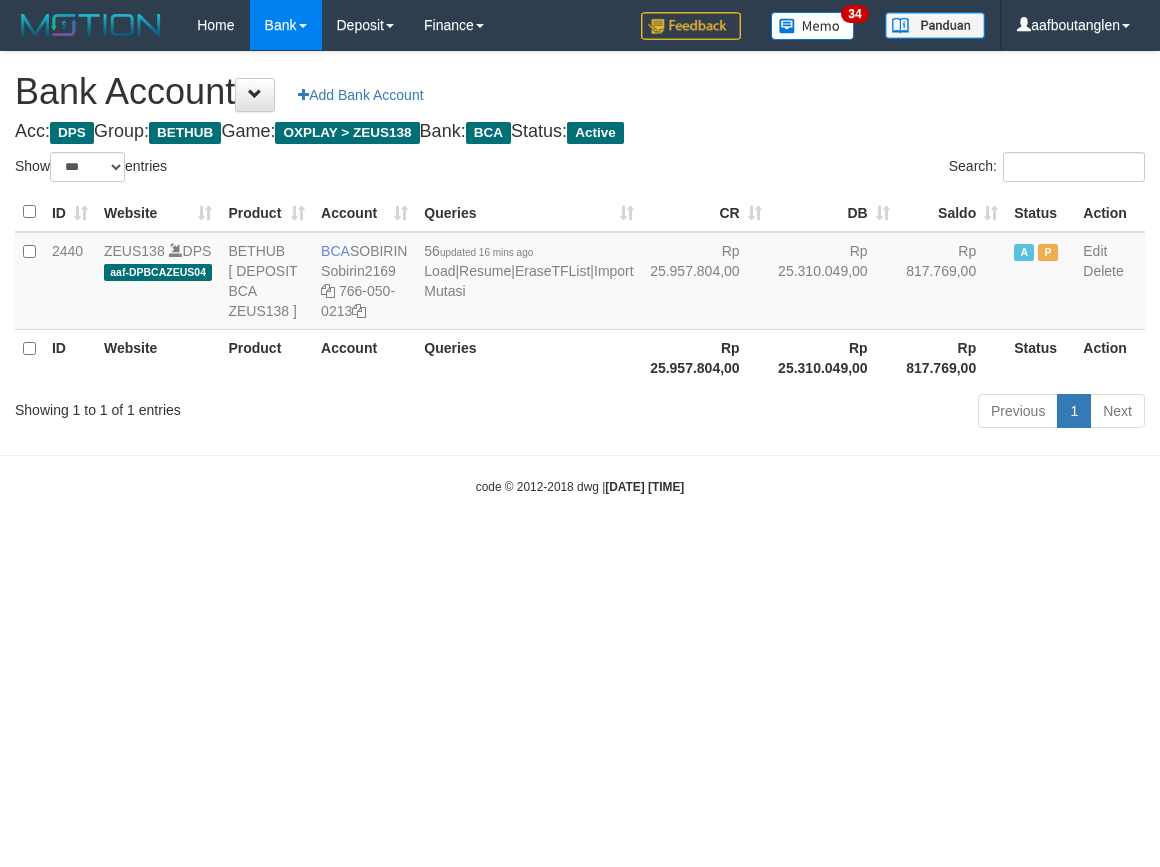scroll, scrollTop: 0, scrollLeft: 0, axis: both 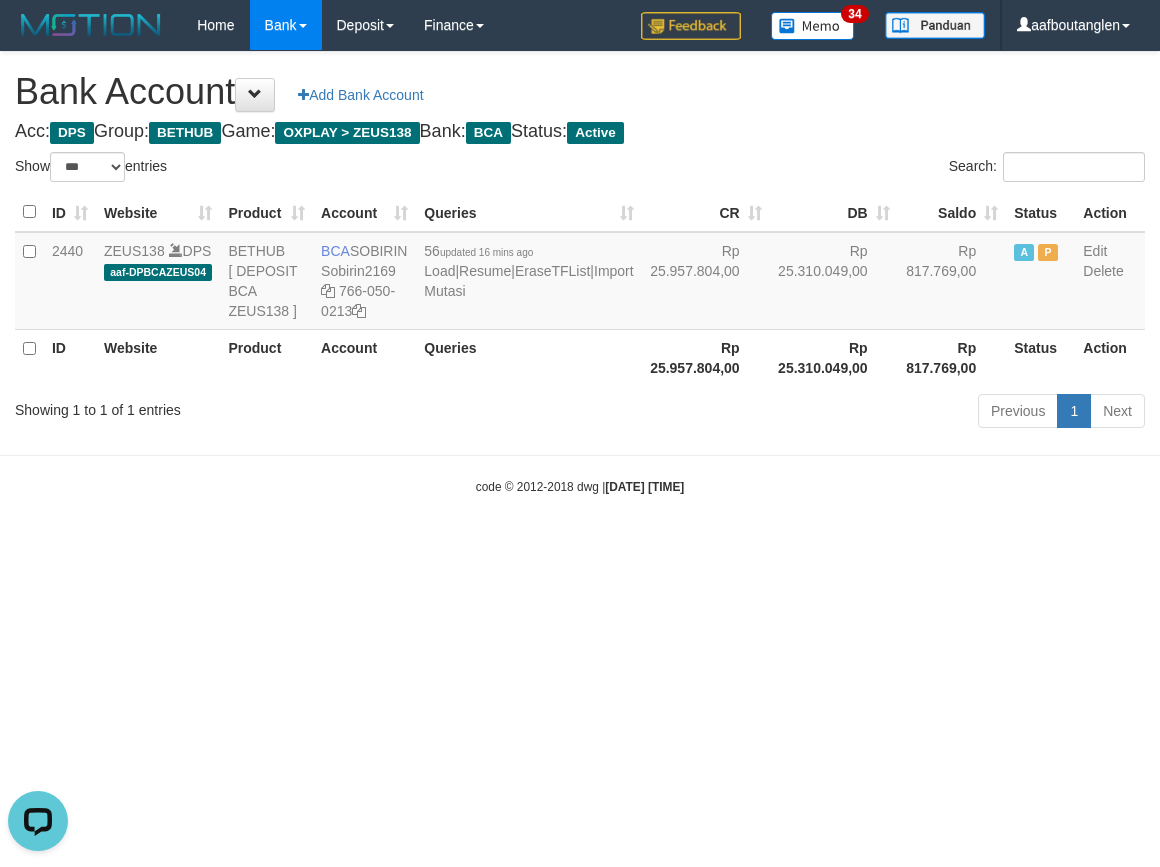 drag, startPoint x: 61, startPoint y: 541, endPoint x: 116, endPoint y: 556, distance: 57.00877 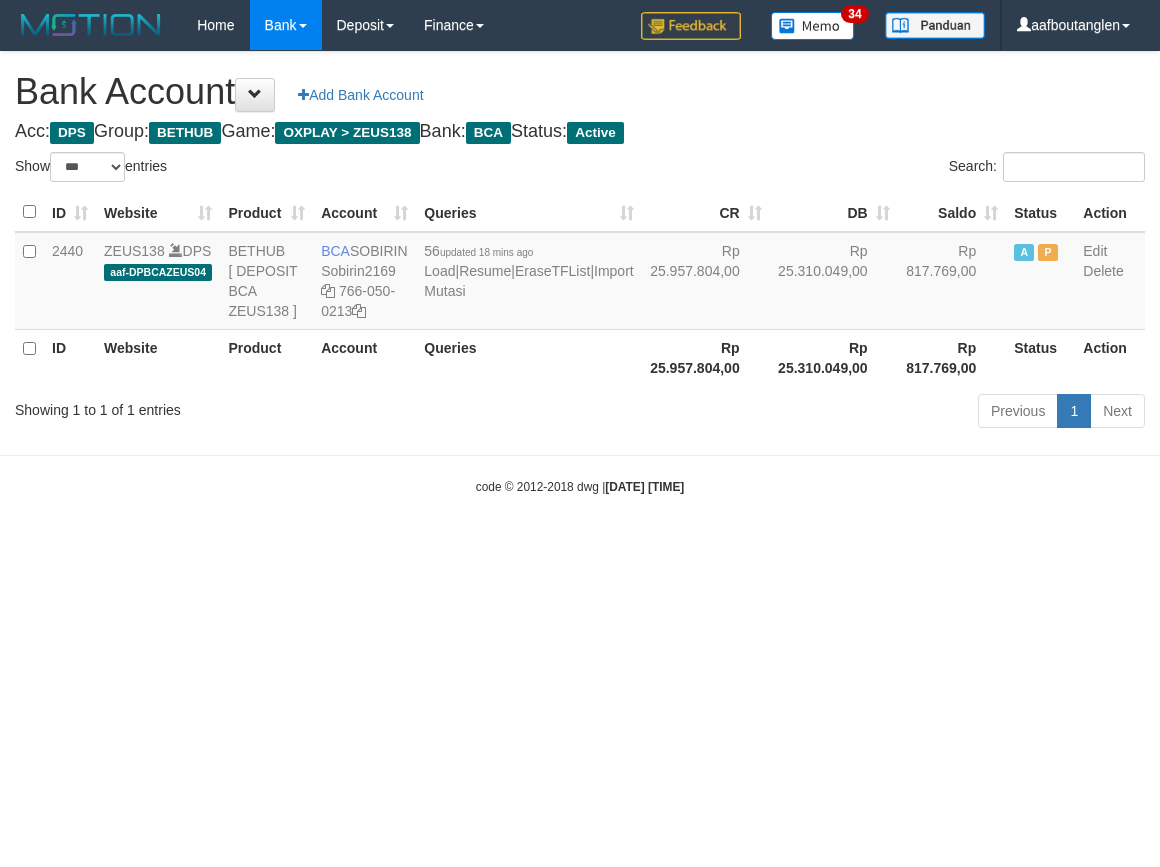 select on "***" 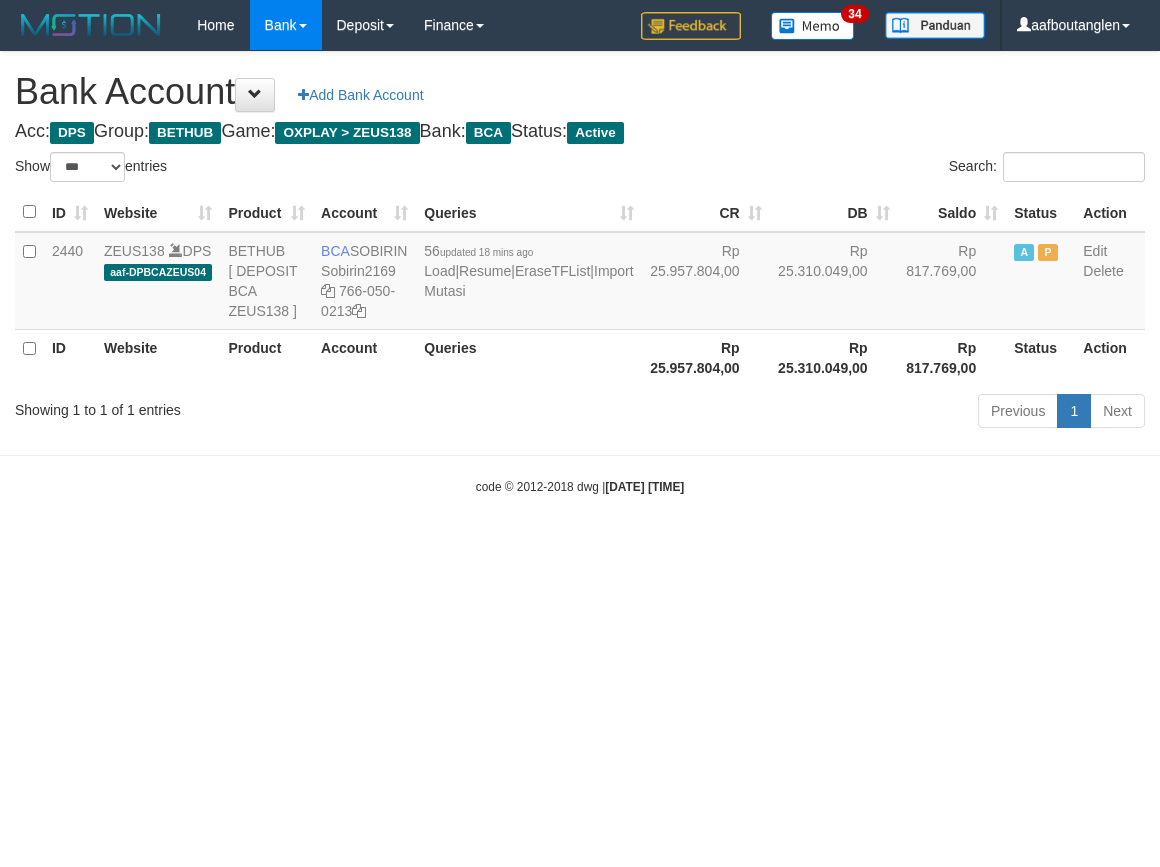 scroll, scrollTop: 0, scrollLeft: 0, axis: both 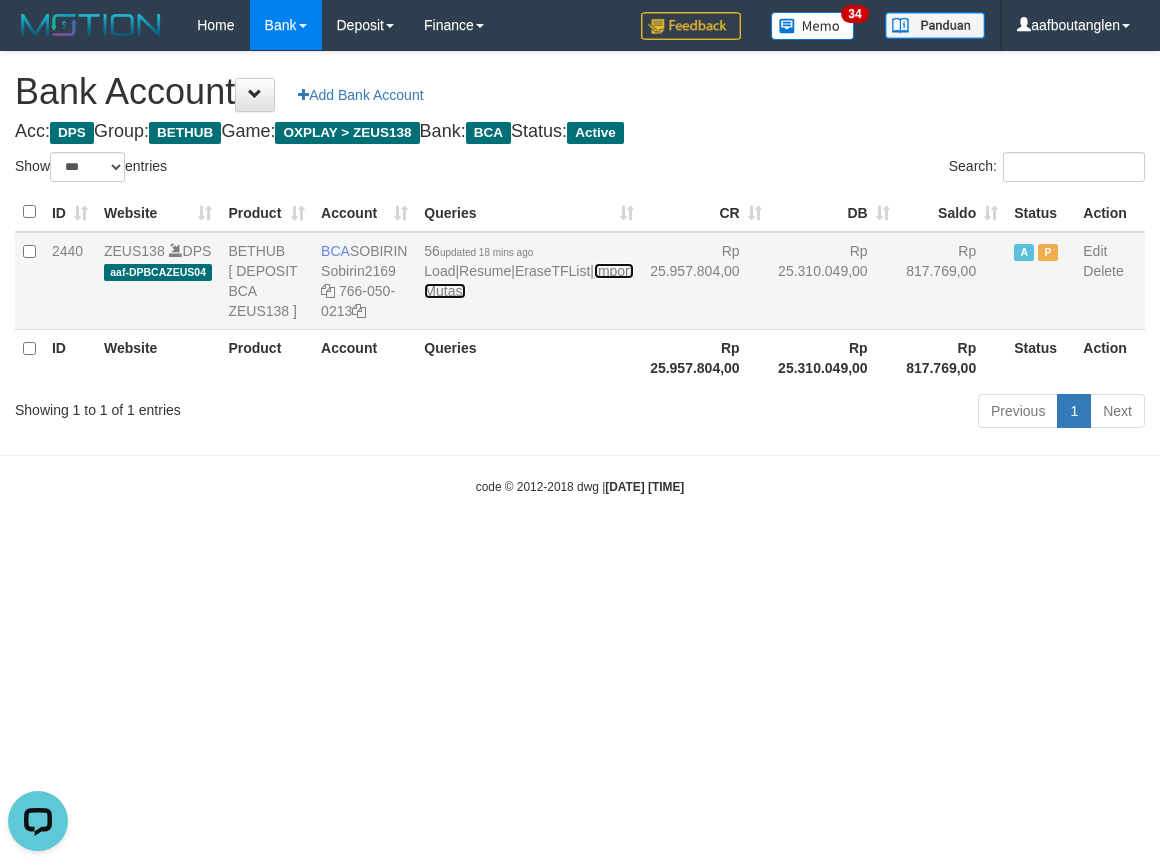 click on "Import Mutasi" at bounding box center [528, 281] 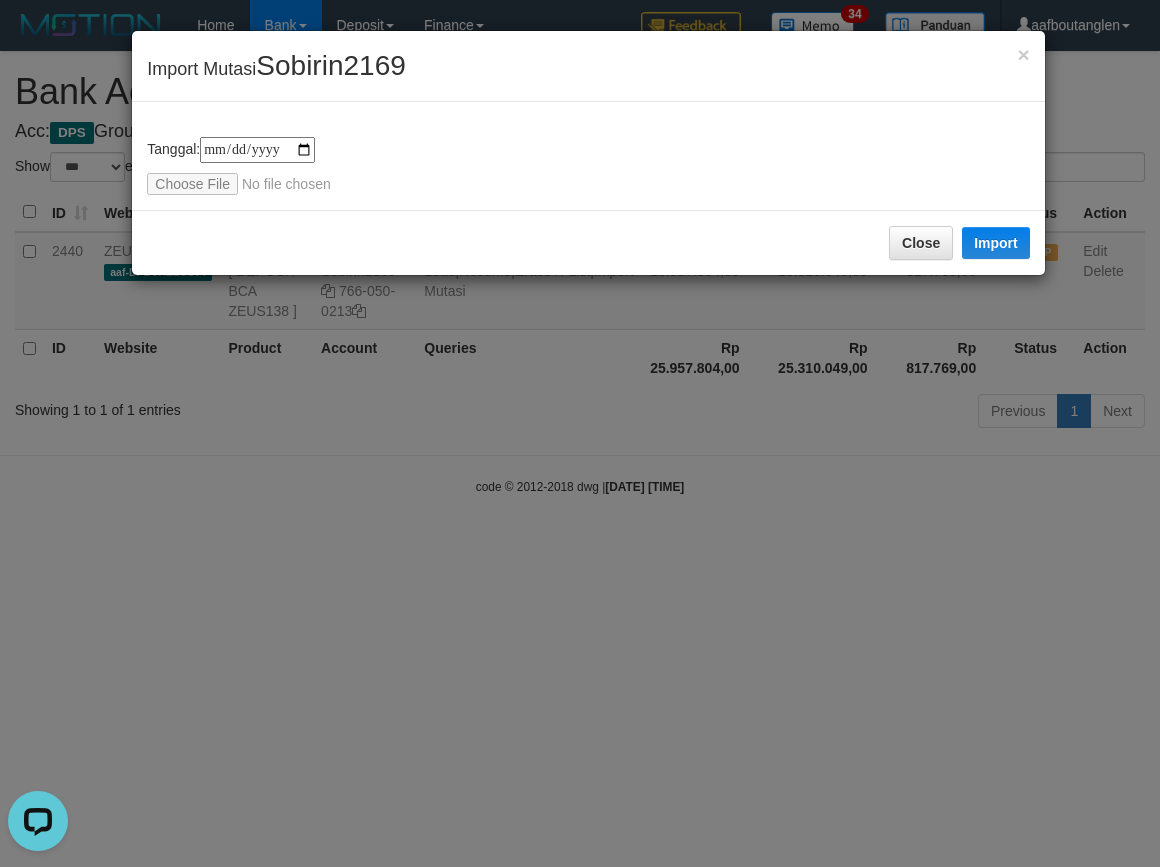 click on "**********" at bounding box center [588, 166] 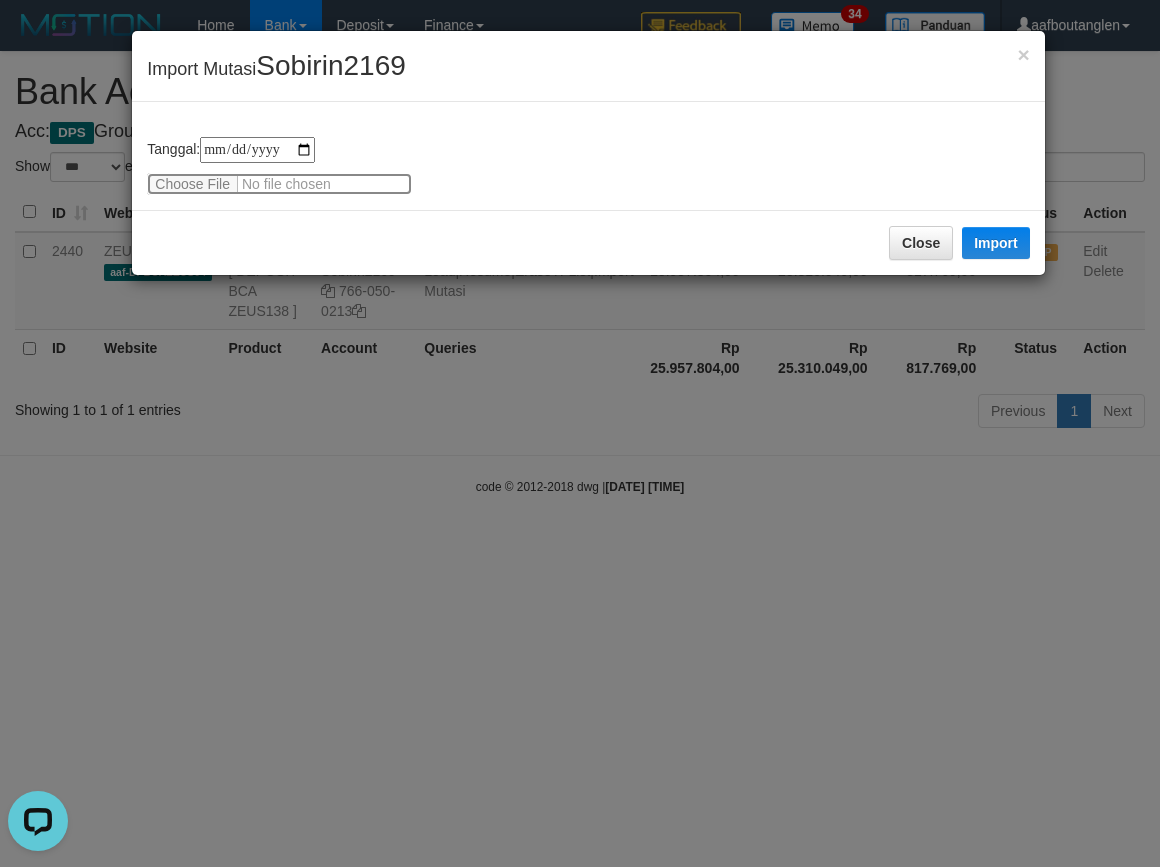 click at bounding box center (279, 184) 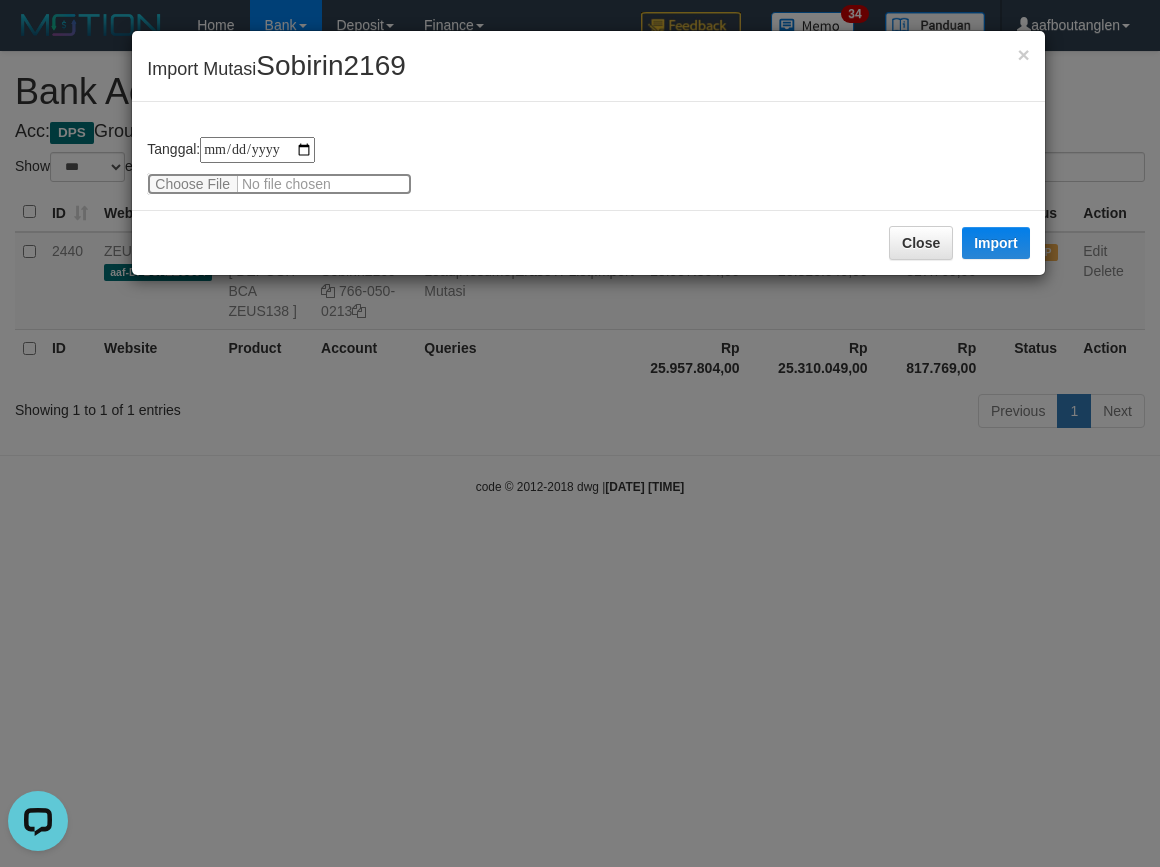 type on "**********" 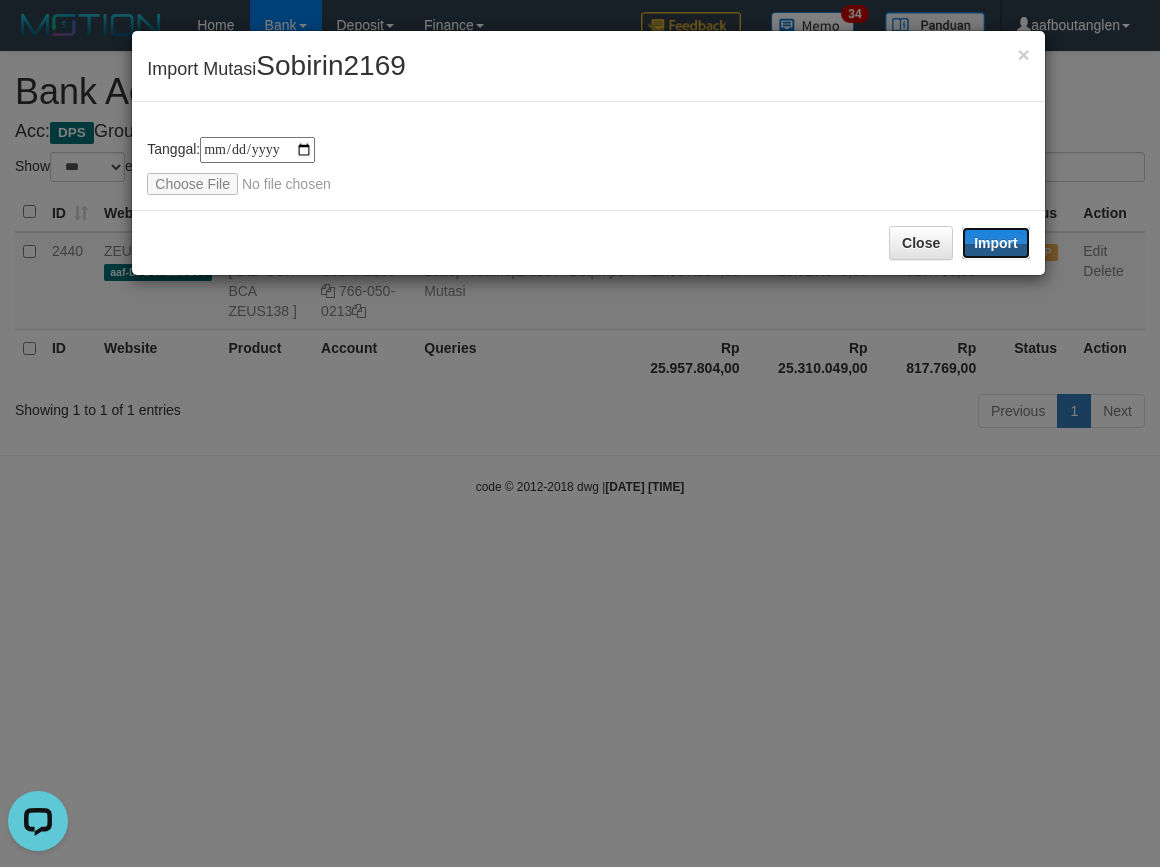 drag, startPoint x: 994, startPoint y: 247, endPoint x: 908, endPoint y: 288, distance: 95.27329 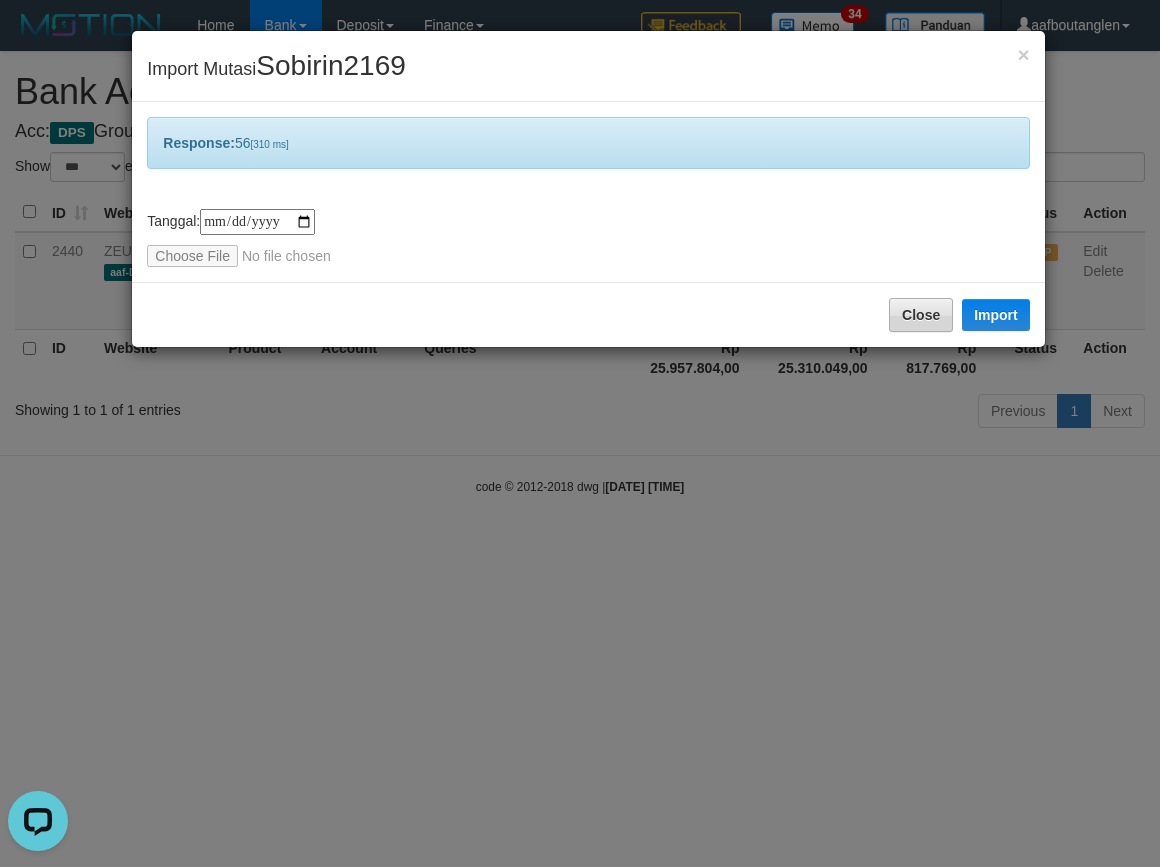 click on "Close
Import" at bounding box center (588, 314) 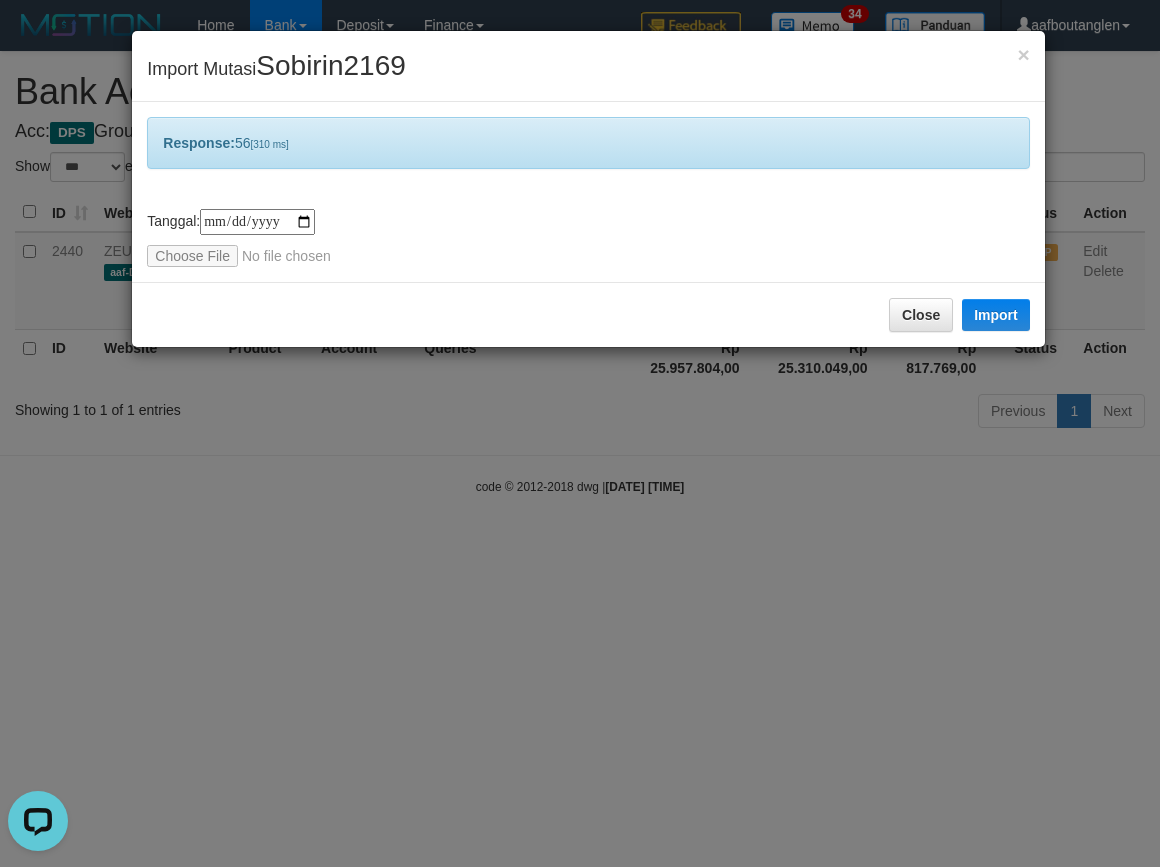 drag, startPoint x: 786, startPoint y: 437, endPoint x: 776, endPoint y: 442, distance: 11.18034 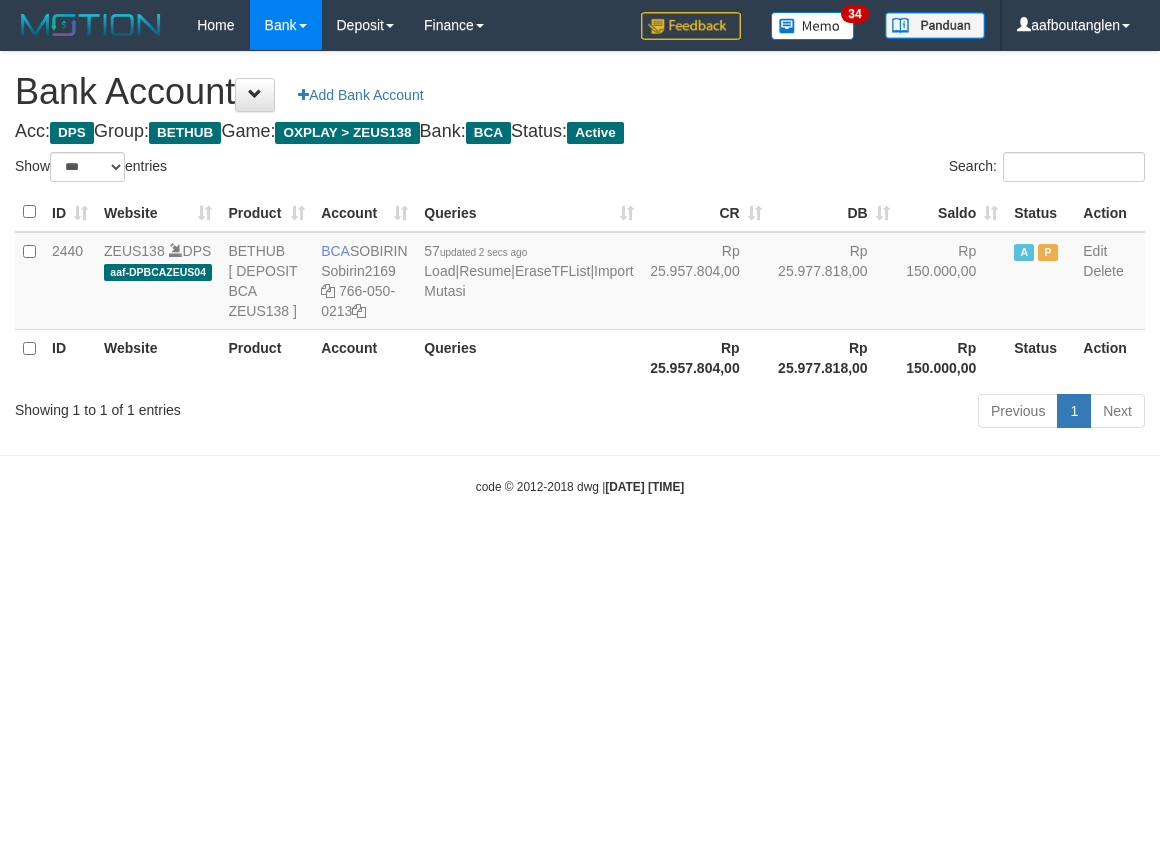 select on "***" 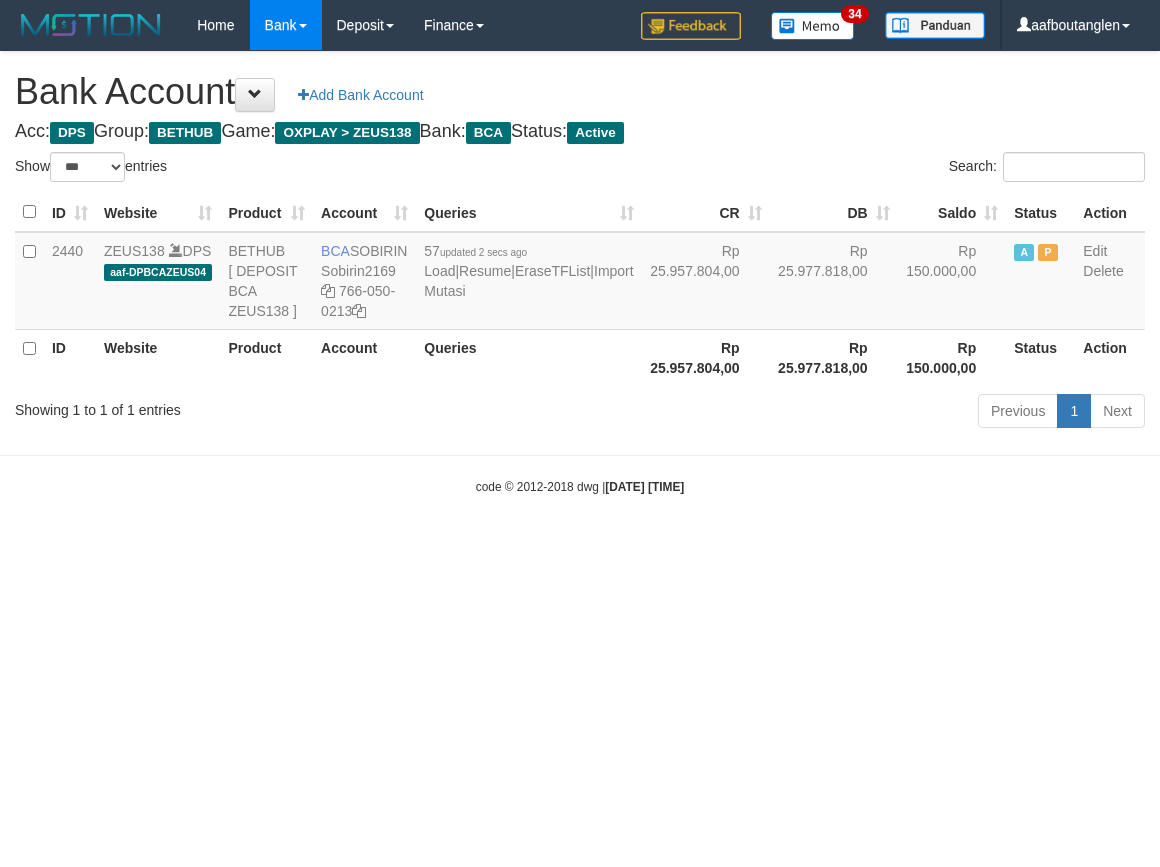 scroll, scrollTop: 0, scrollLeft: 0, axis: both 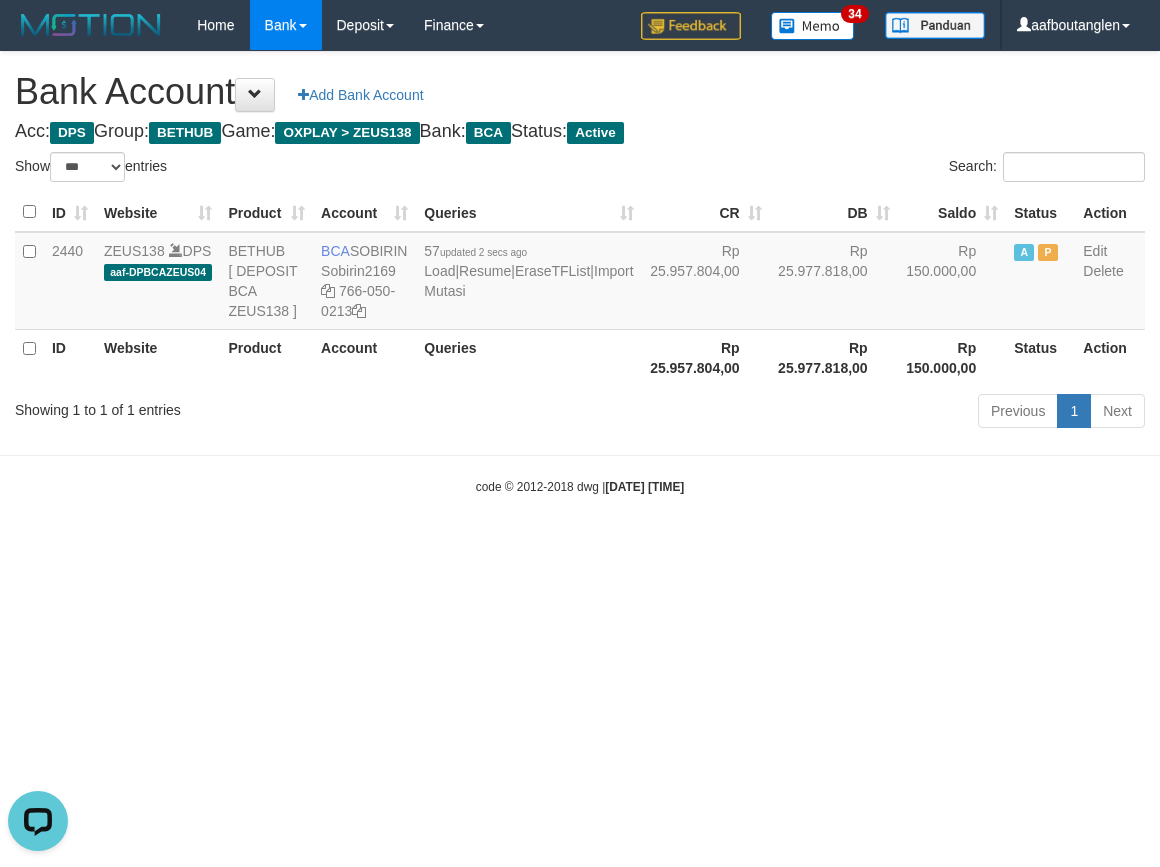 drag, startPoint x: 865, startPoint y: 505, endPoint x: 774, endPoint y: 454, distance: 104.316826 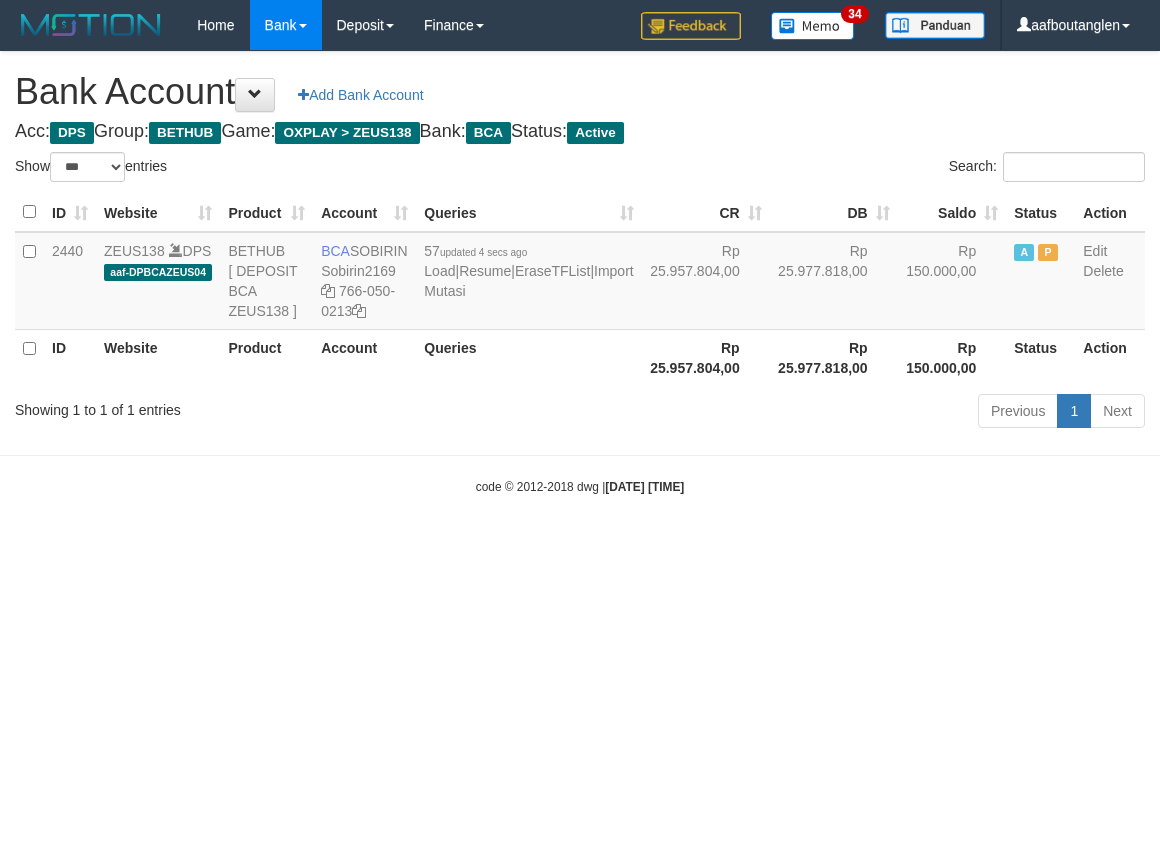 select on "***" 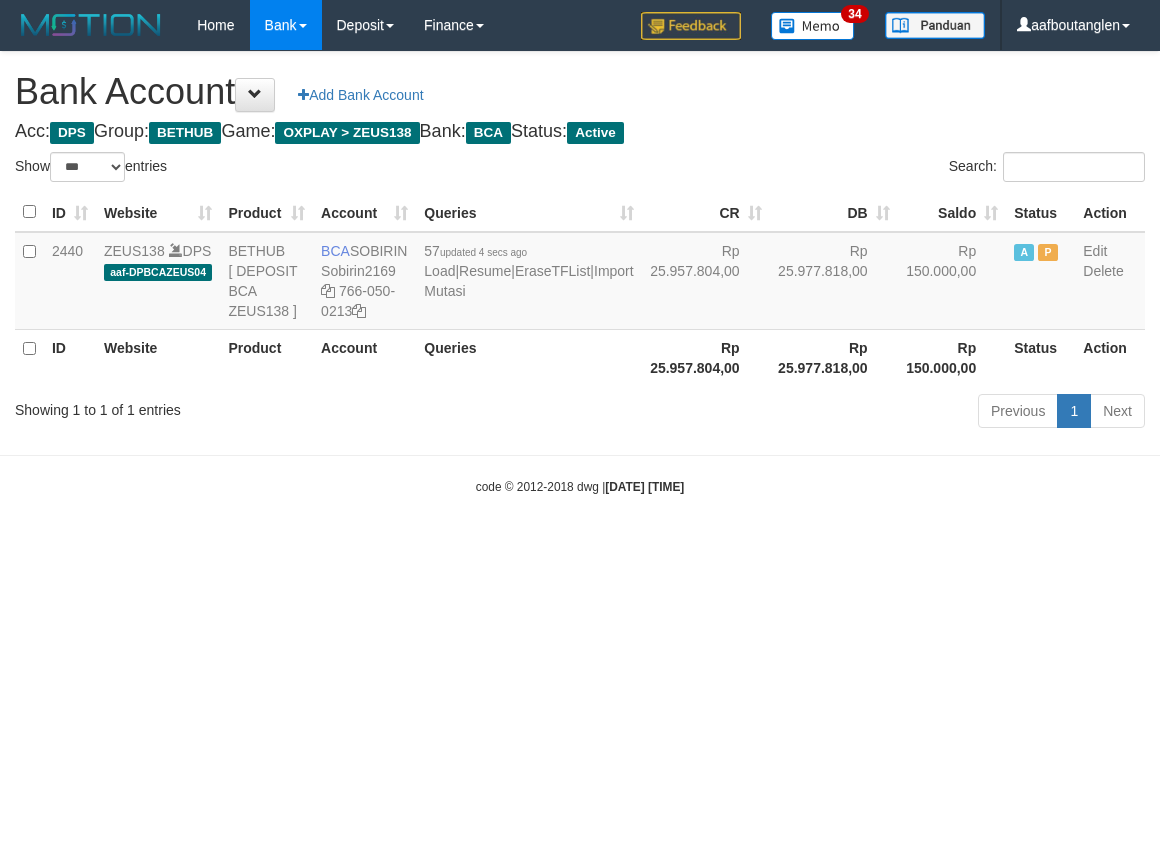 scroll, scrollTop: 0, scrollLeft: 0, axis: both 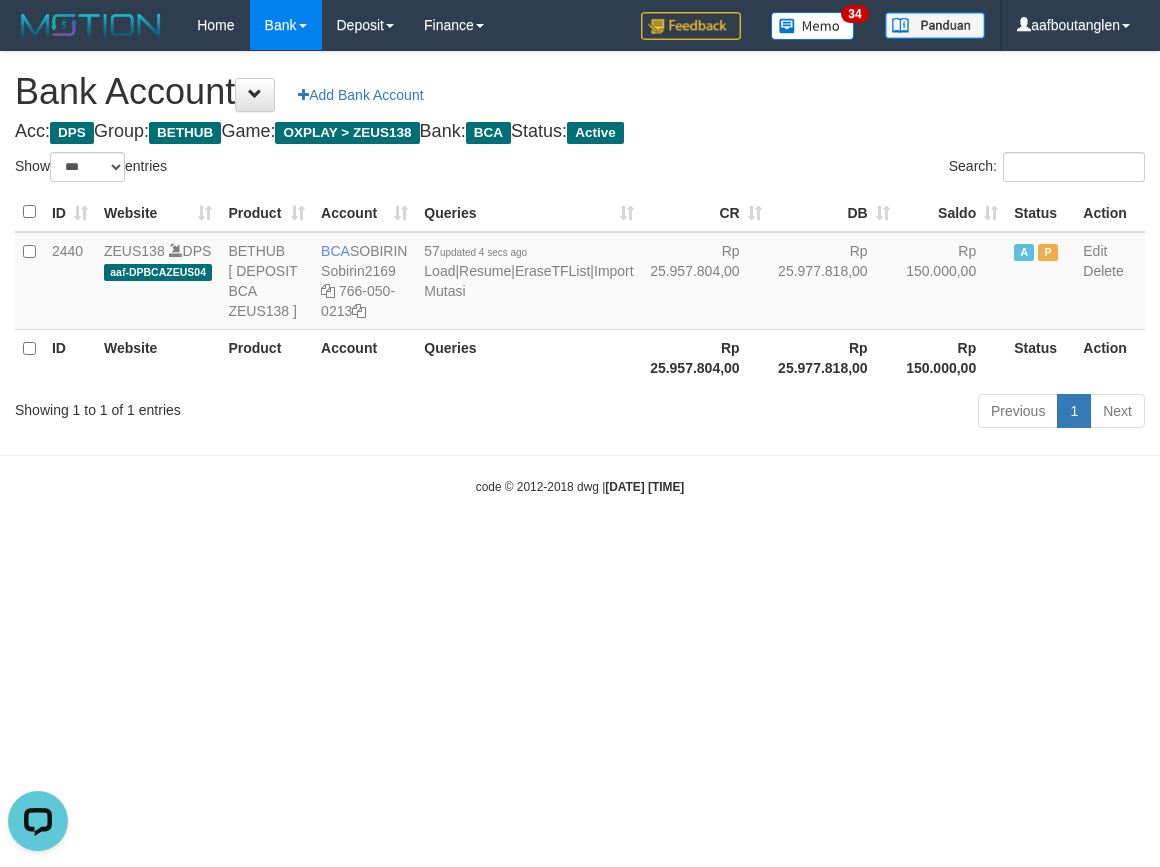 click on "Toggle navigation
Home
Bank
Account List
Deposit
DPS List
History
Note DPS
Finance
Financial Data
aafboutanglen
My Profile
Log Out
34" at bounding box center [580, 273] 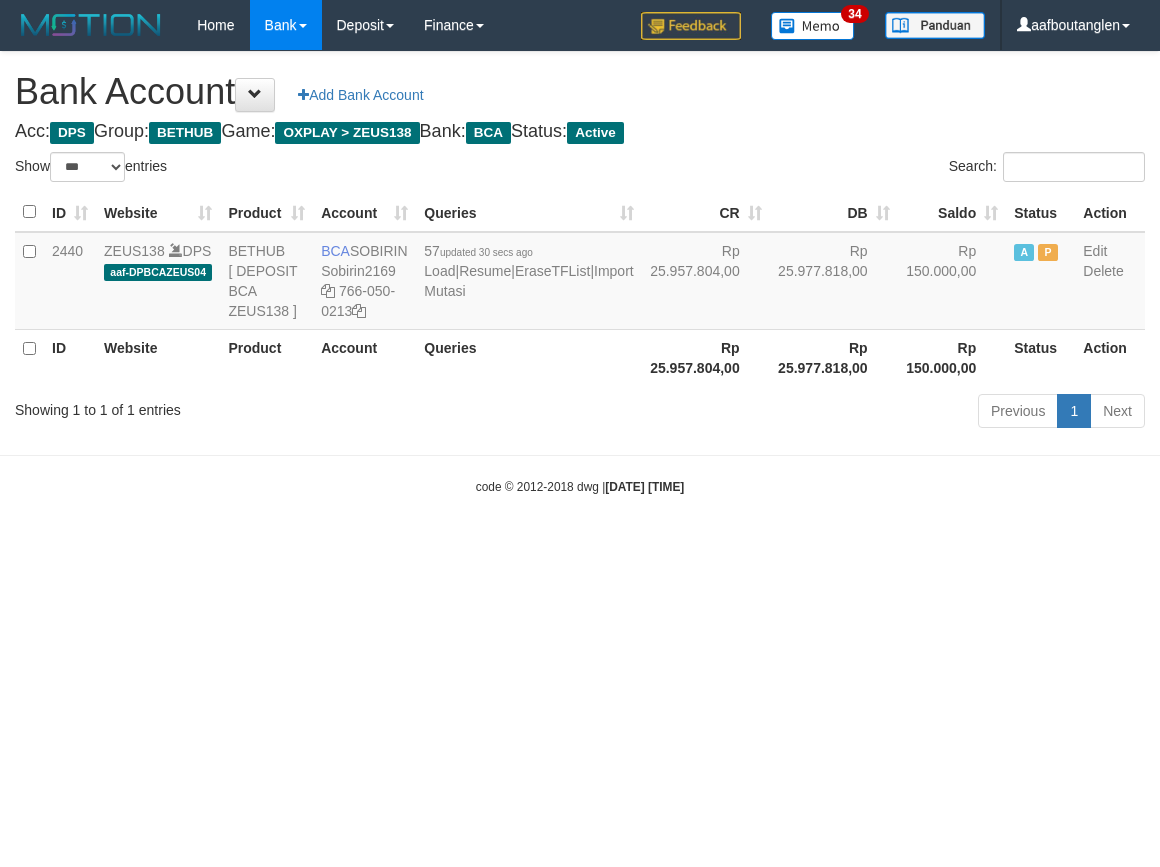 select on "***" 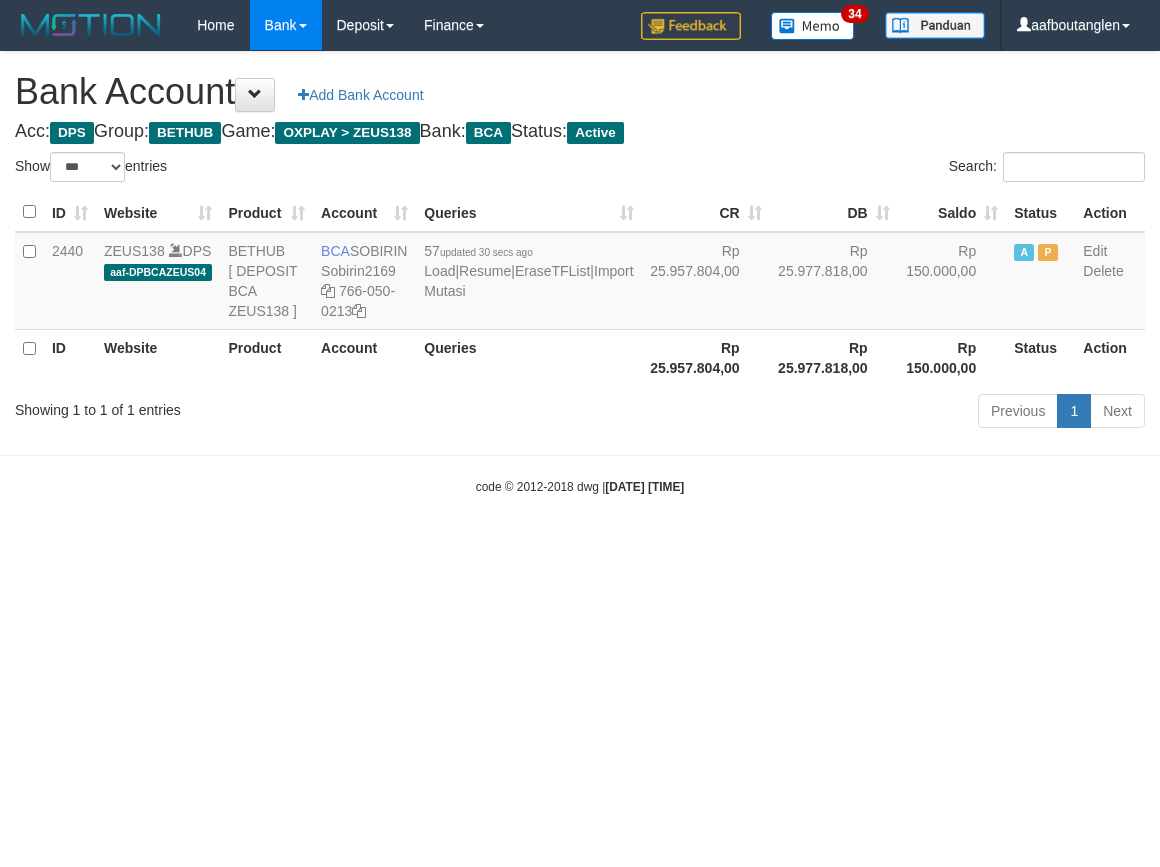 scroll, scrollTop: 0, scrollLeft: 0, axis: both 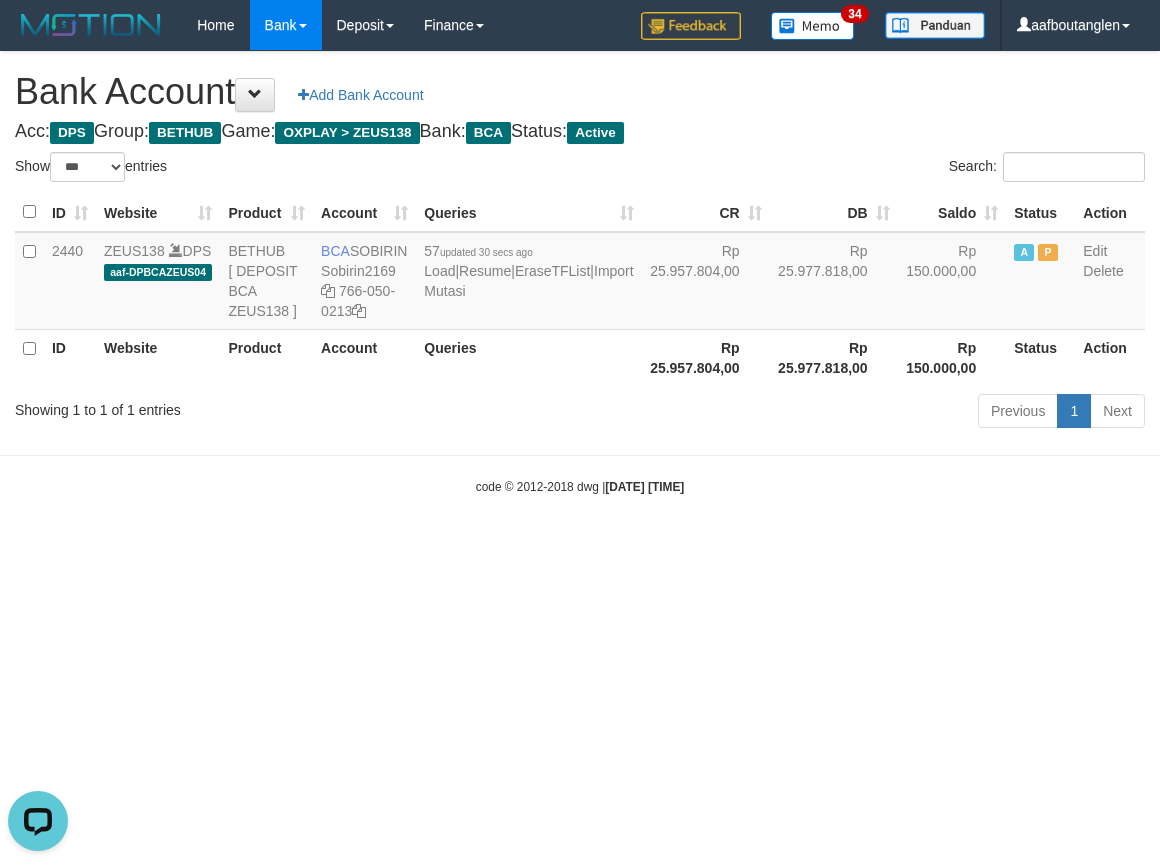 drag, startPoint x: 52, startPoint y: 482, endPoint x: 34, endPoint y: 475, distance: 19.313208 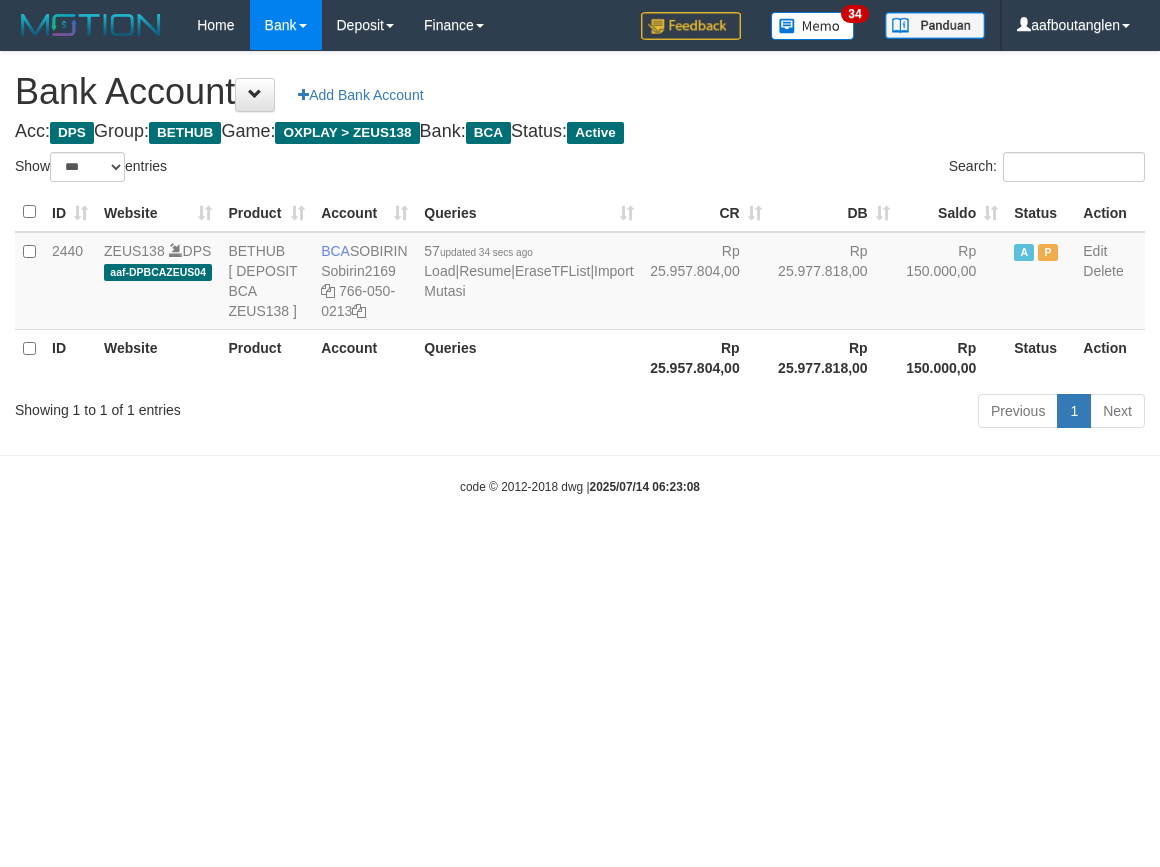 select on "***" 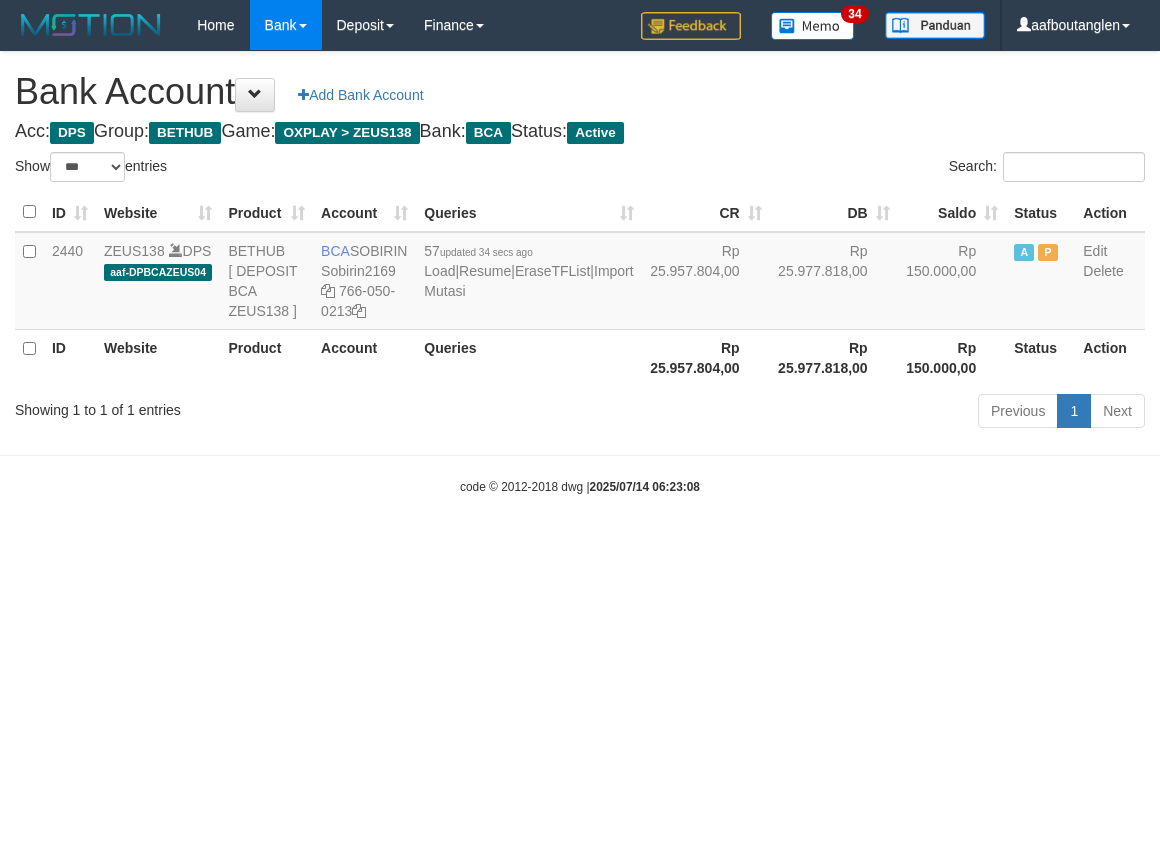 scroll, scrollTop: 0, scrollLeft: 0, axis: both 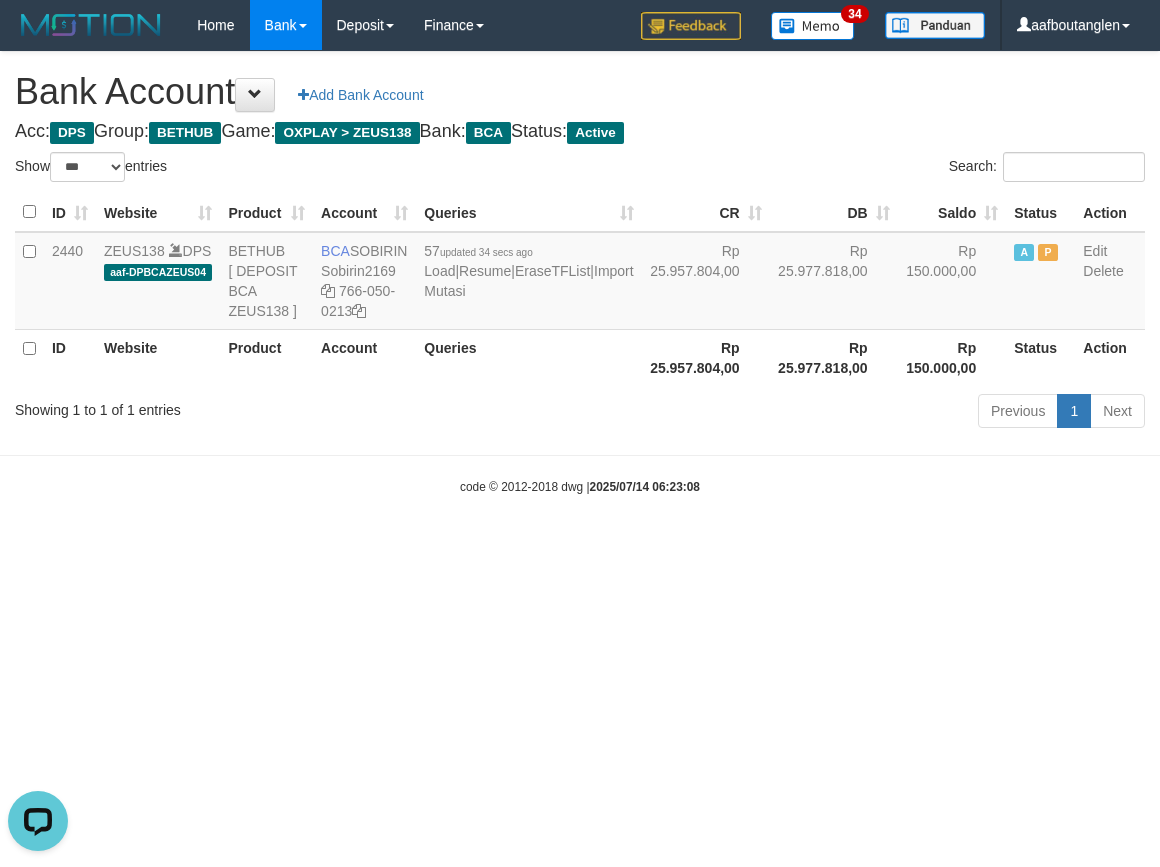 drag, startPoint x: 918, startPoint y: 583, endPoint x: 945, endPoint y: 561, distance: 34.828148 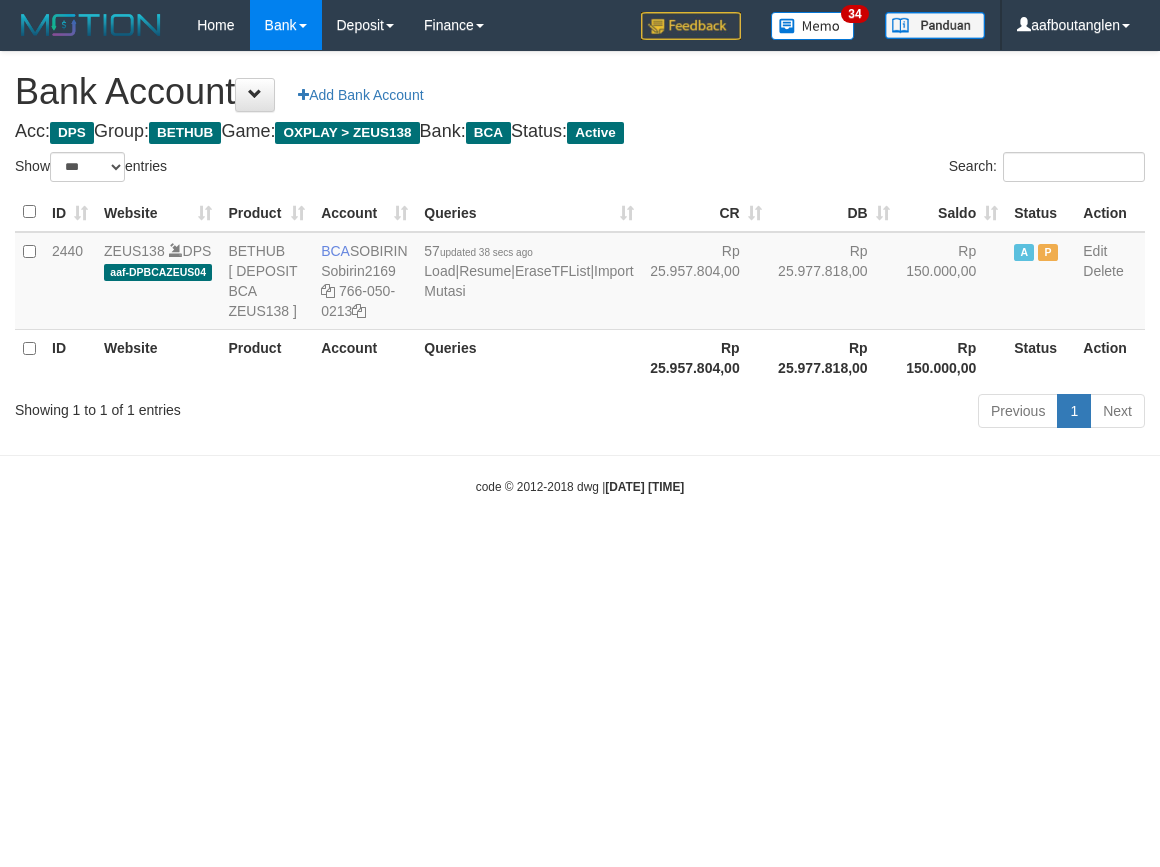 select on "***" 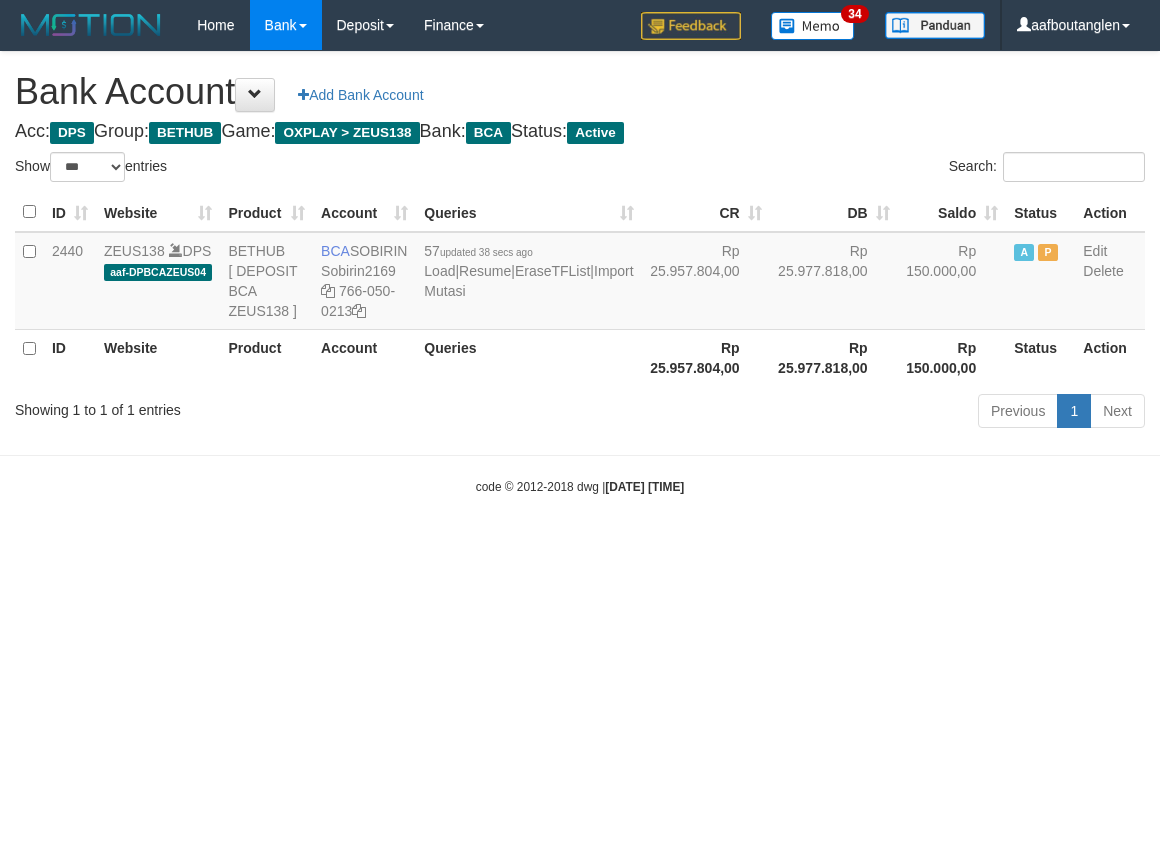 scroll, scrollTop: 0, scrollLeft: 0, axis: both 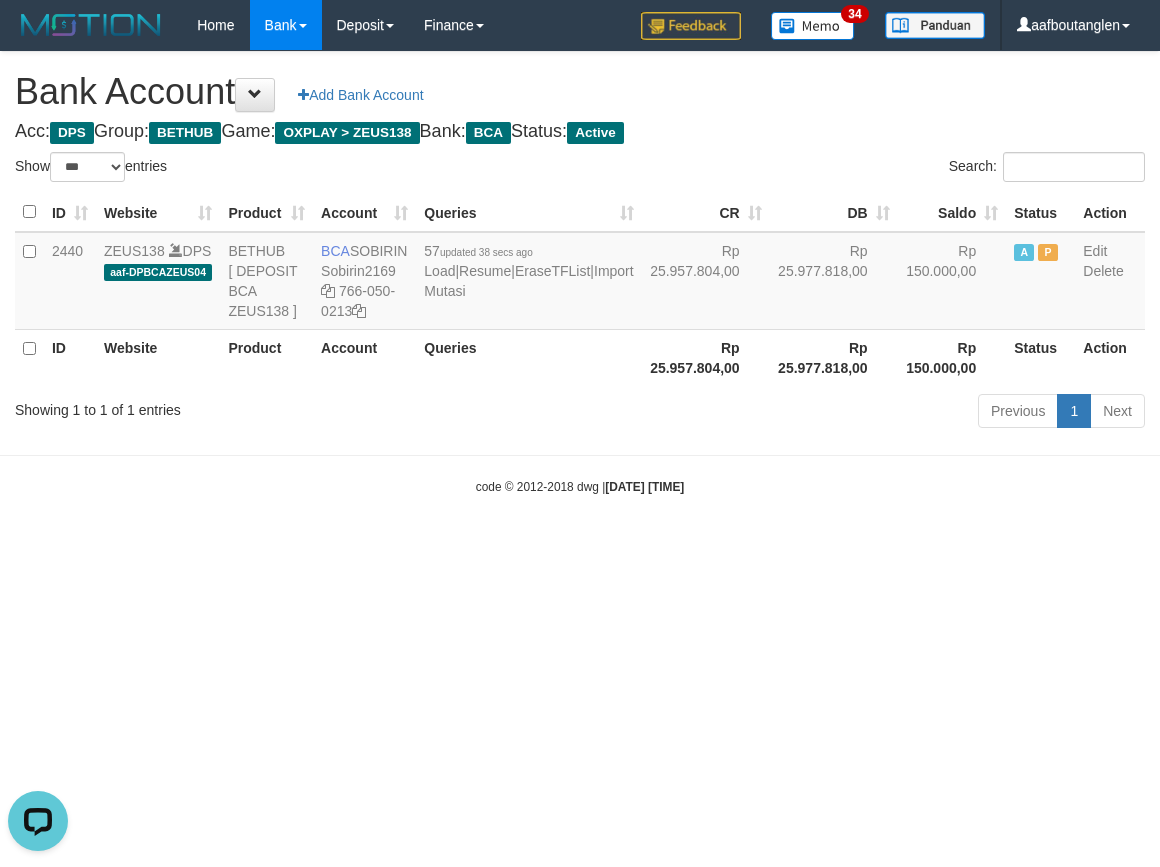 click on "Toggle navigation
Home
Bank
Account List
Deposit
DPS List
History
Note DPS
Finance
Financial Data
aafboutanglen
My Profile
Log Out
34" at bounding box center (580, 273) 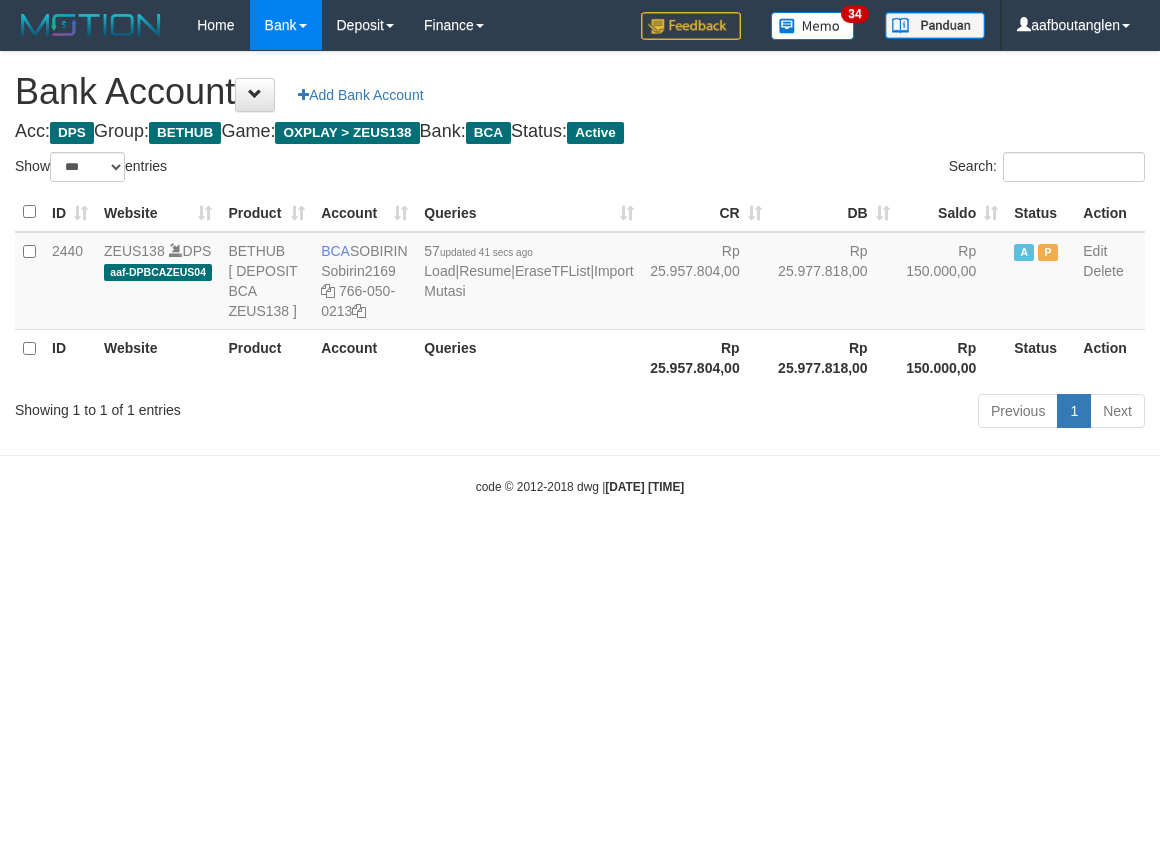select on "***" 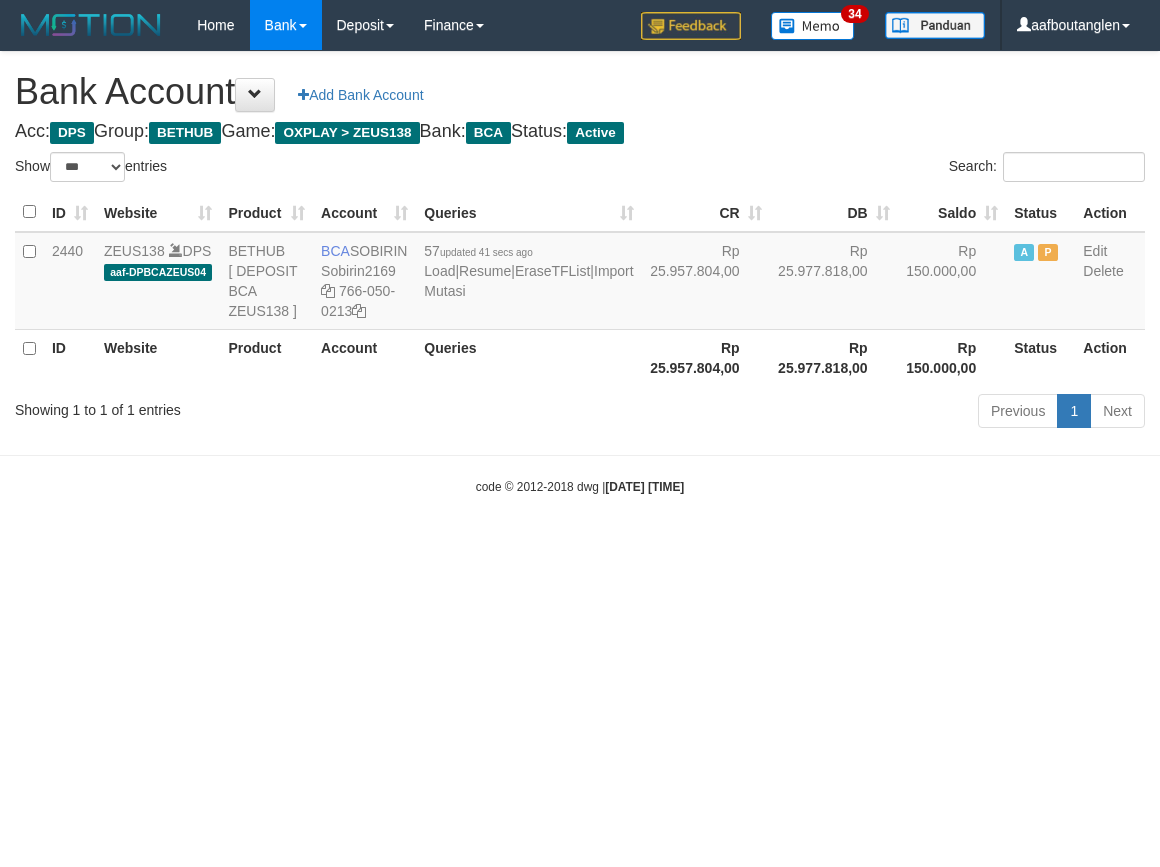 scroll, scrollTop: 0, scrollLeft: 0, axis: both 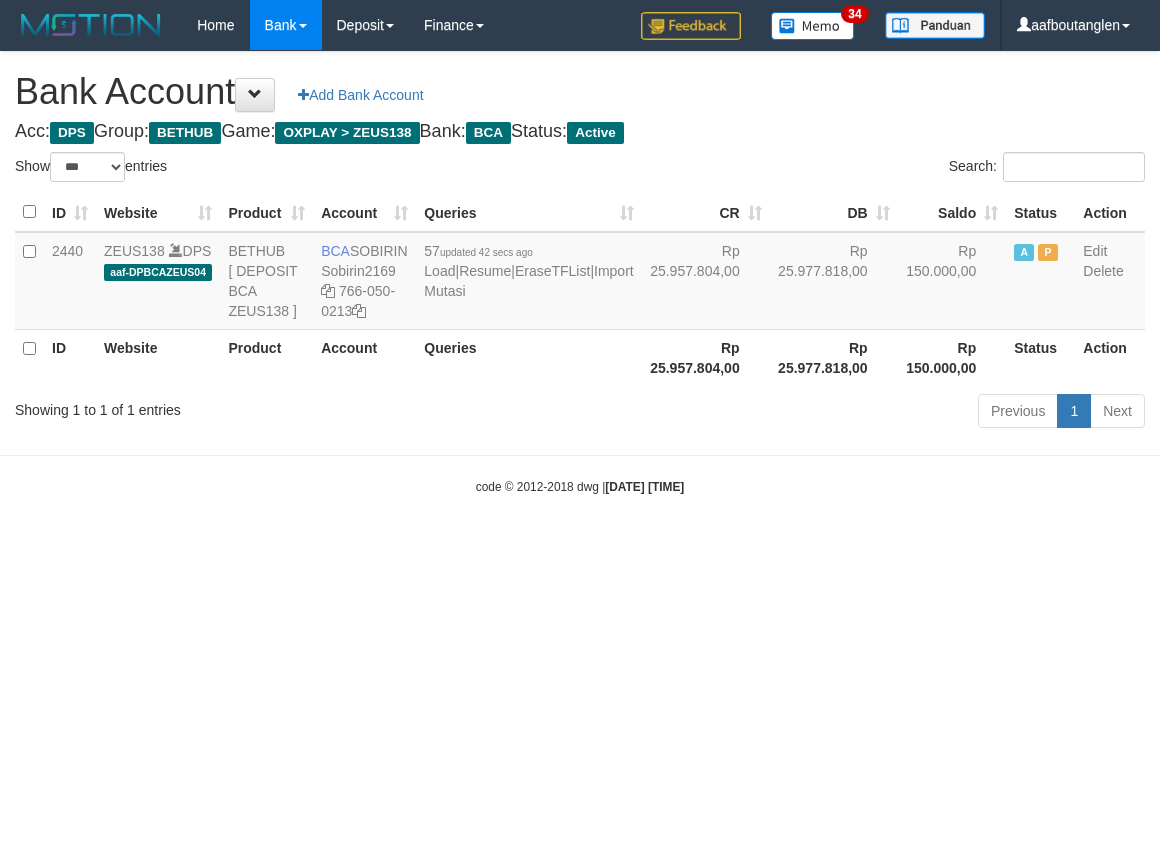 select on "***" 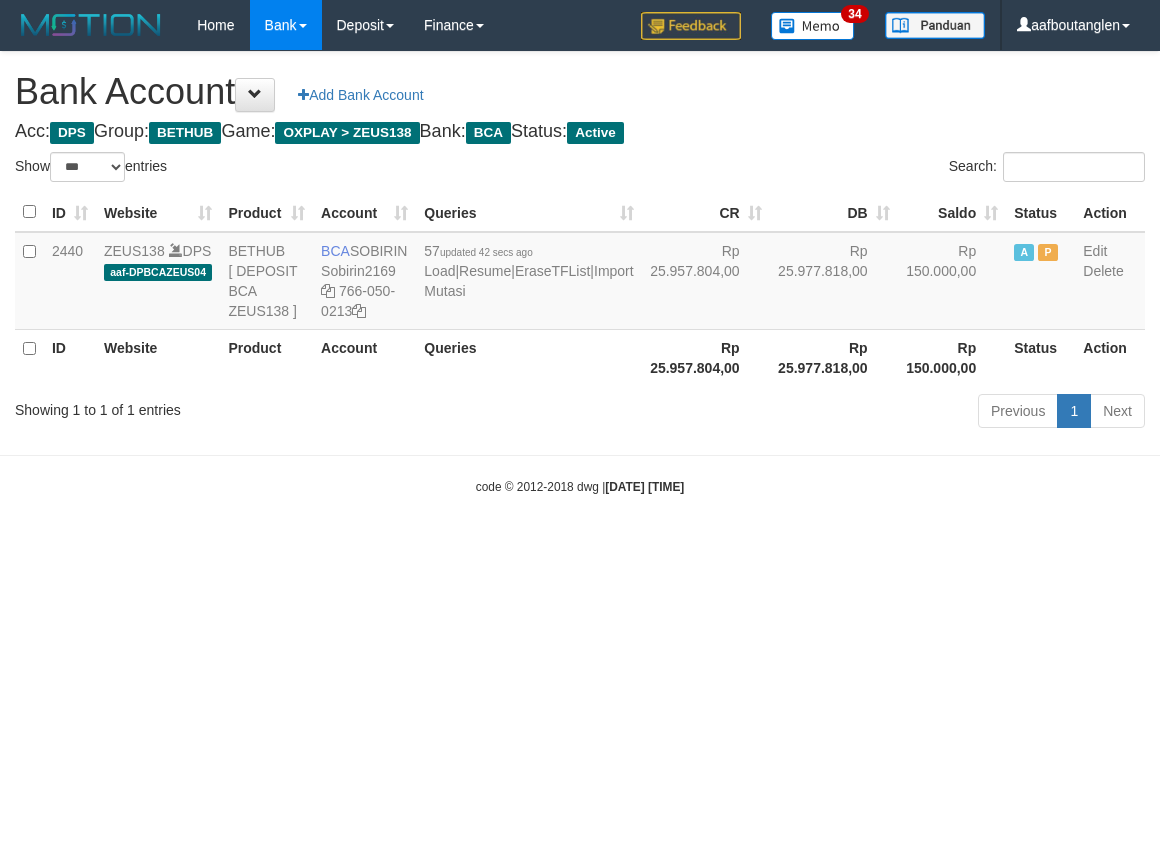 scroll, scrollTop: 0, scrollLeft: 0, axis: both 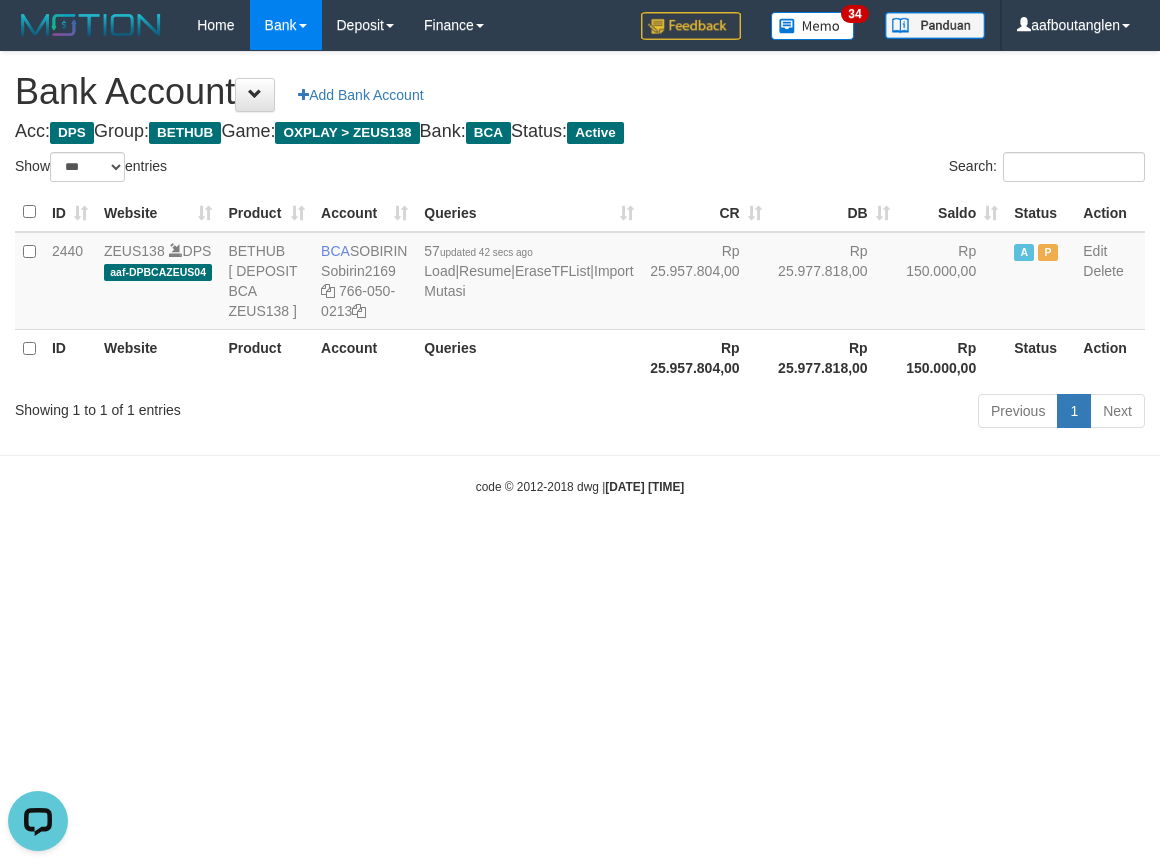 click on "Toggle navigation
Home
Bank
Account List
Deposit
DPS List
History
Note DPS
Finance
Financial Data
aafboutanglen
My Profile
Log Out
34" at bounding box center (580, 273) 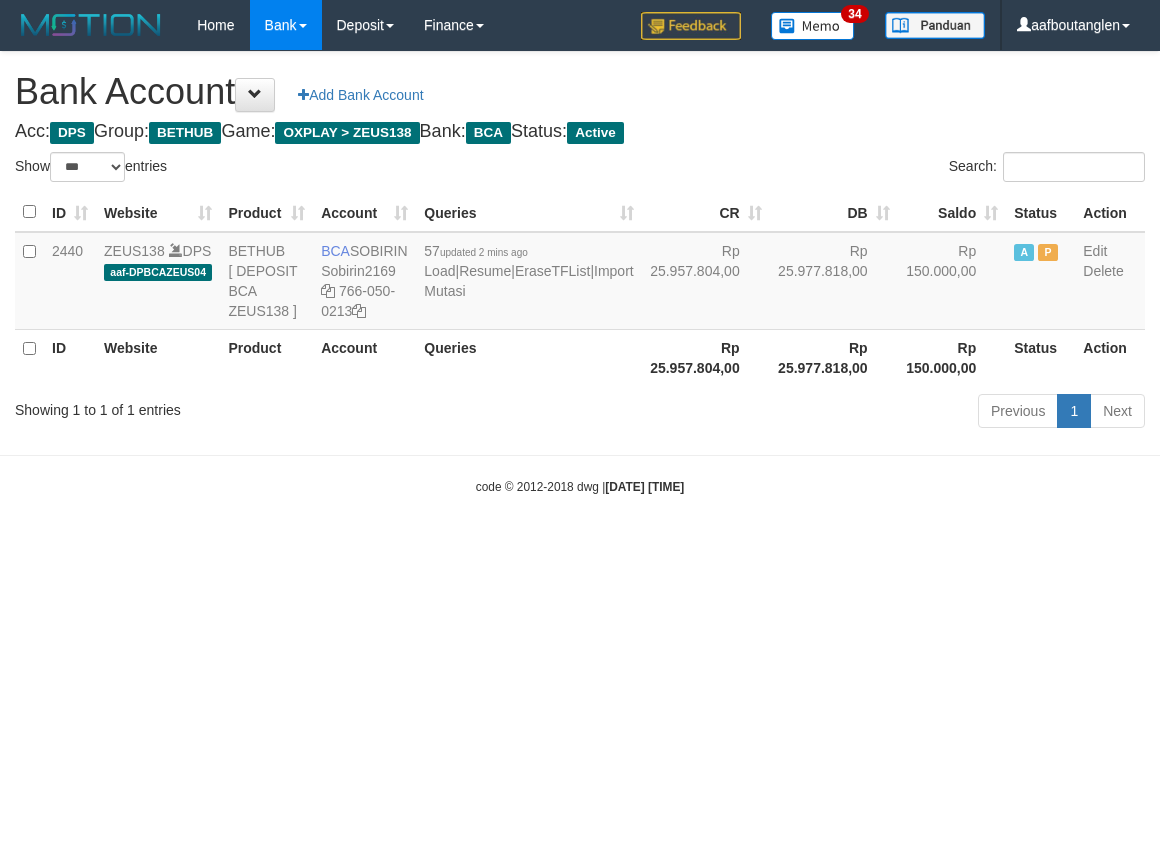 select on "***" 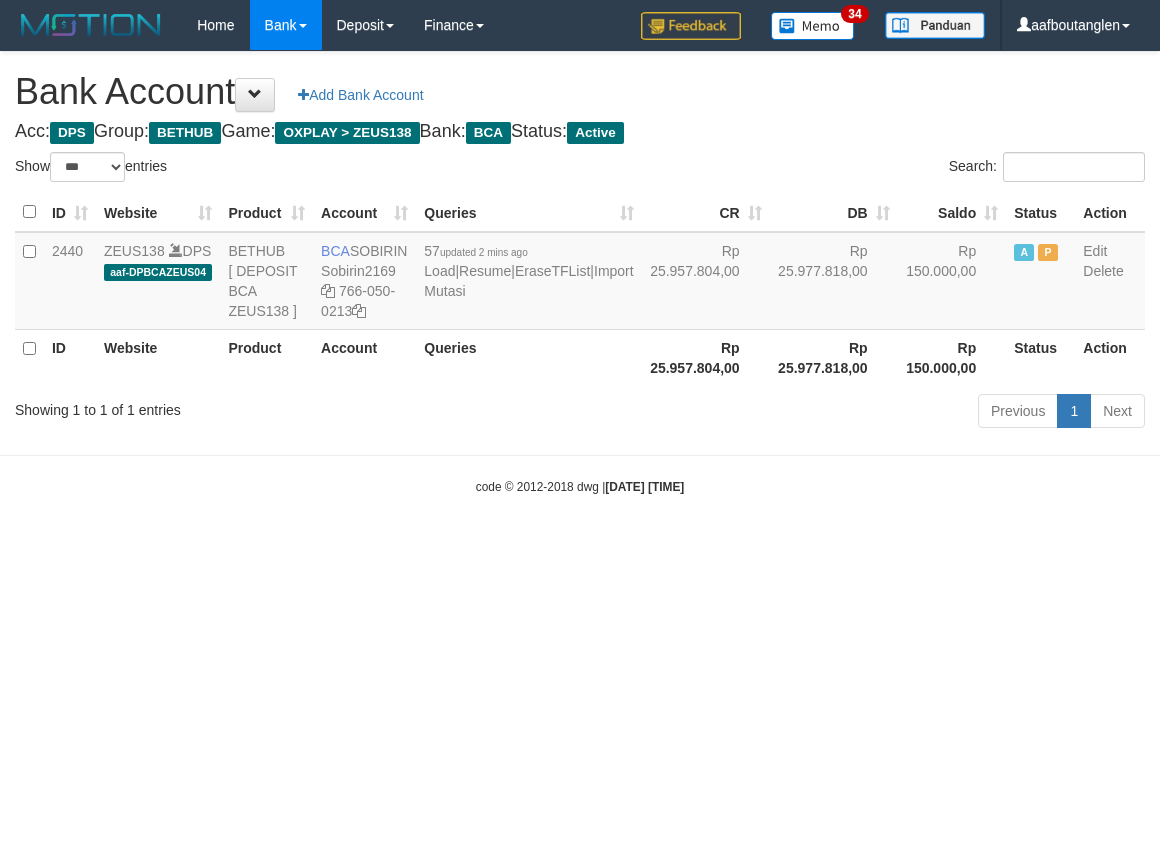 scroll, scrollTop: 0, scrollLeft: 0, axis: both 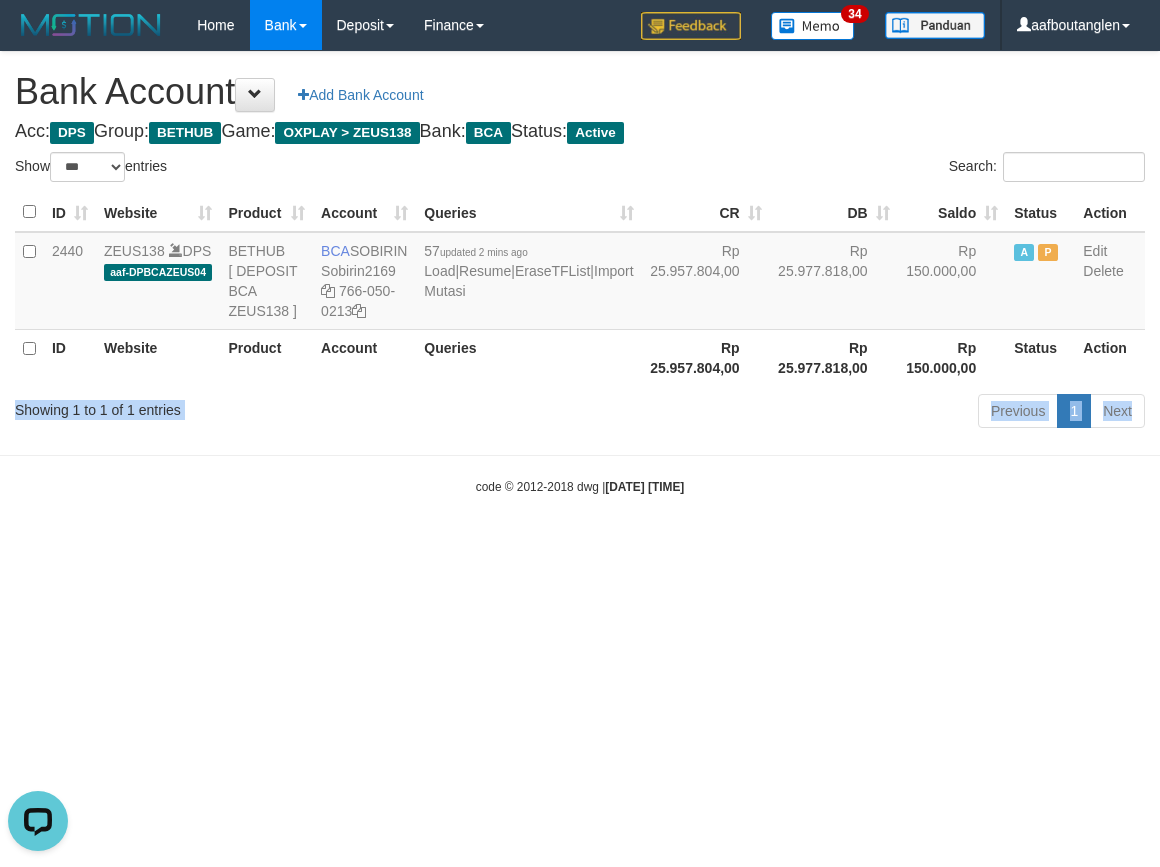 click on "Toggle navigation
Home
Bank
Account List
Deposit
DPS List
History
Note DPS
Finance
Financial Data
aafboutanglen
My Profile
Log Out
34" at bounding box center (580, 273) 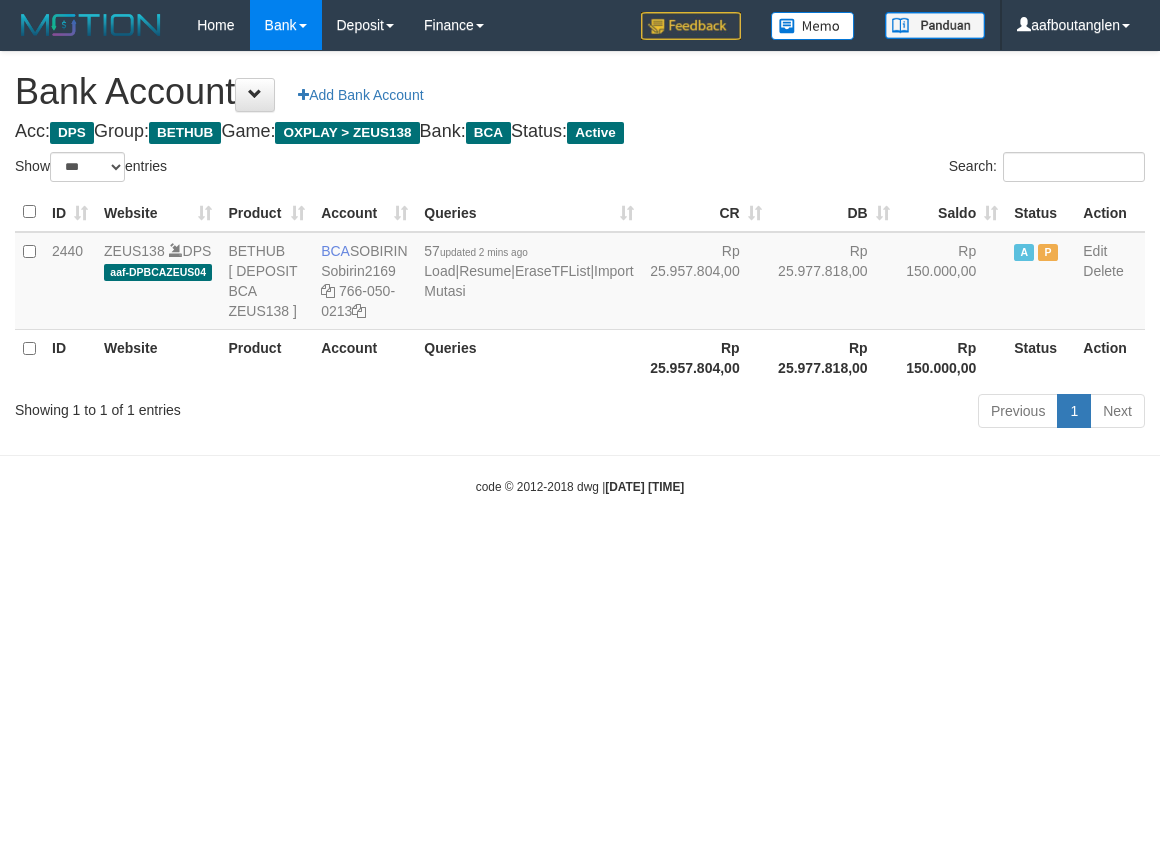 select on "***" 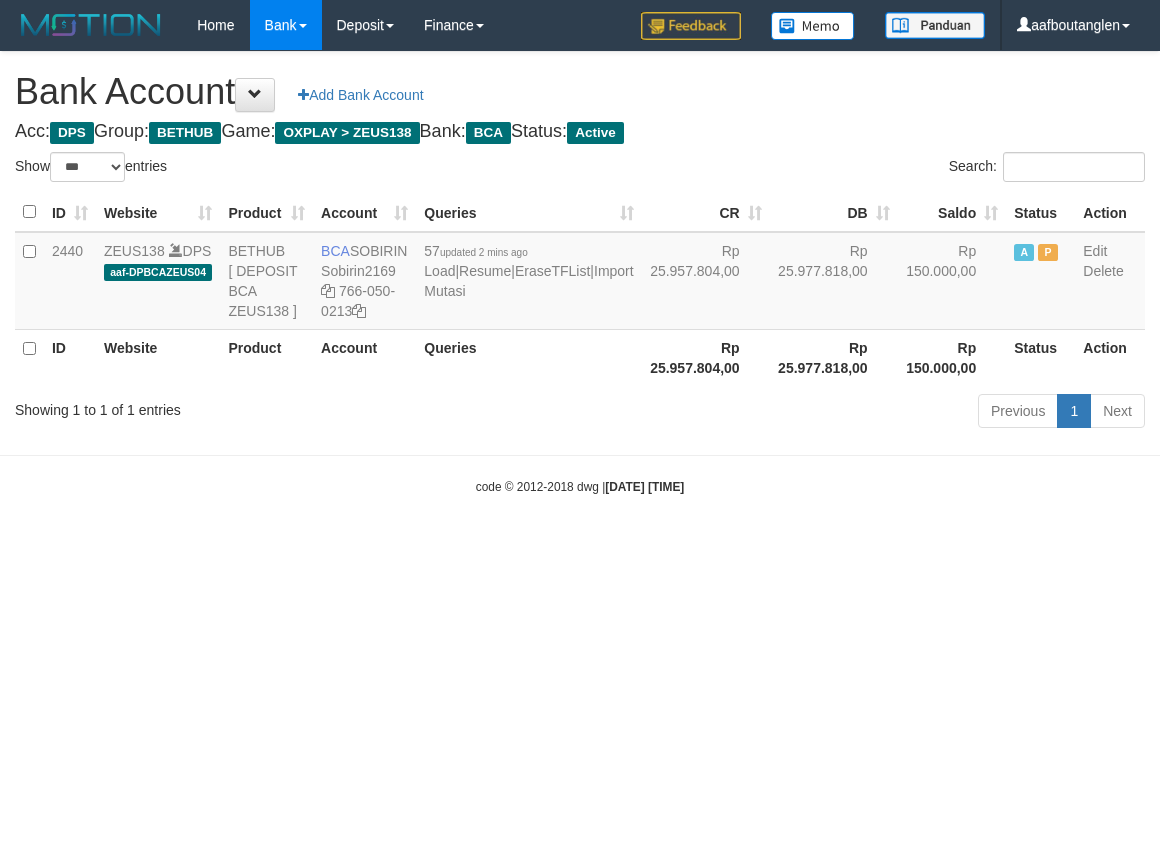 scroll, scrollTop: 0, scrollLeft: 0, axis: both 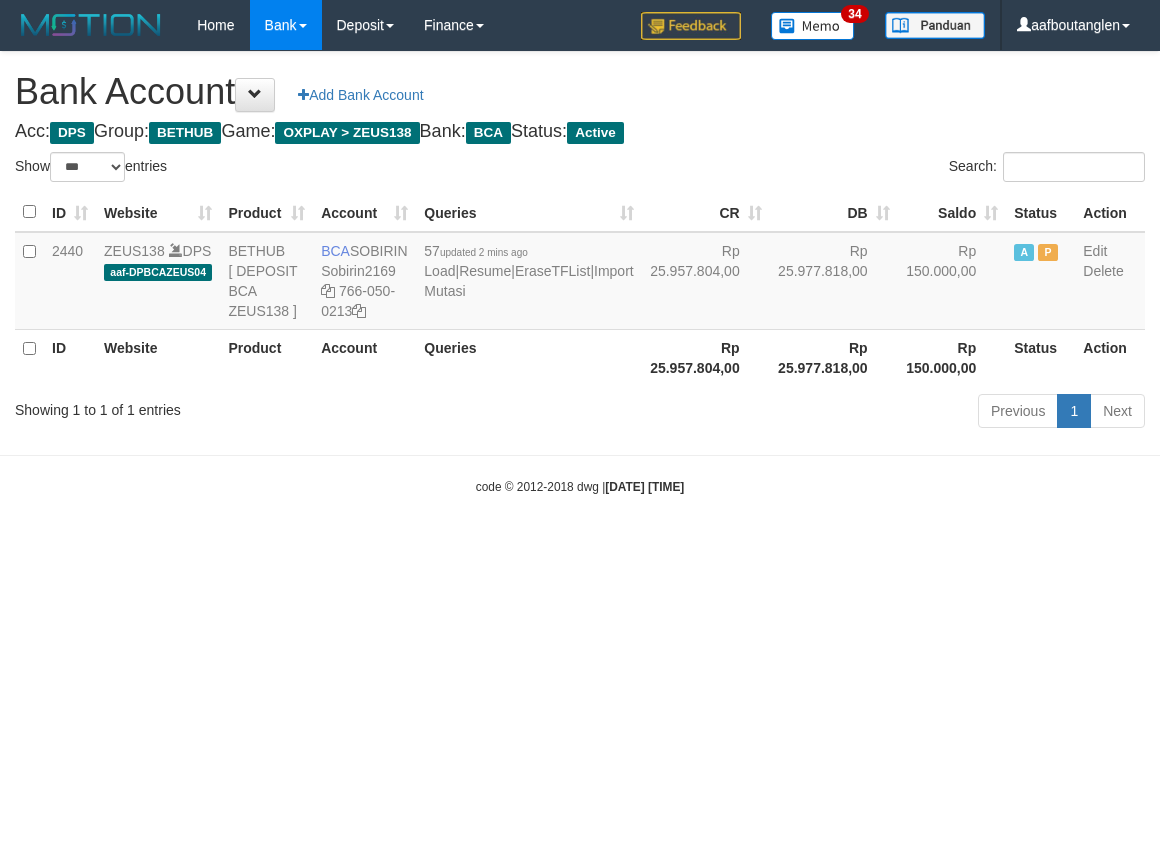 select on "***" 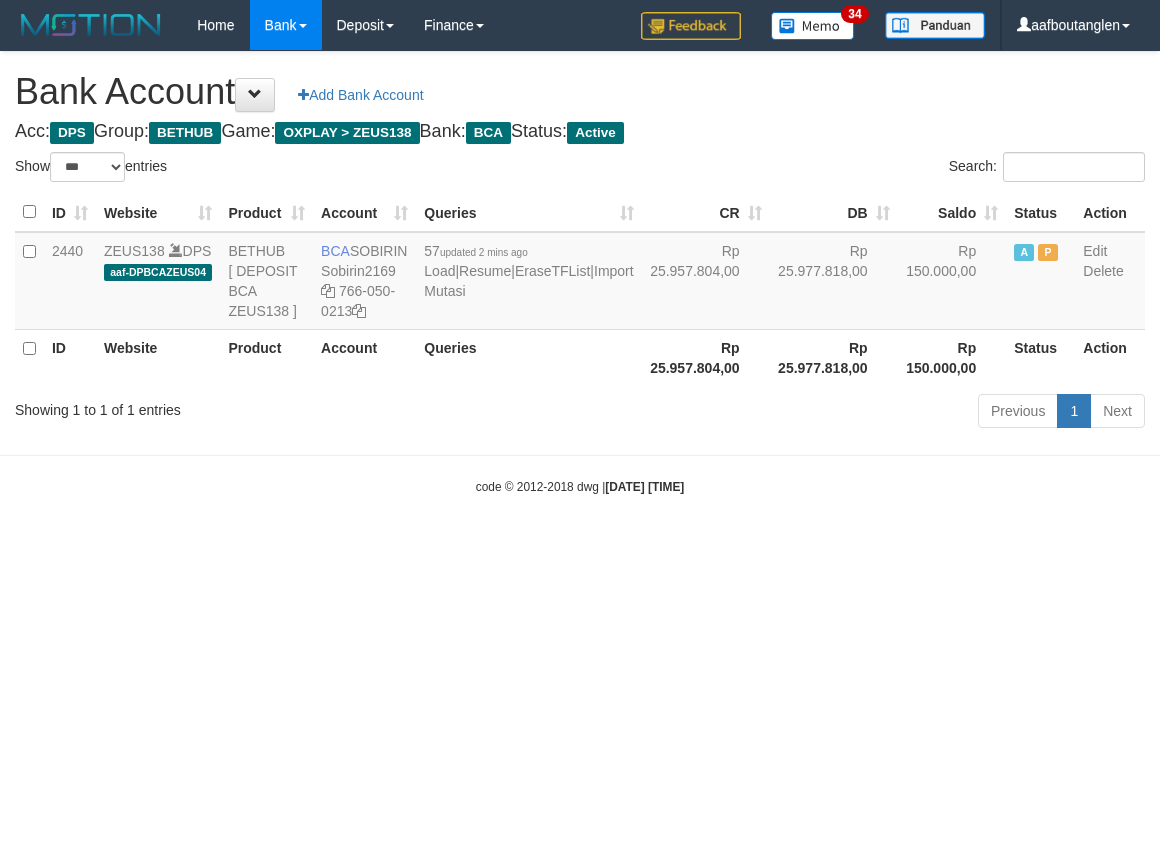 scroll, scrollTop: 0, scrollLeft: 0, axis: both 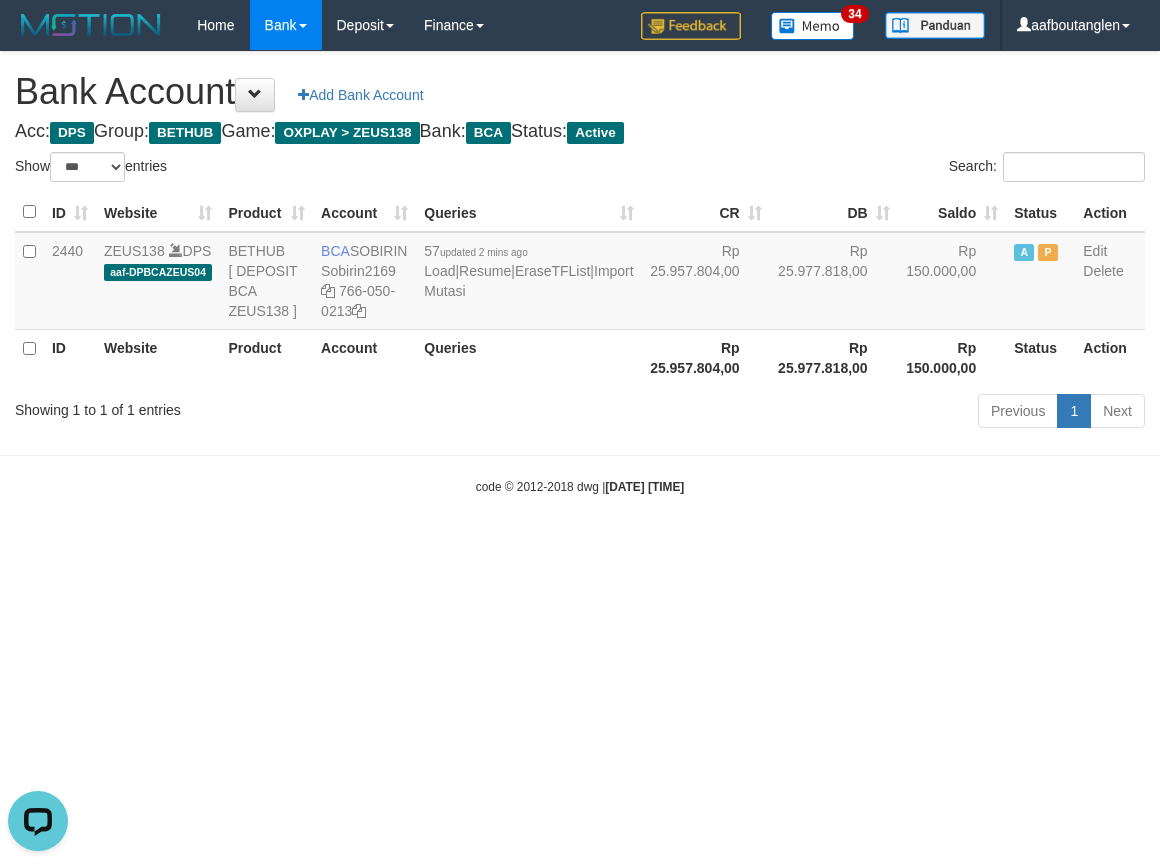 drag, startPoint x: 58, startPoint y: 498, endPoint x: 74, endPoint y: 498, distance: 16 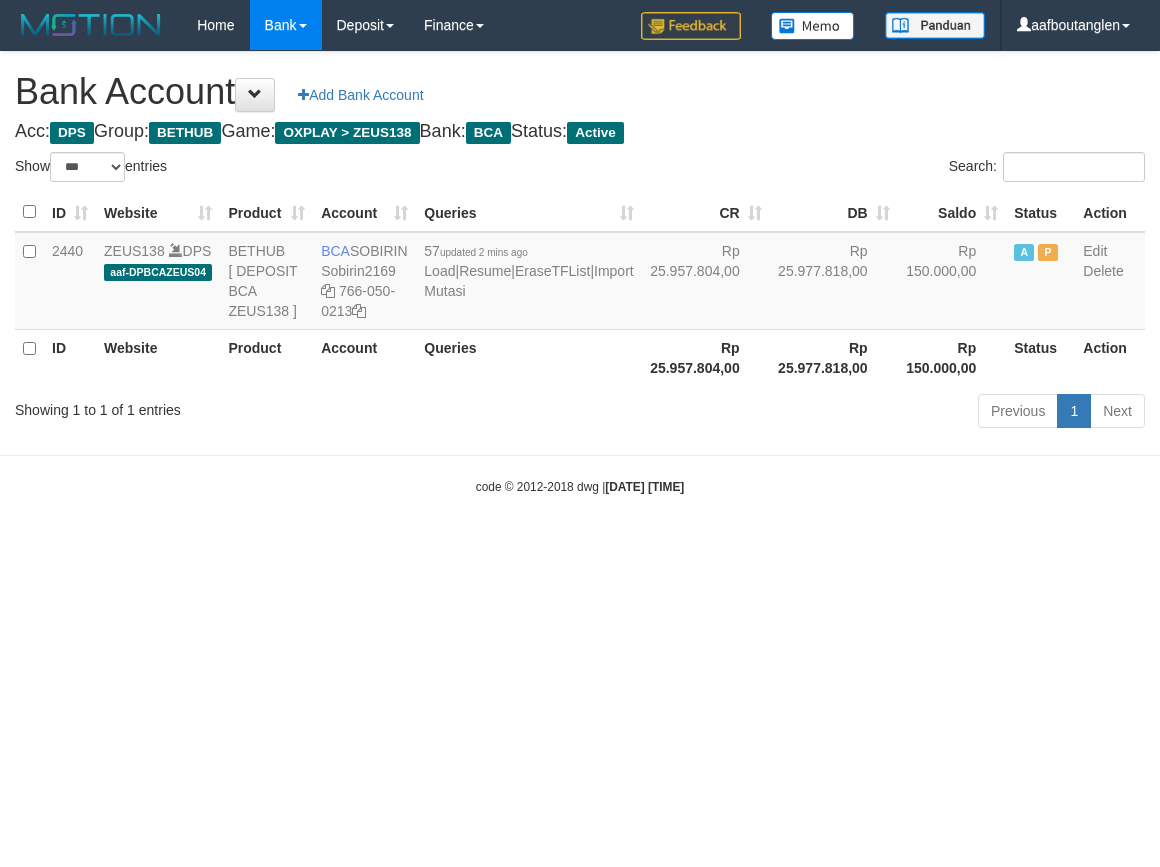 select on "***" 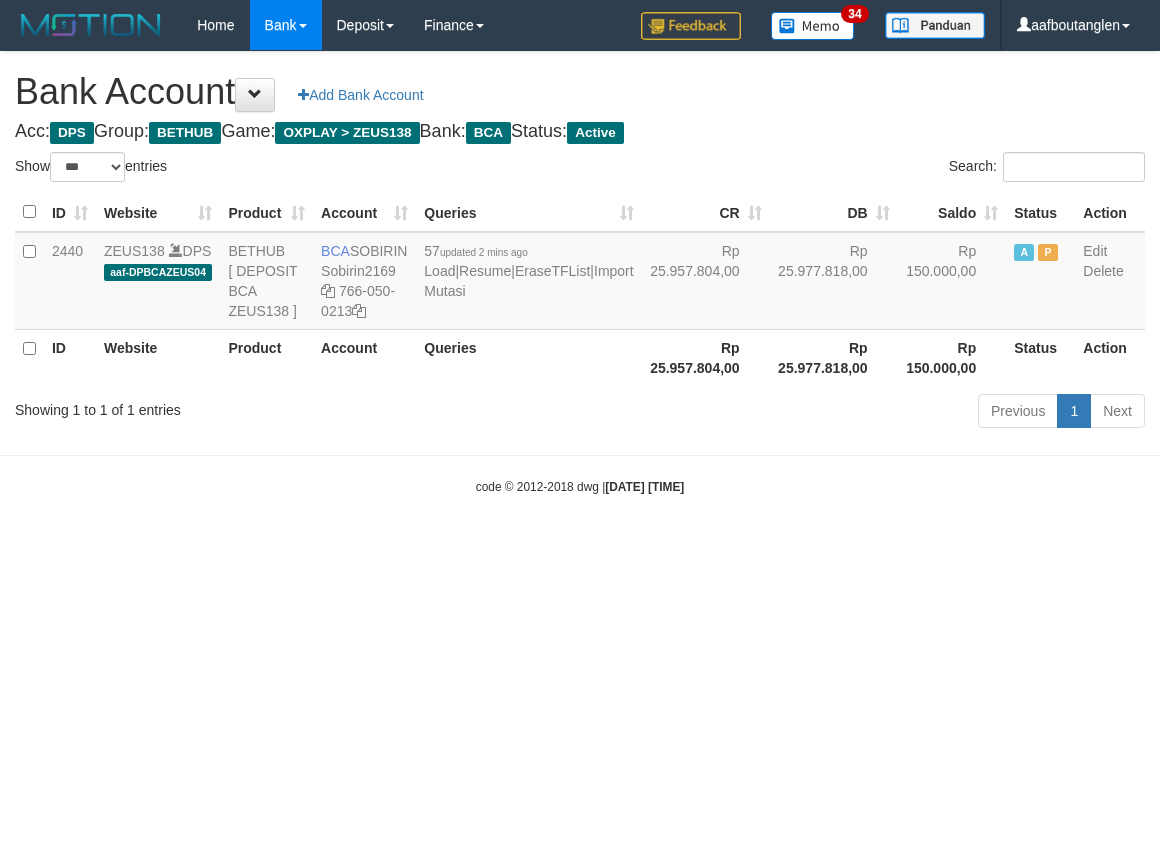 drag, startPoint x: 898, startPoint y: 598, endPoint x: 864, endPoint y: 587, distance: 35.735138 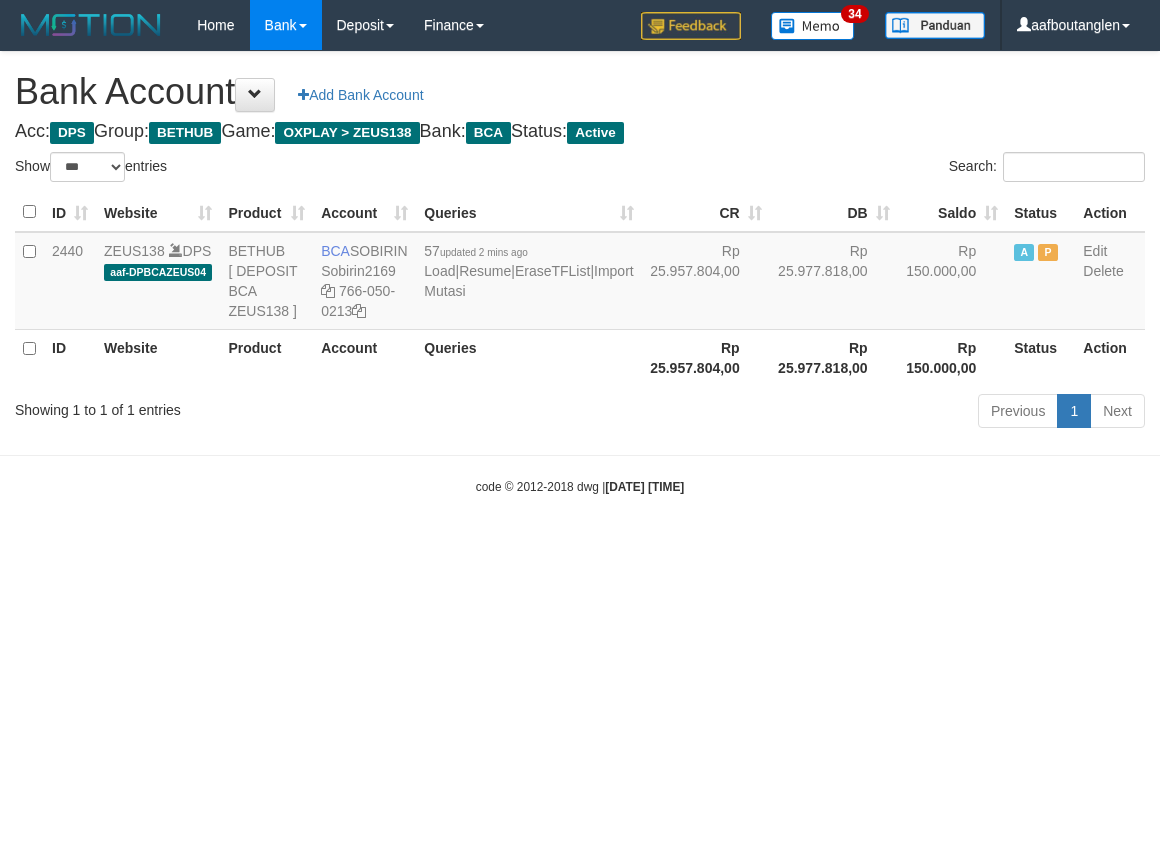 select on "***" 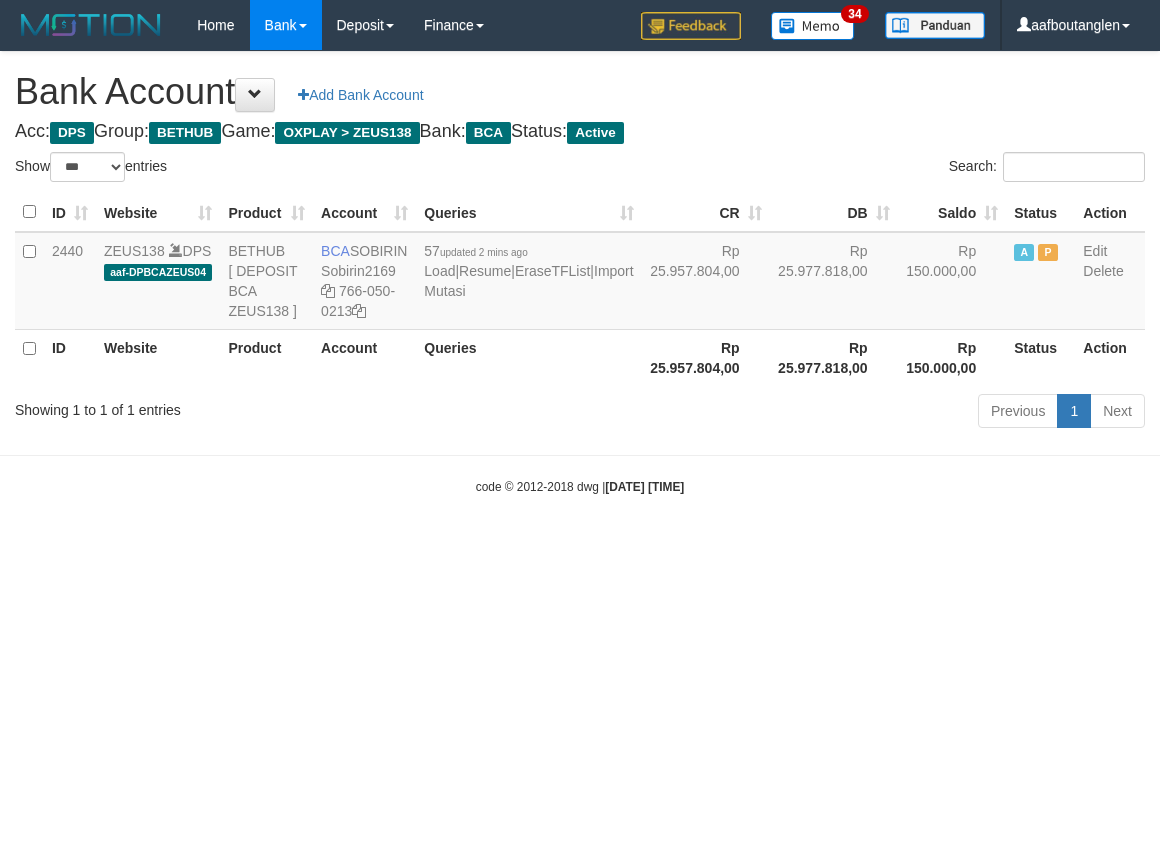 scroll, scrollTop: 0, scrollLeft: 0, axis: both 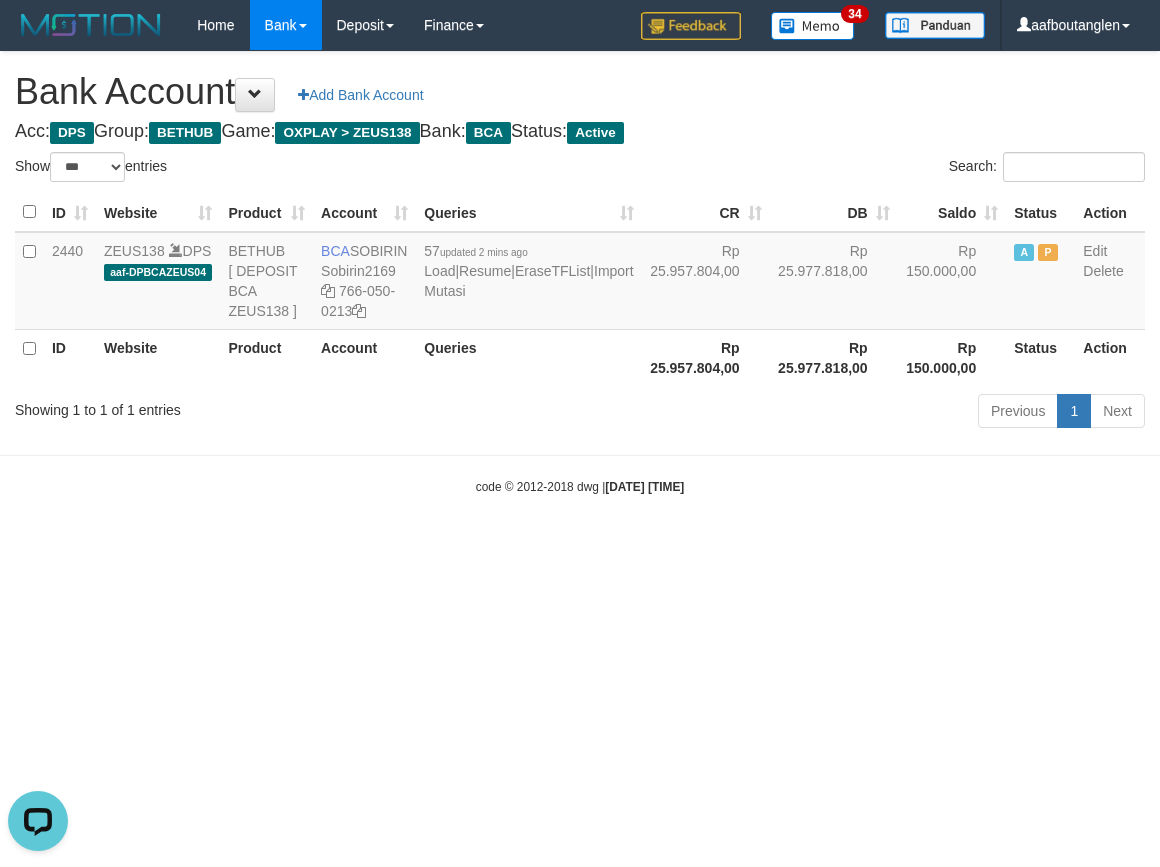 drag, startPoint x: 1026, startPoint y: 525, endPoint x: 831, endPoint y: 488, distance: 198.47922 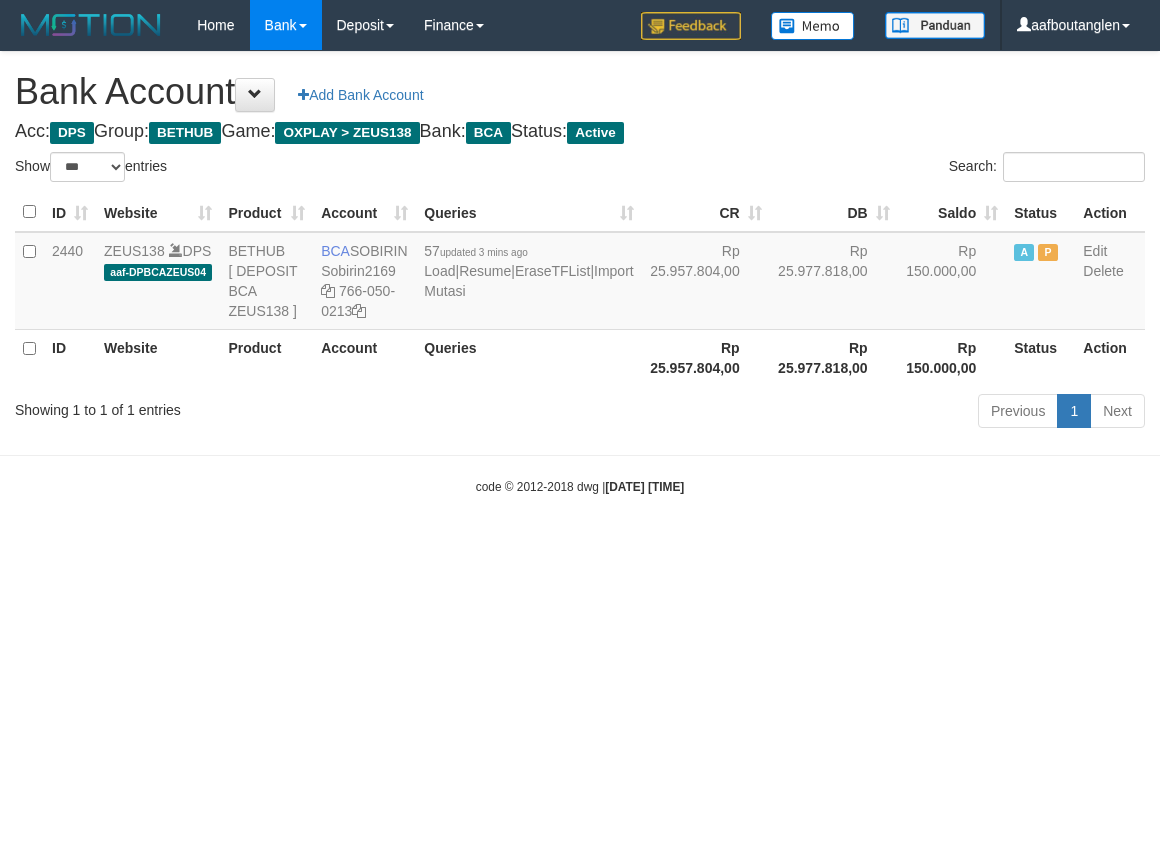 select on "***" 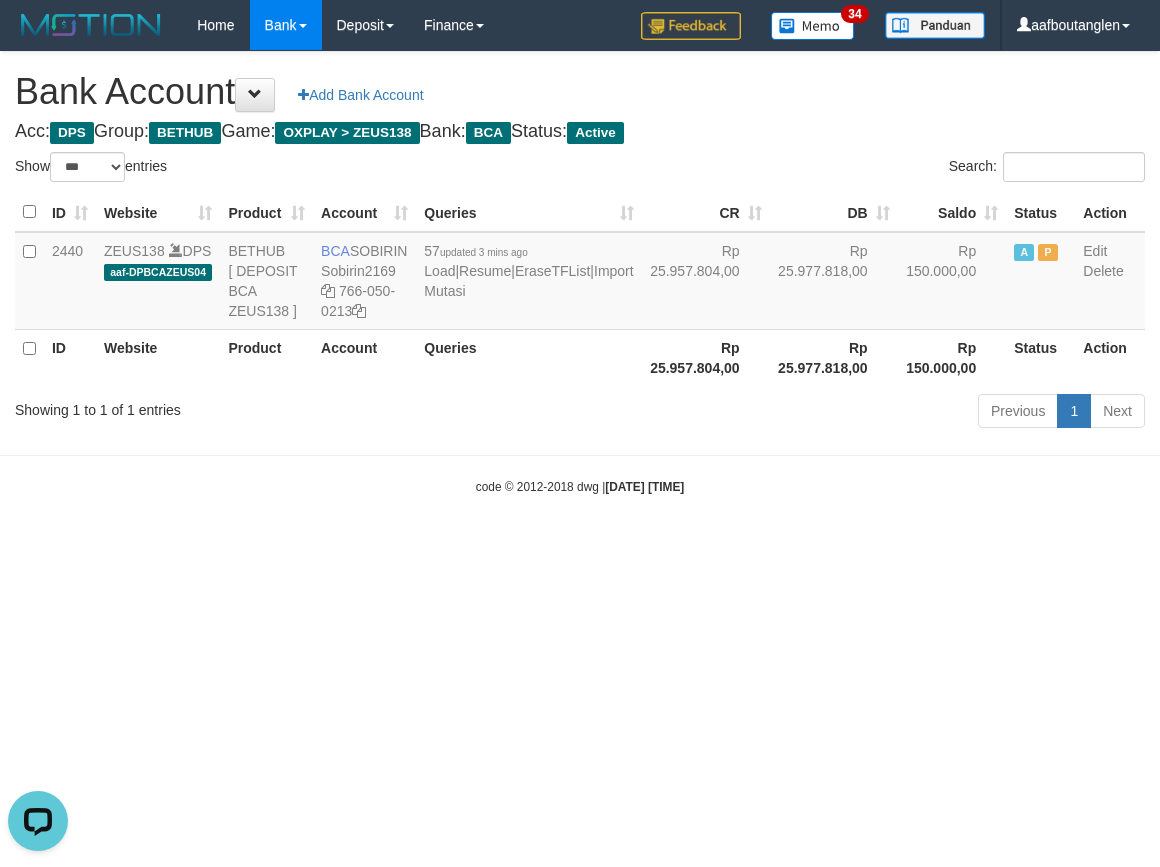 scroll, scrollTop: 0, scrollLeft: 0, axis: both 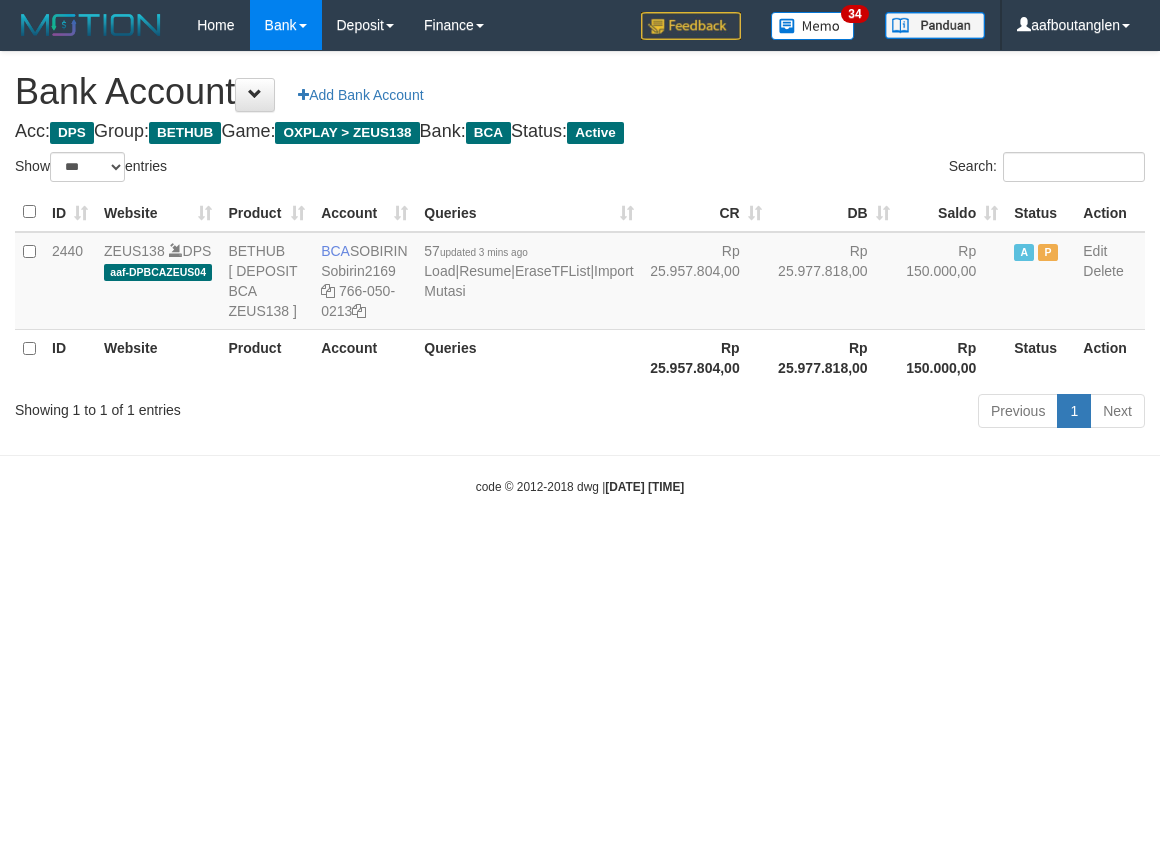 select on "***" 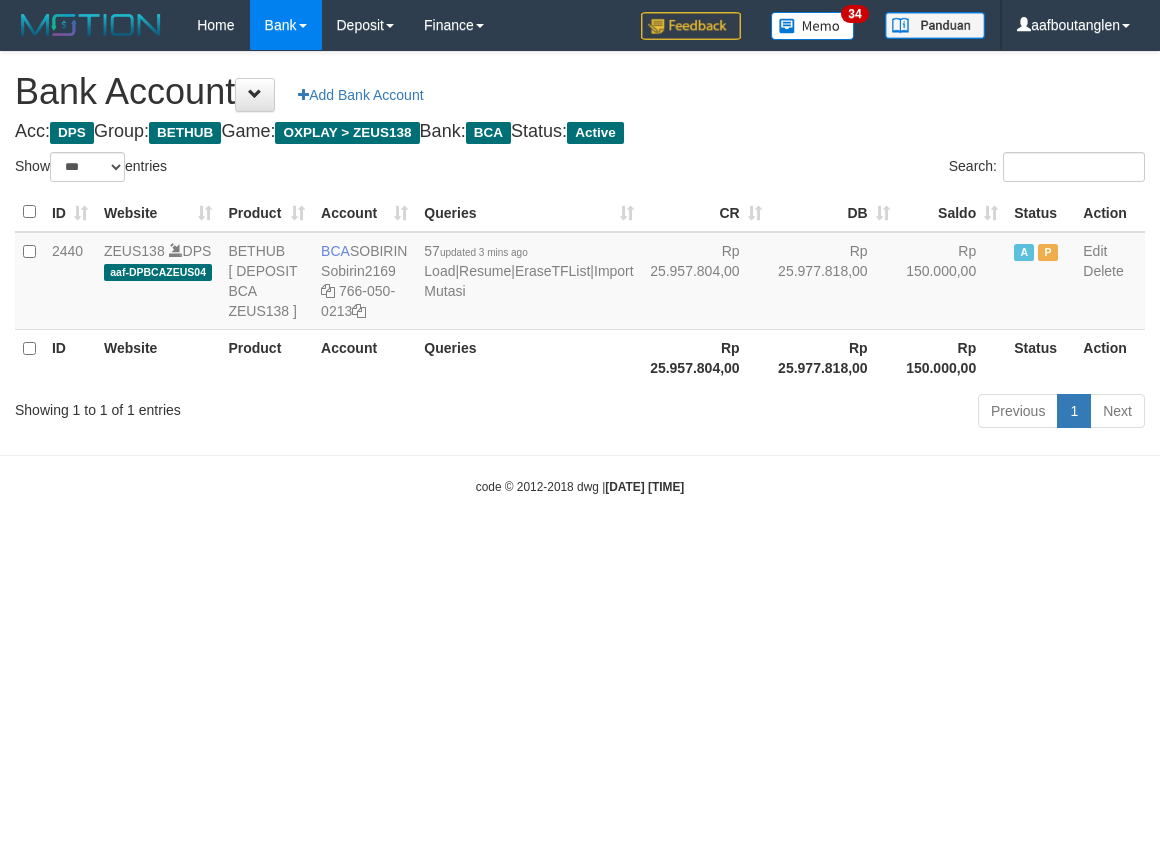 scroll, scrollTop: 0, scrollLeft: 0, axis: both 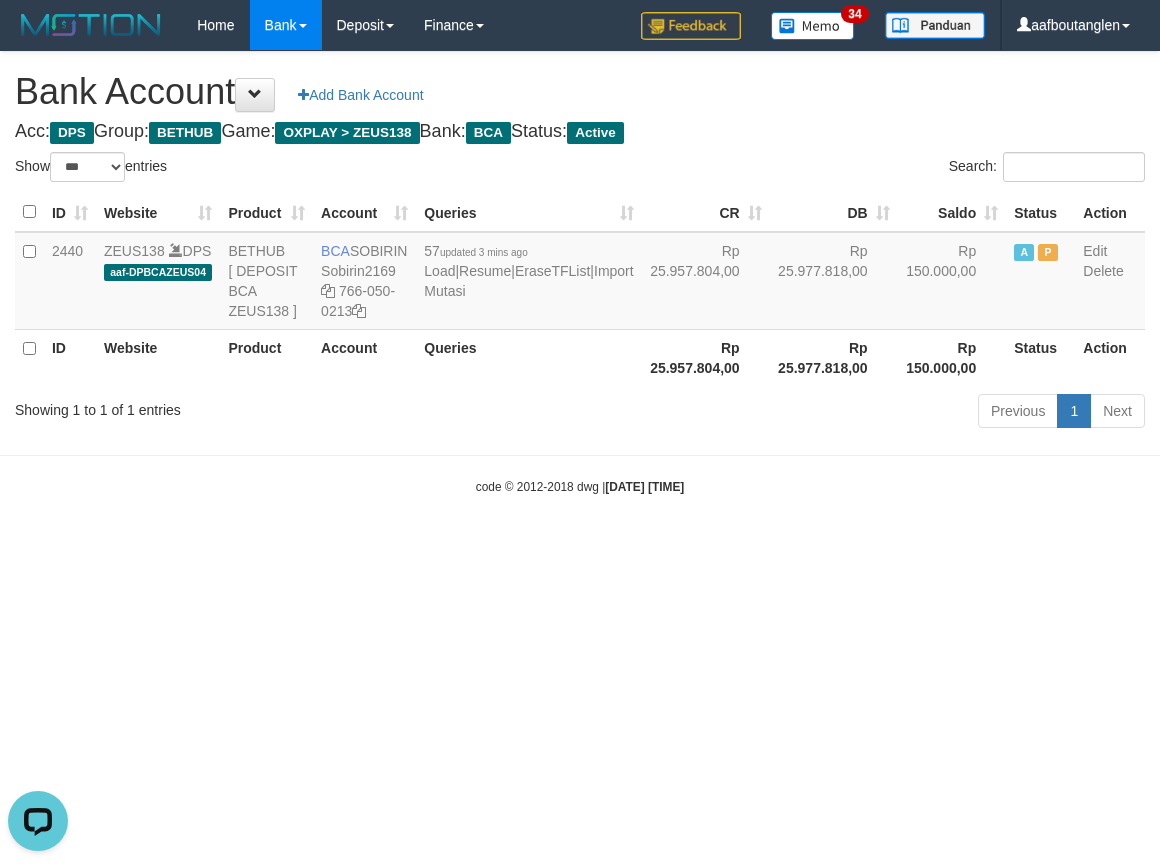 click on "Toggle navigation
Home
Bank
Account List
Deposit
DPS List
History
Note DPS
Finance
Financial Data
aafboutanglen
My Profile
Log Out
34" at bounding box center (580, 273) 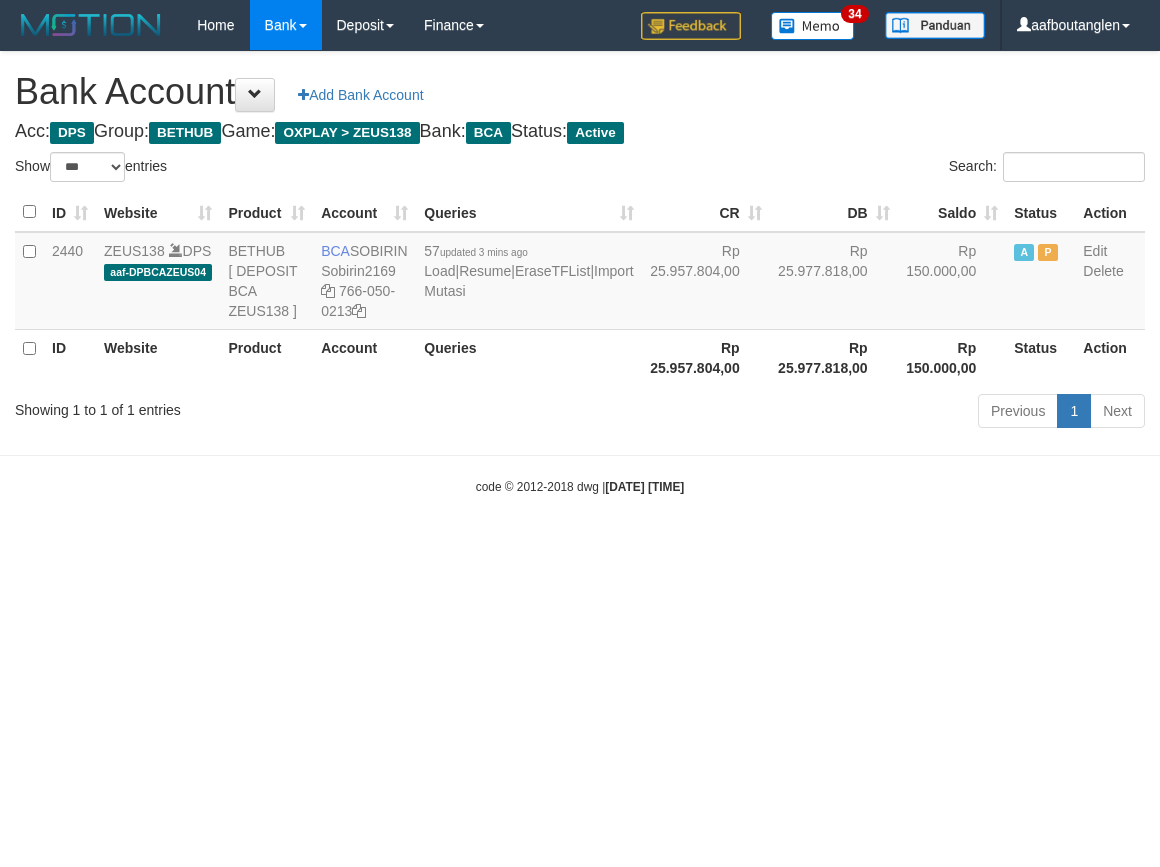 select on "***" 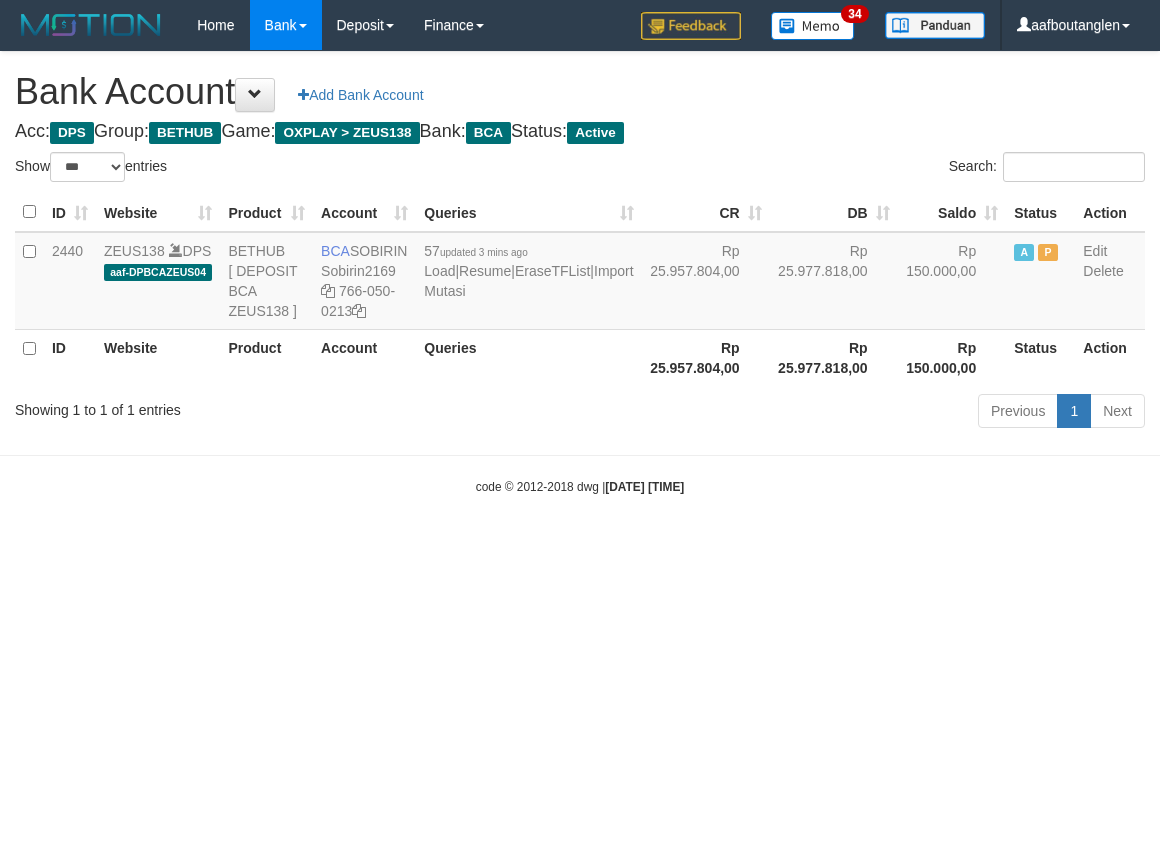 scroll, scrollTop: 0, scrollLeft: 0, axis: both 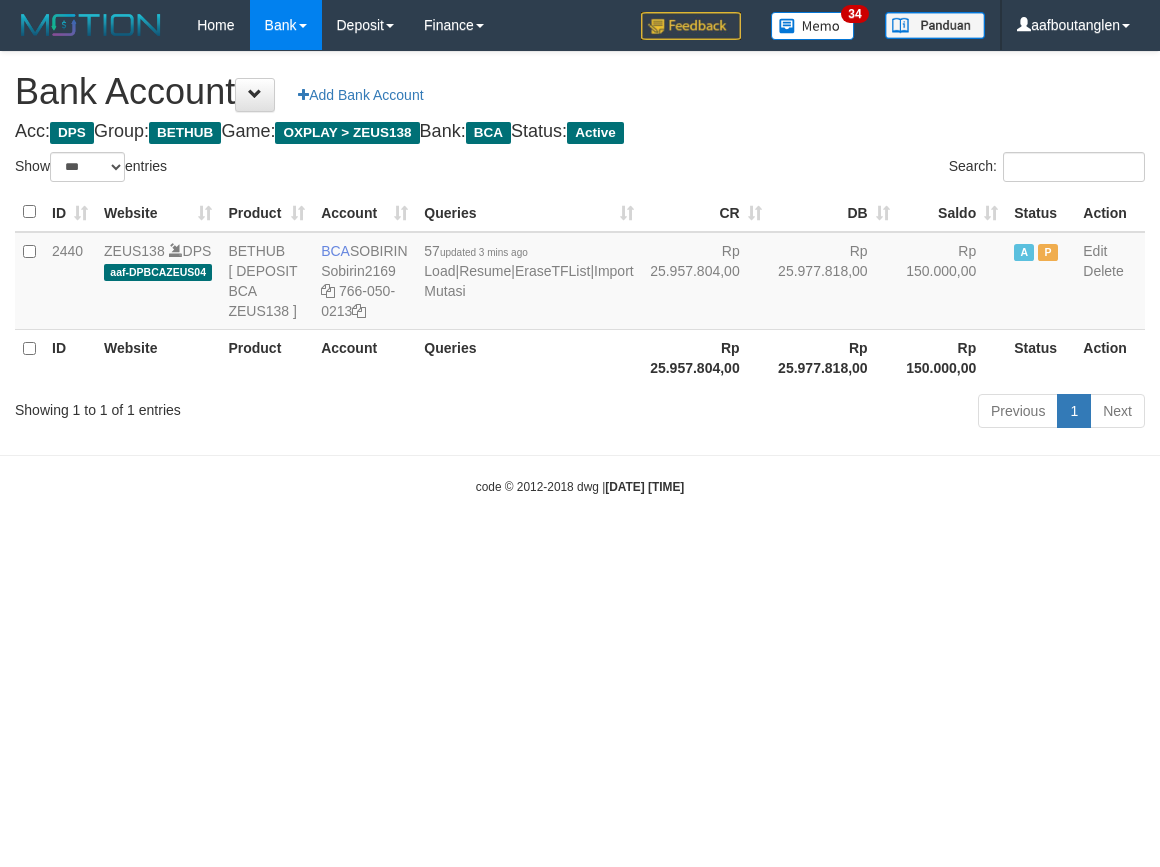 select on "***" 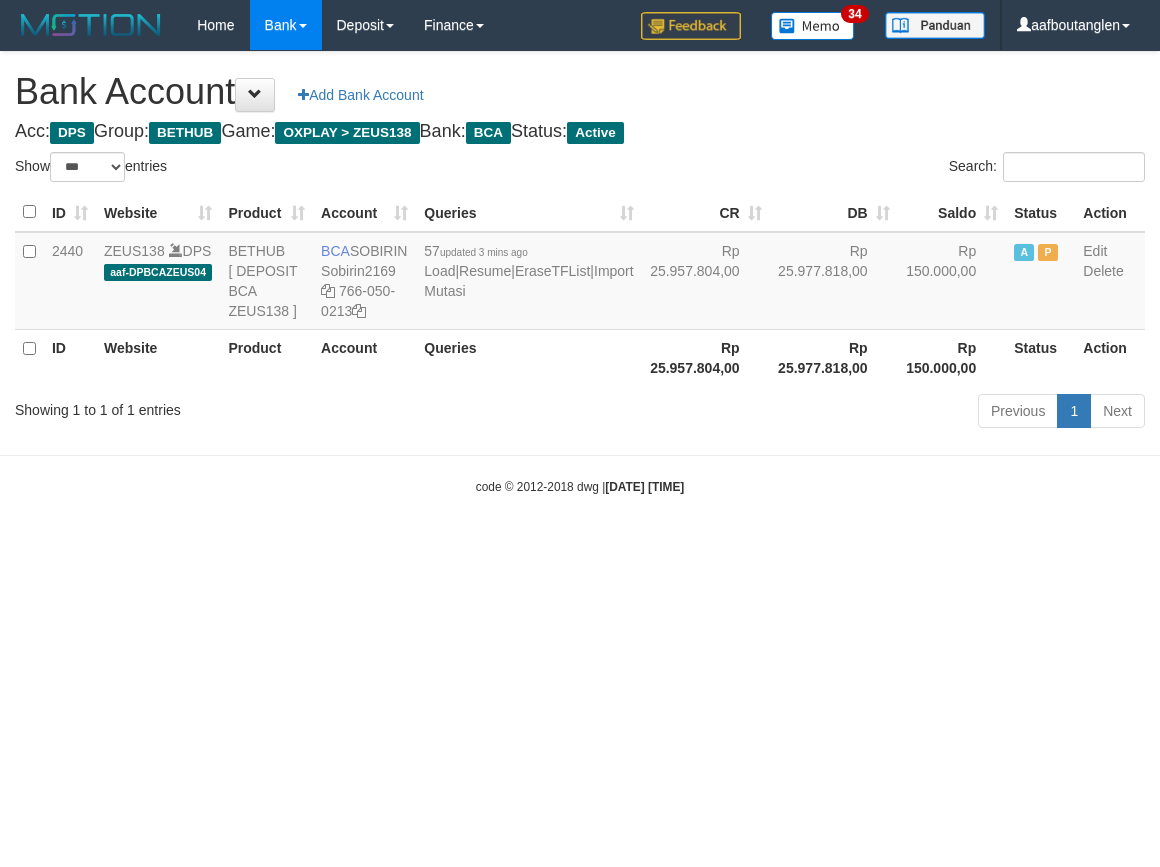 scroll, scrollTop: 0, scrollLeft: 0, axis: both 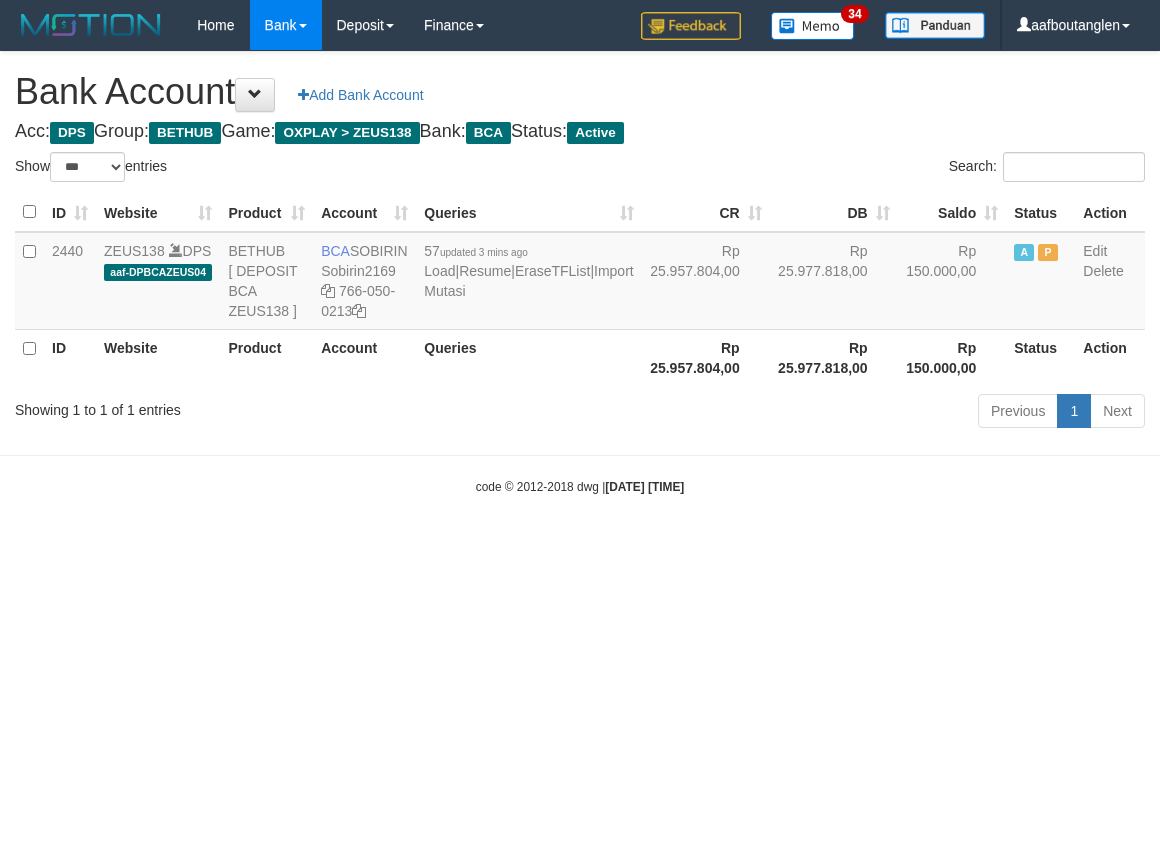 select on "***" 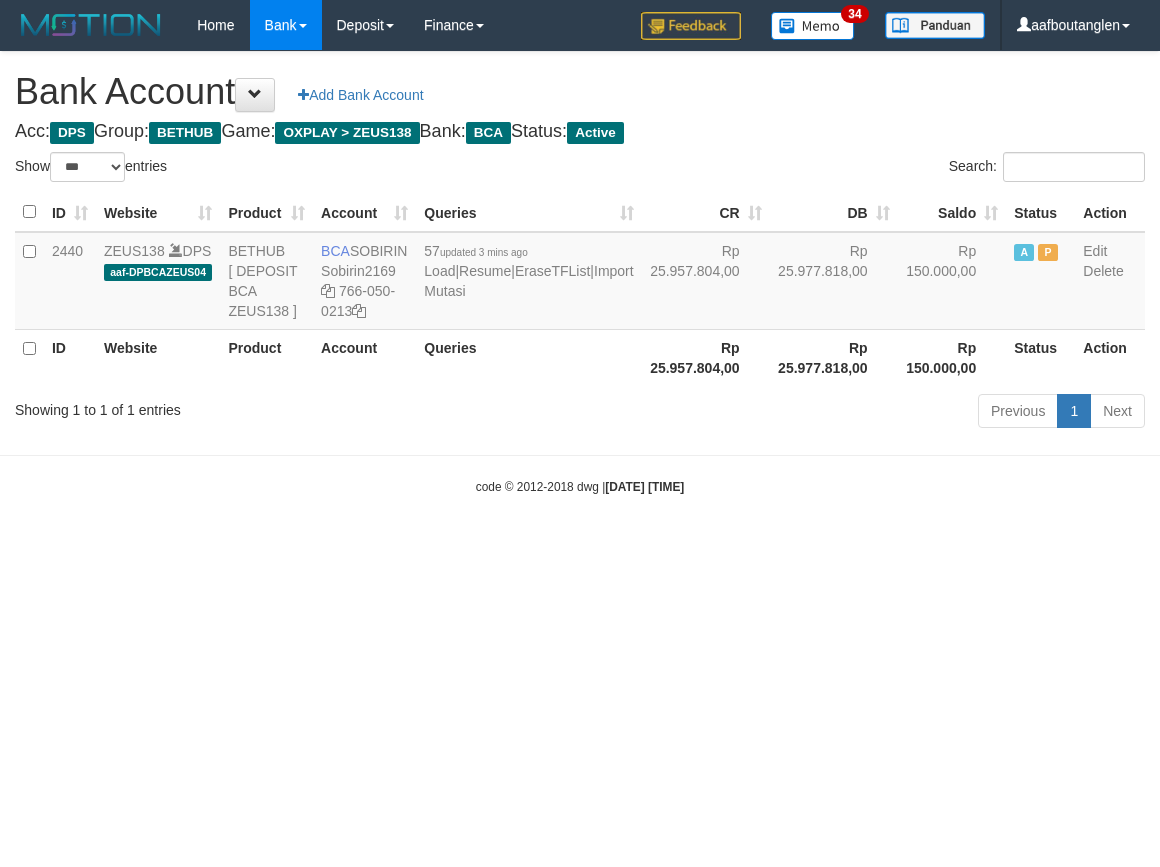 scroll, scrollTop: 0, scrollLeft: 0, axis: both 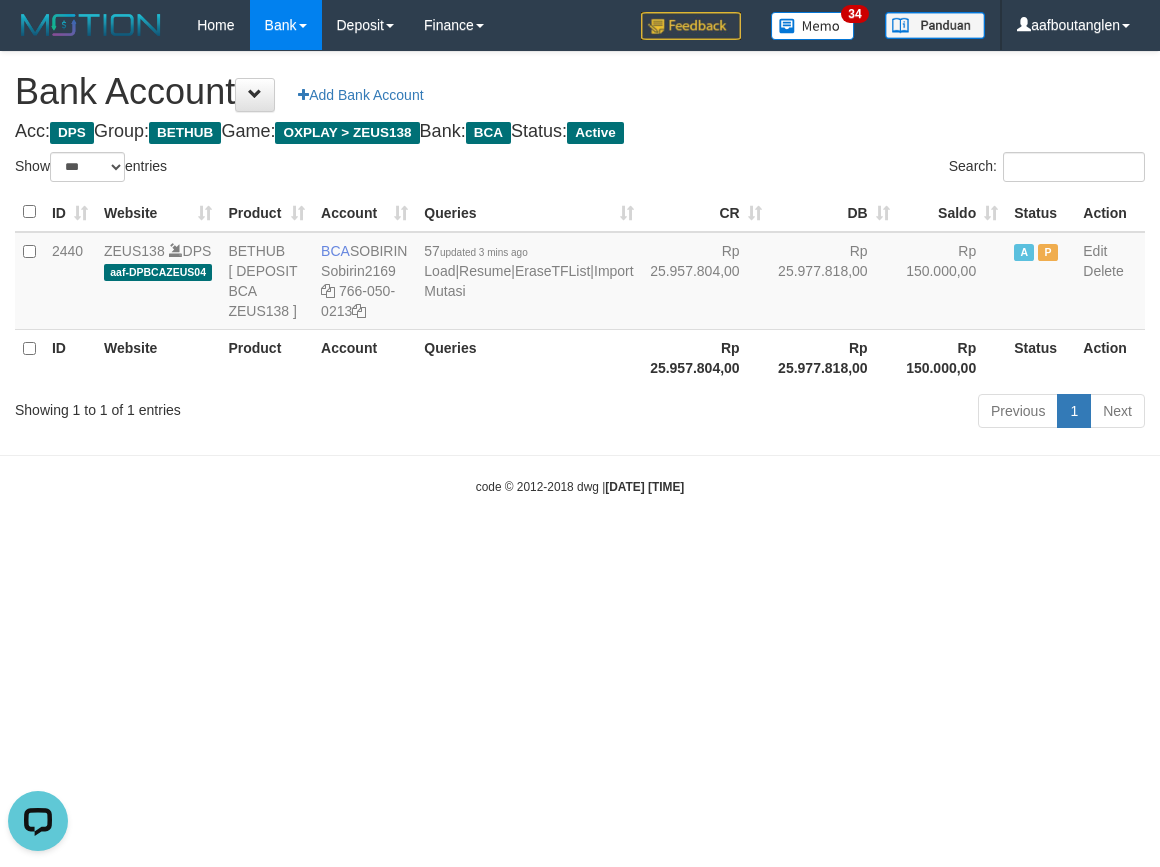 drag, startPoint x: 0, startPoint y: 477, endPoint x: 70, endPoint y: 500, distance: 73.68175 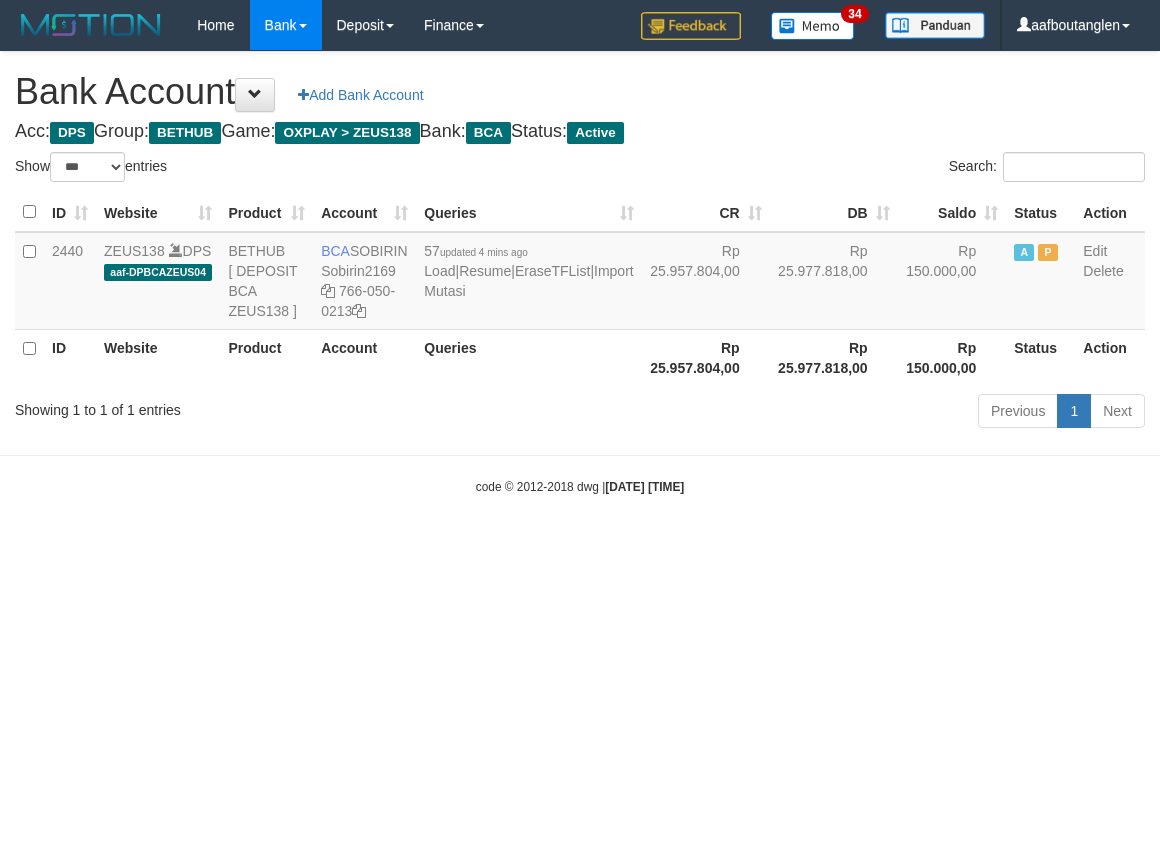 select on "***" 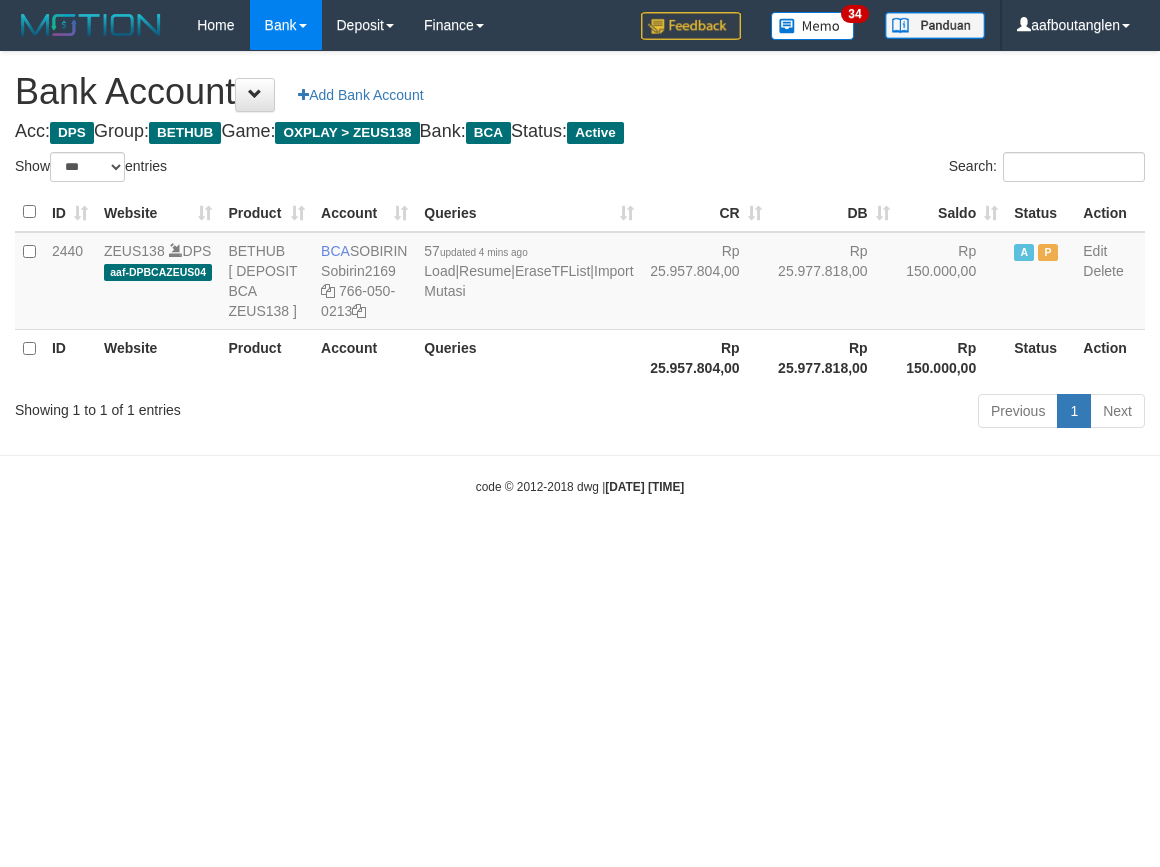 scroll, scrollTop: 0, scrollLeft: 0, axis: both 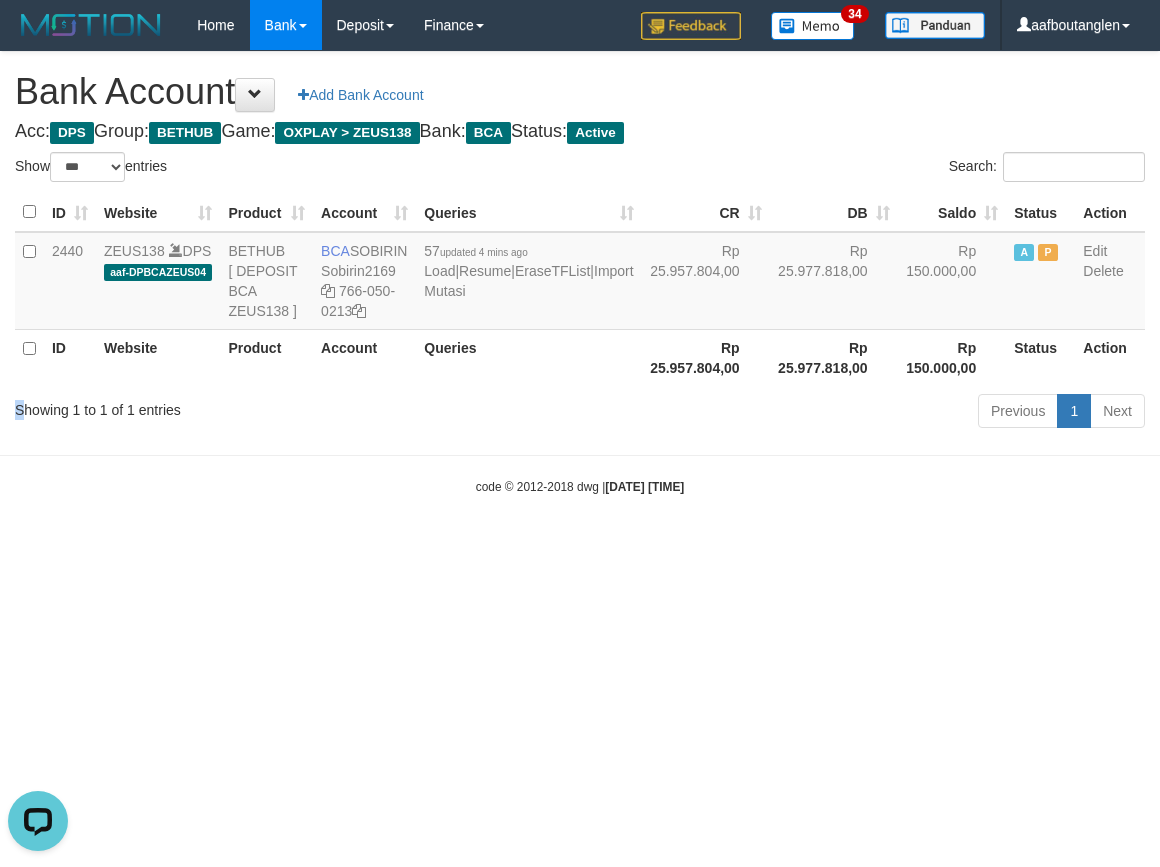 click on "Showing 1 to 1 of 1 entries" at bounding box center [241, 406] 